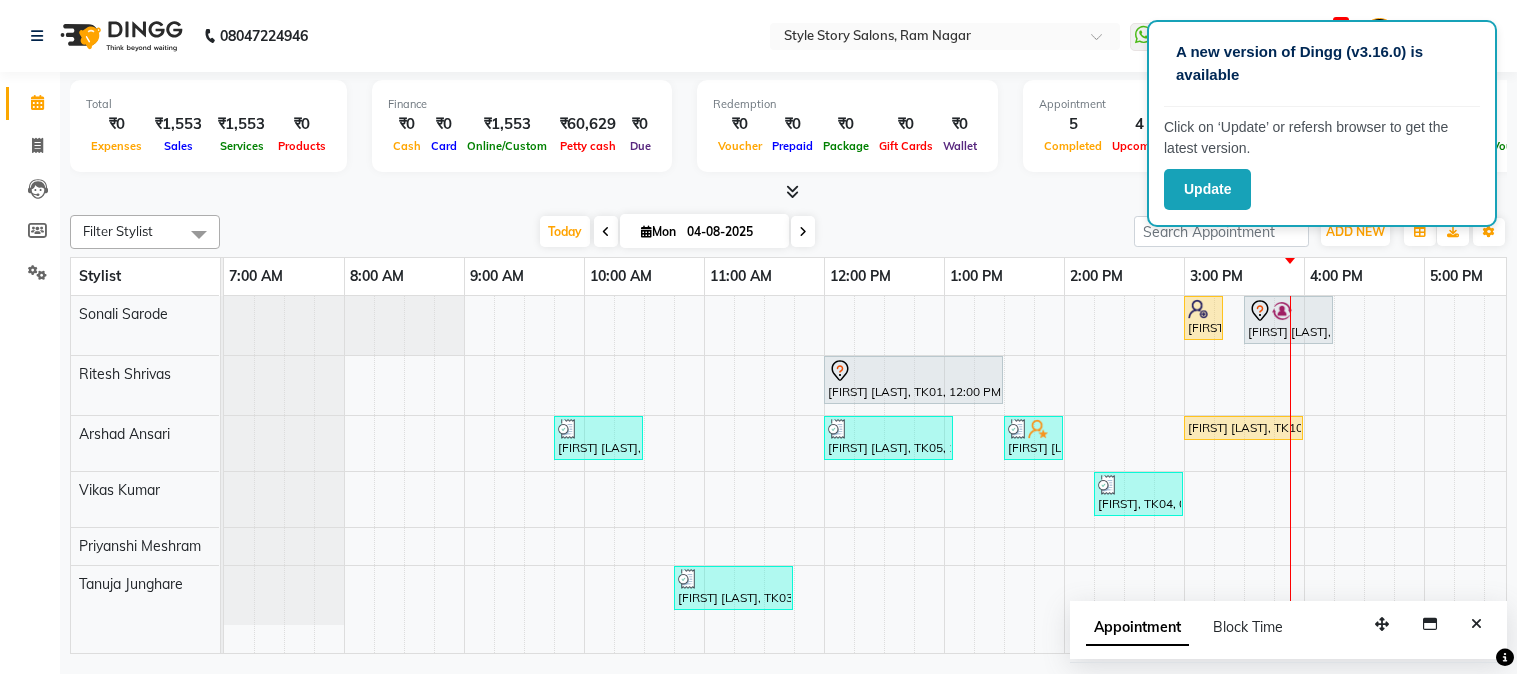 scroll, scrollTop: 0, scrollLeft: 0, axis: both 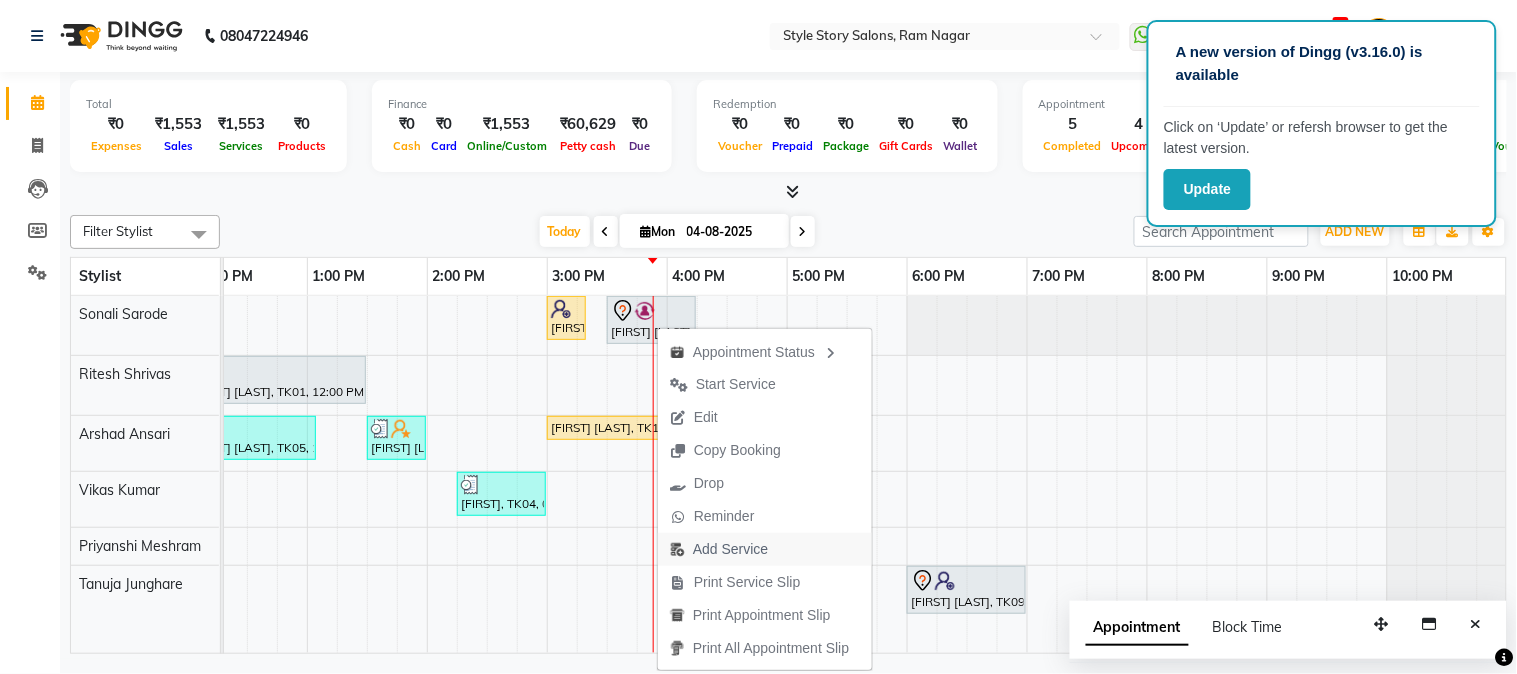 click on "Add Service" at bounding box center (719, 549) 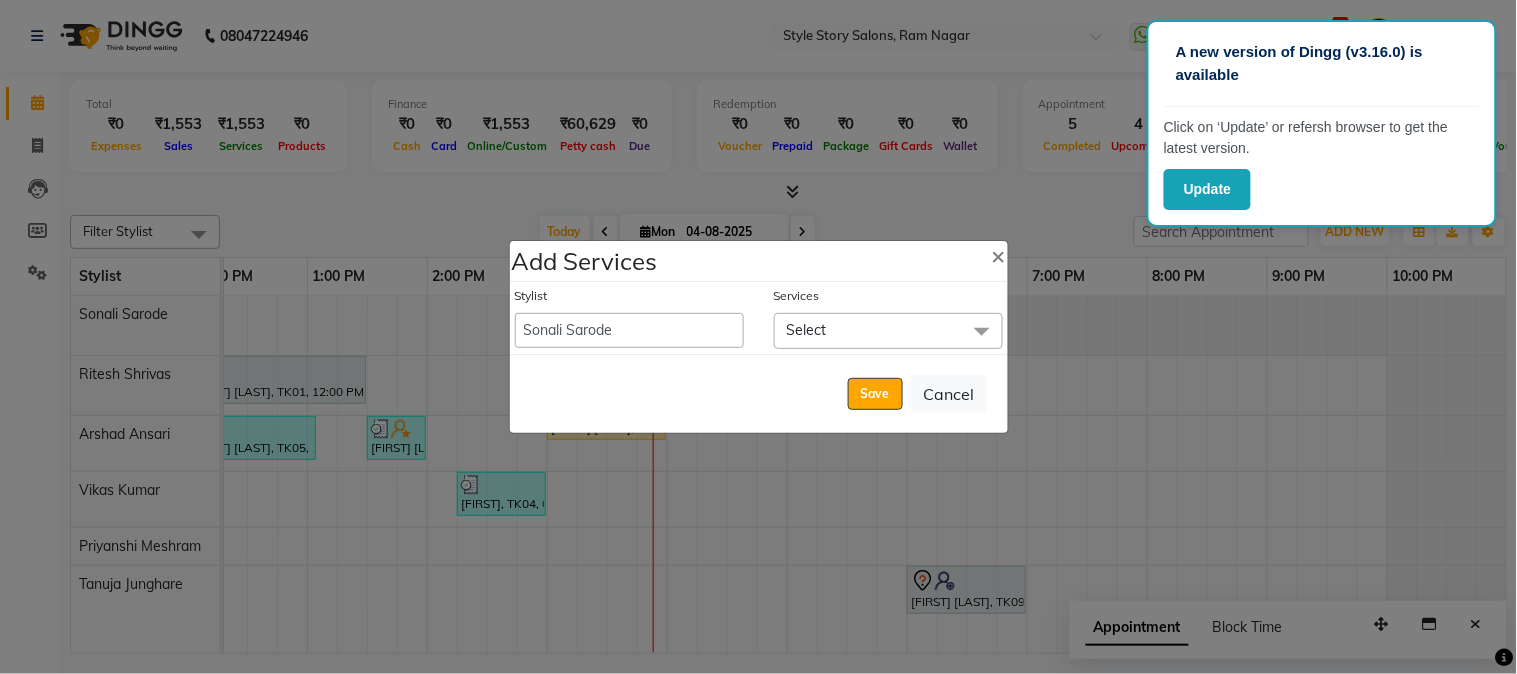 click on "Select" 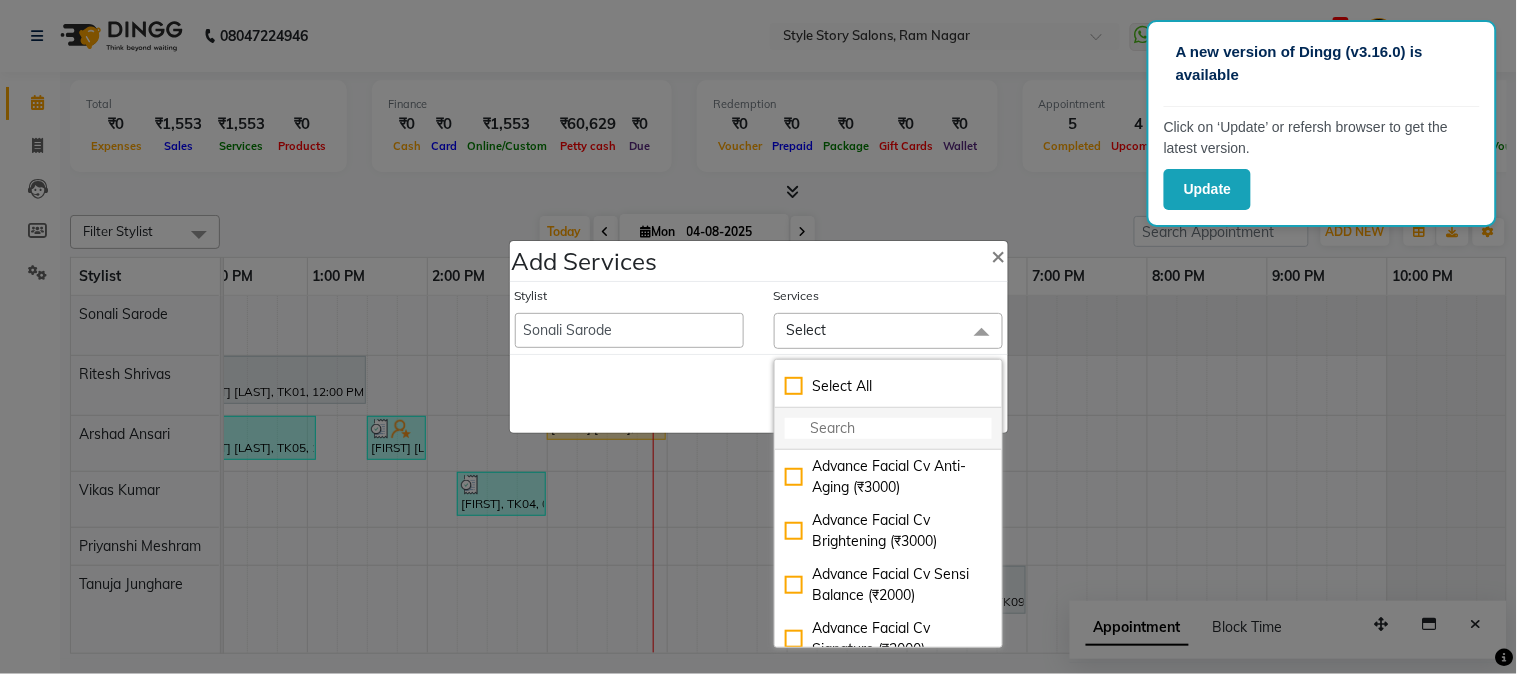 click 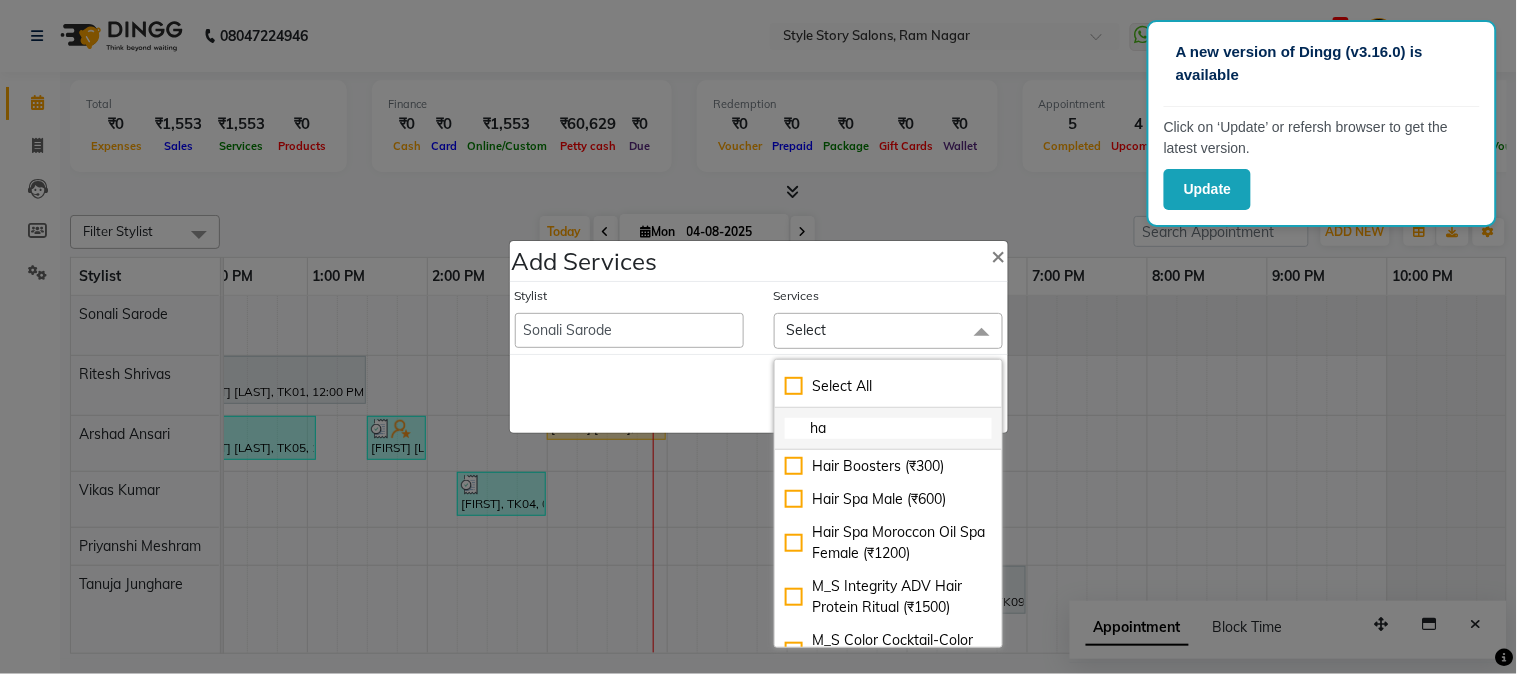 type on "hai" 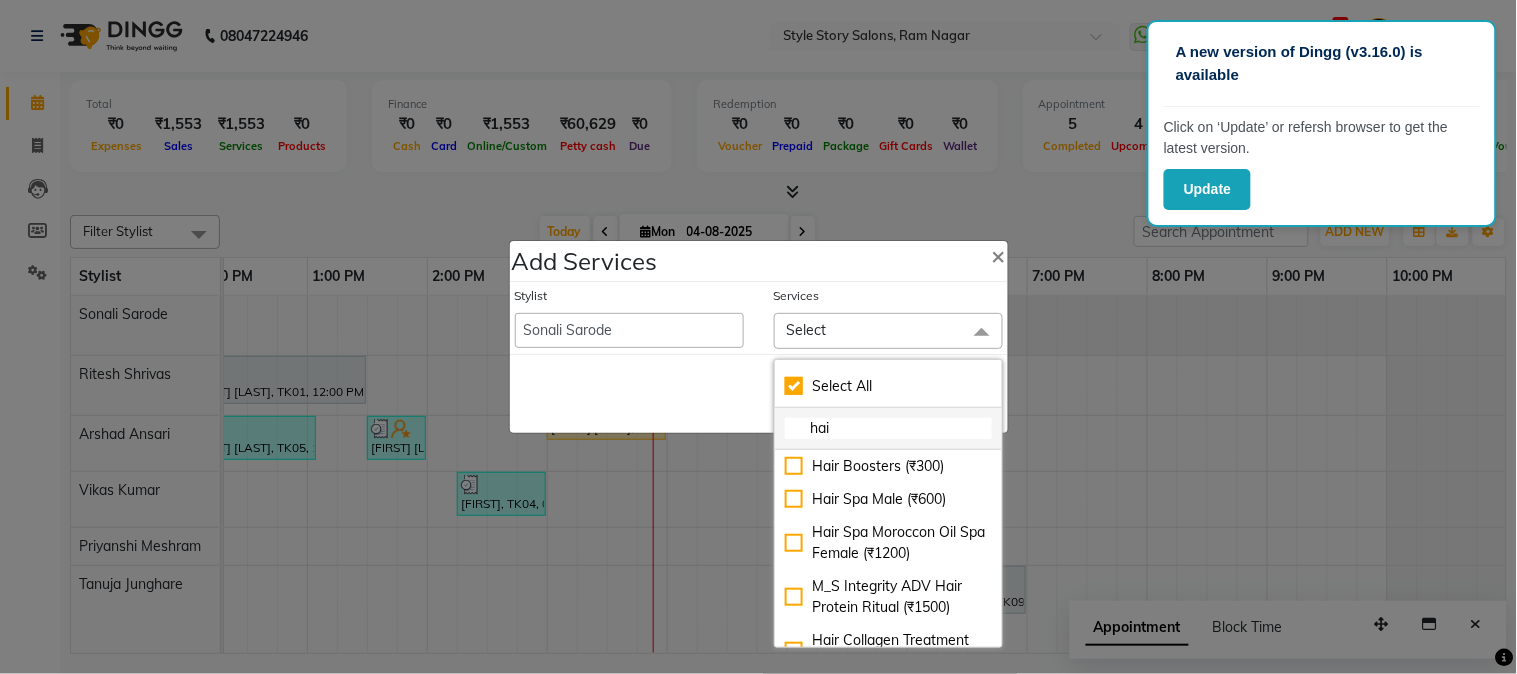 checkbox on "true" 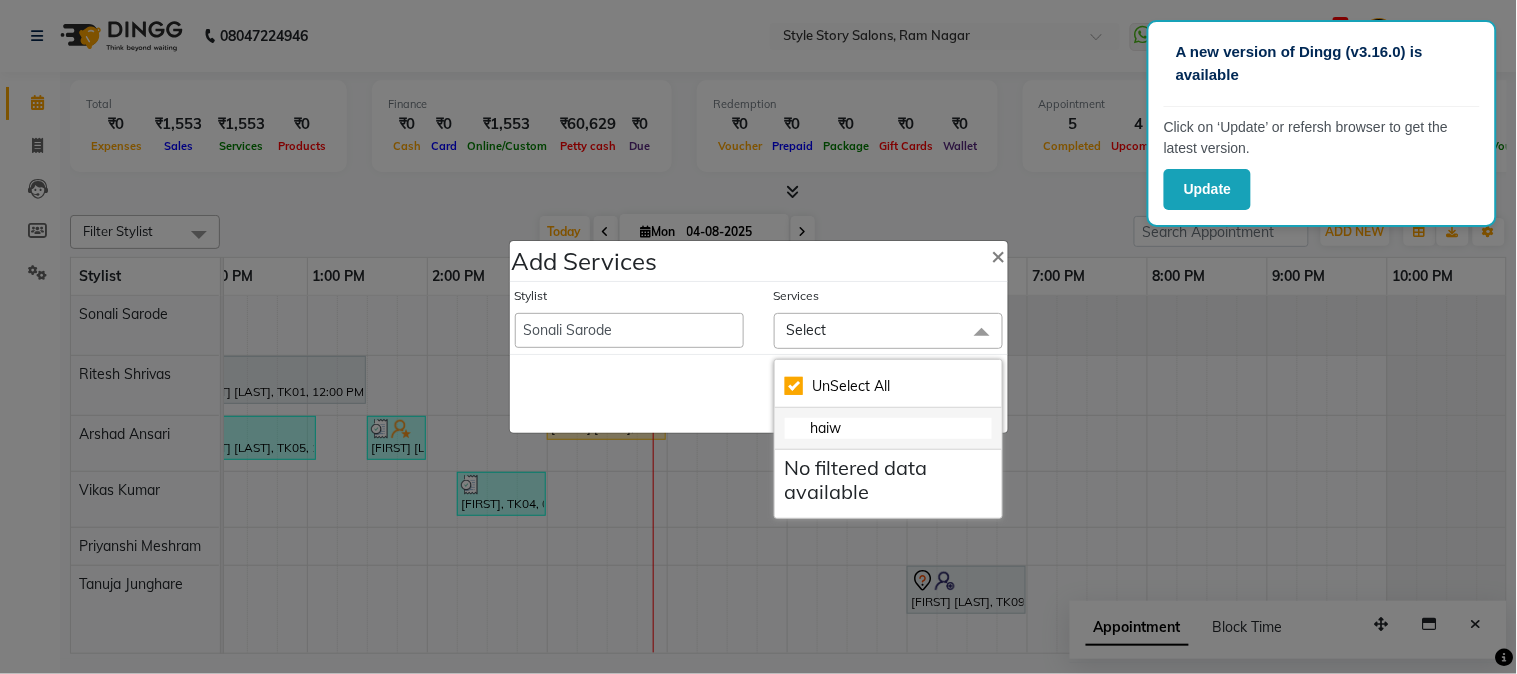 type on "hai" 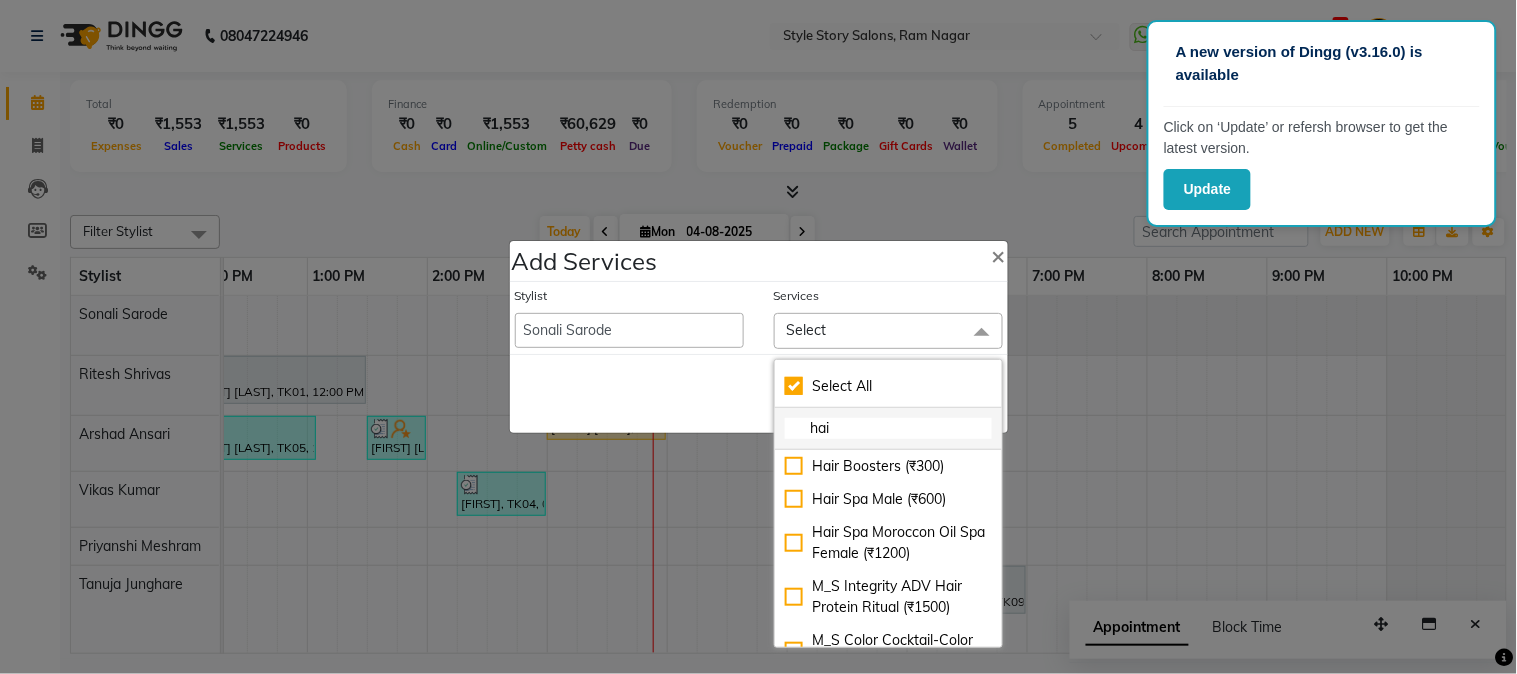 checkbox on "false" 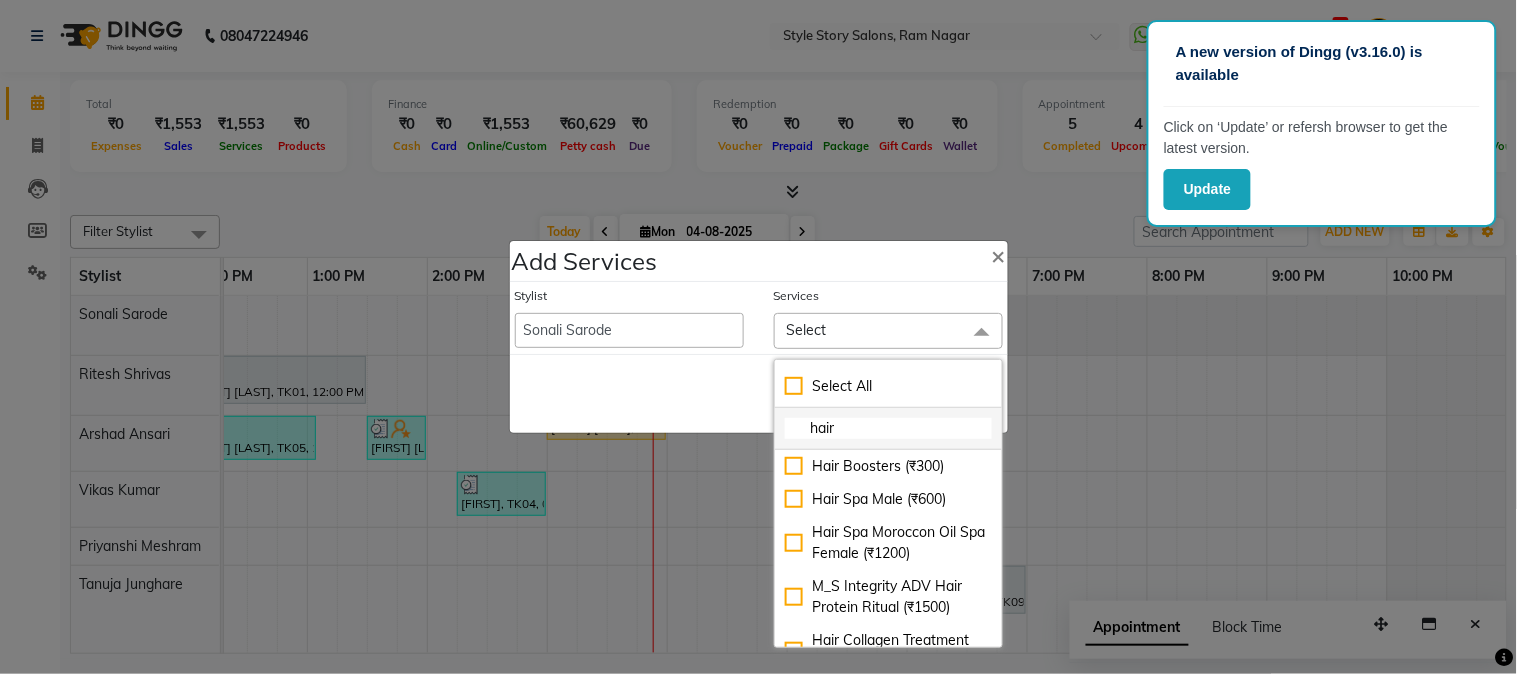 type on "hair" 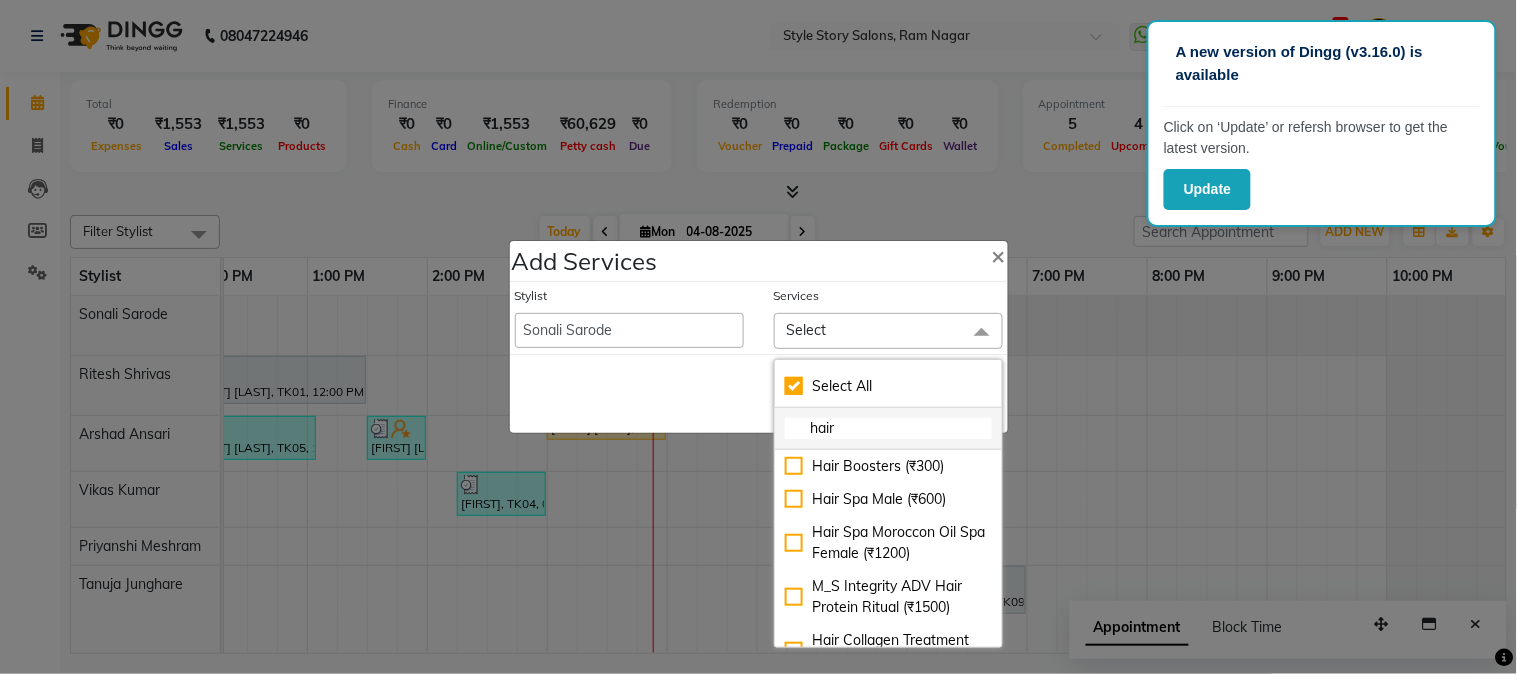 checkbox on "true" 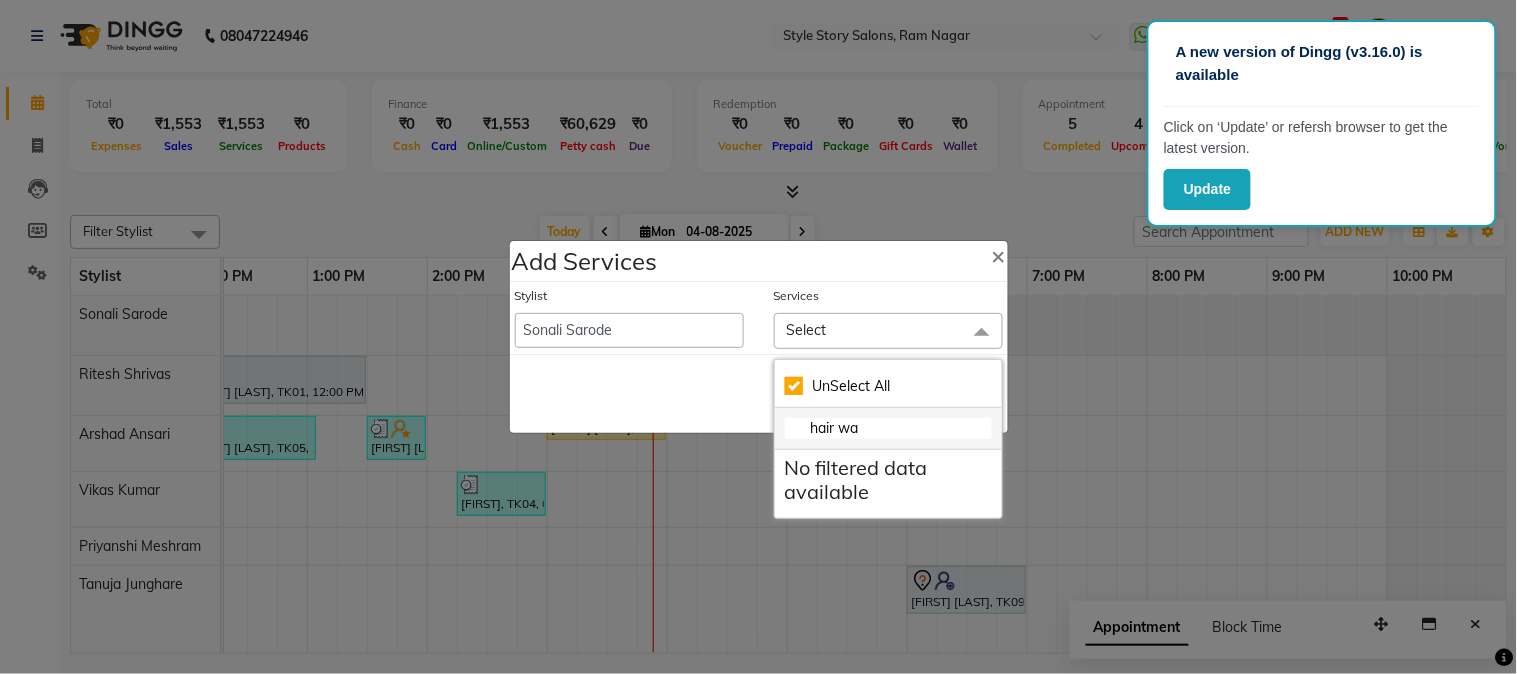 type on "hair w" 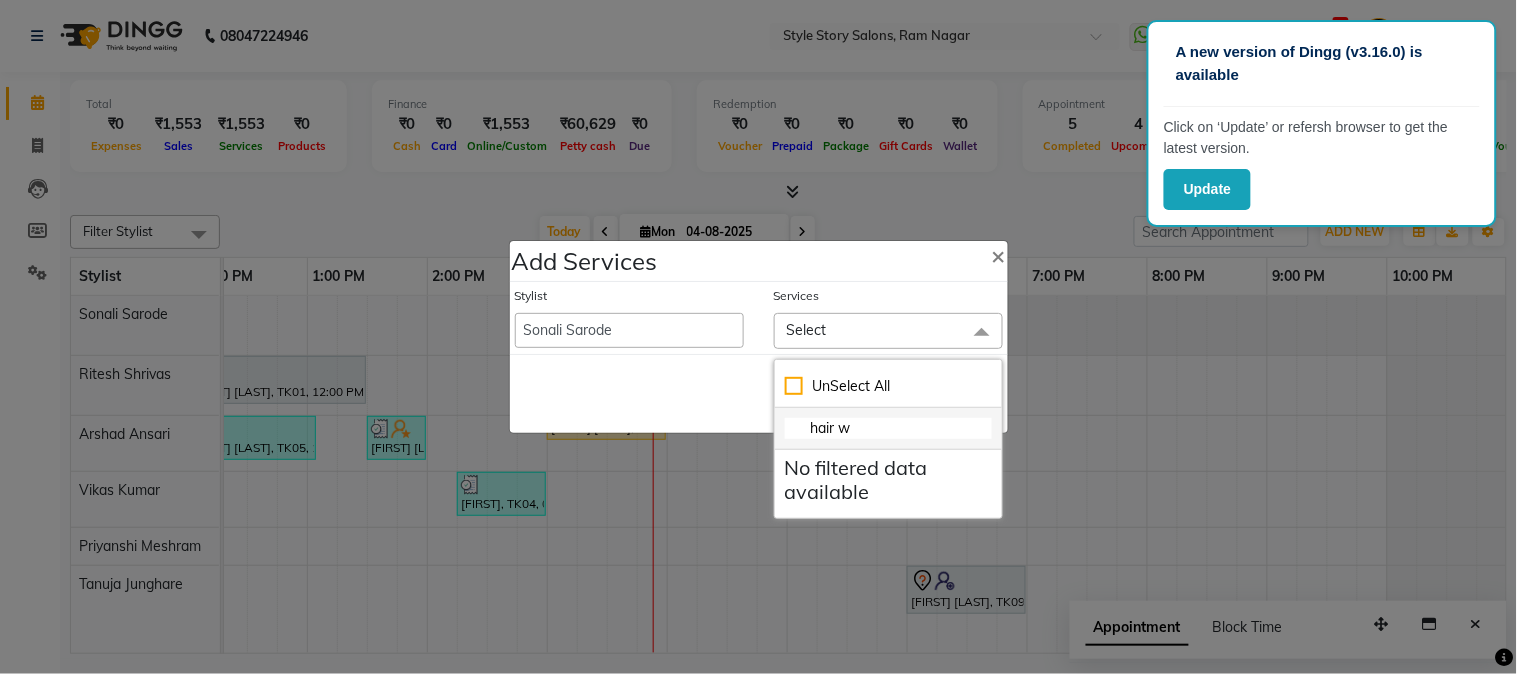 checkbox on "false" 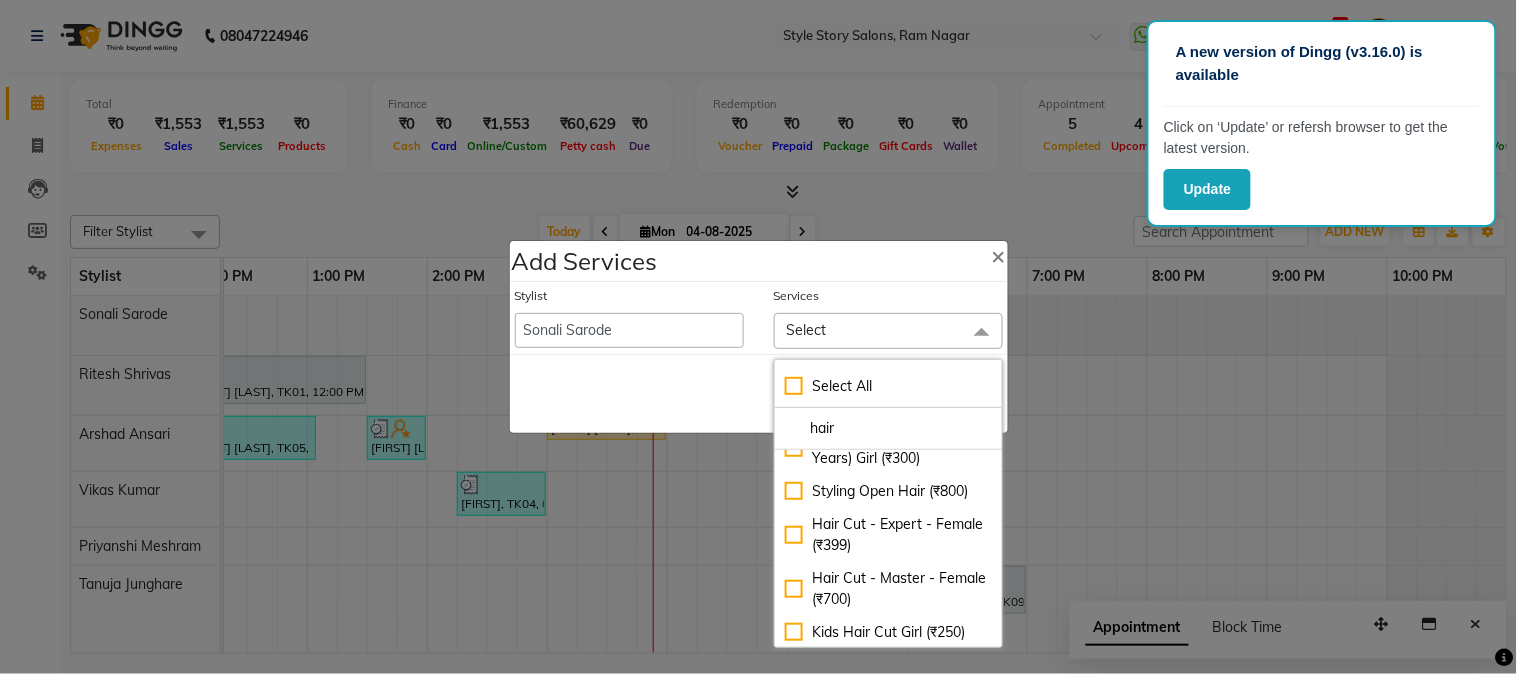 scroll, scrollTop: 537, scrollLeft: 0, axis: vertical 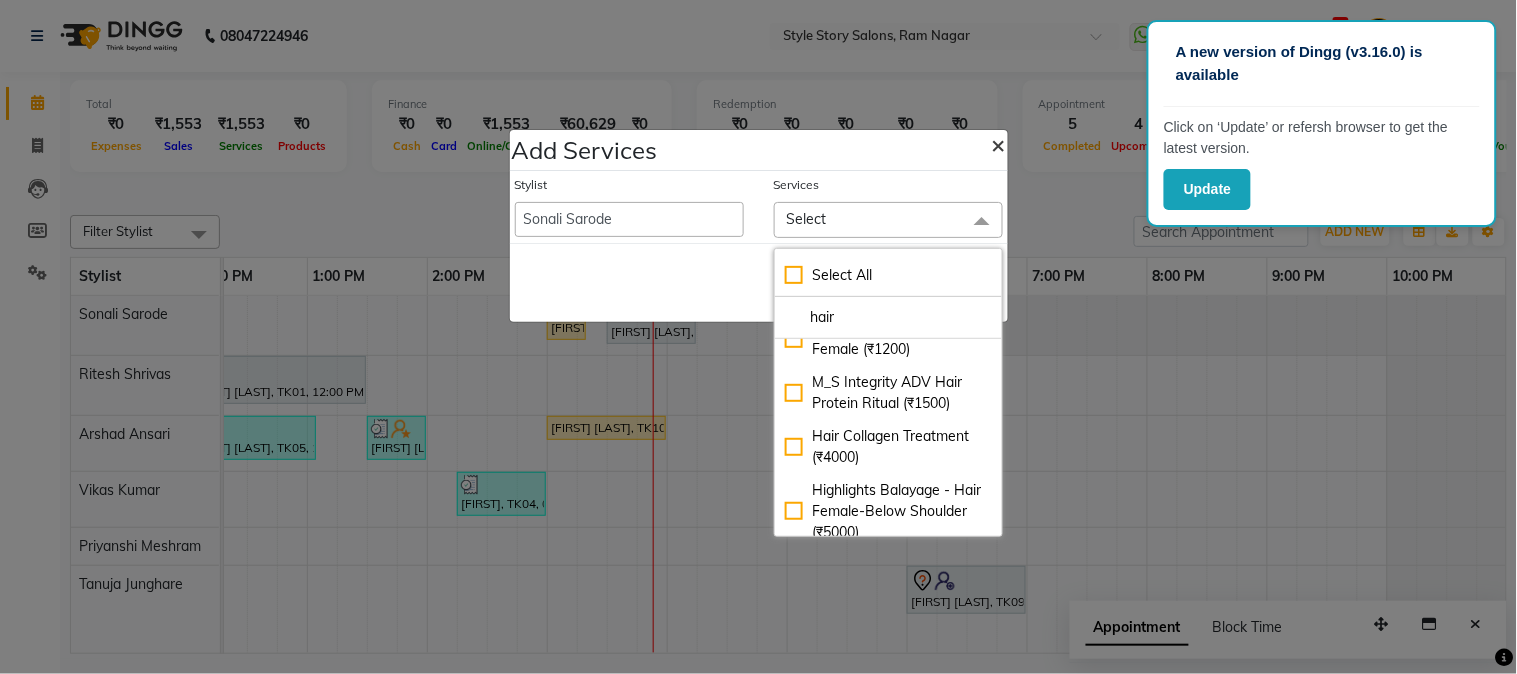type on "hair" 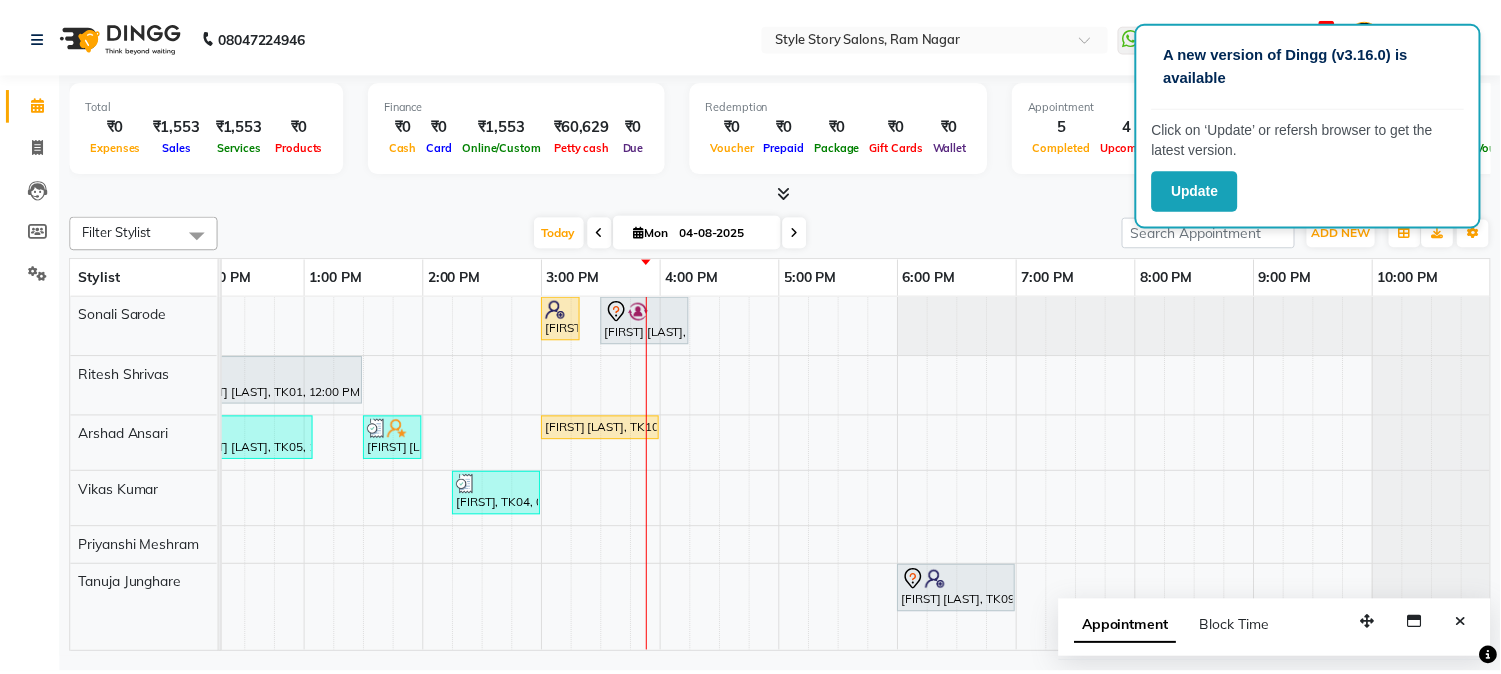 scroll, scrollTop: 0, scrollLeft: 0, axis: both 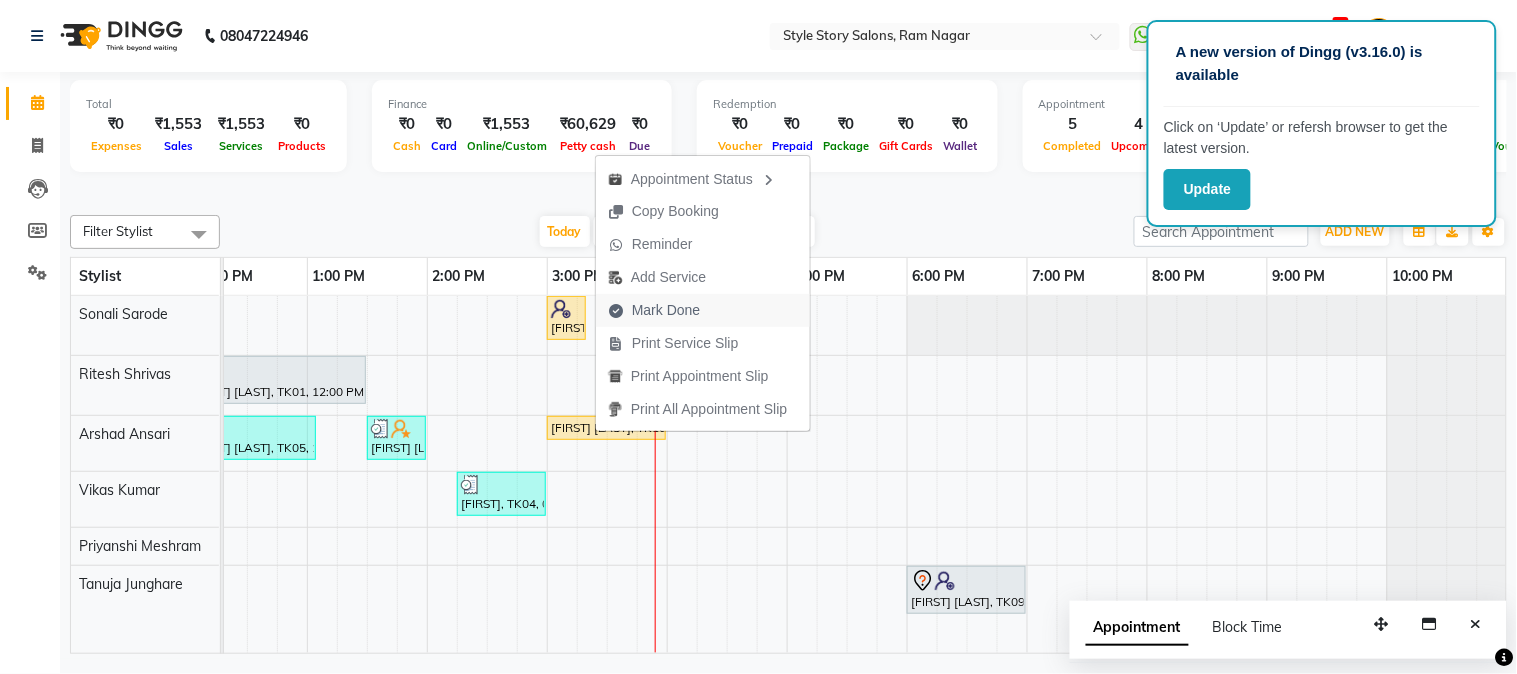 click on "Mark Done" at bounding box center [666, 310] 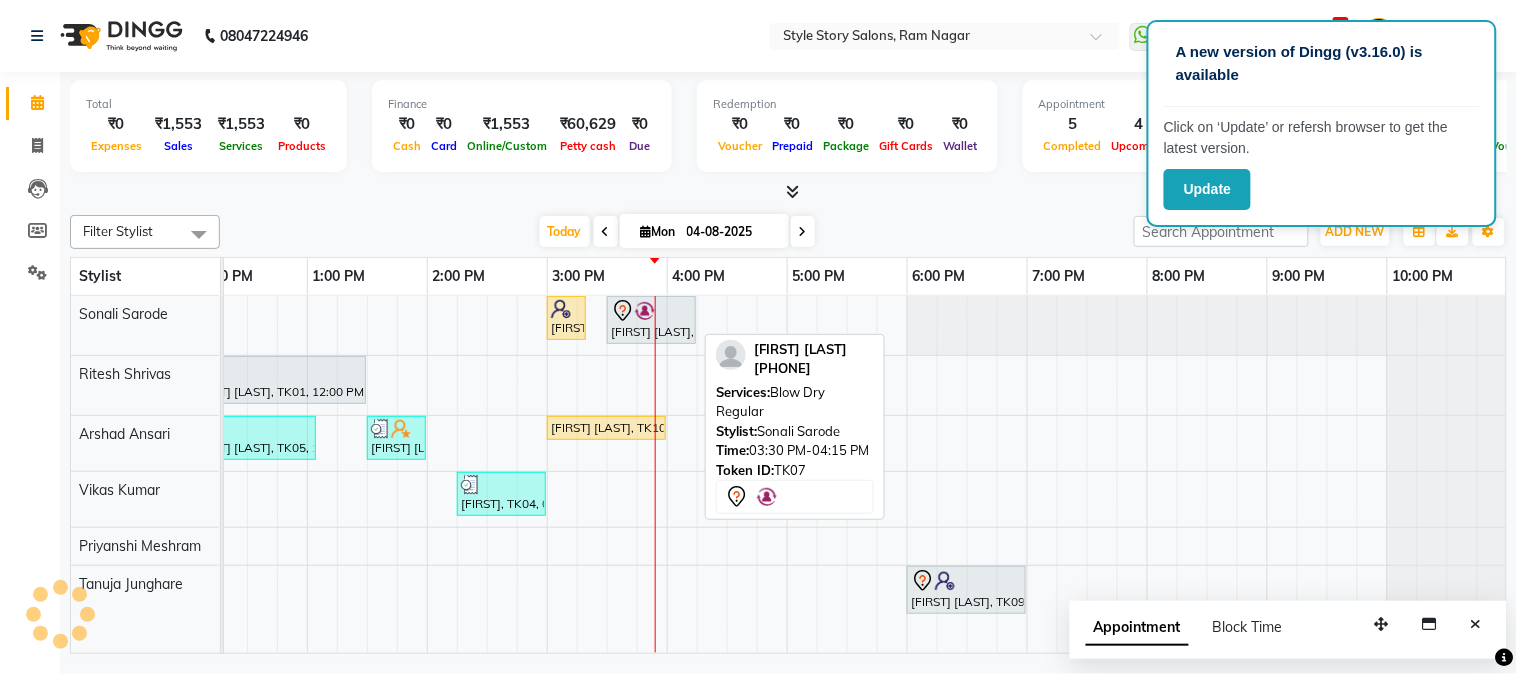 select on "service" 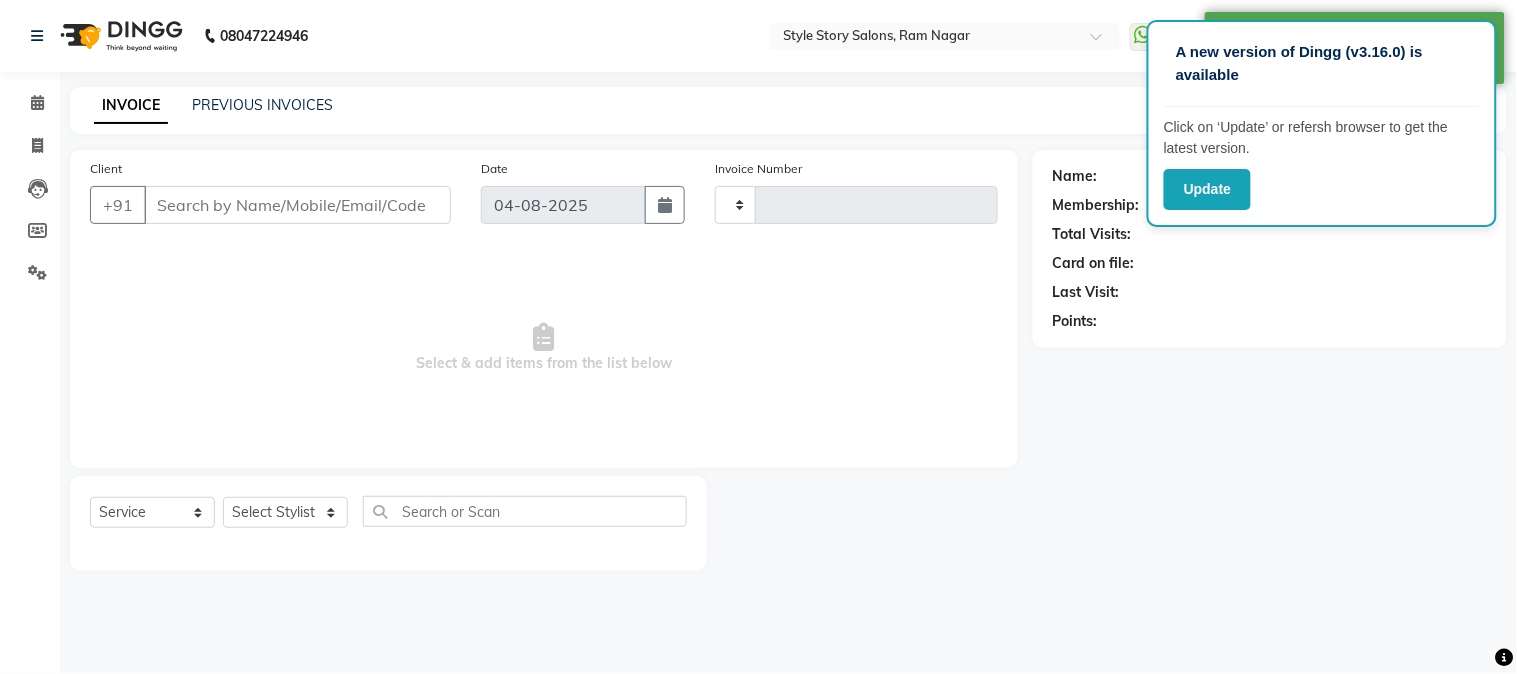 type on "1247" 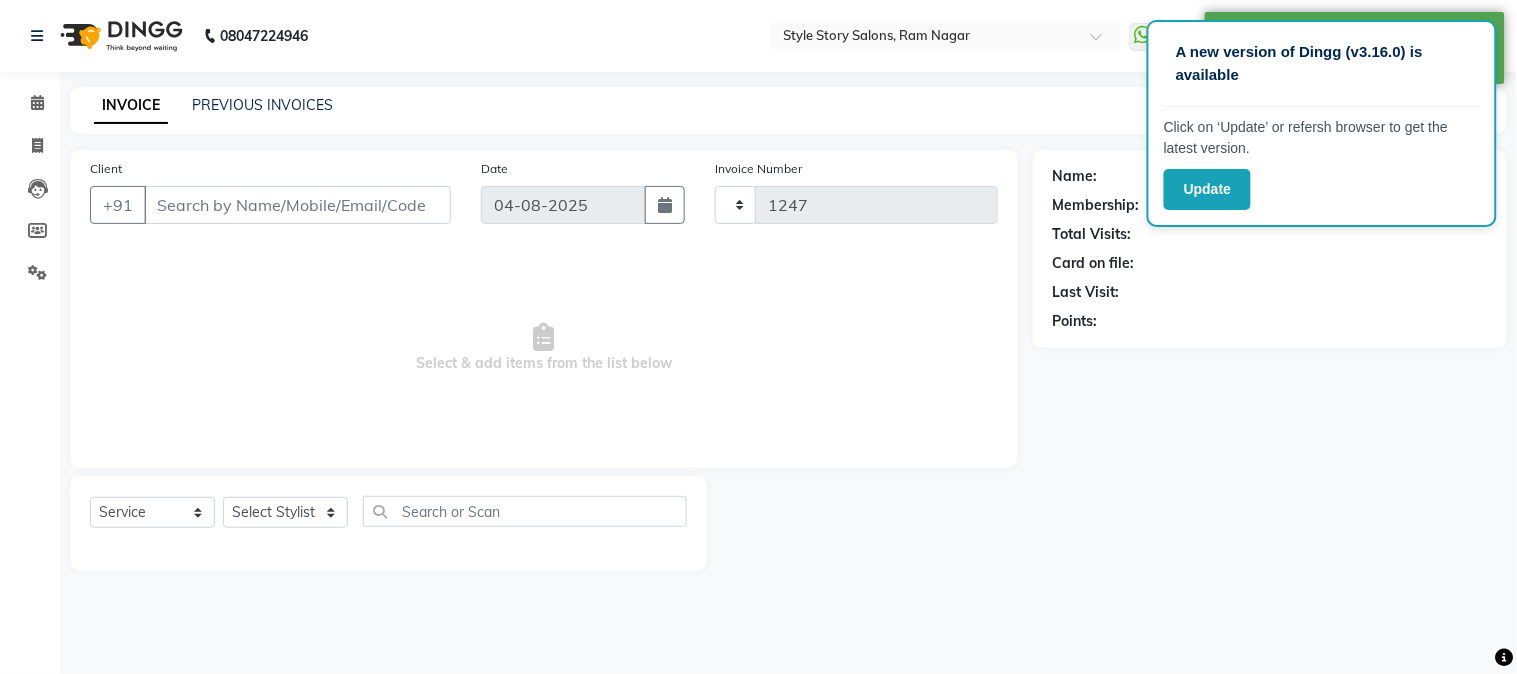 select on "6249" 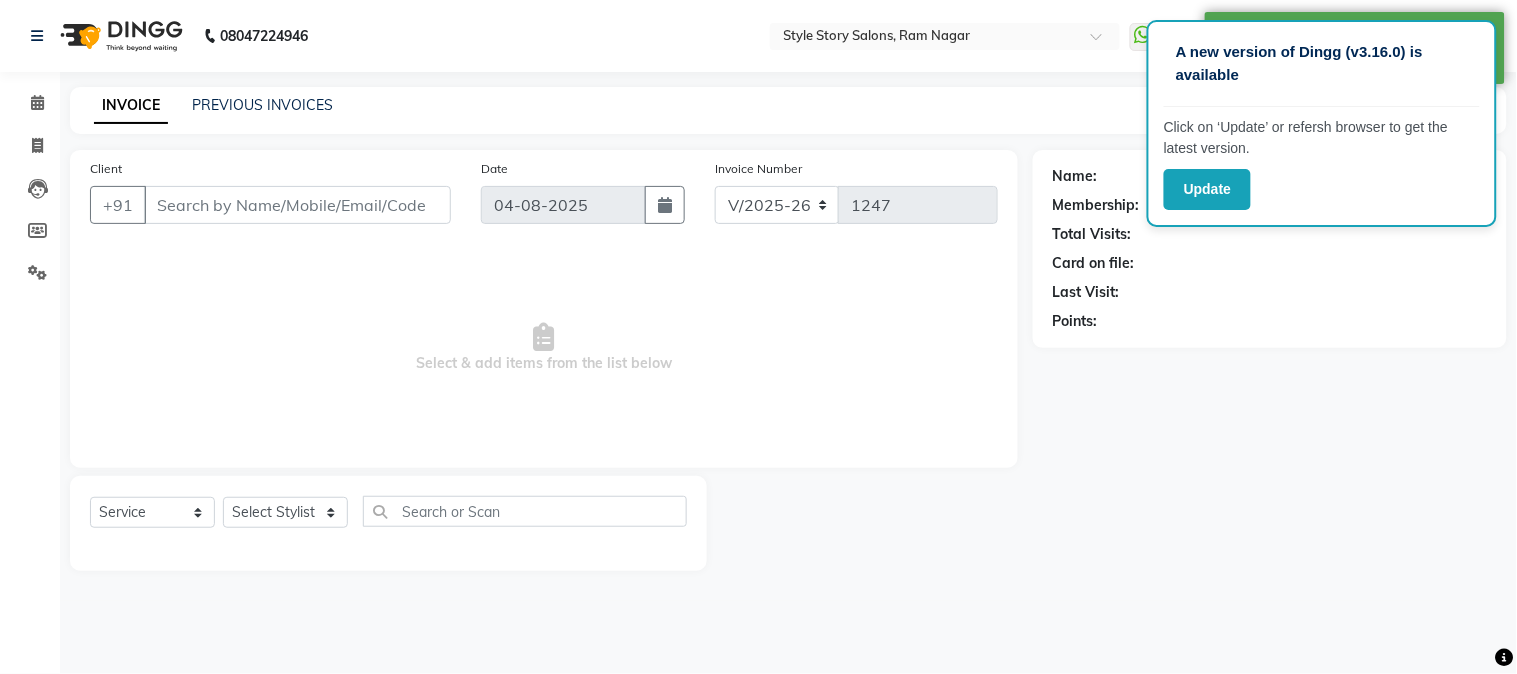 type on "[PHONE]" 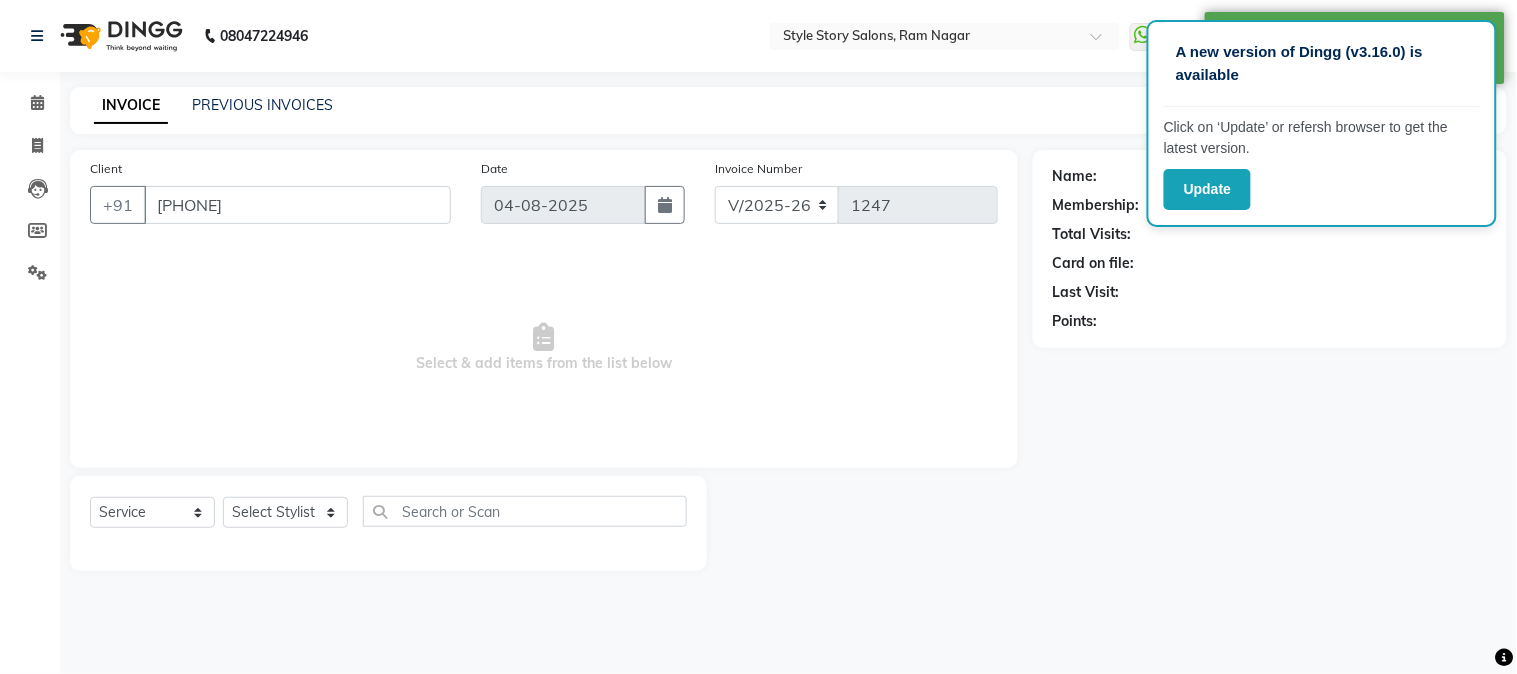 select on "62113" 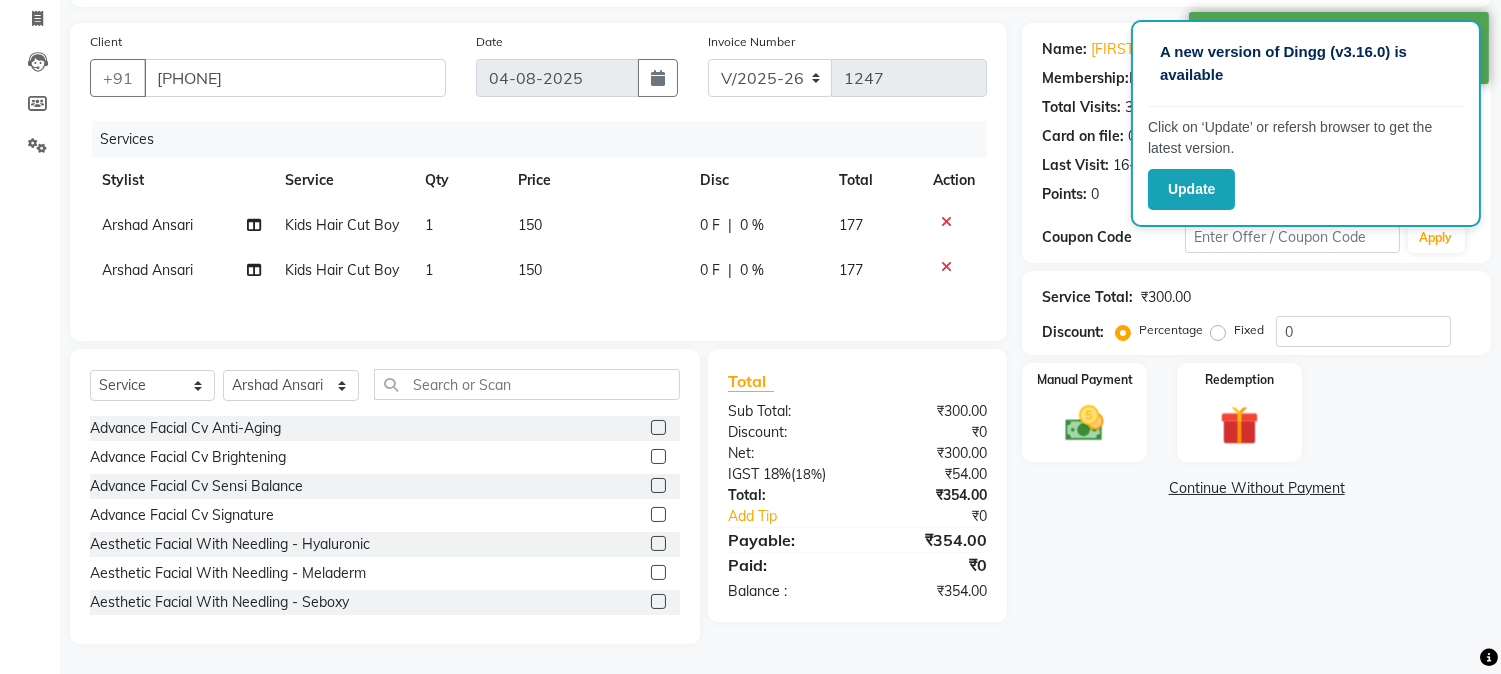 scroll, scrollTop: 131, scrollLeft: 0, axis: vertical 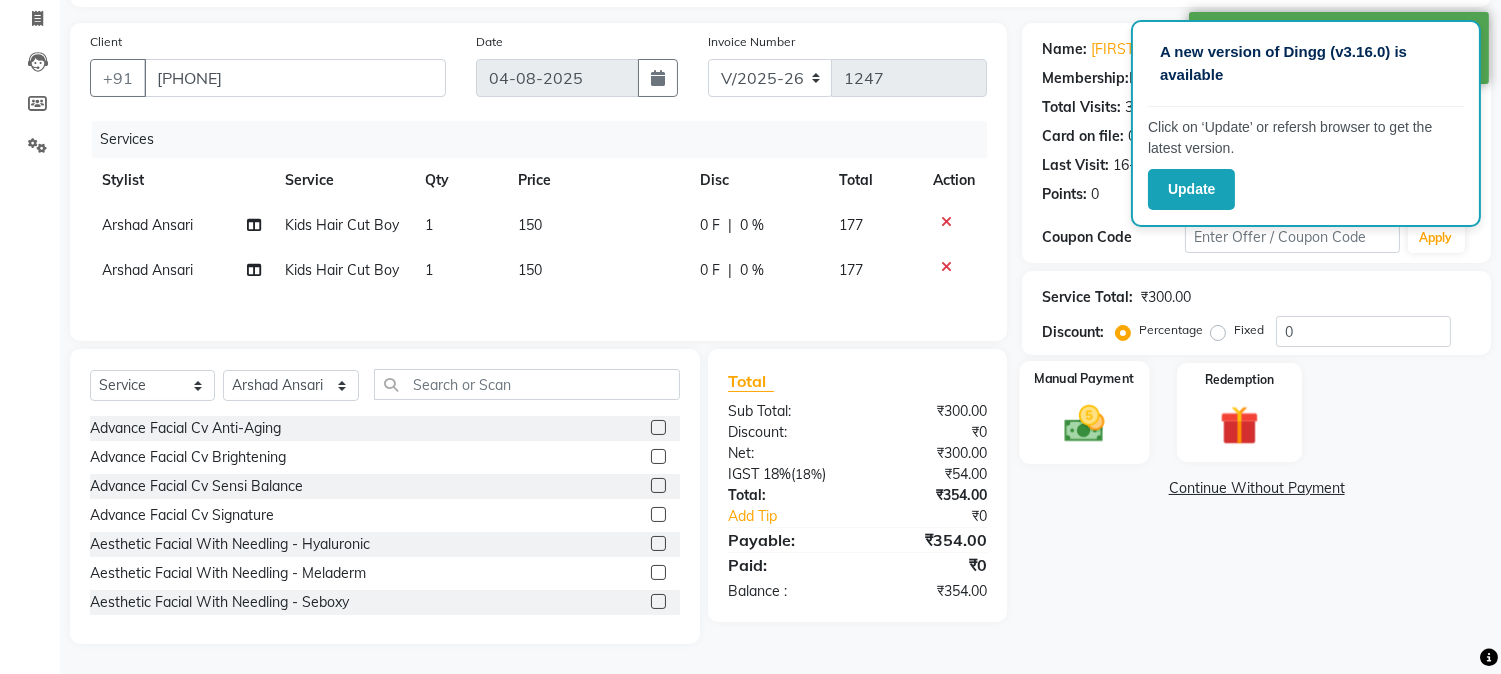click 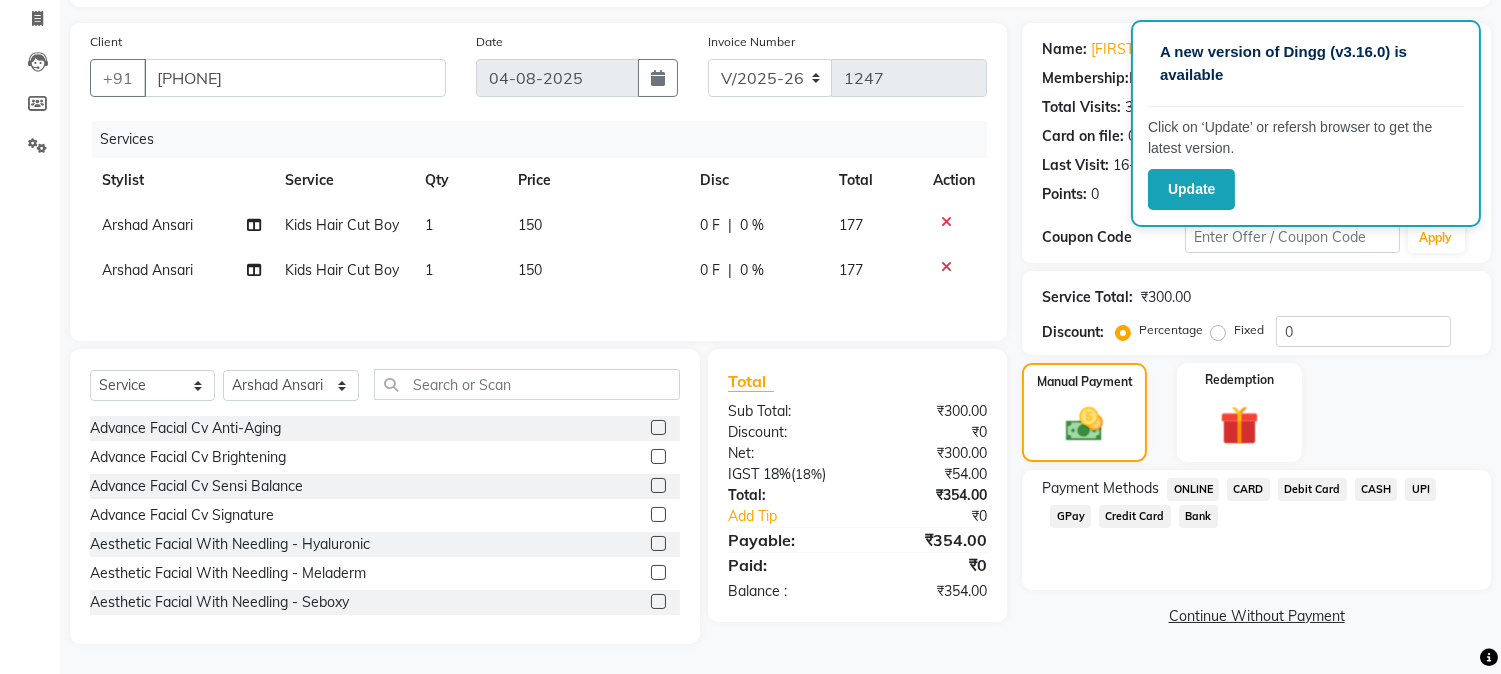 scroll, scrollTop: 131, scrollLeft: 0, axis: vertical 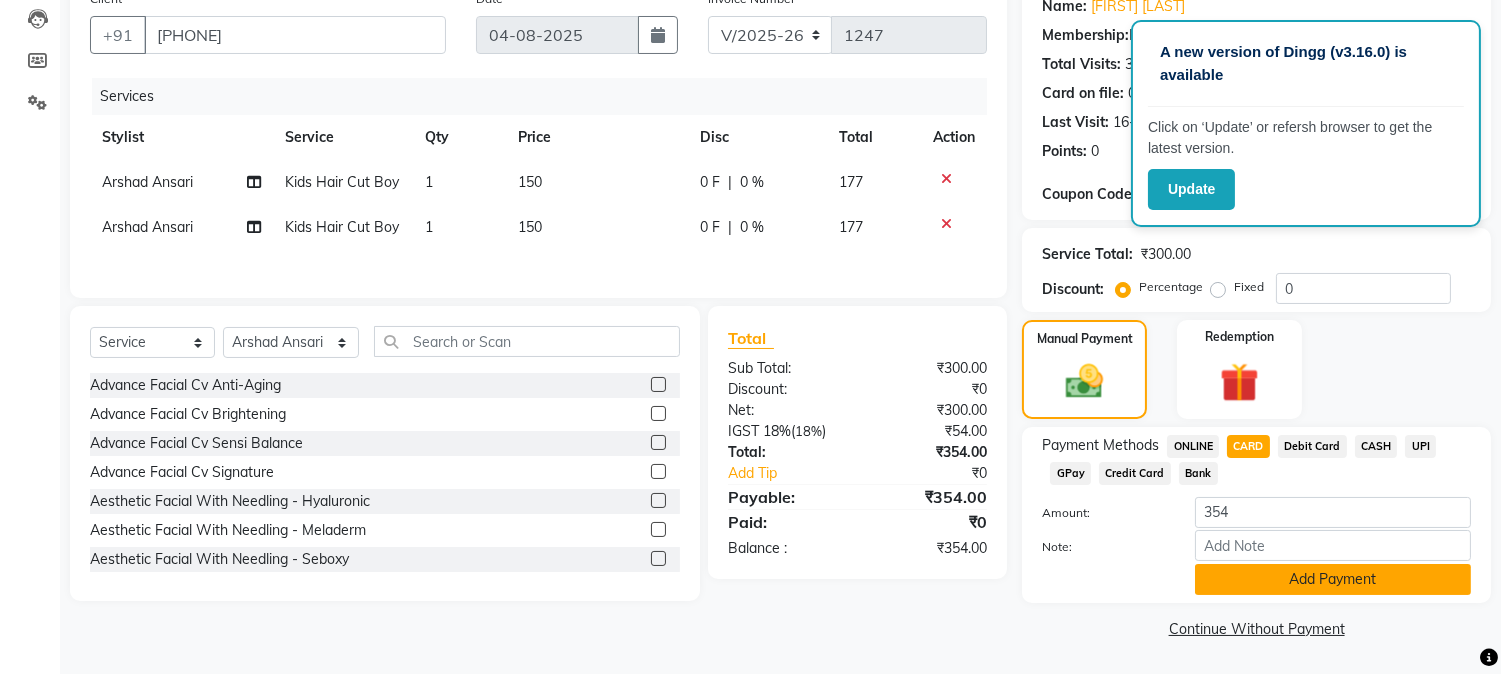 click on "Add Payment" 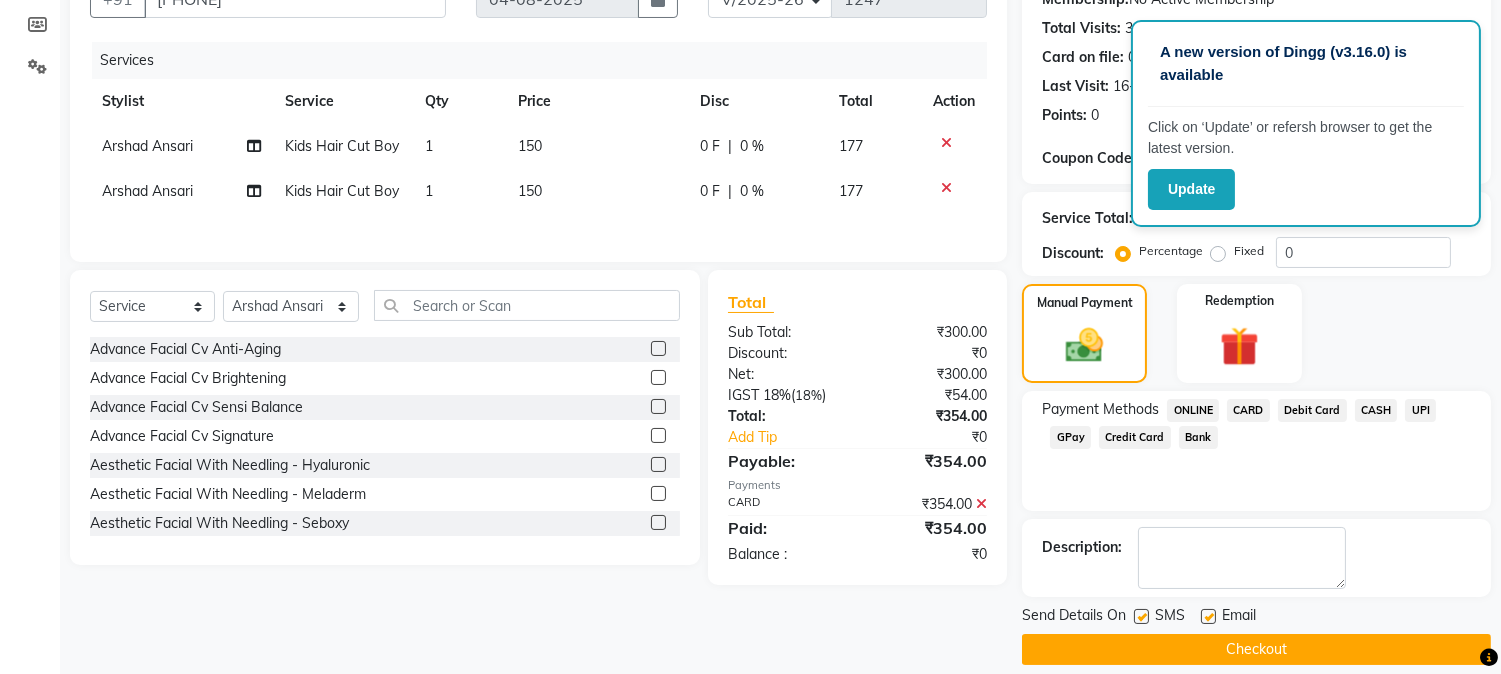 scroll, scrollTop: 225, scrollLeft: 0, axis: vertical 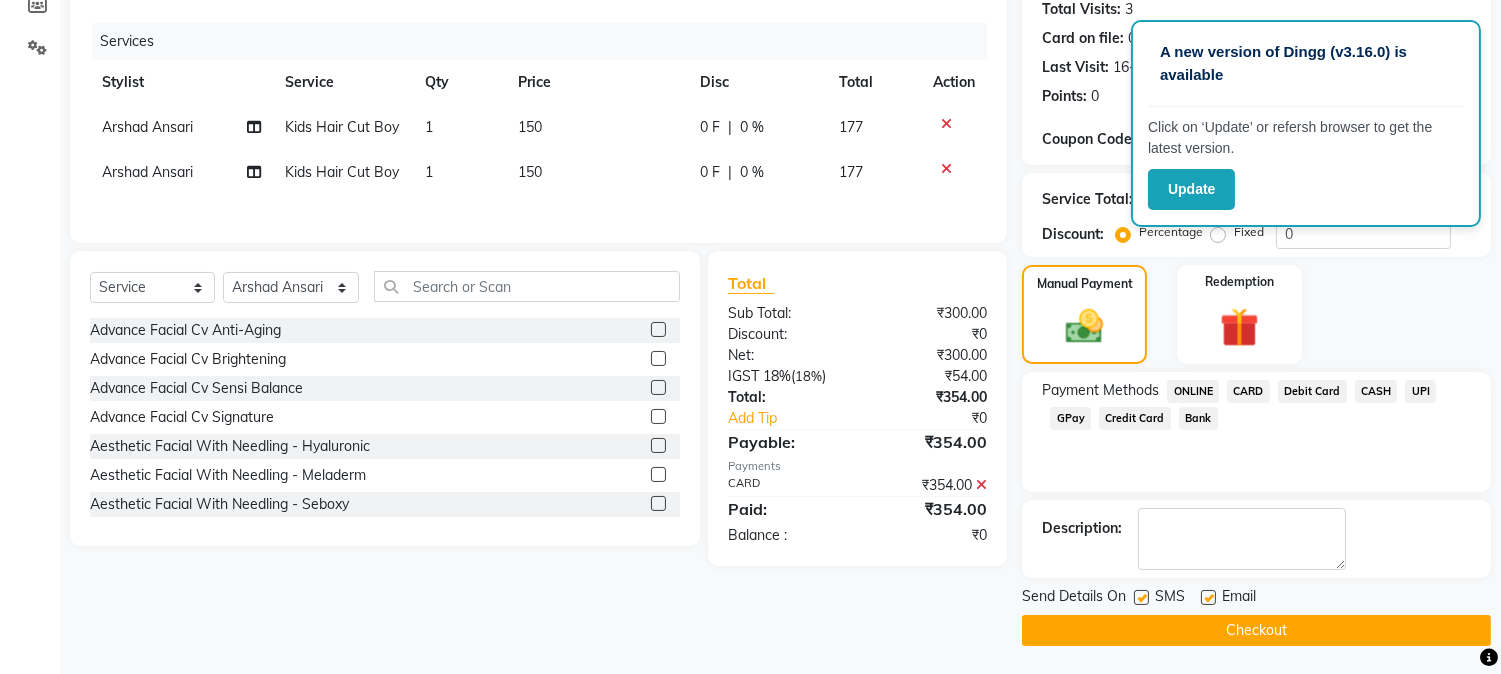 click on "CARD" 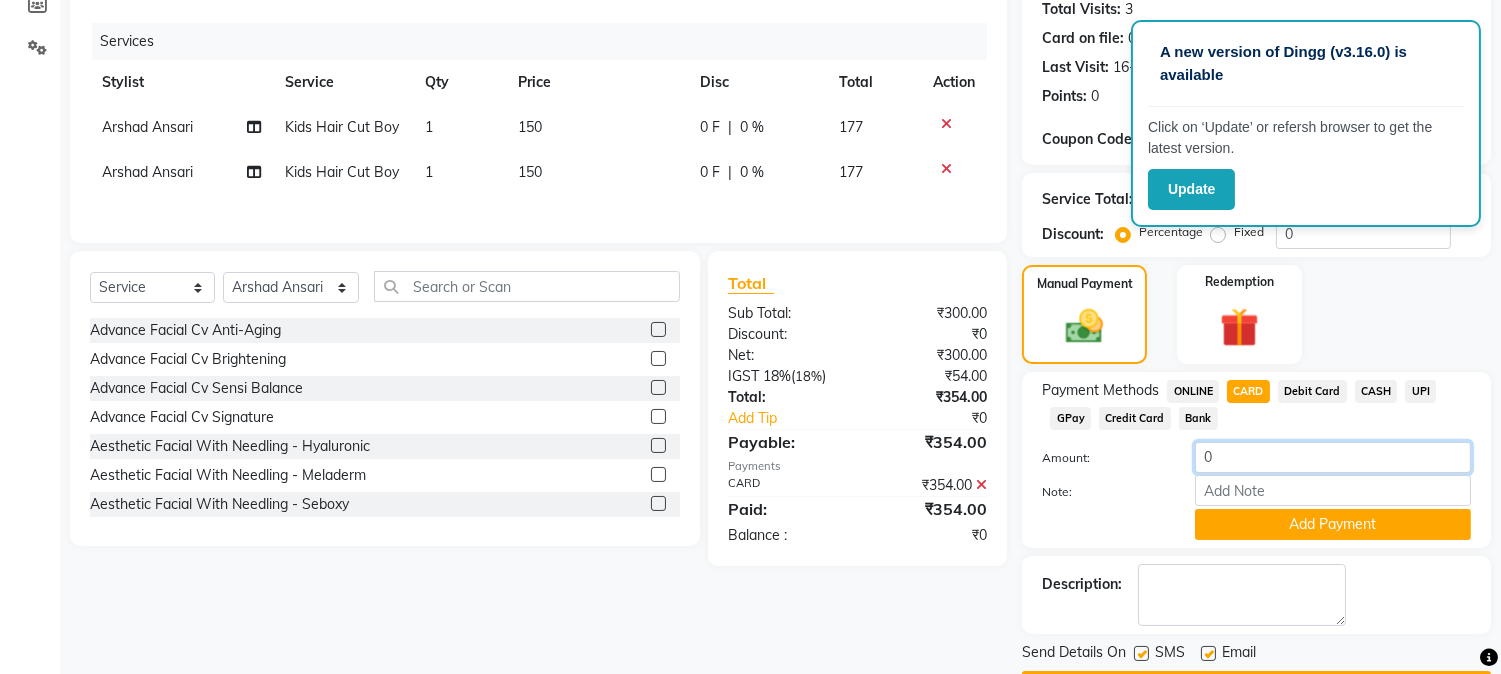 click on "0" 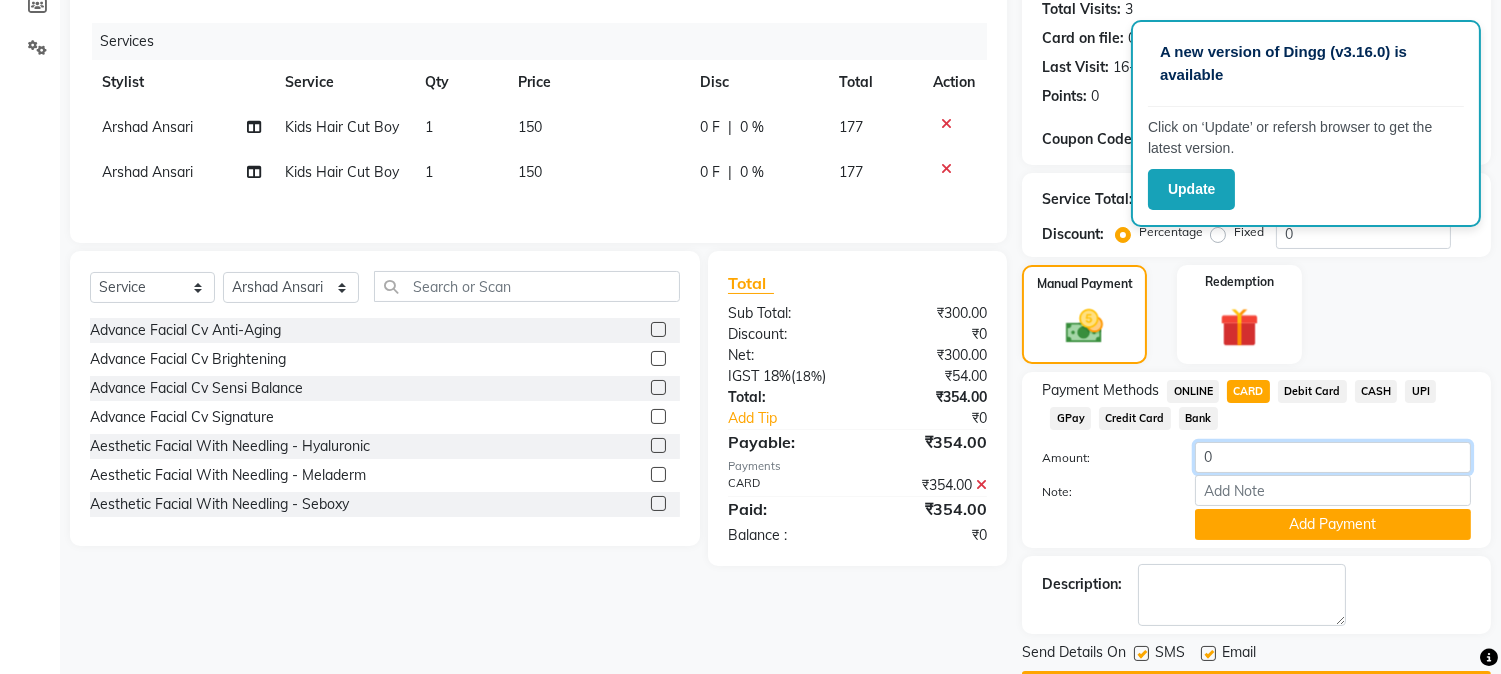 click on "0" 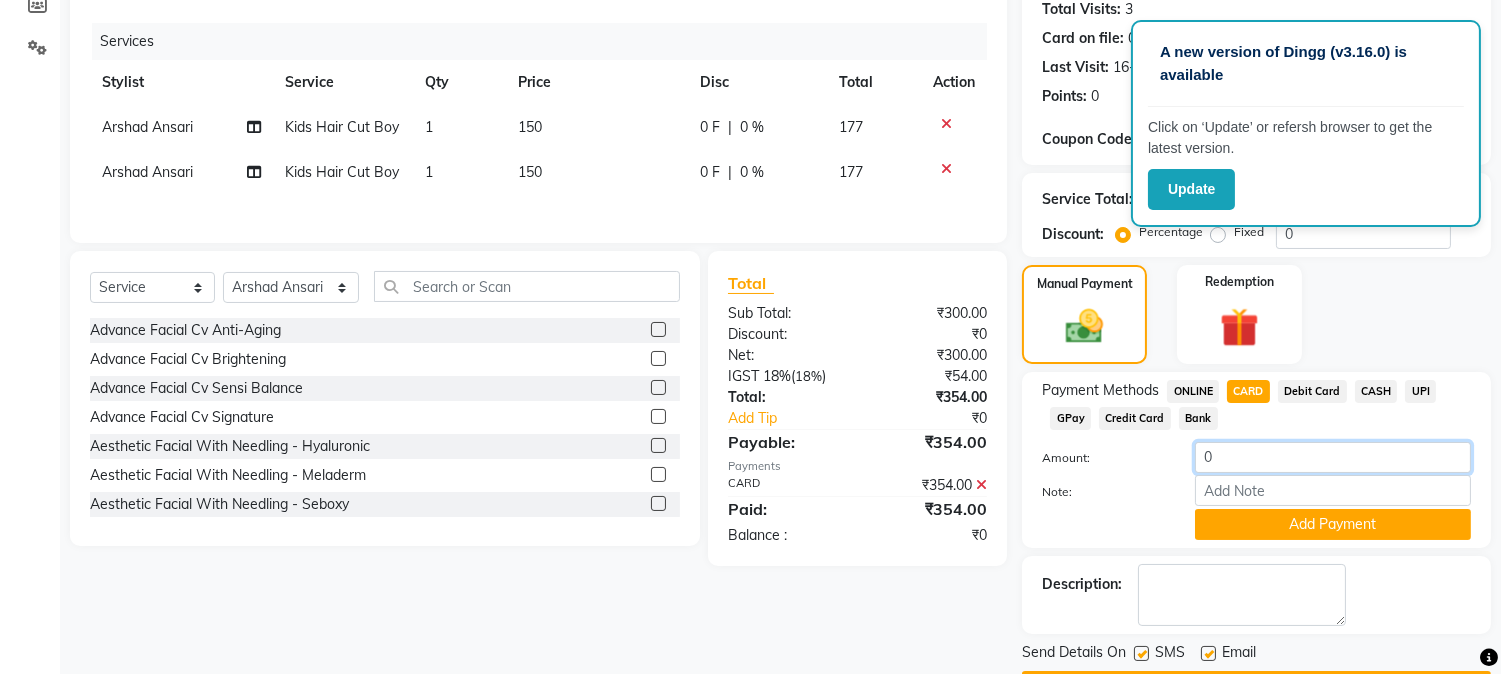 drag, startPoint x: 1300, startPoint y: 465, endPoint x: 1284, endPoint y: 474, distance: 18.35756 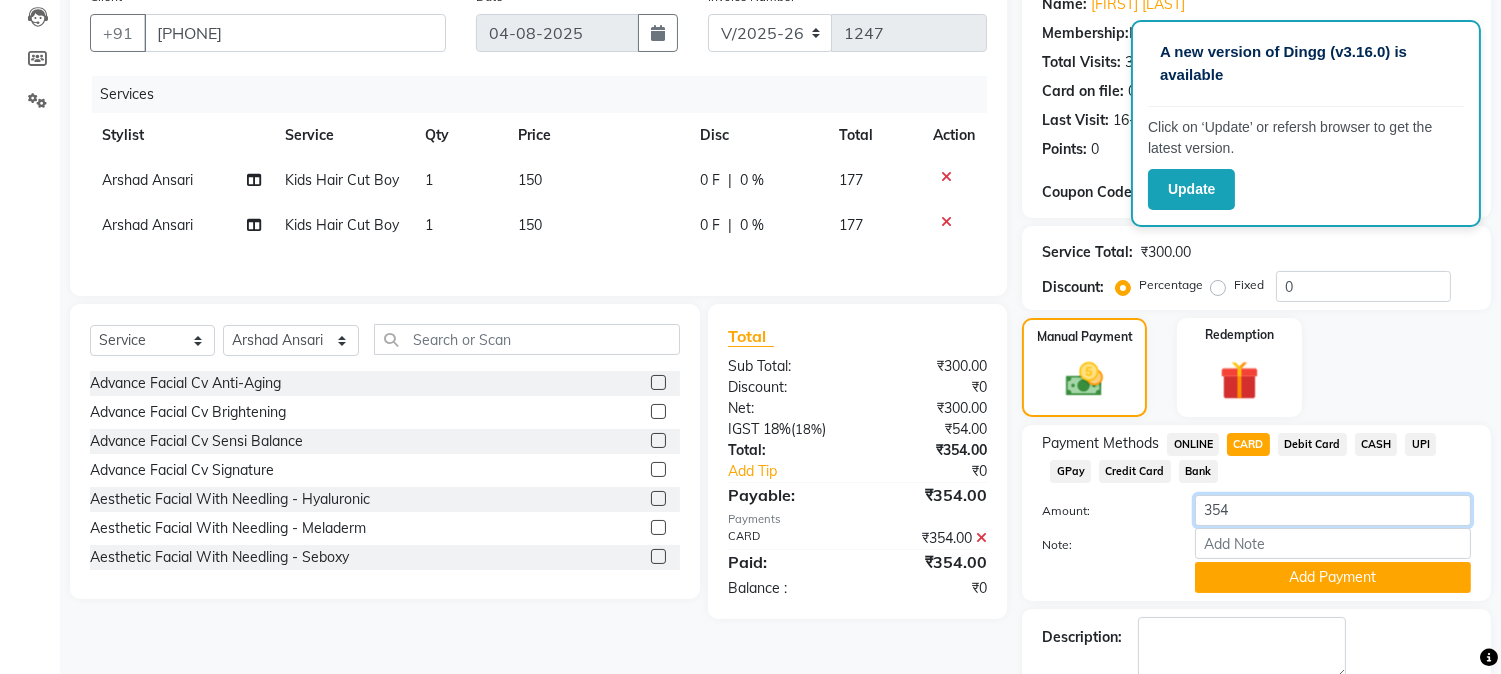 scroll, scrollTop: 283, scrollLeft: 0, axis: vertical 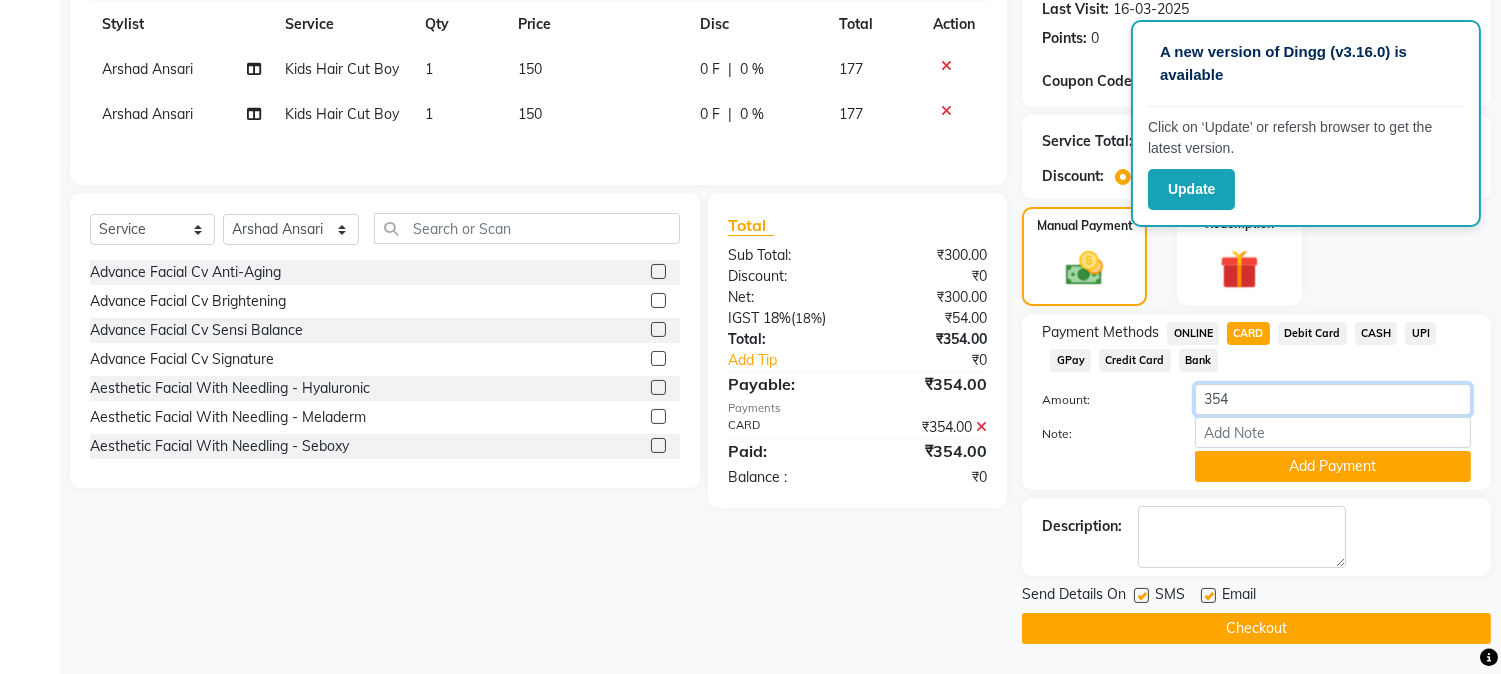type on "354" 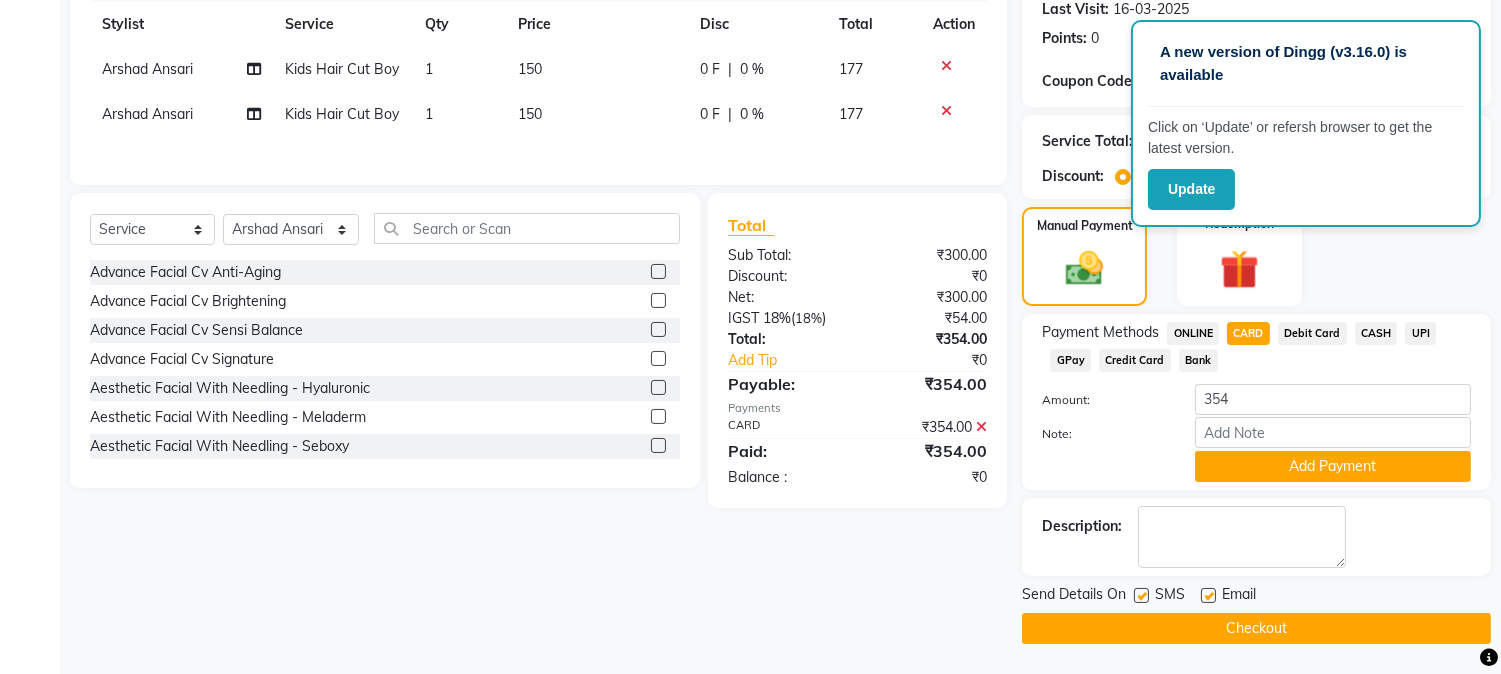click on "Checkout" 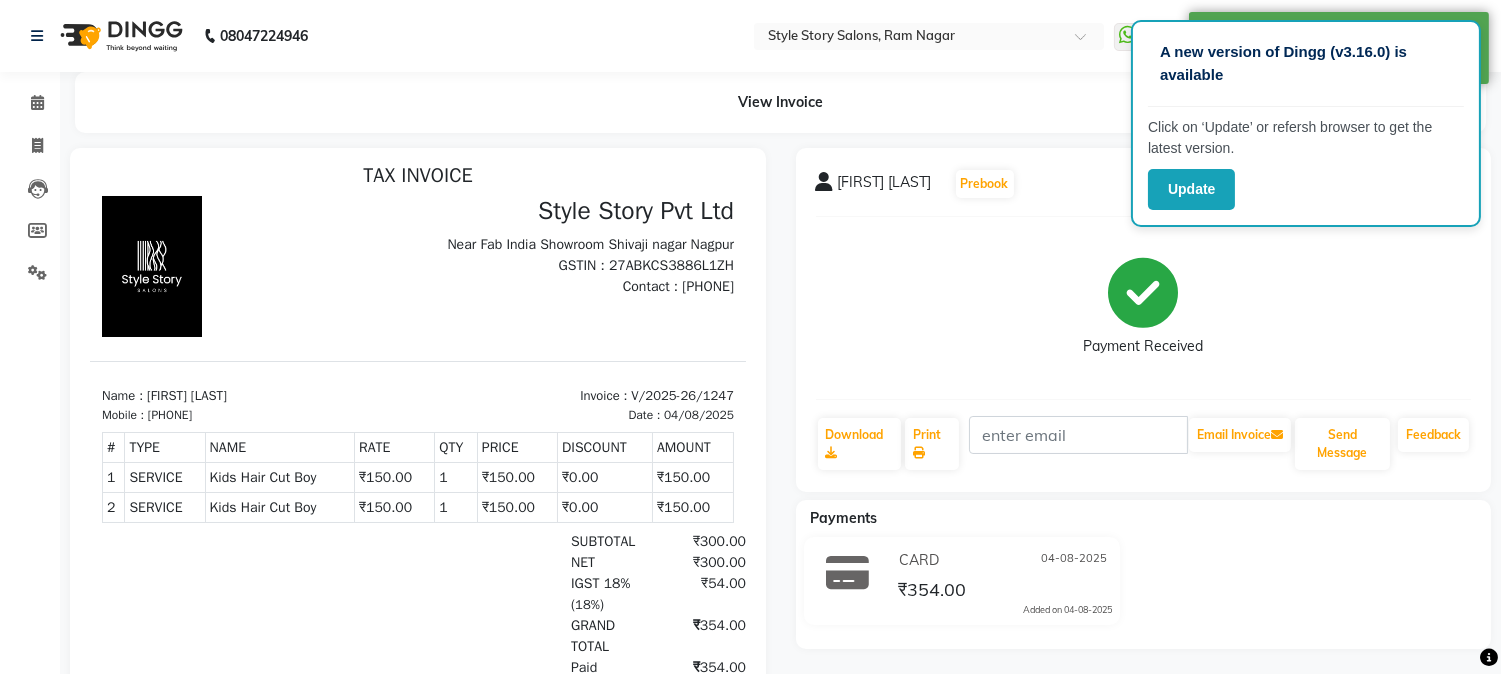 scroll, scrollTop: 15, scrollLeft: 0, axis: vertical 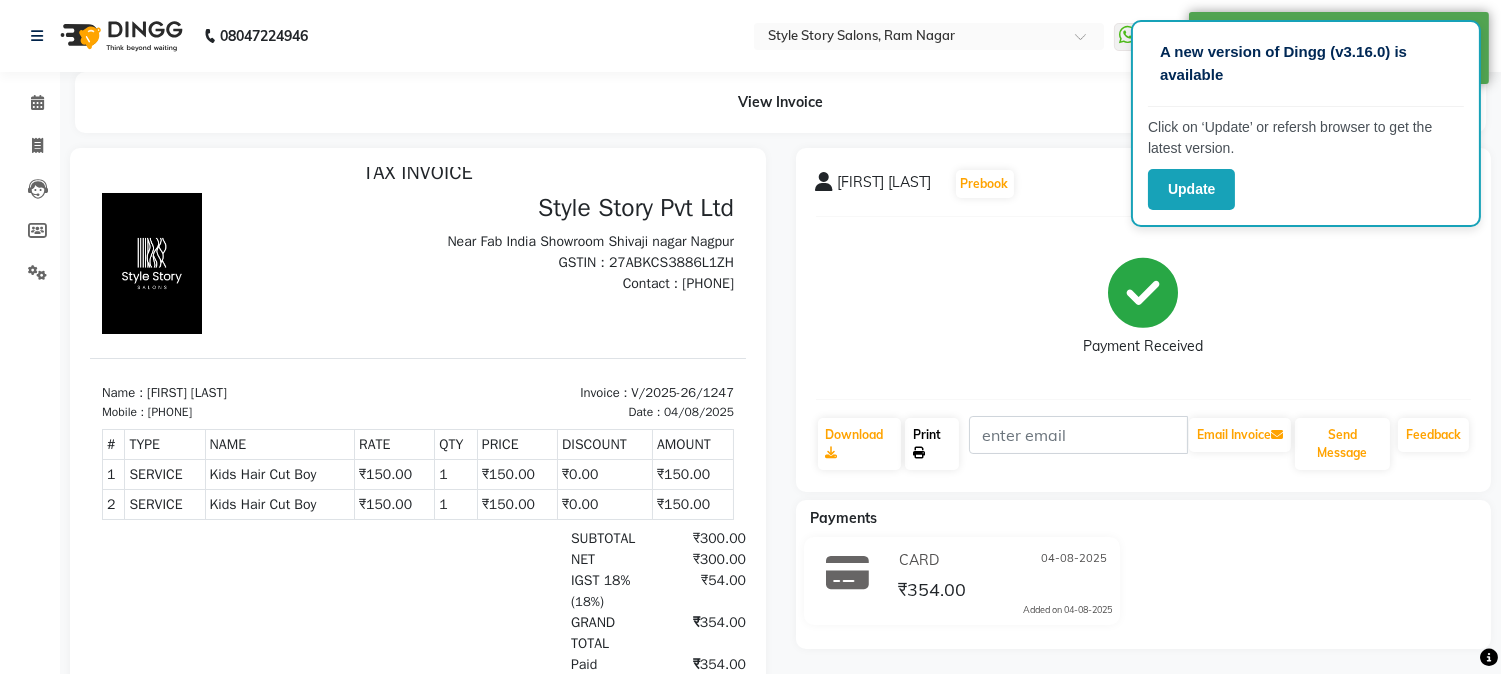 click on "Print" 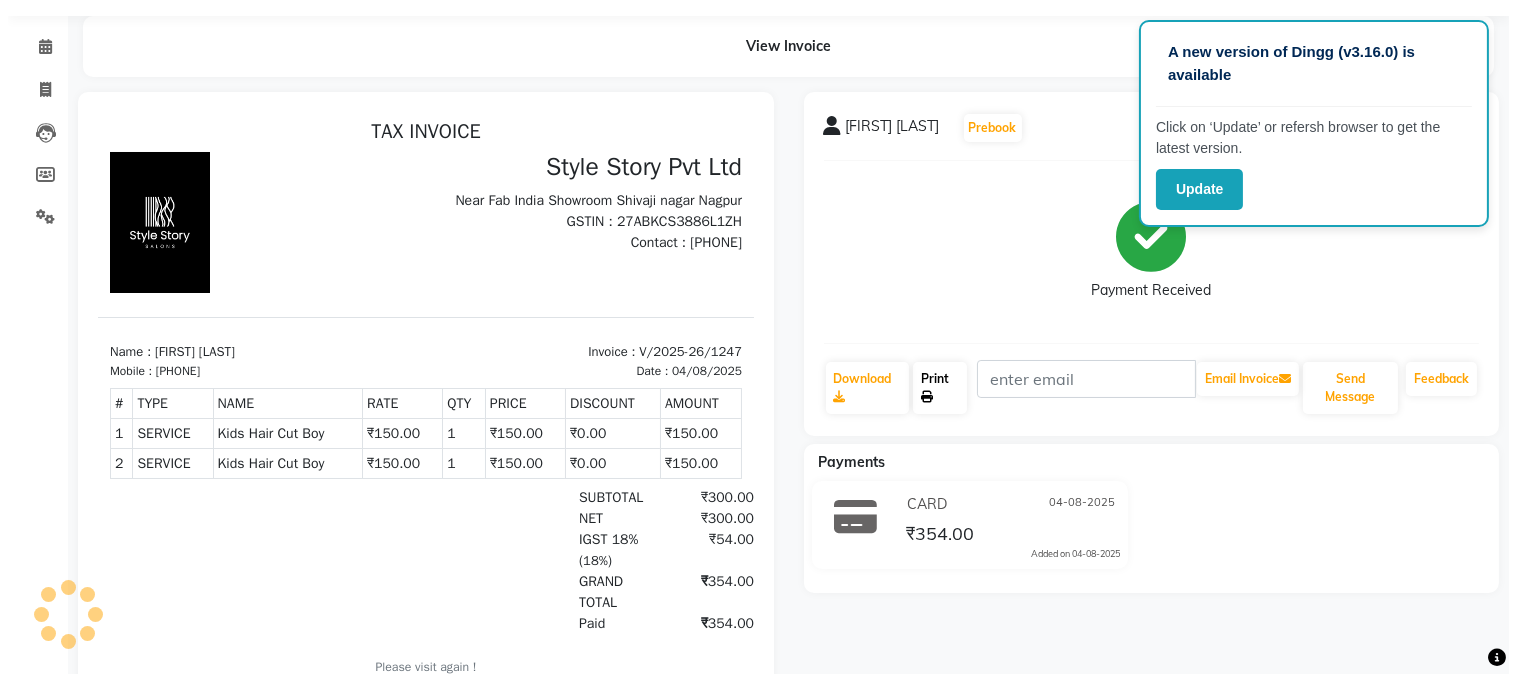 scroll, scrollTop: 0, scrollLeft: 0, axis: both 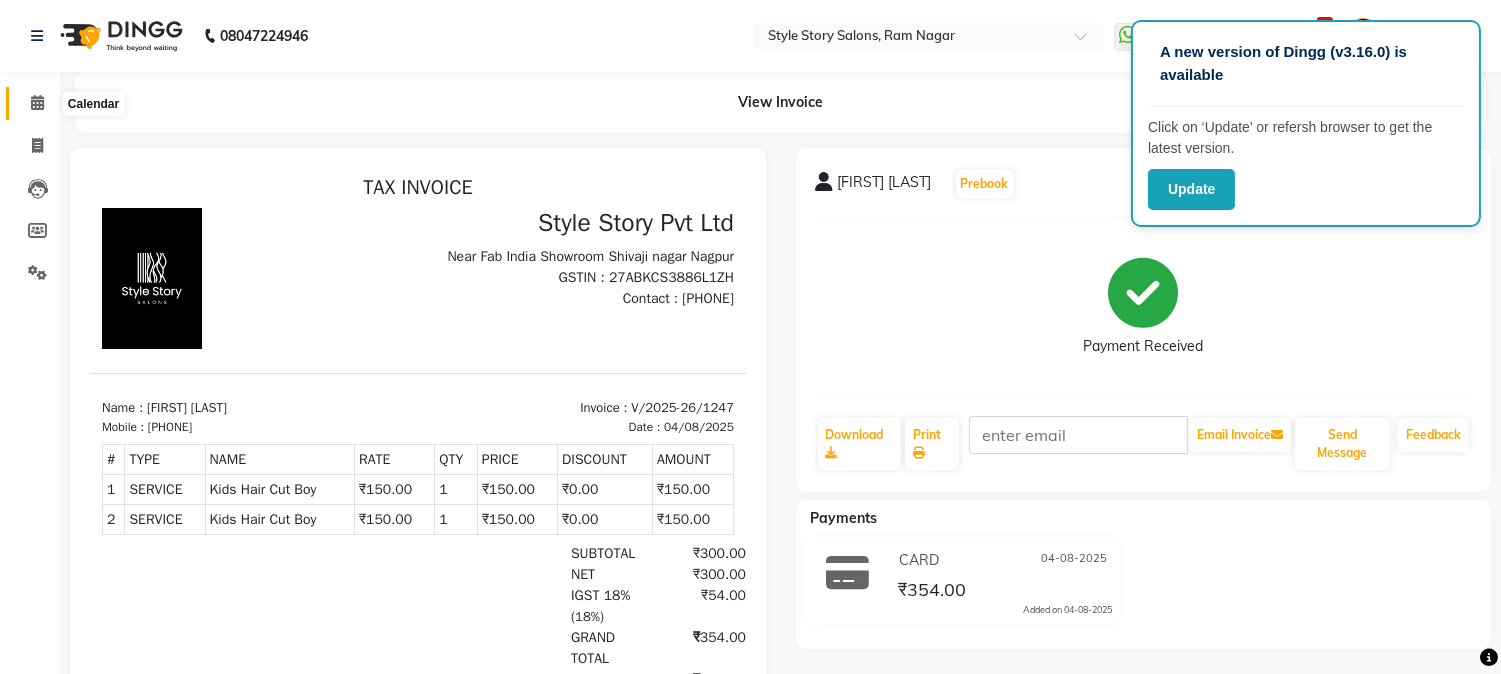 click 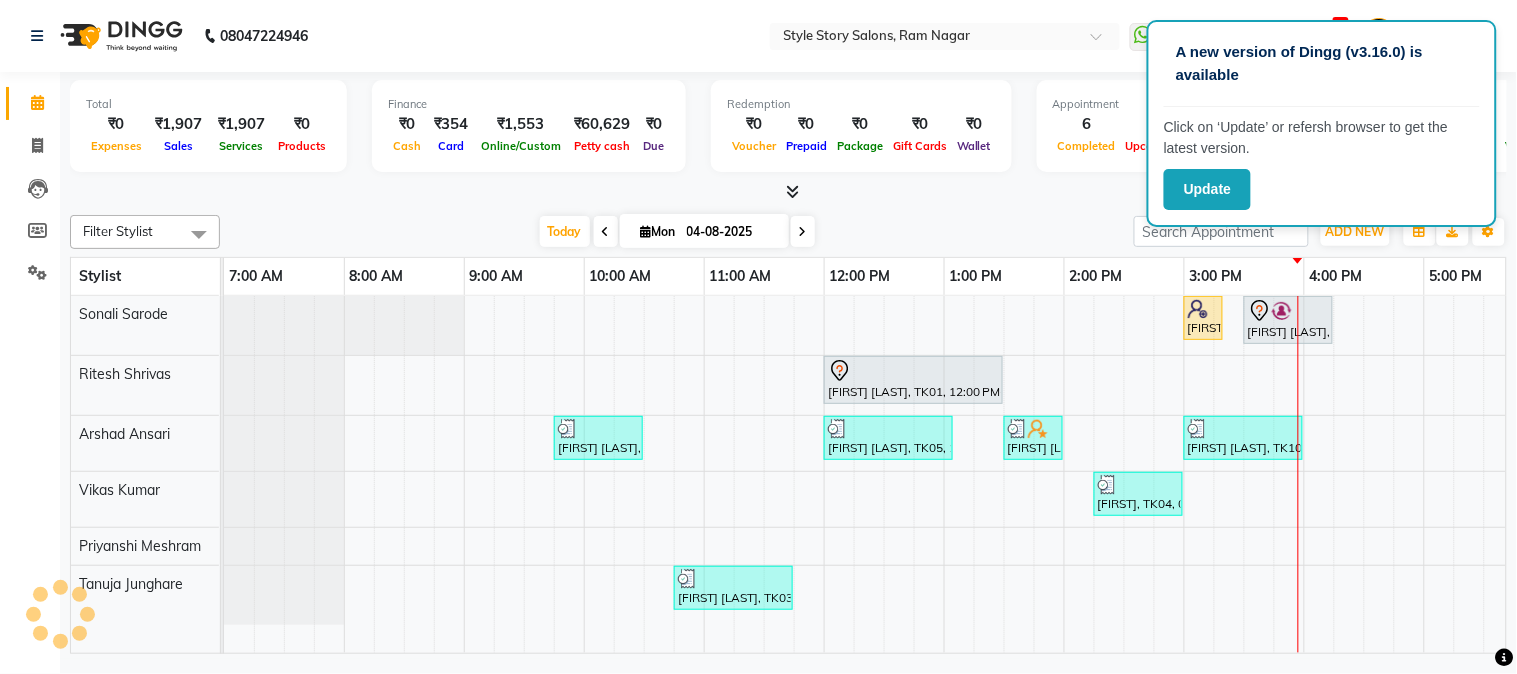 scroll, scrollTop: 0, scrollLeft: 0, axis: both 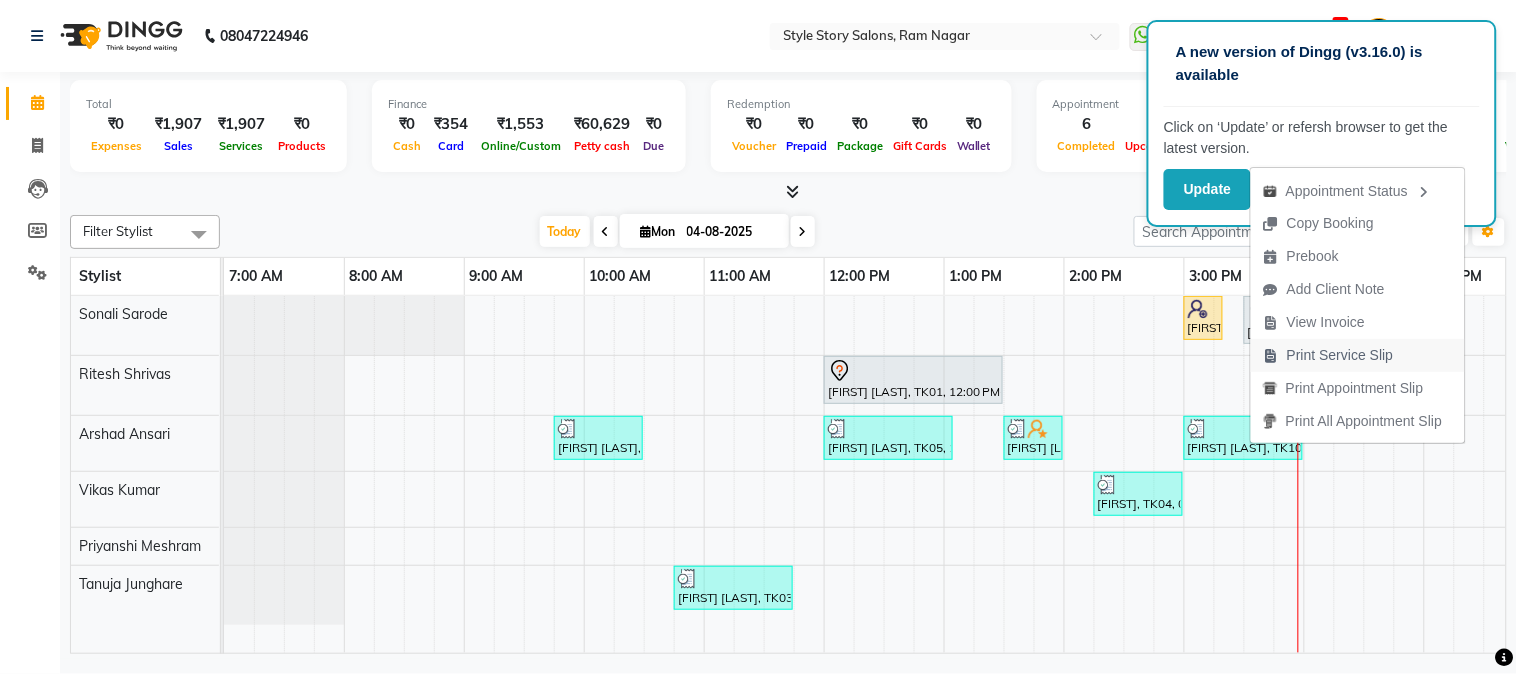 click on "Print Service Slip" at bounding box center [1340, 355] 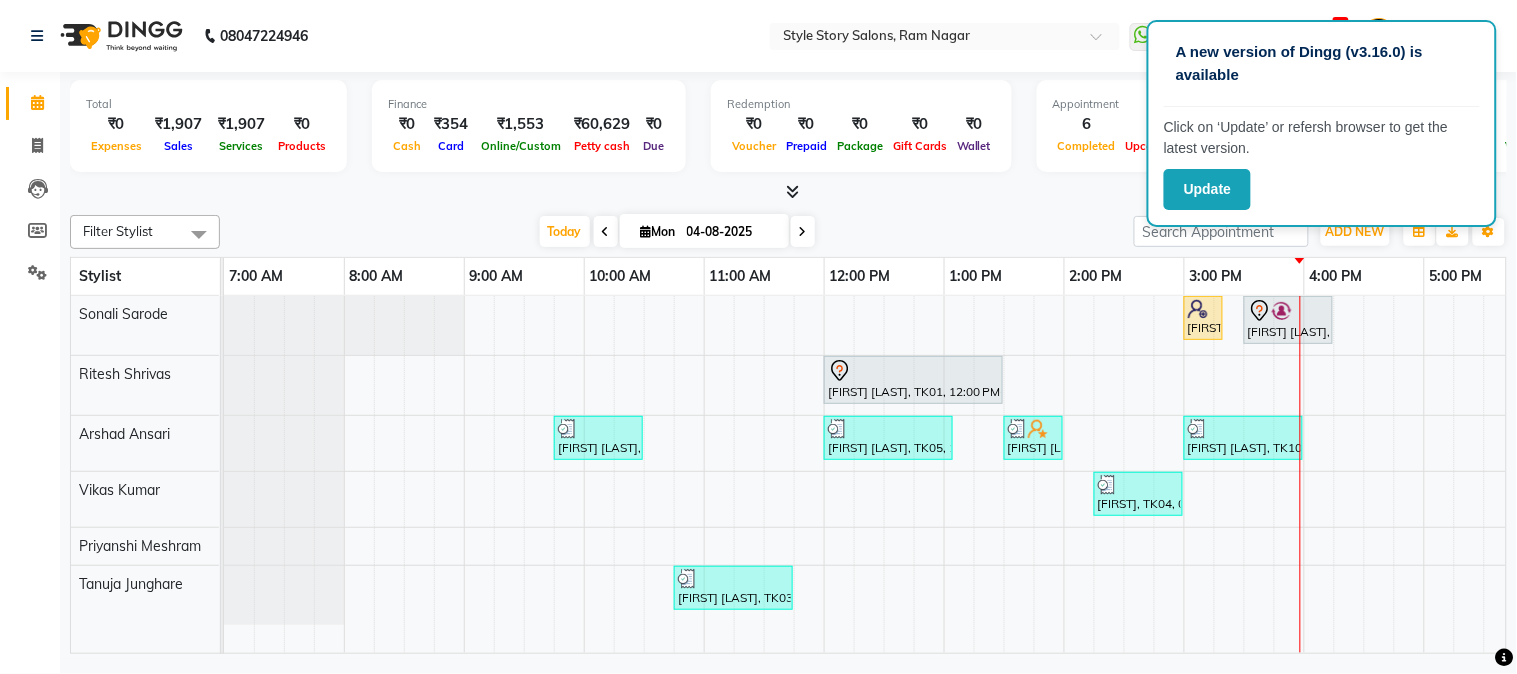 scroll, scrollTop: 0, scrollLeft: 3, axis: horizontal 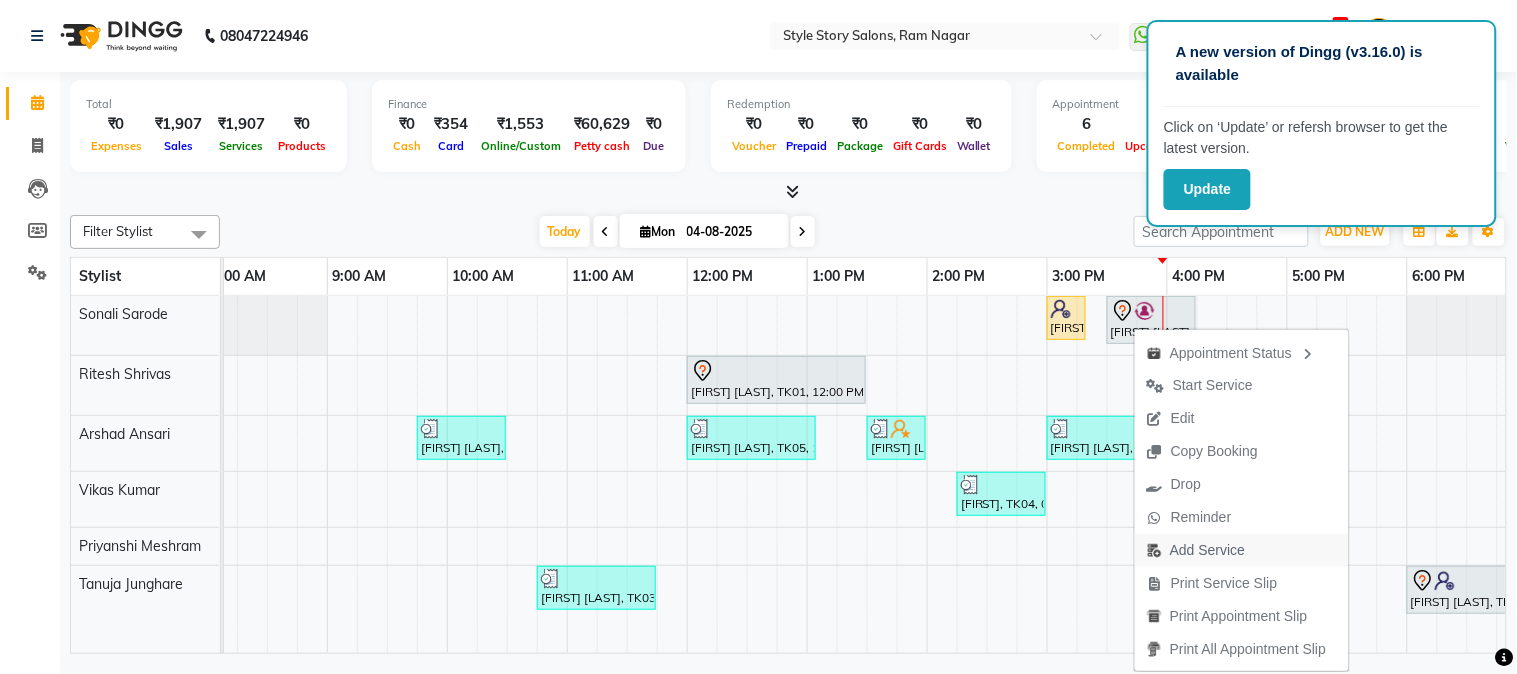 click on "Add Service" at bounding box center (1196, 550) 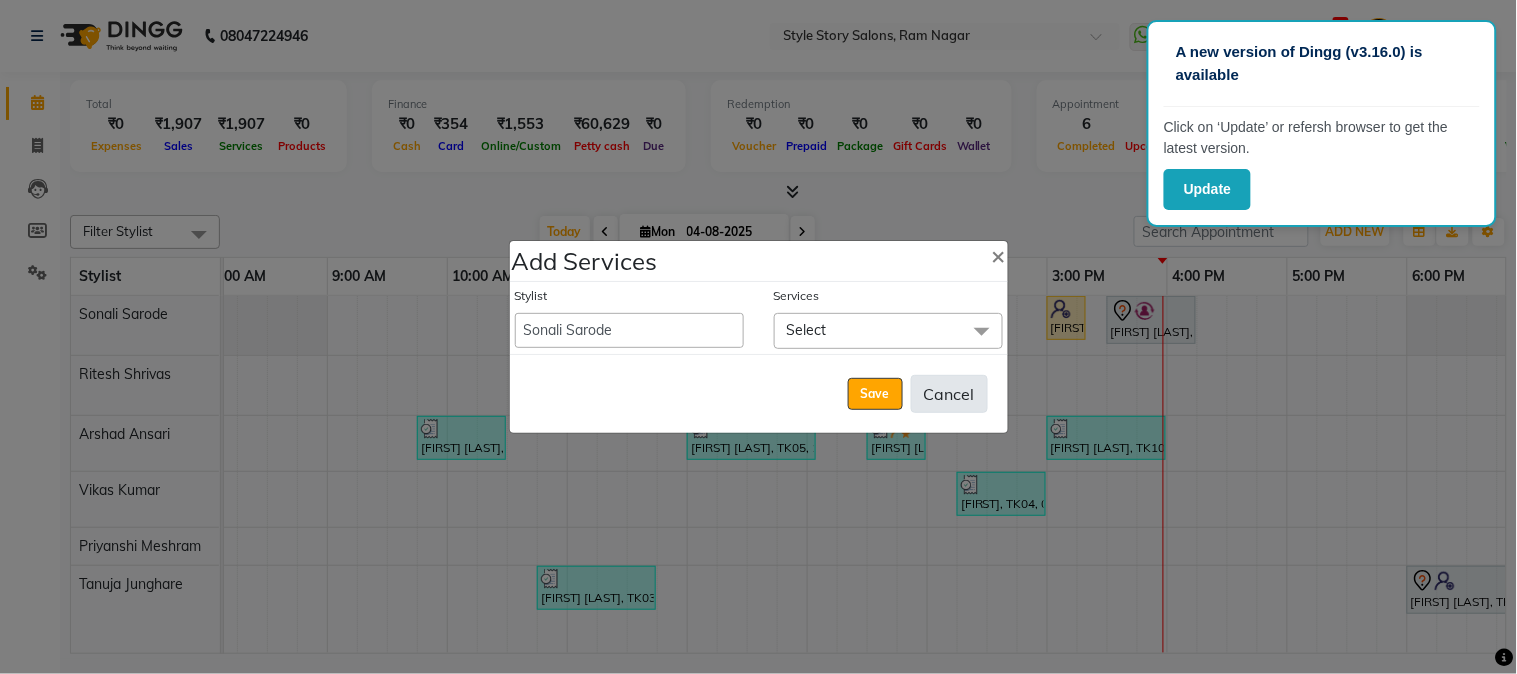 click on "Cancel" 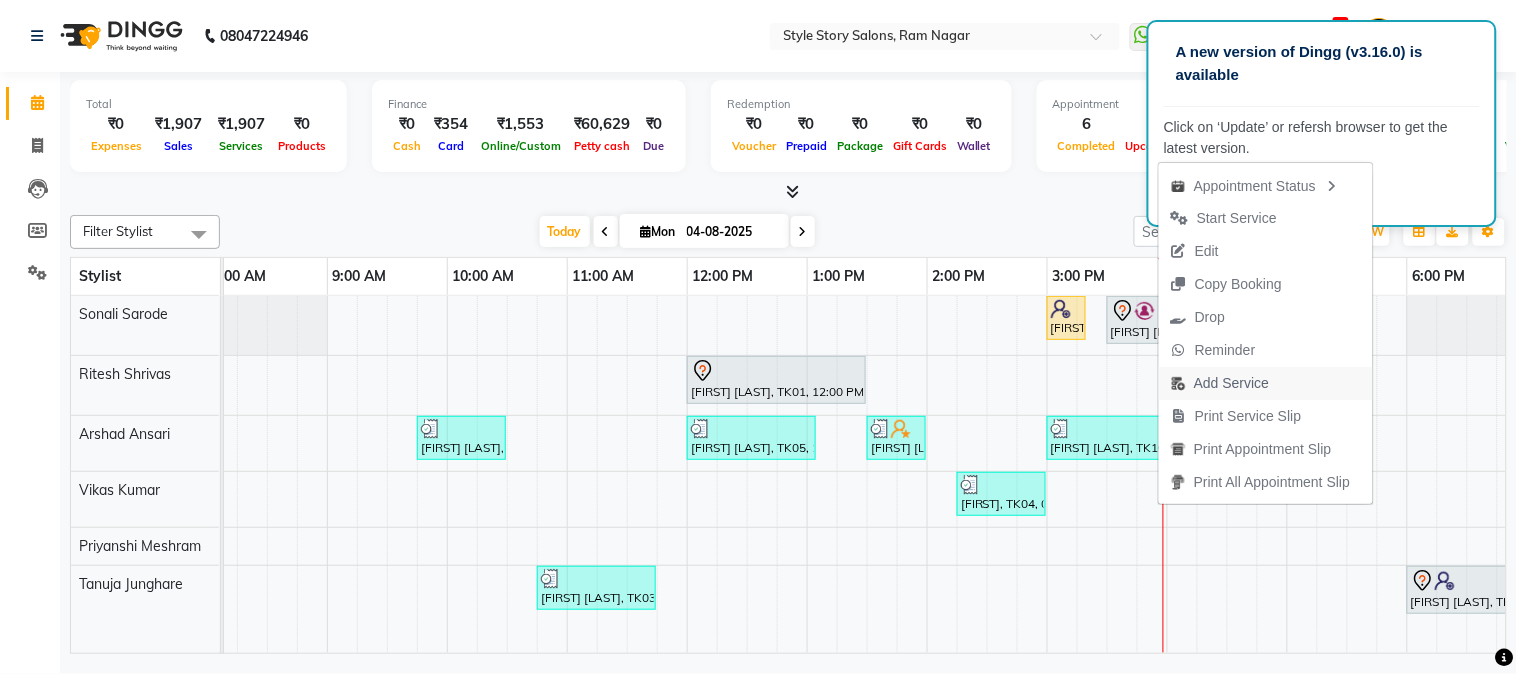 click on "Add Service" at bounding box center [1231, 383] 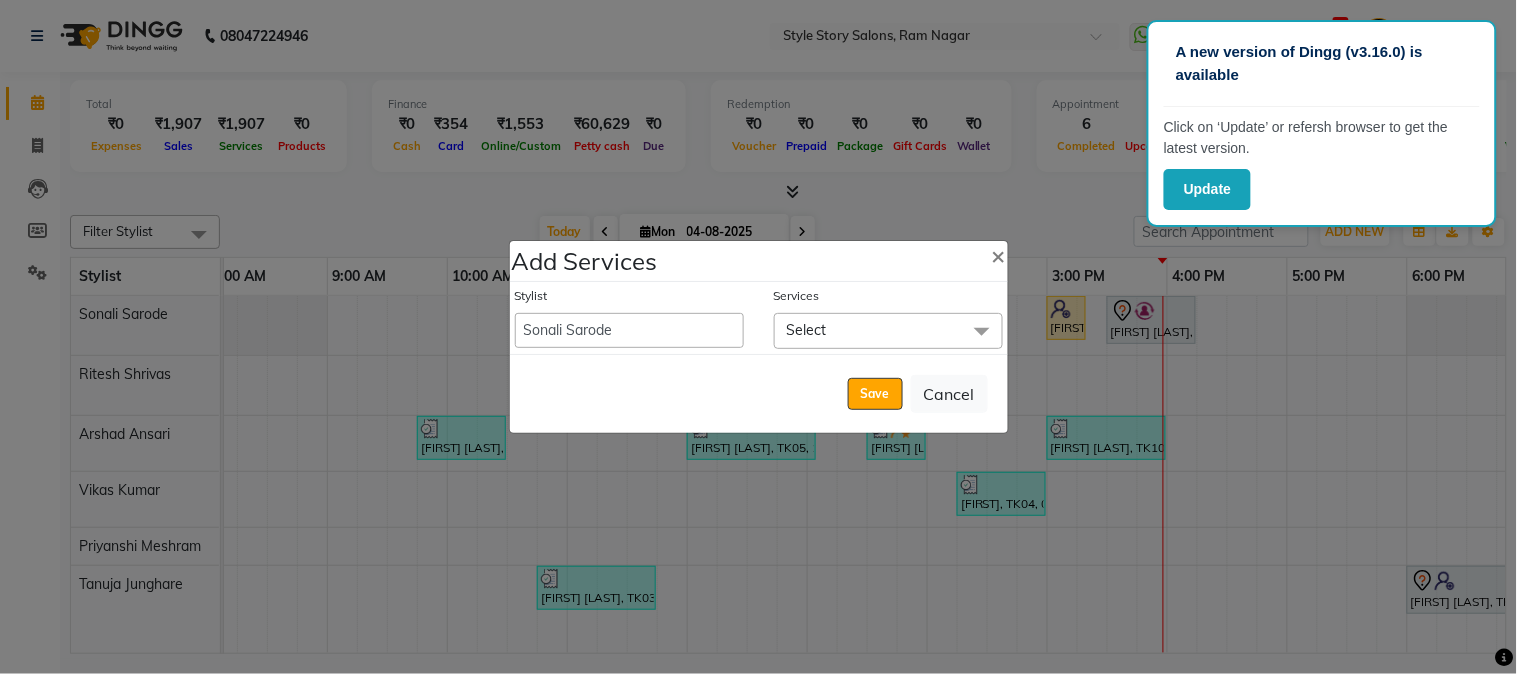 click on "Select" 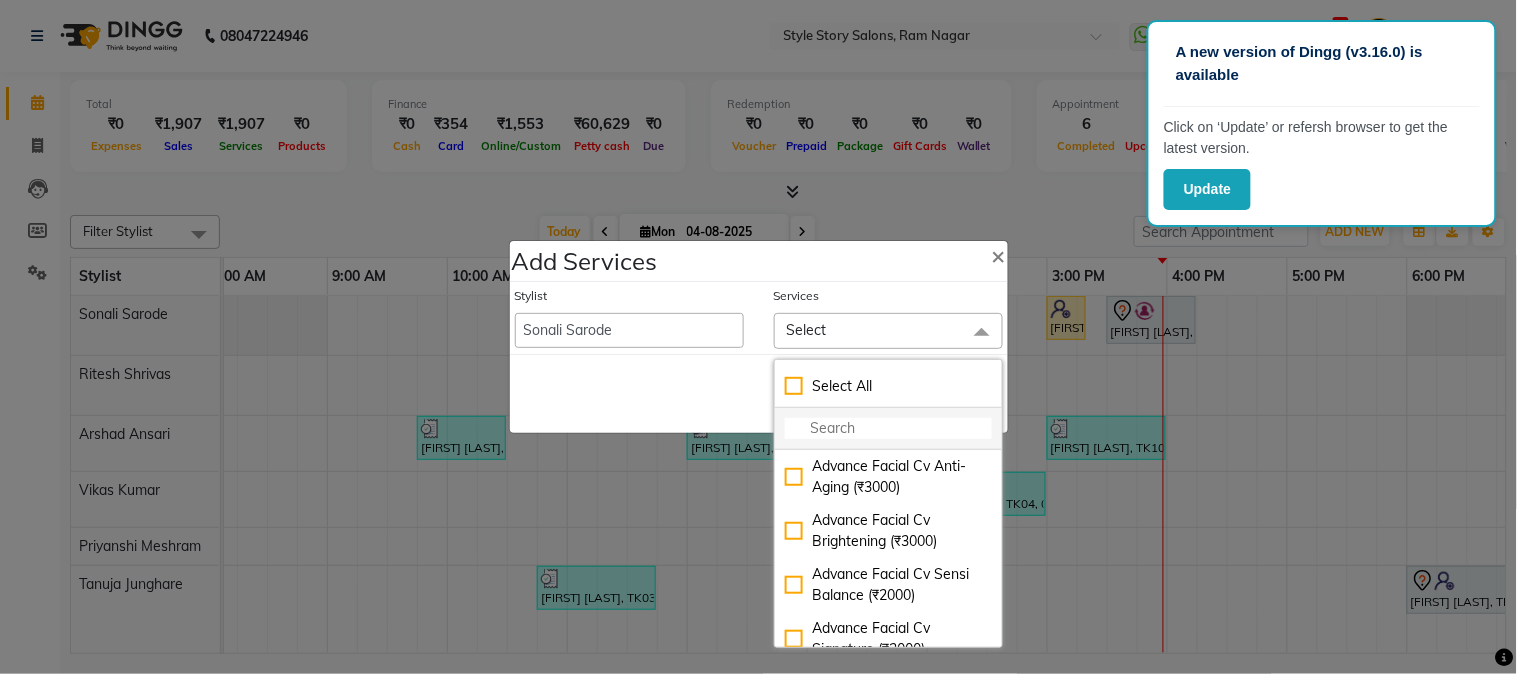click 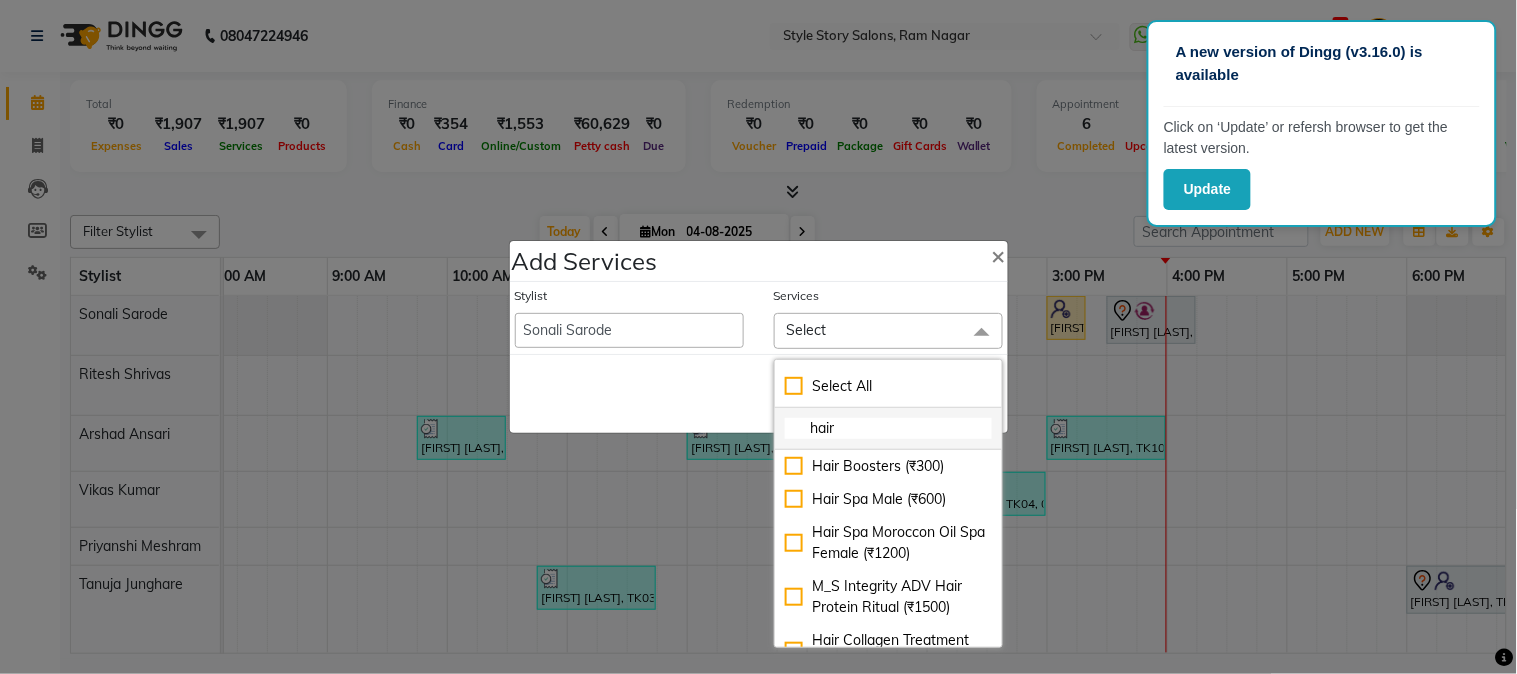 type on "hair" 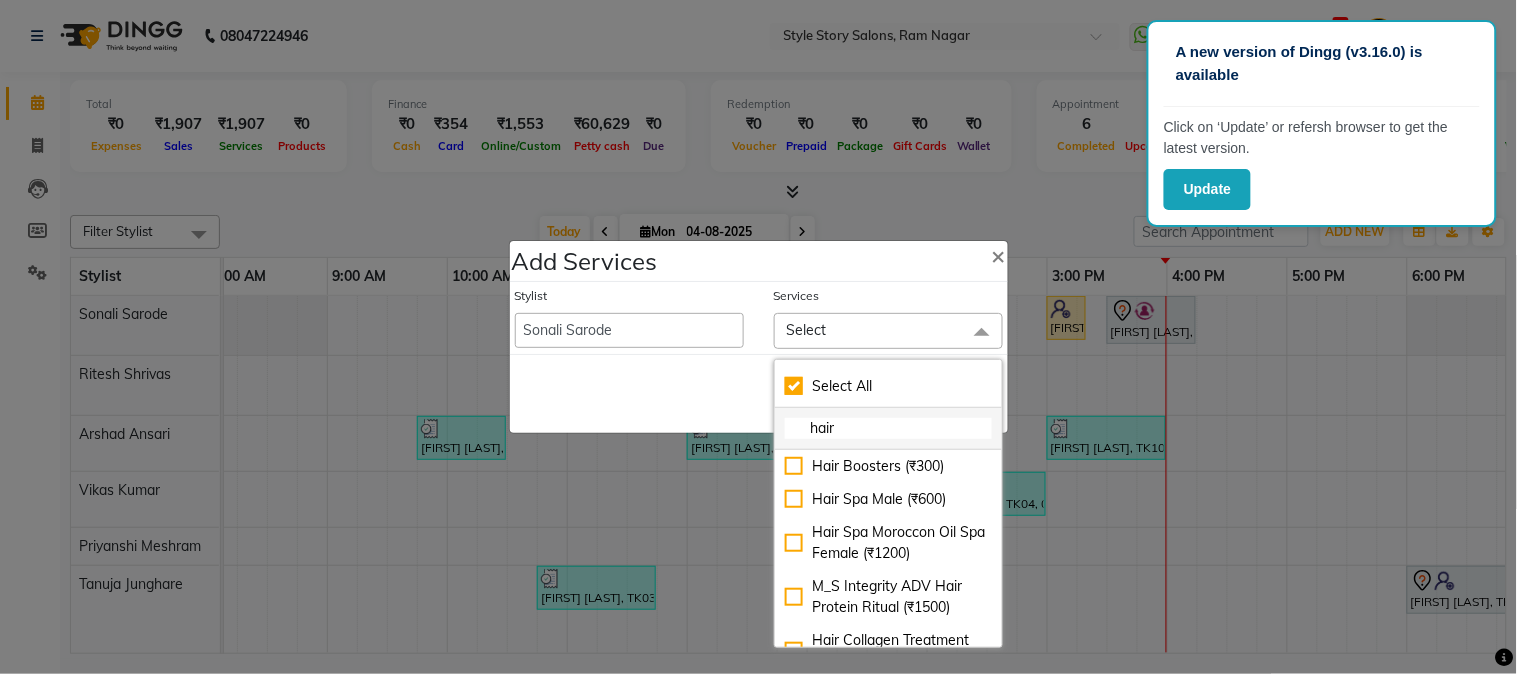 checkbox on "true" 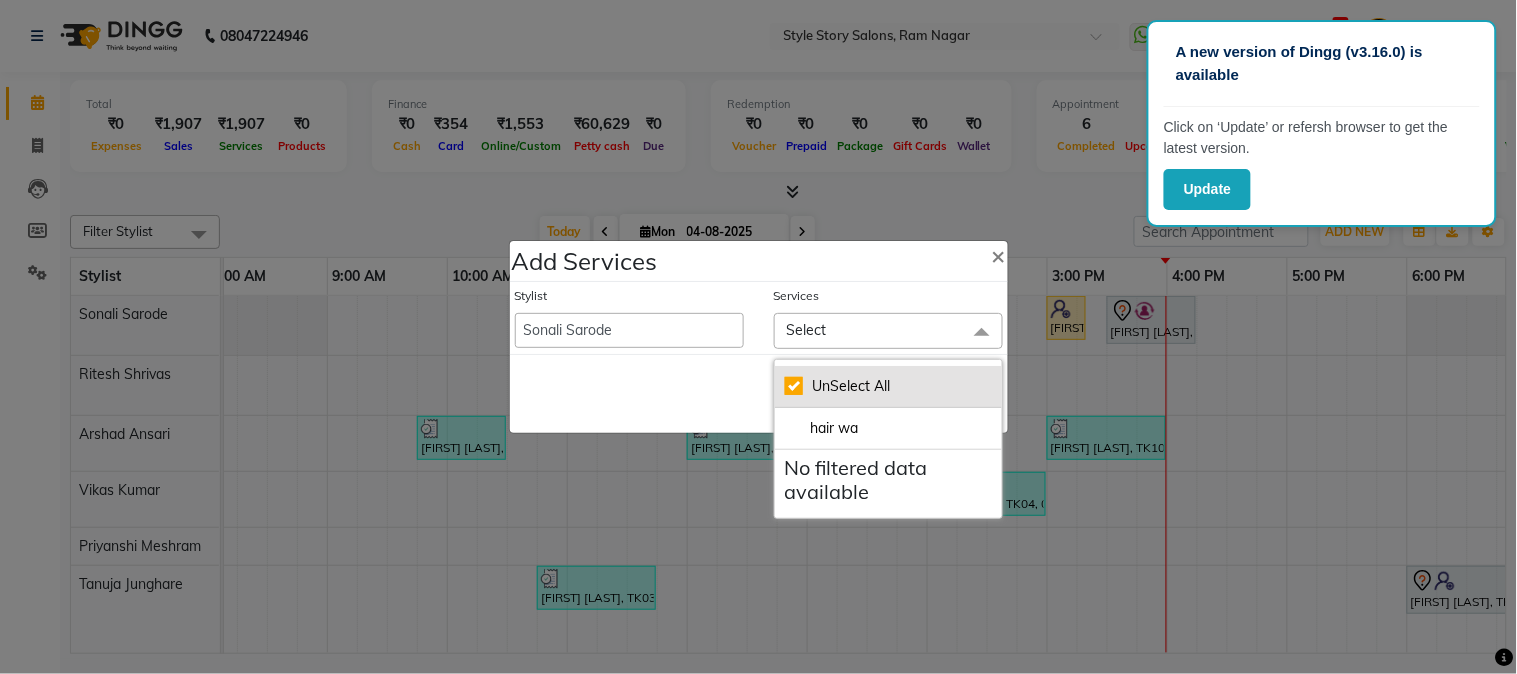 type on "hair w" 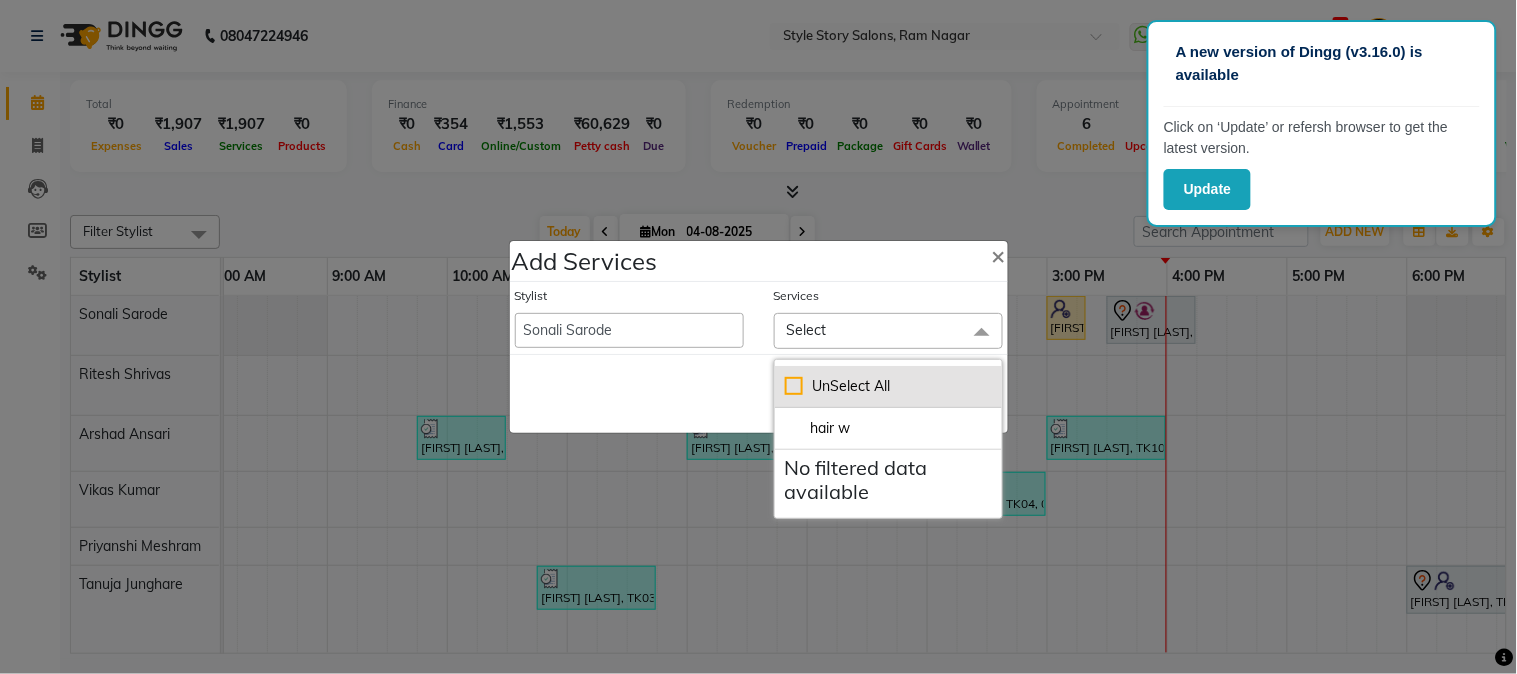 checkbox on "false" 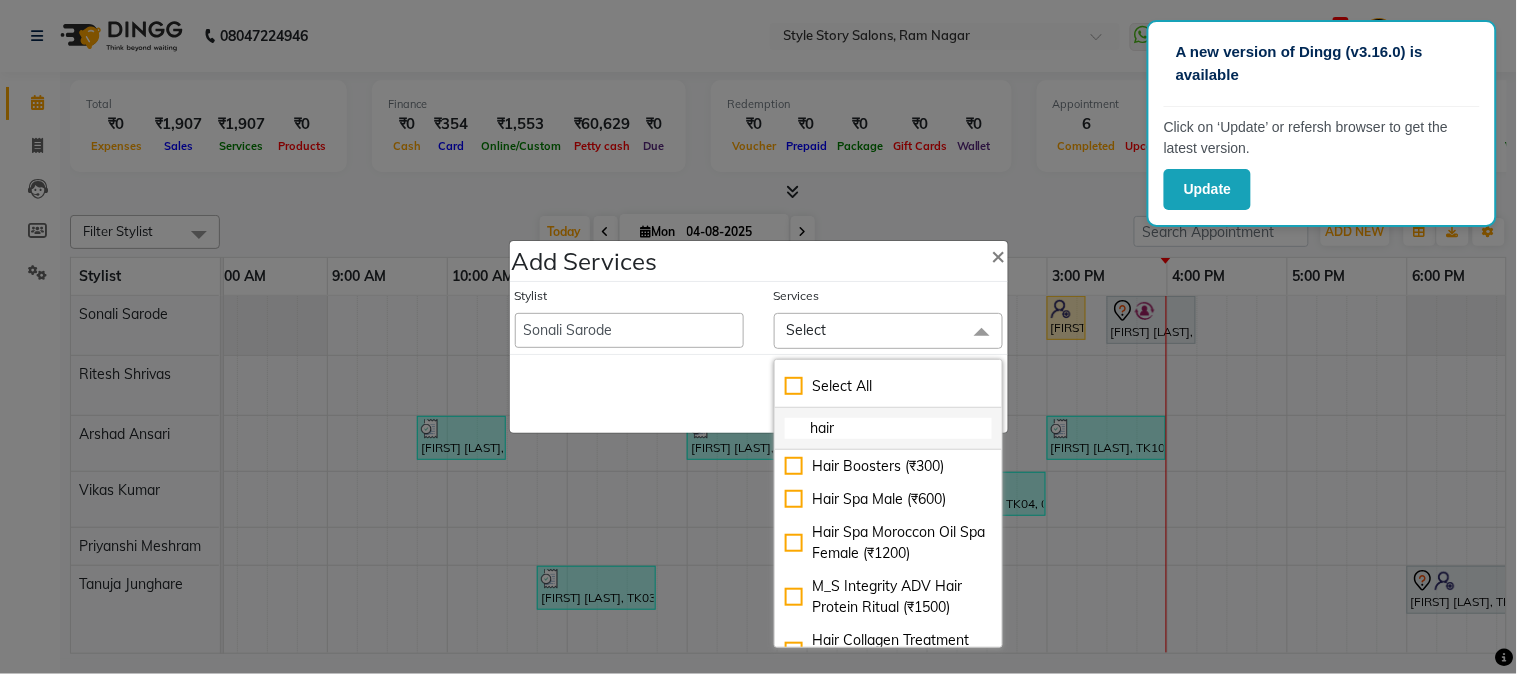 type on "hair" 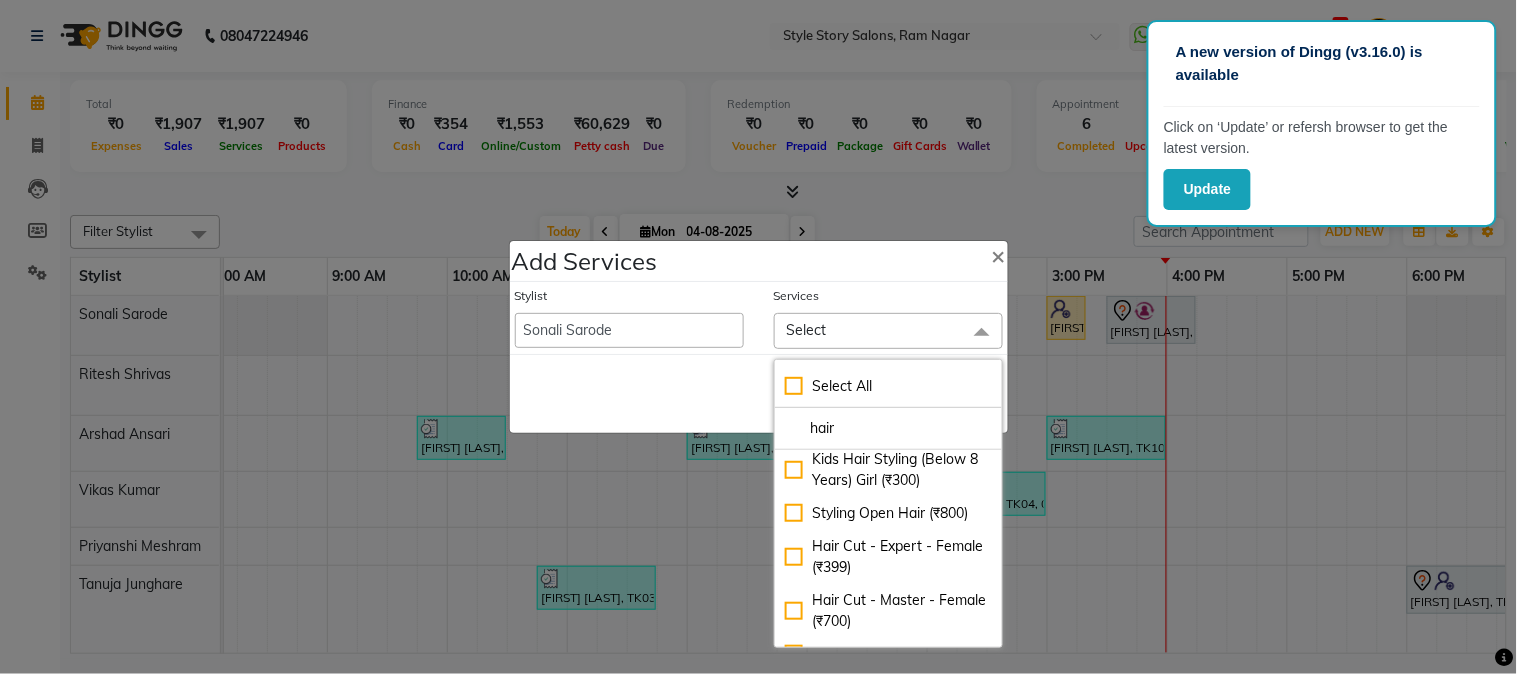 scroll, scrollTop: 537, scrollLeft: 0, axis: vertical 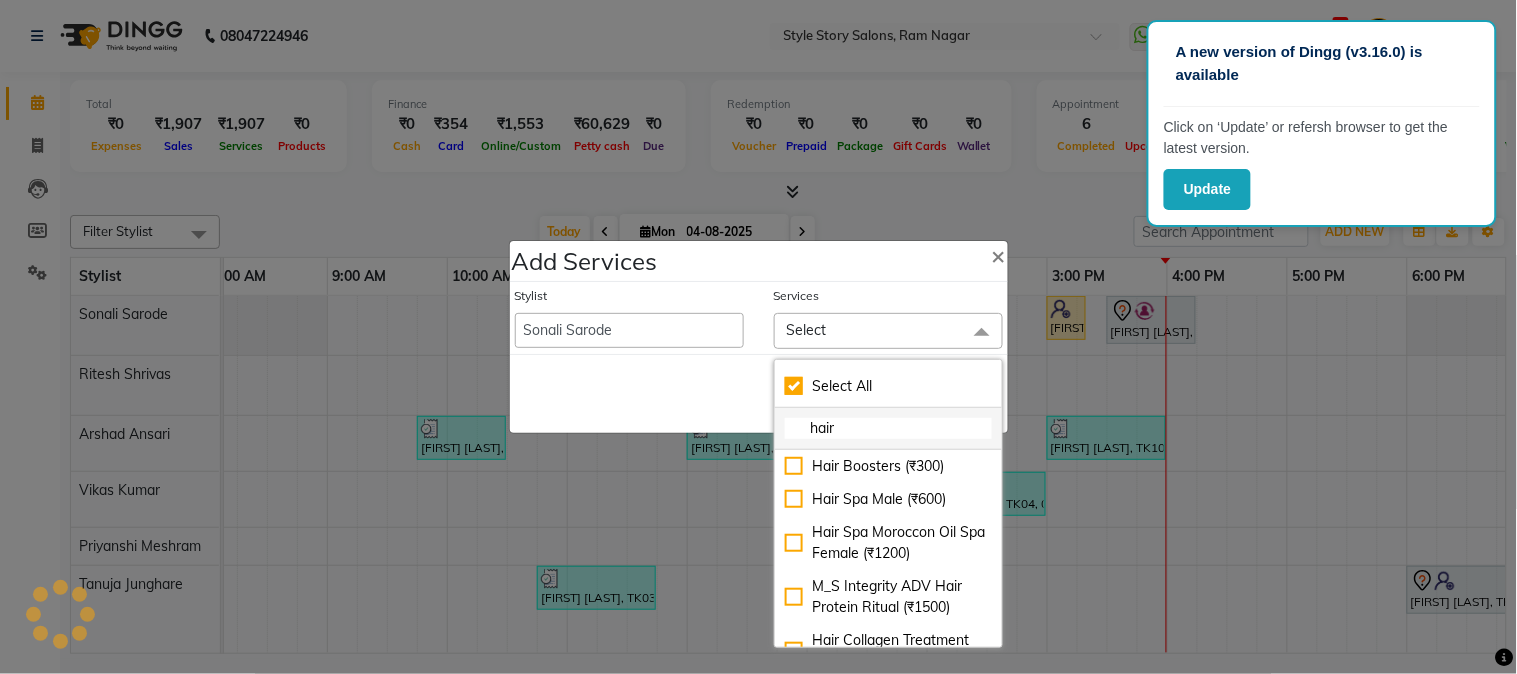 checkbox on "true" 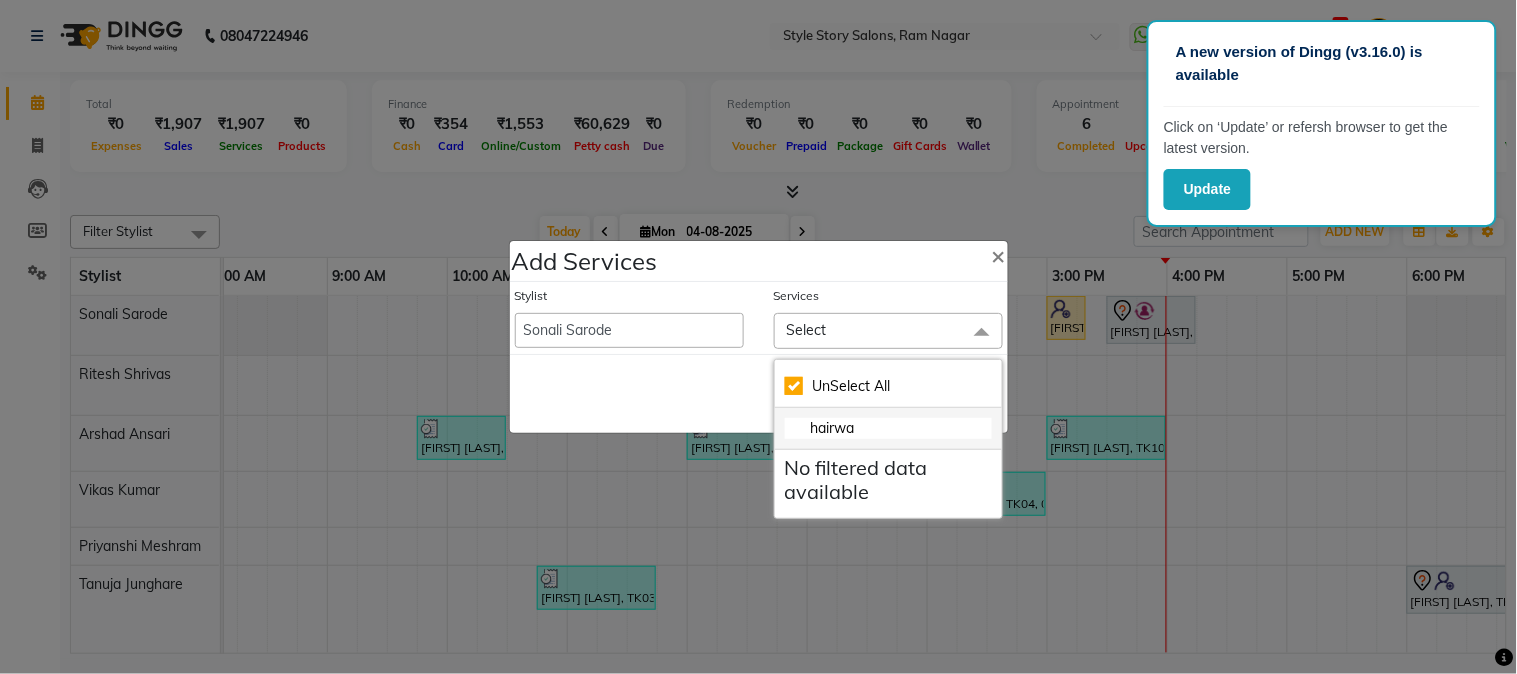 type on "hairw" 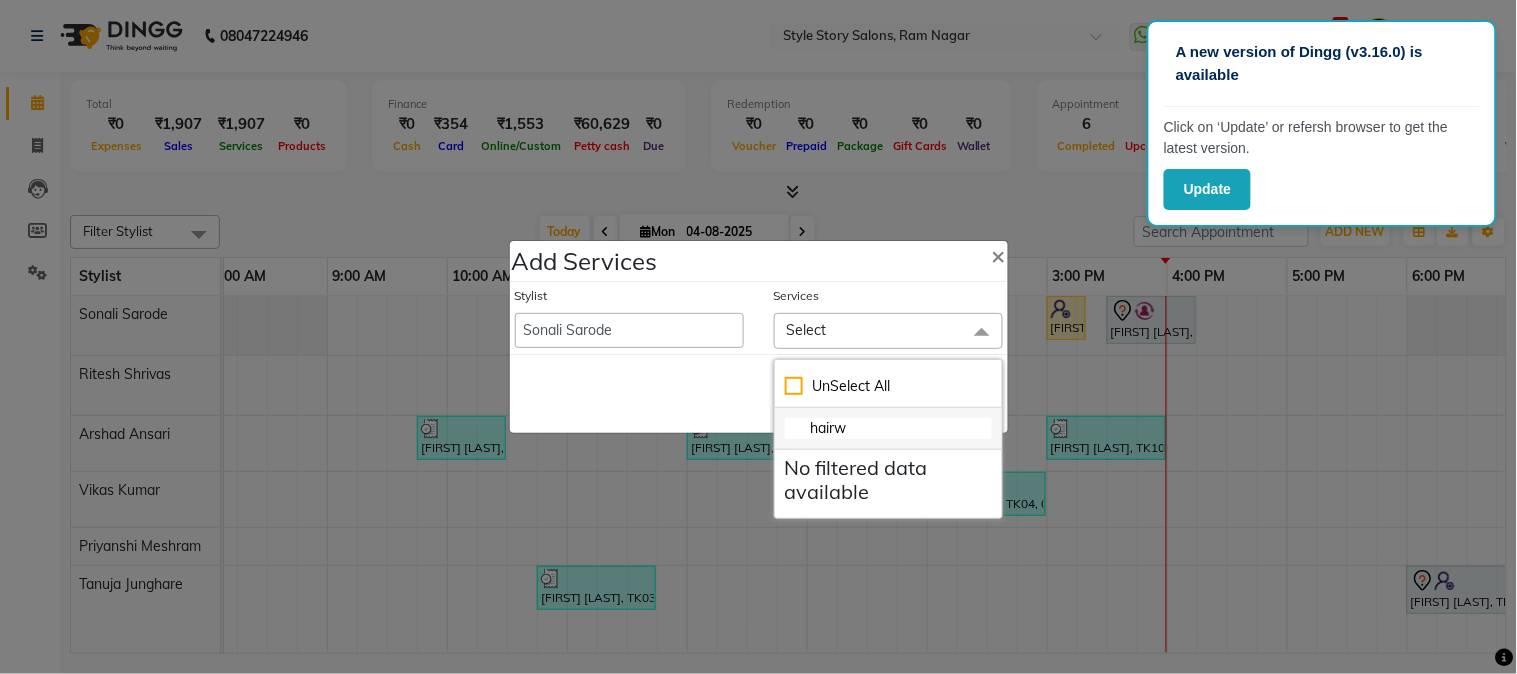 checkbox on "false" 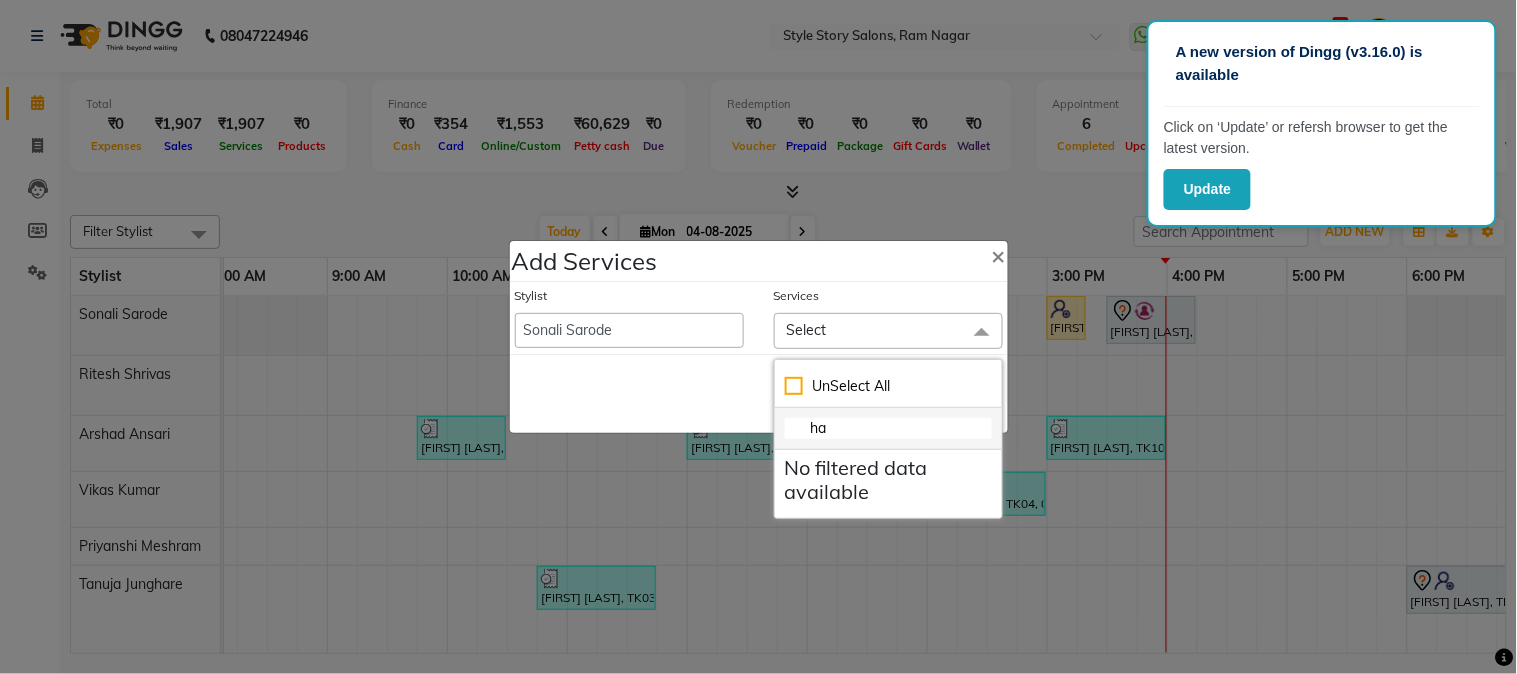 type on "h" 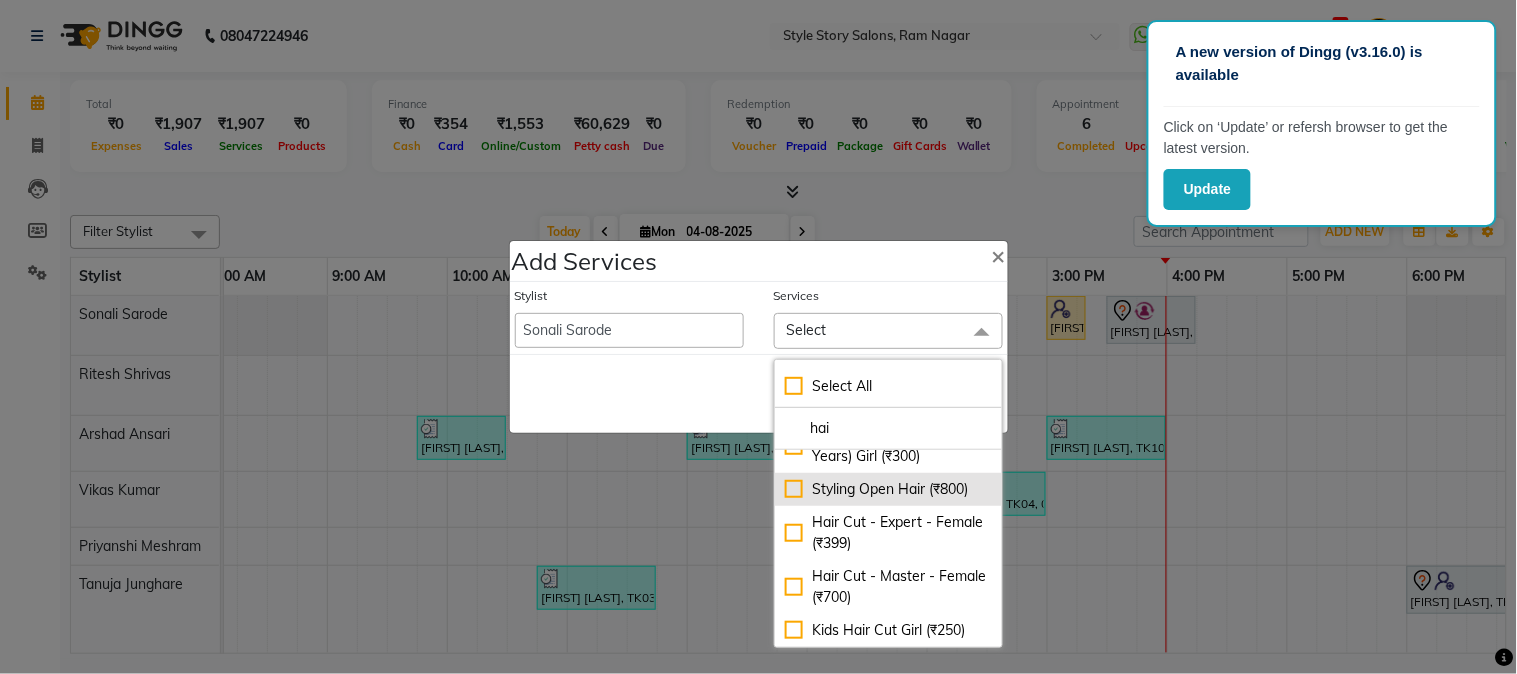 scroll, scrollTop: 537, scrollLeft: 0, axis: vertical 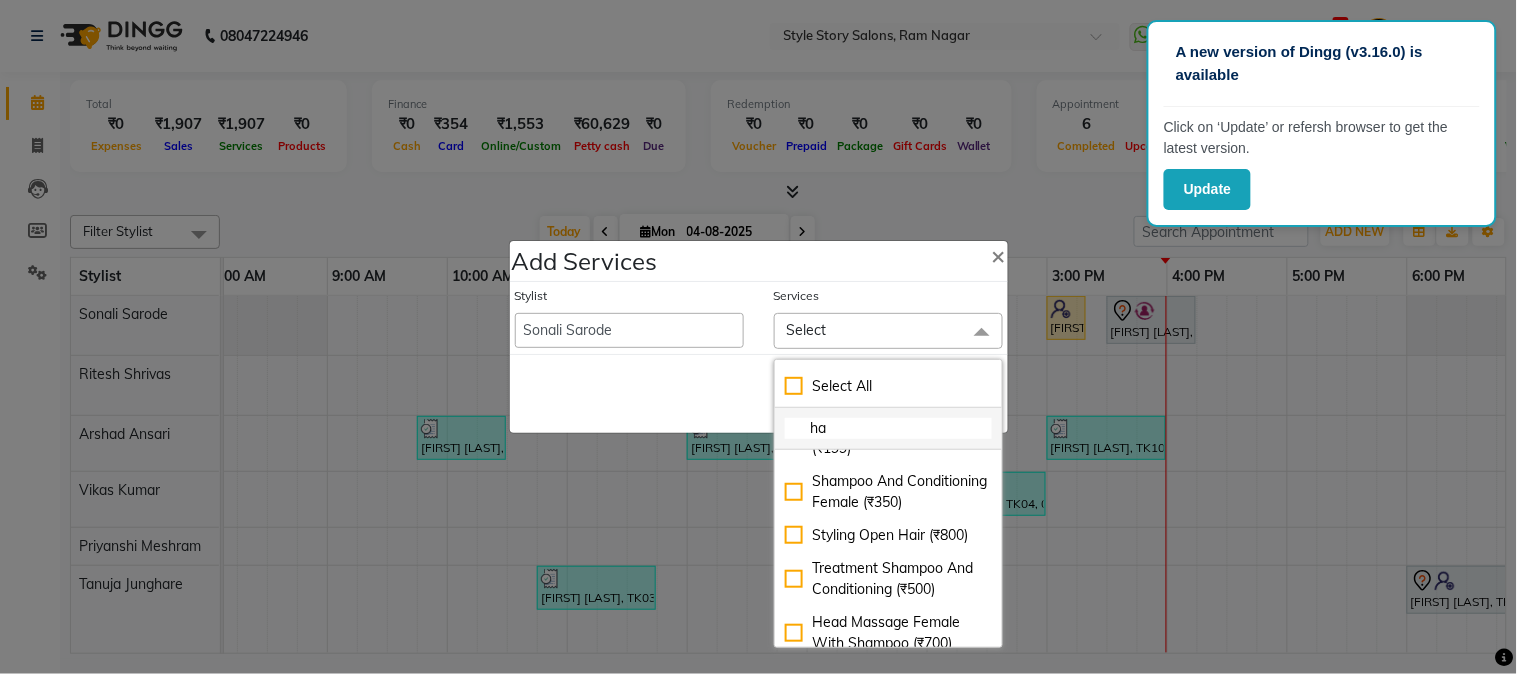 type on "h" 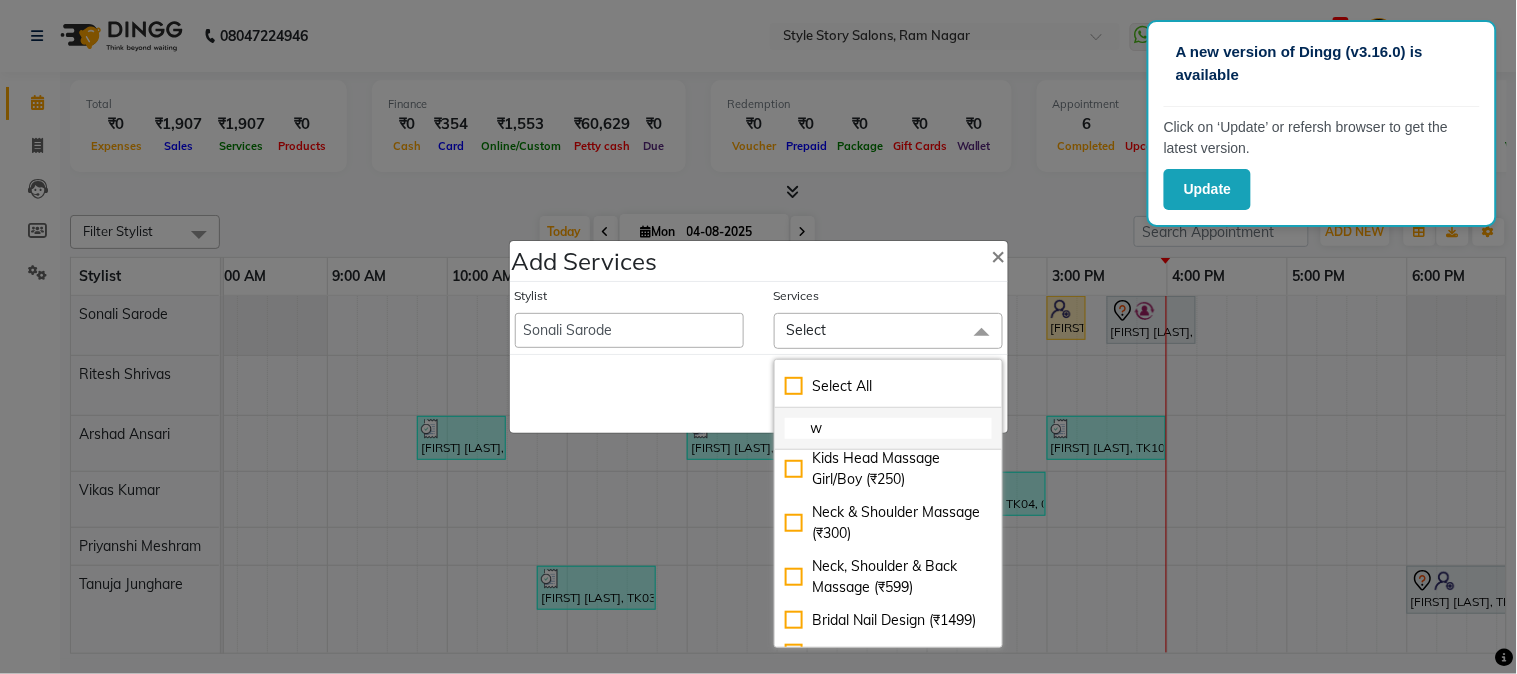 scroll, scrollTop: 1074, scrollLeft: 0, axis: vertical 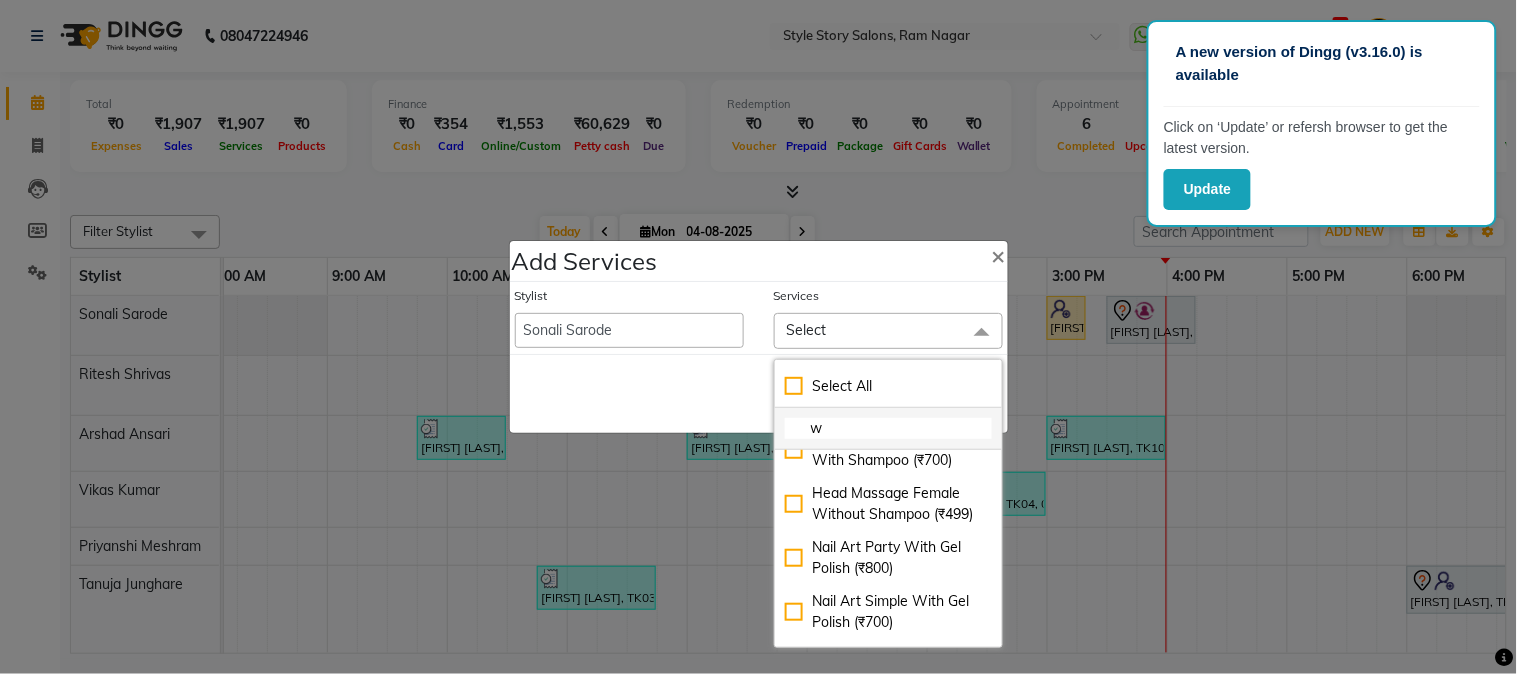 type on "wa" 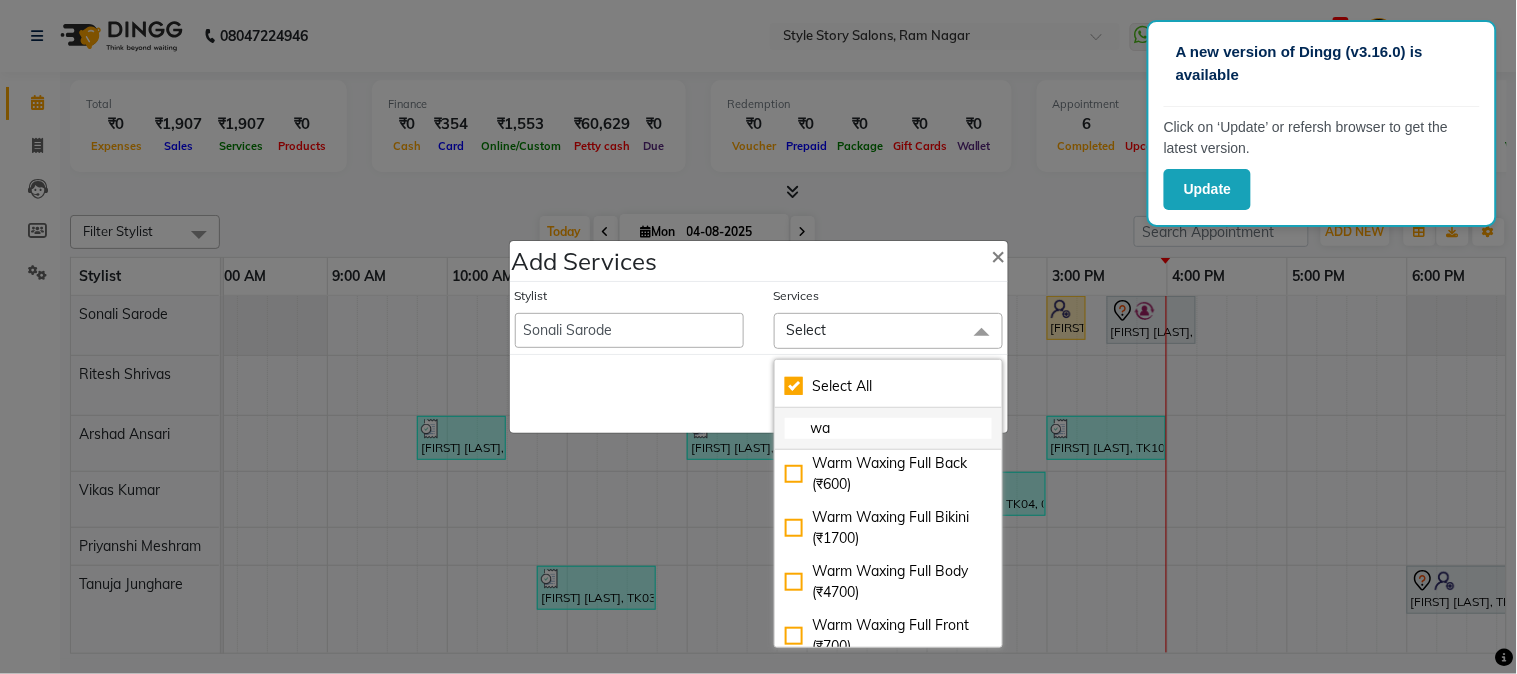 checkbox on "true" 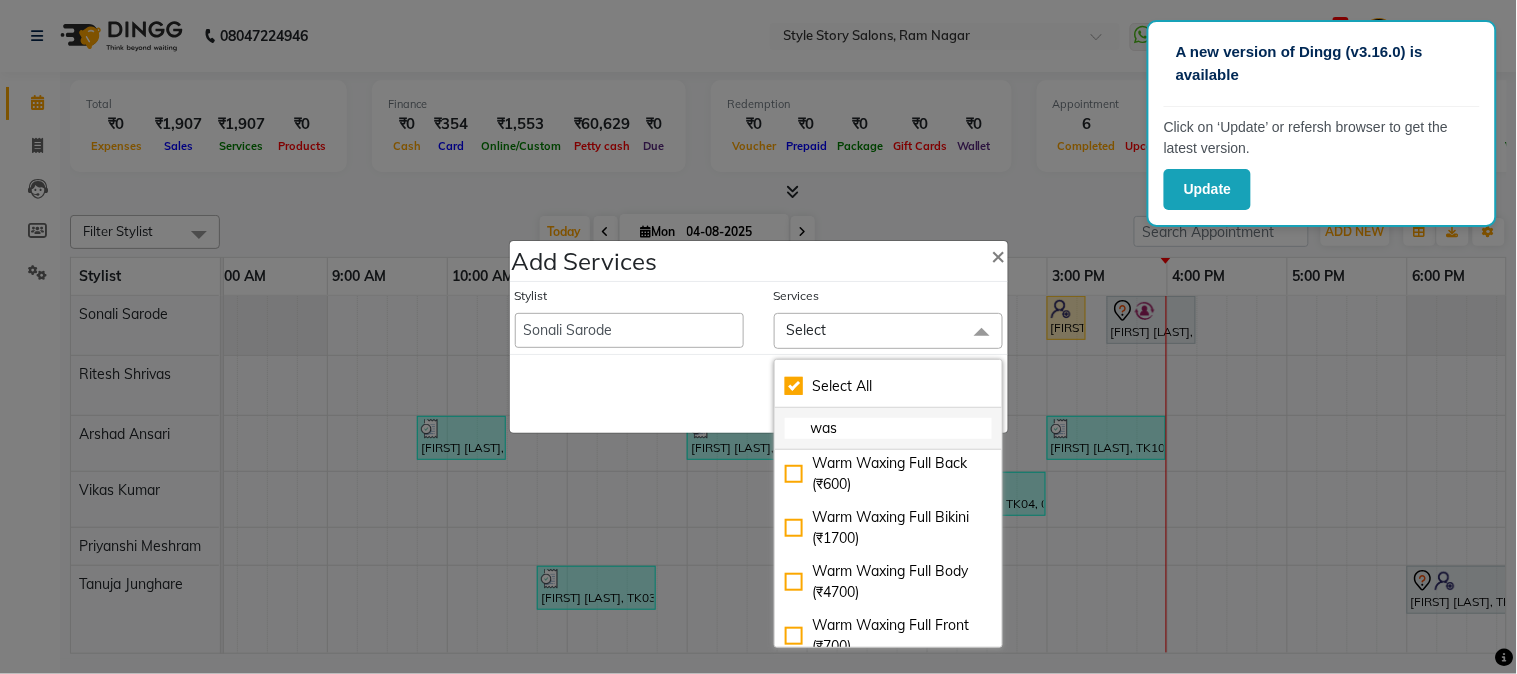 scroll, scrollTop: 0, scrollLeft: 0, axis: both 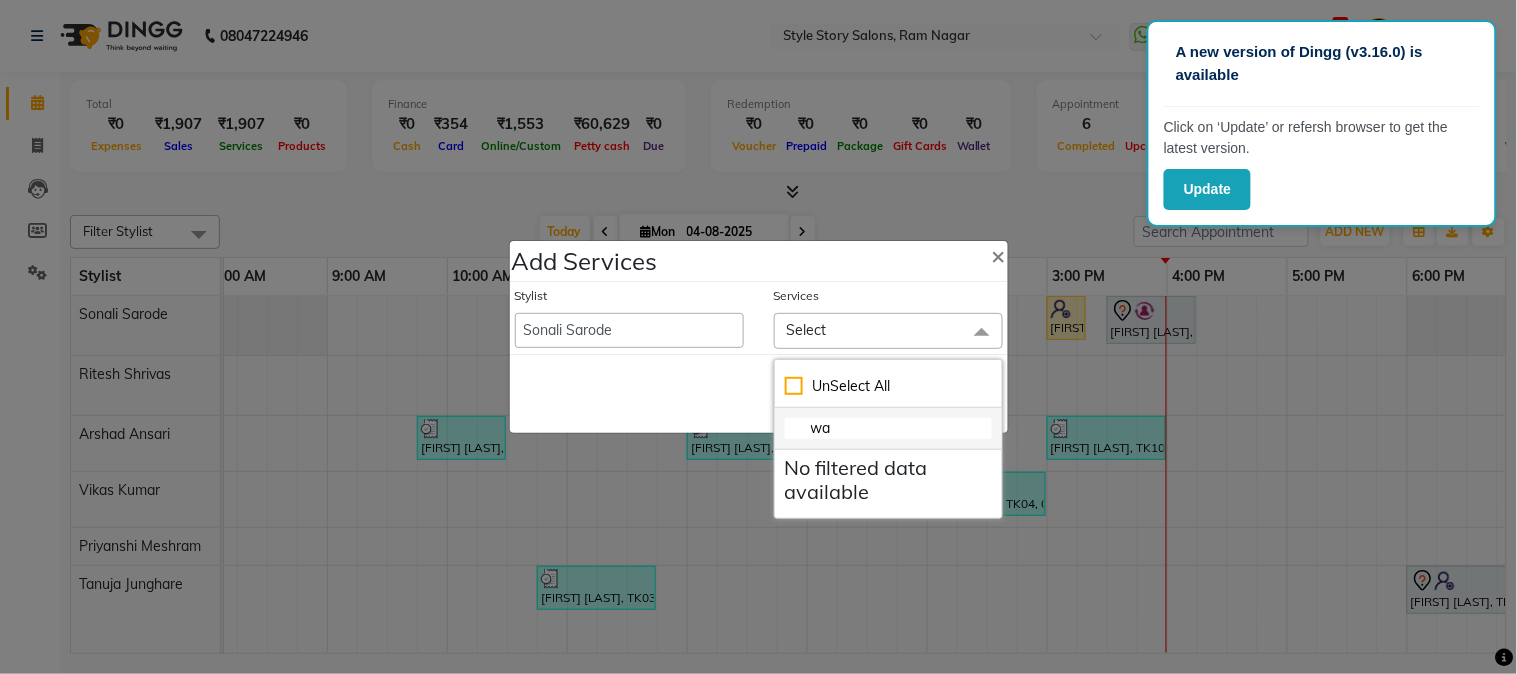 type on "w" 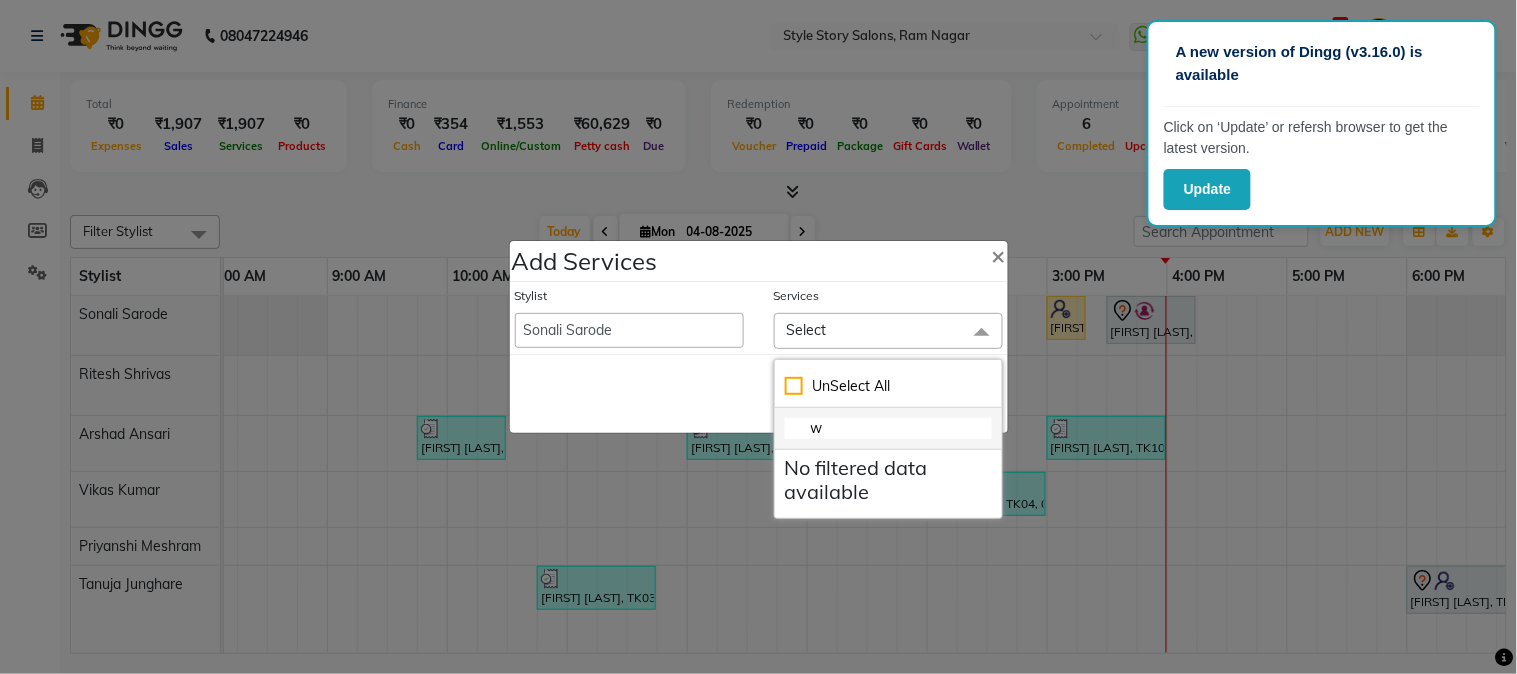 type 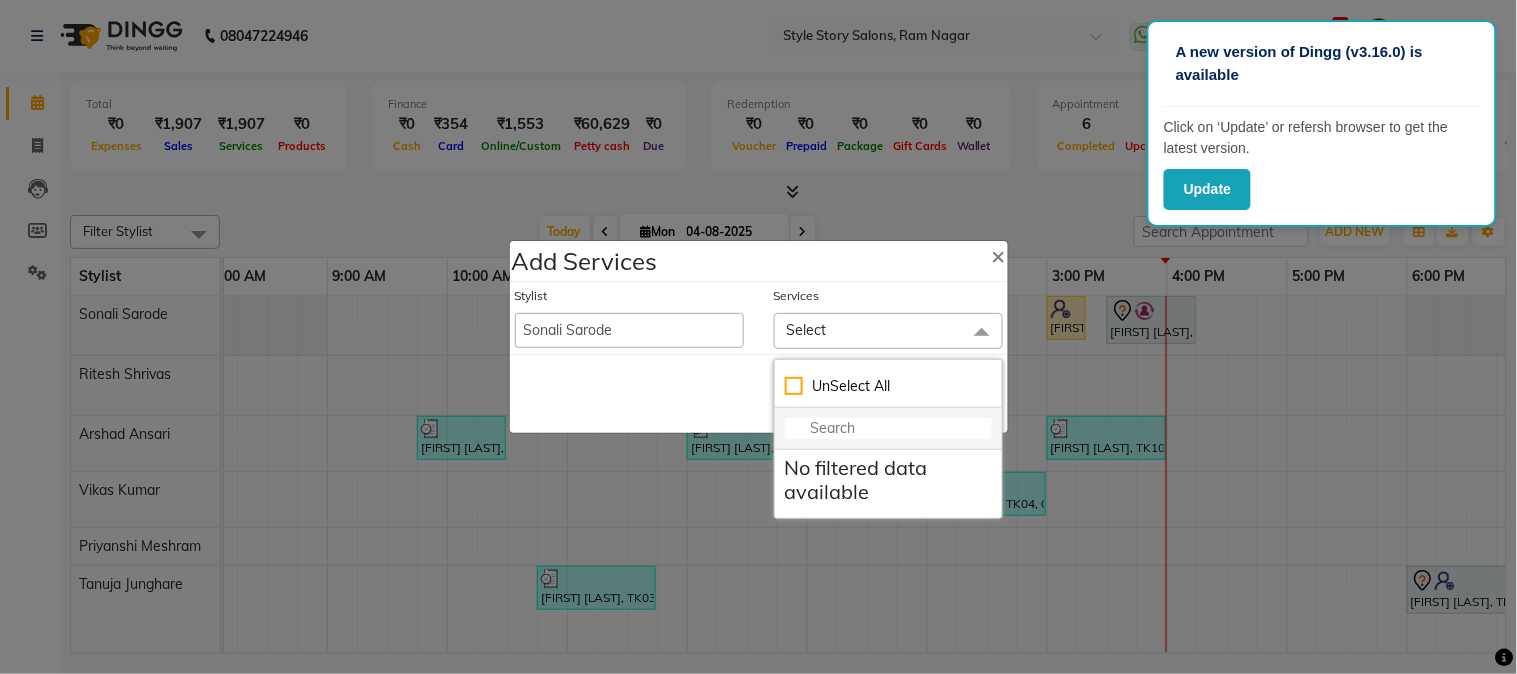 checkbox on "false" 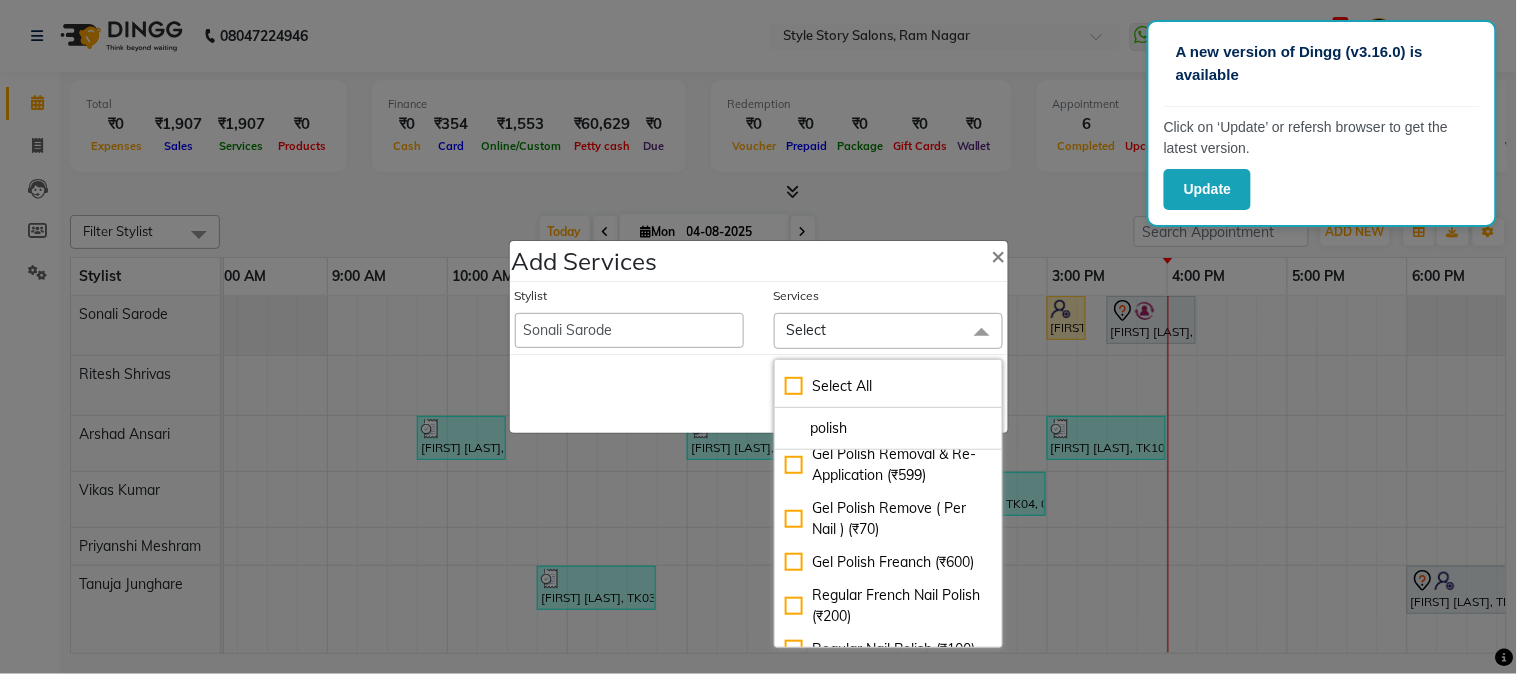 scroll, scrollTop: 555, scrollLeft: 0, axis: vertical 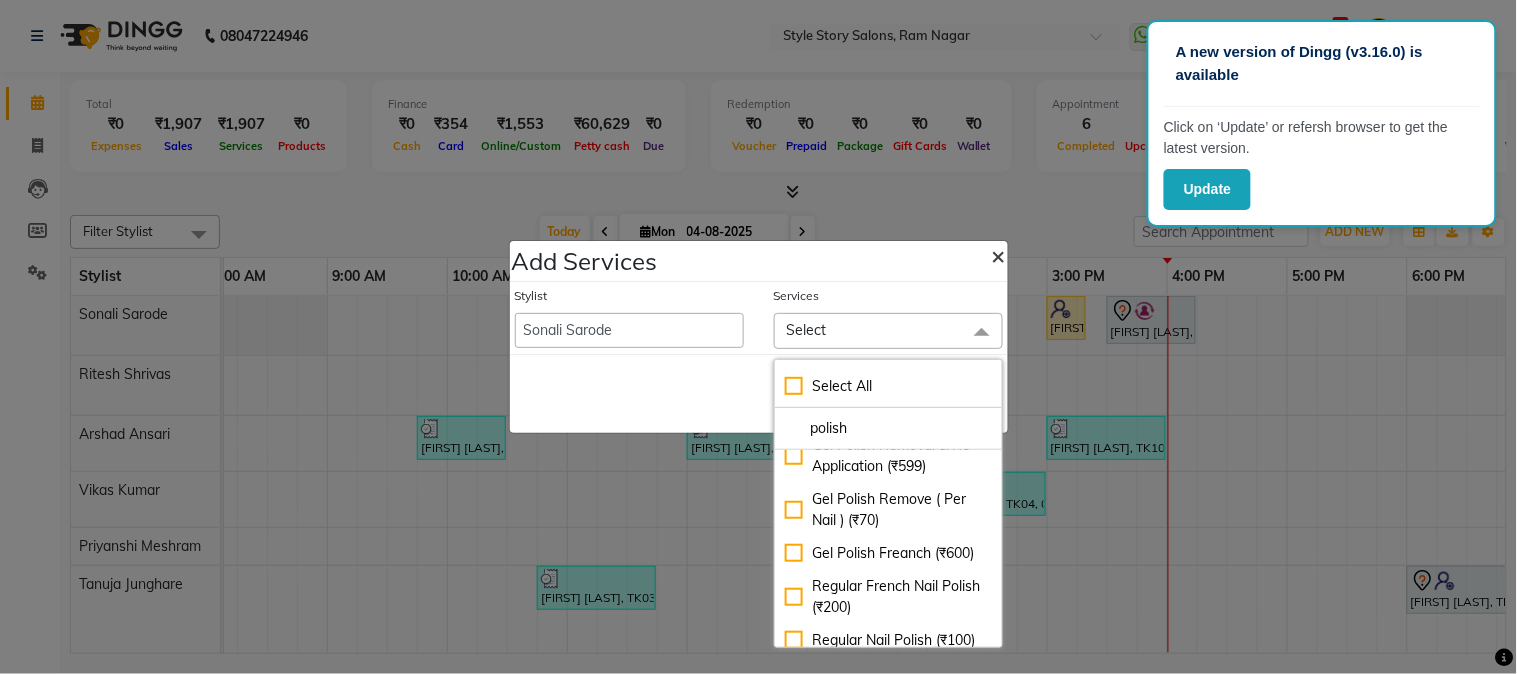 type on "polish" 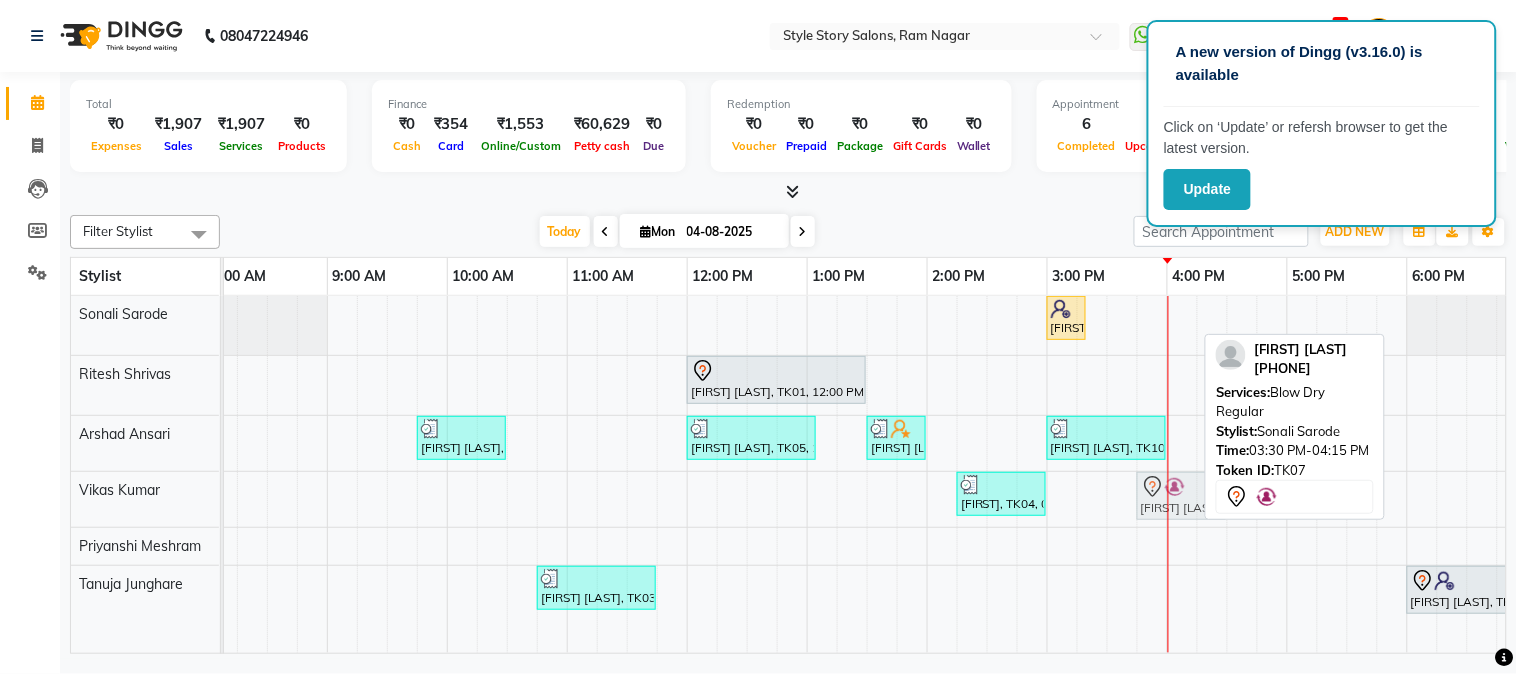drag, startPoint x: 1161, startPoint y: 304, endPoint x: 1198, endPoint y: 490, distance: 189.64441 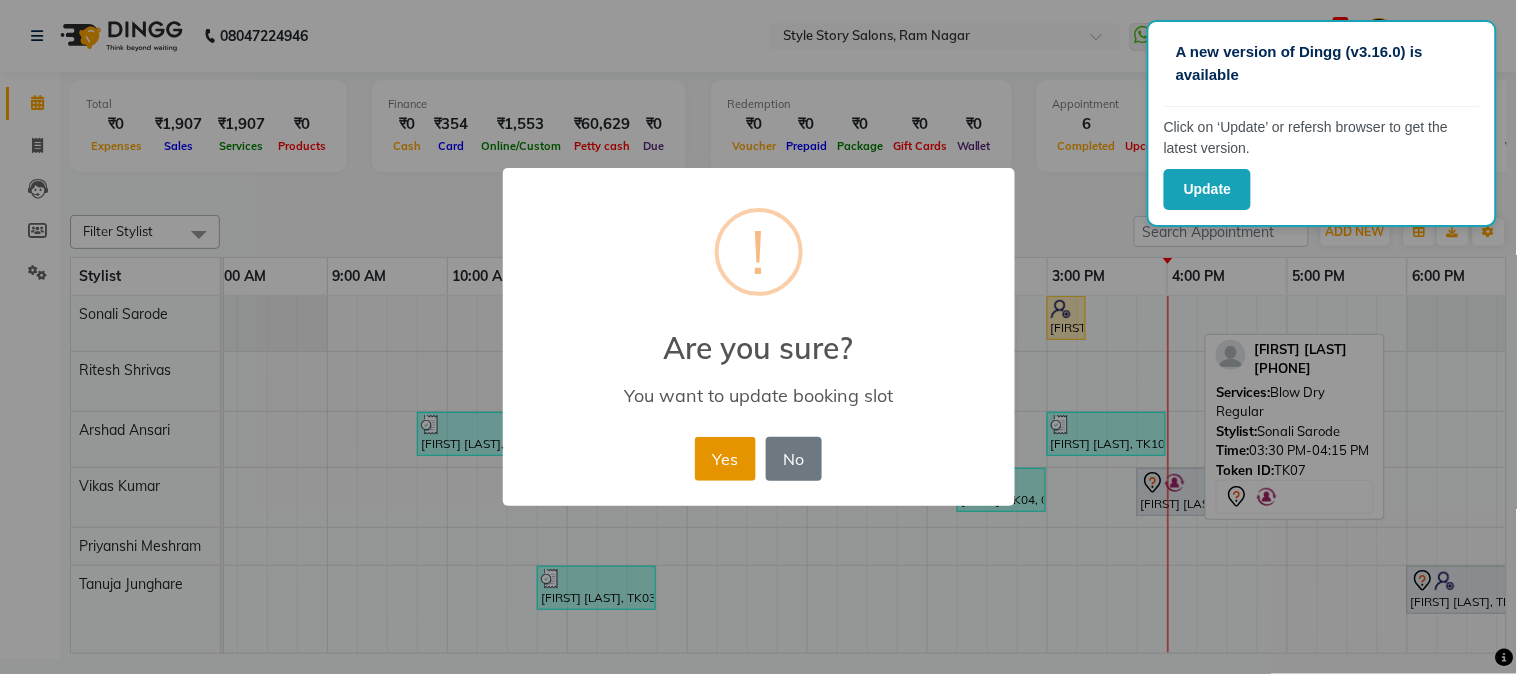 click on "Yes" at bounding box center (725, 459) 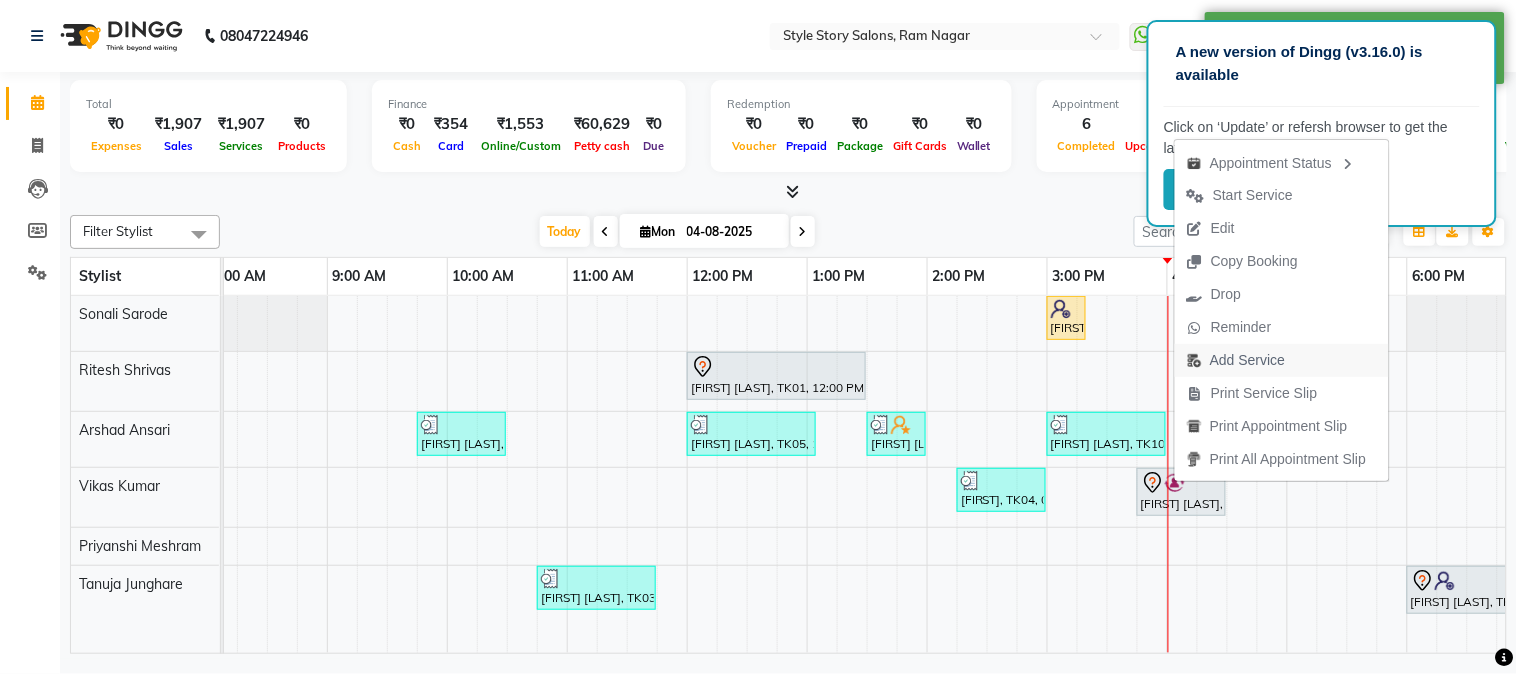 click on "Add Service" at bounding box center (1247, 360) 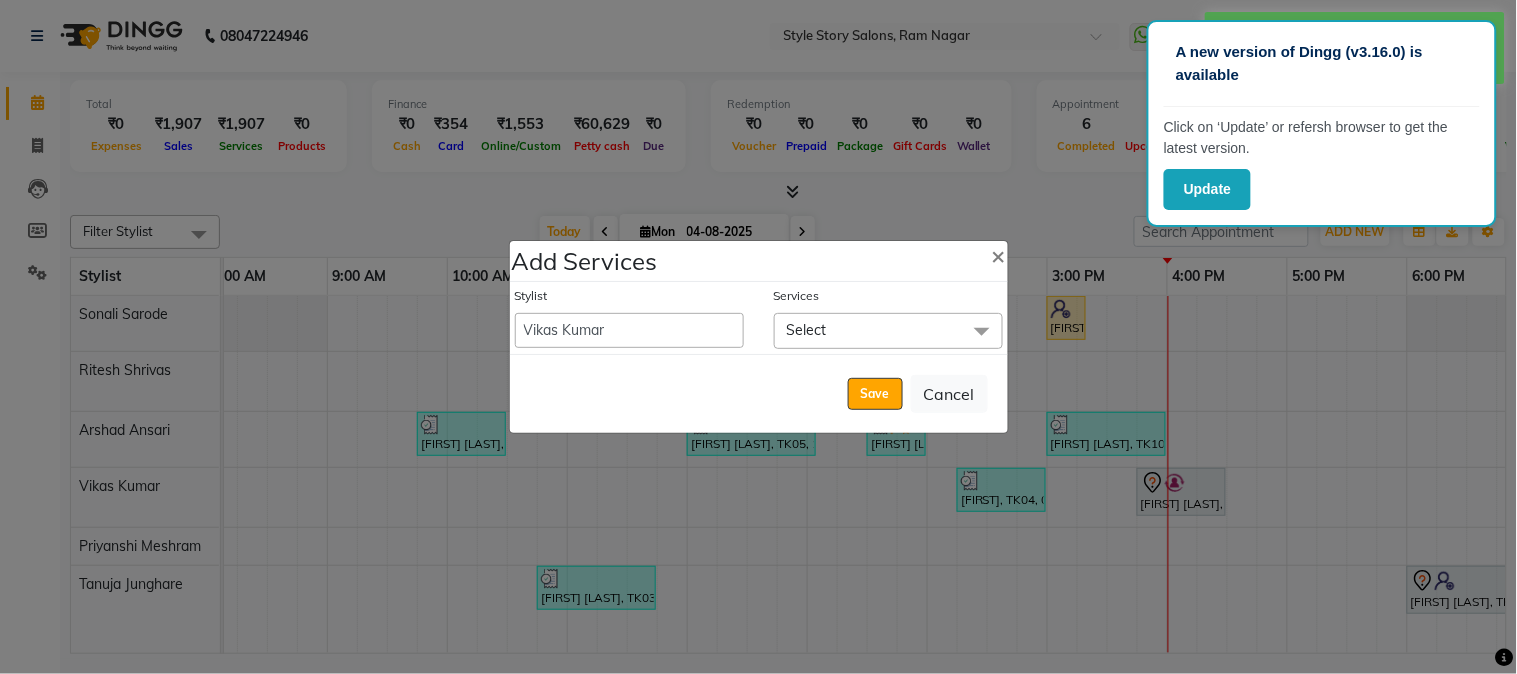 click on "Select" 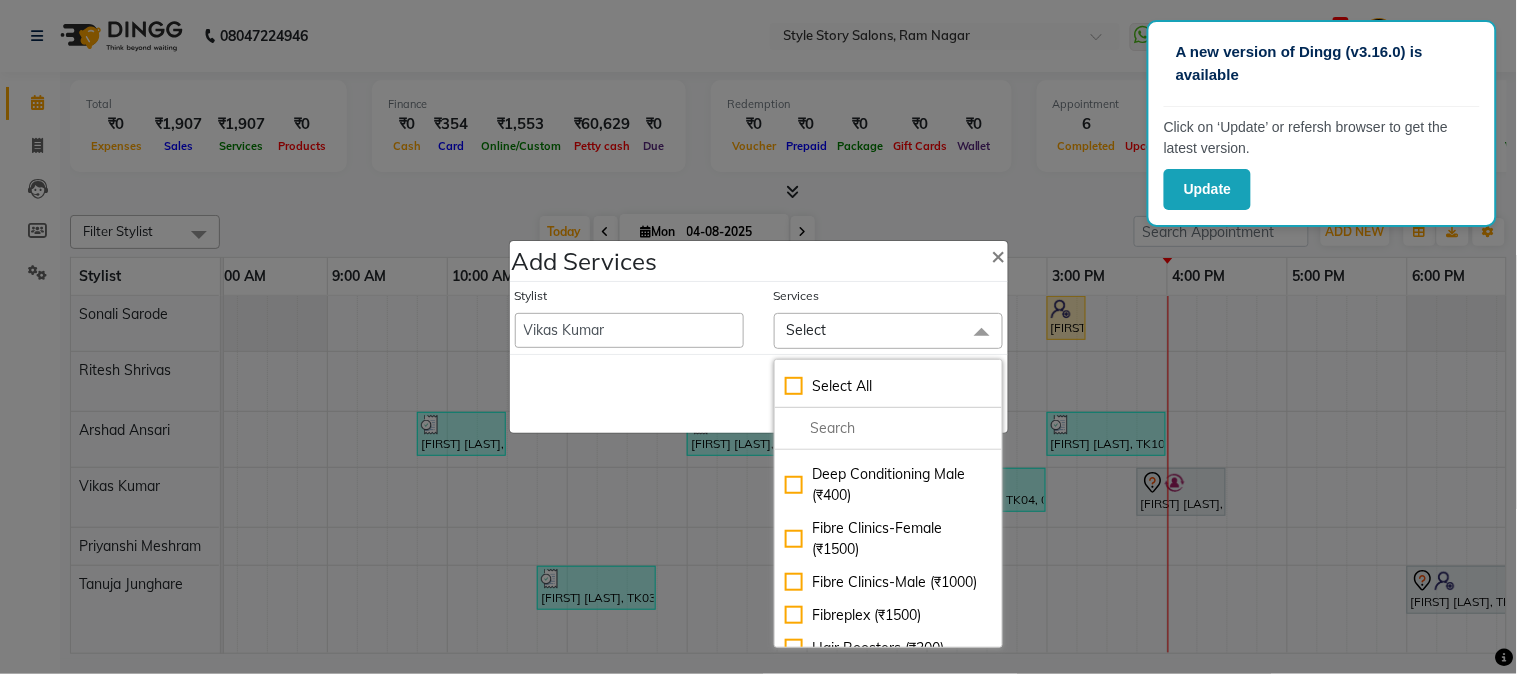 scroll, scrollTop: 1444, scrollLeft: 0, axis: vertical 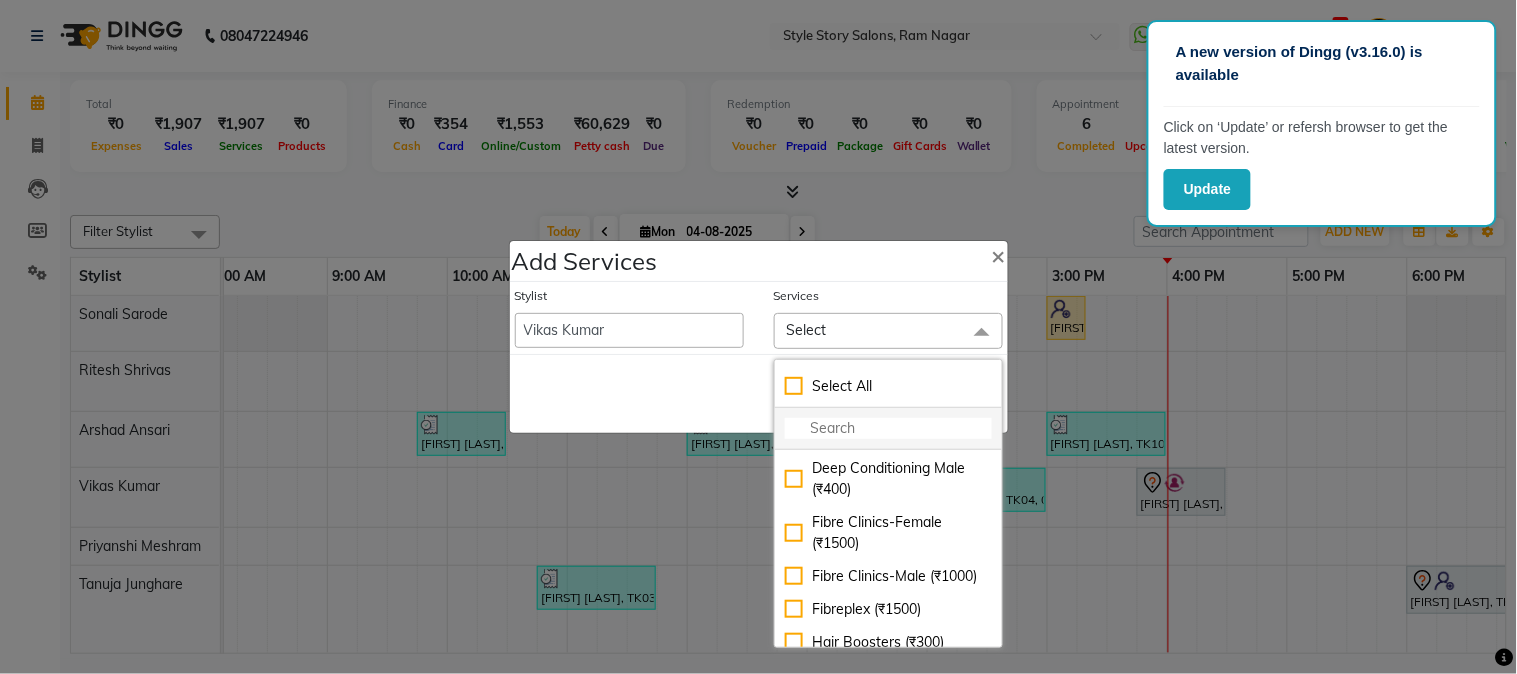click 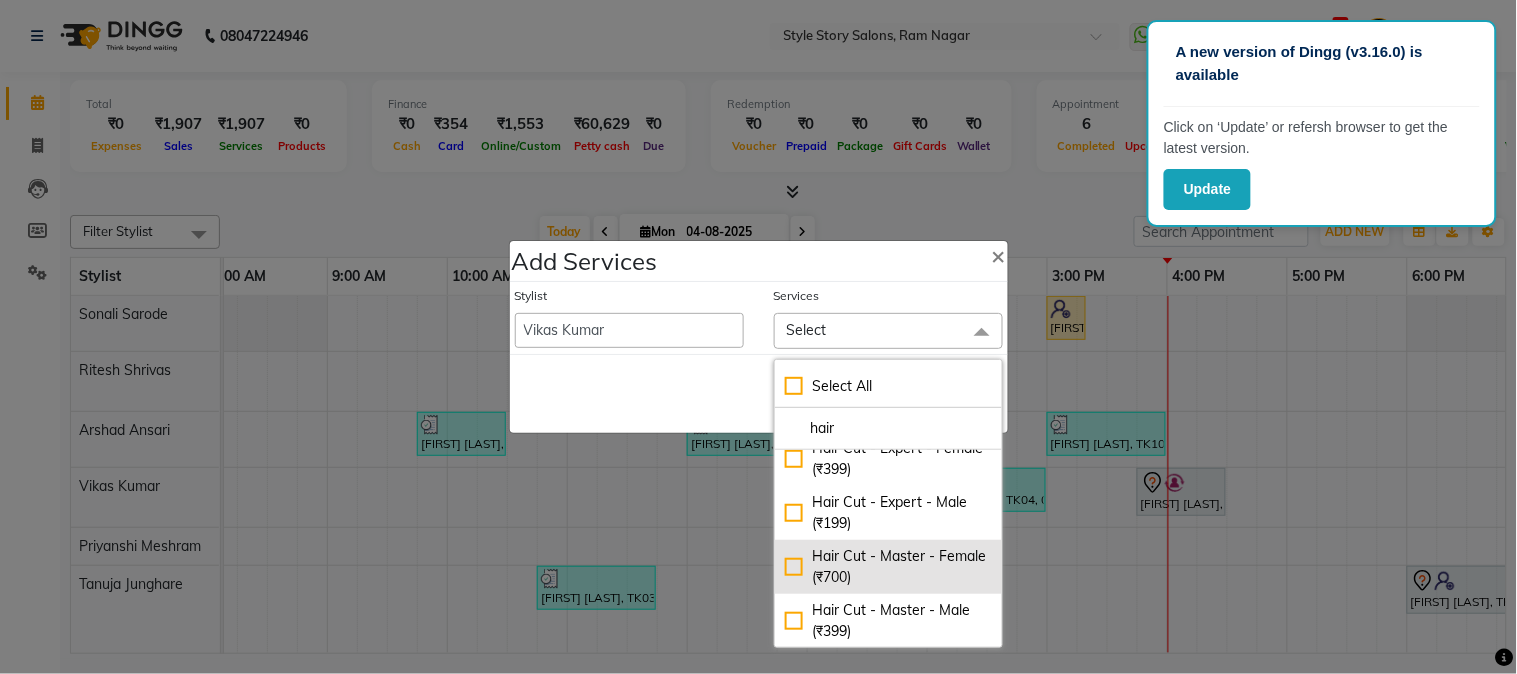 scroll, scrollTop: 753, scrollLeft: 0, axis: vertical 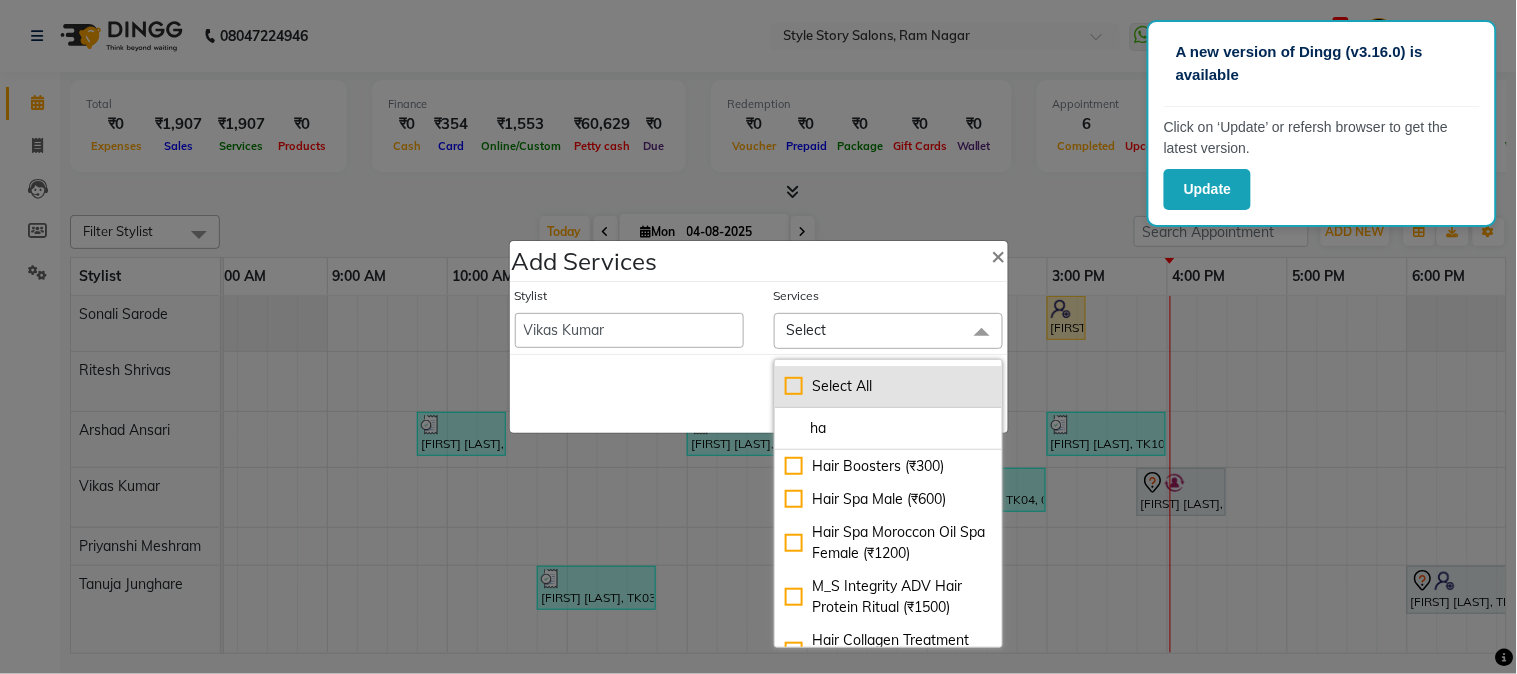 type on "h" 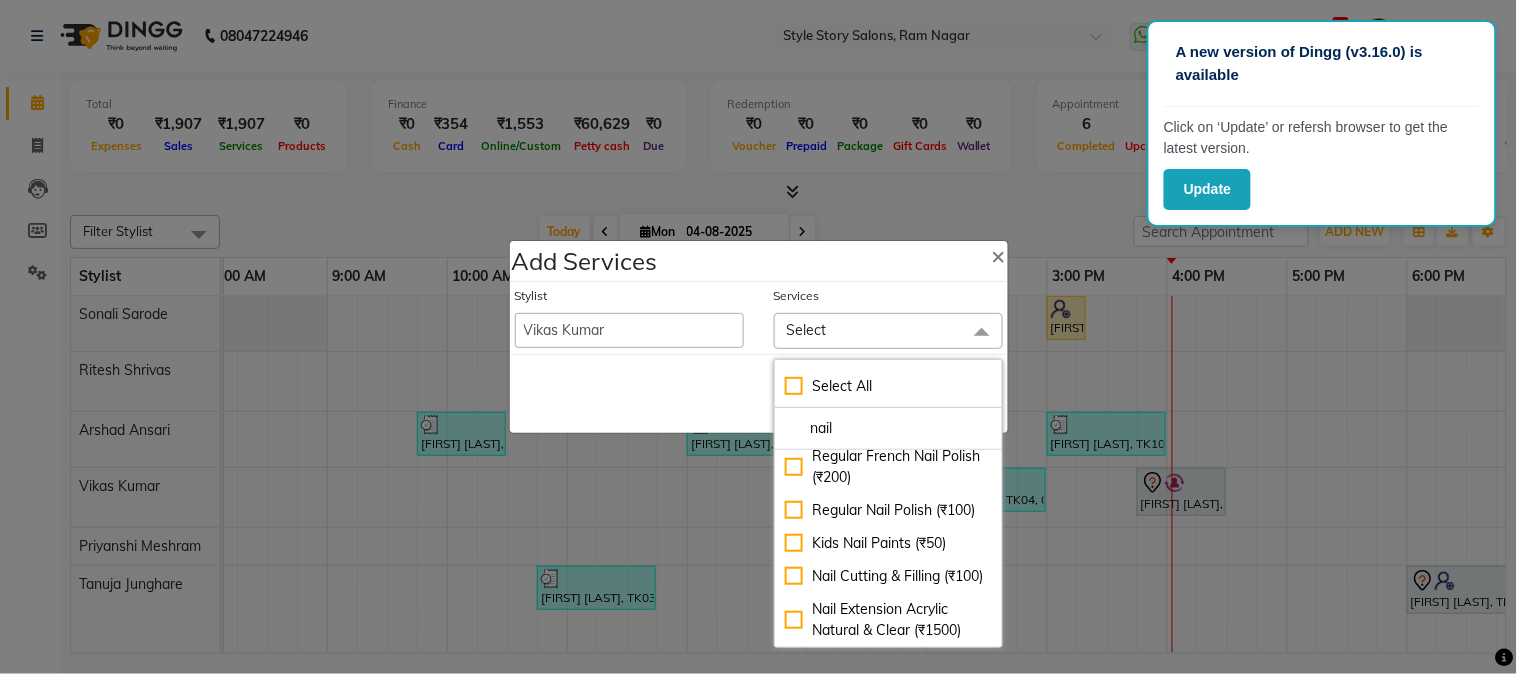 scroll, scrollTop: 463, scrollLeft: 0, axis: vertical 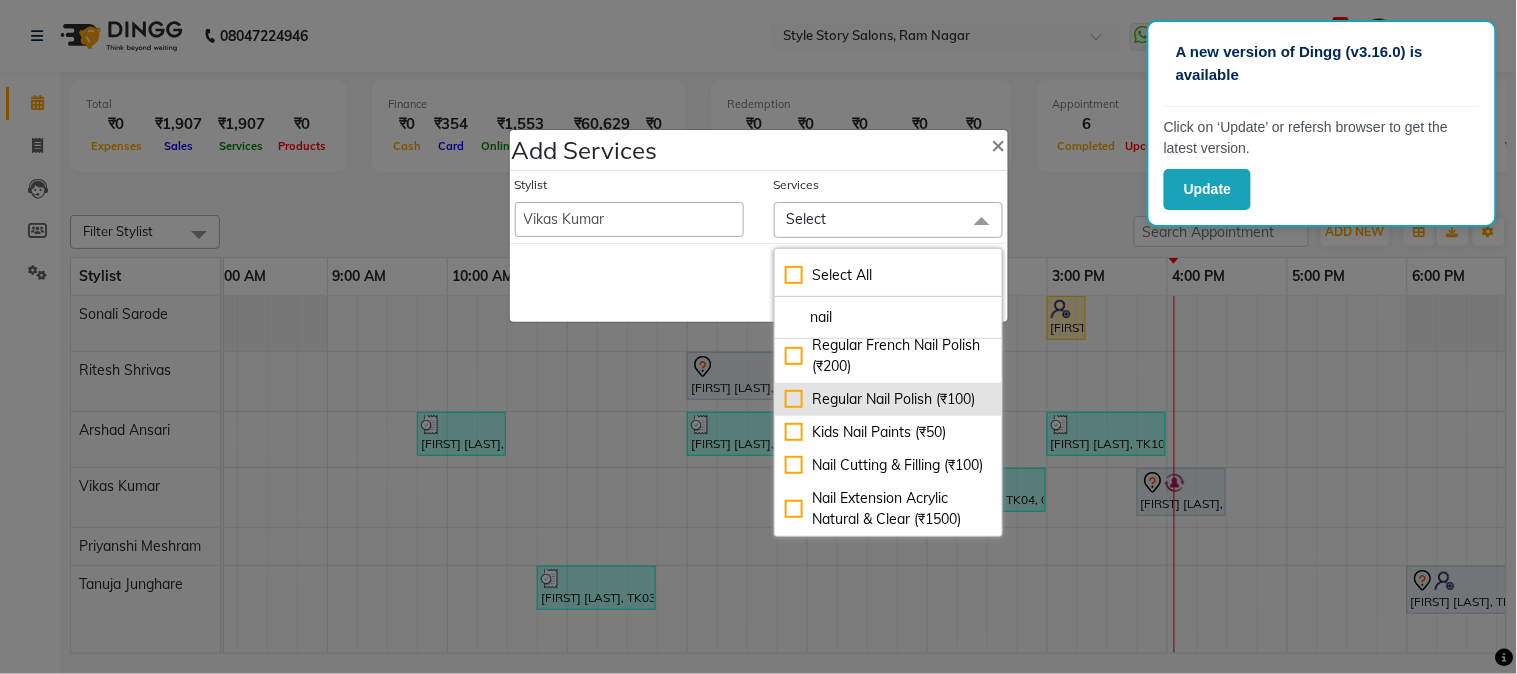 type on "nail" 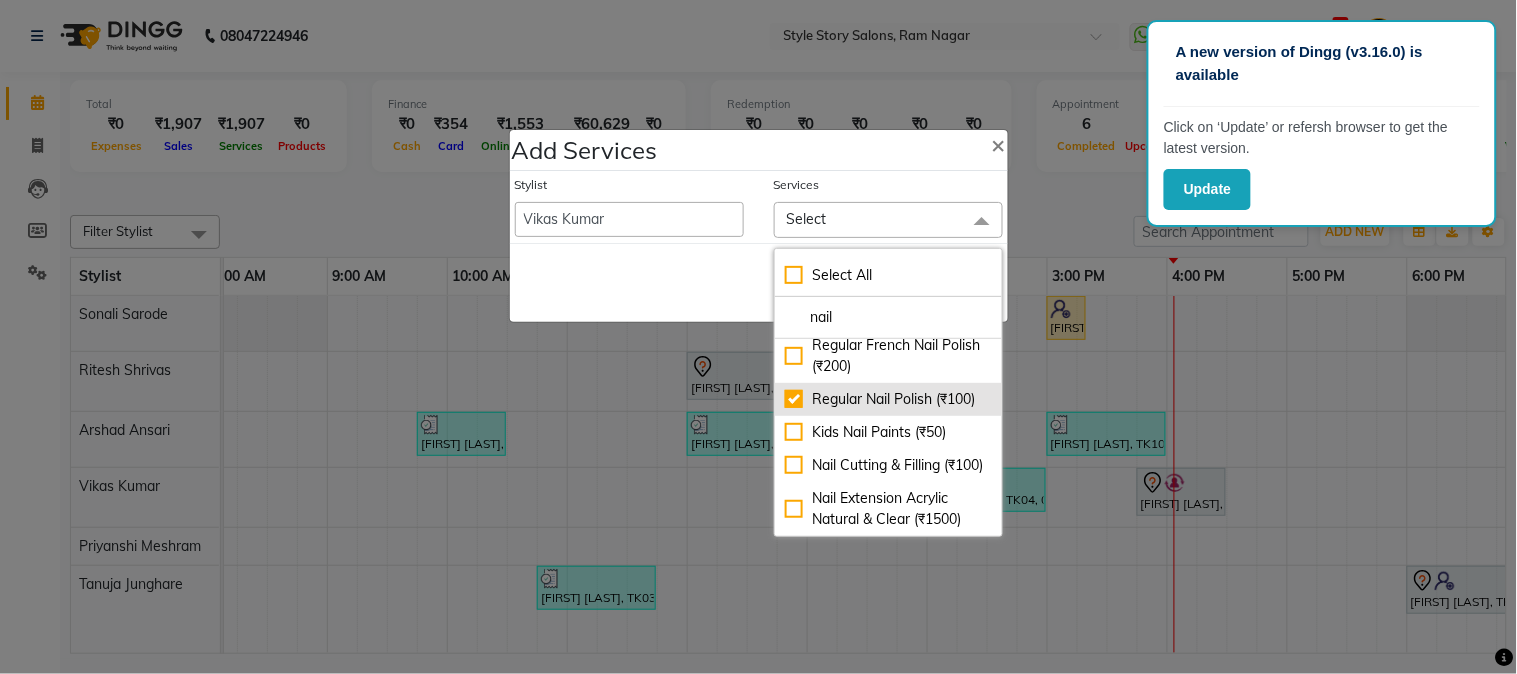 checkbox on "true" 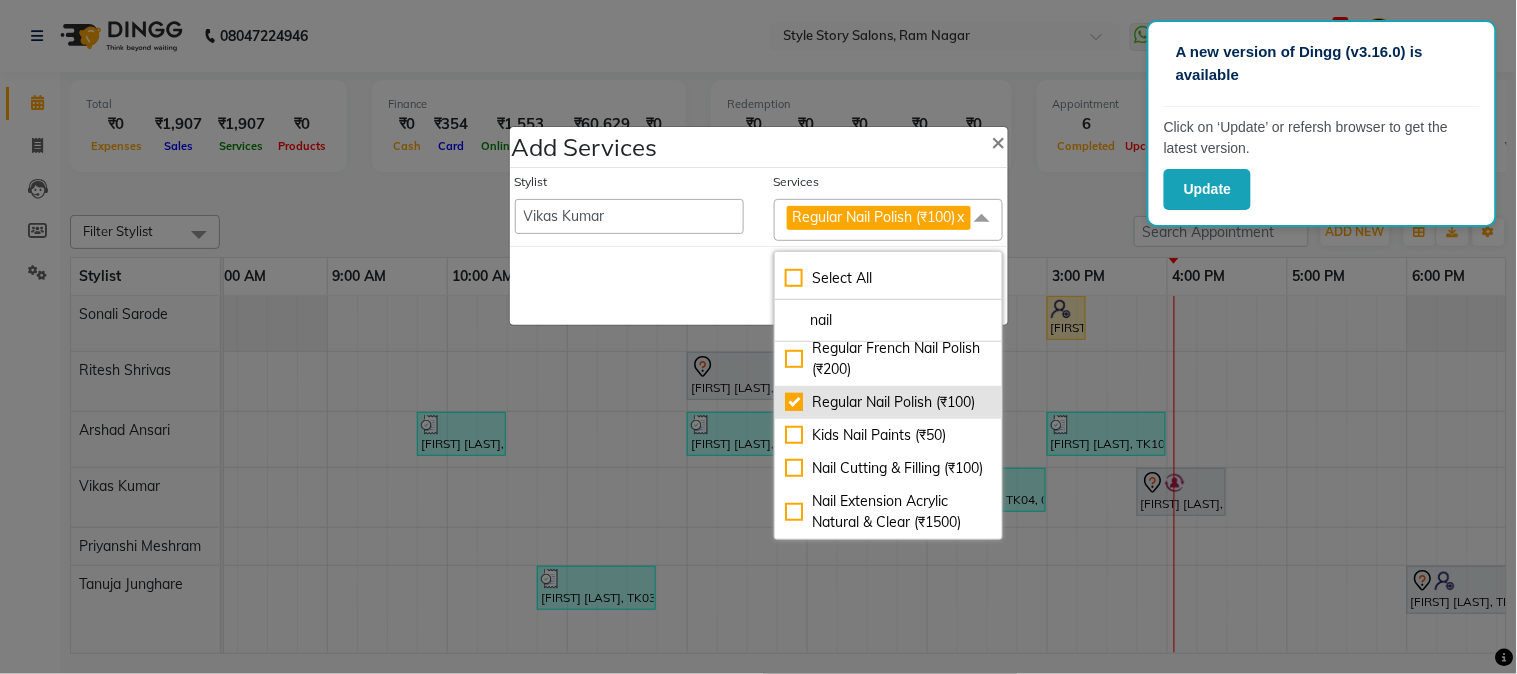 scroll, scrollTop: 97, scrollLeft: 0, axis: vertical 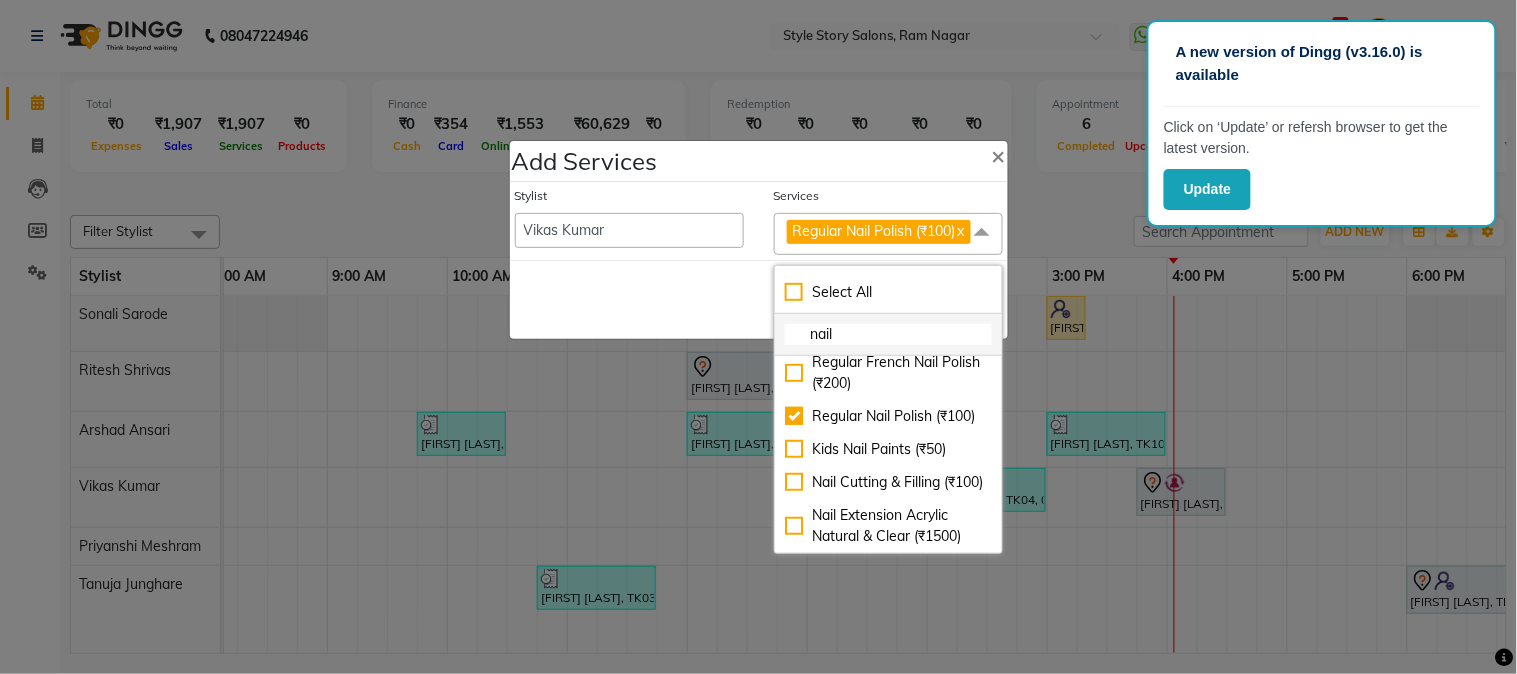 click on "nail" 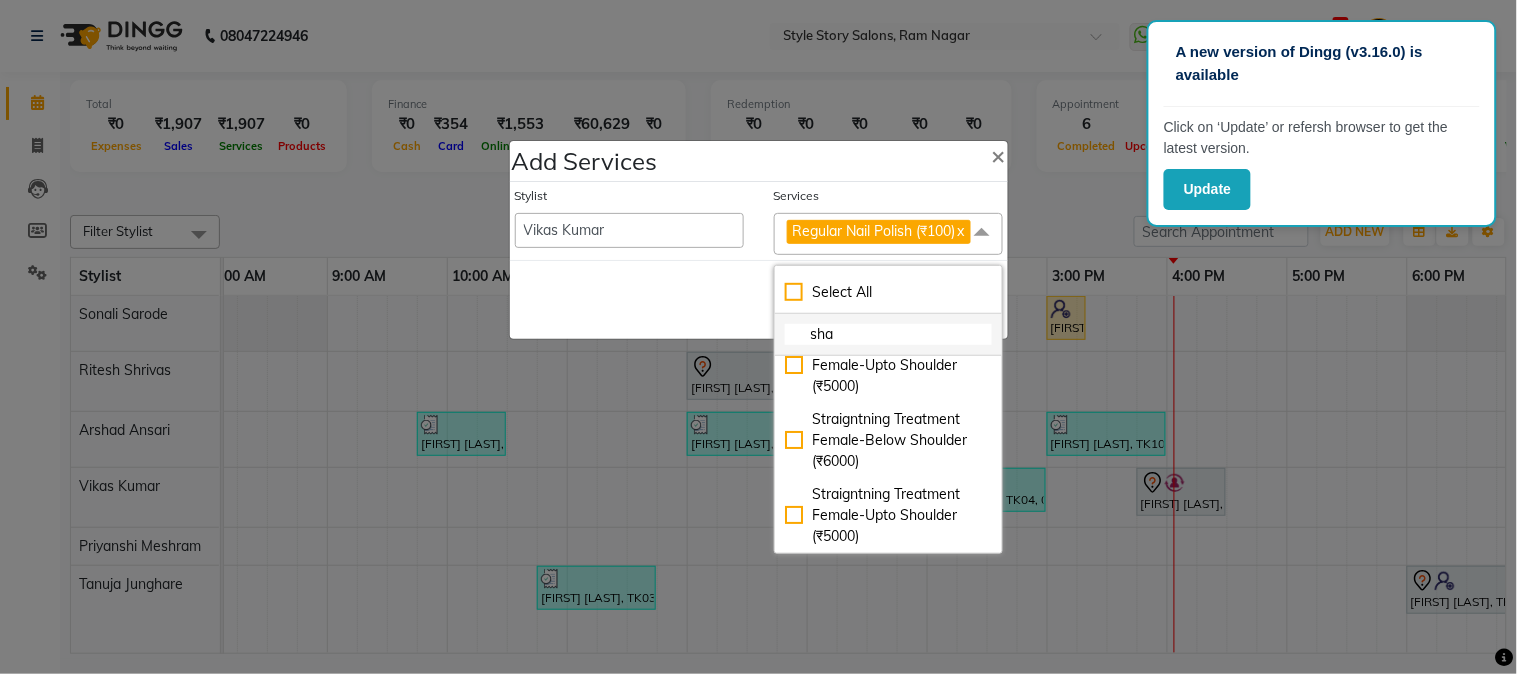 scroll, scrollTop: 147, scrollLeft: 0, axis: vertical 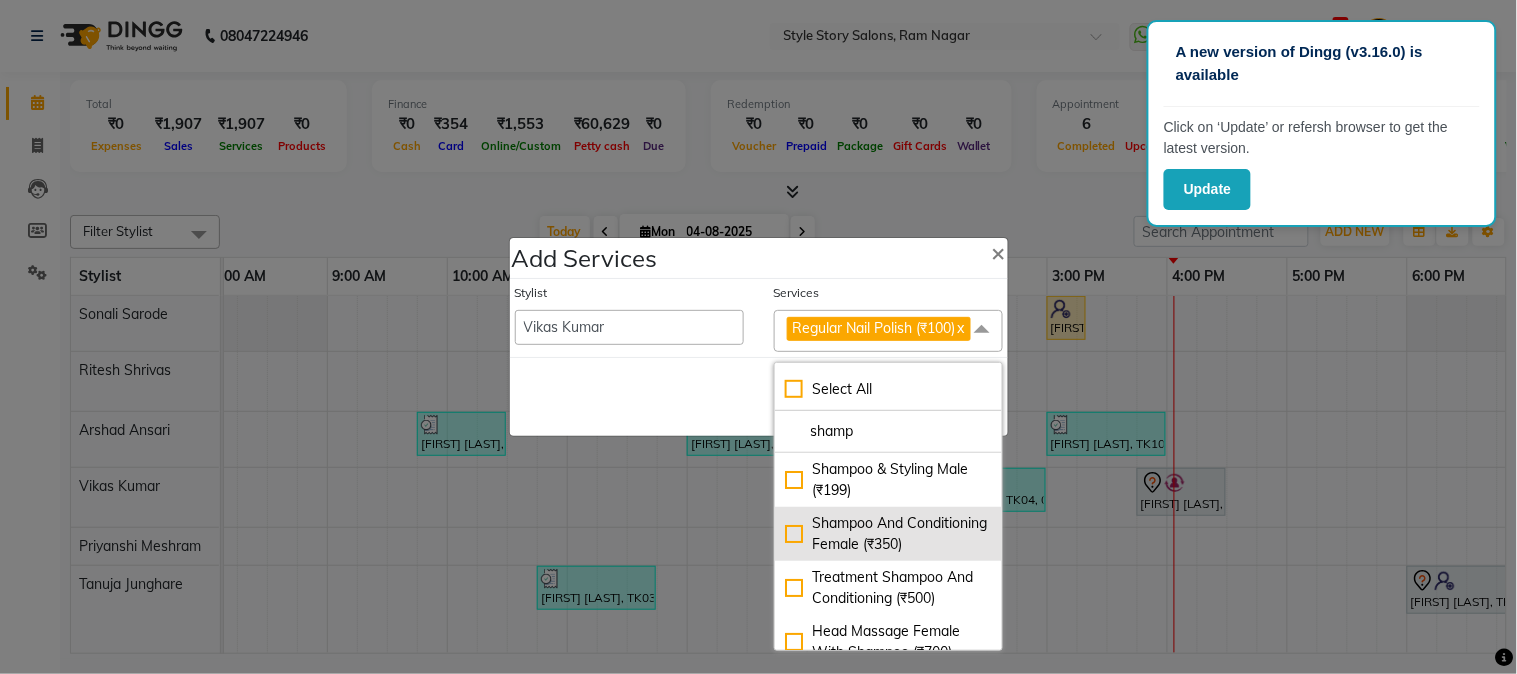 type on "shamp" 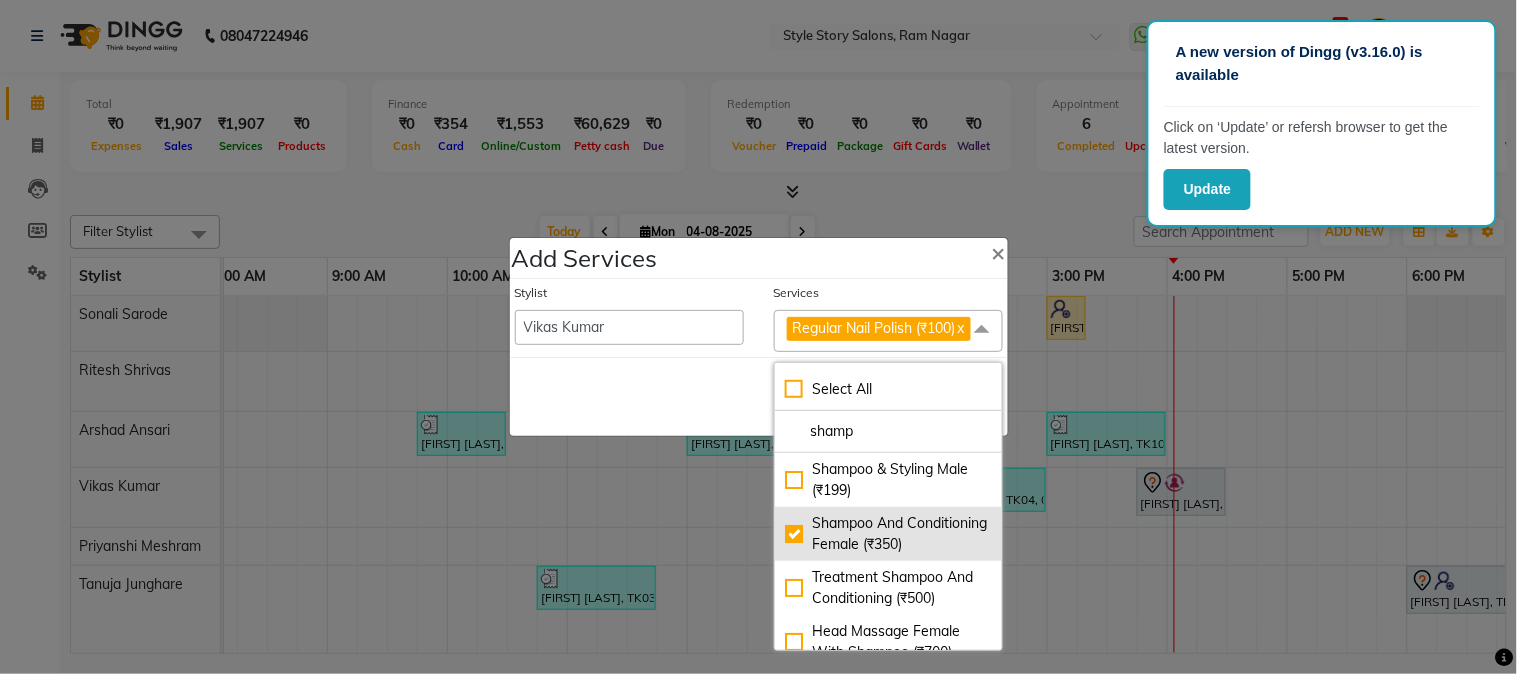 checkbox on "true" 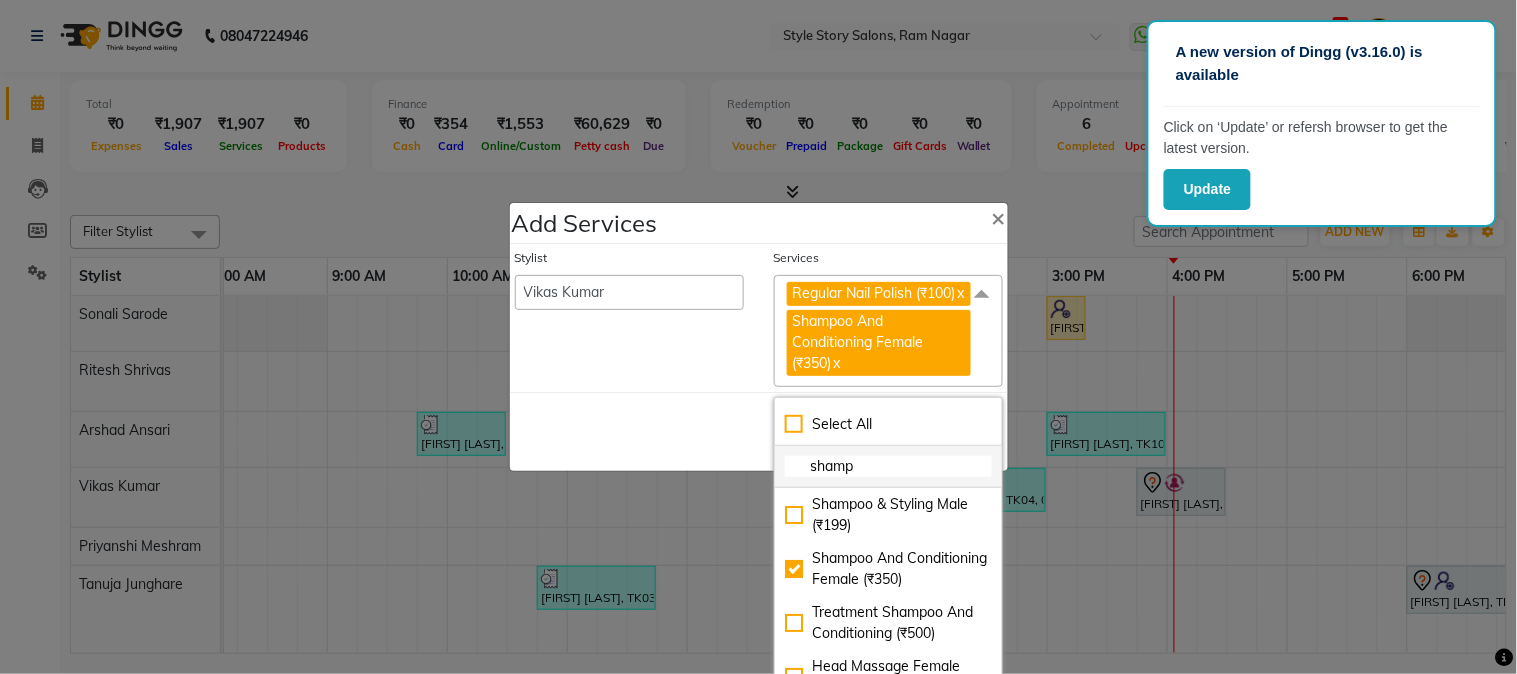 click on "shamp" 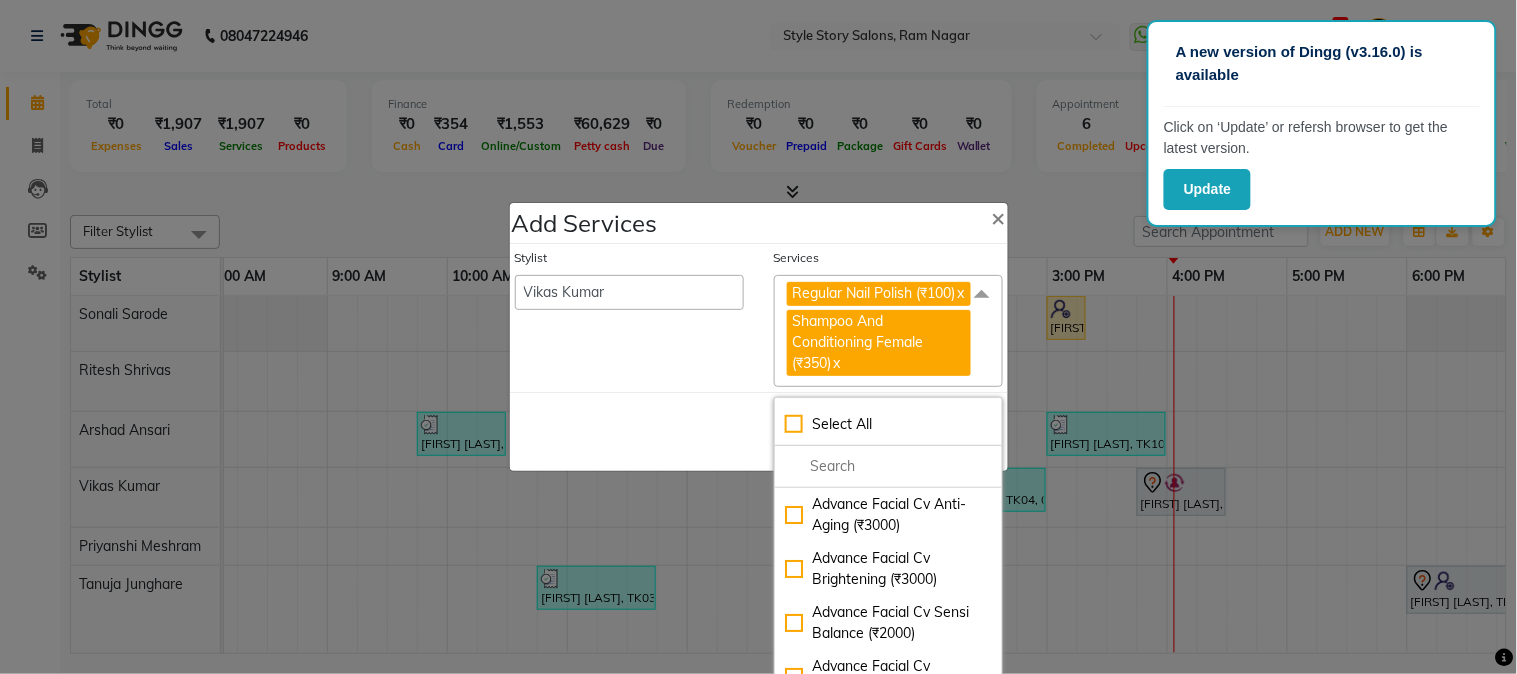 type 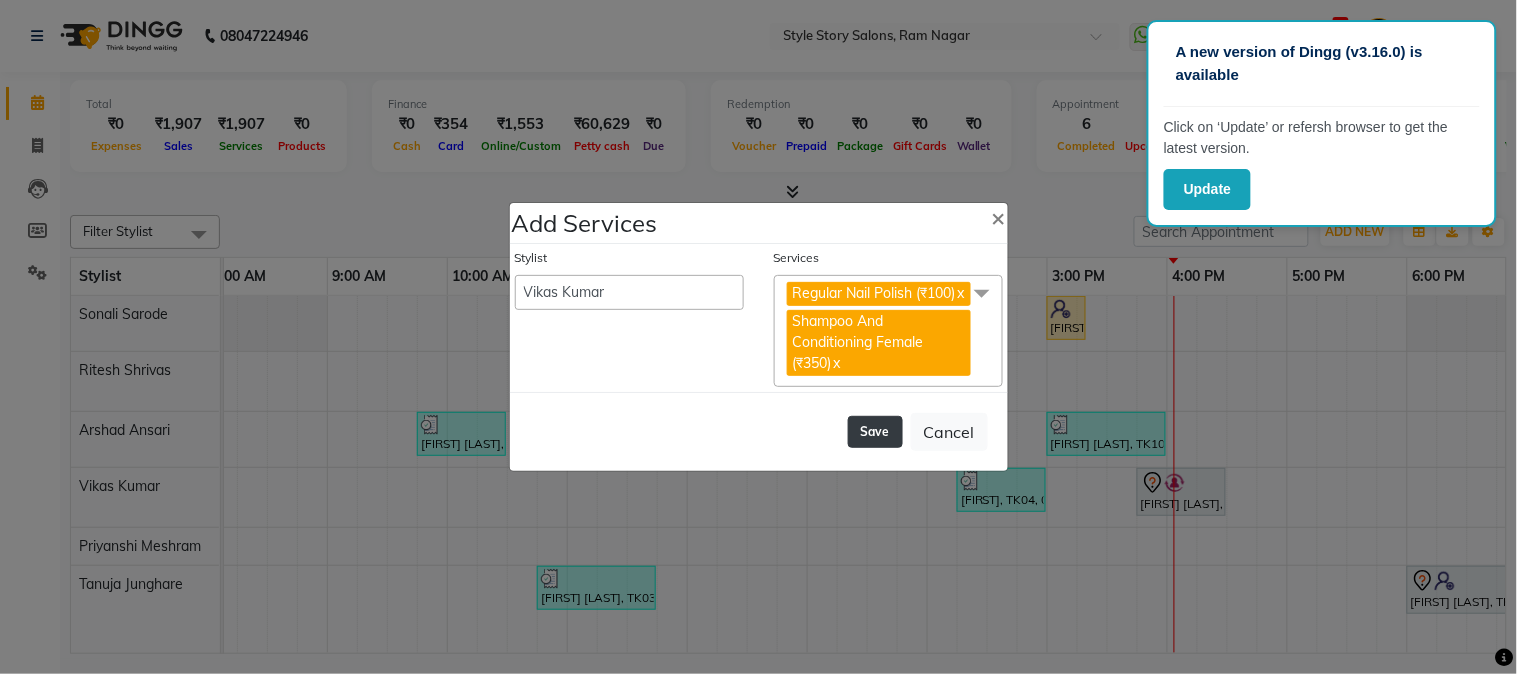 click on "Save" 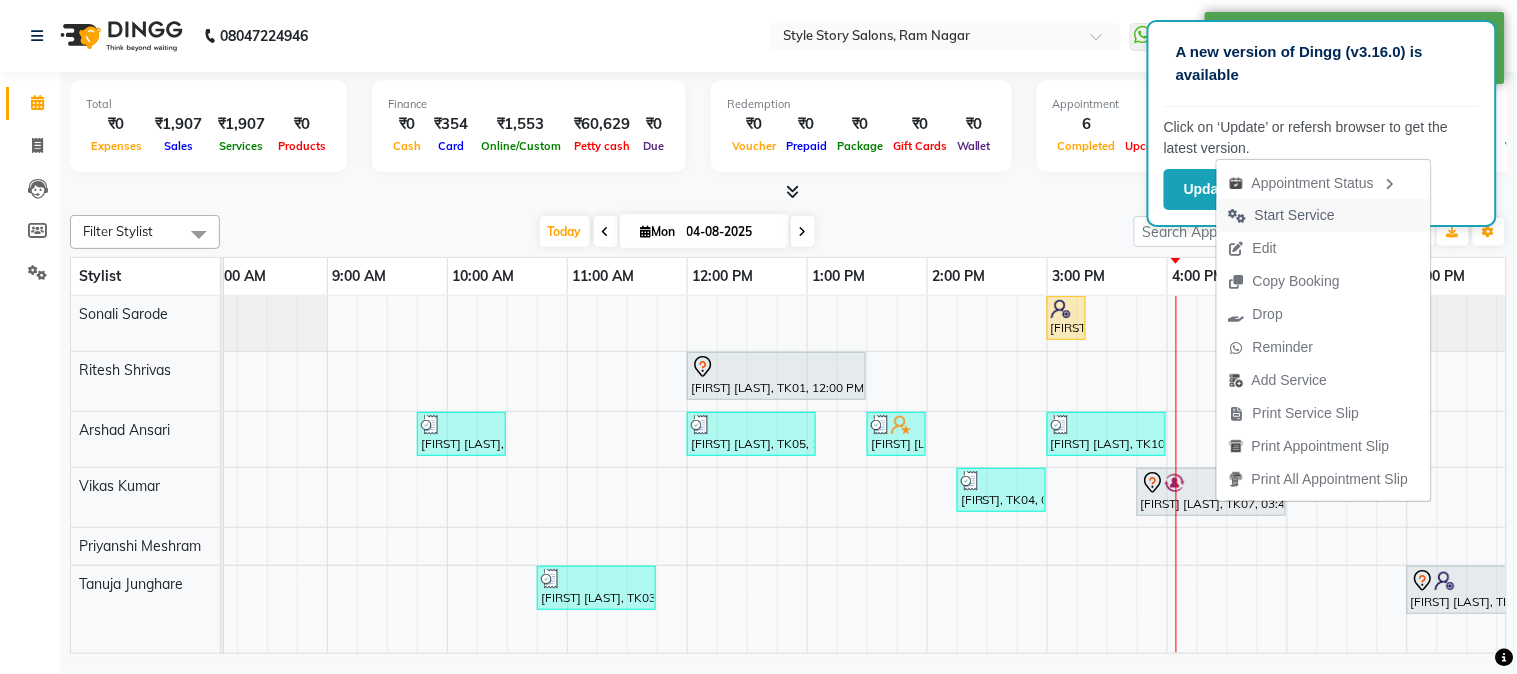 click on "Start Service" at bounding box center [1295, 215] 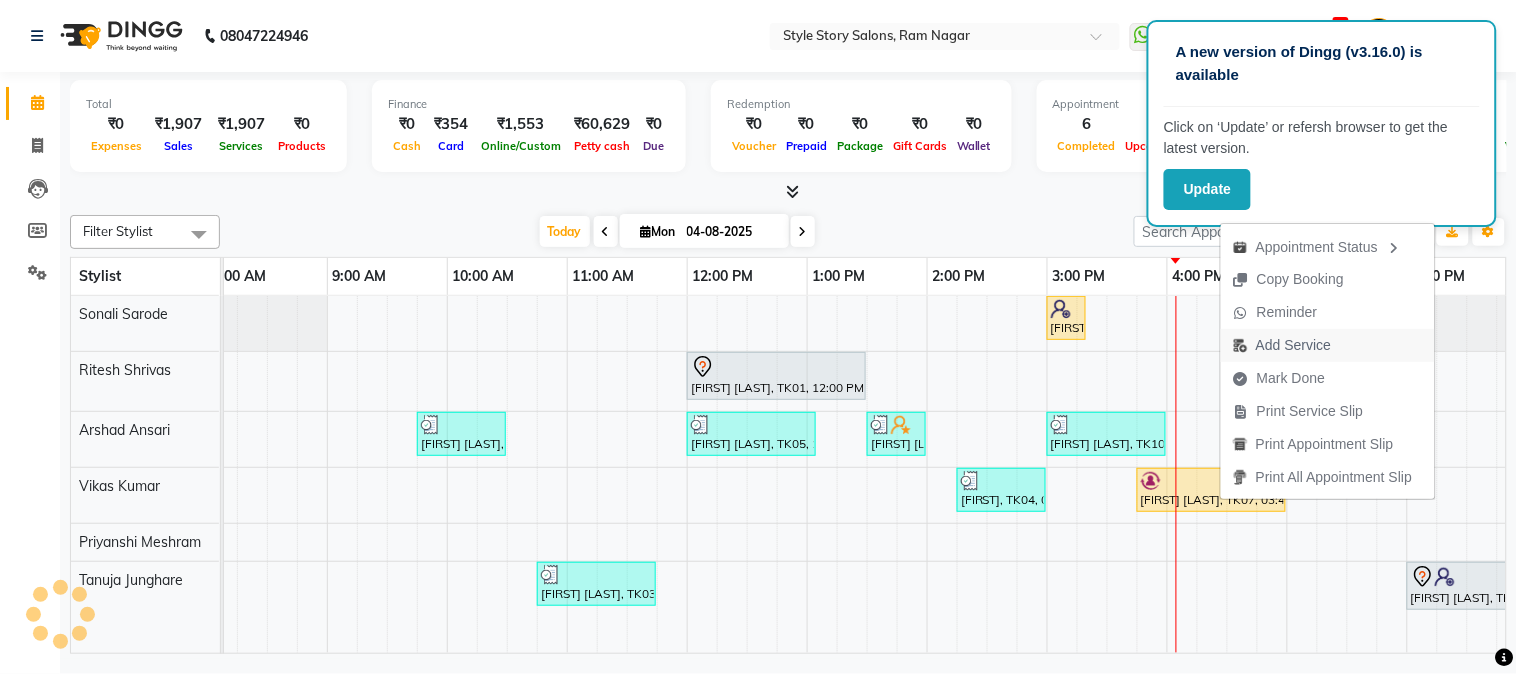 click at bounding box center (1240, 345) 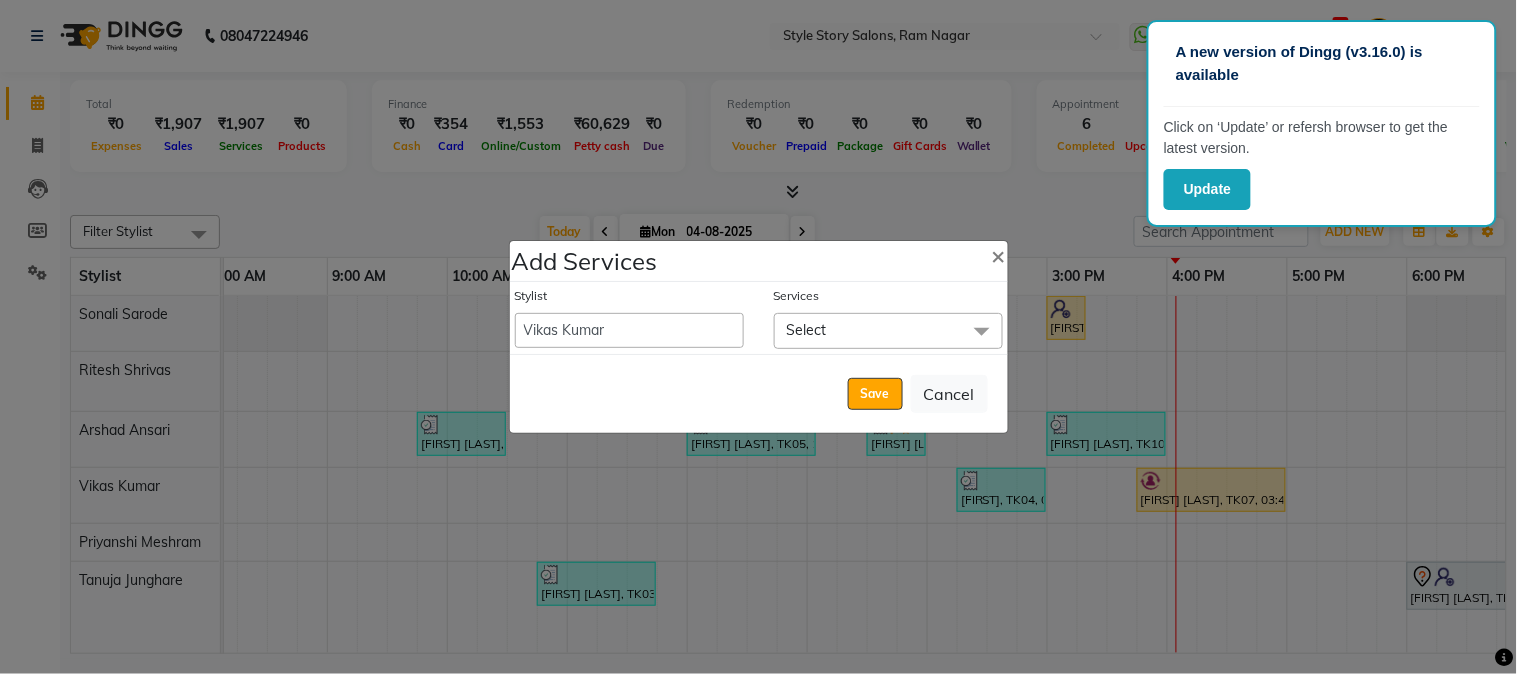 click on "Select" 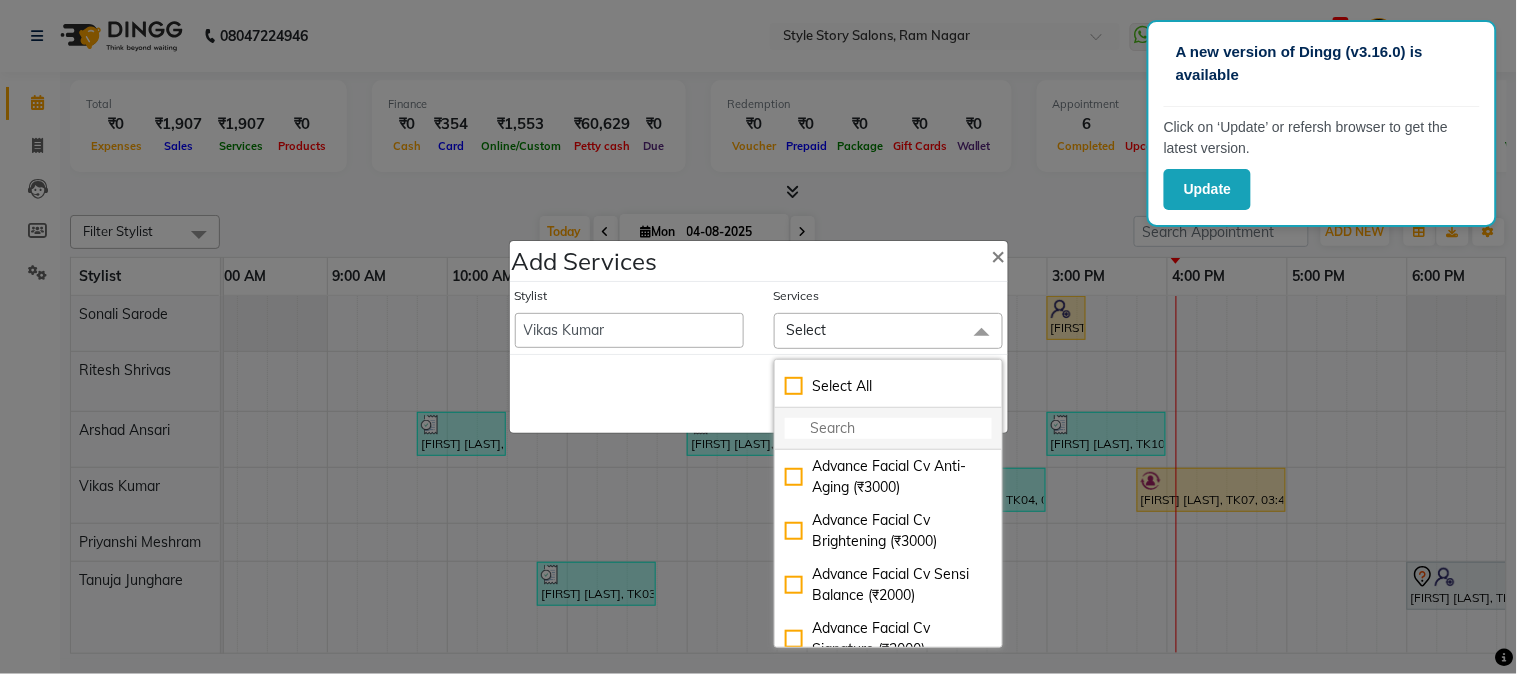 click 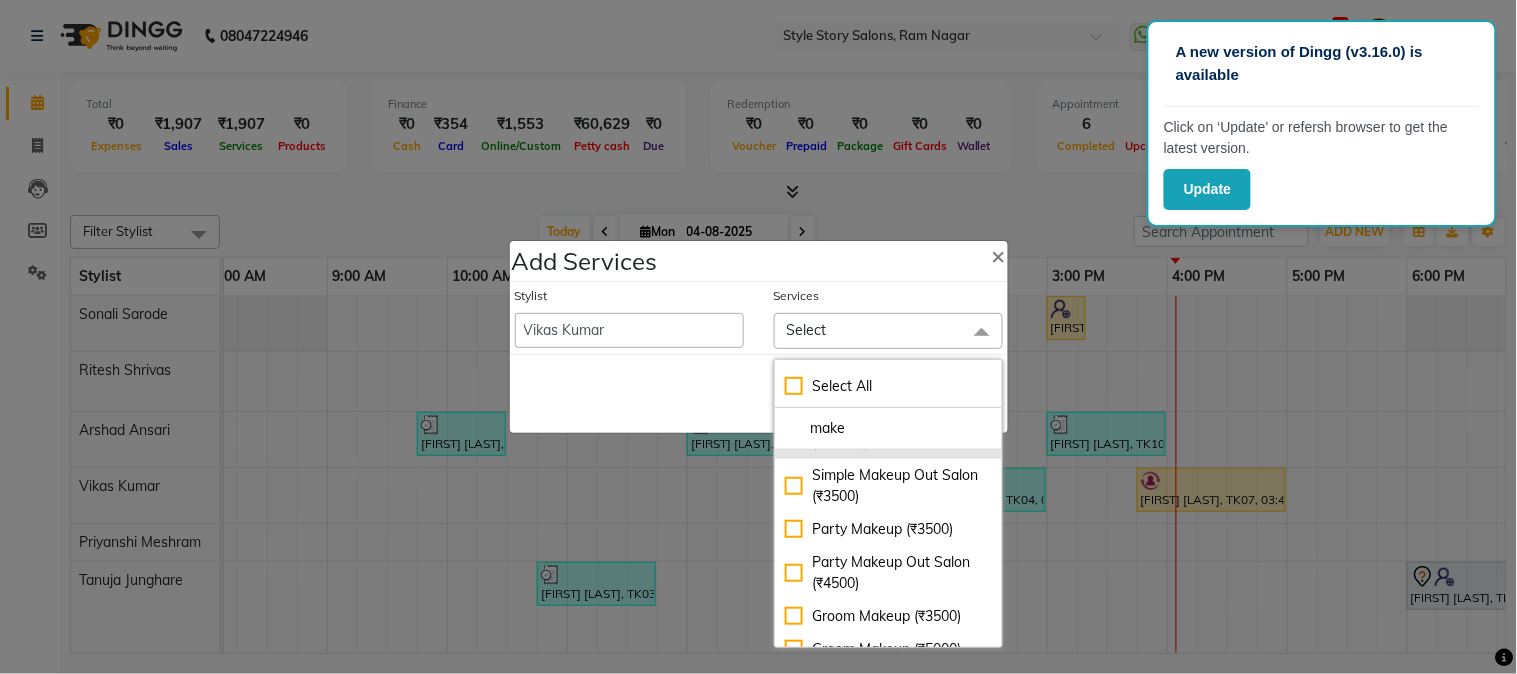 scroll, scrollTop: 275, scrollLeft: 0, axis: vertical 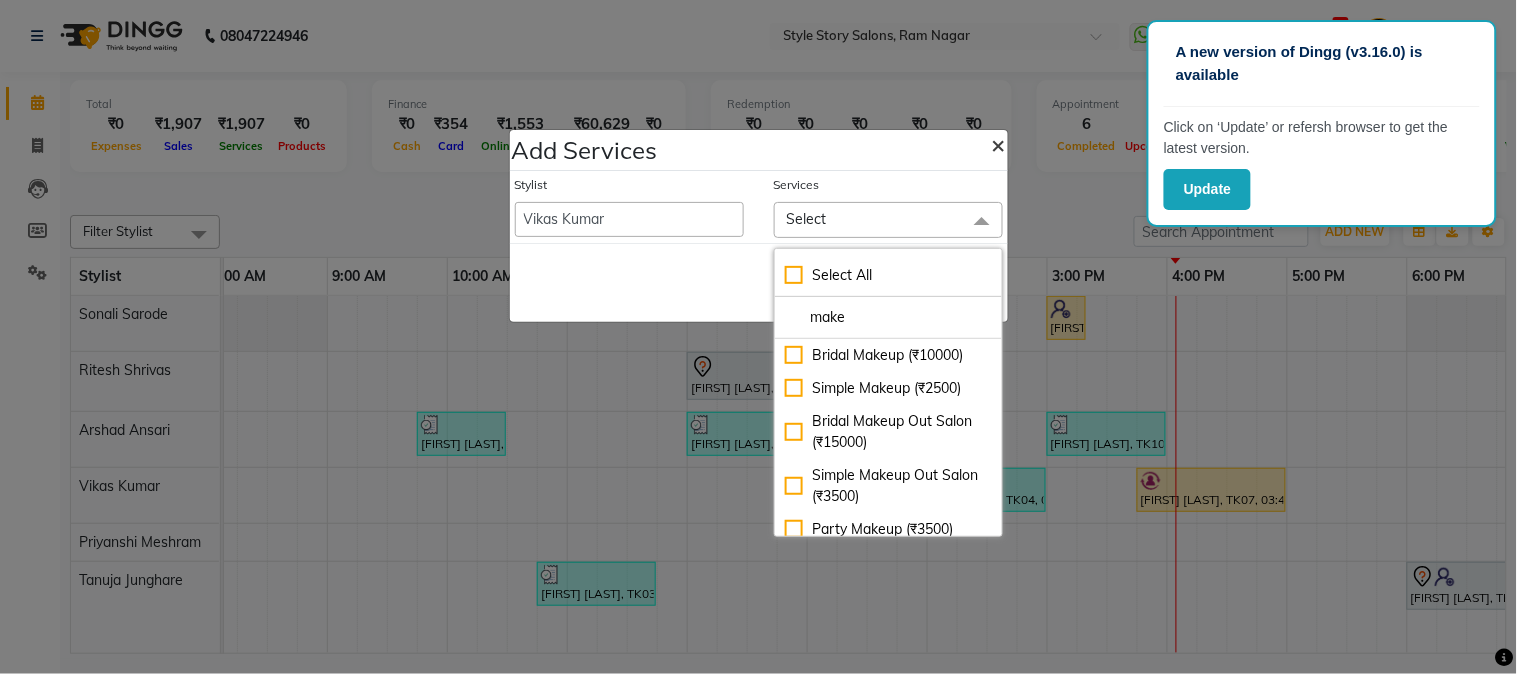 type on "make" 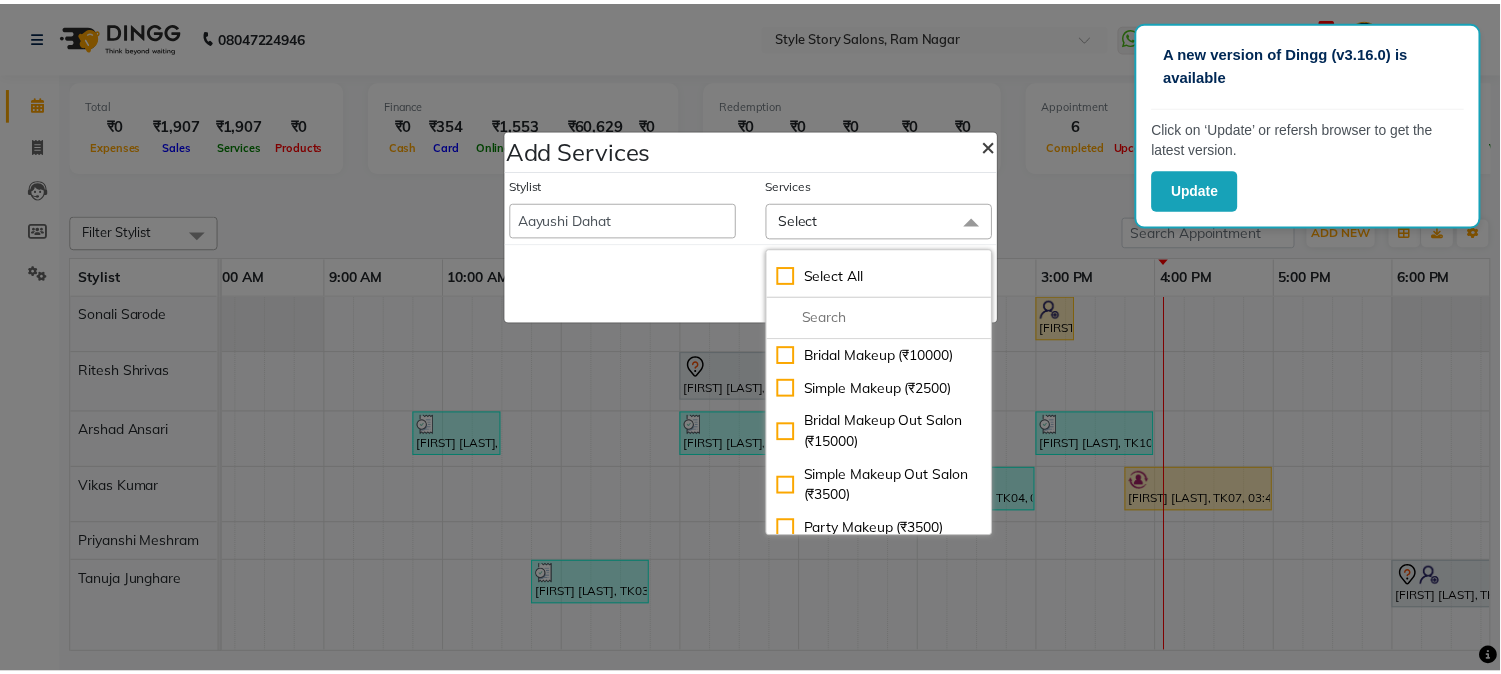 scroll, scrollTop: 0, scrollLeft: 0, axis: both 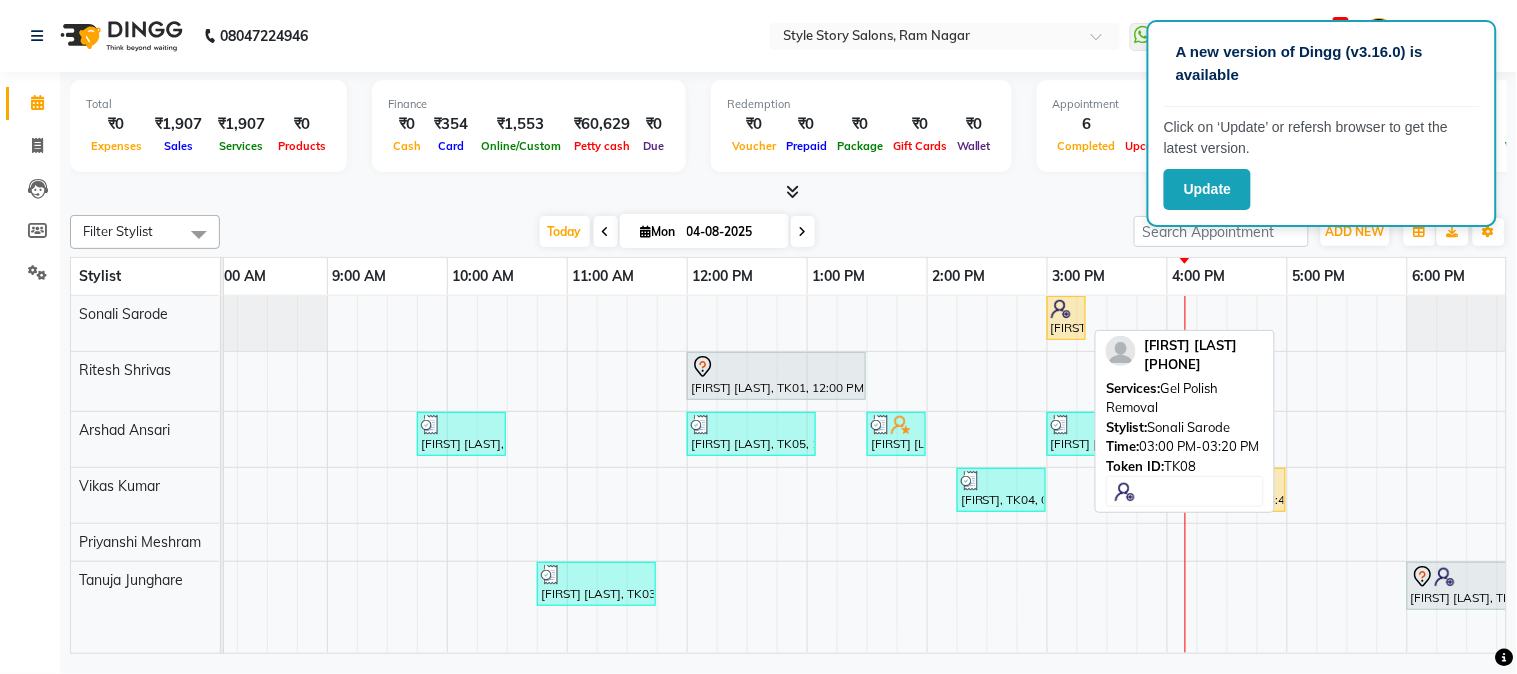 click on "[FIRST] [LAST], TK08, 03:00 PM-03:20 PM, Gel Polish Removal" at bounding box center (1066, 318) 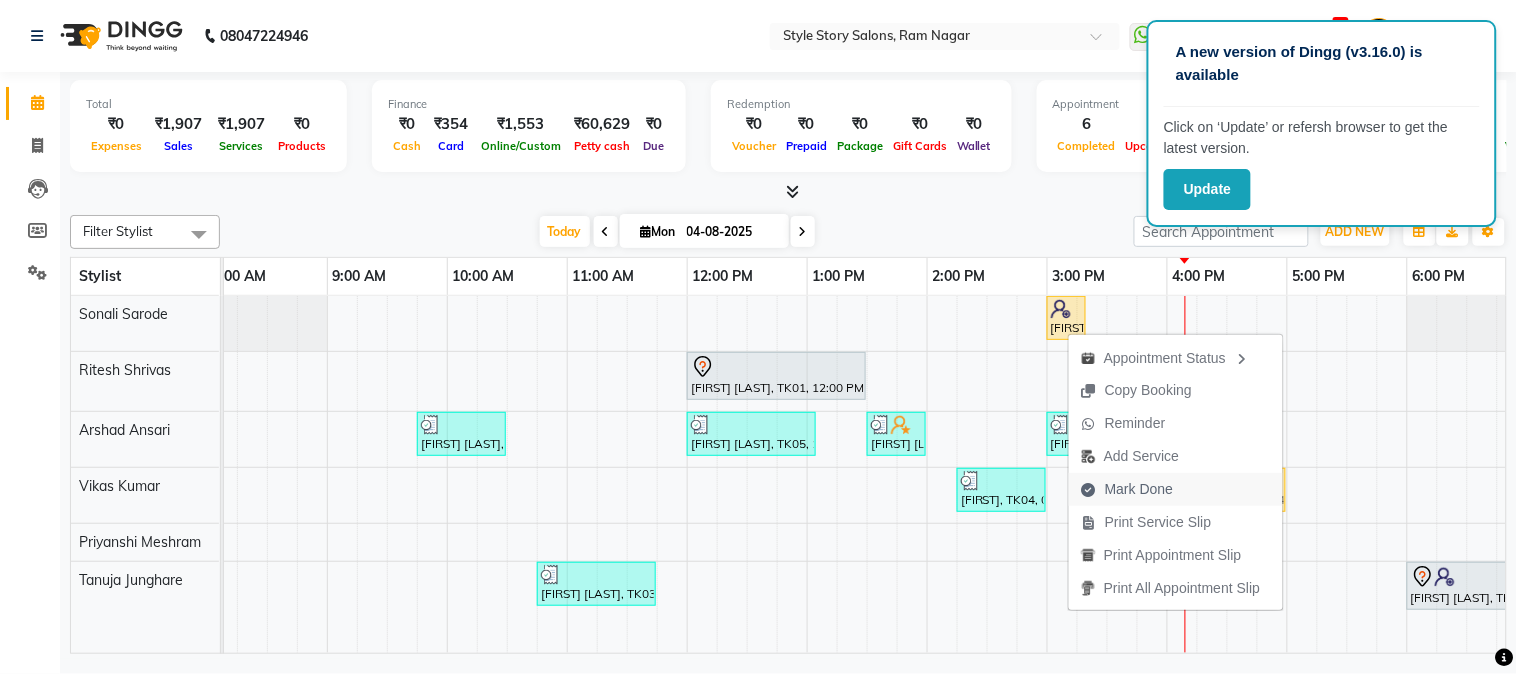 click on "Mark Done" at bounding box center (1127, 489) 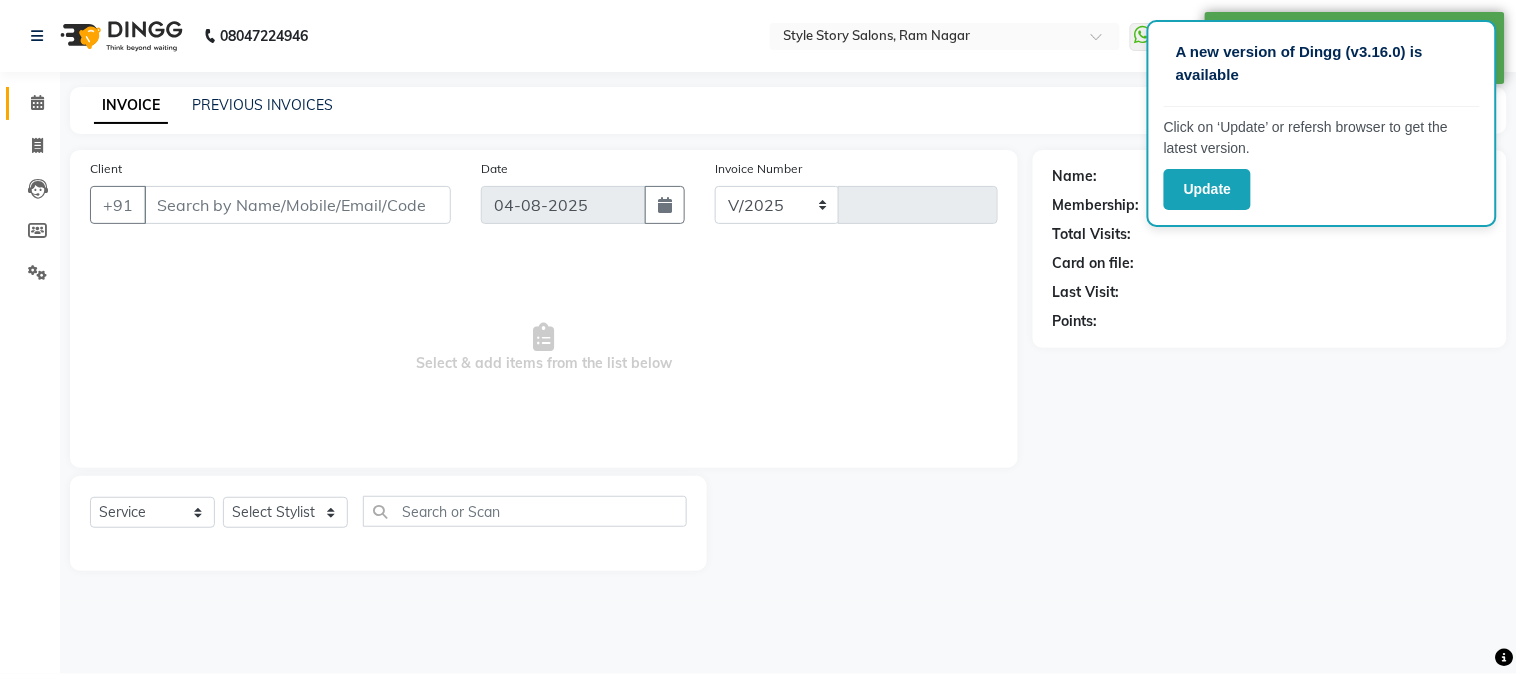 select on "6249" 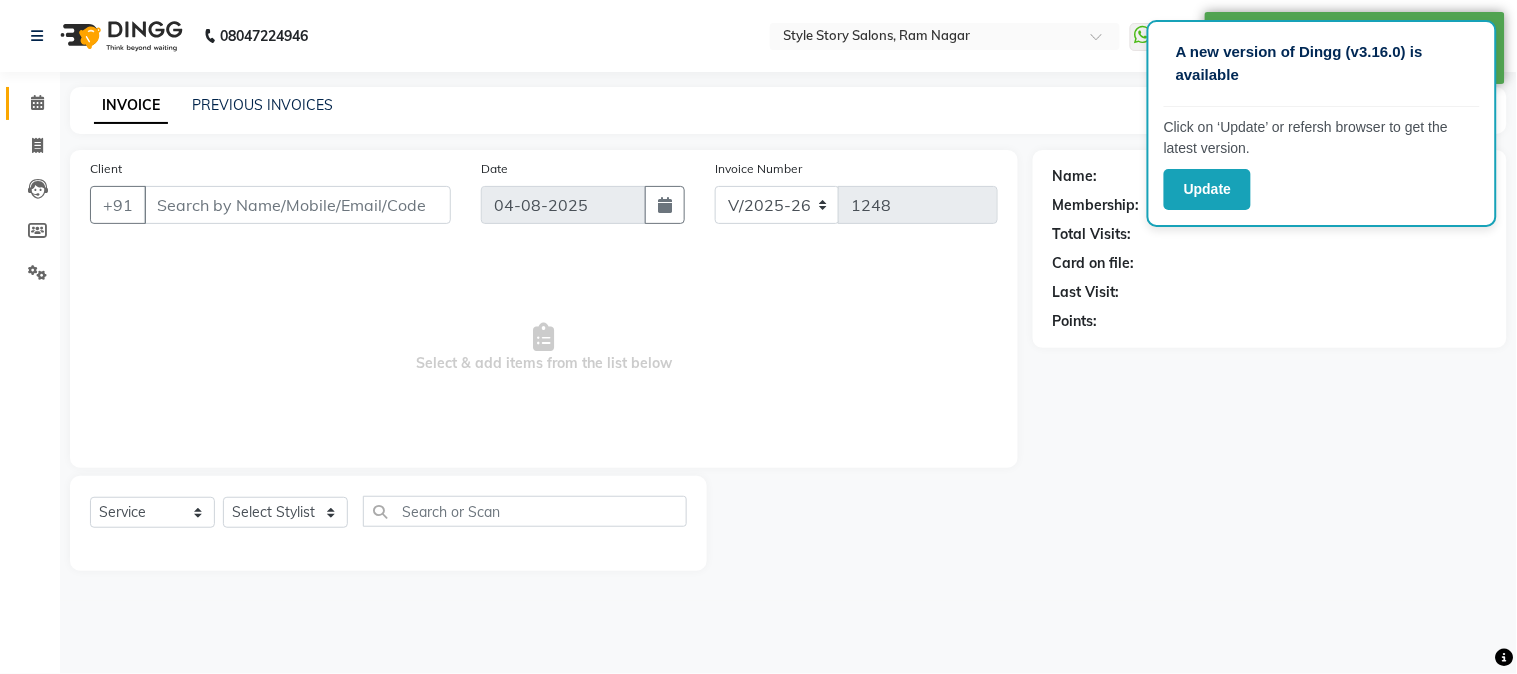 type on "[PHONE]" 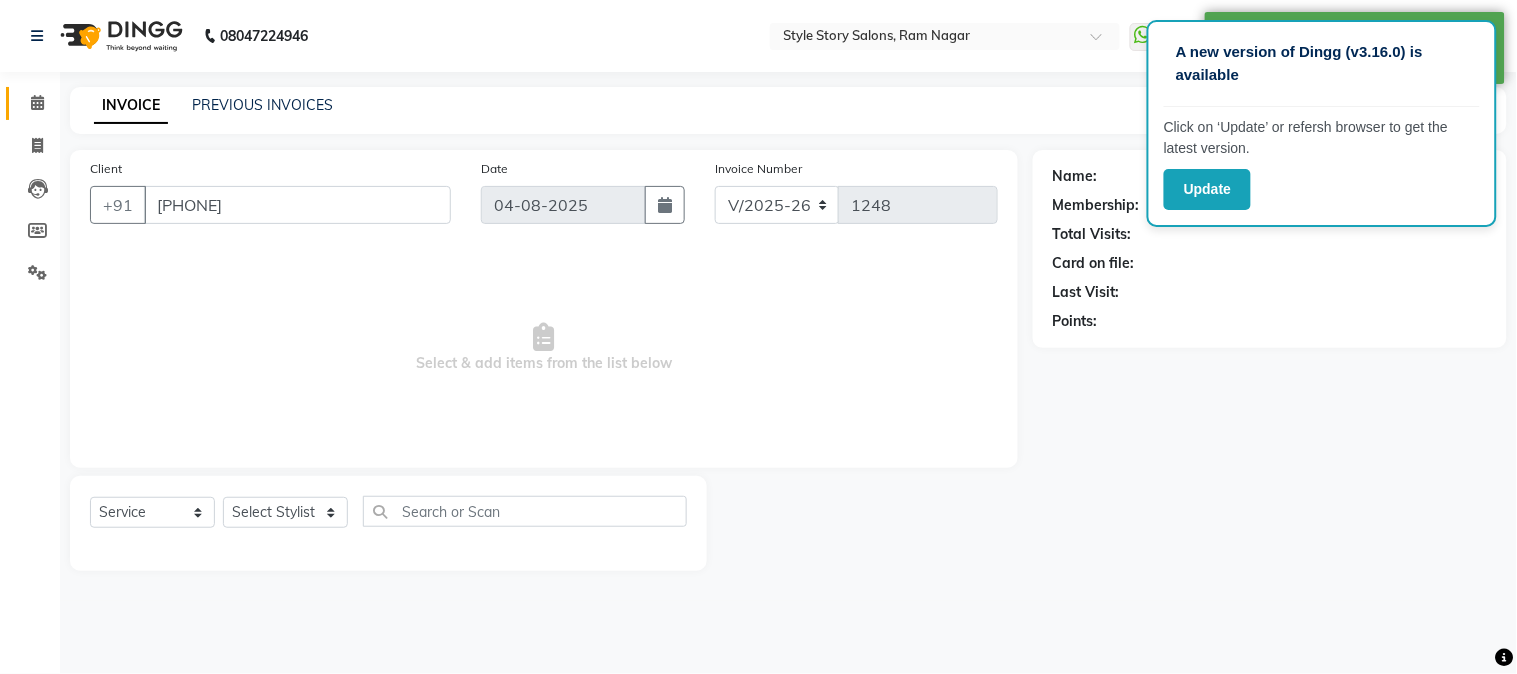 select on "46661" 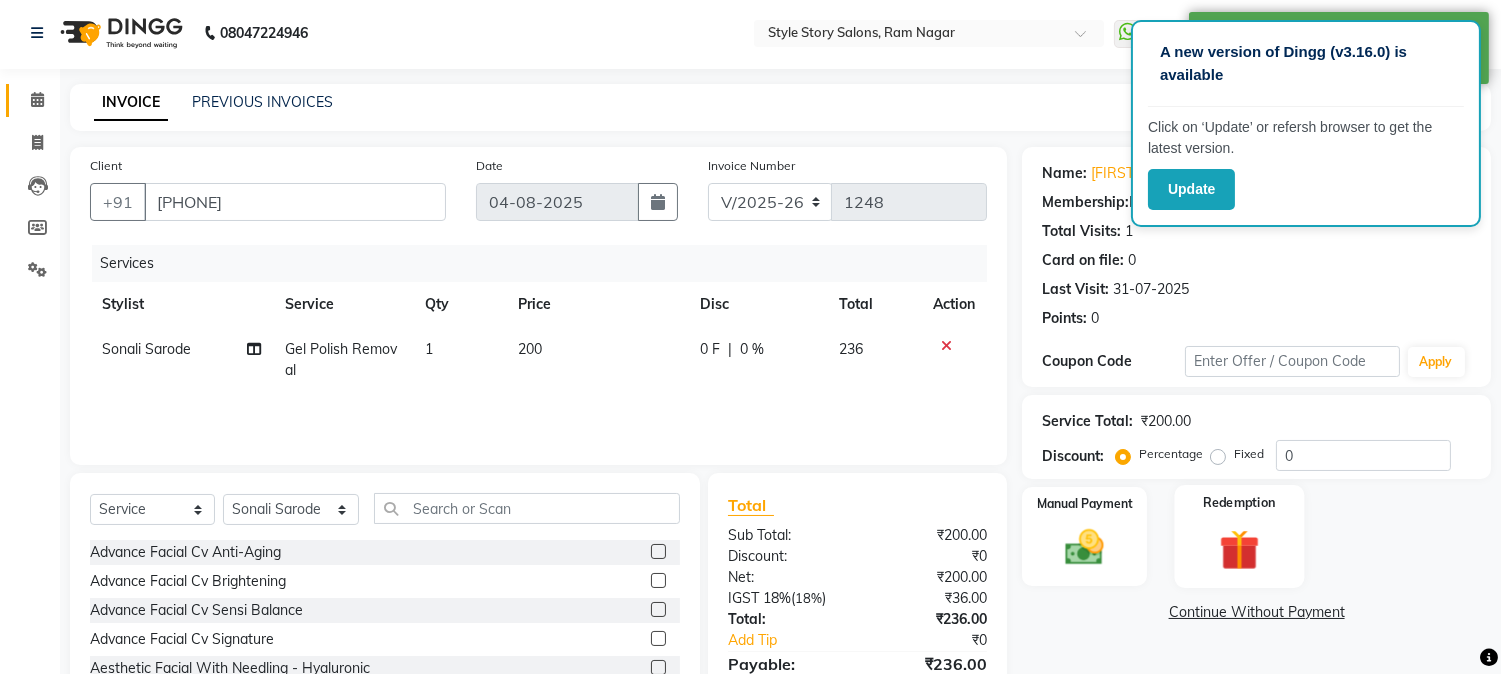 scroll, scrollTop: 0, scrollLeft: 0, axis: both 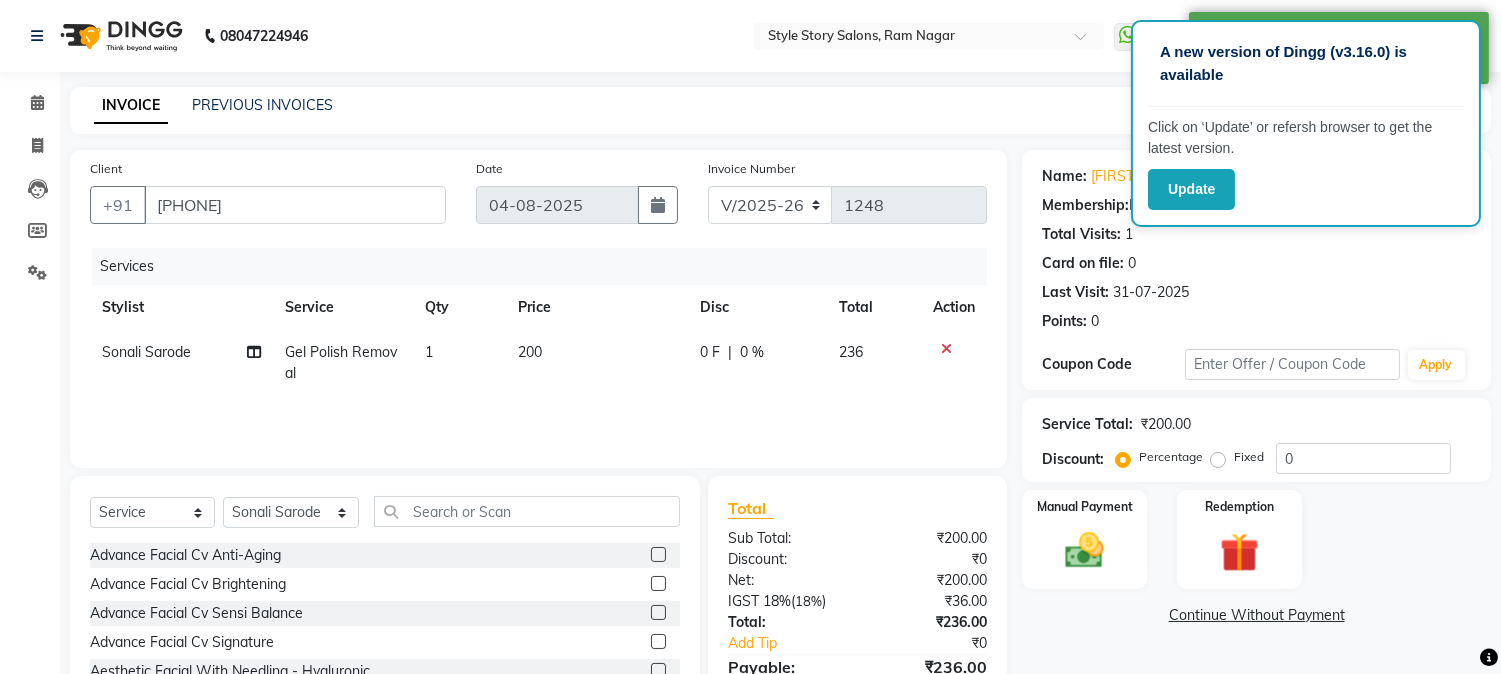 click on "200" 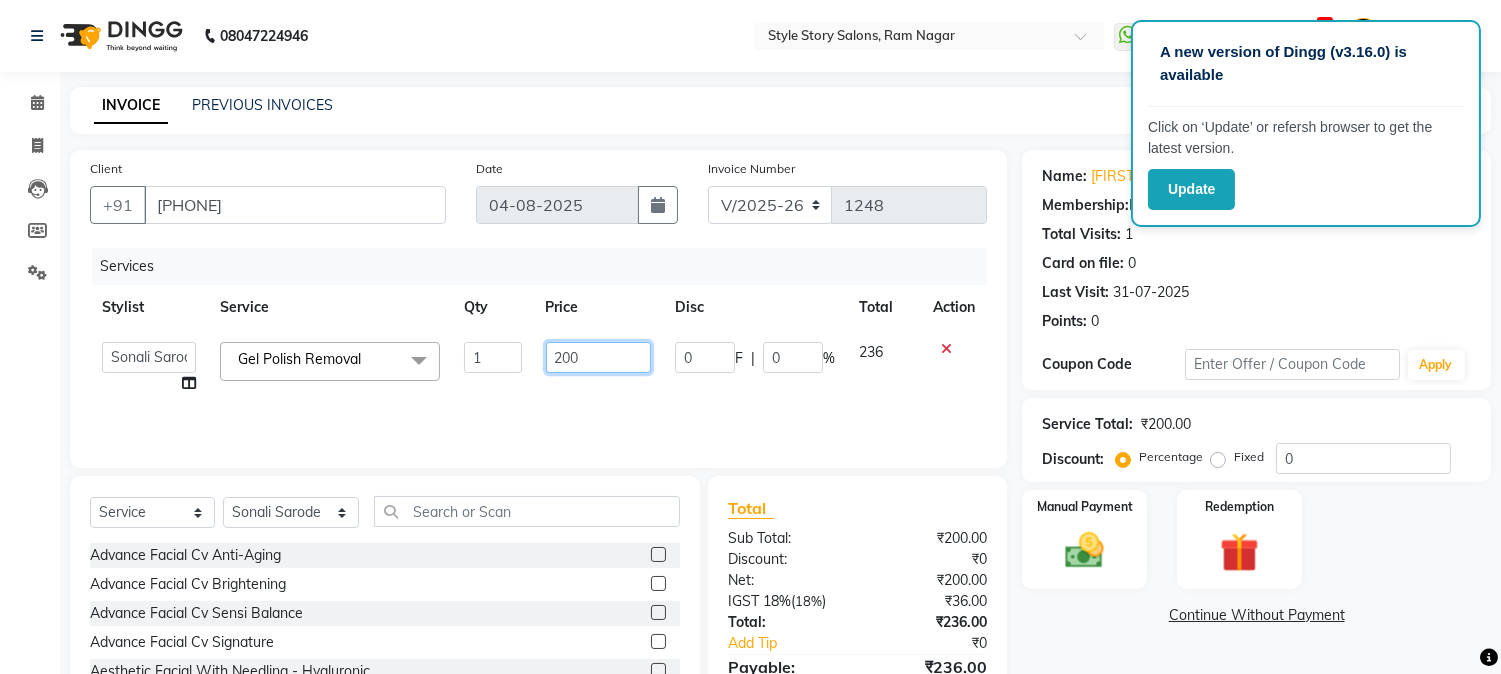click on "200" 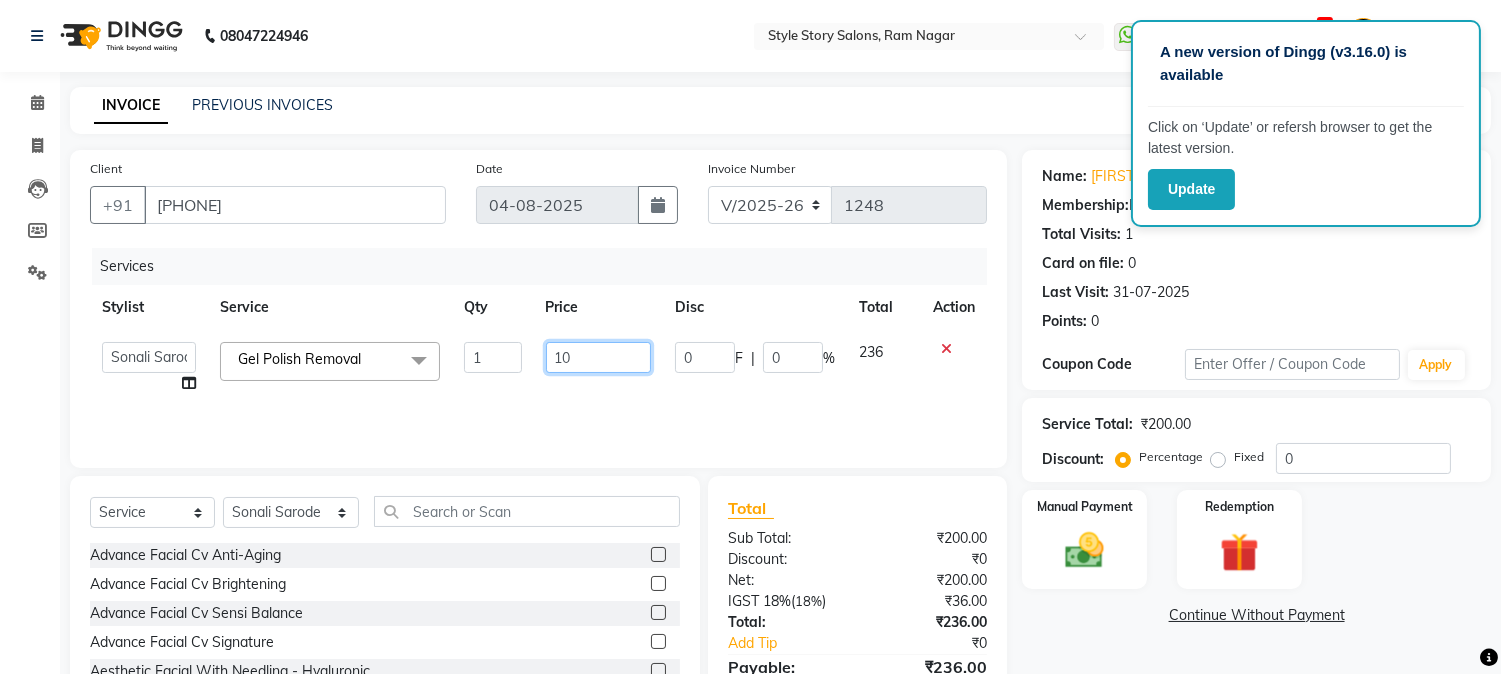 type on "100" 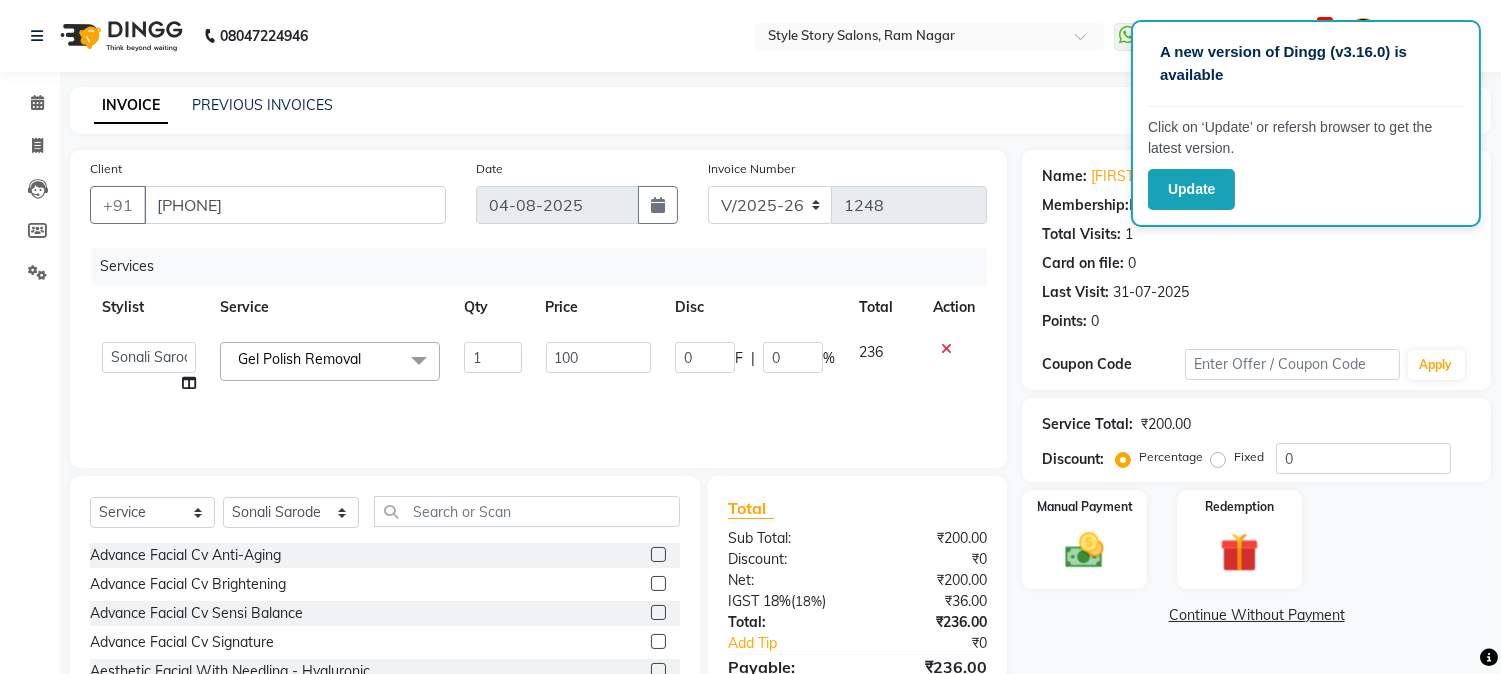 click on "Services Stylist Service Qty Price Disc Total Action  [FIRST] [LAST]   [FIRST] [LAST]   [FIRST] [LAST] Front Desk   [FIRST] [LAST]   [FIRST] [LAST]   [FIRST] [LAST]   Front Desk   [FIRST] [LAST] Front Desk   [FIRST] [LAST]    [FIRST] [LAST] Senior Accountant   [FIRST] [LAST]   [FIRST] [LAST]   [FIRST] [LAST] Inventory Manager   [FIRST] [LAST] (HR Admin)   [FIRST] [LAST] (Hair Artist)   [FIRST] [LAST]   [FIRST] [LAST]    [FIRST] [LAST]   [FIRST] [LAST]   [FIRST] [LAST]    [FIRST] [LAST]   [FIRST] [LAST]   [FIRST] [LAST] HR Manager   [FIRST] [LAST] (Tina Beautician)   [FIRST] [LAST]   [FIRST] [LAST]   [FIRST] [LAST]   [FIRST] [LAST] Accountant  Gel Polish Removal  x Advance Facial Cv Anti-Aging Advance Facial Cv Brightening Advance Facial Cv Sensi Balance Advance Facial Cv Signature Aesthetic Facial With Needling - Hyaluronic Aesthetic Facial With Needling - Meladerm Aesthetic Facial With Needling - Seboxy Aesthetic Facial With Needling (90Min) Aesthetic Facial Without Needling Aesthetic Peel Treatment (90Min) Fibreplex 1 0" 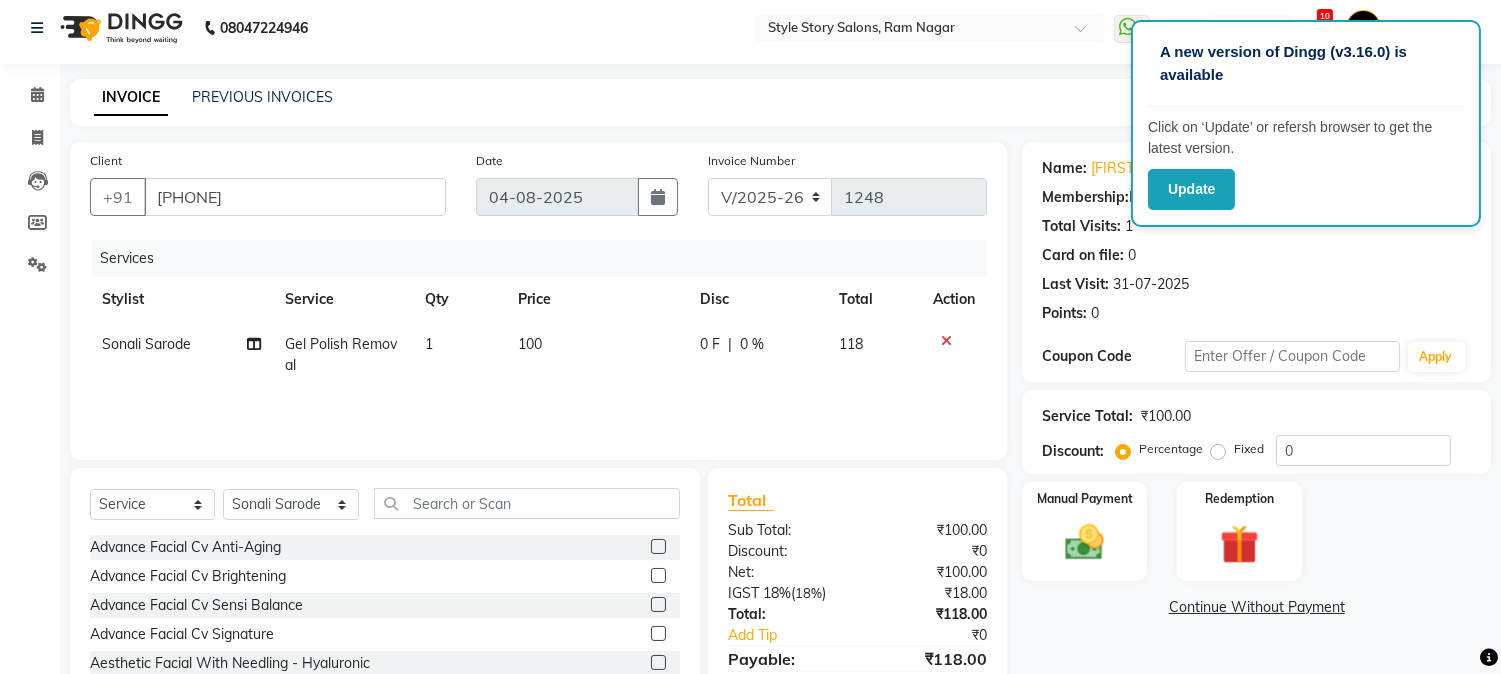 scroll, scrollTop: 126, scrollLeft: 0, axis: vertical 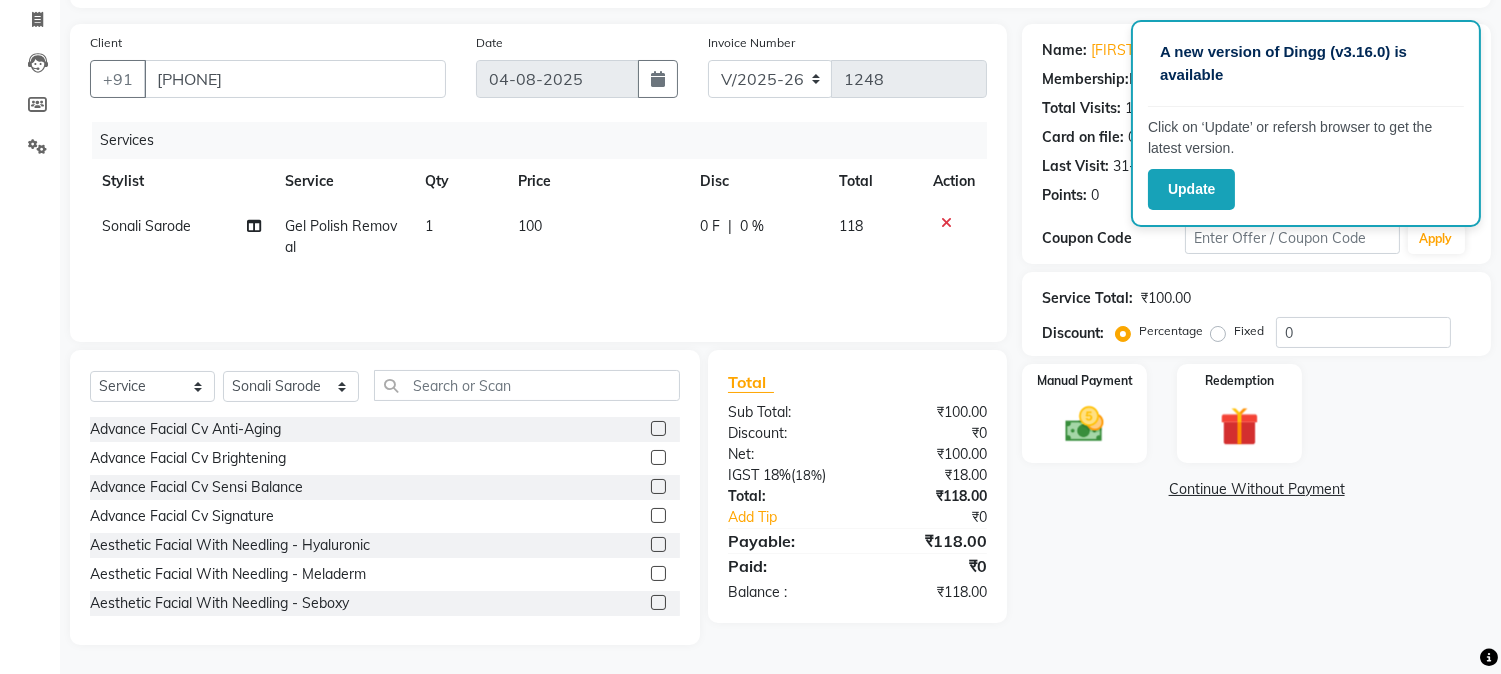 click on "Total Sub Total: ₹100.00 Discount: ₹0 Net: ₹100.00 IGST 18%  ( 18% ) ₹18.00 Total: ₹118.00 Add Tip ₹0 Payable: ₹118.00 Paid: ₹0 Balance   : ₹118.00" 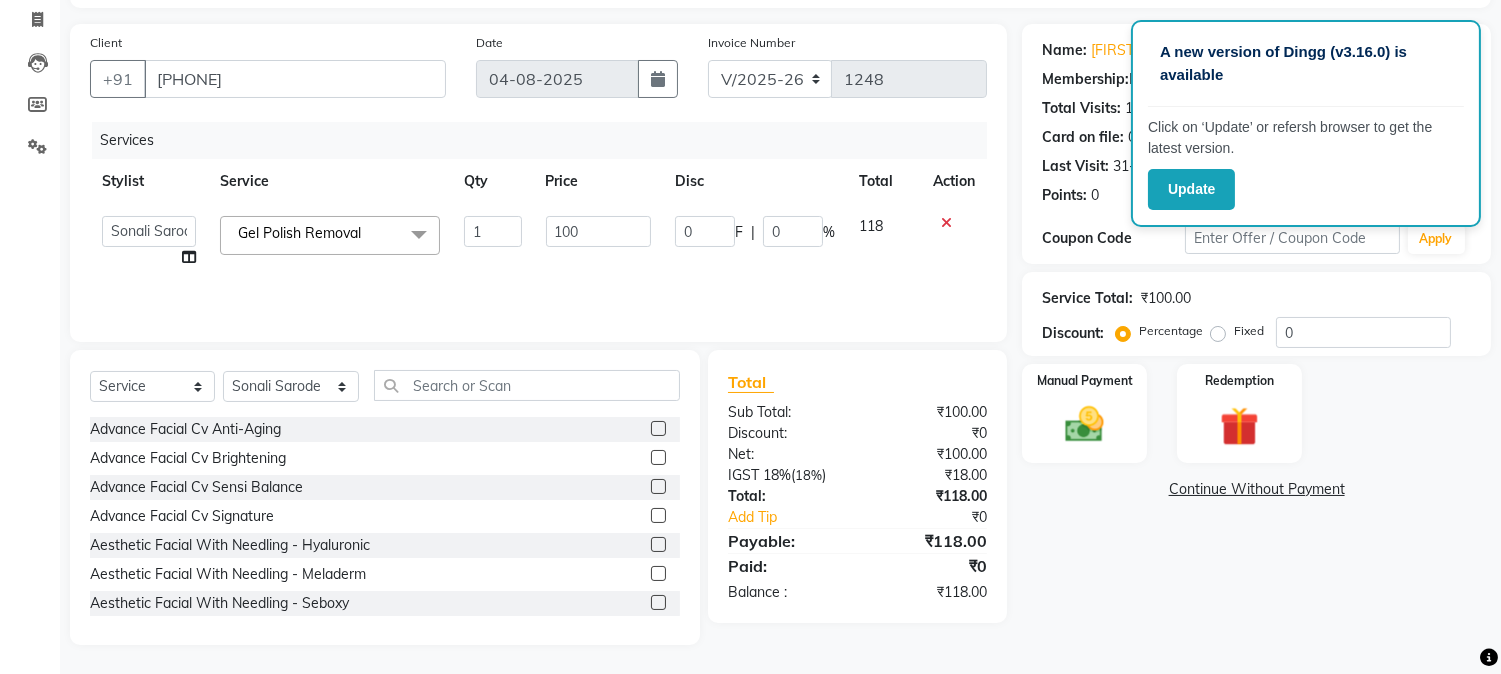 click on "100" 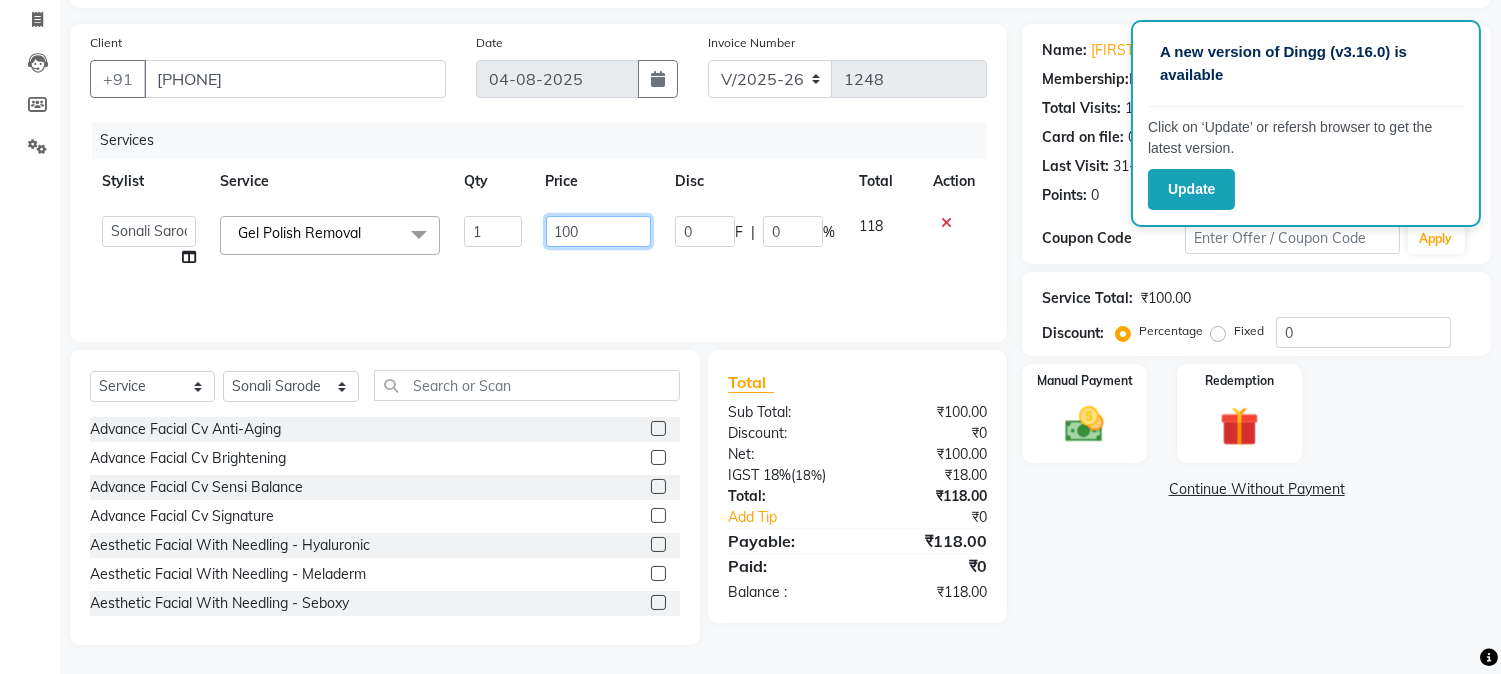 click on "100" 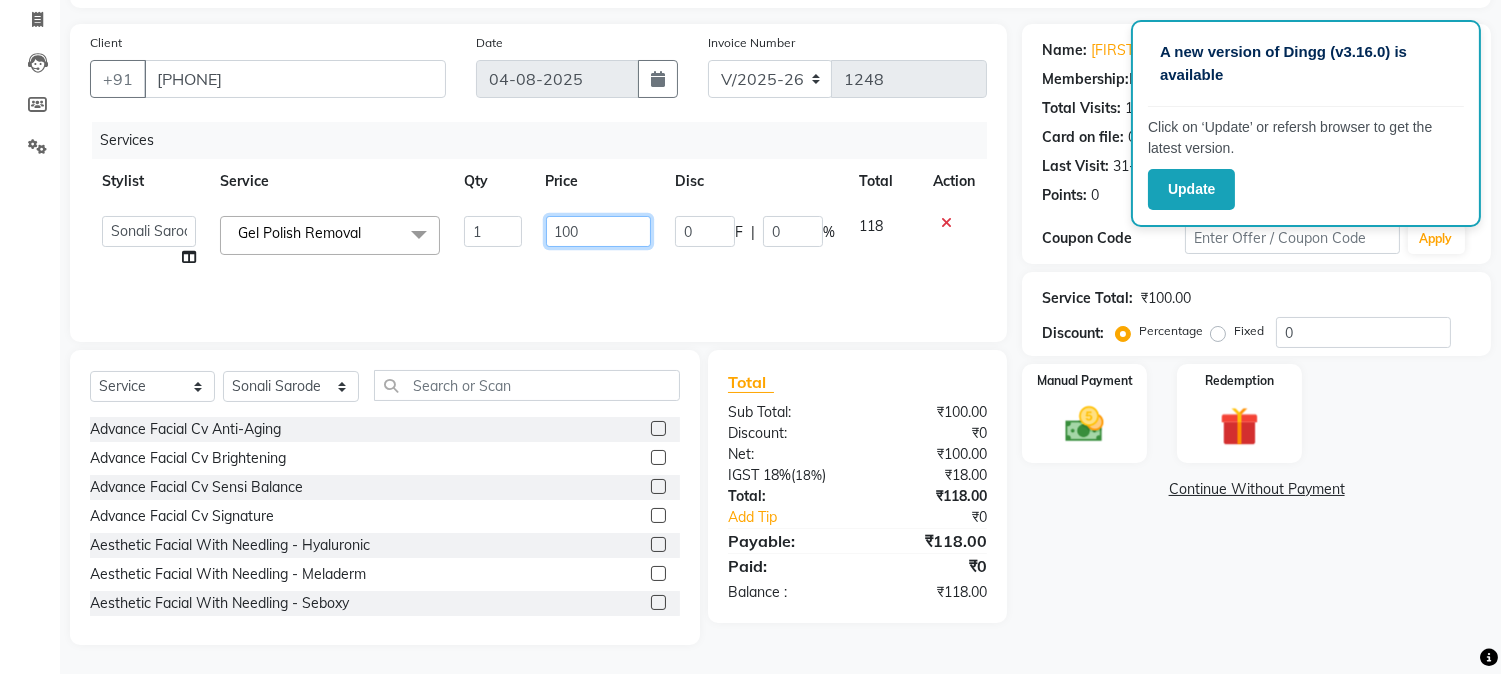 click on "100" 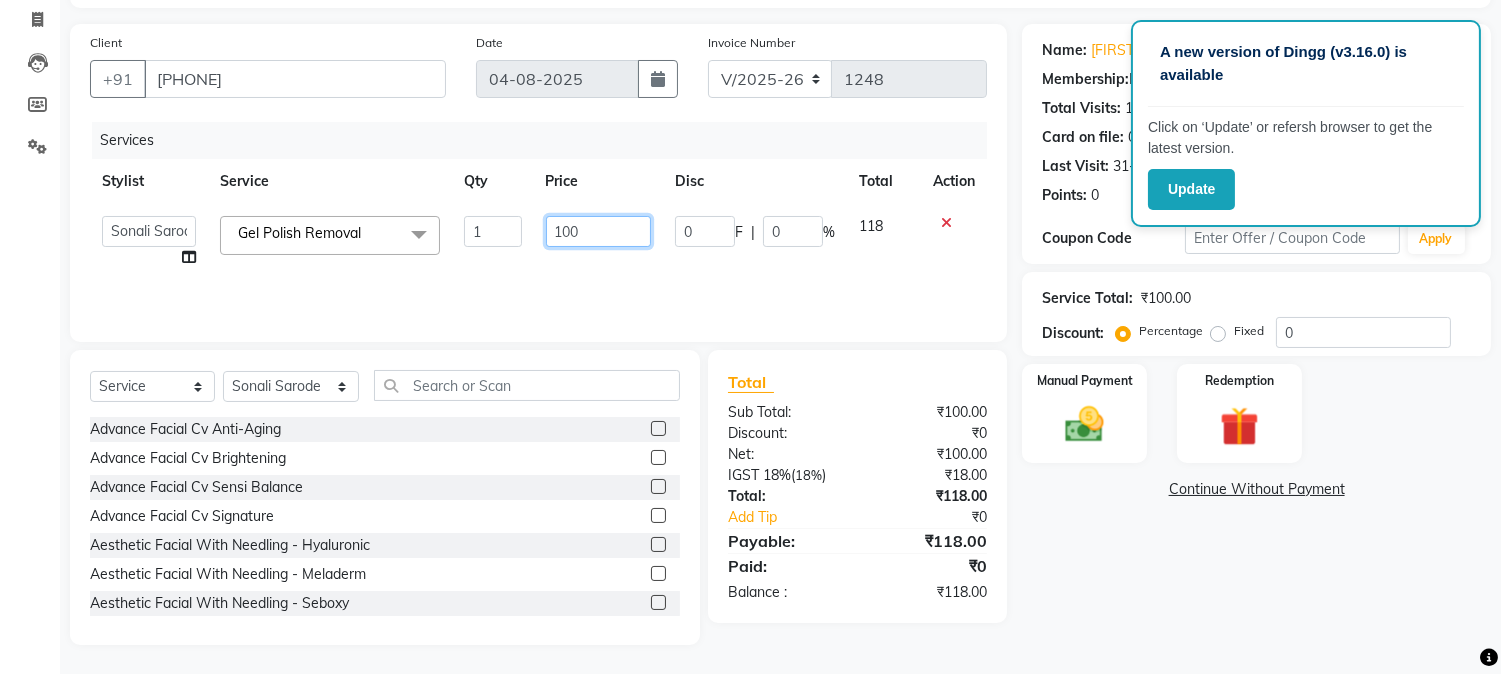 type on "1000" 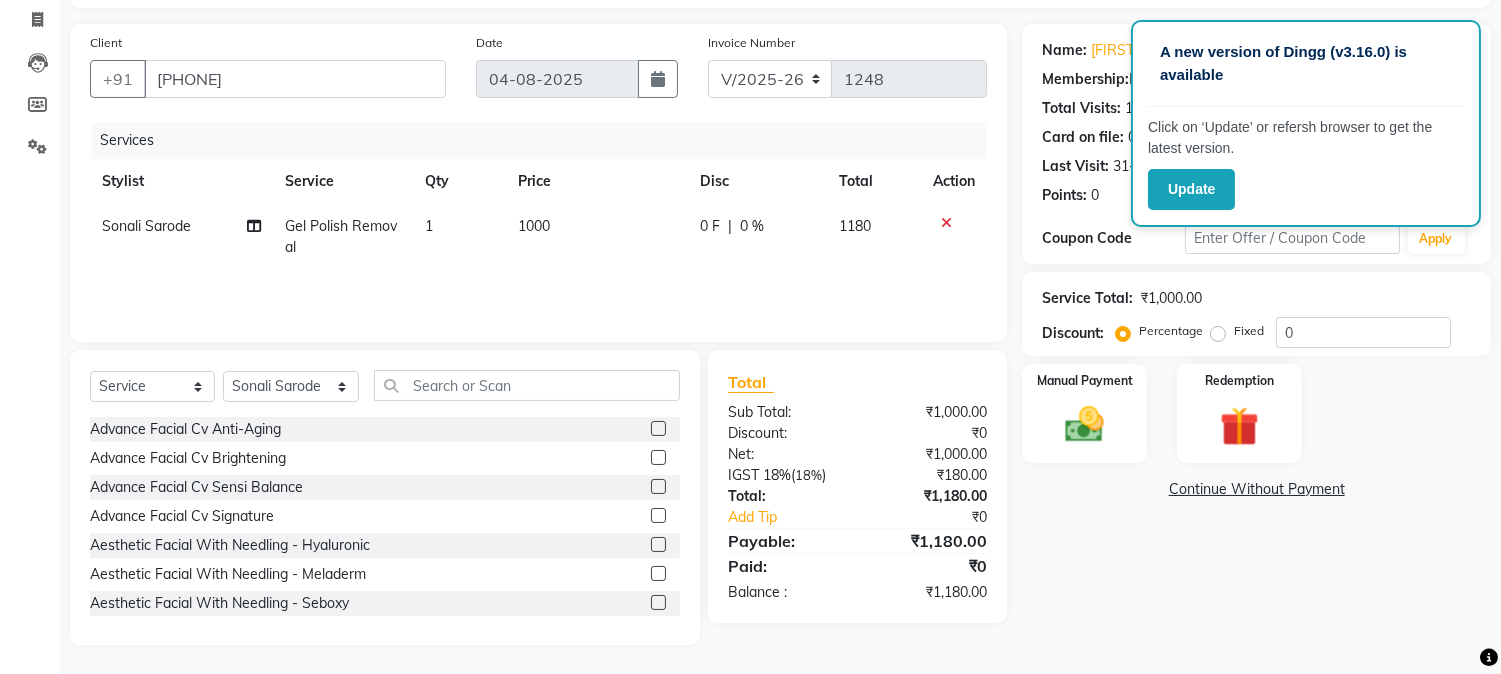 click on "INVOICE PREVIOUS INVOICES Create New   Save  Client [PHONE] Date 04-08-2025 Invoice Number V/2025 V/2025-26 1248 Services Stylist Service Qty Price Disc Total Action [FIRST] [LAST] Gel Polish Removal 1 1000 0 F | 0 % 1180 Select  Service  Product  Membership  Package Voucher Prepaid Gift Card  Select Stylist [FIRST] [LAST] [FIRST] [LAST] [FIRST] [LAST] Front Desk [FIRST] [LAST] [FIRST] [LAST] [FIRST] [LAST] Front Desk [FIRST] [LAST] Front Desk [FIRST] [LAST]    [FIRST] [LAST] Senior Accountant [FIRST] [LAST] [FIRST] [LAST] [FIRST] [LAST] Inventory Manager [FIRST] [LAST] (HR Admin) [FIRST] [LAST] (Hair Artist) [FIRST] [LAST] [FIRST] [LAST]    [FIRST] [LAST] [FIRST] [LAST] [FIRST] [LAST]    [FIRST] [LAST] [FIRST] [LAST] [FIRST] [LAST] HR Manager [FIRST] [LAST] (Tina Beautician) [FIRST] [LAST] [FIRST] [LAST] [FIRST] [LAST] [FIRST] [LAST] [FIRST] [LAST] Accountant Advance FacialCv Anti-Aging  Advance FacialCv Brightening  Advance FacialCv Sensi Balance  Advance FacialCv Signature  Aesthetic Facial With Needling - Hyaluronic  Fibreplex   (" 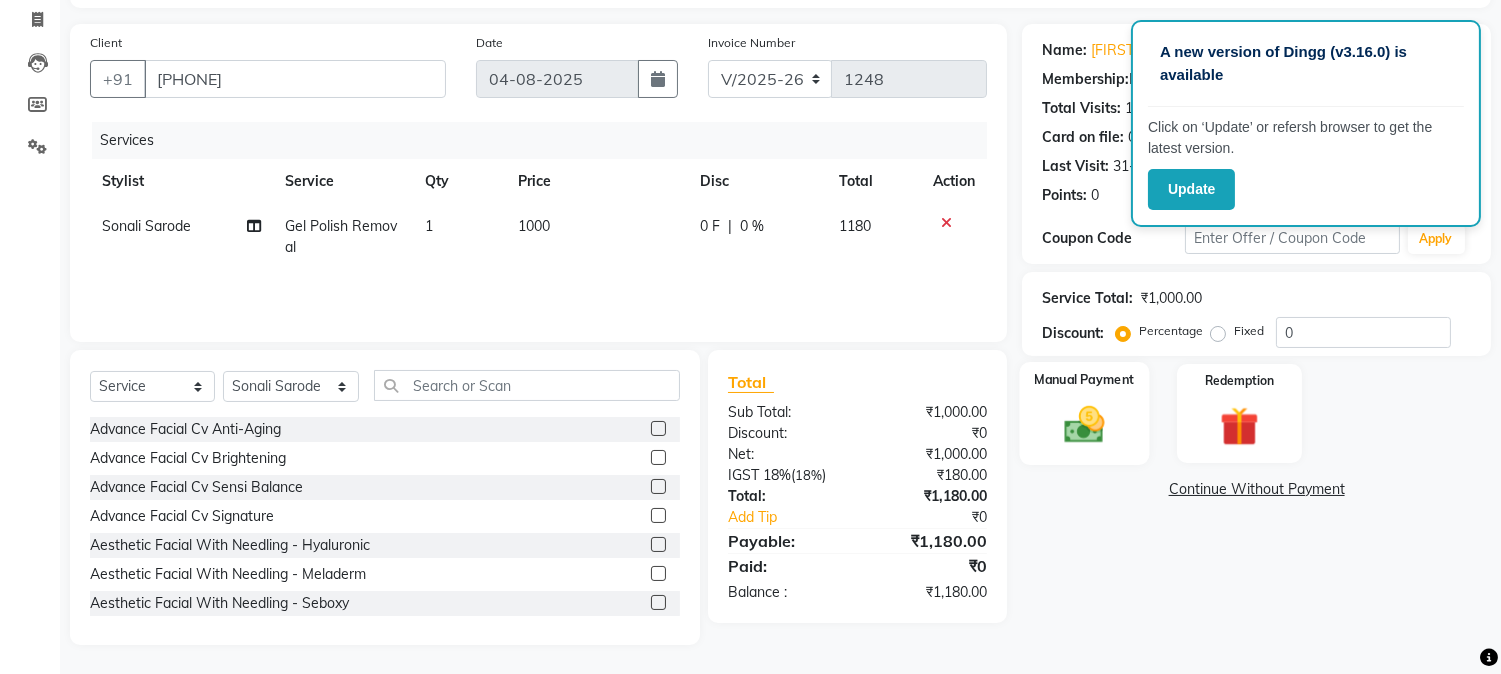 click on "Manual Payment" 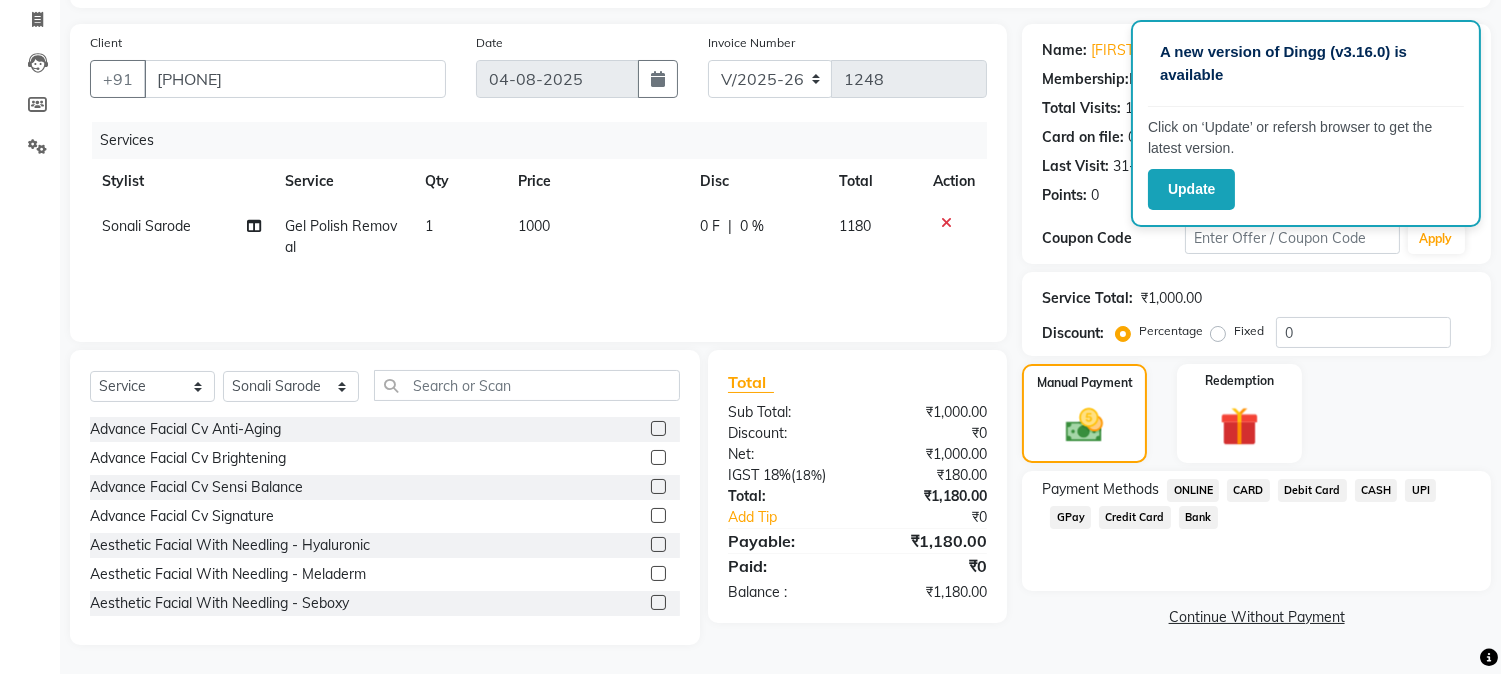 click on "UPI" 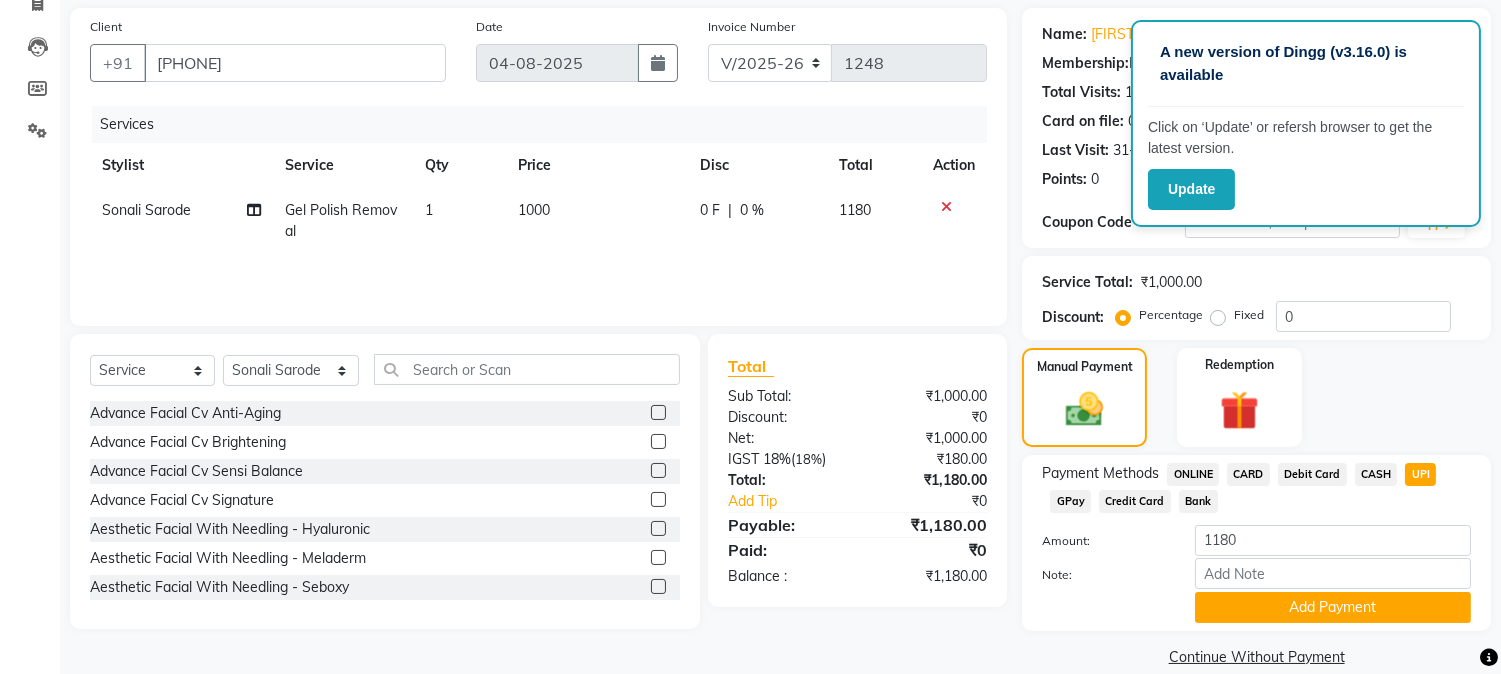 scroll, scrollTop: 170, scrollLeft: 0, axis: vertical 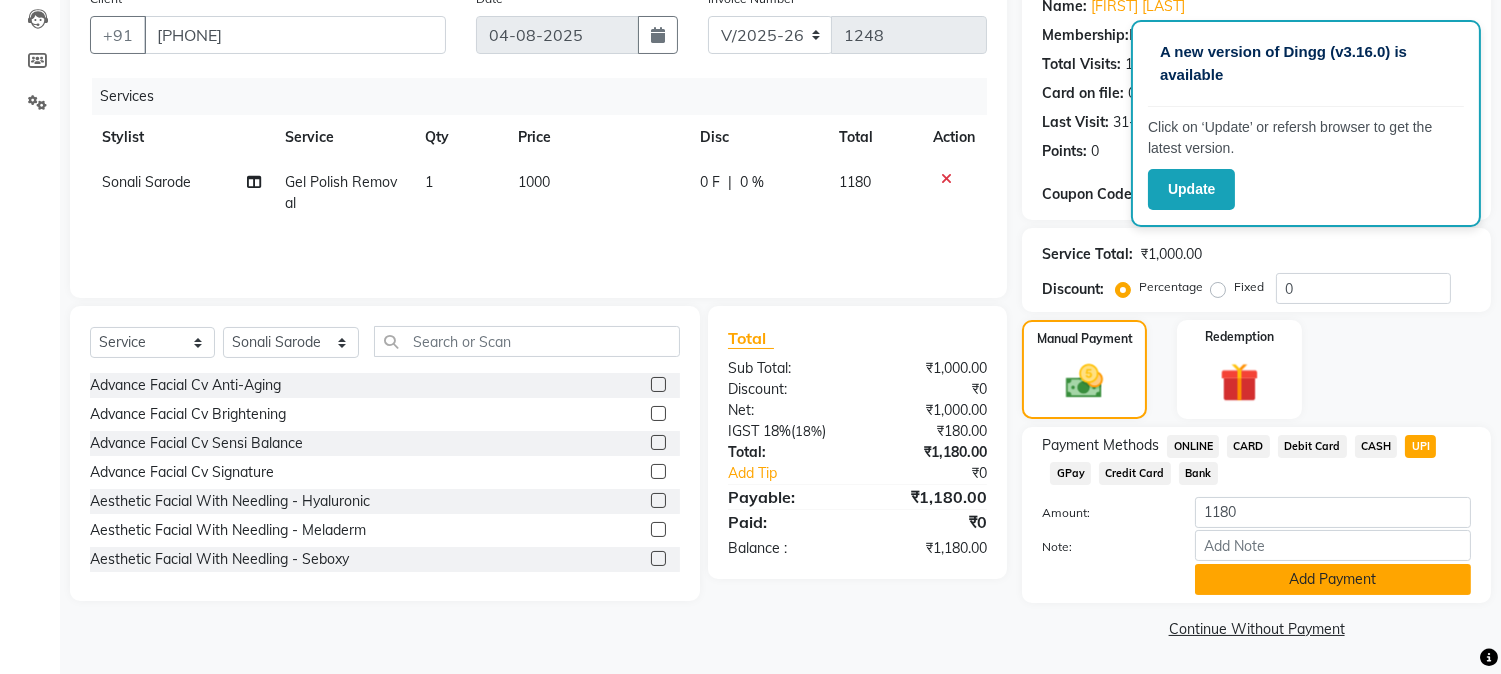 click on "Add Payment" 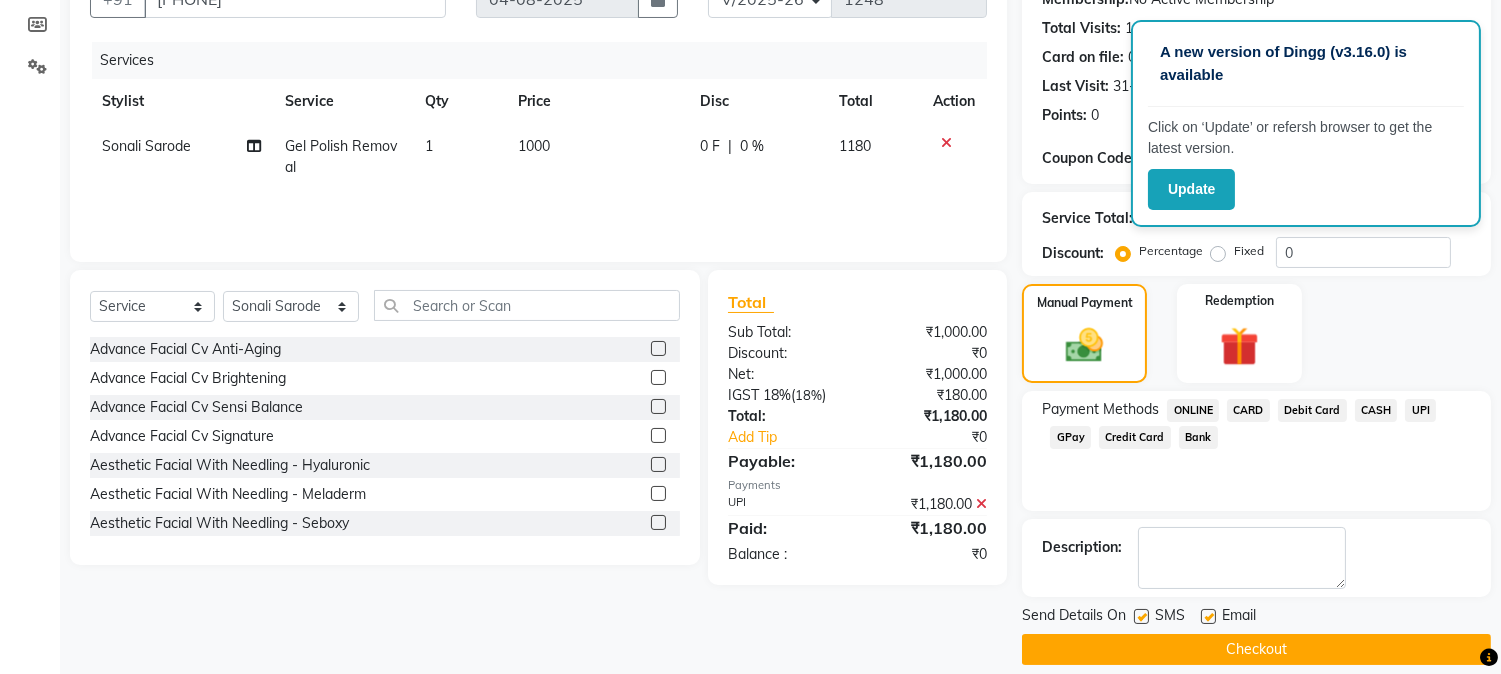 scroll, scrollTop: 225, scrollLeft: 0, axis: vertical 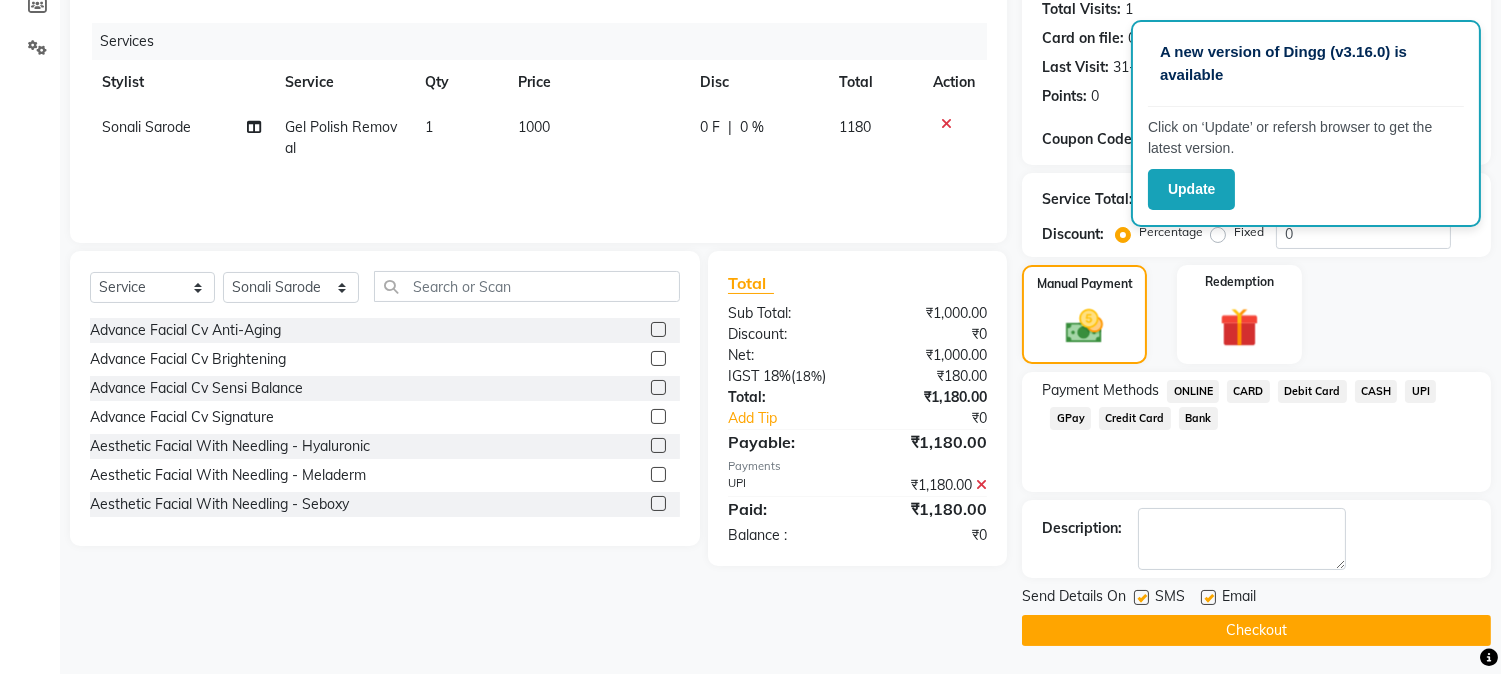 click on "UPI" 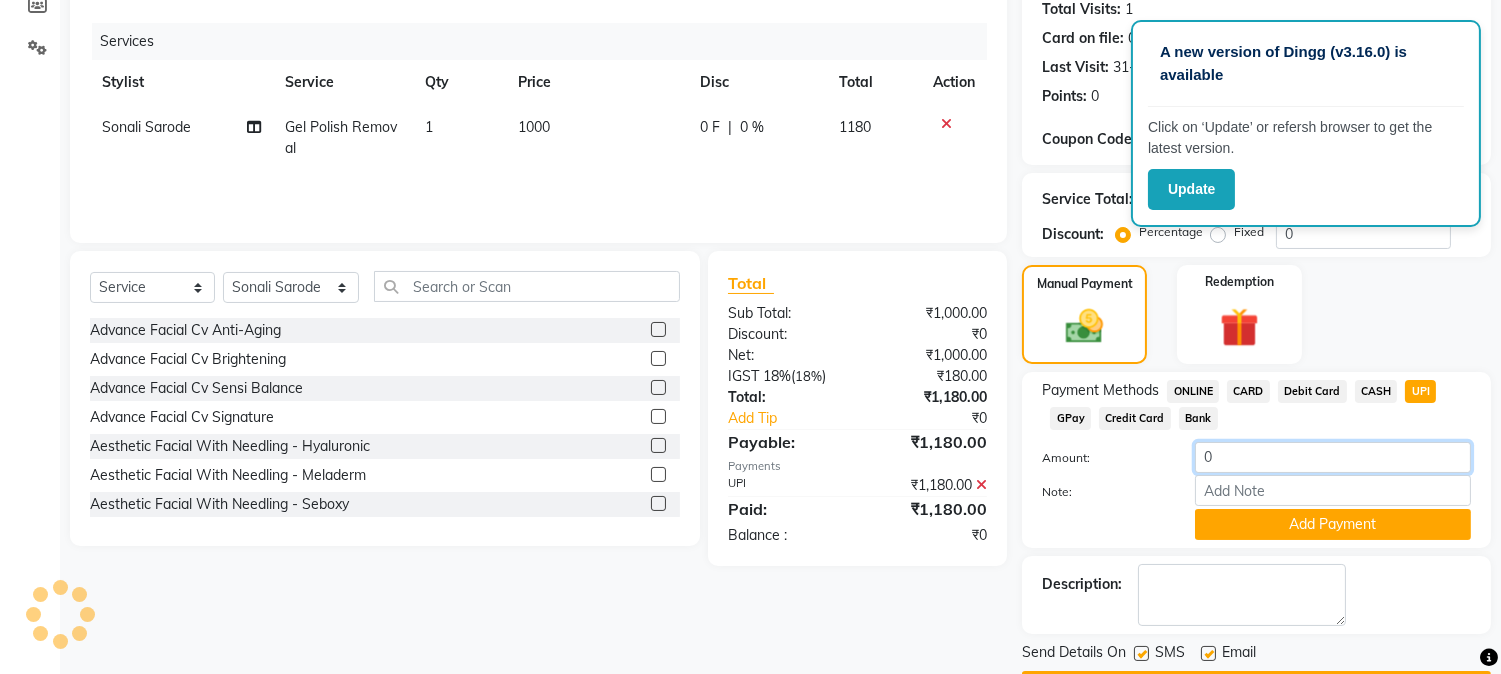 click on "0" 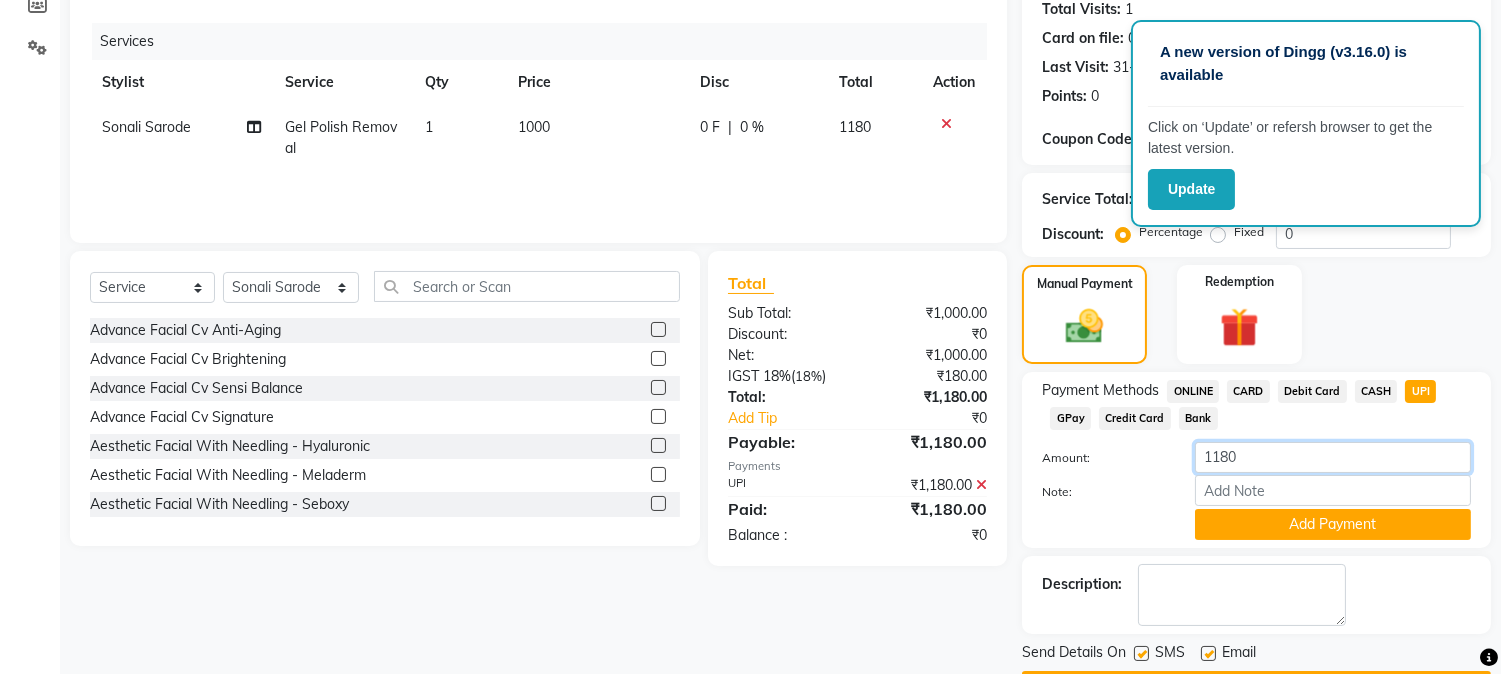scroll, scrollTop: 283, scrollLeft: 0, axis: vertical 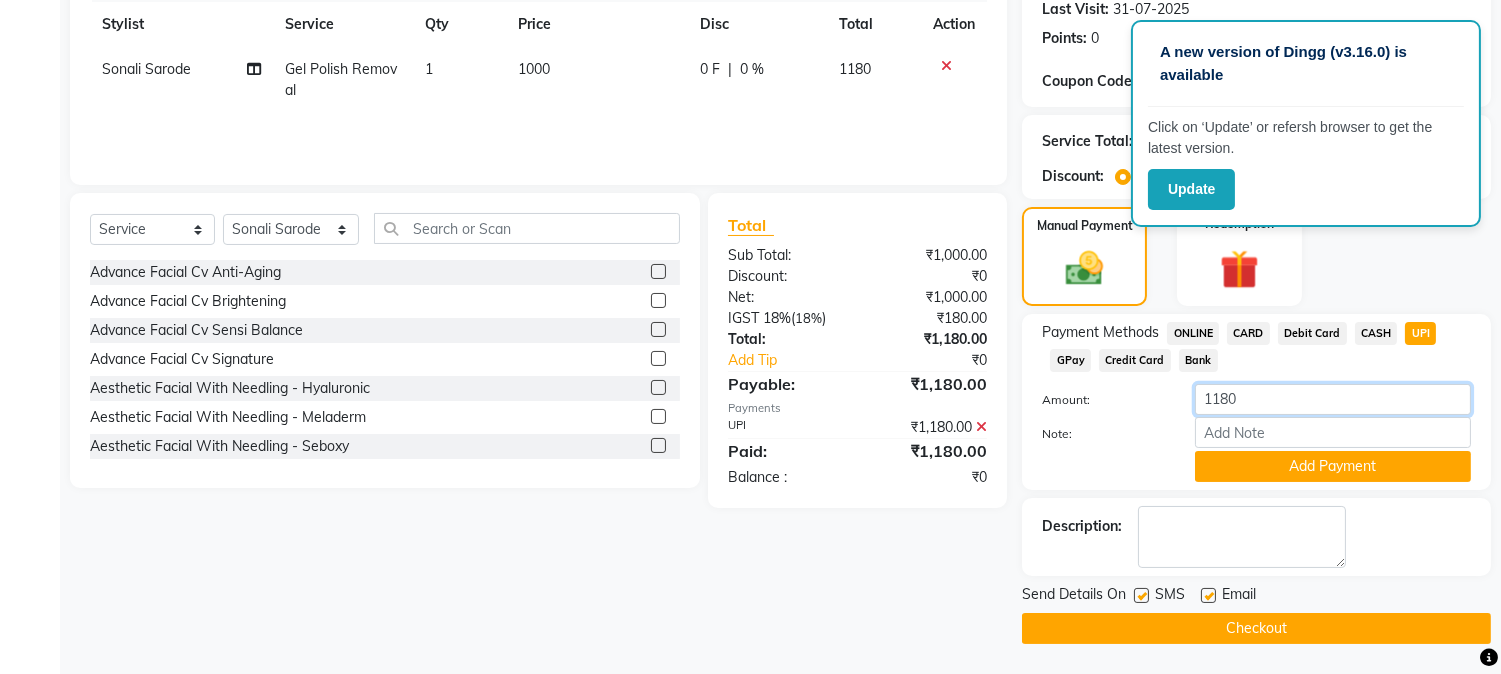 type on "1180" 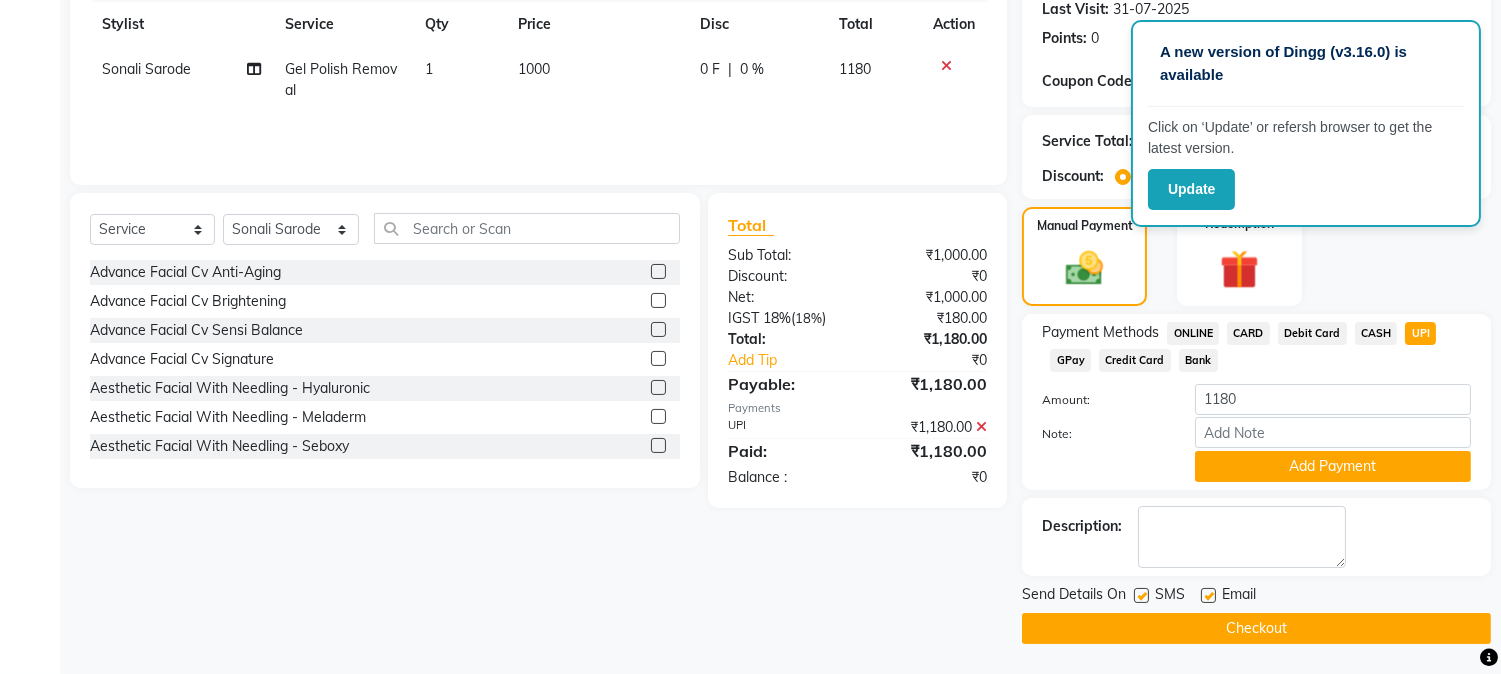 click on "Checkout" 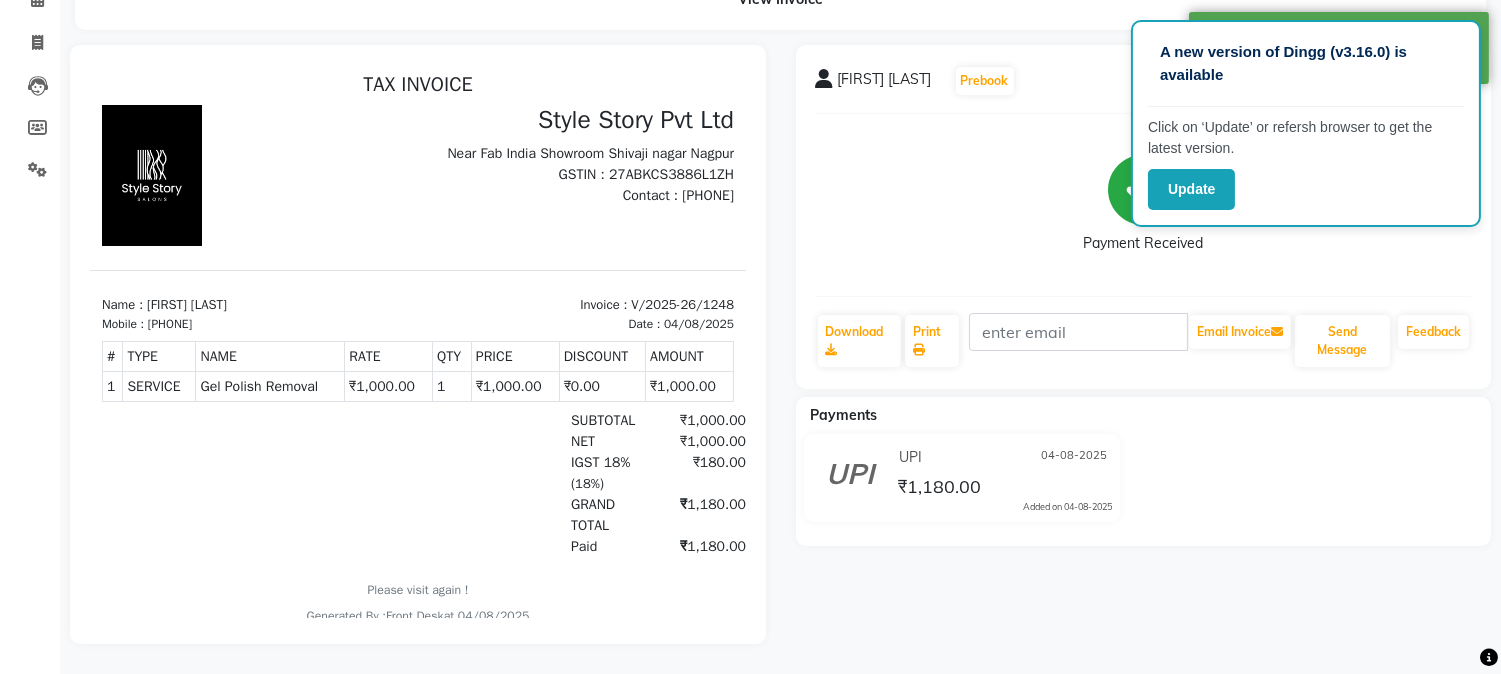 scroll, scrollTop: 118, scrollLeft: 0, axis: vertical 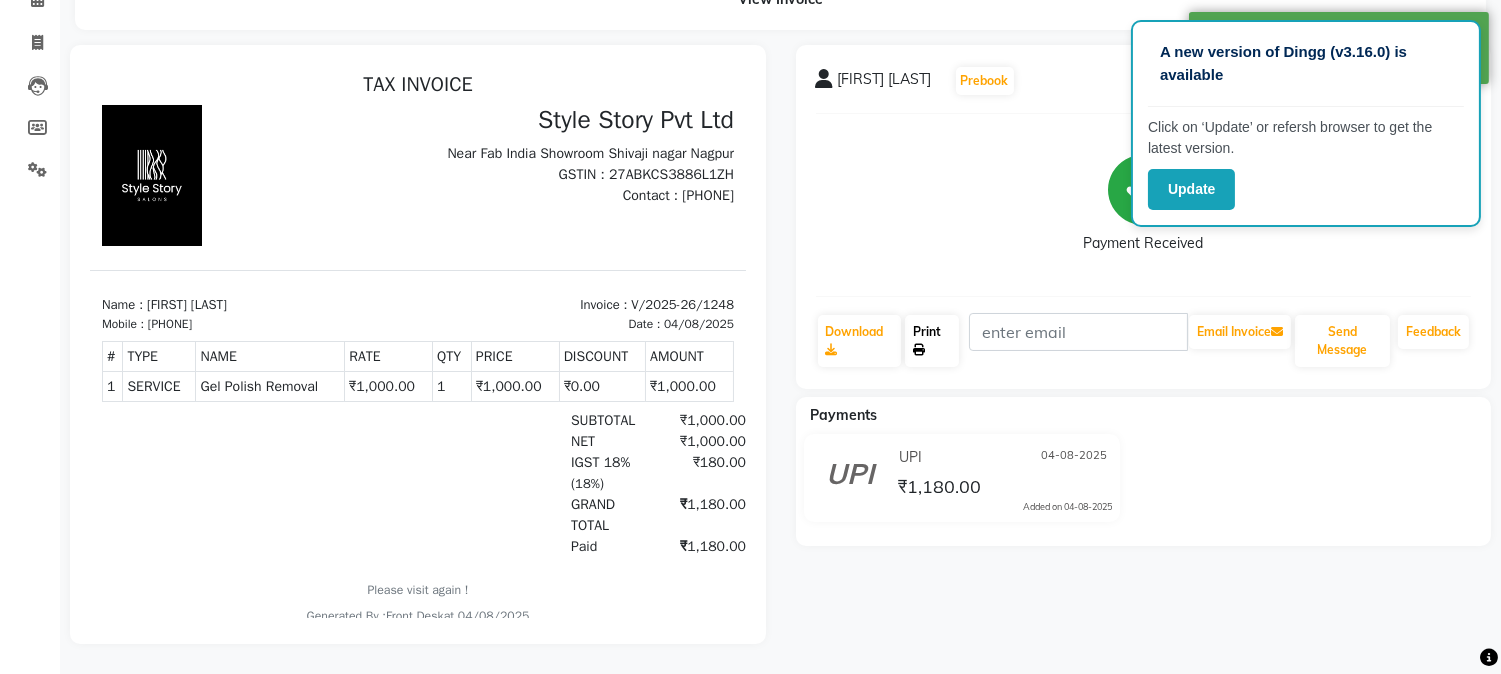 click on "Print" 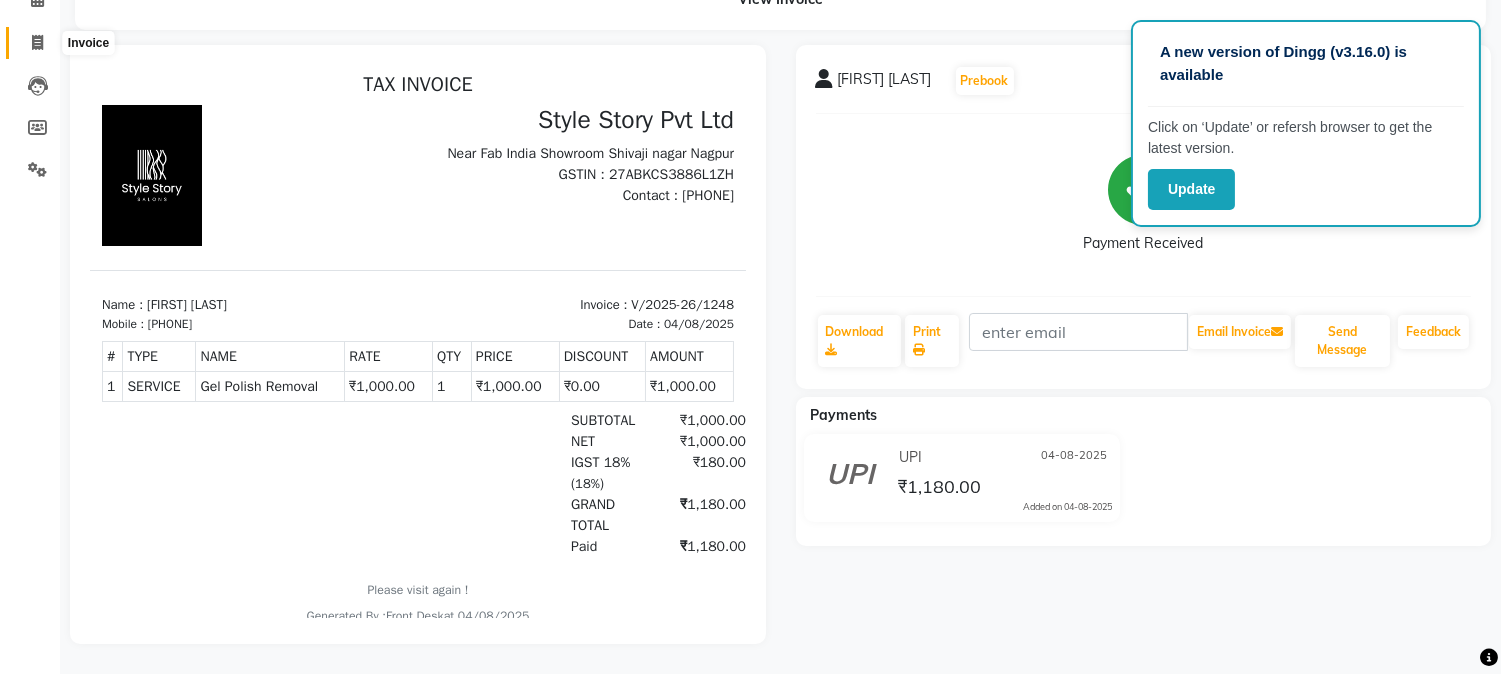 click 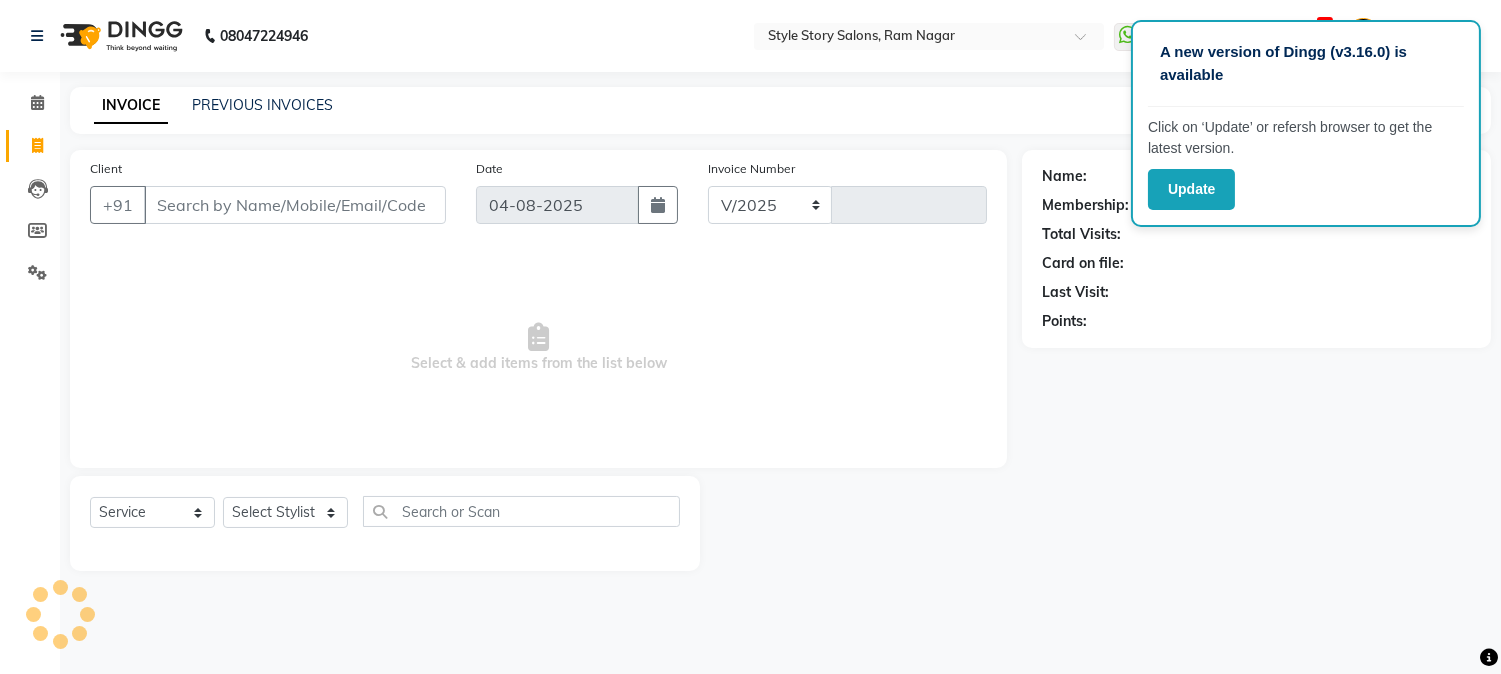 select on "6249" 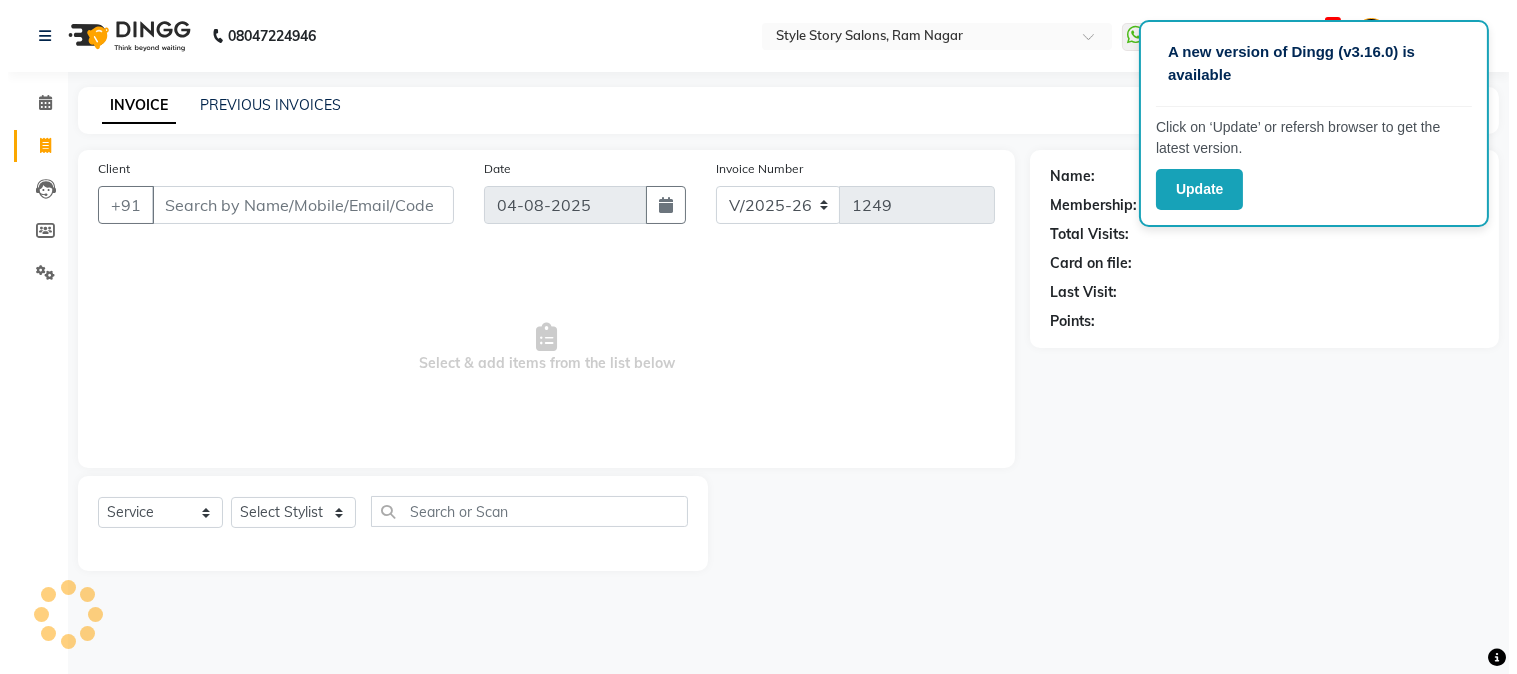 scroll, scrollTop: 0, scrollLeft: 0, axis: both 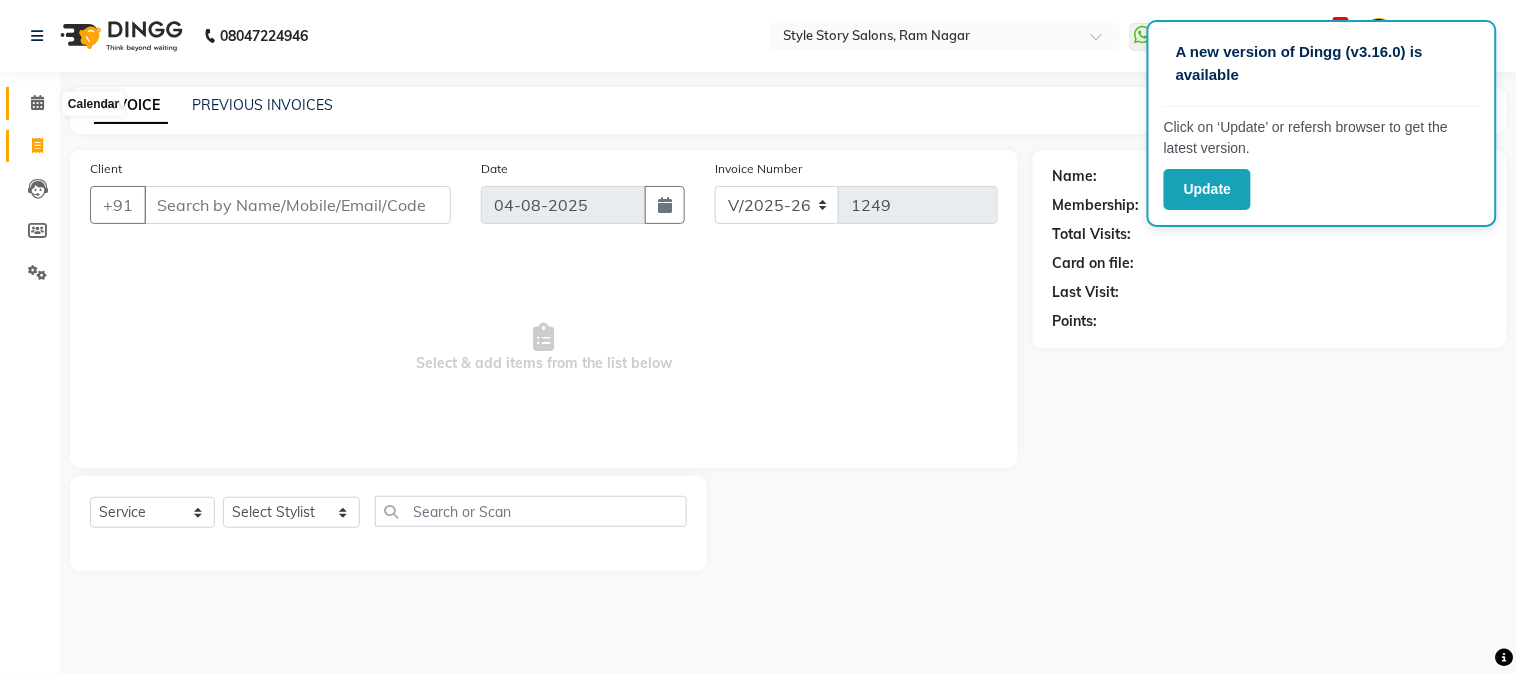 click 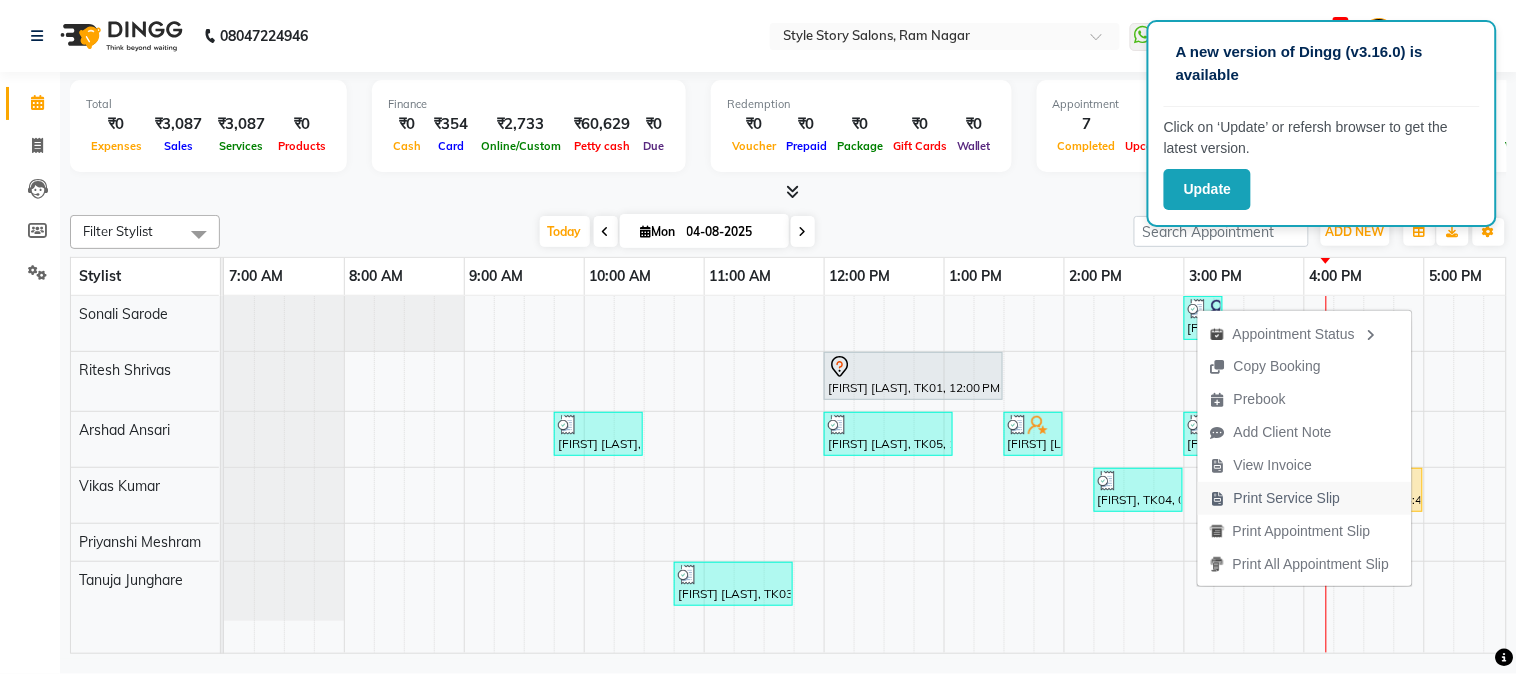 click on "Print Service Slip" at bounding box center (1287, 498) 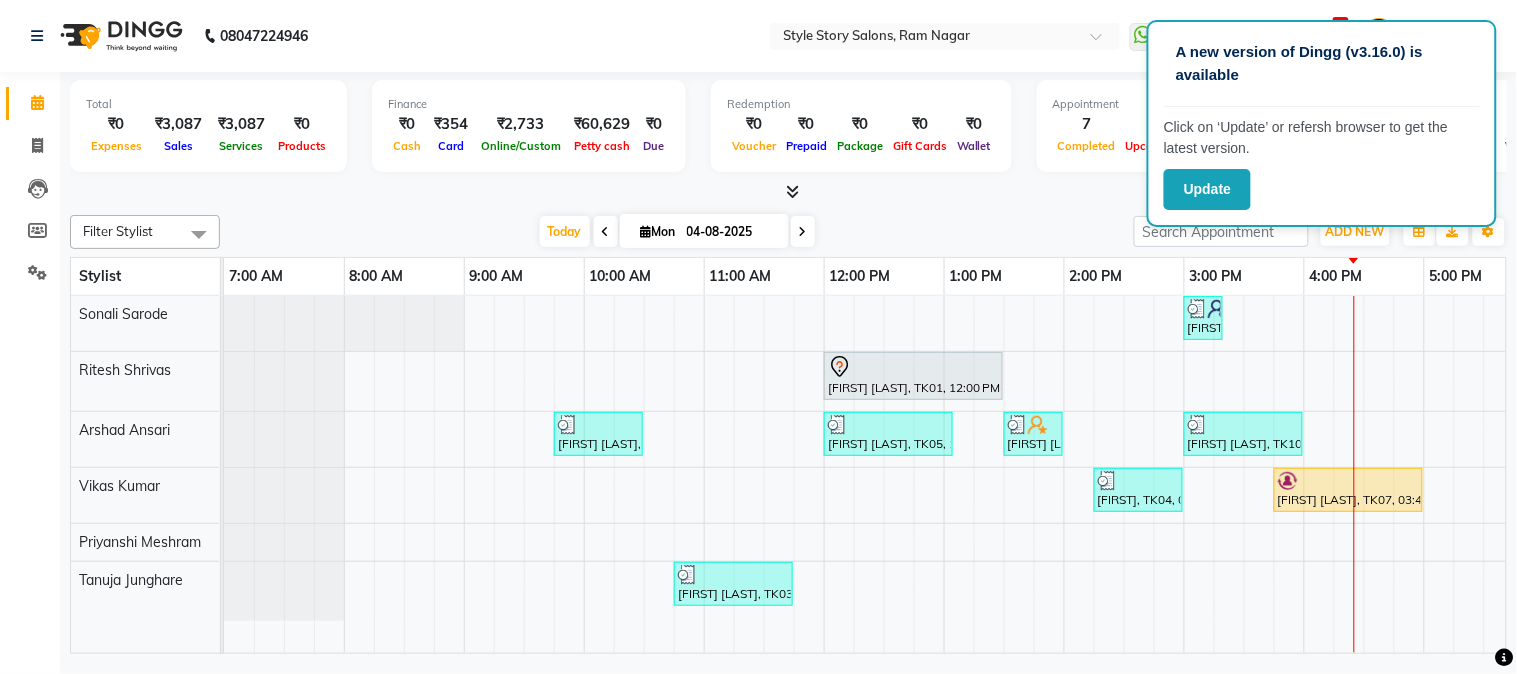 scroll, scrollTop: 0, scrollLeft: 74, axis: horizontal 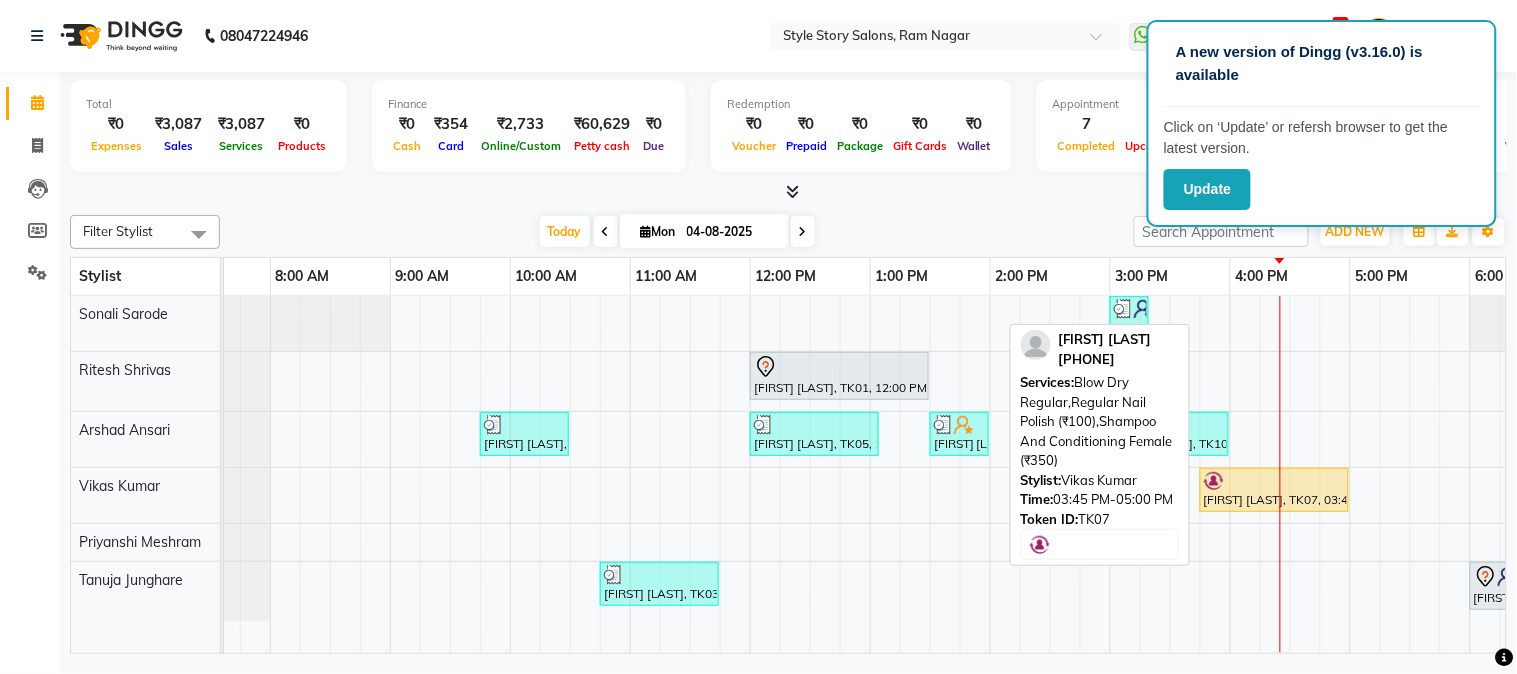 click on "[FIRST] [LAST], TK07, 03:45 PM-05:00 PM, Blow Dry Regular,Regular Nail Polish (₹100),Shampoo And Conditioning Female (₹350)" at bounding box center (1274, 490) 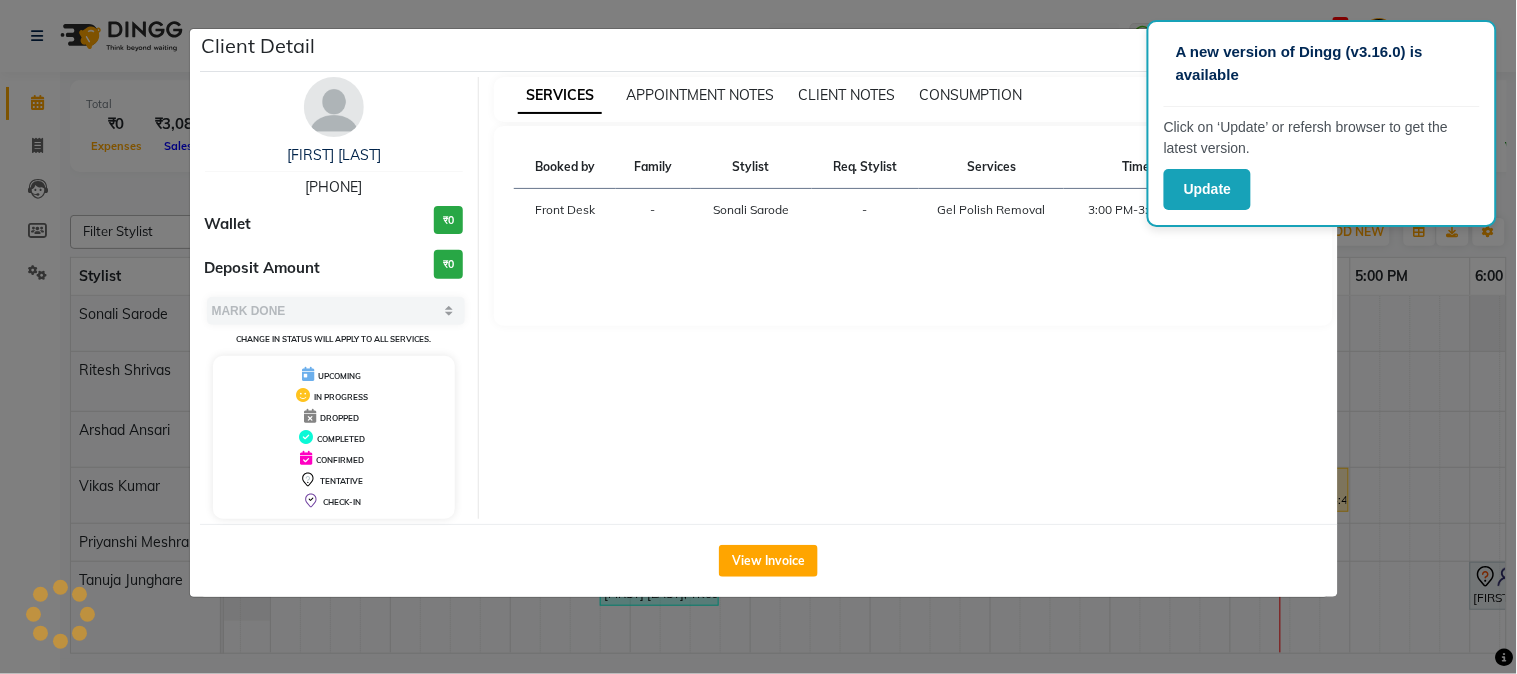 select on "1" 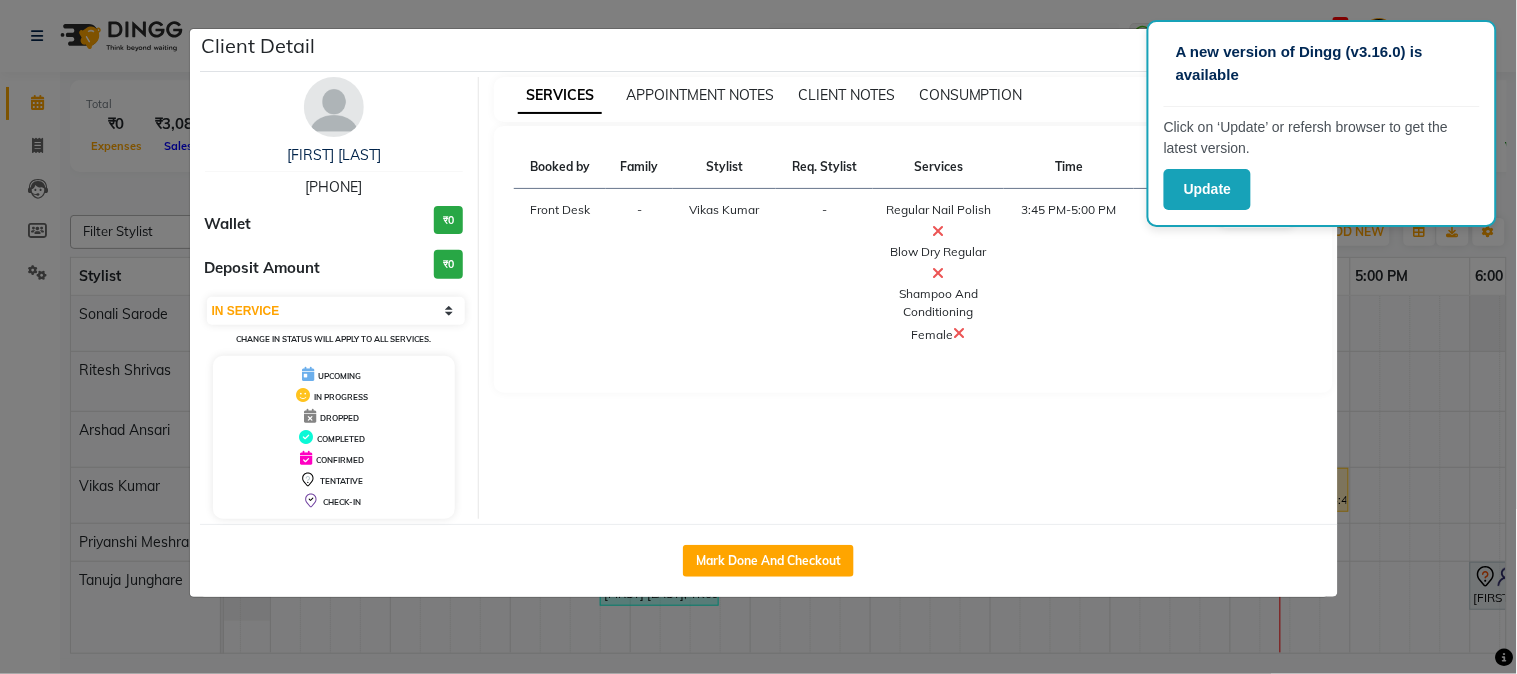 click on "Client Detail  [FIRST] [LAST]   [PHONE] Wallet ₹0 Deposit Amount  ₹0  Select IN SERVICE CONFIRMED TENTATIVE CHECK IN MARK DONE DROPPED UPCOMING Change in status will apply to all services. UPCOMING IN PROGRESS DROPPED COMPLETED CONFIRMED TENTATIVE CHECK-IN SERVICES APPOINTMENT NOTES CLIENT NOTES CONSUMPTION Booked by Family Stylist Req. Stylist Services Time Status  Front Desk  - [FIRST] [LAST] -  Regular Nail Polish   Blow Dry Regular   Shampoo And Conditioning Female   3:45 PM-5:00 PM   MARK DONE   Mark Done And Checkout" 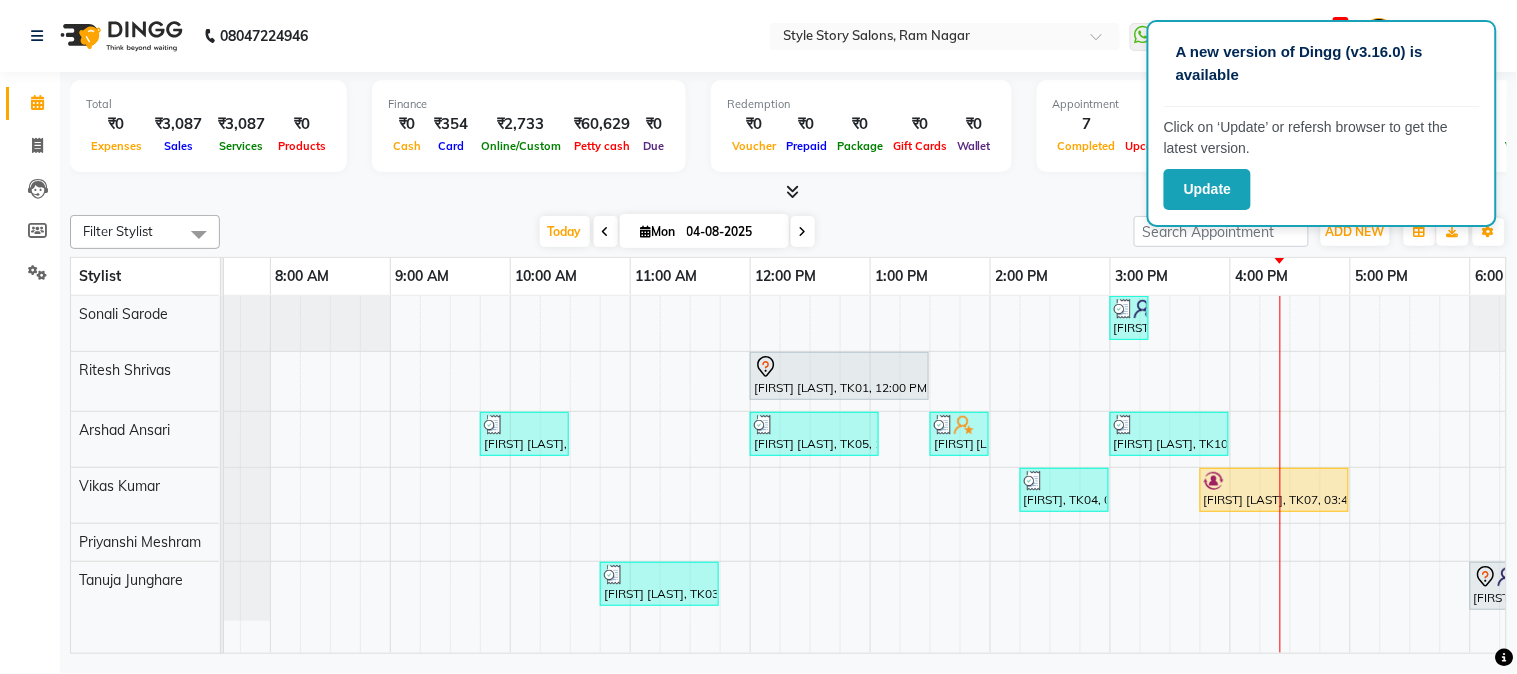 click on "[FIRST] [LAST], TK08, 03:00 PM-03:20 PM, Gel Polish Removal             [FIRST] [LAST], TK01, 12:00 PM-01:30 PM, Touchup Amoniea Free-Female     [FIRST] Sir, TK02, 09:45 AM-10:30 AM, Hair Cut - Master - Male     [FIRST] M, TK05, 12:00 PM-01:05 PM, Hair Cut - Master - Male,Beard Styling (₹199)     [FIRST] [LAST], TK06, 01:30 PM-02:00 PM, Shampoo And Conditioning Female     [FIRST] [LAST], TK10, 03:00 PM-04:00 PM, Kids Hair Cut Boy,Kids Hair Cut Boy (₹150)     [FIRST], TK04, 02:15 PM-03:00 PM, Hair Cut - Expert - Female     [FIRST] [LAST], TK07, 03:45 PM-05:00 PM, Blow Dry Regular,Regular Nail Polish (₹100),Shampoo And Conditioning Female (₹350)     [FIRST] [LAST], TK03, 10:45 AM-11:45 AM, Fruity Pedicure             [FIRST] [LAST], TK09, 06:00 PM-07:00 PM, Advance Facial Cv Sensi Balance" at bounding box center [1110, 475] 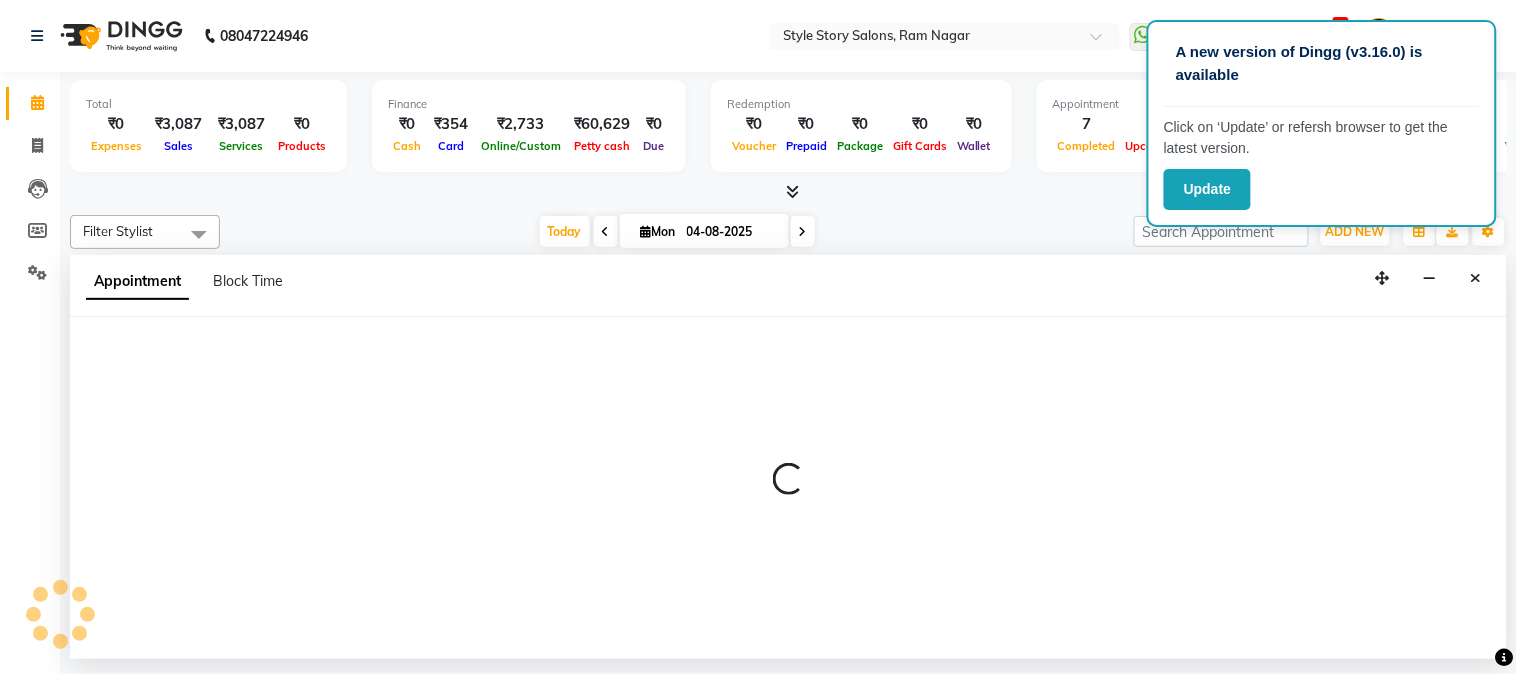 select on "62114" 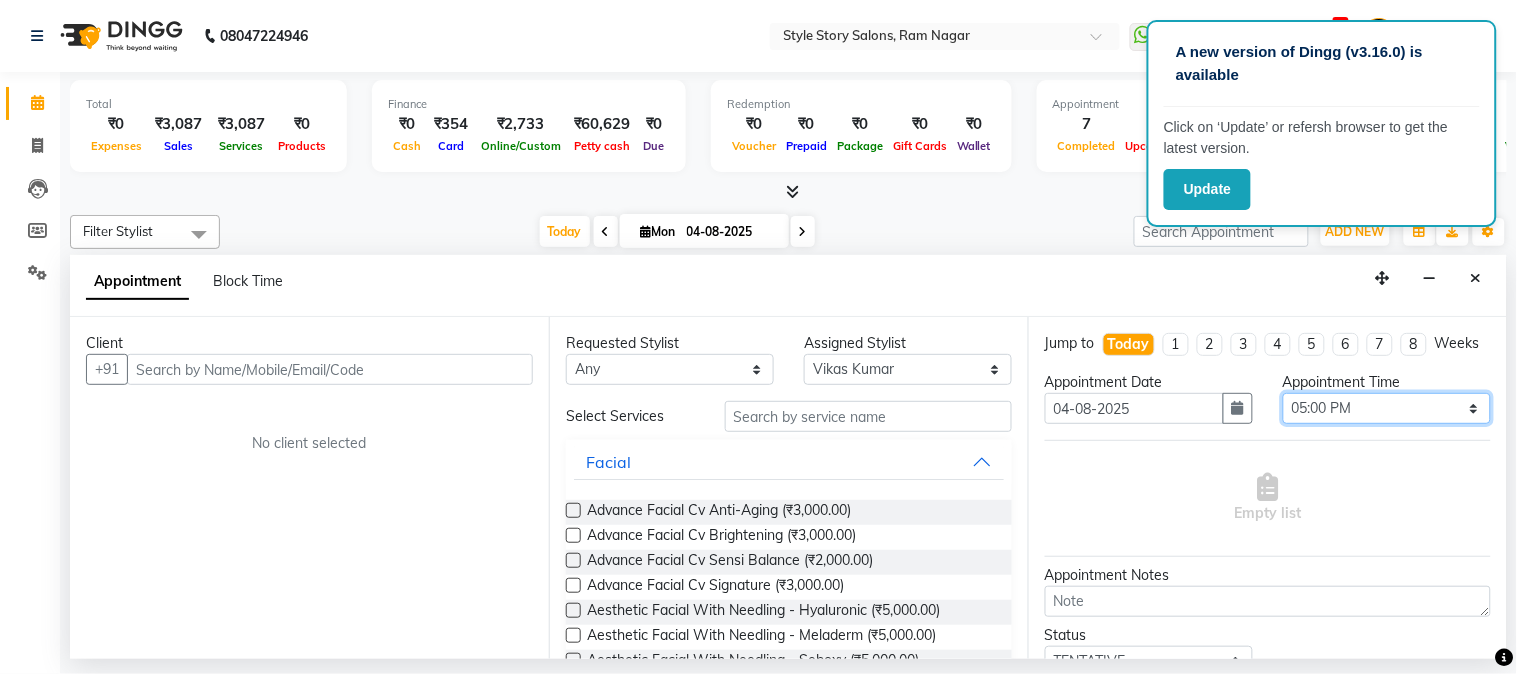 click on "Select 08:00 AM 08:15 AM 08:30 AM 08:45 AM 09:00 AM 09:15 AM 09:30 AM 09:45 AM 10:00 AM 10:15 AM 10:30 AM 10:45 AM 11:00 AM 11:15 AM 11:30 AM 11:45 AM 12:00 PM 12:15 PM 12:30 PM 12:45 PM 01:00 PM 01:15 PM 01:30 PM 01:45 PM 02:00 PM 02:15 PM 02:30 PM 02:45 PM 03:00 PM 03:15 PM 03:30 PM 03:45 PM 04:00 PM 04:15 PM 04:30 PM 04:45 PM 05:00 PM 05:15 PM 05:30 PM 05:45 PM 06:00 PM 06:15 PM 06:30 PM 06:45 PM 07:00 PM 07:15 PM 07:30 PM 07:45 PM 08:00 PM 08:15 PM 08:30 PM 08:45 PM 09:00 PM 09:15 PM 09:30 PM 09:45 PM 10:00 PM" at bounding box center [1387, 408] 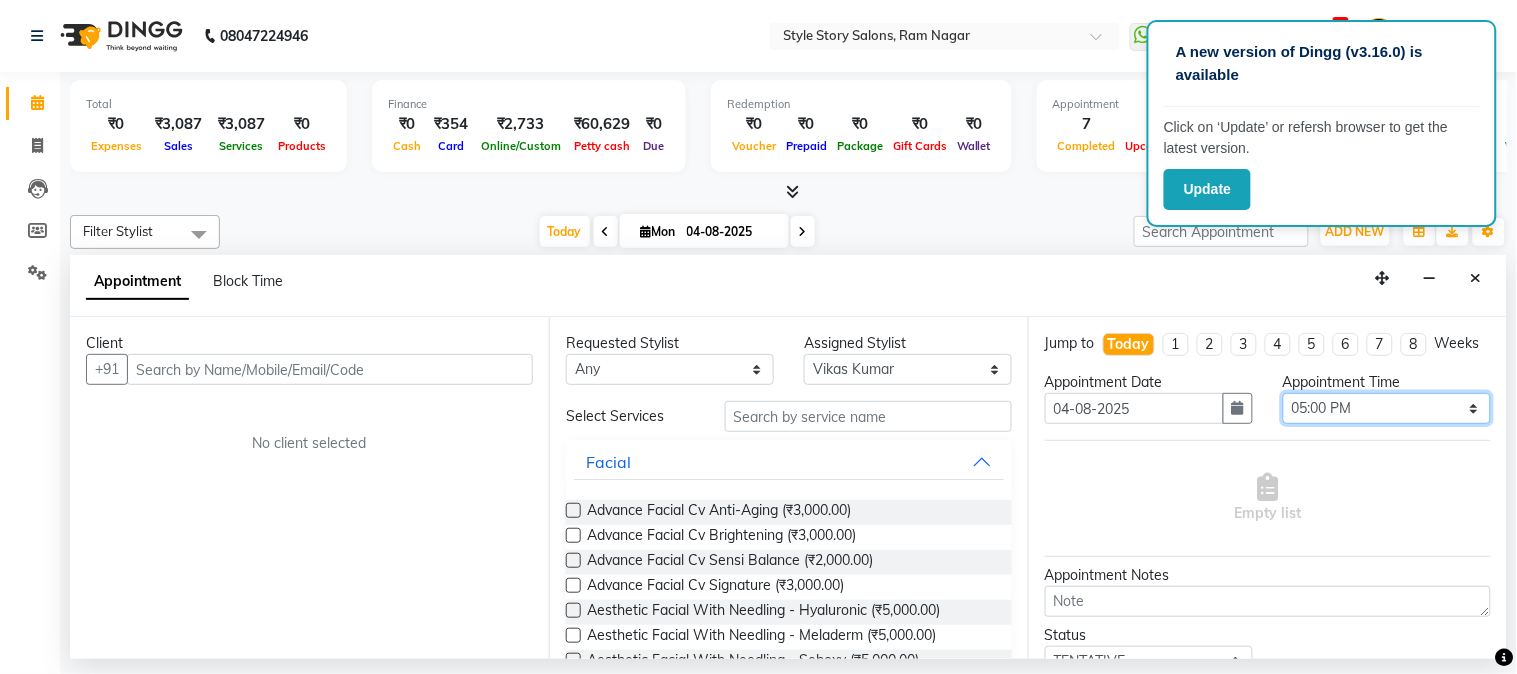 select on "990" 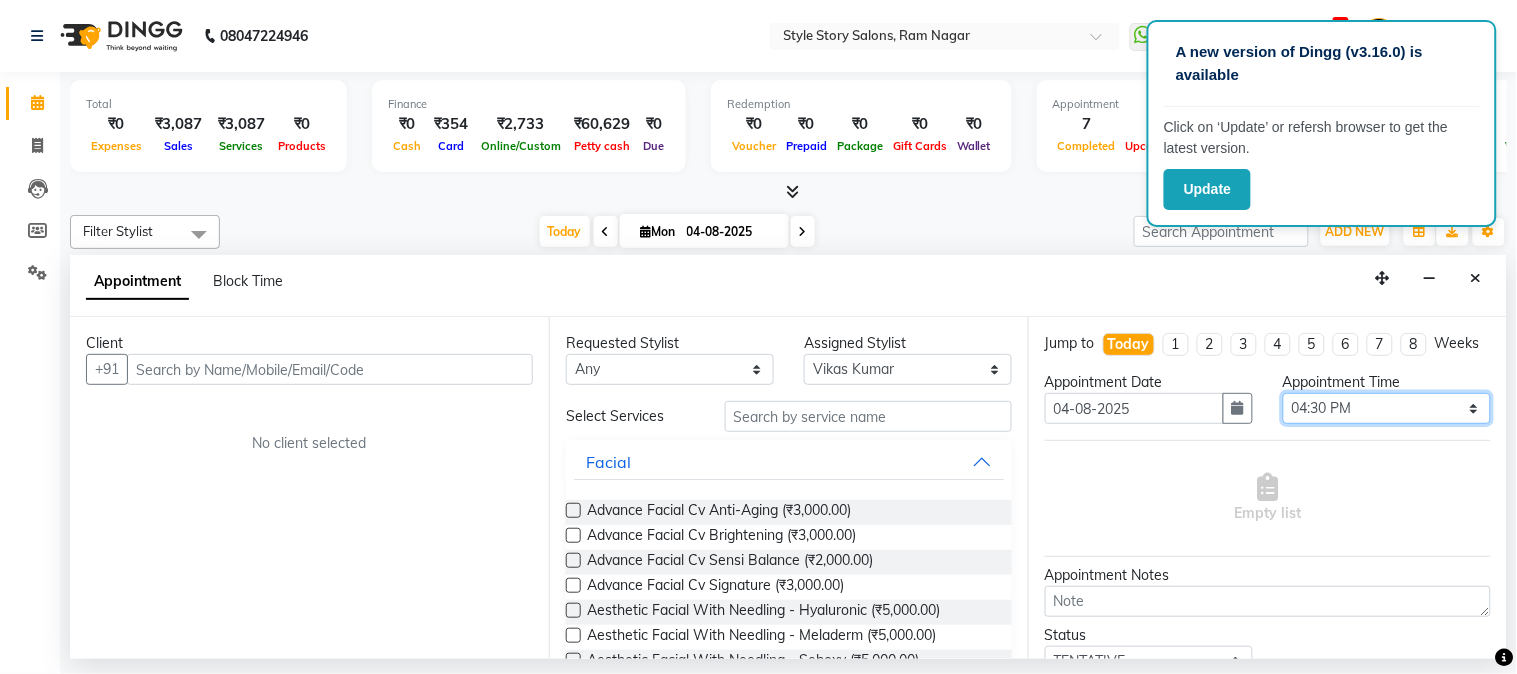 click on "Select 08:00 AM 08:15 AM 08:30 AM 08:45 AM 09:00 AM 09:15 AM 09:30 AM 09:45 AM 10:00 AM 10:15 AM 10:30 AM 10:45 AM 11:00 AM 11:15 AM 11:30 AM 11:45 AM 12:00 PM 12:15 PM 12:30 PM 12:45 PM 01:00 PM 01:15 PM 01:30 PM 01:45 PM 02:00 PM 02:15 PM 02:30 PM 02:45 PM 03:00 PM 03:15 PM 03:30 PM 03:45 PM 04:00 PM 04:15 PM 04:30 PM 04:45 PM 05:00 PM 05:15 PM 05:30 PM 05:45 PM 06:00 PM 06:15 PM 06:30 PM 06:45 PM 07:00 PM 07:15 PM 07:30 PM 07:45 PM 08:00 PM 08:15 PM 08:30 PM 08:45 PM 09:00 PM 09:15 PM 09:30 PM 09:45 PM 10:00 PM" at bounding box center (1387, 408) 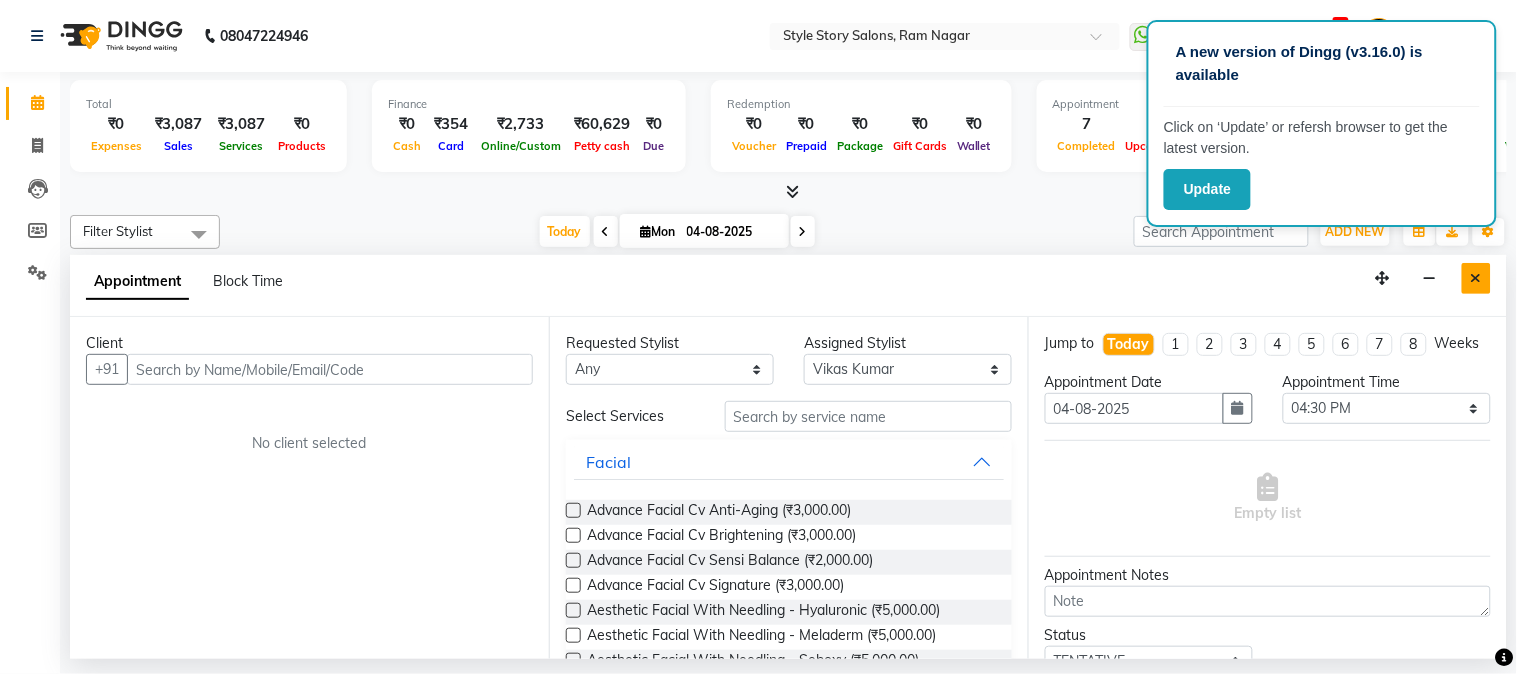 click at bounding box center [1476, 278] 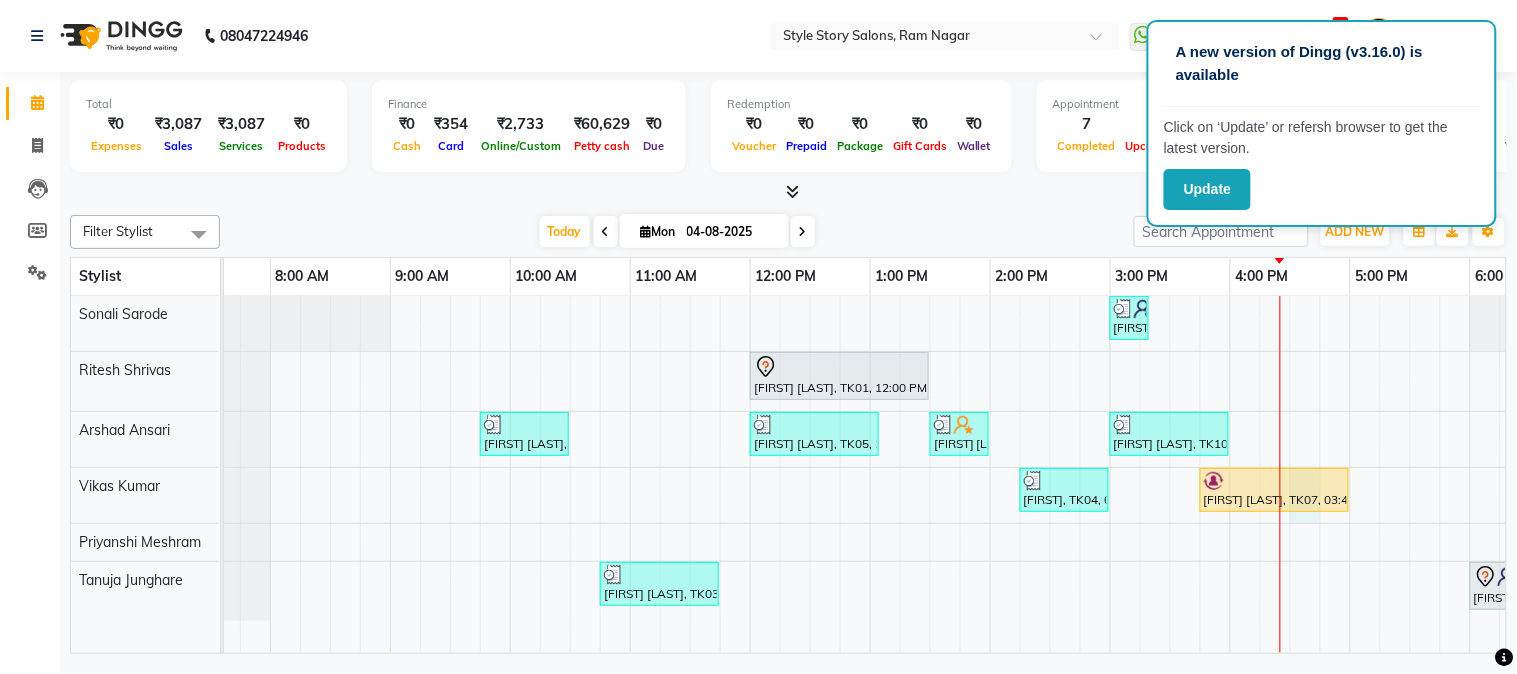 click on "[FIRST] [LAST], TK08, 03:00 PM-03:20 PM, Gel Polish Removal             [FIRST] [LAST], TK01, 12:00 PM-01:30 PM, Touchup Amoniea Free-Female     [FIRST] Sir, TK02, 09:45 AM-10:30 AM, Hair Cut - Master - Male     [FIRST] M, TK05, 12:00 PM-01:05 PM, Hair Cut - Master - Male,Beard Styling (₹199)     [FIRST] [LAST], TK06, 01:30 PM-02:00 PM, Shampoo And Conditioning Female     [FIRST] [LAST], TK10, 03:00 PM-04:00 PM, Kids Hair Cut Boy,Kids Hair Cut Boy (₹150)     [FIRST], TK04, 02:15 PM-03:00 PM, Hair Cut - Expert - Female     [FIRST] [LAST], TK07, 03:45 PM-05:00 PM, Blow Dry Regular,Regular Nail Polish (₹100),Shampoo And Conditioning Female (₹350)     [FIRST] [LAST], TK03, 10:45 AM-11:45 AM, Fruity Pedicure             [FIRST] [LAST], TK09, 06:00 PM-07:00 PM, Advance Facial Cv Sensi Balance" at bounding box center [1110, 475] 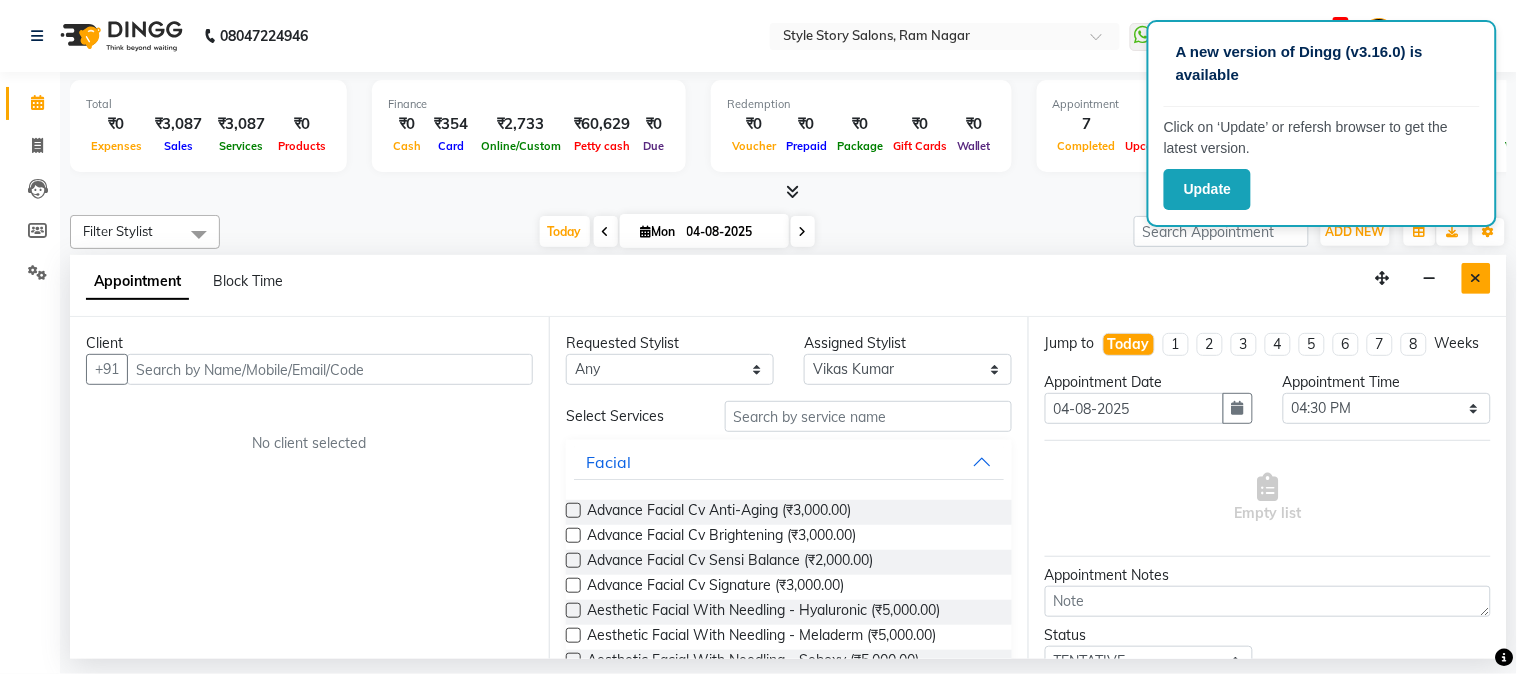 click at bounding box center (1476, 278) 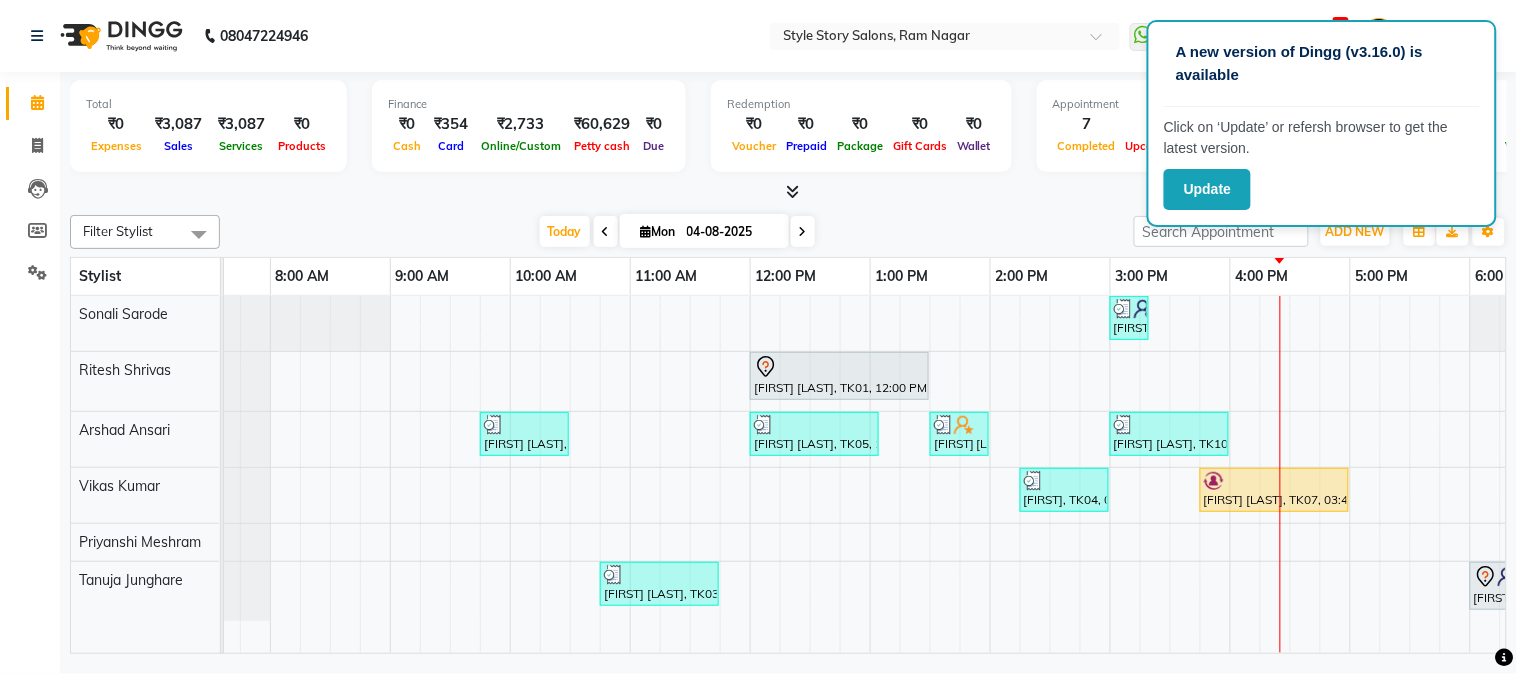 click on "[FIRST] [LAST], TK08, 03:00 PM-03:20 PM, Gel Polish Removal             [FIRST] [LAST], TK01, 12:00 PM-01:30 PM, Touchup Amoniea Free-Female     [FIRST] Sir, TK02, 09:45 AM-10:30 AM, Hair Cut - Master - Male     [FIRST] M, TK05, 12:00 PM-01:05 PM, Hair Cut - Master - Male,Beard Styling (₹199)     [FIRST] [LAST], TK06, 01:30 PM-02:00 PM, Shampoo And Conditioning Female     [FIRST] [LAST], TK10, 03:00 PM-04:00 PM, Kids Hair Cut Boy,Kids Hair Cut Boy (₹150)     [FIRST], TK04, 02:15 PM-03:00 PM, Hair Cut - Expert - Female     [FIRST] [LAST], TK07, 03:45 PM-05:00 PM, Blow Dry Regular,Regular Nail Polish (₹100),Shampoo And Conditioning Female (₹350)     [FIRST] [LAST], TK03, 10:45 AM-11:45 AM, Fruity Pedicure             [FIRST] [LAST], TK09, 06:00 PM-07:00 PM, Advance Facial Cv Sensi Balance" at bounding box center (1110, 475) 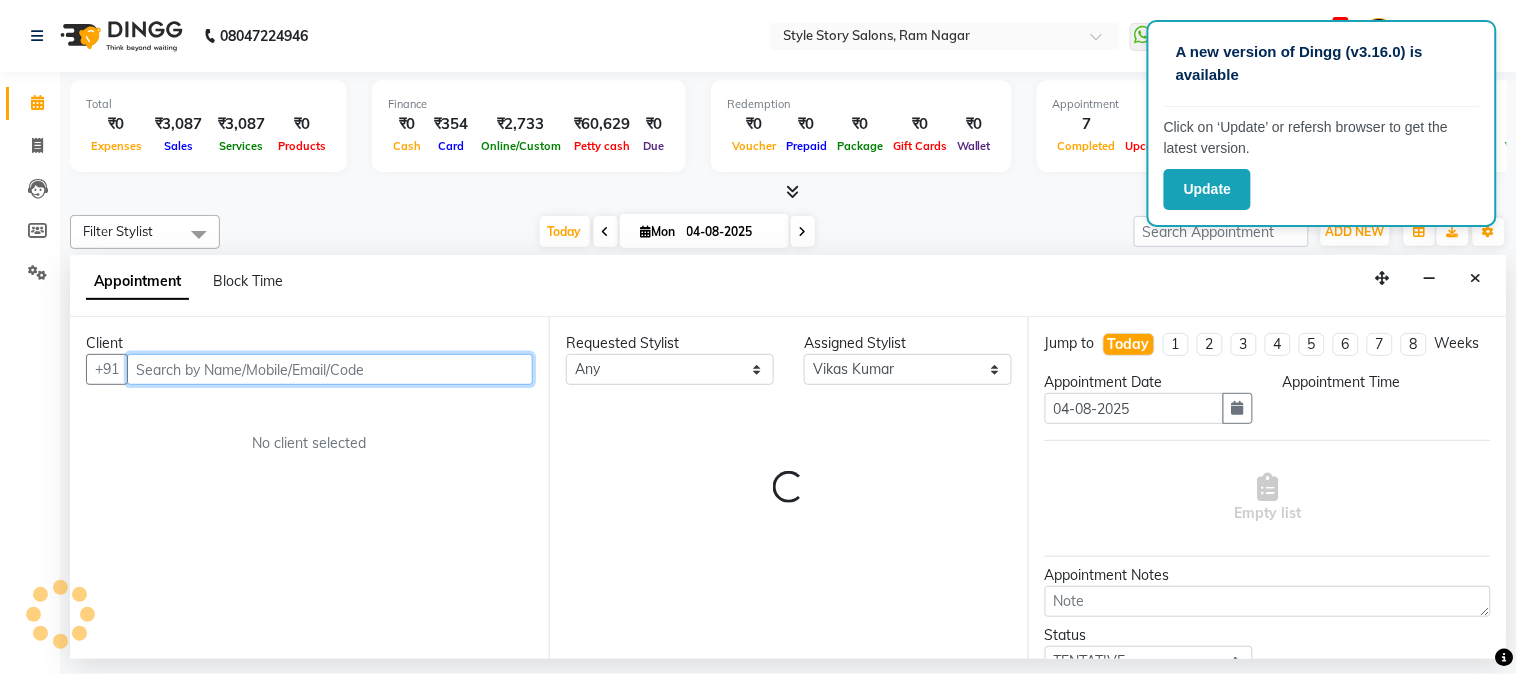 select on "990" 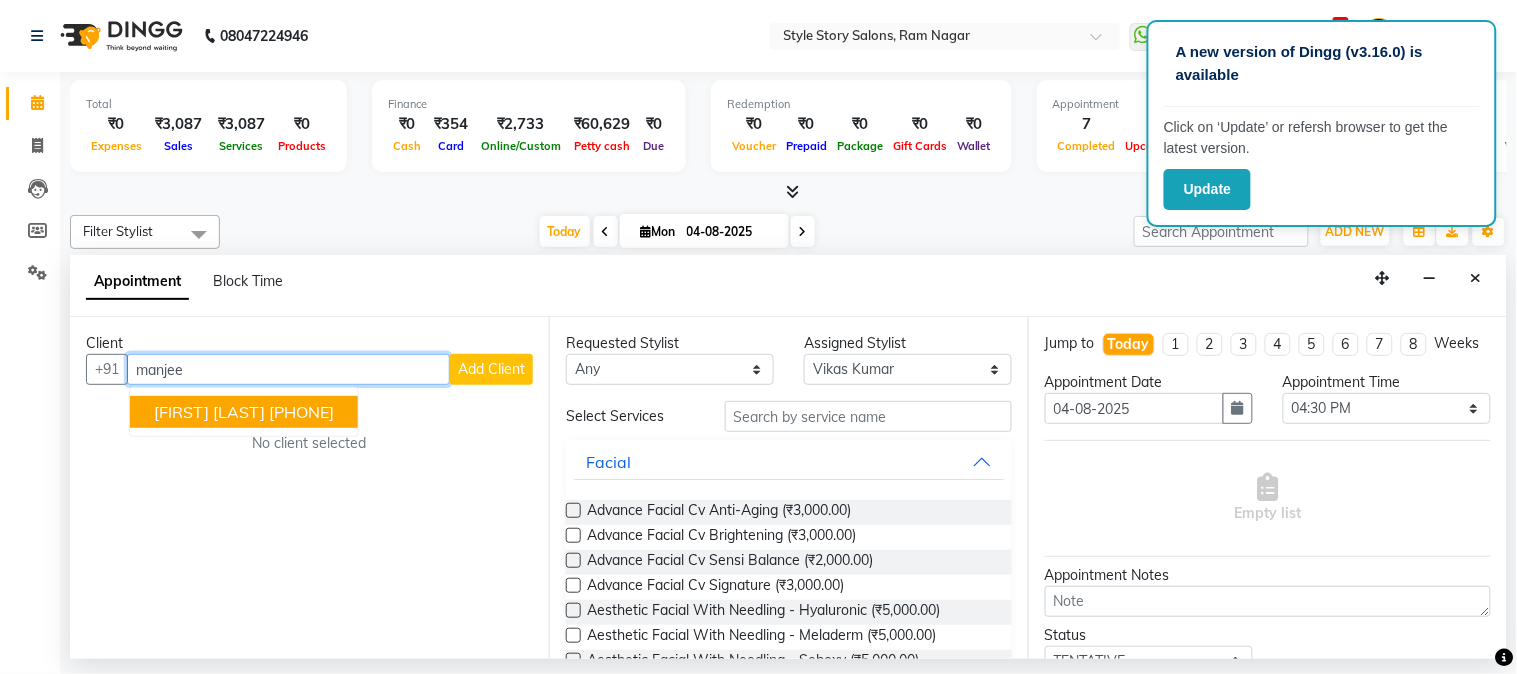 click on "[PHONE]" at bounding box center [301, 412] 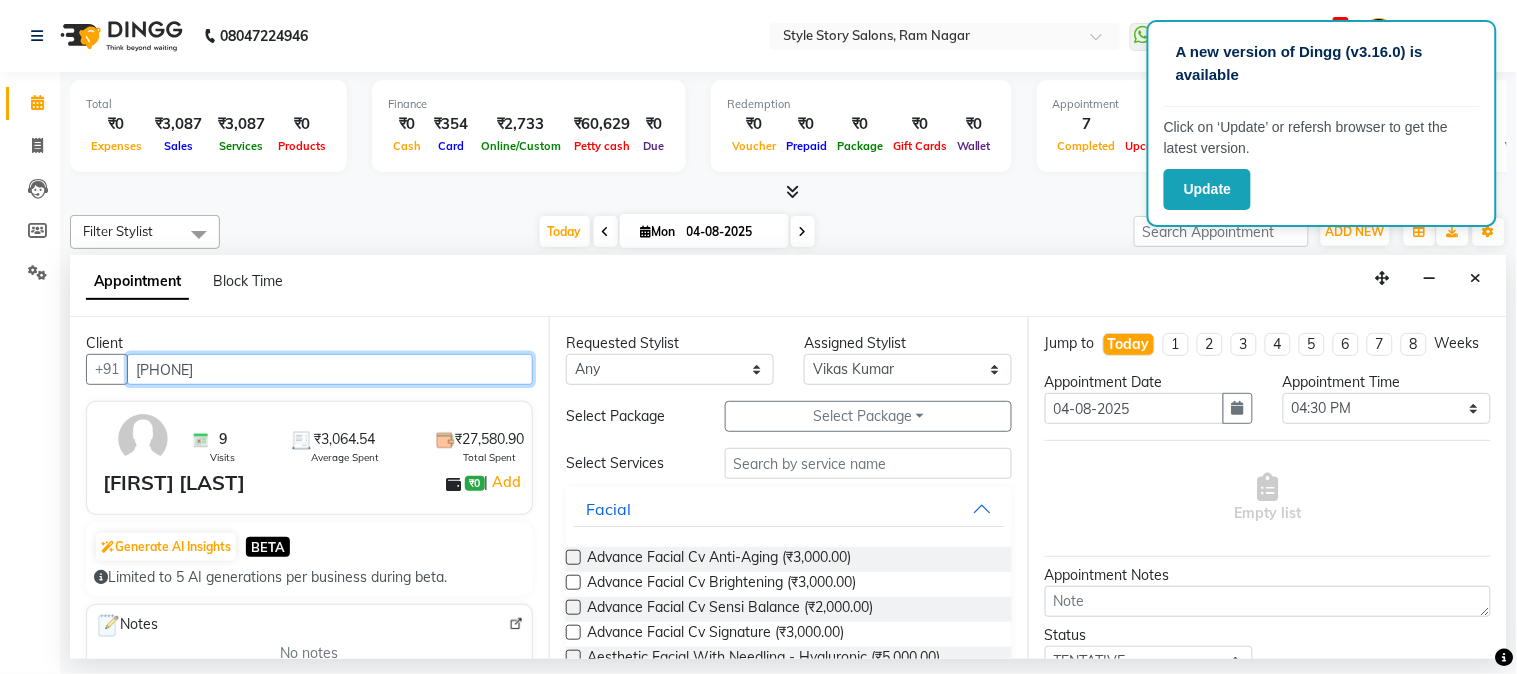type on "[PHONE]" 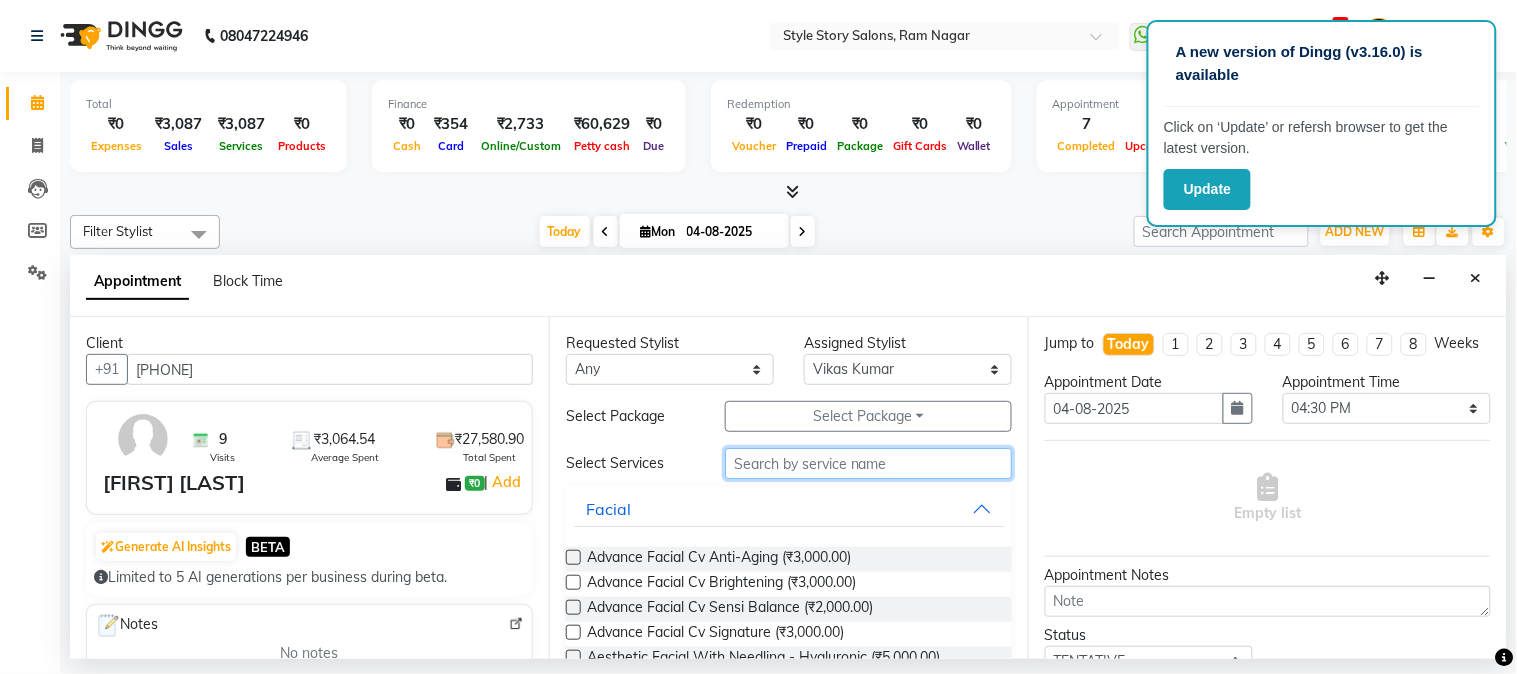 click at bounding box center [868, 463] 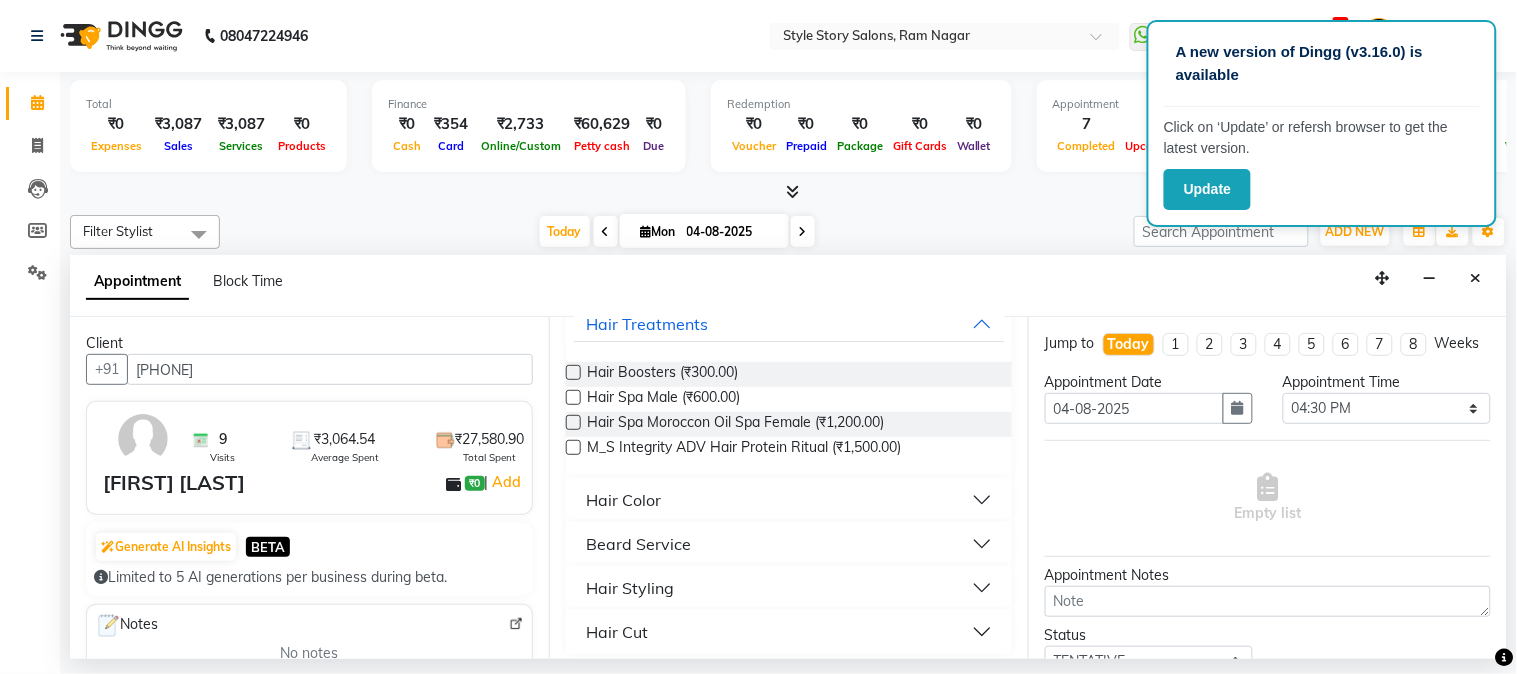 scroll, scrollTop: 195, scrollLeft: 0, axis: vertical 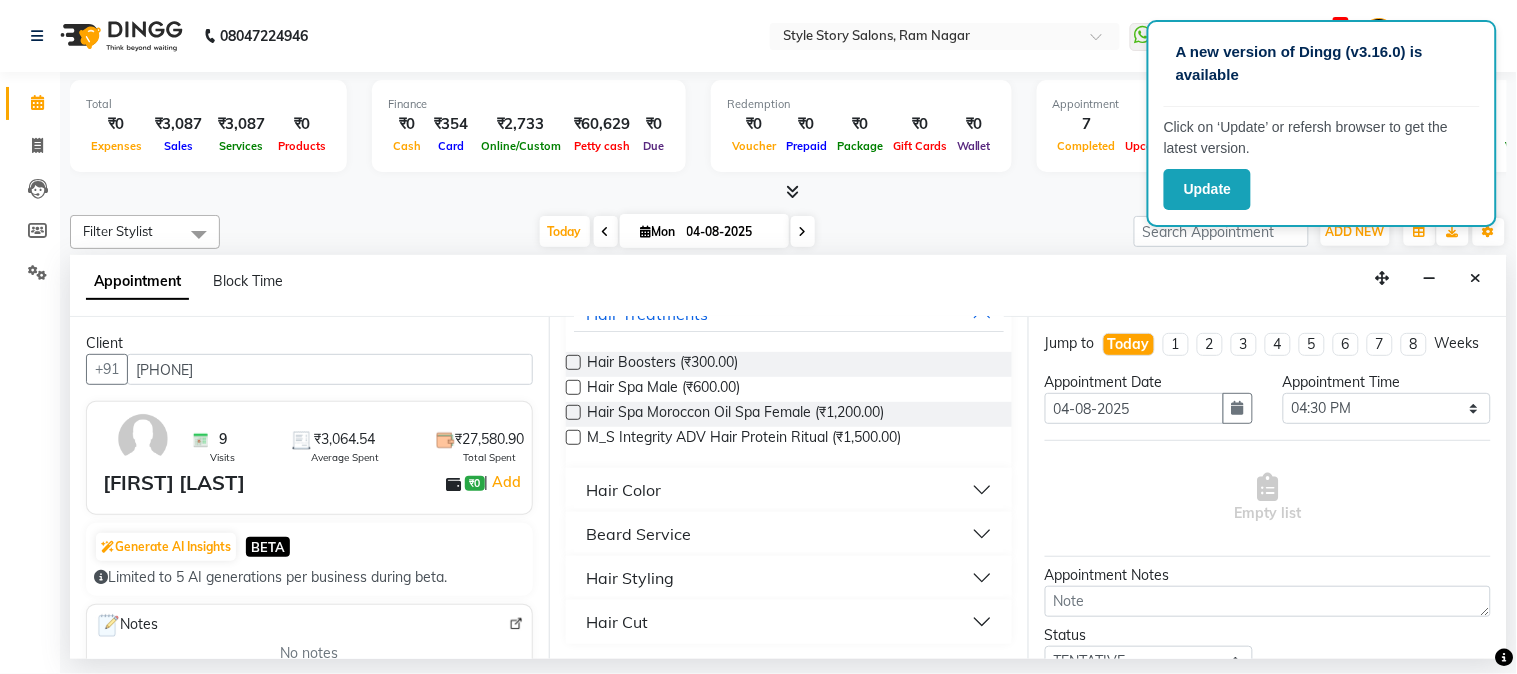 type on "hair" 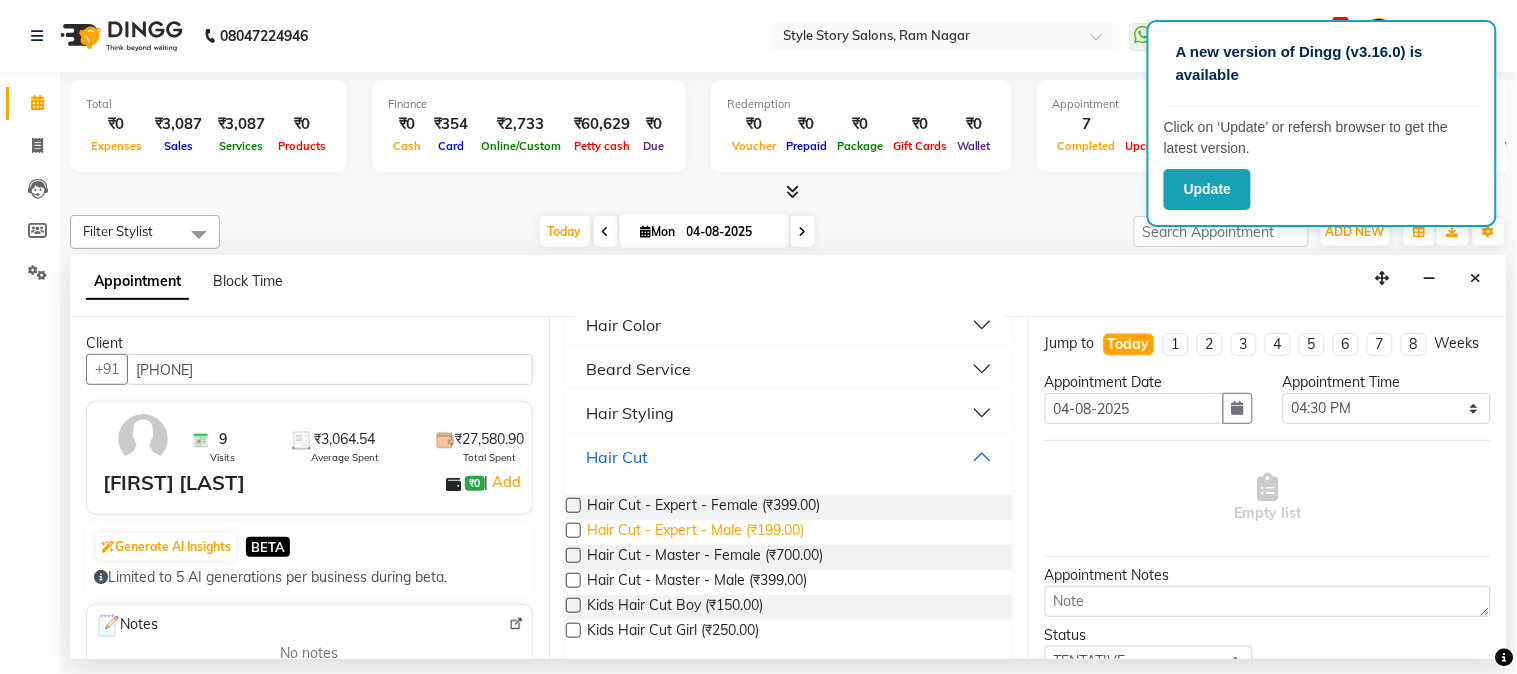 scroll, scrollTop: 377, scrollLeft: 0, axis: vertical 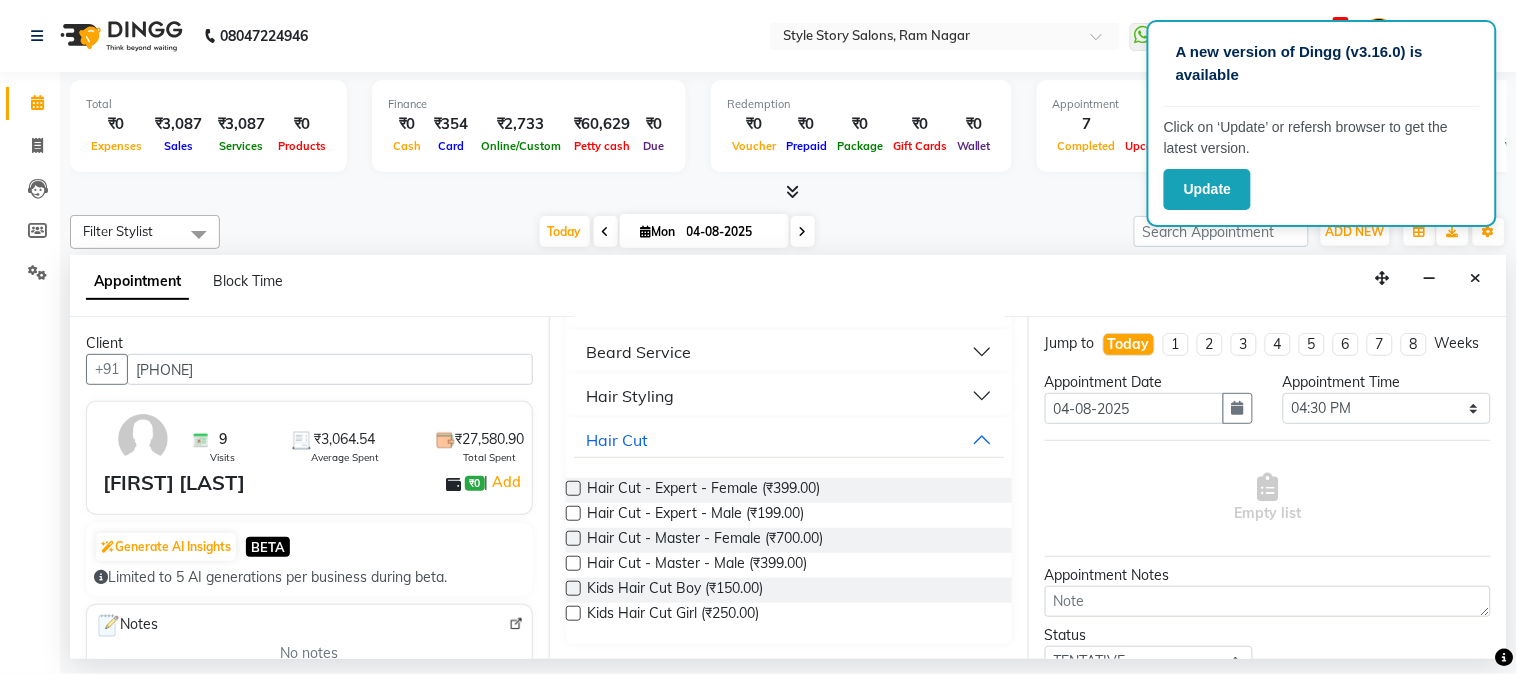 click at bounding box center (573, 513) 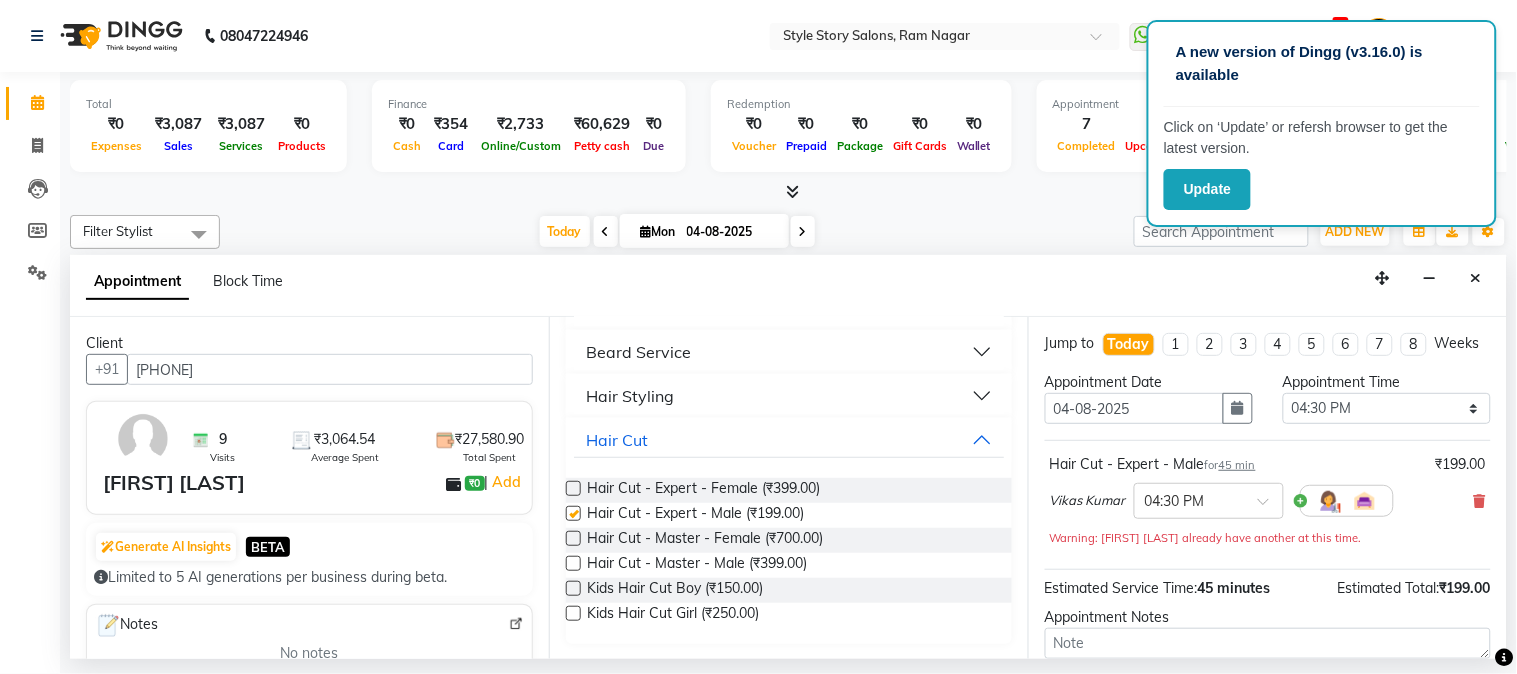 checkbox on "false" 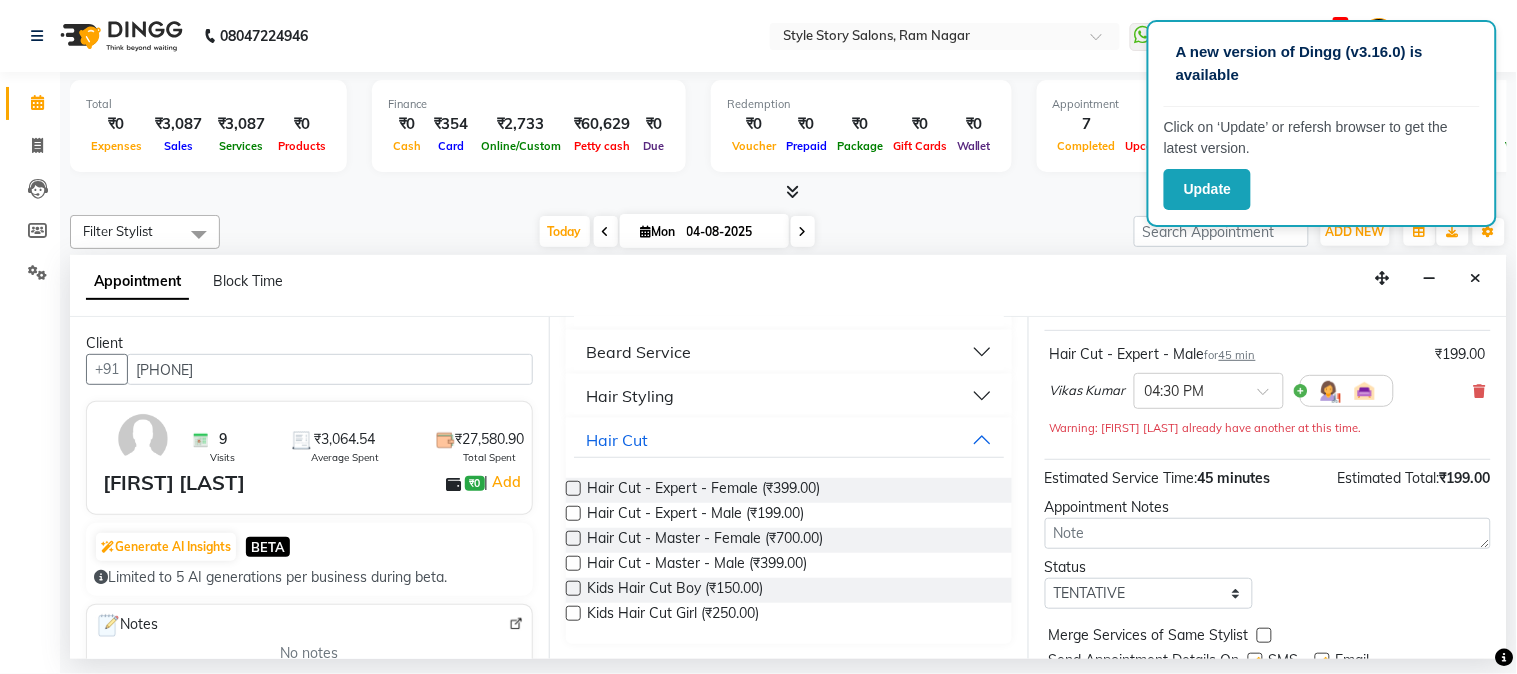 scroll, scrollTop: 204, scrollLeft: 0, axis: vertical 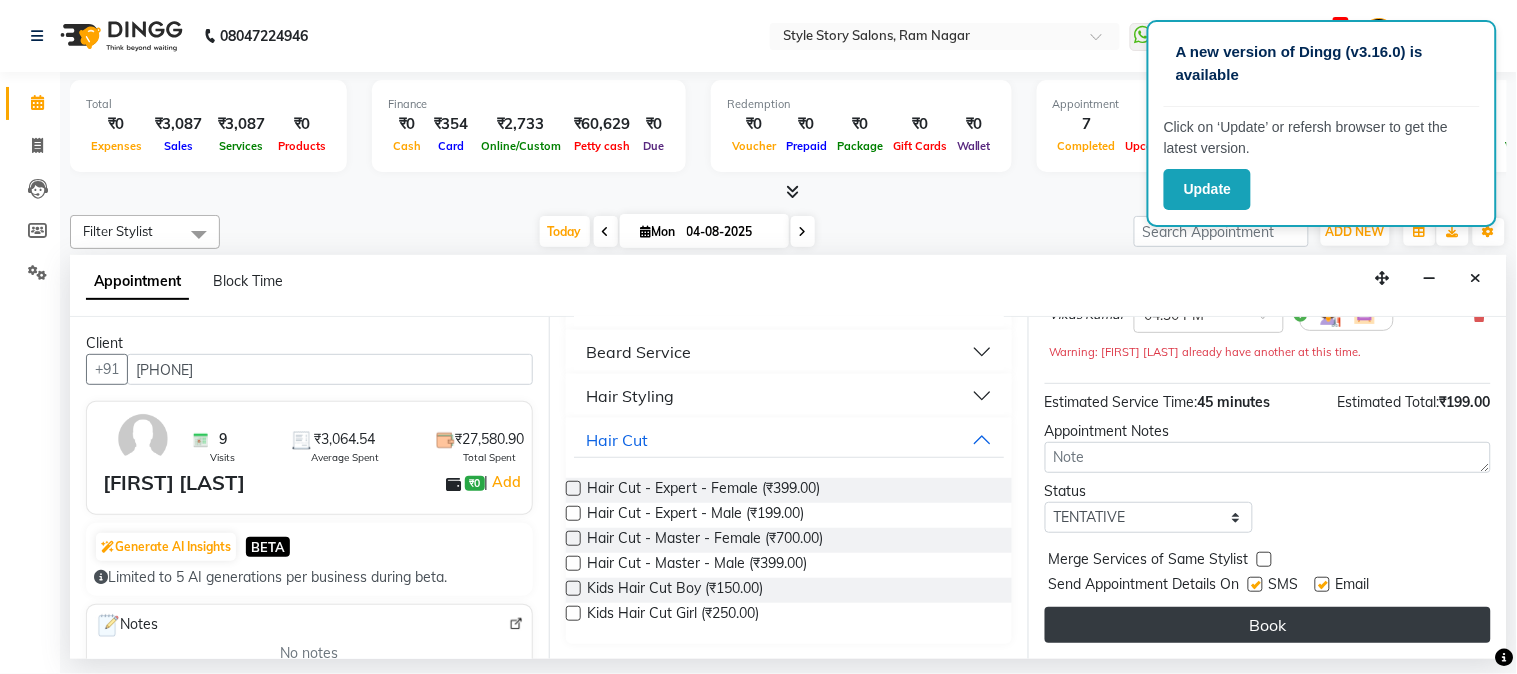 click on "Book" at bounding box center (1268, 625) 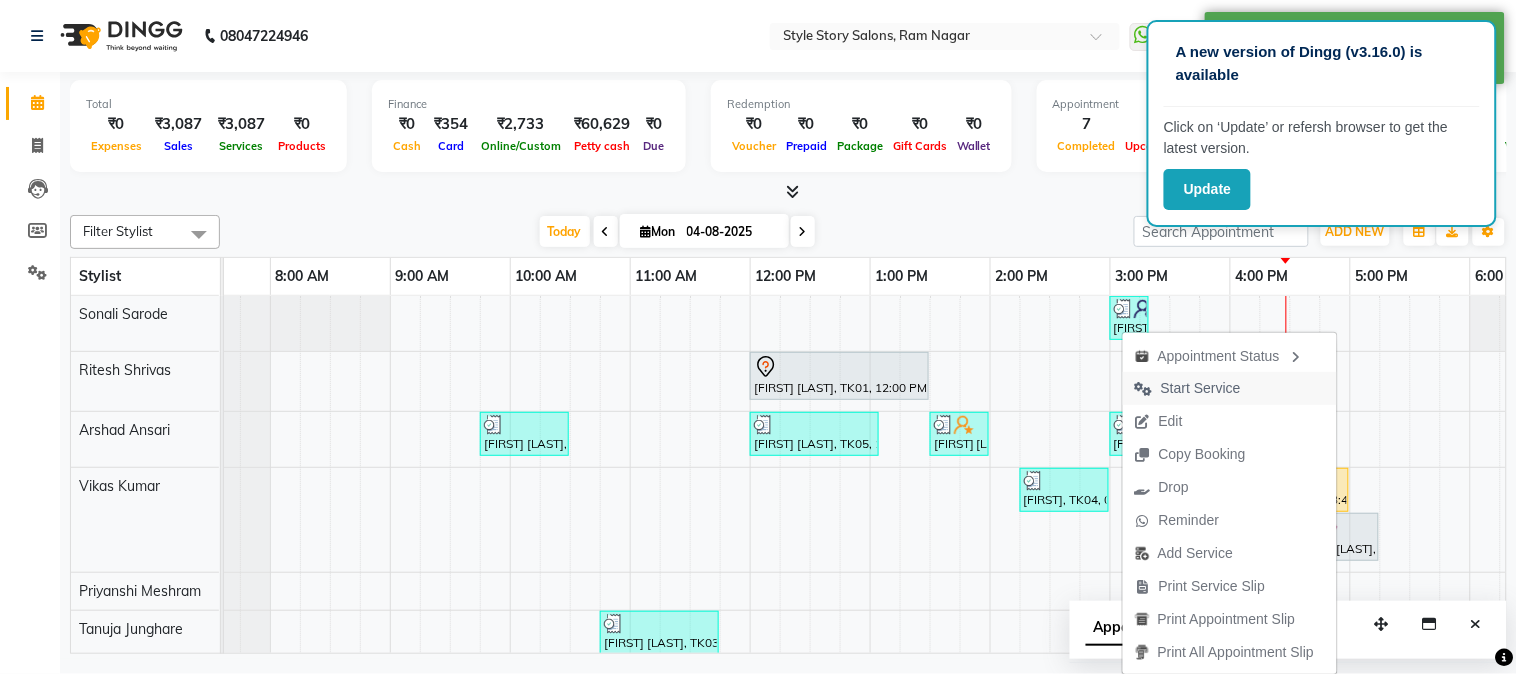 click on "Start Service" at bounding box center [1201, 388] 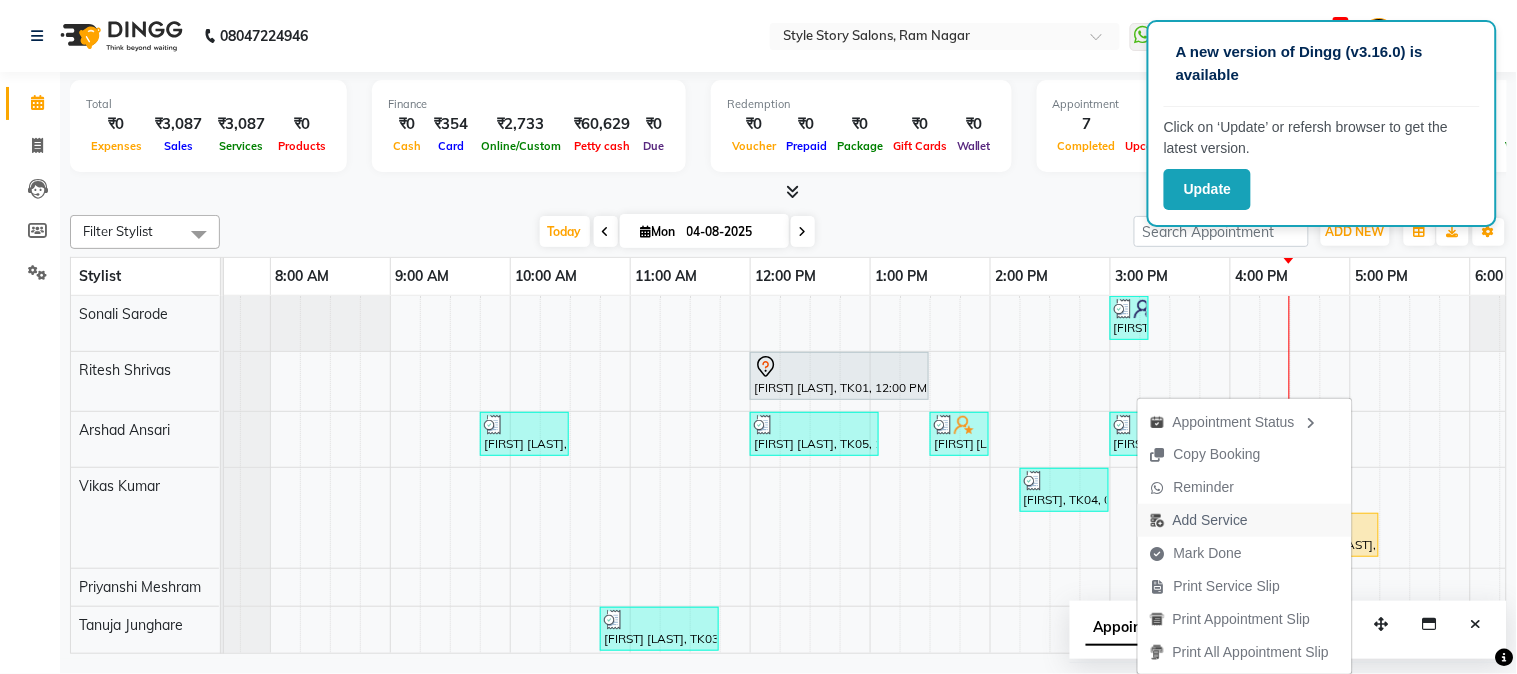 click on "Add Service" at bounding box center (1210, 520) 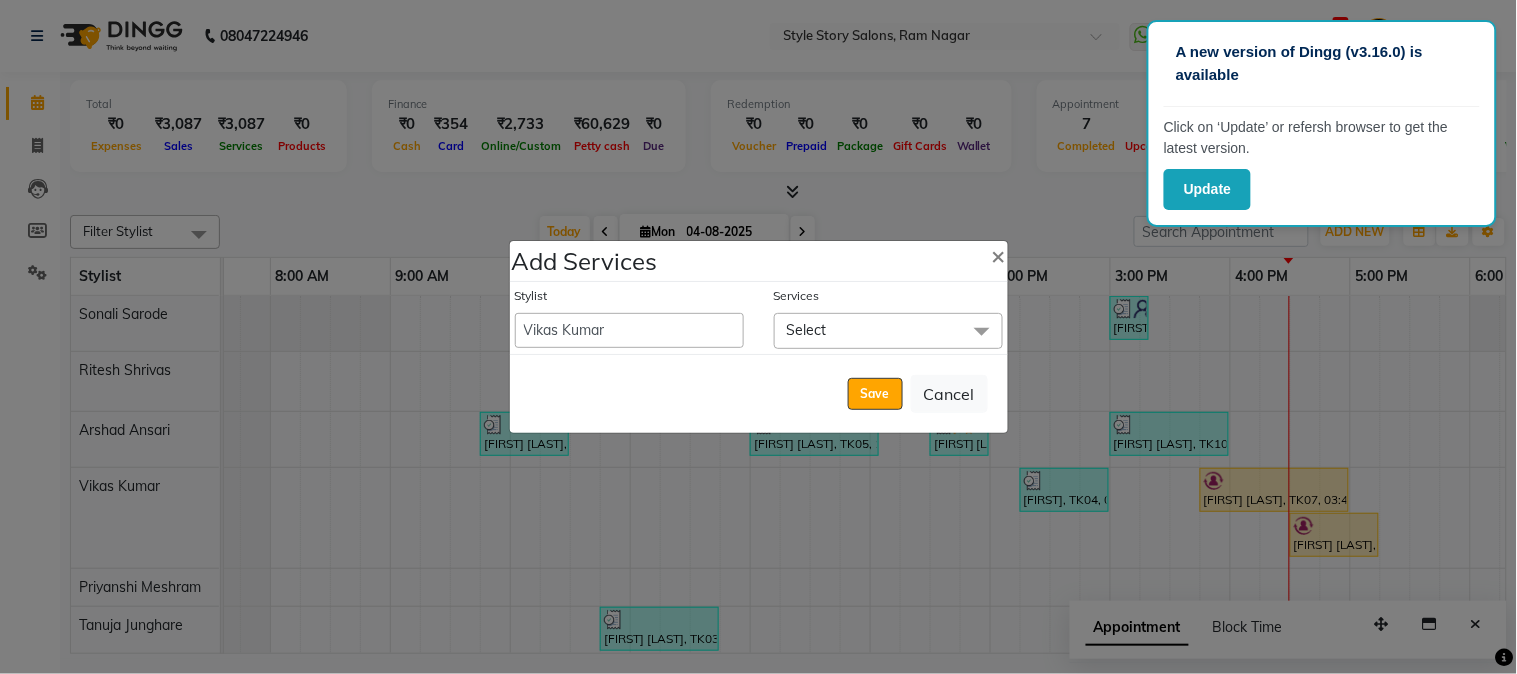 click on "Select" 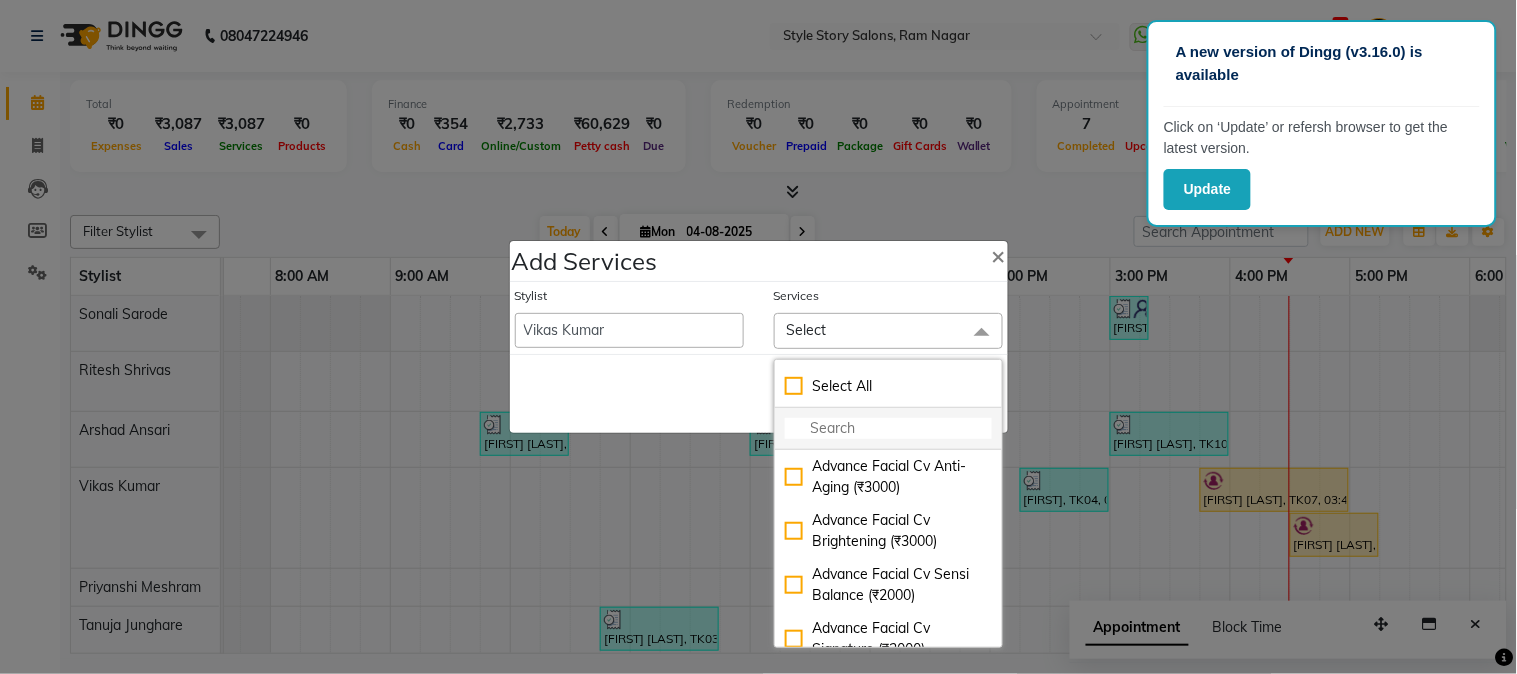 click 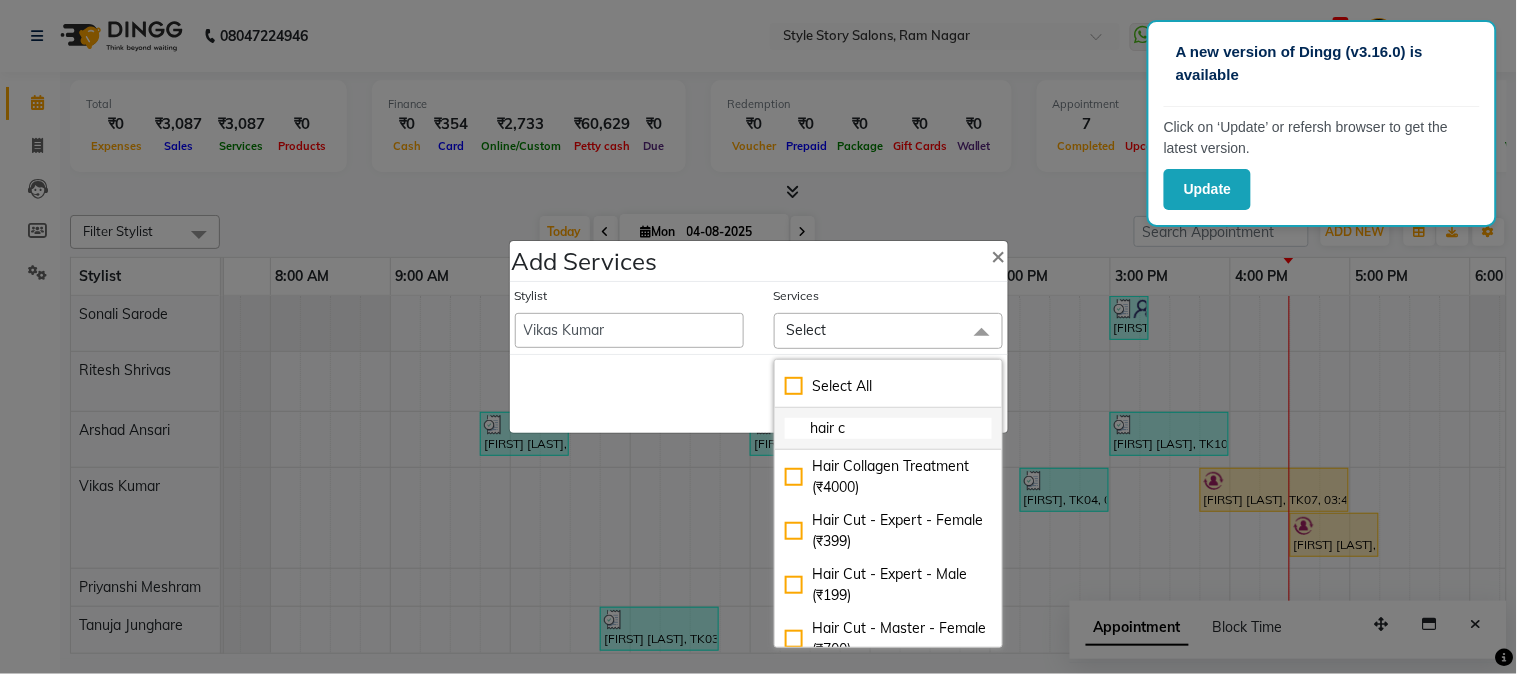 drag, startPoint x: 845, startPoint y: 426, endPoint x: 767, endPoint y: 434, distance: 78.40918 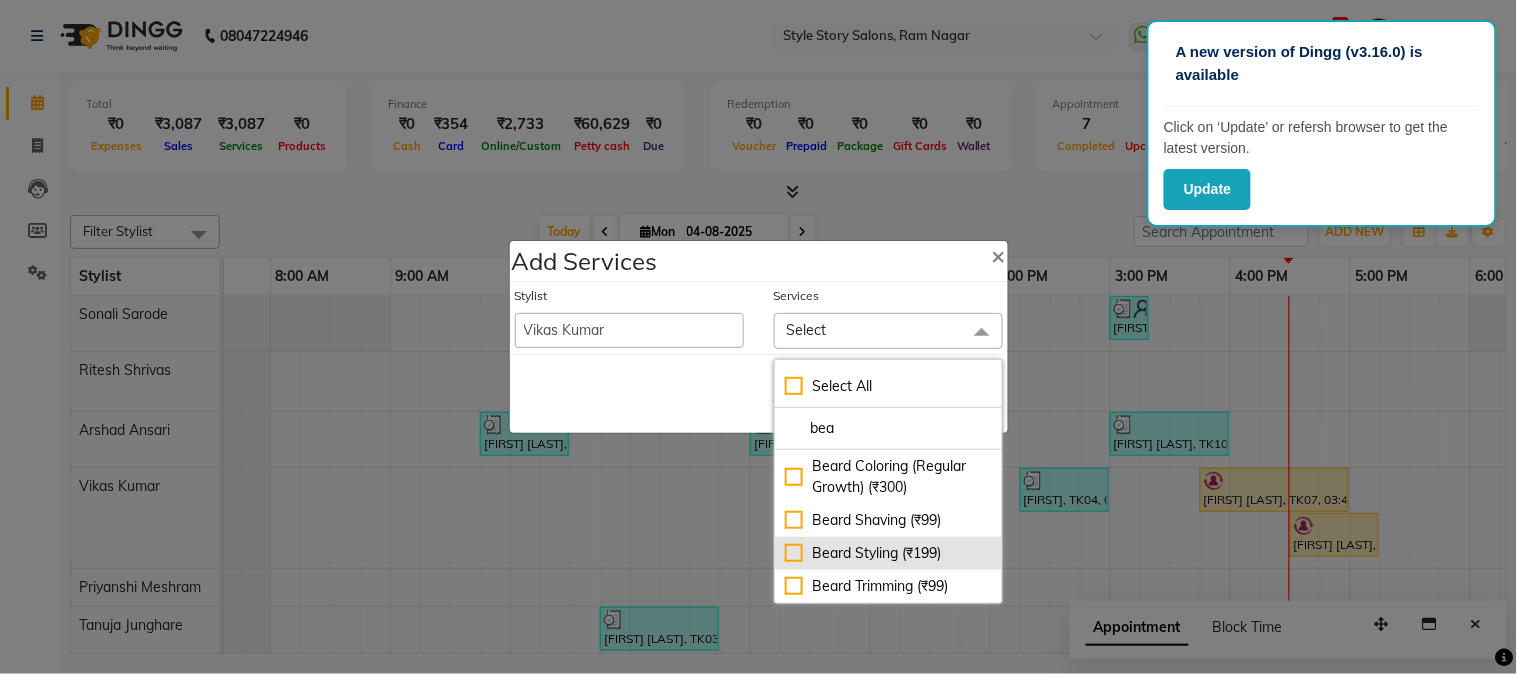 type on "bea" 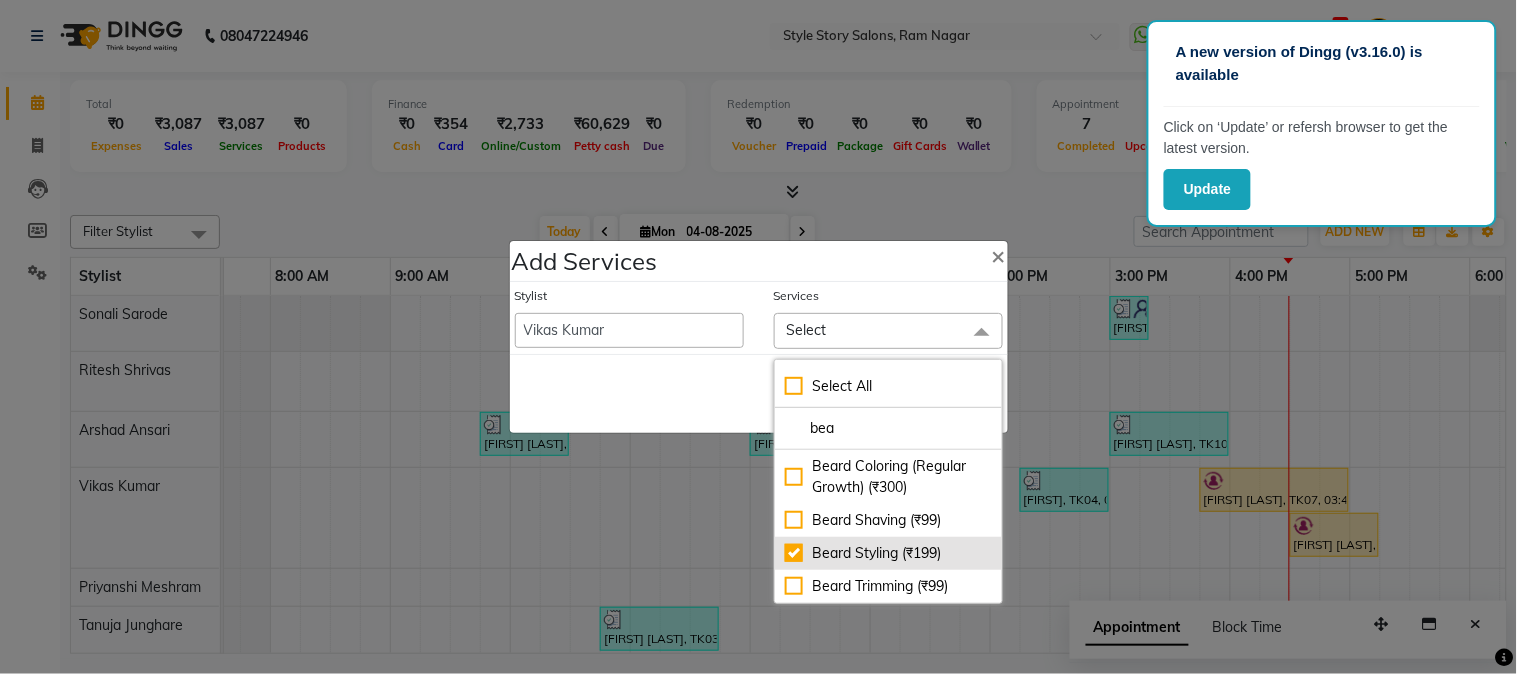 checkbox on "true" 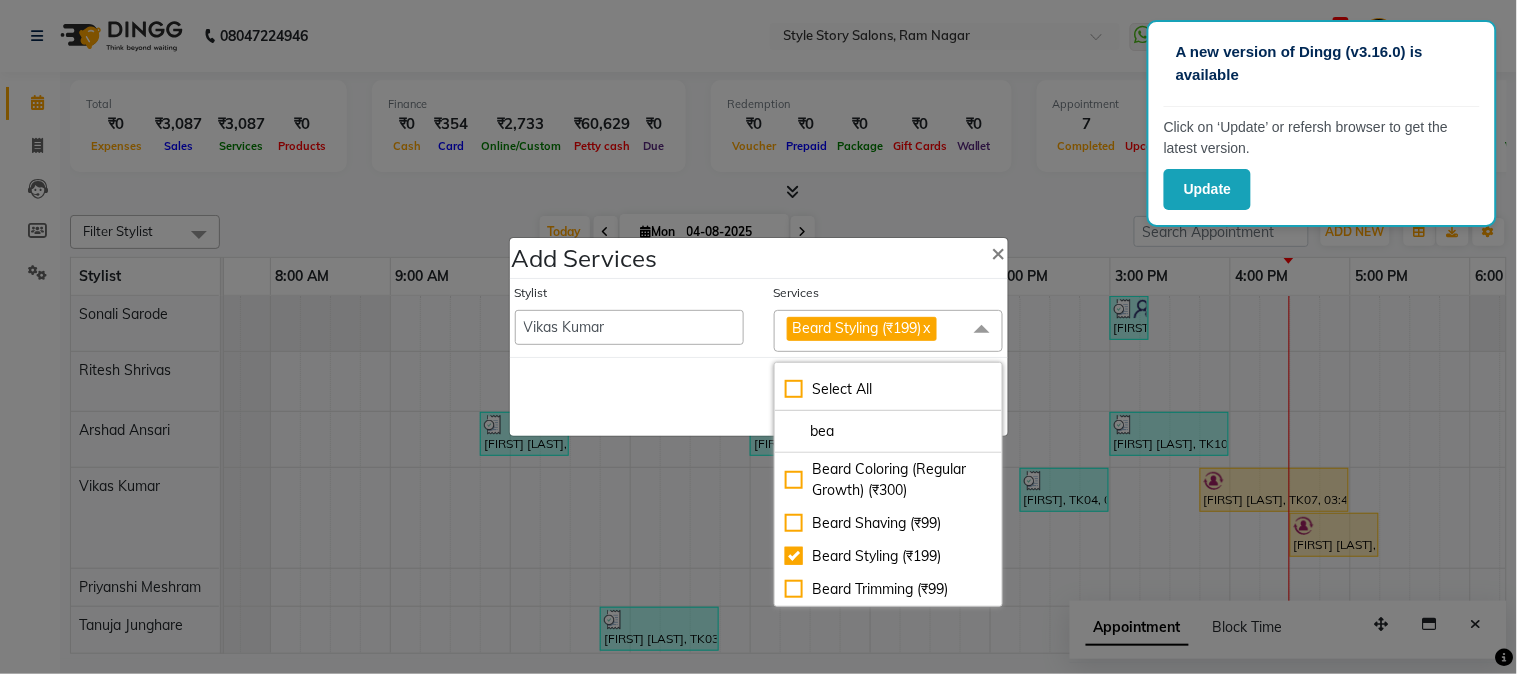 click on "Save   Cancel" 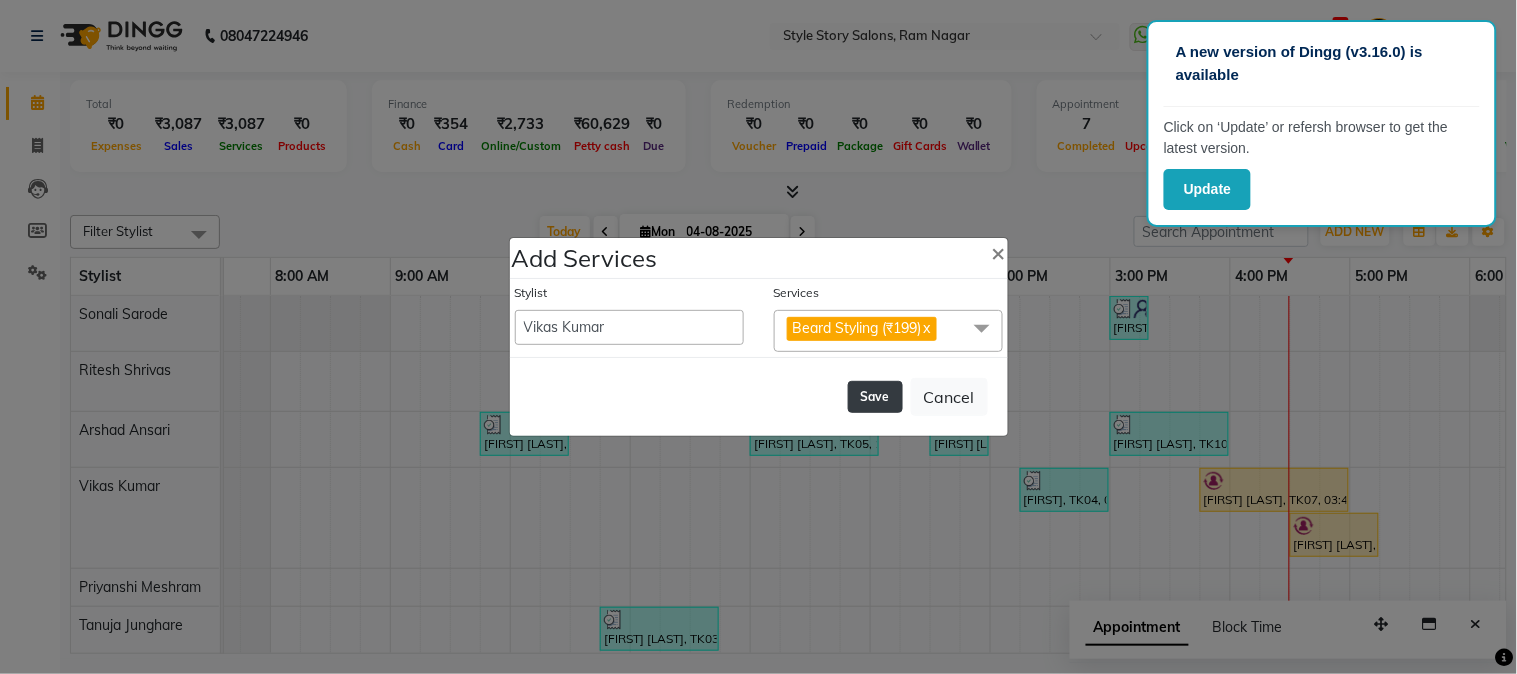 click on "Save" 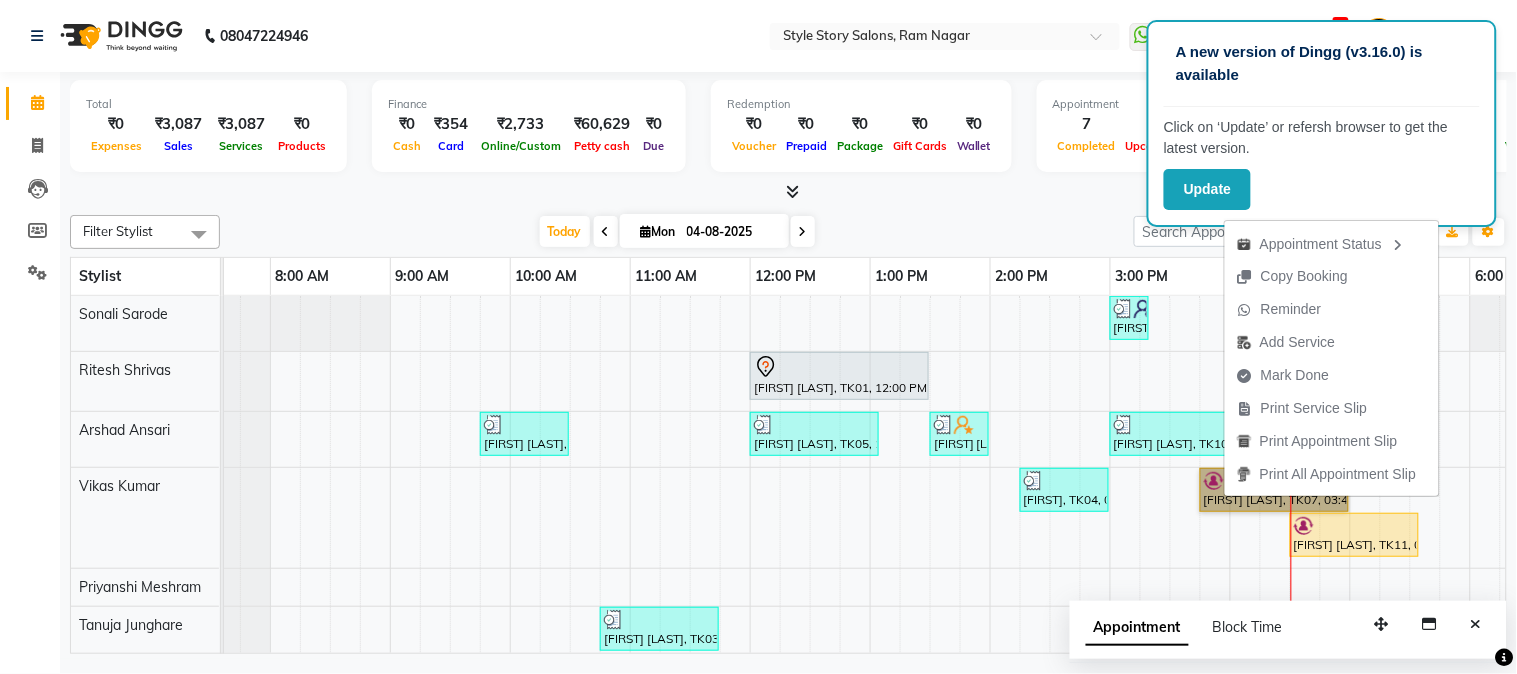 click on "[FIRST] [LAST], TK08, 03:00 PM-03:20 PM, Gel Polish Removal             [FIRST] [LAST], TK01, 12:00 PM-01:30 PM, Touchup Amoniea Free-Female     [FIRST] [LAST], TK02, 09:45 AM-10:30 AM, Hair Cut - Master - Male     [FIRST] [LAST], TK05, 12:00 PM-01:05 PM, Hair Cut - Master - Male,Beard Styling (₹199)     [FIRST] [LAST], TK06, 01:30 PM-02:00 PM, Shampoo And Conditioning Female     [FIRST] [LAST], TK10, 03:00 PM-04:00 PM, Kids Hair Cut Boy,Kids Hair Cut Boy (₹150)     [FIRST] [LAST], TK04, 02:15 PM-03:00 PM, Hair Cut - Expert - Female     [FIRST] [LAST], TK07, 03:45 PM-05:00 PM, Blow Dry Regular,Regular Nail Polish (₹100),Shampoo And Conditioning Female (₹350)     [FIRST] [LAST], TK11, 04:30 PM-05:35 PM, Hair Cut - Expert - Male,Beard Styling (₹199)     [FIRST] [LAST], TK03, 10:45 AM-11:45 AM, Fruity Pedicure             [FIRST] [LAST], TK09, 06:00 PM-07:00 PM, Advance Facial Cv Sensi Balance" at bounding box center (1110, 481) 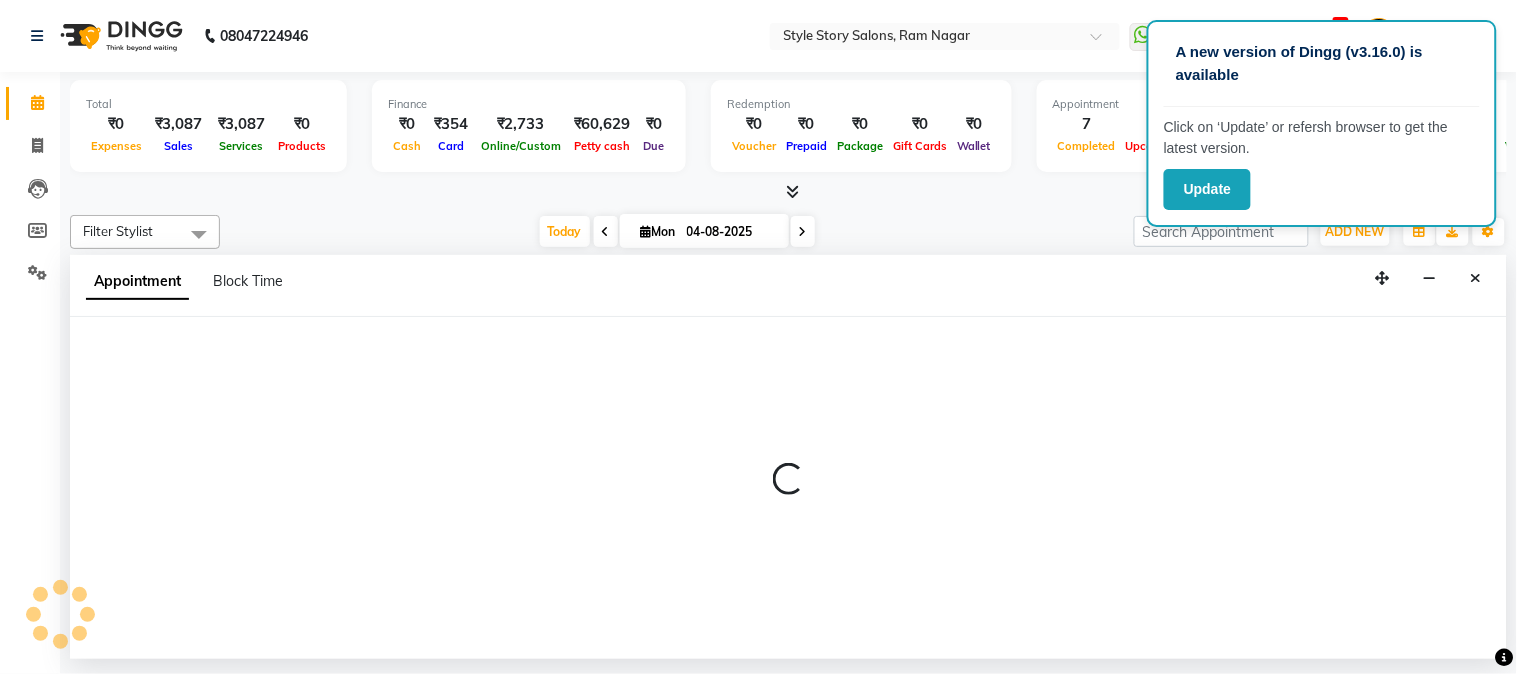 select on "62114" 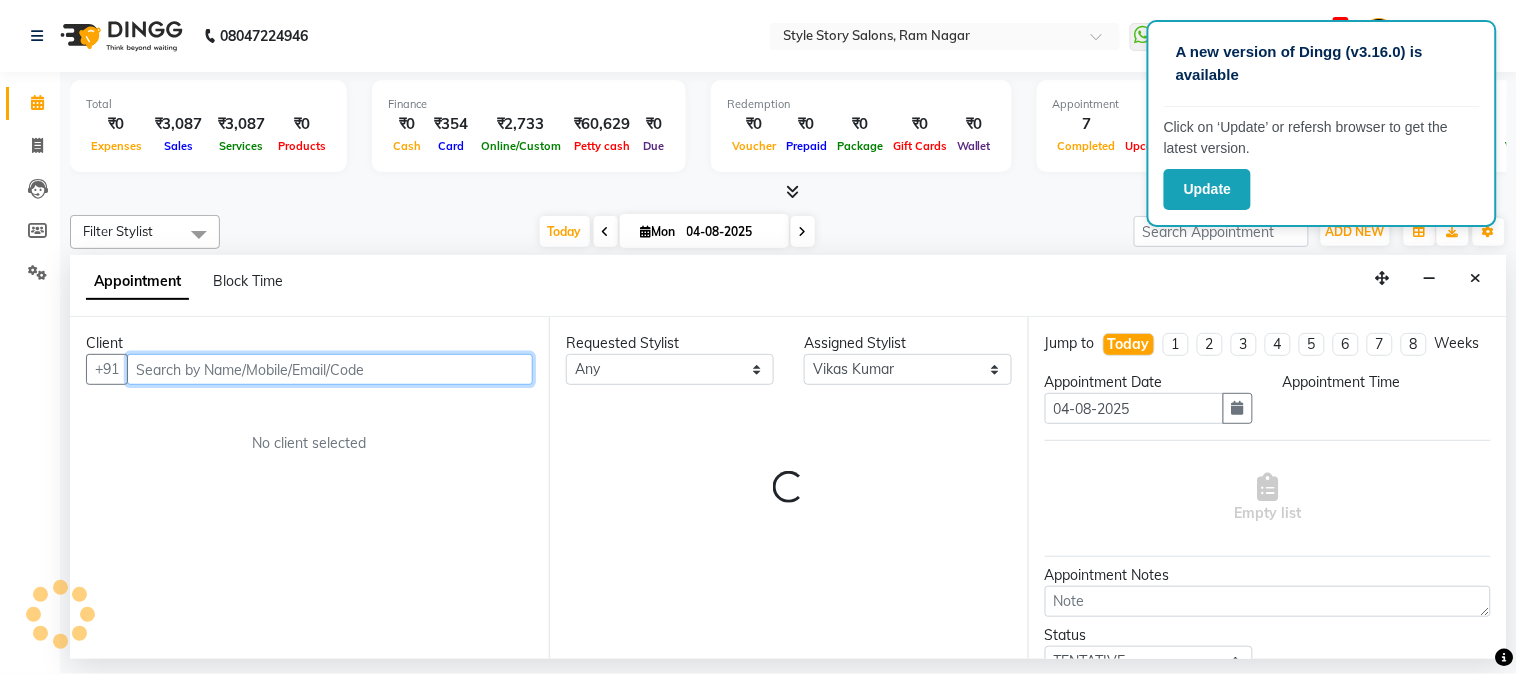 select on "930" 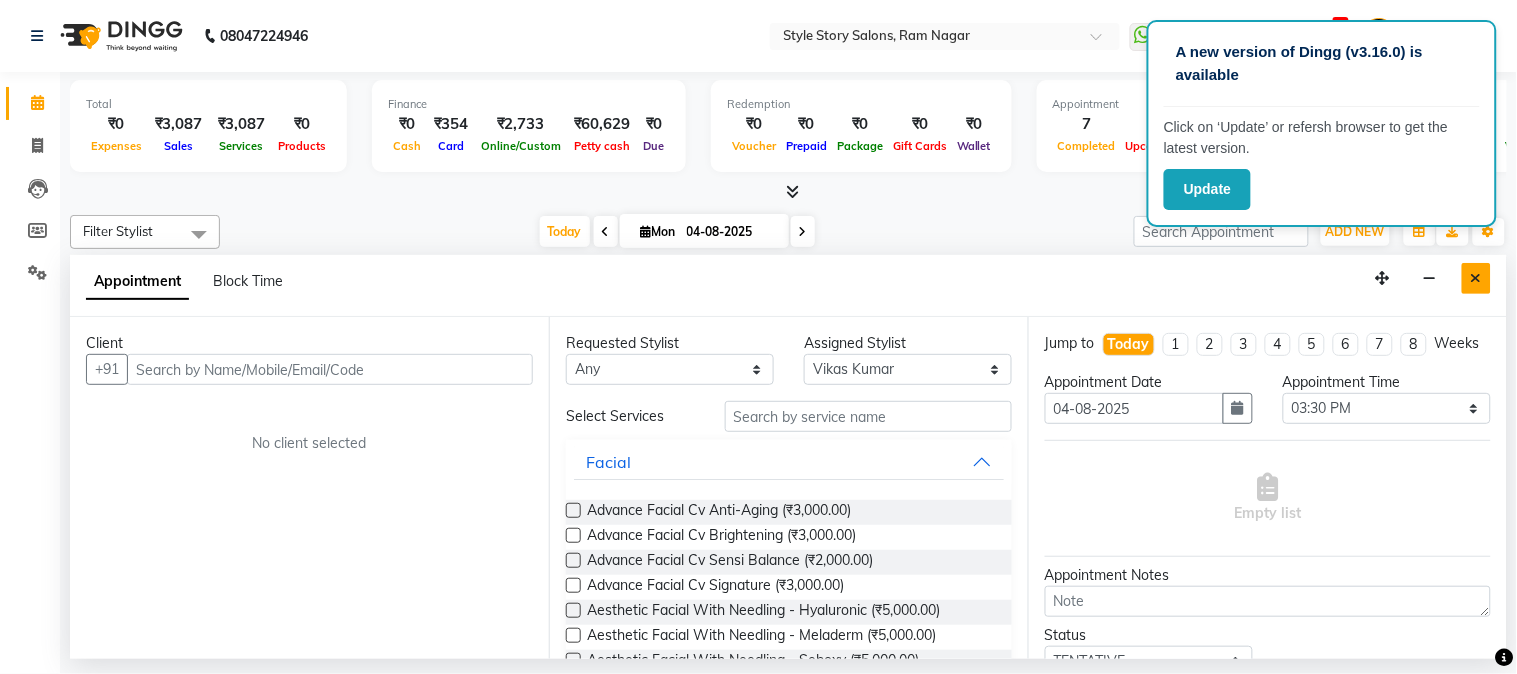 click at bounding box center (1476, 278) 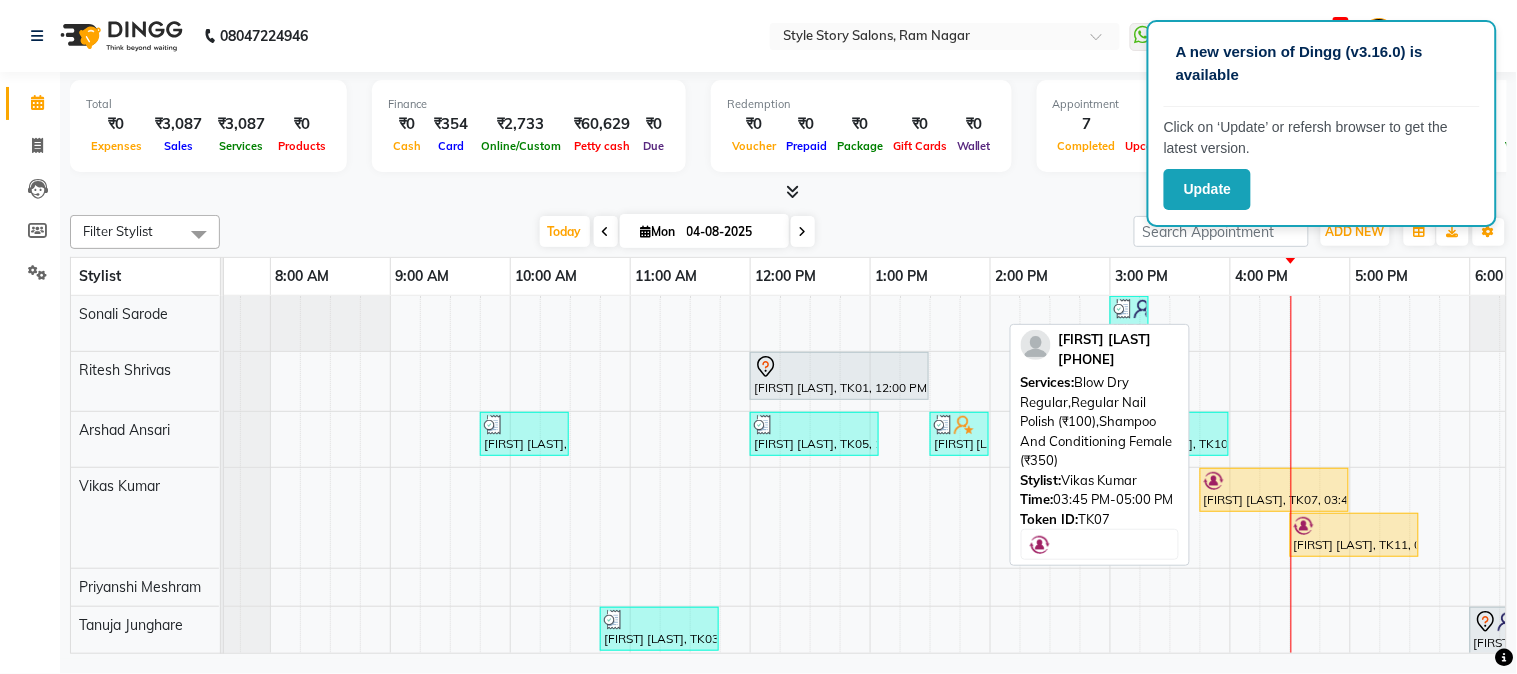 click at bounding box center [1274, 481] 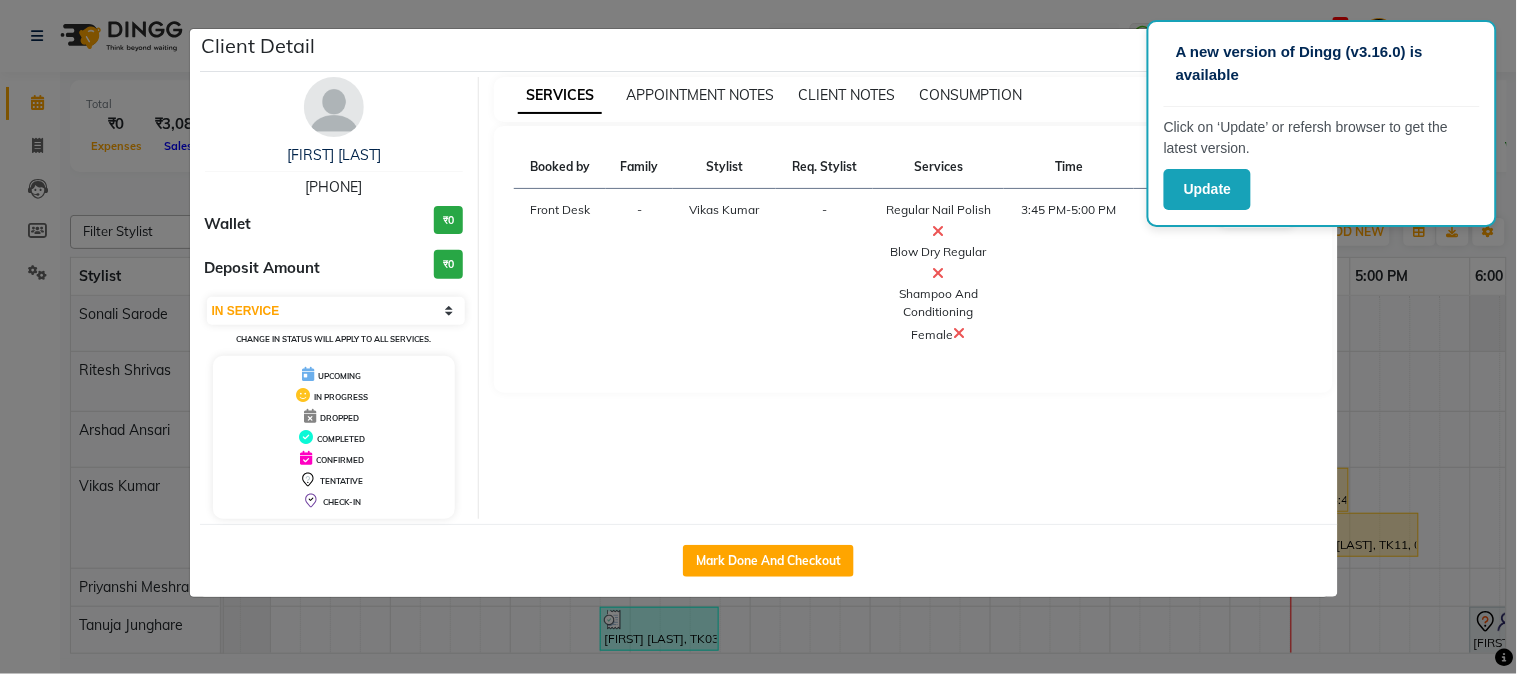 click at bounding box center (939, 273) 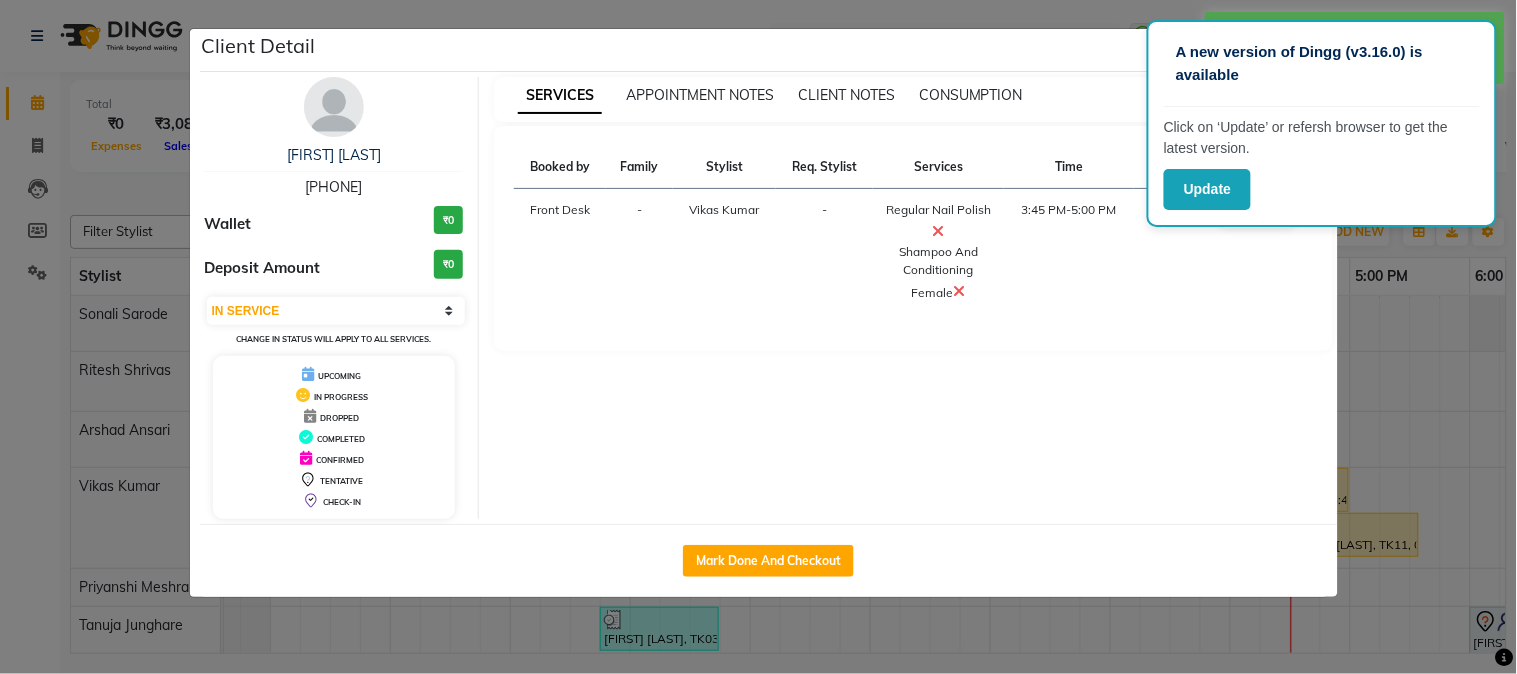 click on "Client Detail  [FIRST] [LAST]   [PHONE] Wallet ₹0 Deposit Amount  ₹0  Select IN SERVICE CONFIRMED TENTATIVE CHECK IN MARK DONE DROPPED UPCOMING Change in status will apply to all services. UPCOMING IN PROGRESS DROPPED COMPLETED CONFIRMED TENTATIVE CHECK-IN SERVICES APPOINTMENT NOTES CLIENT NOTES CONSUMPTION Booked by Family Stylist Req. Stylist Services Time Status  Front Desk  - [FIRST] [LAST] -  Regular Nail Polish   Shampoo And Conditioning Female   3:45 PM-5:00 PM   MARK DONE   Mark Done And Checkout" 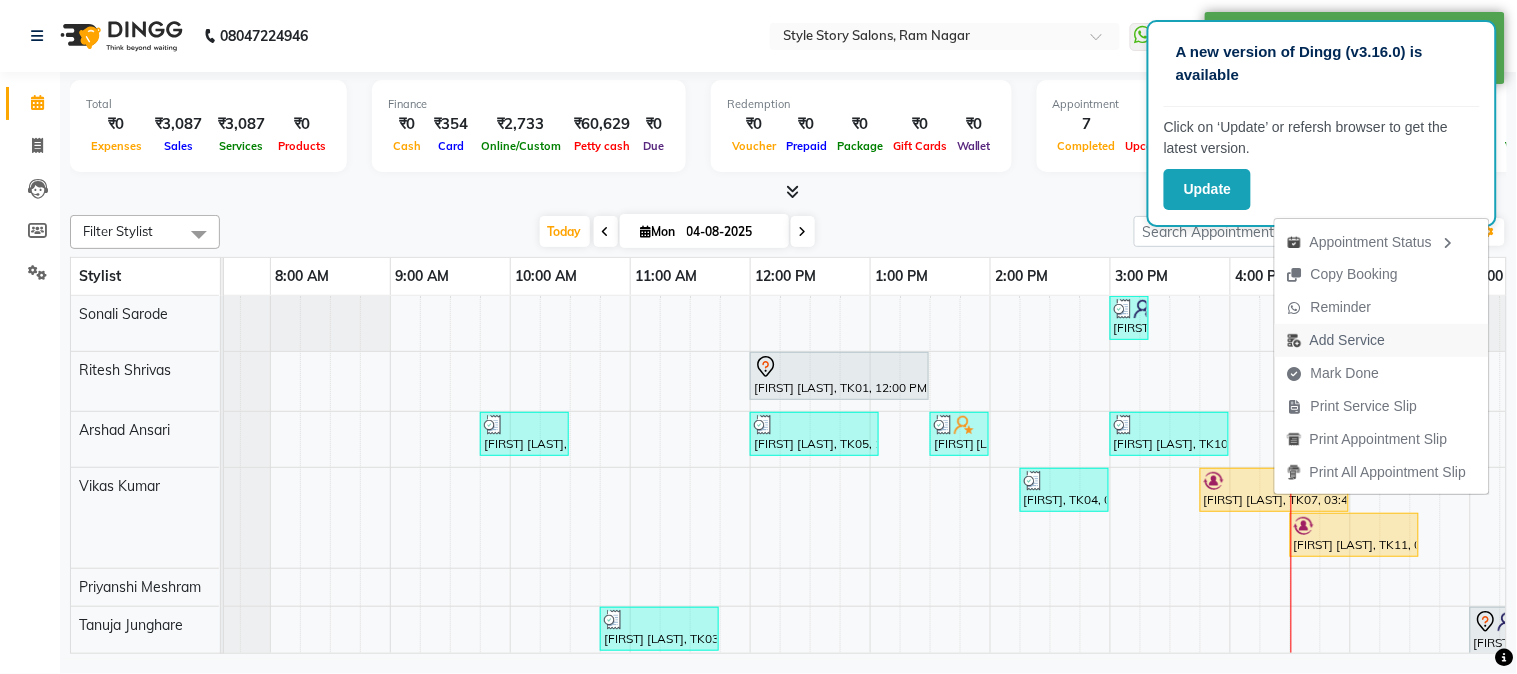 click on "Add Service" at bounding box center (1347, 340) 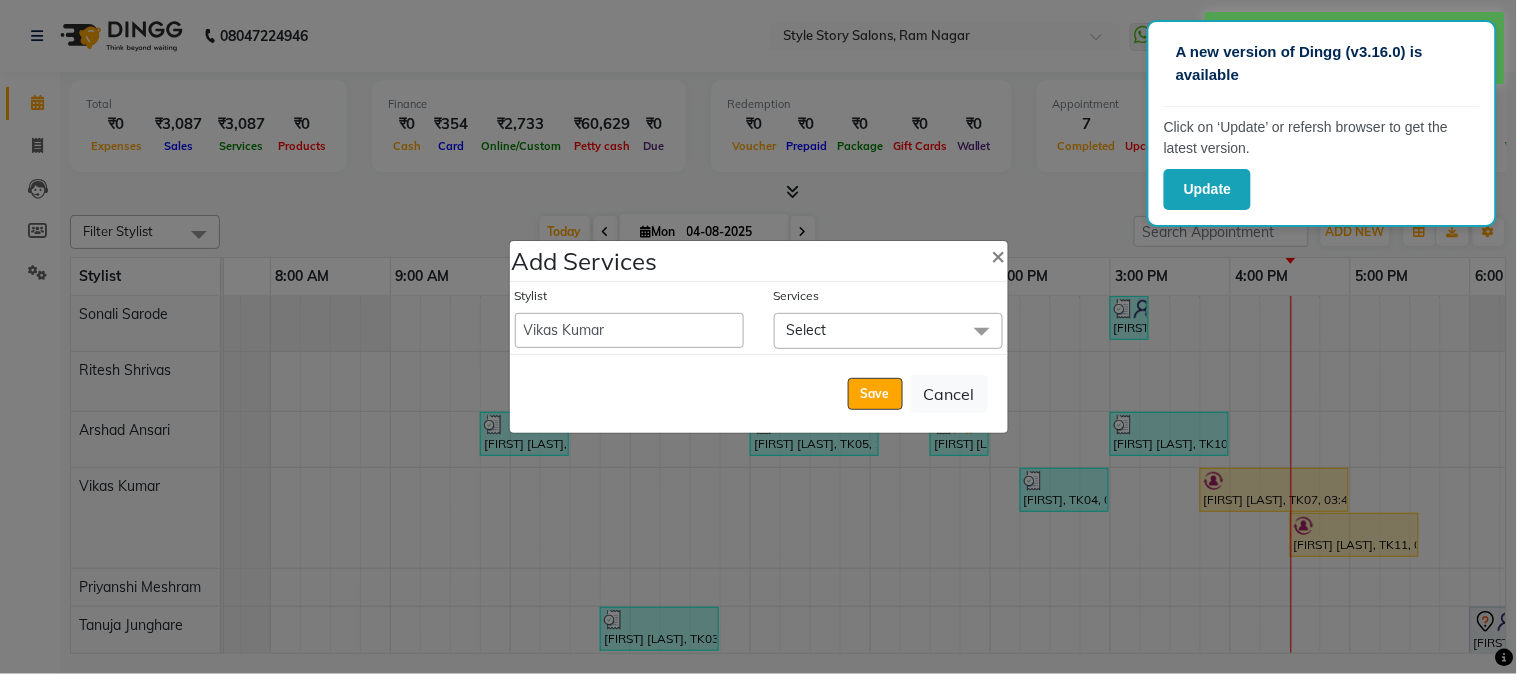 click on "Select" 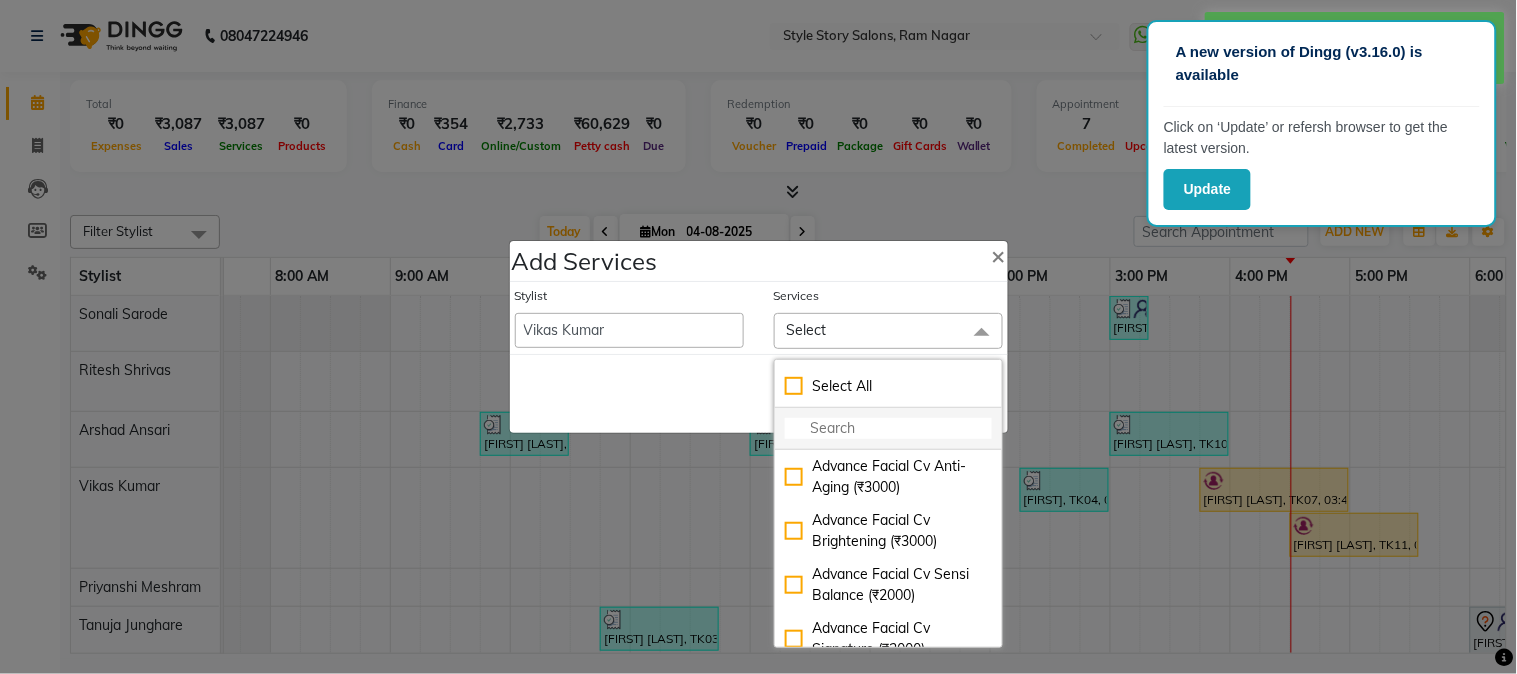 click 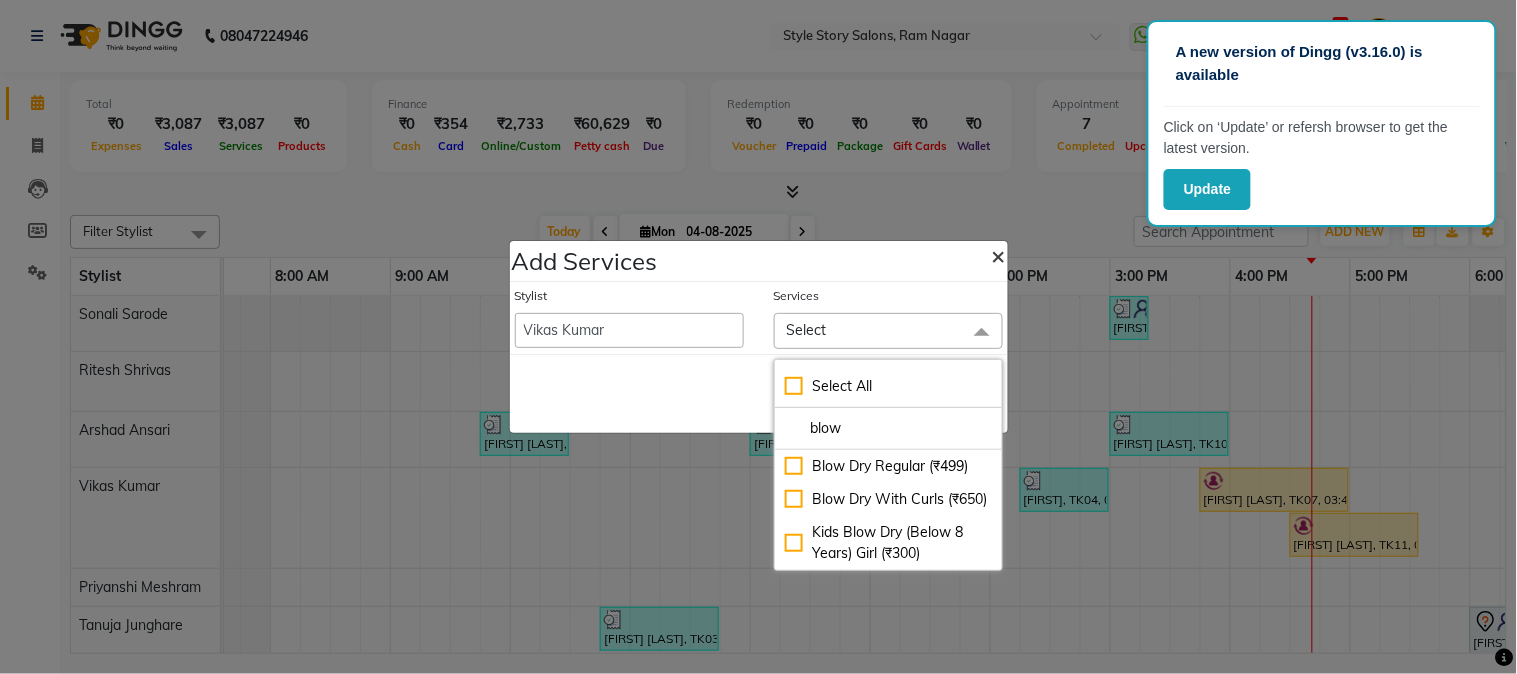 type on "blow" 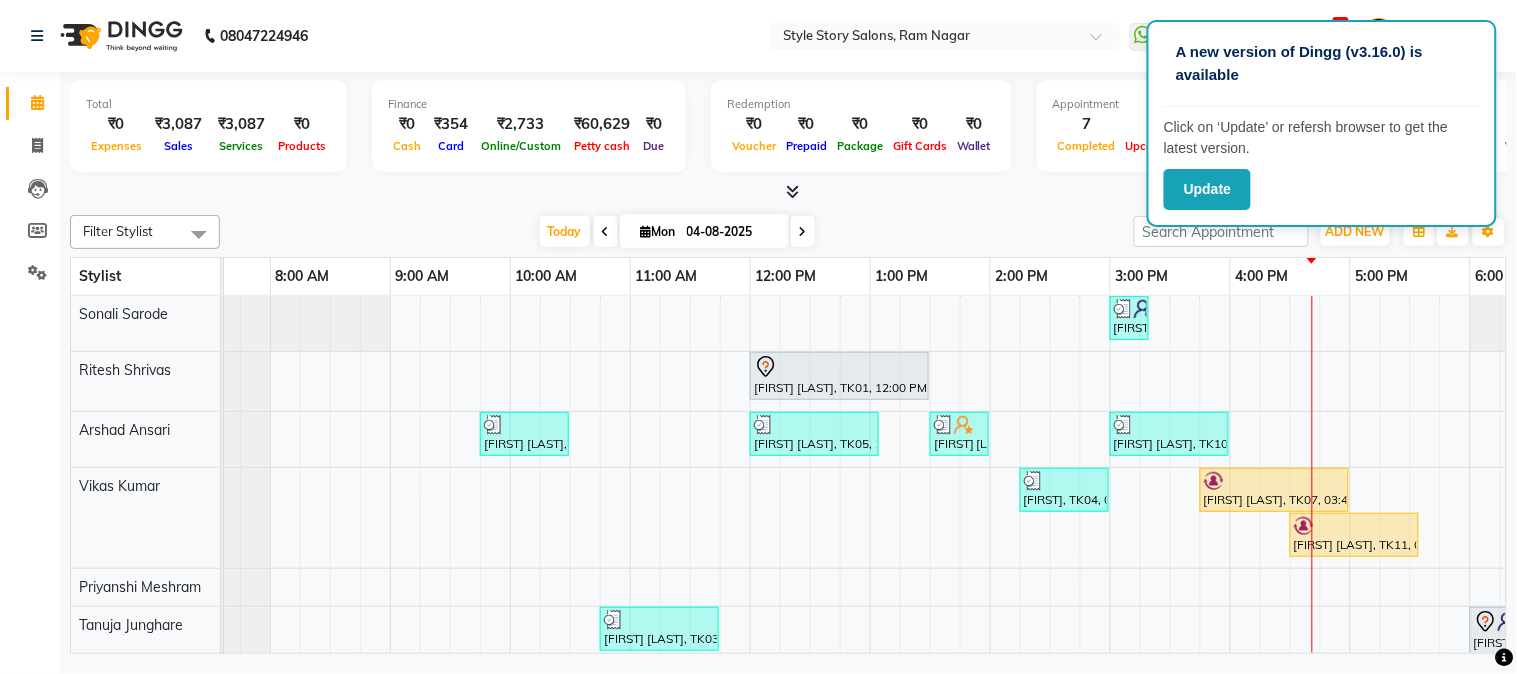 scroll, scrollTop: 28, scrollLeft: 74, axis: both 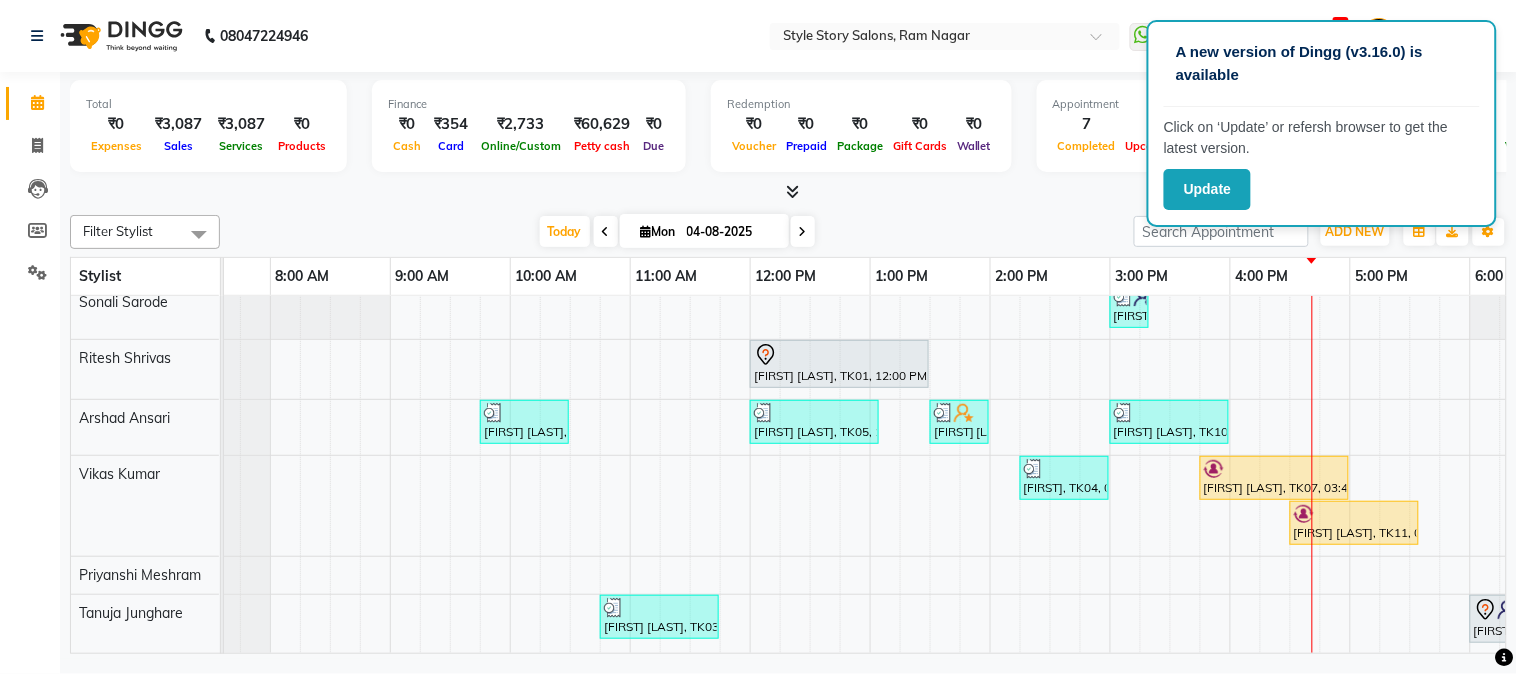 click on "[FIRST] [LAST], TK08, 03:00 PM-03:20 PM, Gel Polish Removal             [FIRST] [LAST], TK01, 12:00 PM-01:30 PM, Touchup Amoniea Free-Female     [FIRST] [LAST], TK02, 09:45 AM-10:30 AM, Hair Cut - Master - Male     [FIRST] [LAST], TK05, 12:00 PM-01:05 PM, Hair Cut - Master - Male,Beard Styling (₹199)     [FIRST] [LAST], TK06, 01:30 PM-02:00 PM, Shampoo And Conditioning Female     [FIRST] [LAST], TK10, 03:00 PM-04:00 PM, Kids Hair Cut Boy,Kids Hair Cut Boy (₹150)     [FIRST] [LAST], TK04, 02:15 PM-03:00 PM, Hair Cut - Expert - Female     [FIRST] [LAST], TK07, 03:45 PM-05:00 PM, Blow Dry Regular,Regular Nail Polish (₹100),Shampoo And Conditioning Female (₹350)     [FIRST] [LAST], TK11, 04:30 PM-05:35 PM, Hair Cut - Expert - Male,Beard Styling (₹199)     [FIRST] [LAST], TK03, 10:45 AM-11:45 AM, Fruity Pedicure             [FIRST] [LAST], TK09, 06:00 PM-07:00 PM, Advance Facial Cv Sensi Balance" at bounding box center (1110, 469) 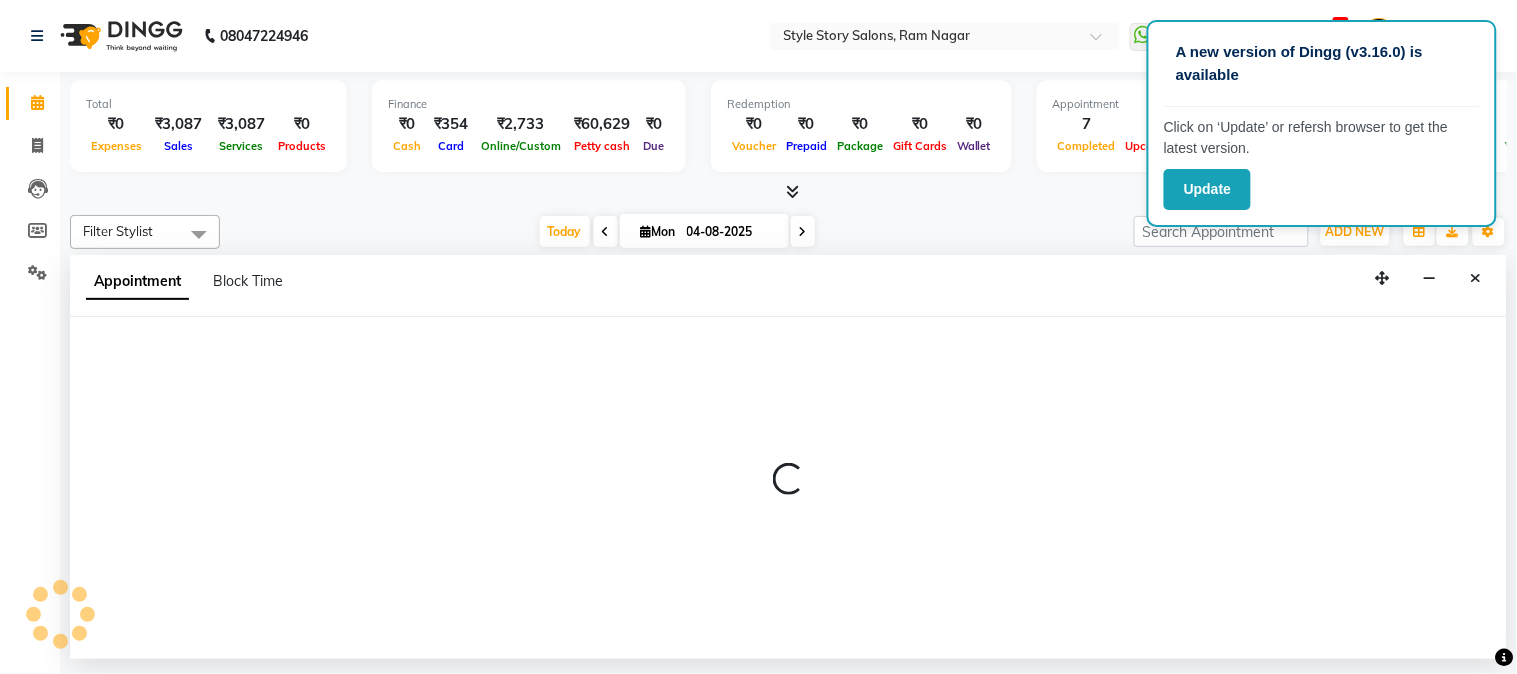 select on "84756" 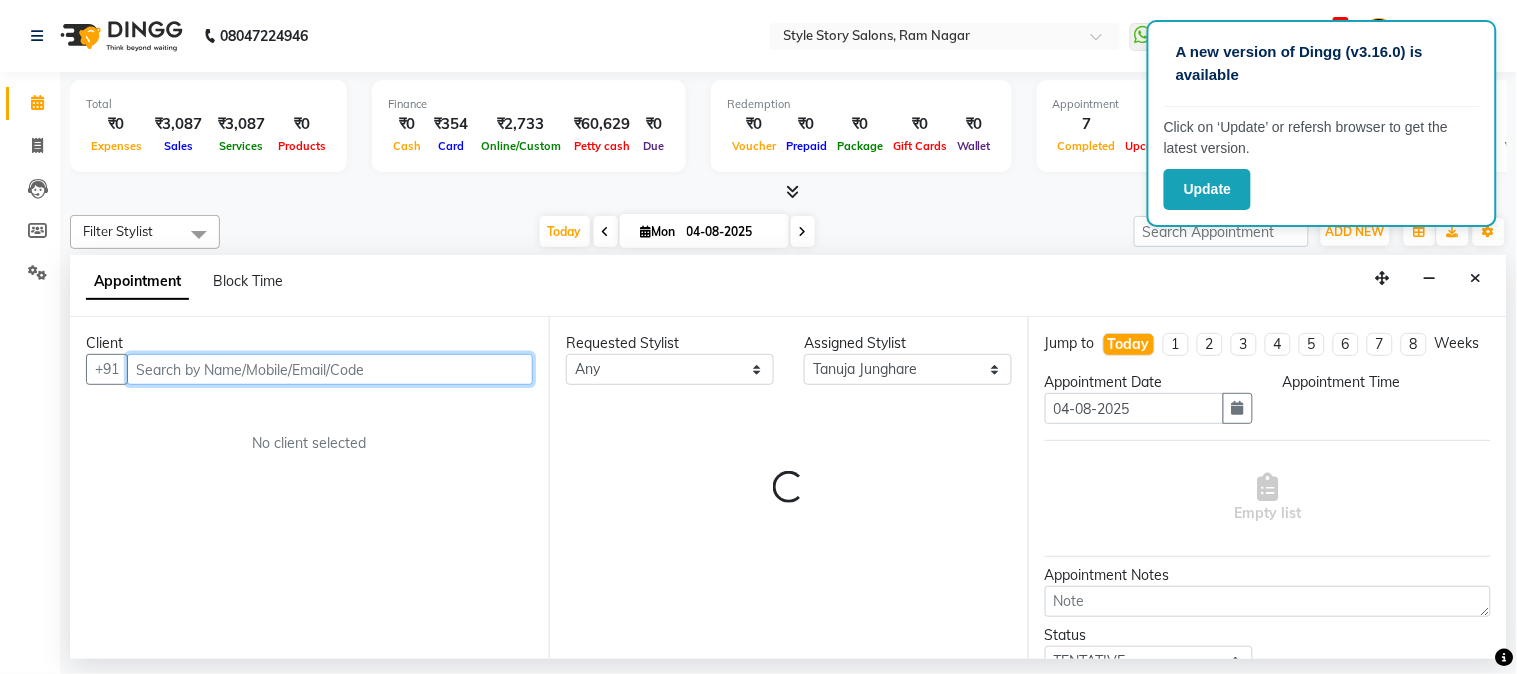 select on "1005" 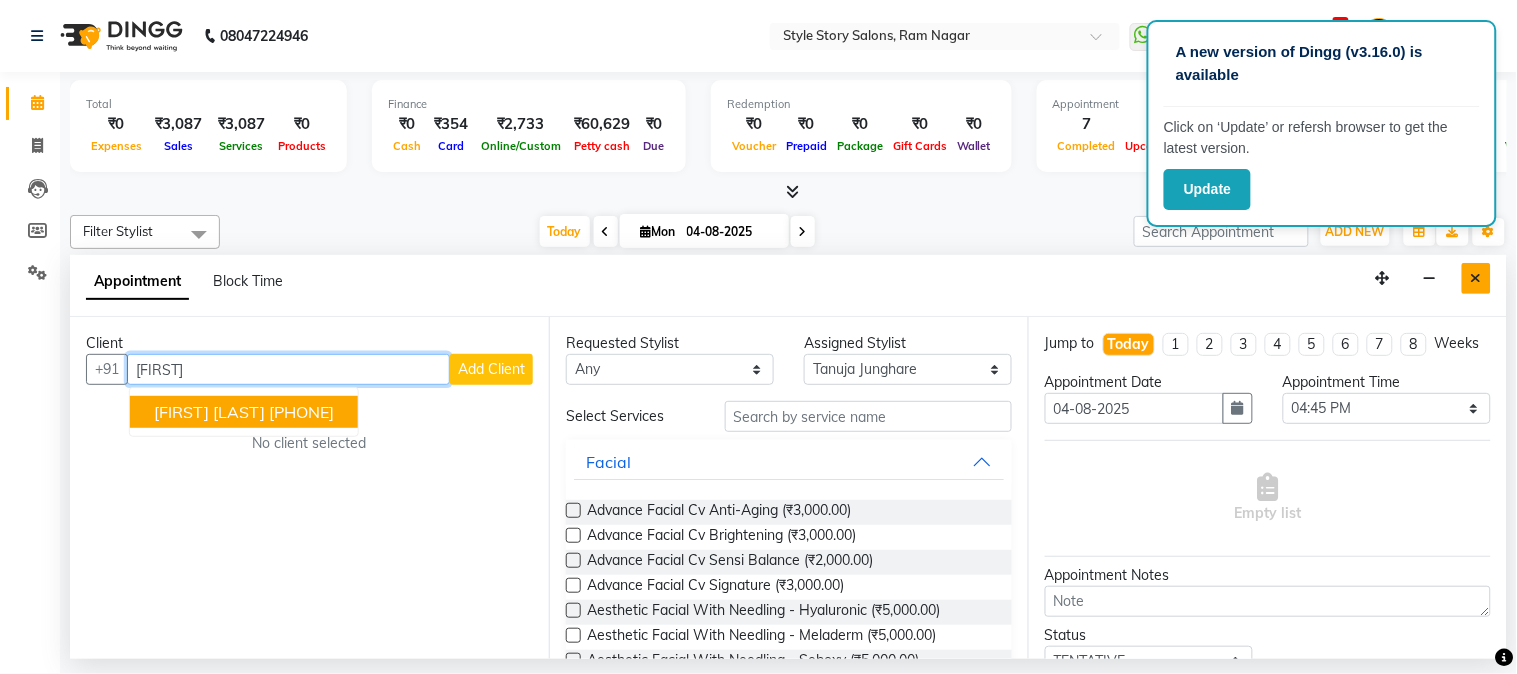 type on "[FIRST]" 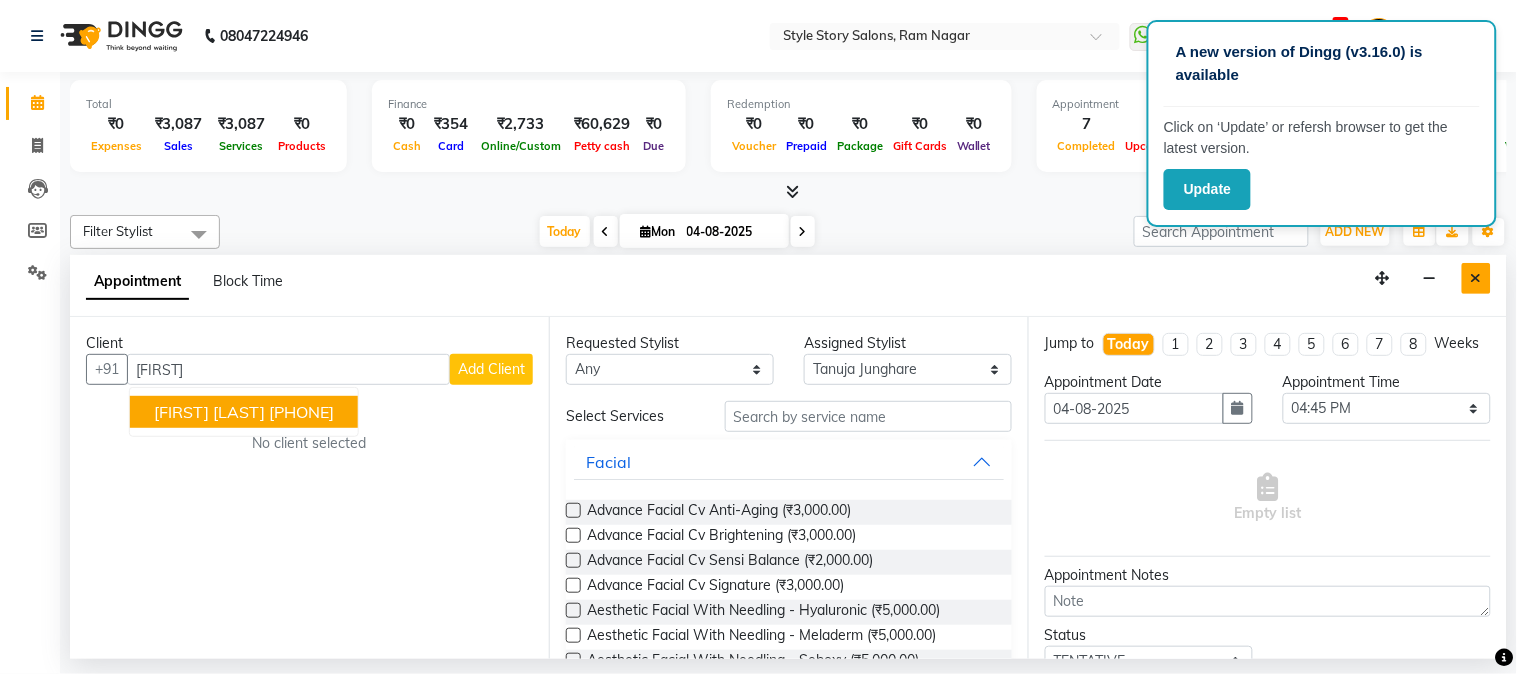 click at bounding box center [1476, 278] 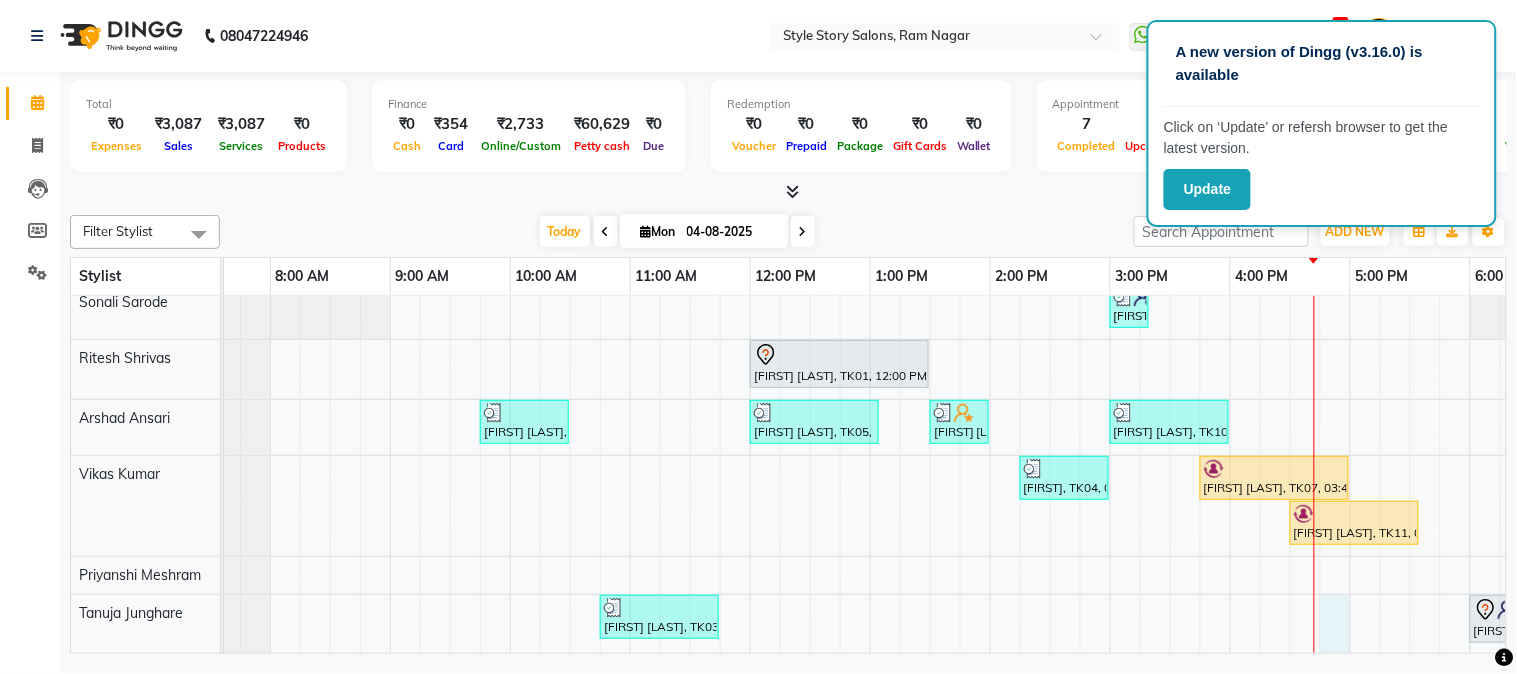 click on "[FIRST] [LAST], TK08, 03:00 PM-03:20 PM, Gel Polish Removal             [FIRST] [LAST], TK01, 12:00 PM-01:30 PM, Touchup Amoniea Free-Female     [FIRST] [LAST], TK02, 09:45 AM-10:30 AM, Hair Cut - Master - Male     [FIRST] [LAST], TK05, 12:00 PM-01:05 PM, Hair Cut - Master - Male,Beard Styling (₹199)     [FIRST] [LAST], TK06, 01:30 PM-02:00 PM, Shampoo And Conditioning Female     [FIRST] [LAST], TK10, 03:00 PM-04:00 PM, Kids Hair Cut Boy,Kids Hair Cut Boy (₹150)     [FIRST] [LAST], TK04, 02:15 PM-03:00 PM, Hair Cut - Expert - Female     [FIRST] [LAST], TK07, 03:45 PM-05:00 PM, Blow Dry Regular,Regular Nail Polish (₹100),Shampoo And Conditioning Female (₹350)     [FIRST] [LAST], TK11, 04:30 PM-05:35 PM, Hair Cut - Expert - Male,Beard Styling (₹199)     [FIRST] [LAST], TK03, 10:45 AM-11:45 AM, Fruity Pedicure             [FIRST] [LAST], TK09, 06:00 PM-07:00 PM, Advance Facial Cv Sensi Balance" at bounding box center [1110, 469] 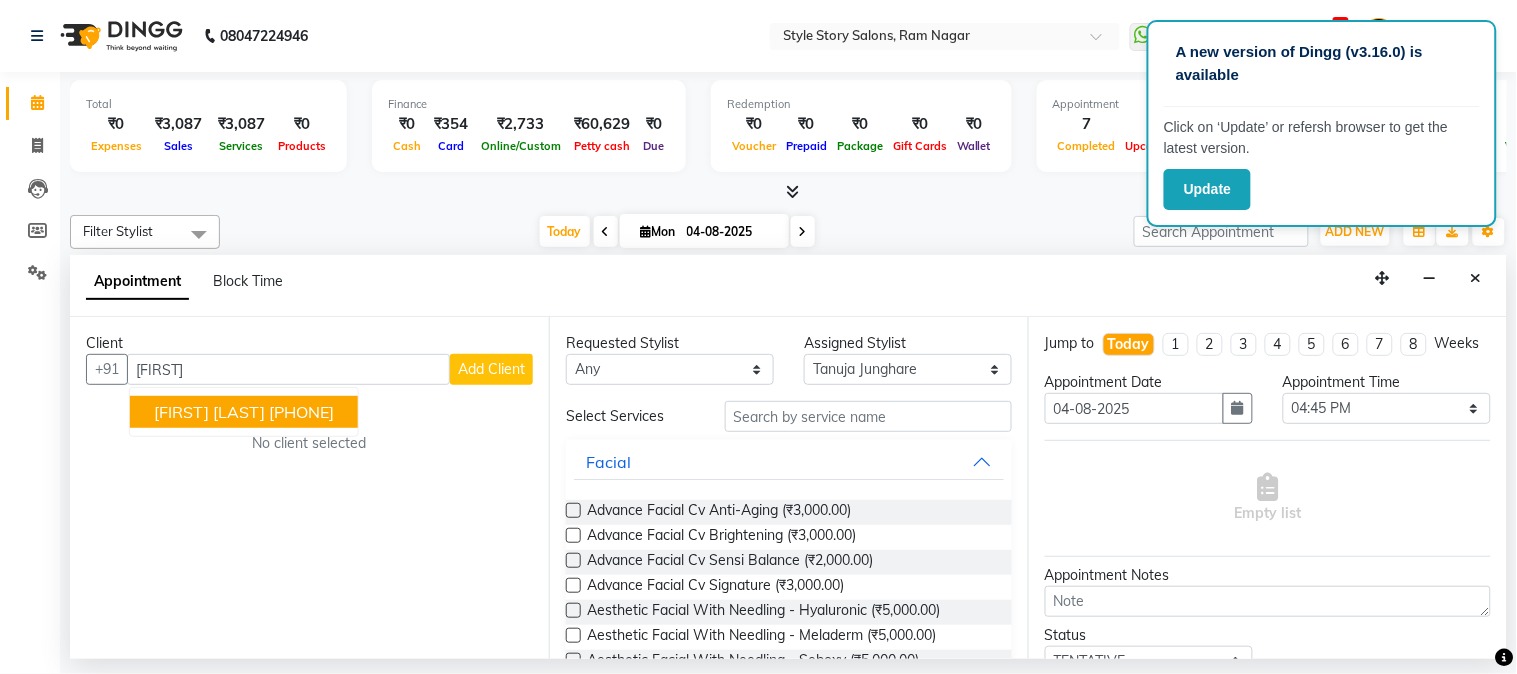 click on "[PHONE]" at bounding box center [301, 412] 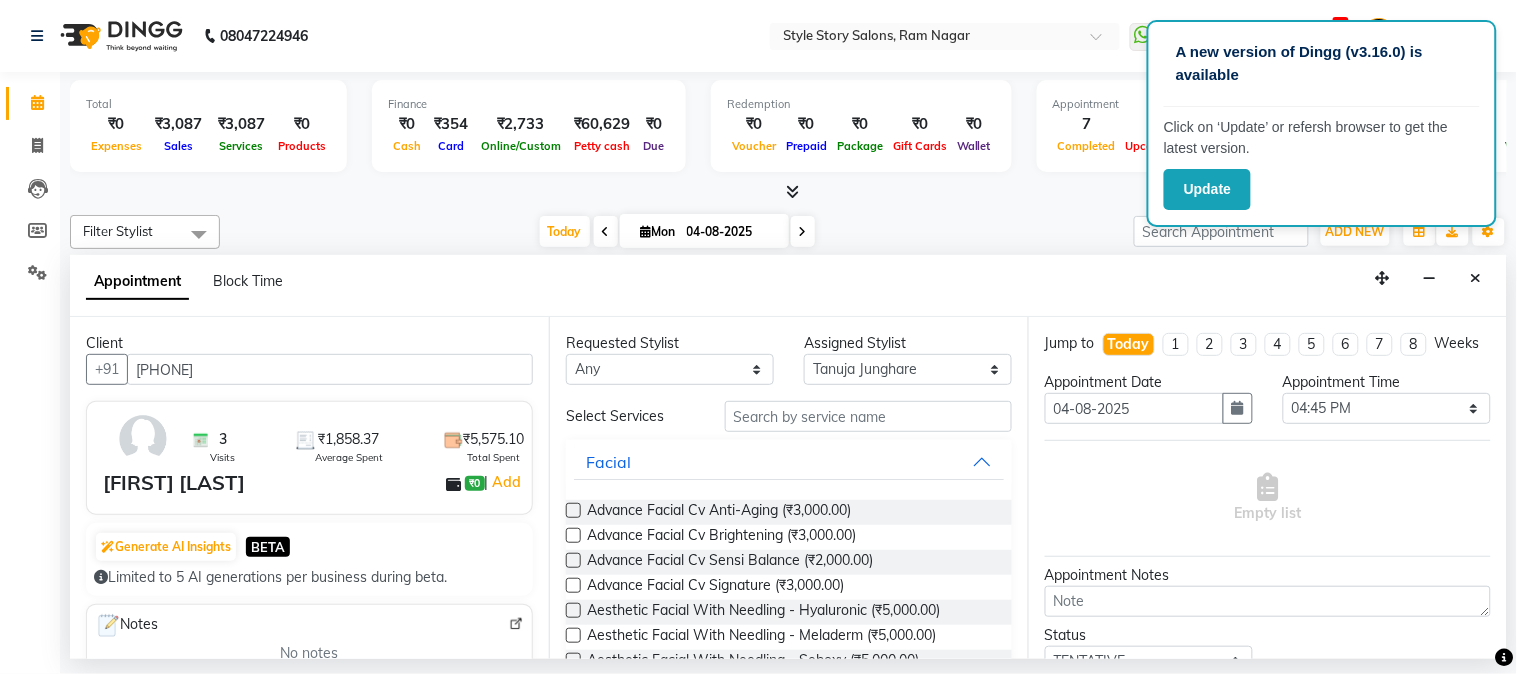 type on "[PHONE]" 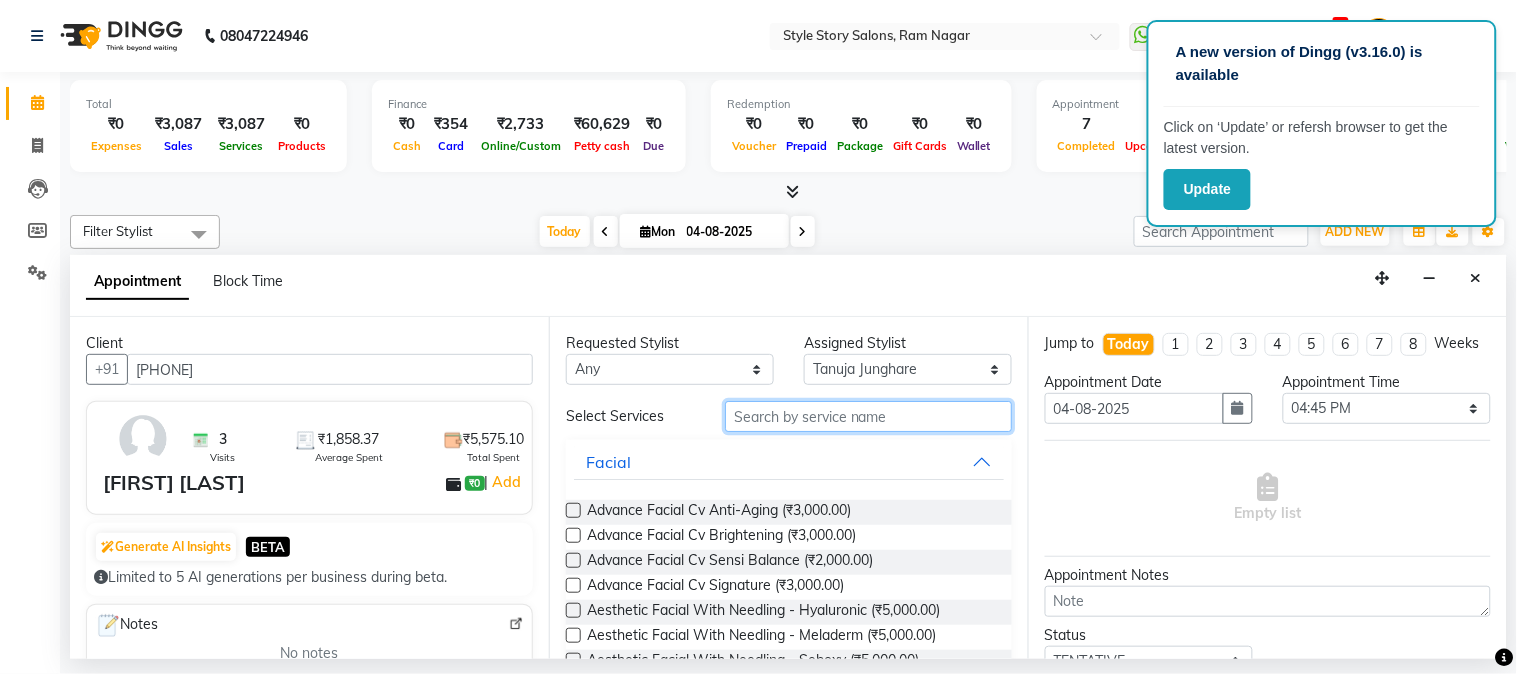 click at bounding box center (868, 416) 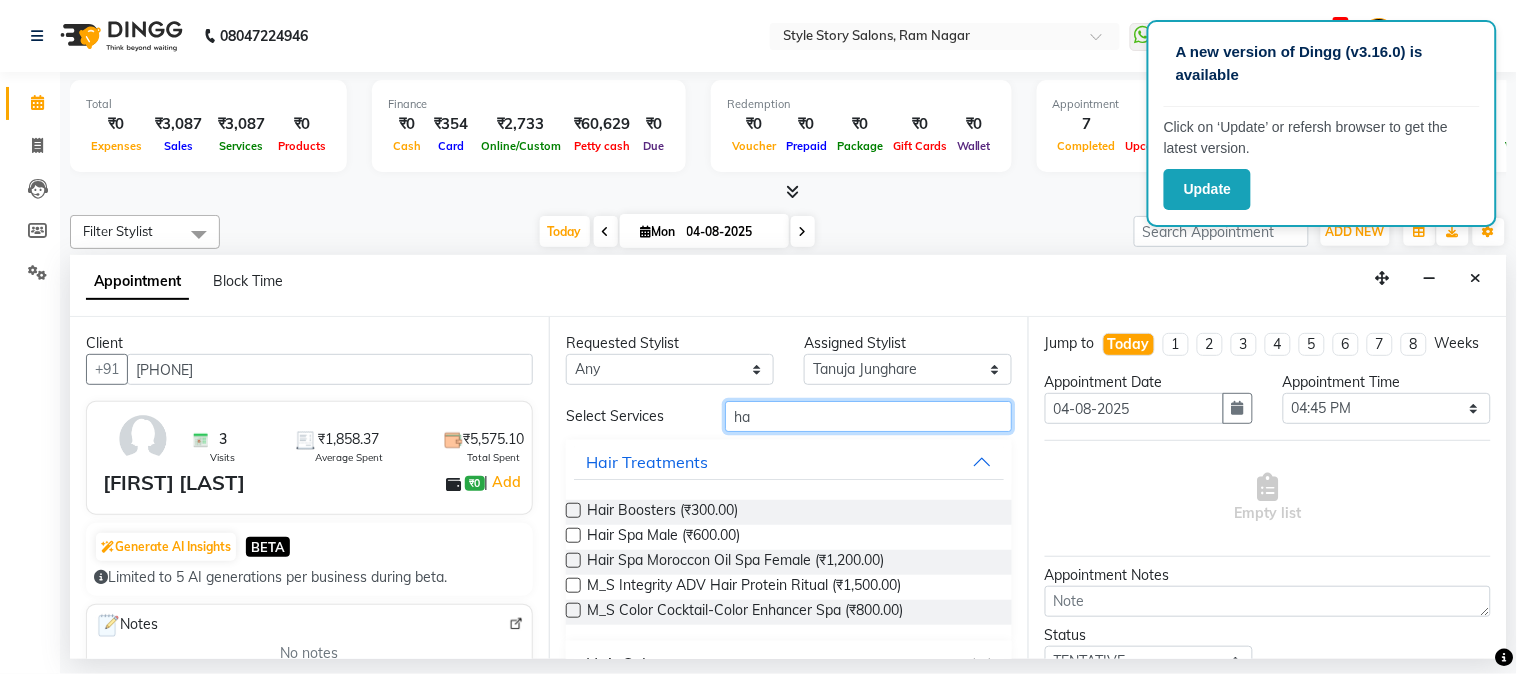 type on "h" 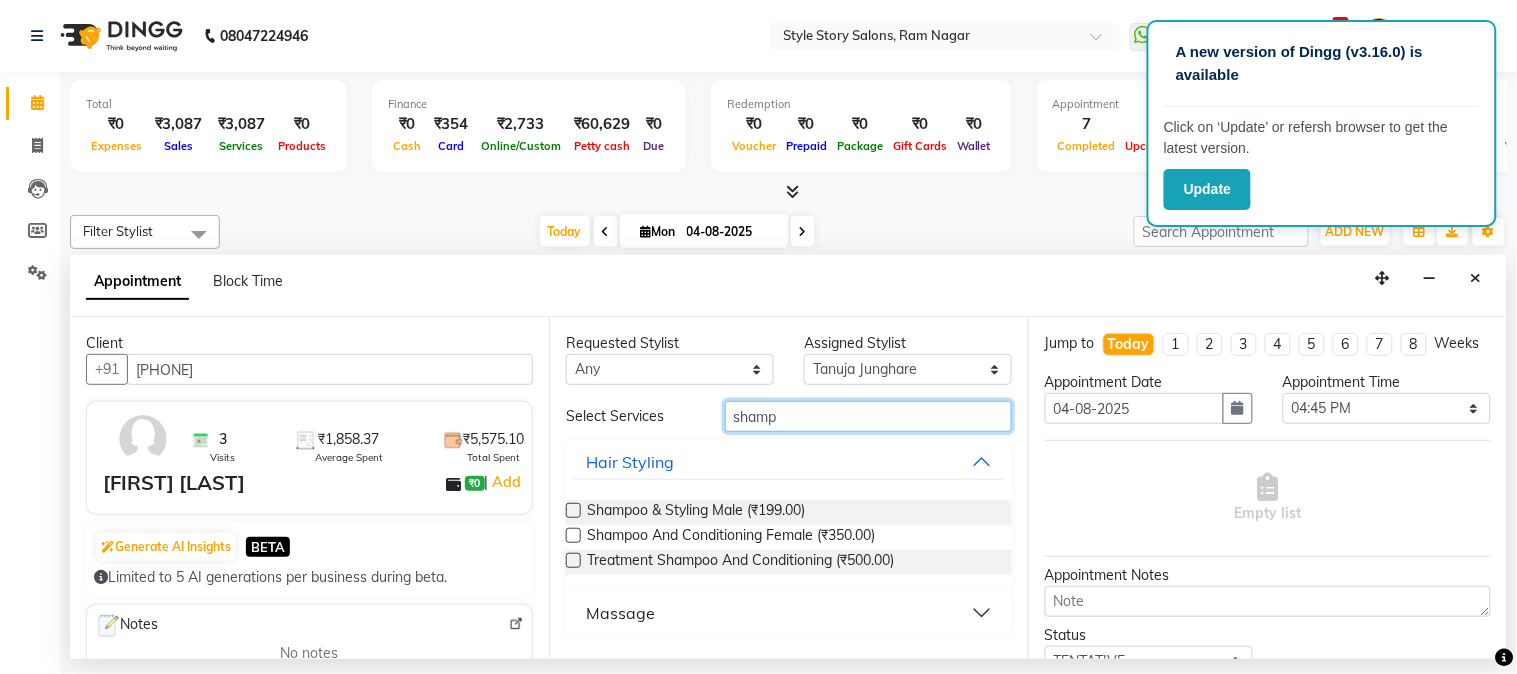 type on "shamp" 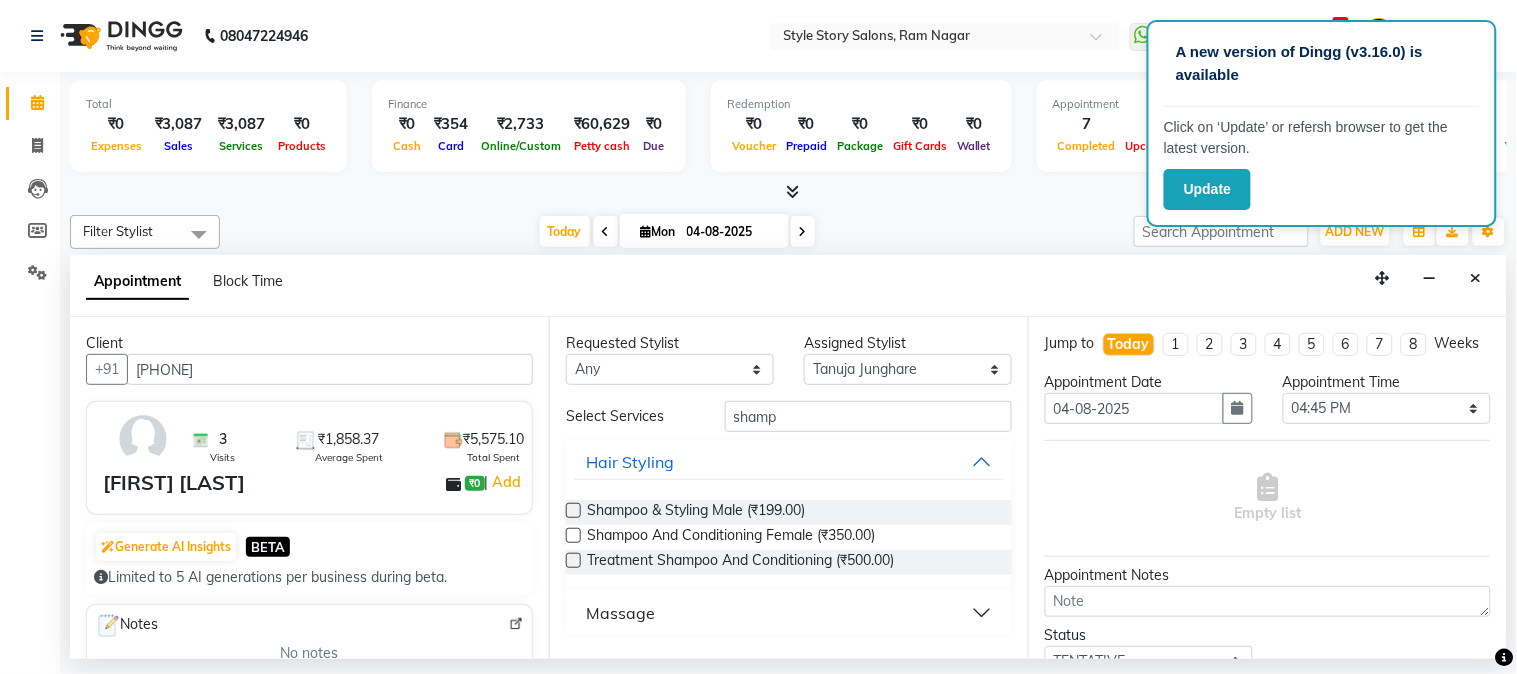 click at bounding box center [573, 535] 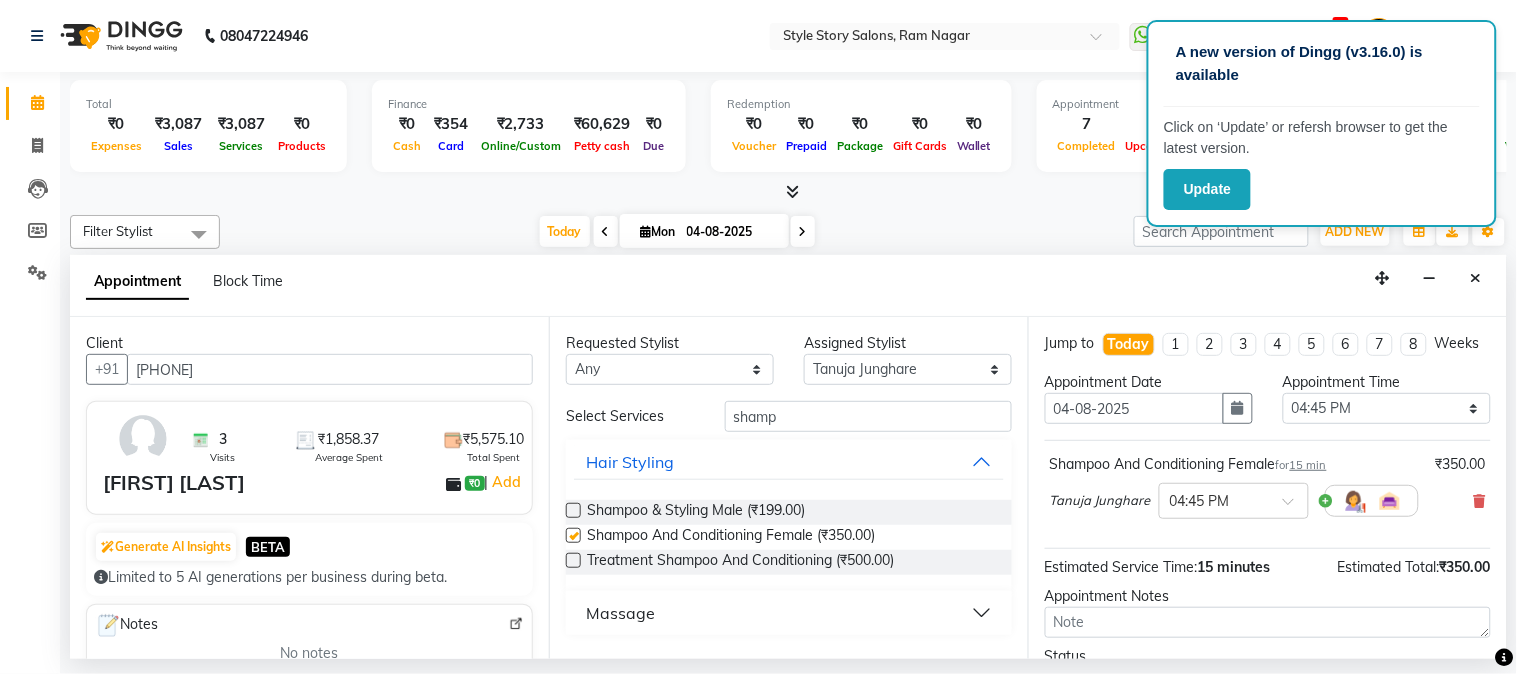 checkbox on "false" 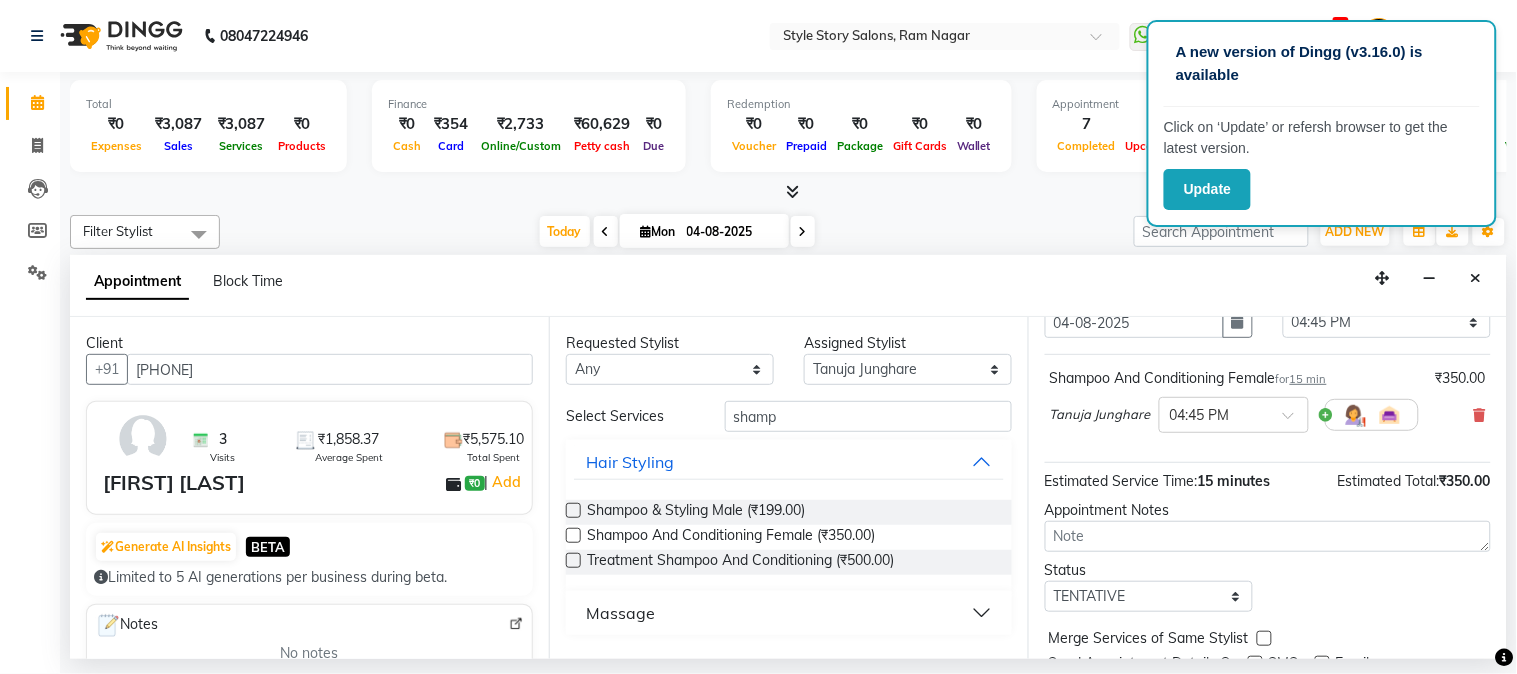 scroll, scrollTop: 183, scrollLeft: 0, axis: vertical 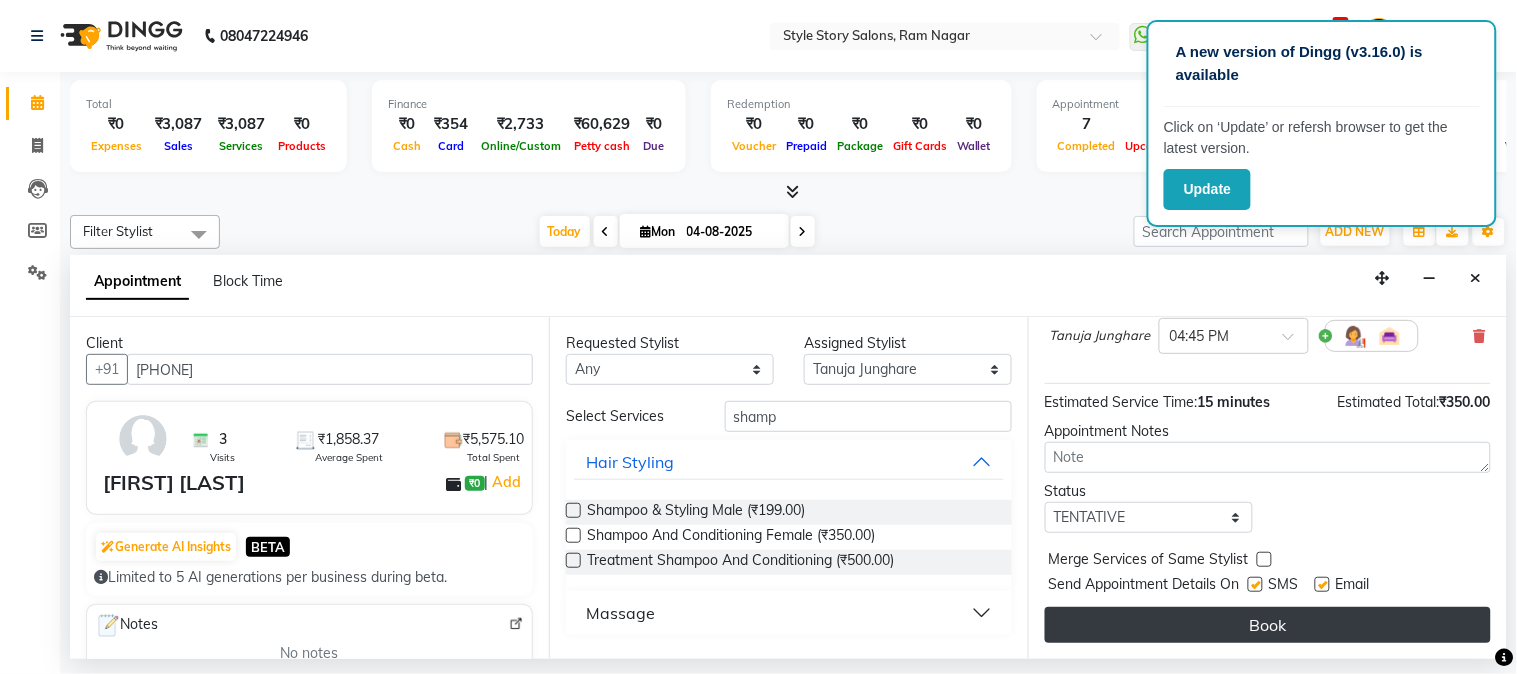 click on "Book" at bounding box center [1268, 625] 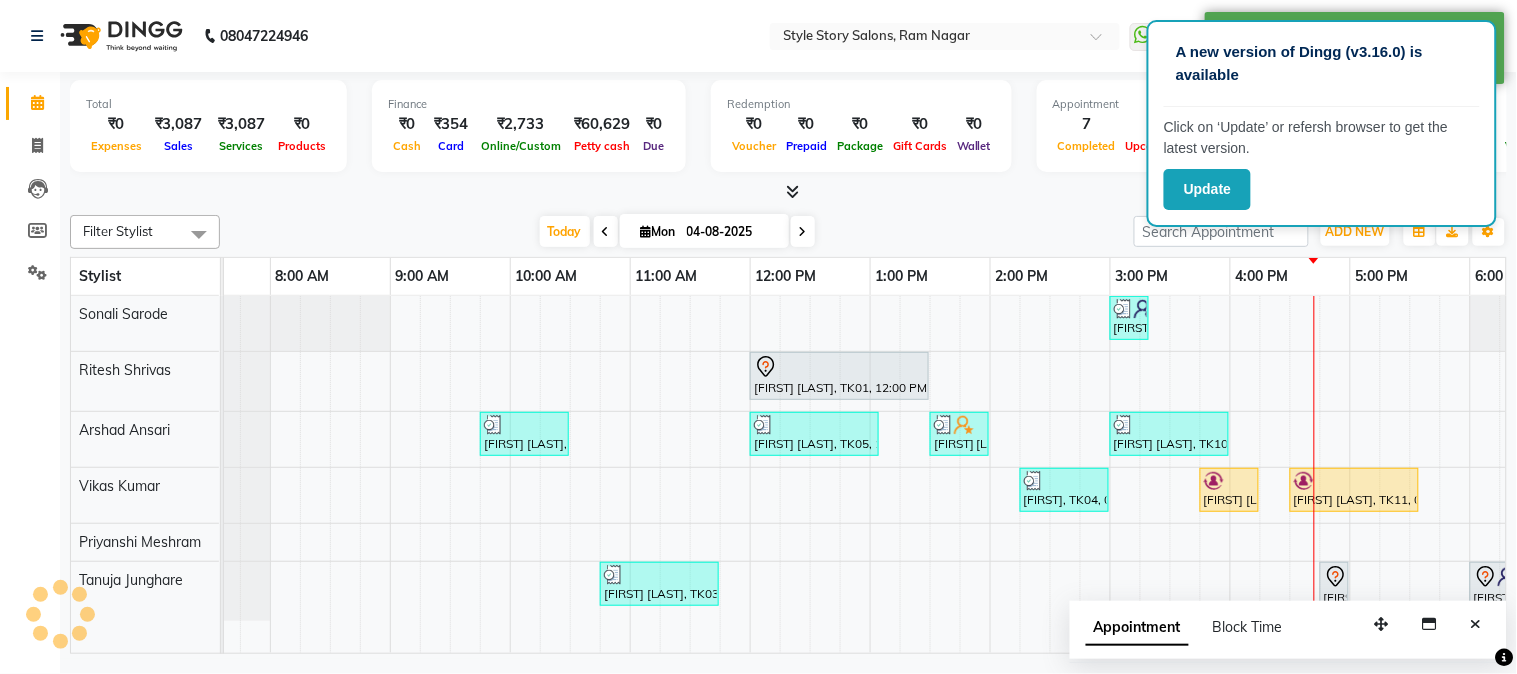 scroll, scrollTop: 0, scrollLeft: 0, axis: both 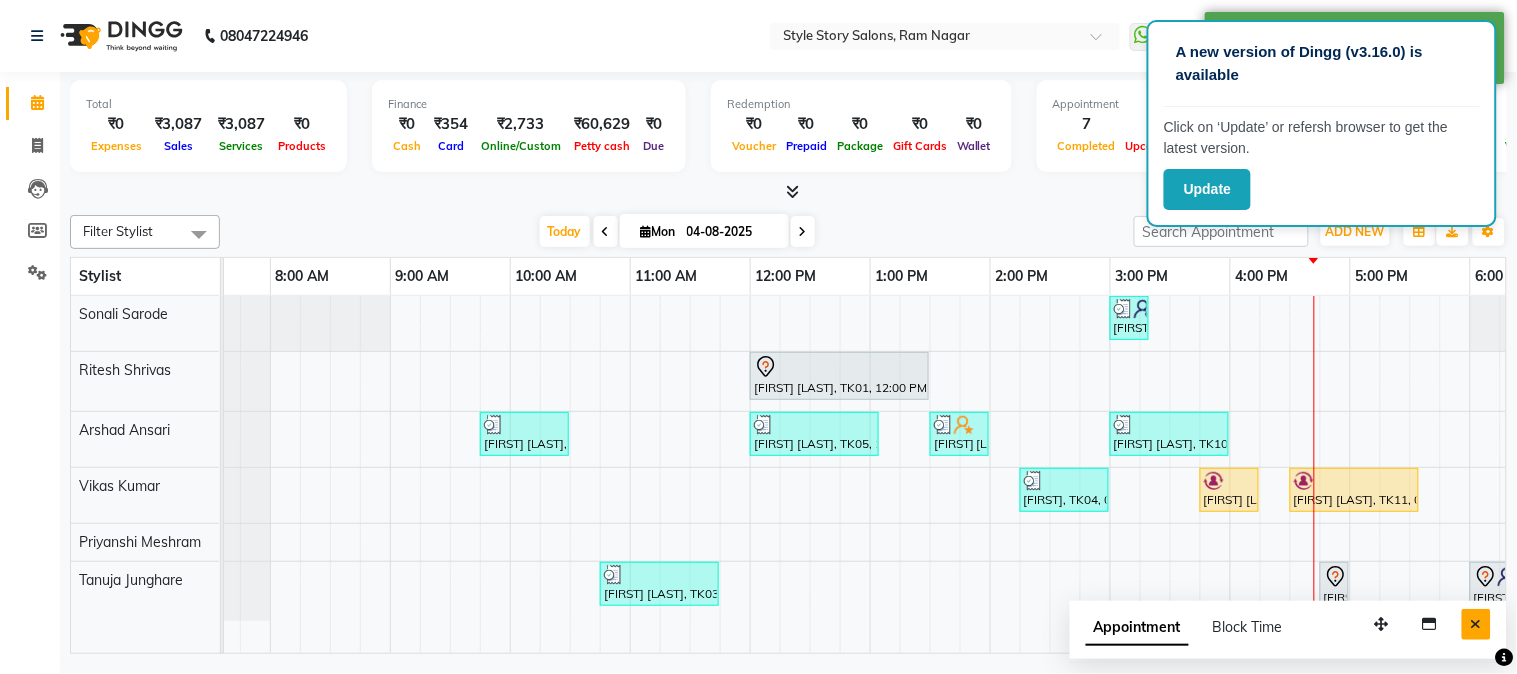click at bounding box center [1476, 624] 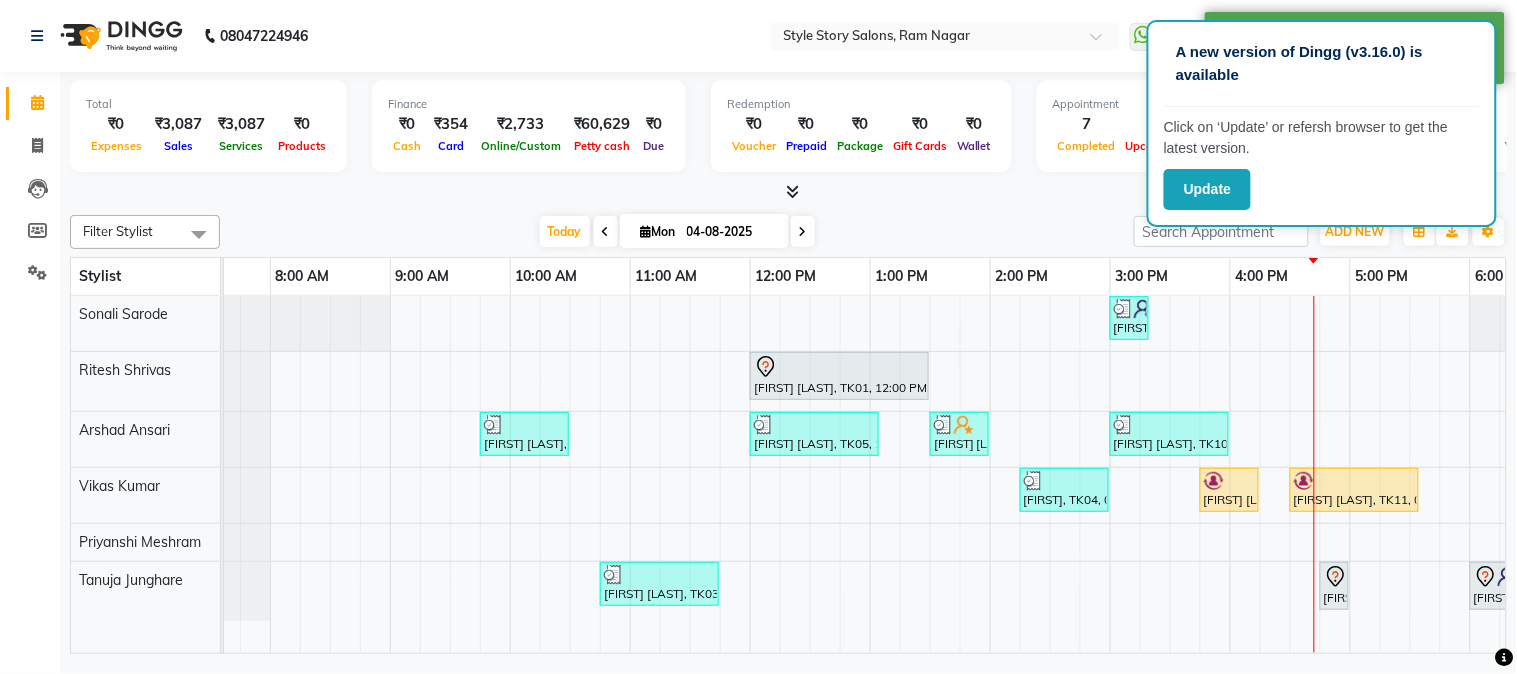 scroll, scrollTop: 0, scrollLeft: 108, axis: horizontal 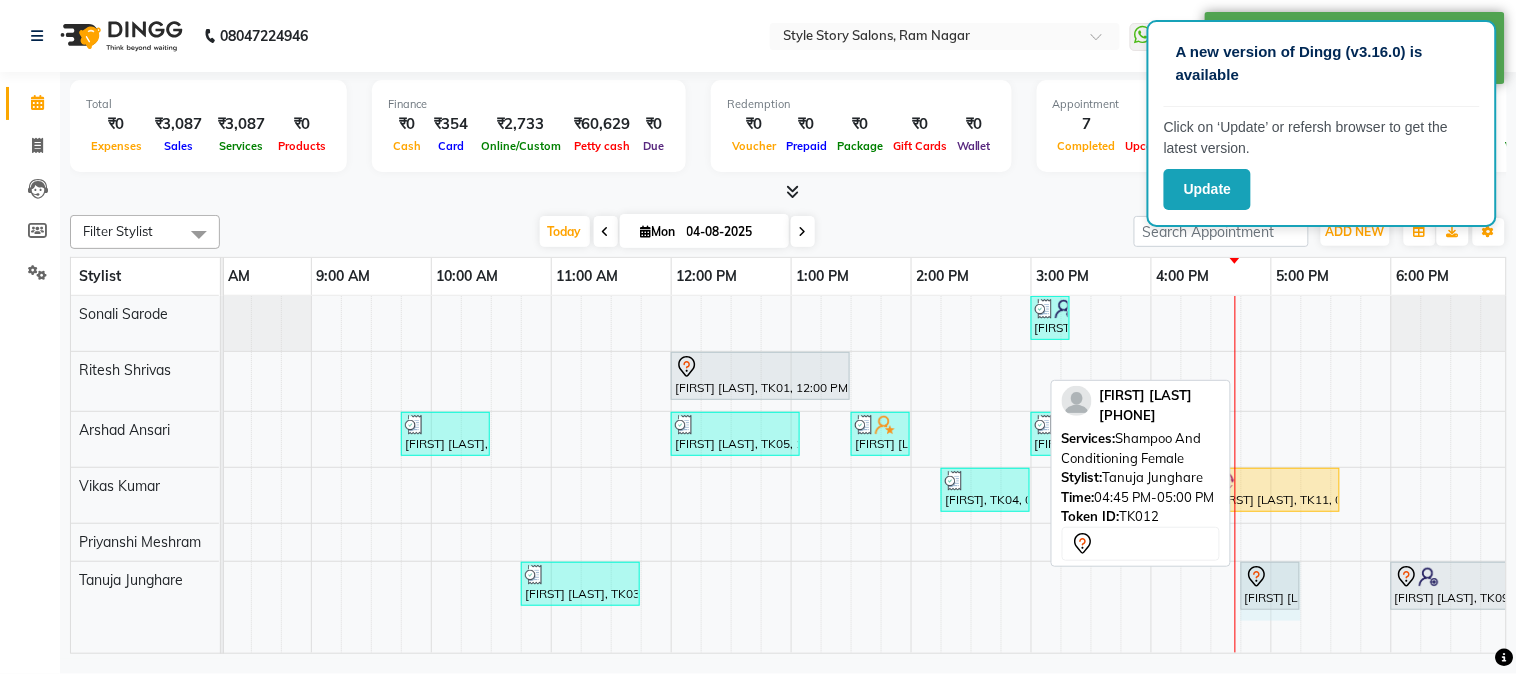 drag, startPoint x: 1265, startPoint y: 576, endPoint x: 1281, endPoint y: 577, distance: 16.03122 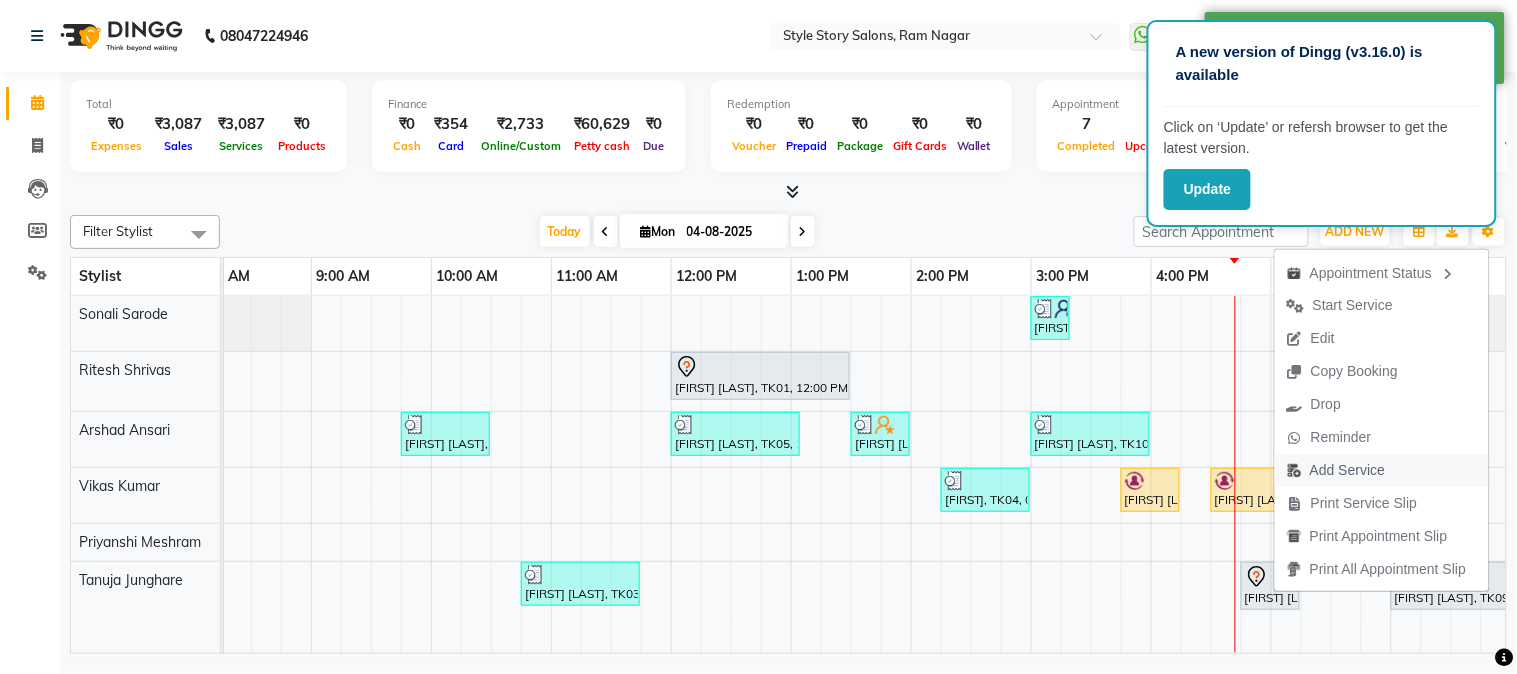 click on "Add Service" at bounding box center [1347, 470] 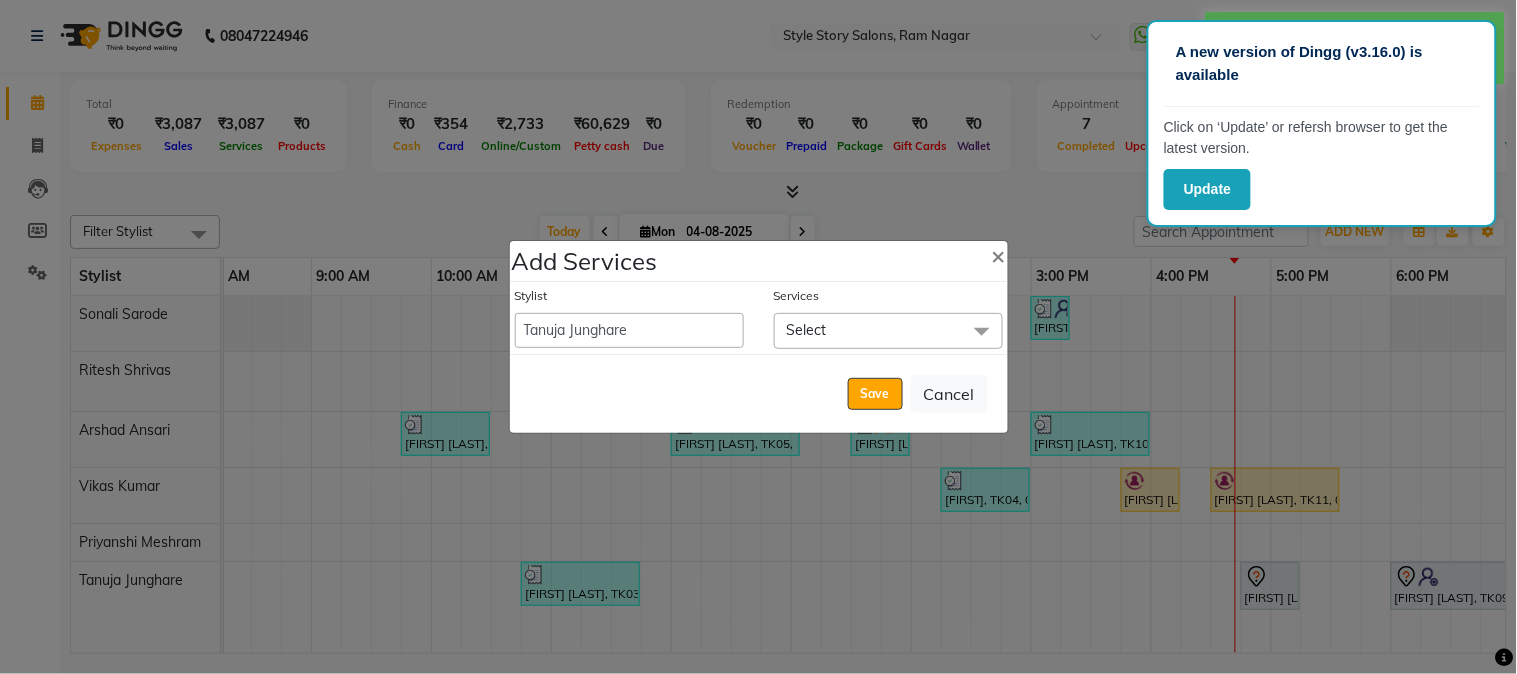 click on "Select" 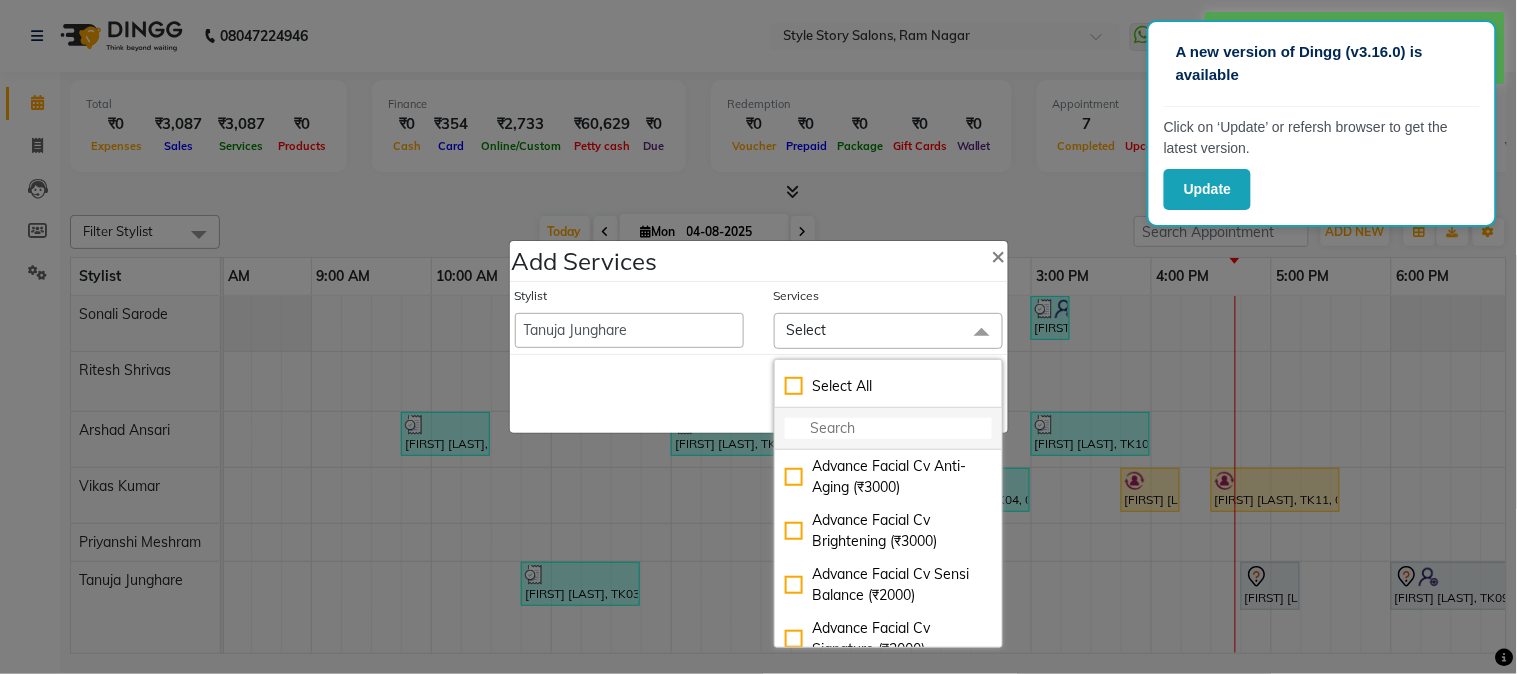 click 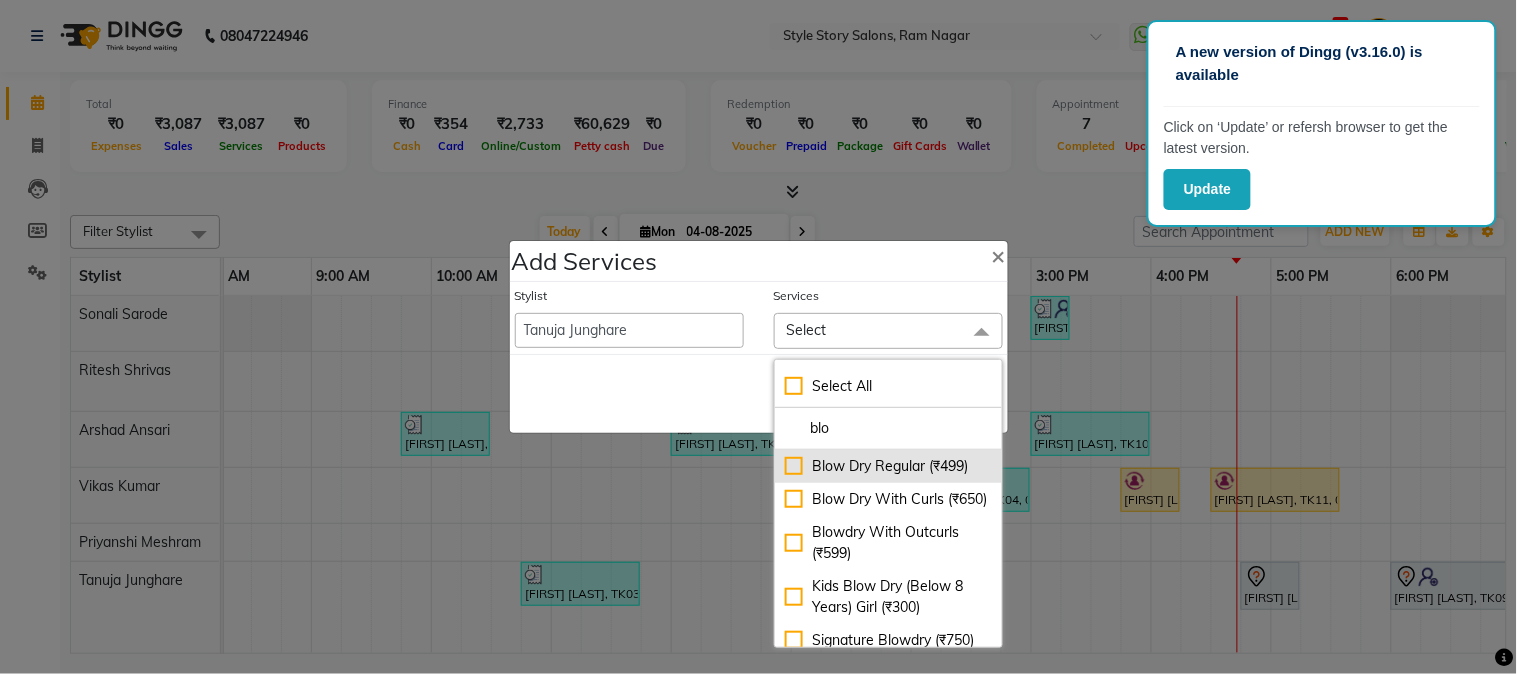 type on "blo" 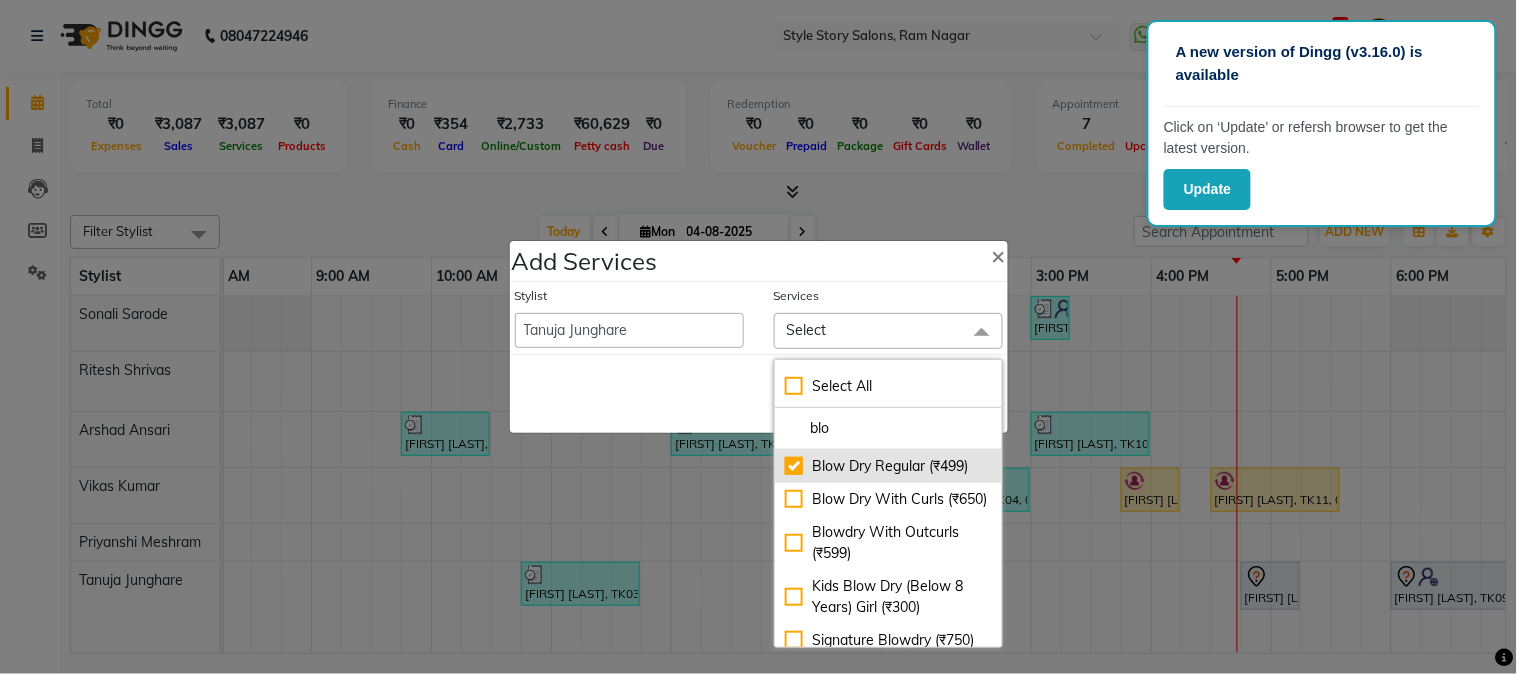 checkbox on "true" 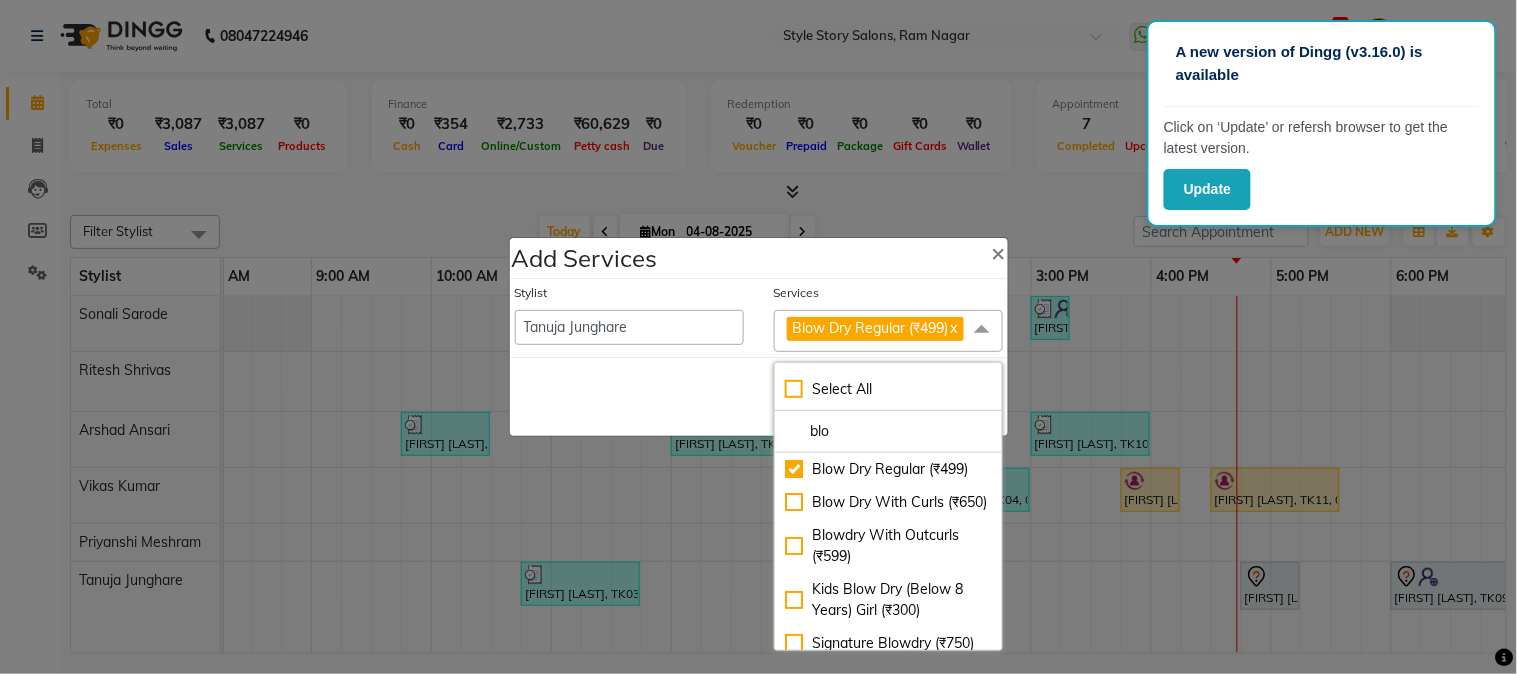 click on "Stylist  [FIRST] [LAST]   [FIRST] [LAST]   [FIRST] [LAST] Front Desk   [FIRST] [LAST]   [FIRST] [LAST]   [FIRST] [LAST]   Front Desk   [FIRST] [LAST] Front Desk   [FIRST] [LAST]    [FIRST] [LAST] Senior Accountant   [FIRST] [LAST]   [FIRST] [LAST]   [FIRST] [LAST] Inventory Manager   [FIRST] [LAST] (HR Admin)   [FIRST] [LAST] (Hair Artist)   [FIRST] [LAST]   [FIRST] [LAST]    [FIRST] [LAST]   [FIRST] [LAST]   [FIRST] [LAST]    [FIRST] [LAST]   [FIRST] [LAST]   [FIRST] [LAST] HR Manager   [FIRST] [LAST] (Tina Beautician)   [FIRST] [LAST]   [FIRST] [LAST]   [FIRST] [LAST]   [FIRST] [LAST] Accountant" 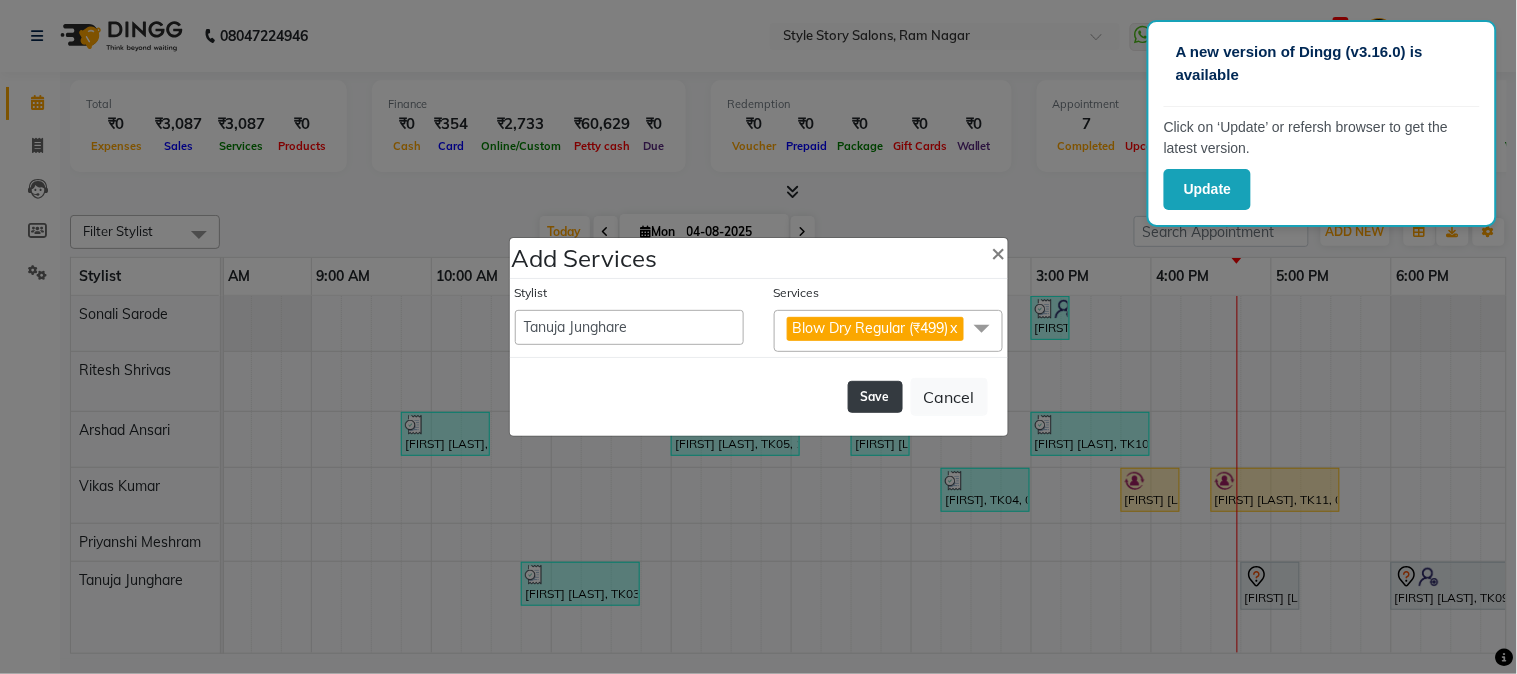 click on "Save" 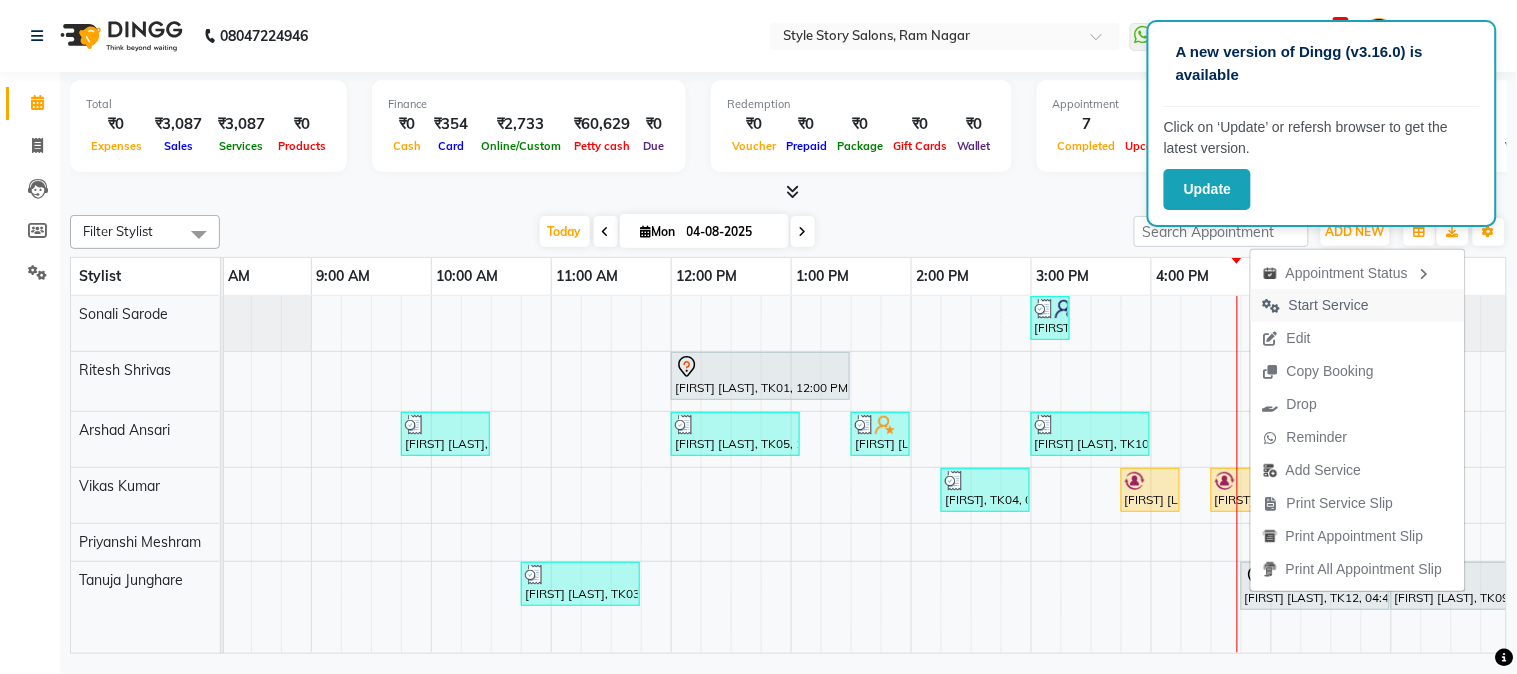 click on "Start Service" at bounding box center [1329, 305] 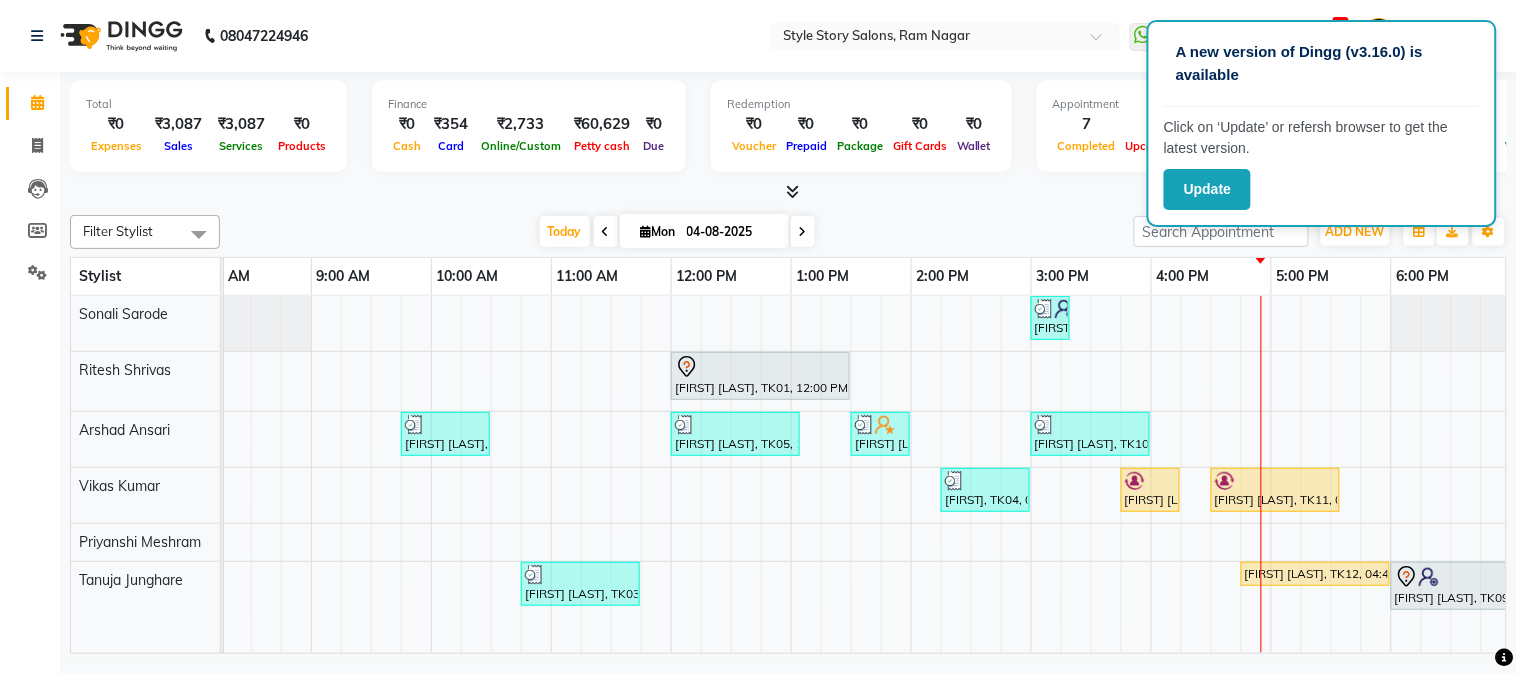scroll, scrollTop: 0, scrollLeft: 181, axis: horizontal 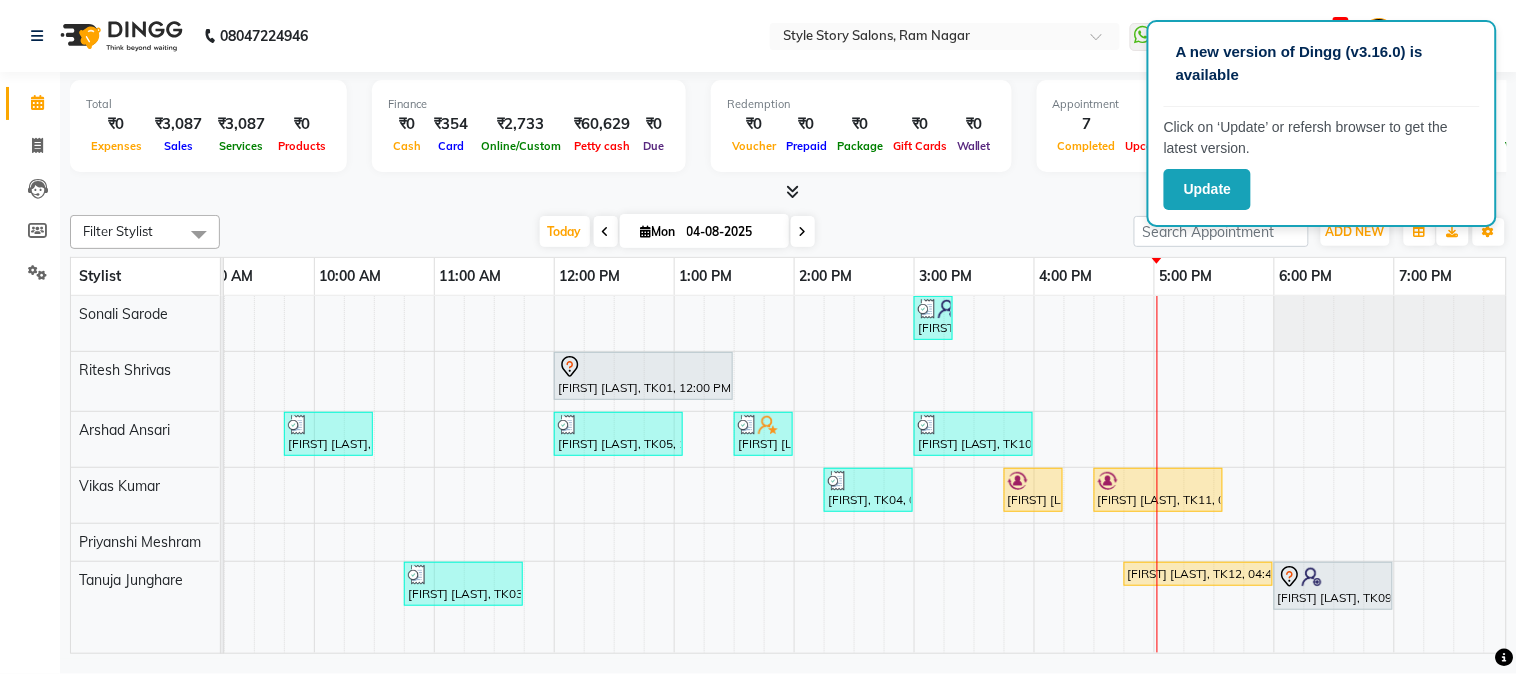 click on "[FIRST] [LAST], TK08, 03:00 PM-03:20 PM, Gel Polish Removal             [FIRST] [LAST], TK01, 12:00 PM-01:30 PM, Touchup Amoniea Free-Female     [FIRST] [LAST], TK02, 09:45 AM-10:30 AM, Hair Cut - Master - Male     [FIRST] [LAST], TK05, 12:00 PM-01:05 PM, Hair Cut - Master - Male,Beard Styling (₹199)     [FIRST] [LAST], TK06, 01:30 PM-02:00 PM, Shampoo And Conditioning Female     [FIRST] [LAST], TK10, 03:00 PM-04:00 PM, Kids Hair Cut Boy,Kids Hair Cut Boy (₹150)     [FIRST] [LAST], TK04, 02:15 PM-03:00 PM, Hair Cut - Expert - Female     [FIRST] [LAST], TK07, 03:45 PM-04:15 PM, Regular Nail Polish (₹100),Shampoo And Conditioning Female (₹350)     [FIRST] [LAST], TK11, 04:30 PM-05:35 PM, Hair Cut - Expert - Male,Beard Styling (₹199)     [FIRST] [LAST], TK03, 10:45 AM-11:45 AM, Fruity Pedicure    [FIRST] [LAST], TK12, 04:45 PM-06:00 PM, Shampoo And Conditioning Female,Blow Dry Regular (₹499)             [FIRST] [LAST], TK09, 06:00 PM-07:00 PM, Advance Facial Cv Sensi Balance" at bounding box center [914, 475] 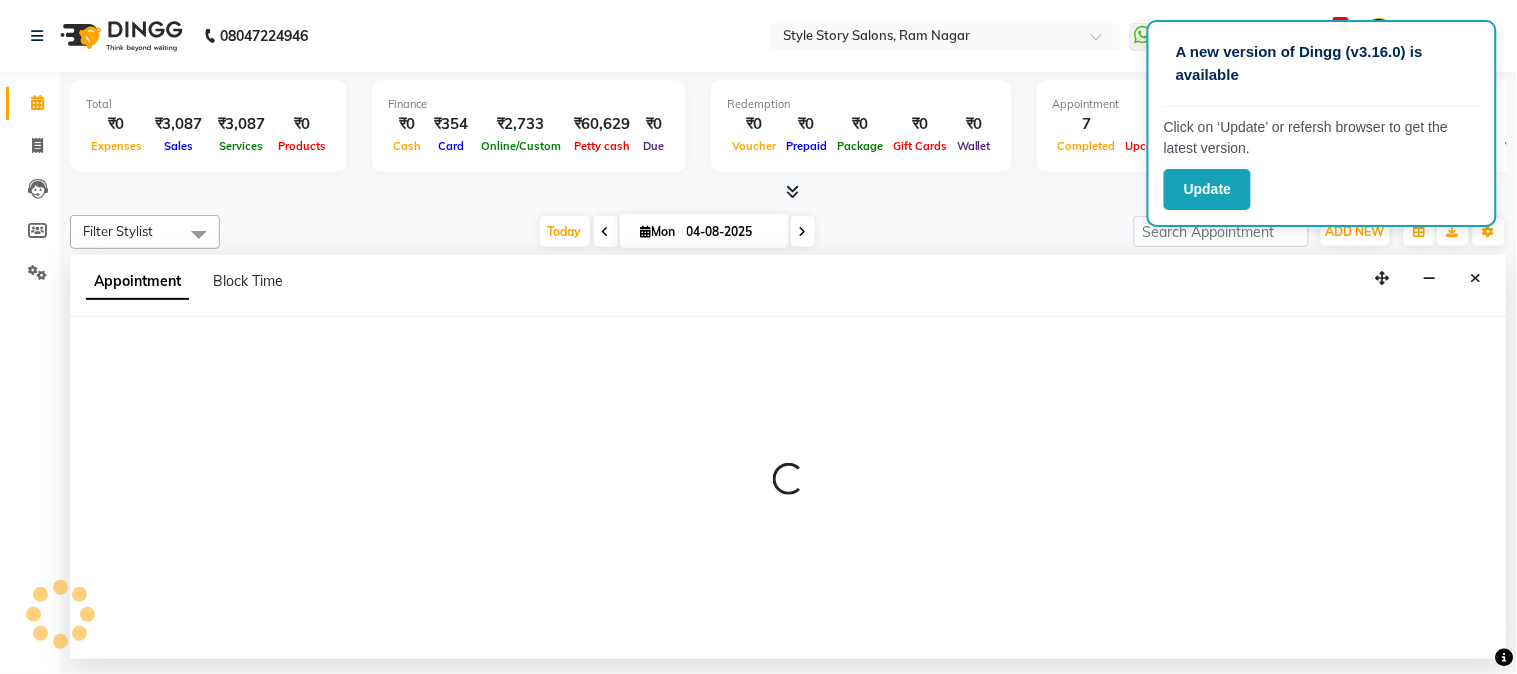 select on "66234" 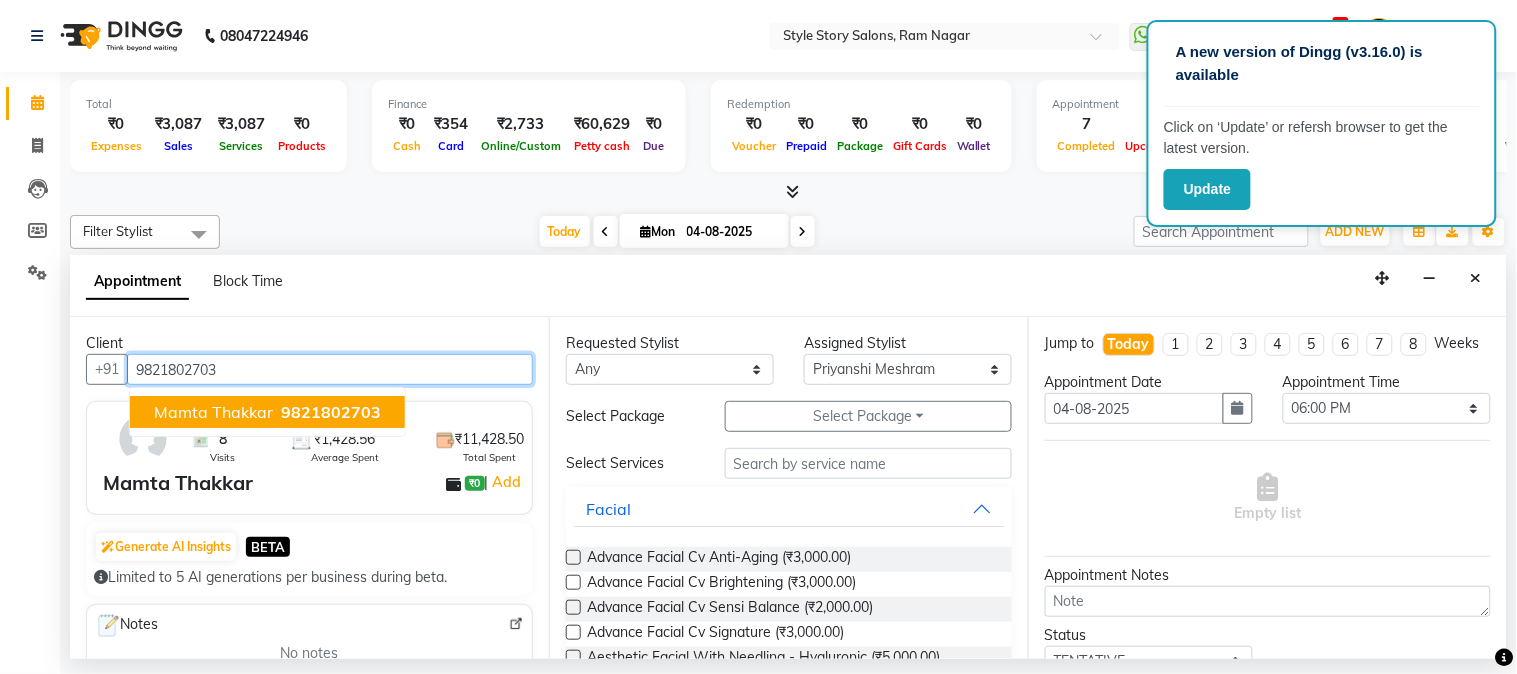 click on "9821802703" at bounding box center (331, 412) 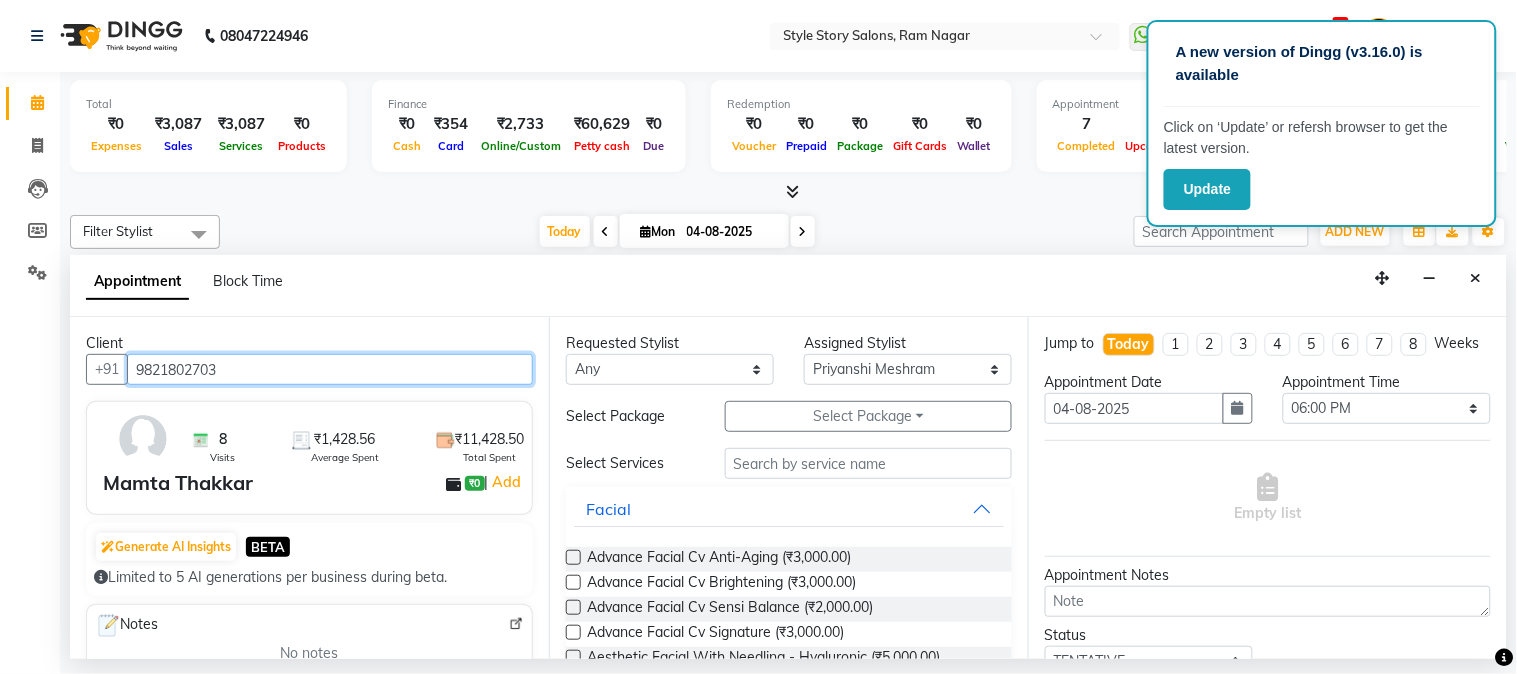 type on "9821802703" 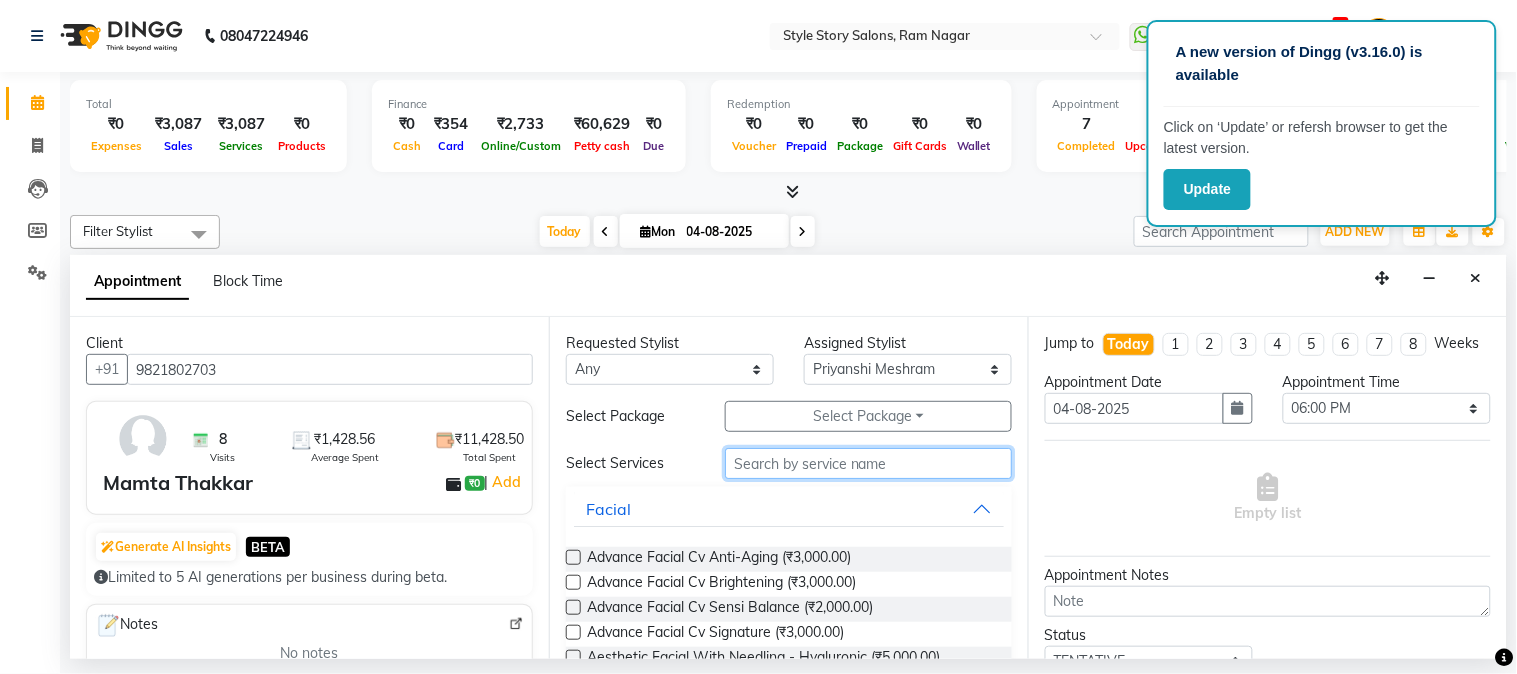 click at bounding box center [868, 463] 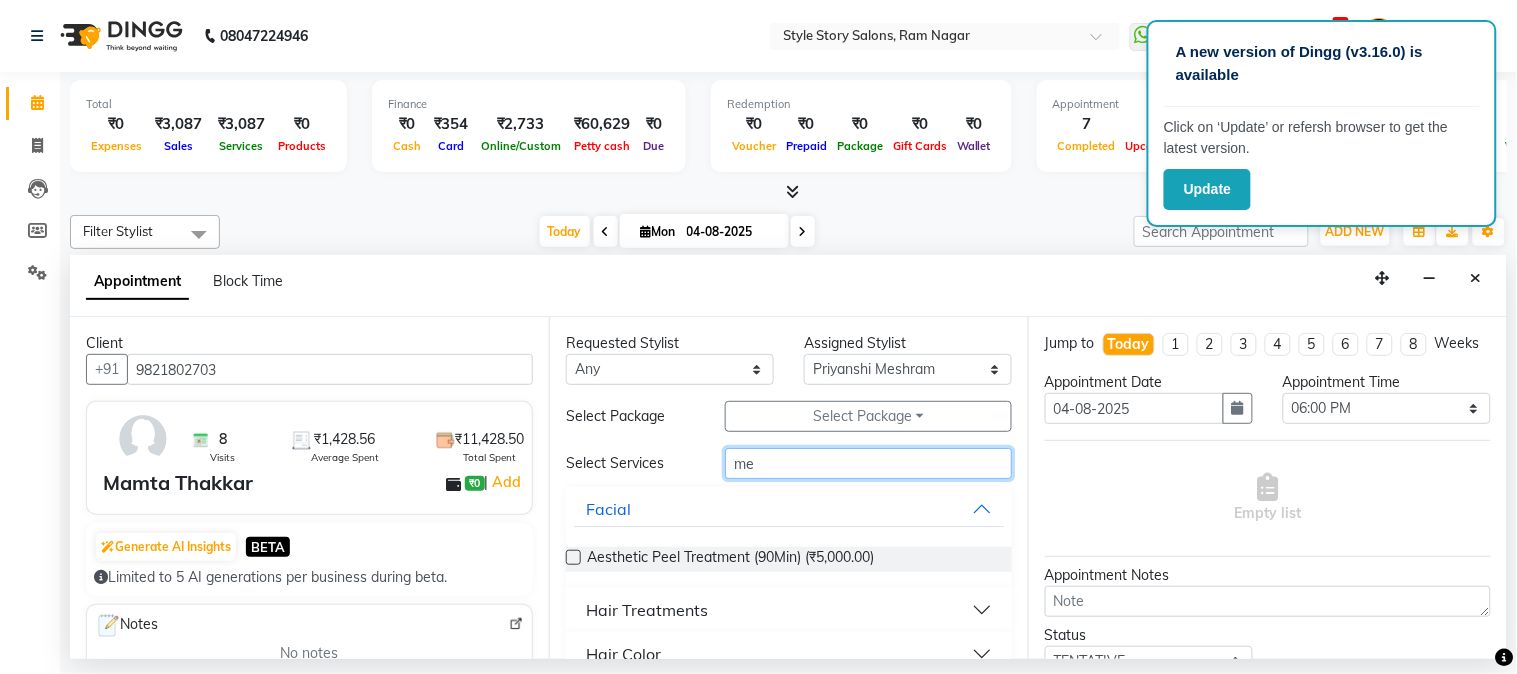 type on "m" 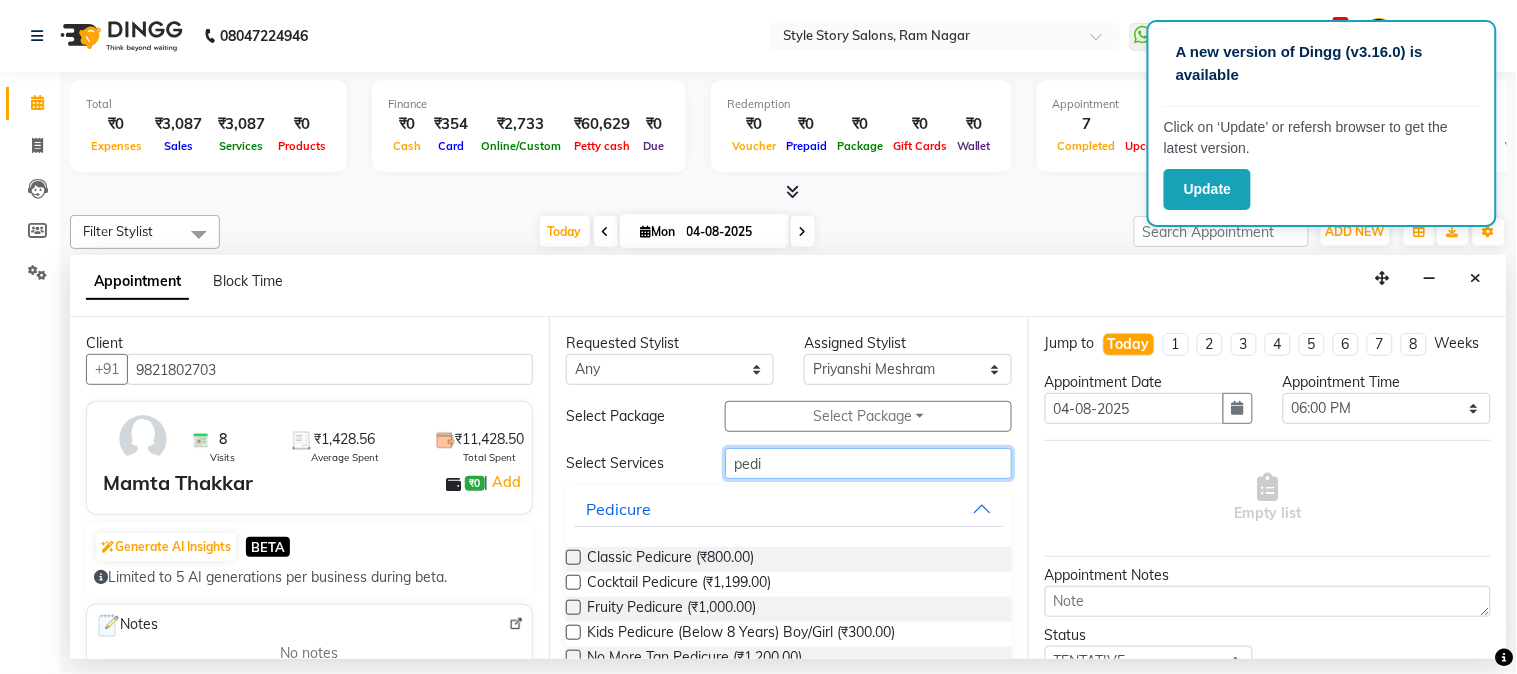 scroll, scrollTop: 68, scrollLeft: 0, axis: vertical 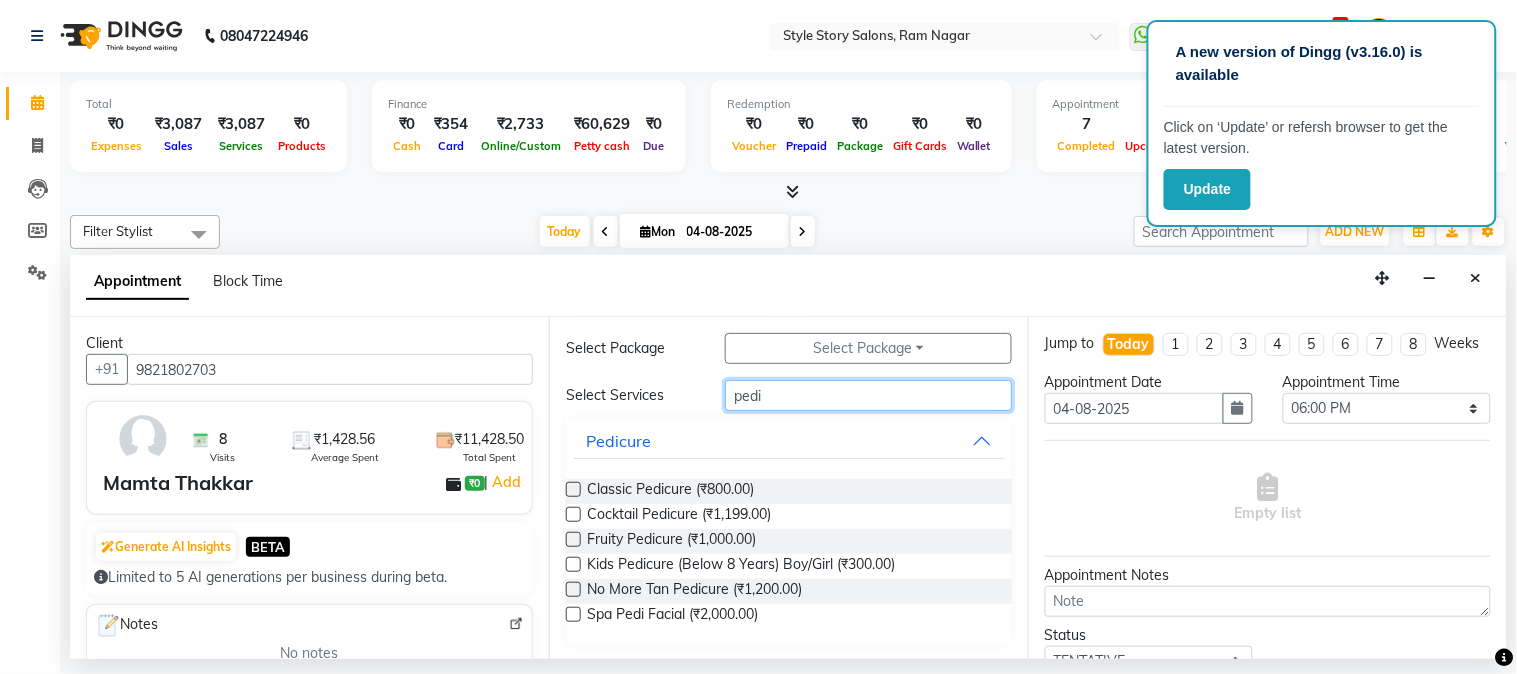 click on "pedi" at bounding box center [868, 395] 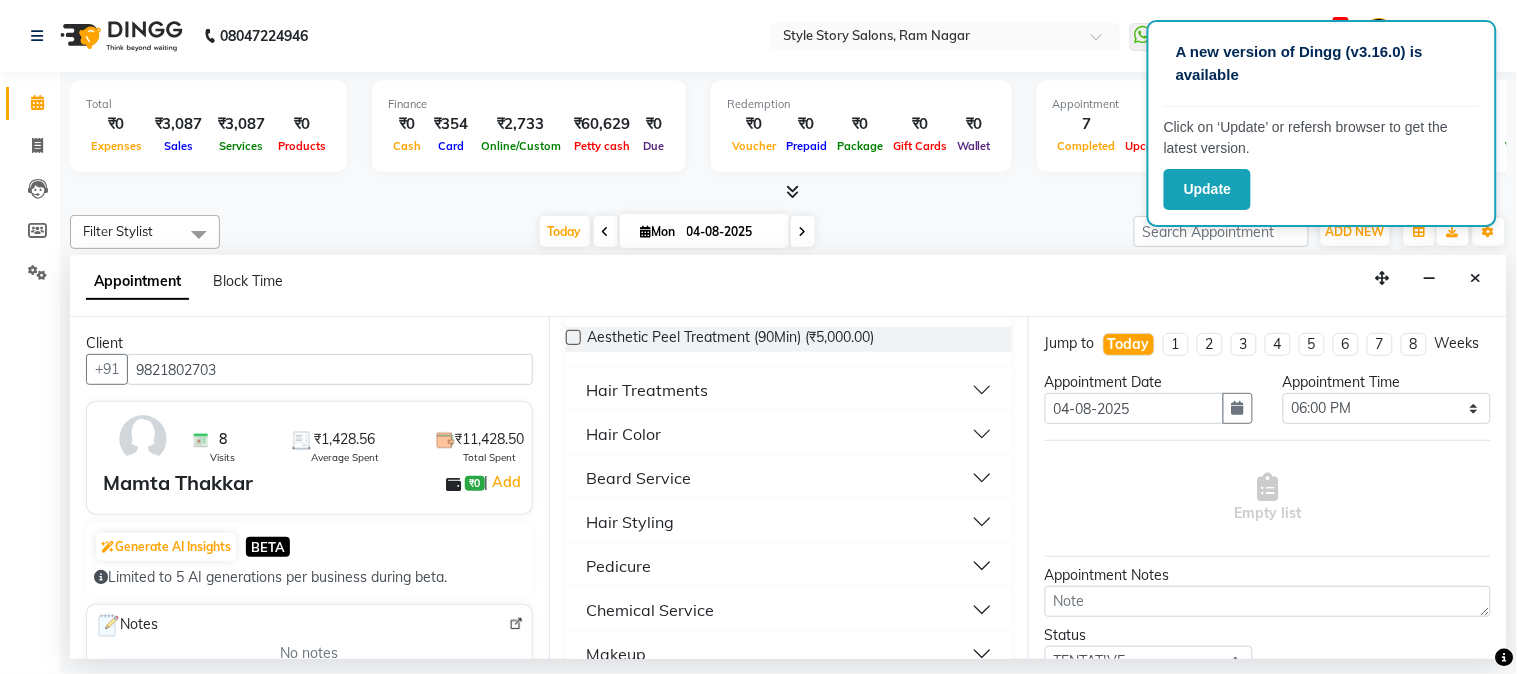 scroll, scrollTop: 252, scrollLeft: 0, axis: vertical 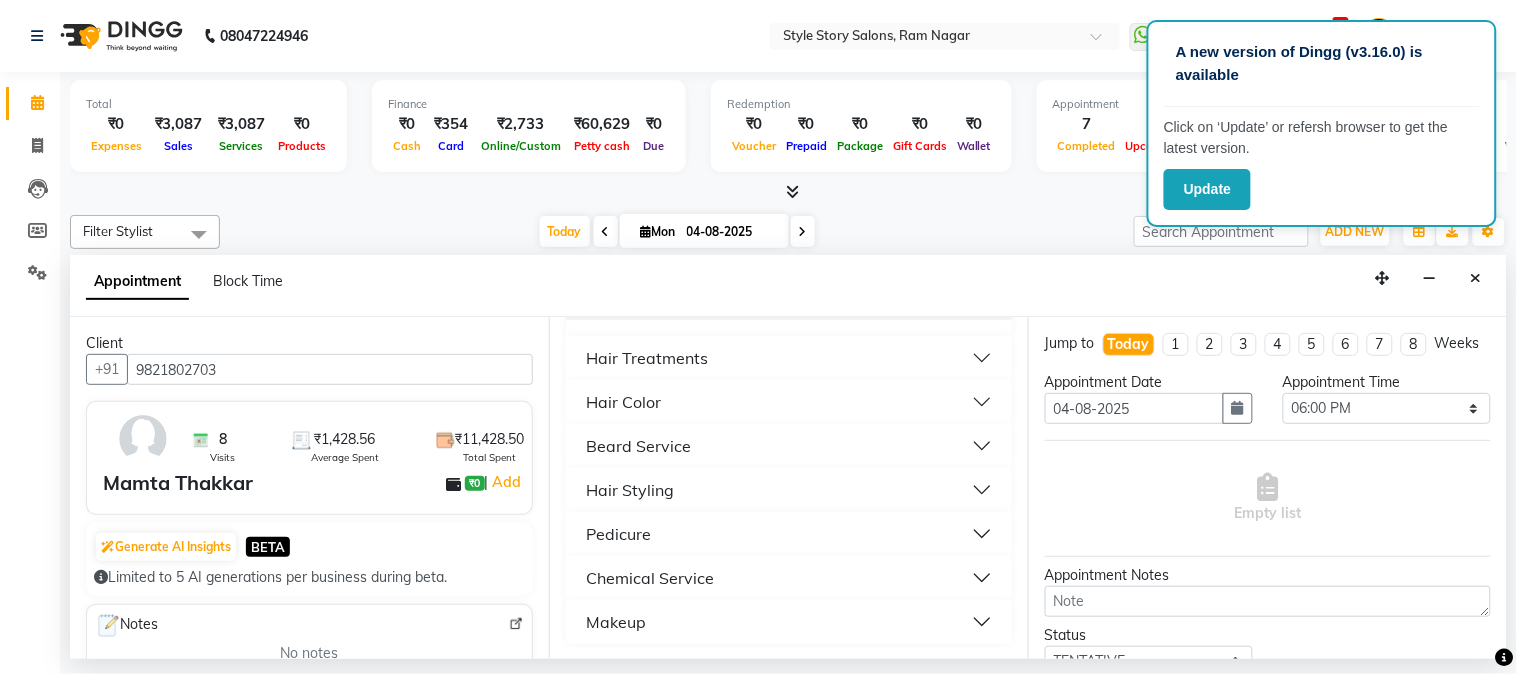 click on "Pedicure" at bounding box center (789, 534) 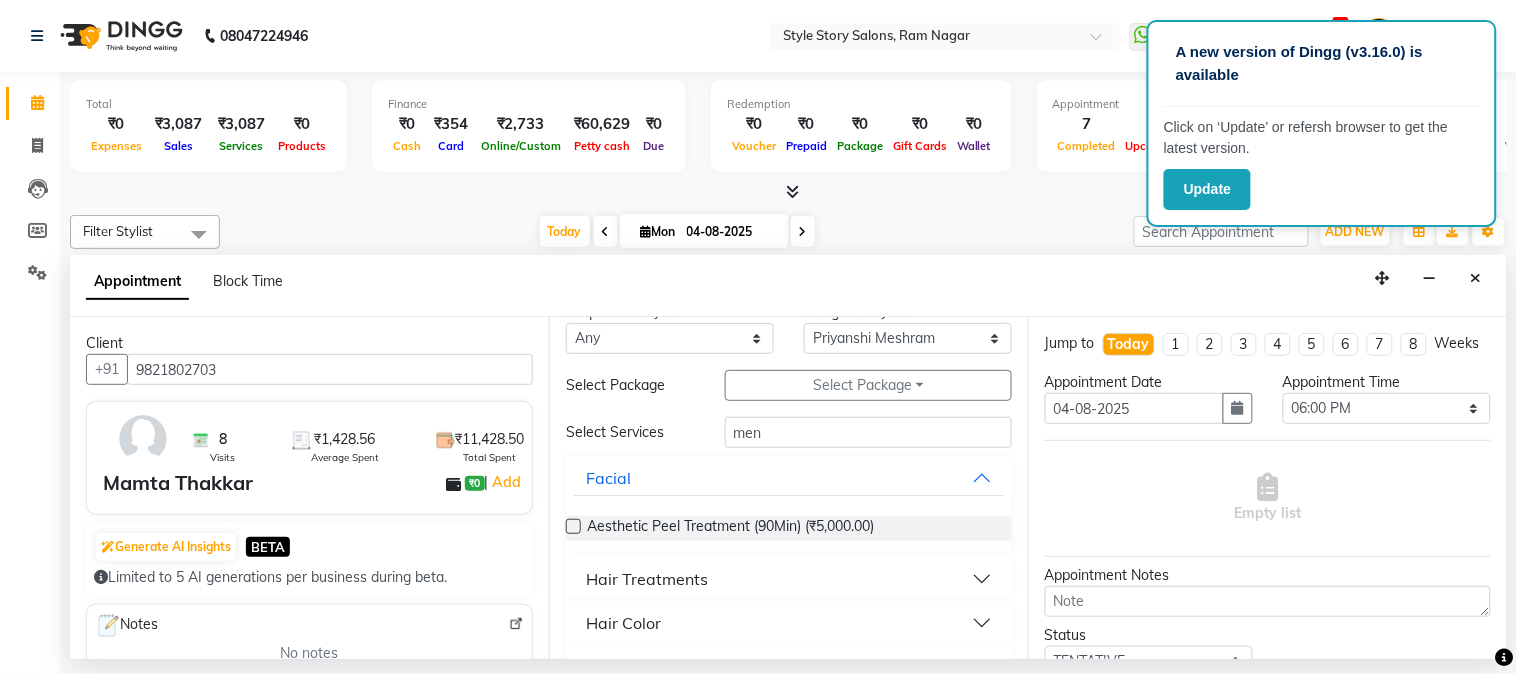 scroll, scrollTop: 0, scrollLeft: 0, axis: both 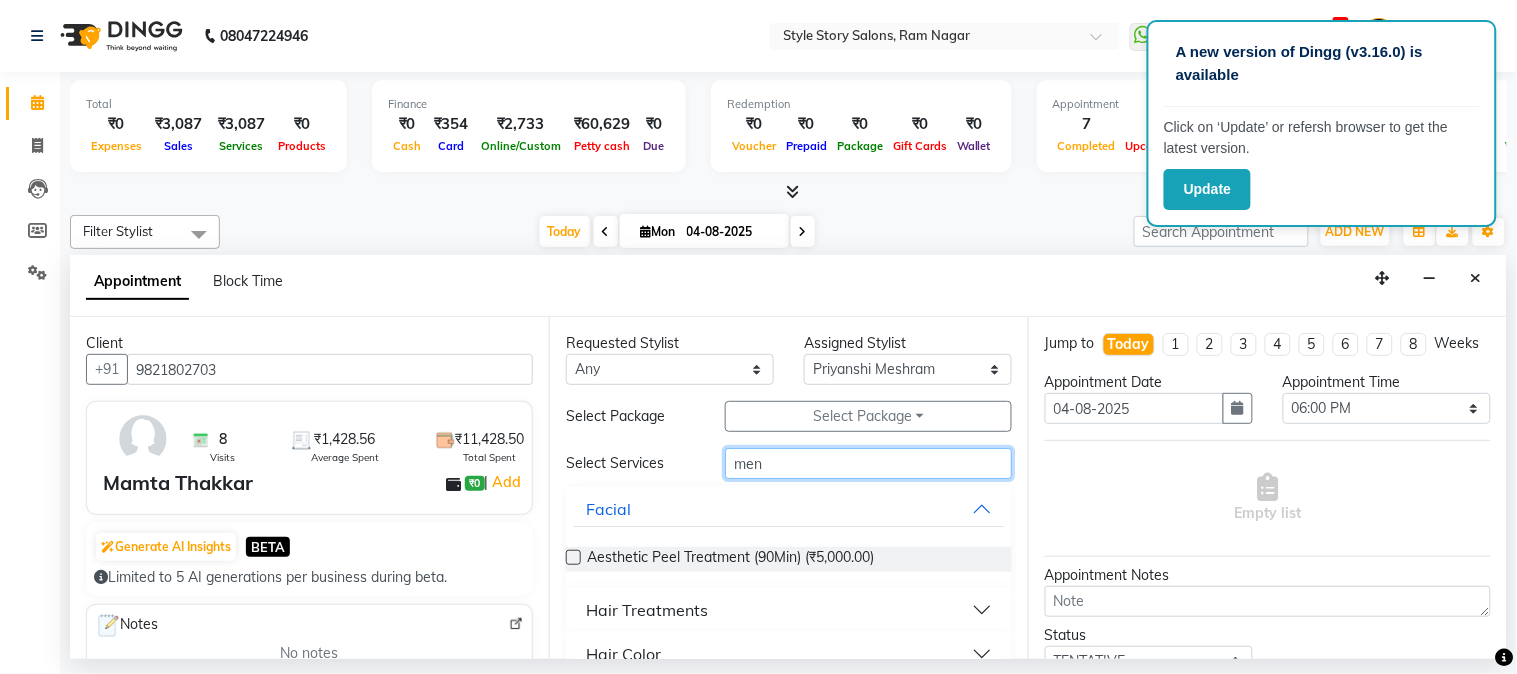 click on "men" at bounding box center [868, 463] 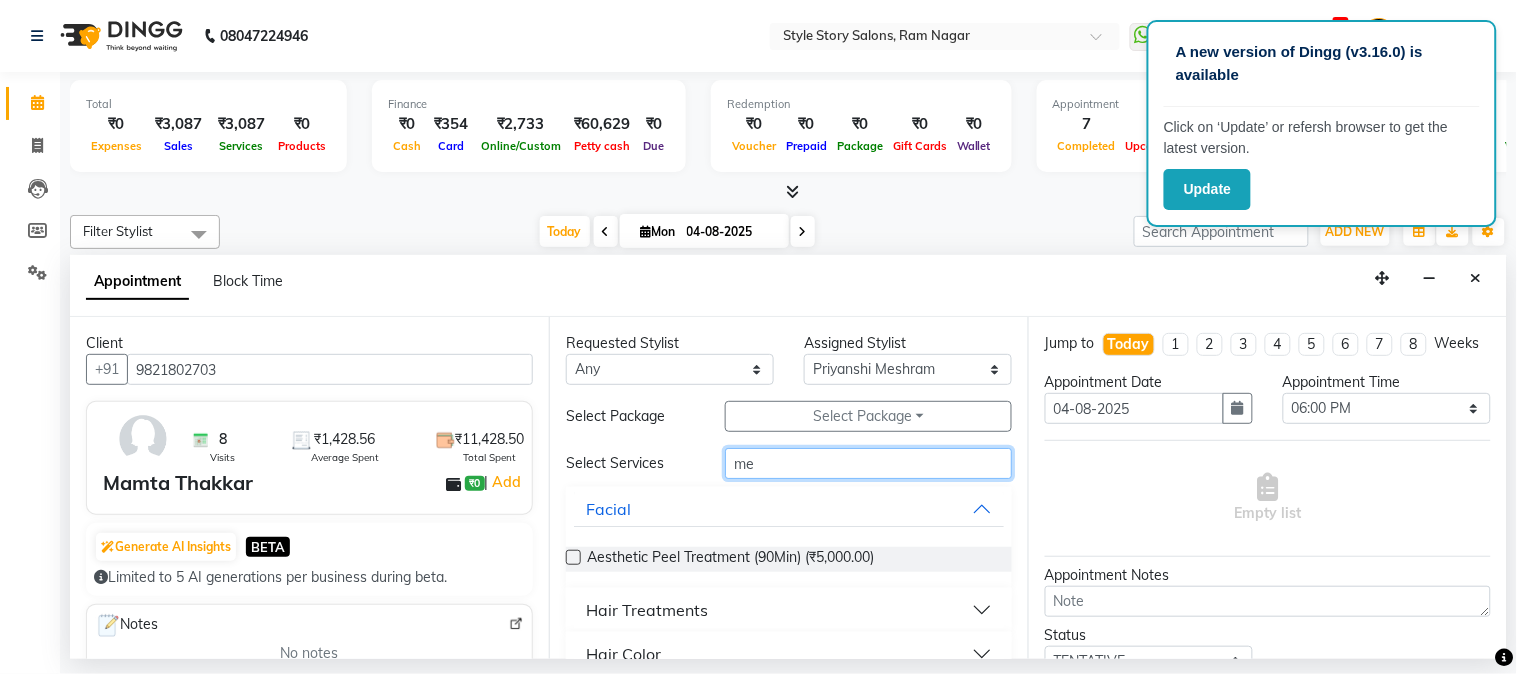 type on "m" 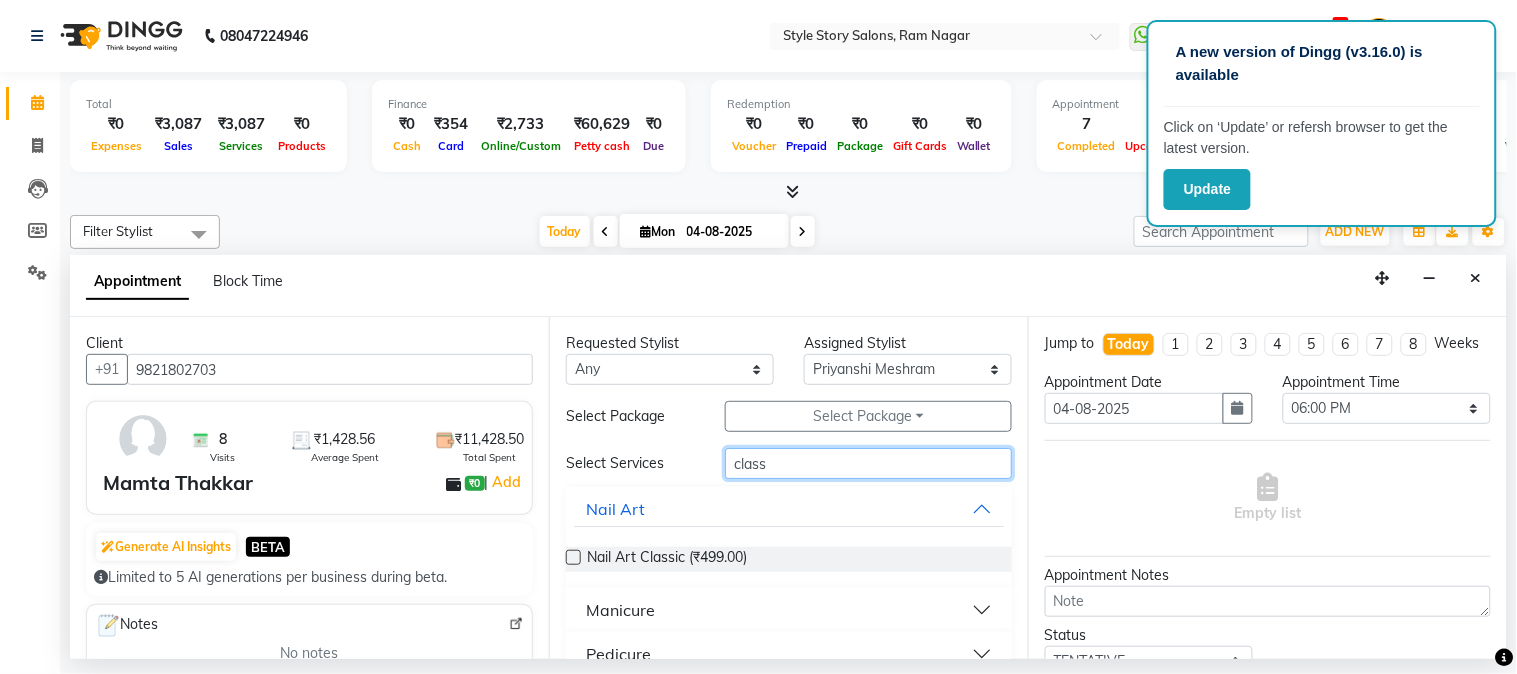 type on "class" 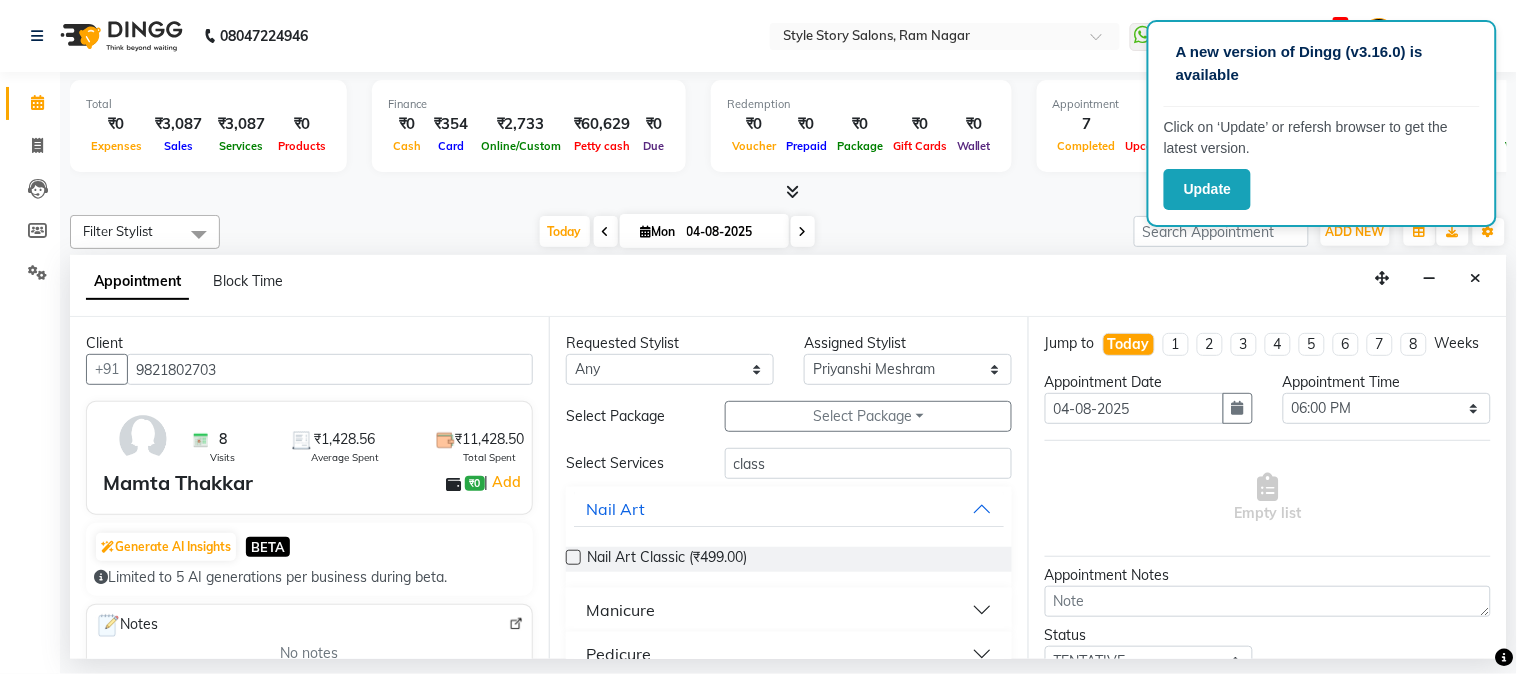 click on "Manicure" at bounding box center [789, 610] 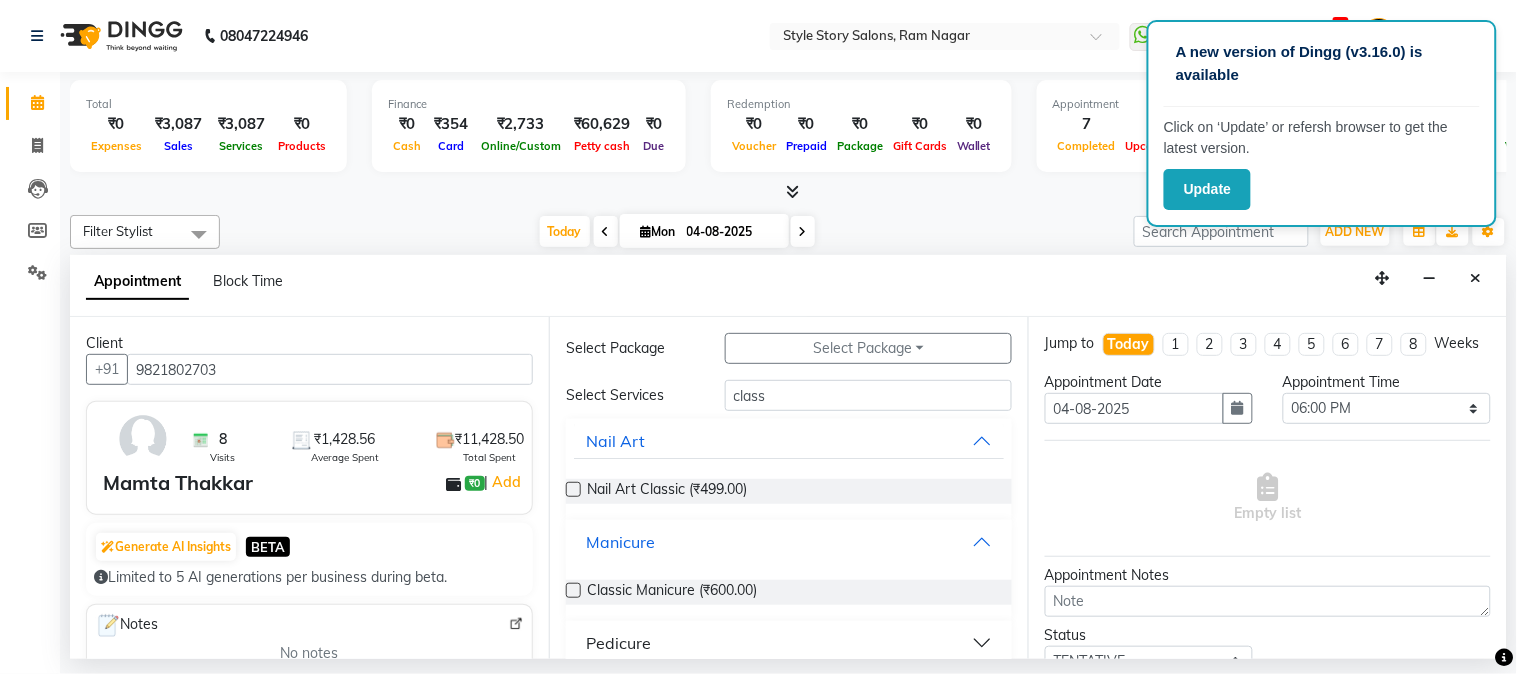 scroll, scrollTop: 88, scrollLeft: 0, axis: vertical 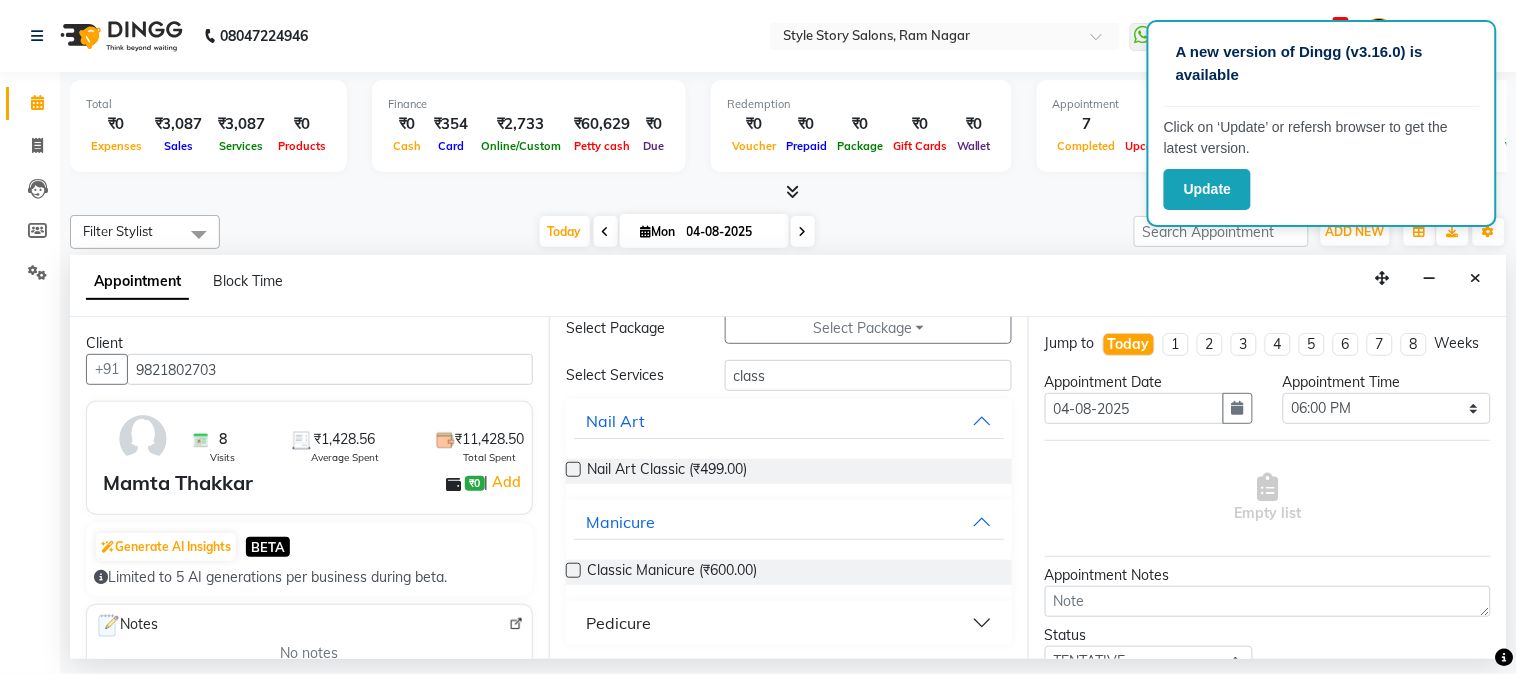 click at bounding box center [573, 570] 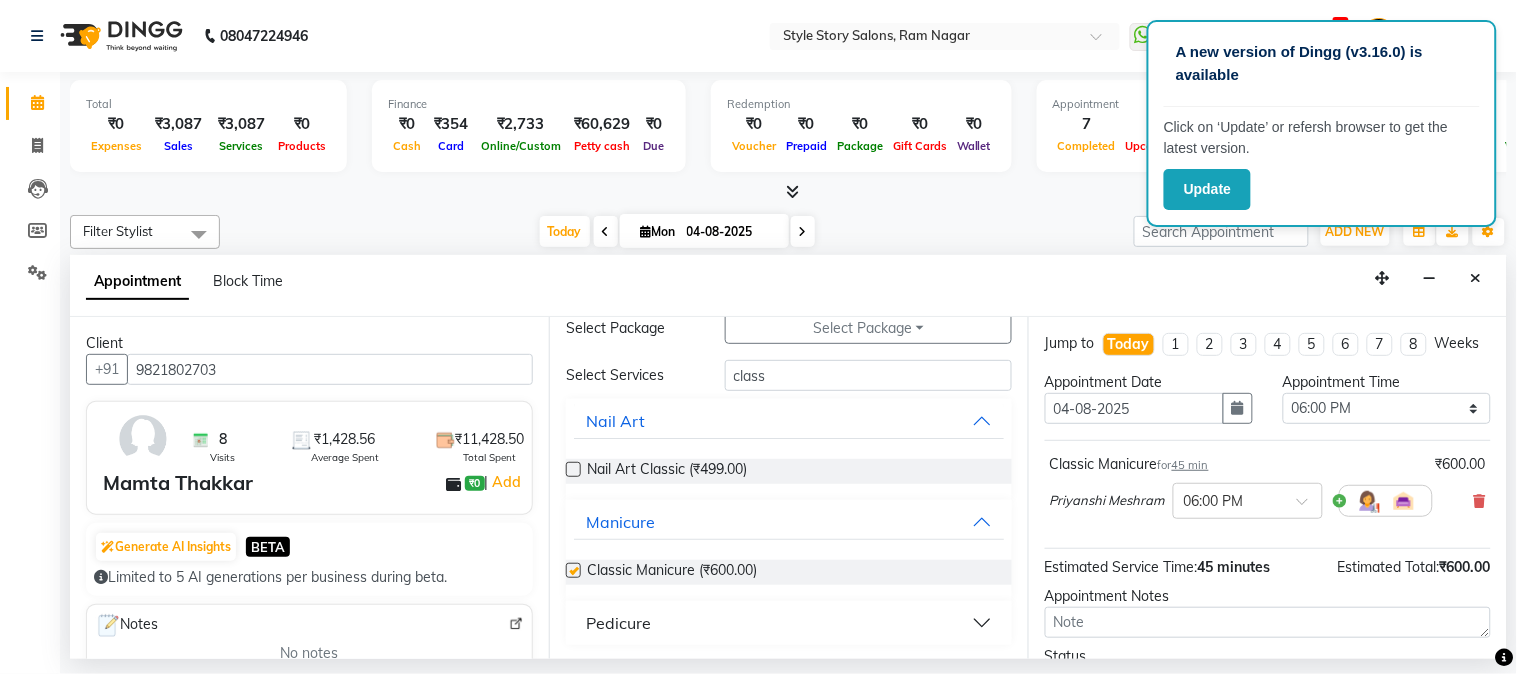 checkbox on "false" 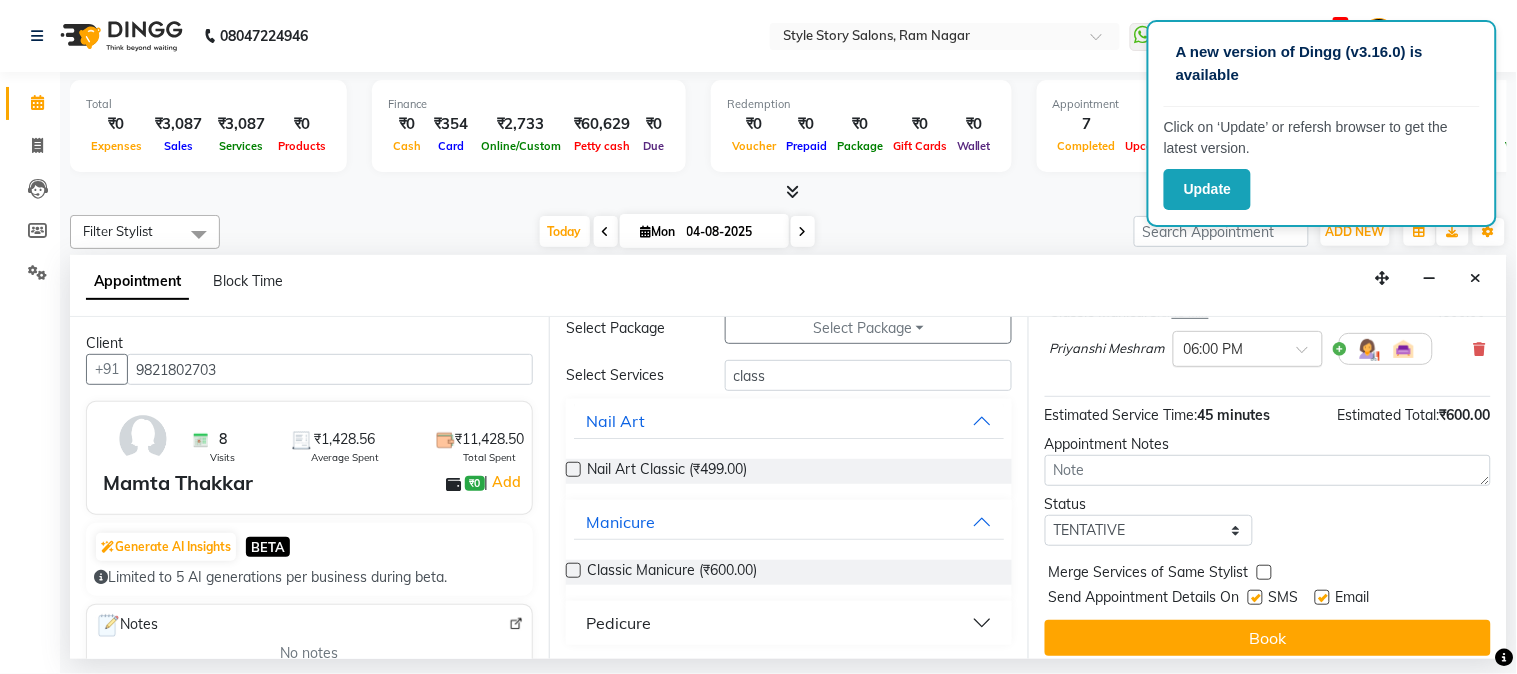 scroll, scrollTop: 183, scrollLeft: 0, axis: vertical 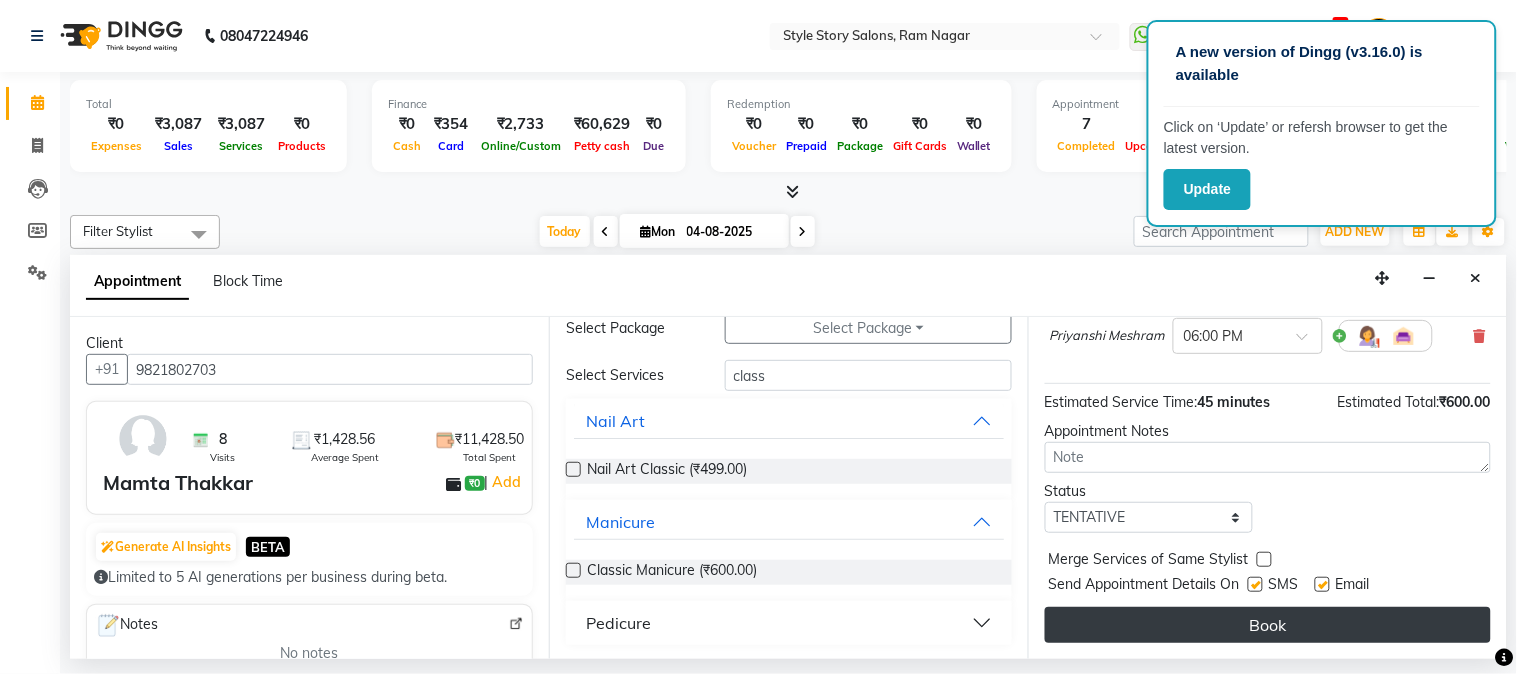 click on "Book" at bounding box center [1268, 625] 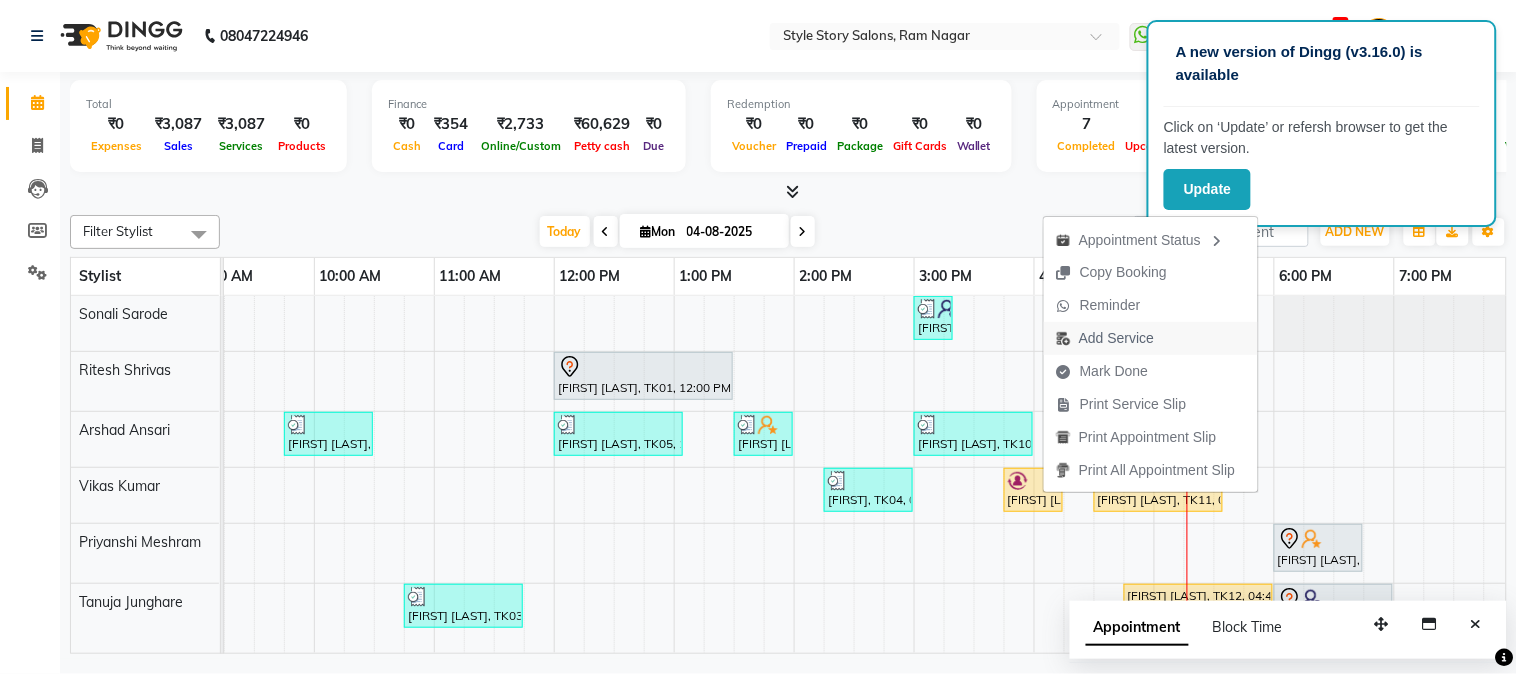 click on "Add Service" at bounding box center [1105, 338] 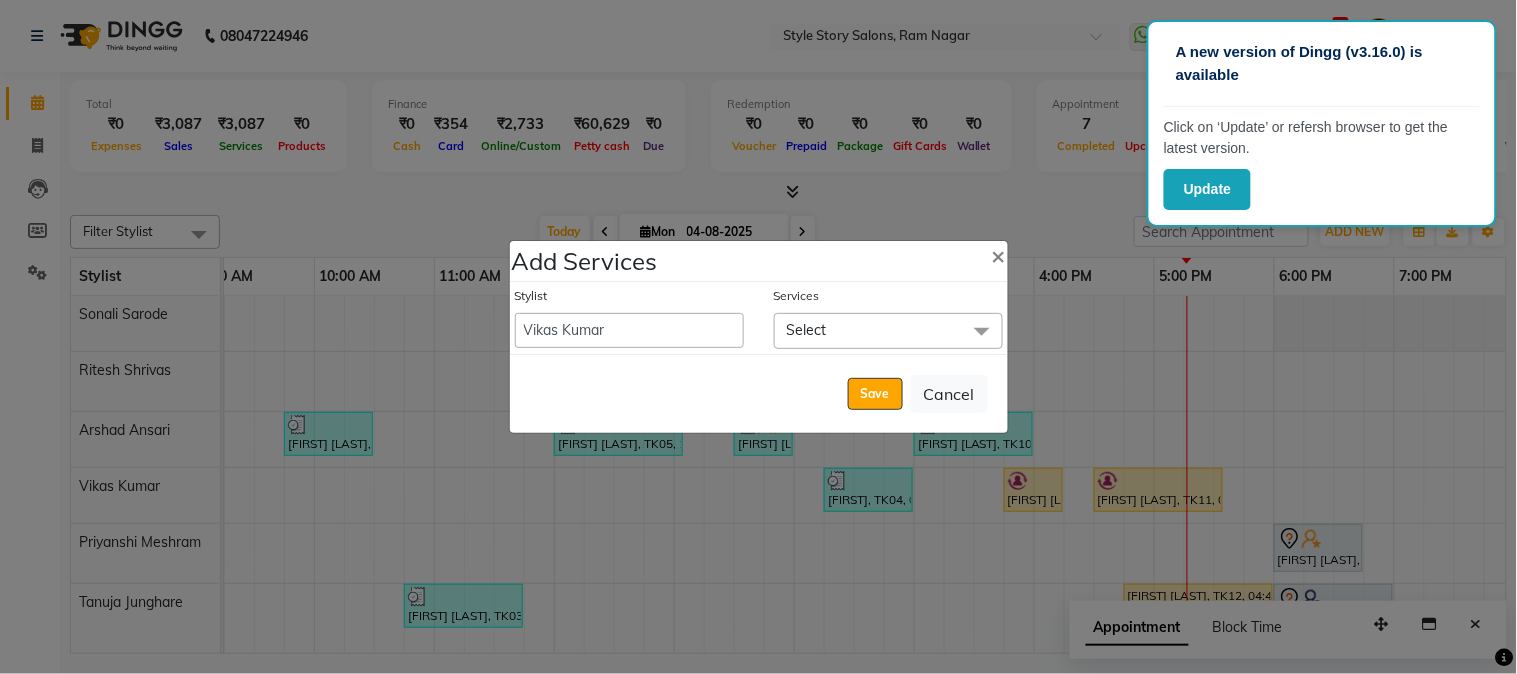 click on "Select" 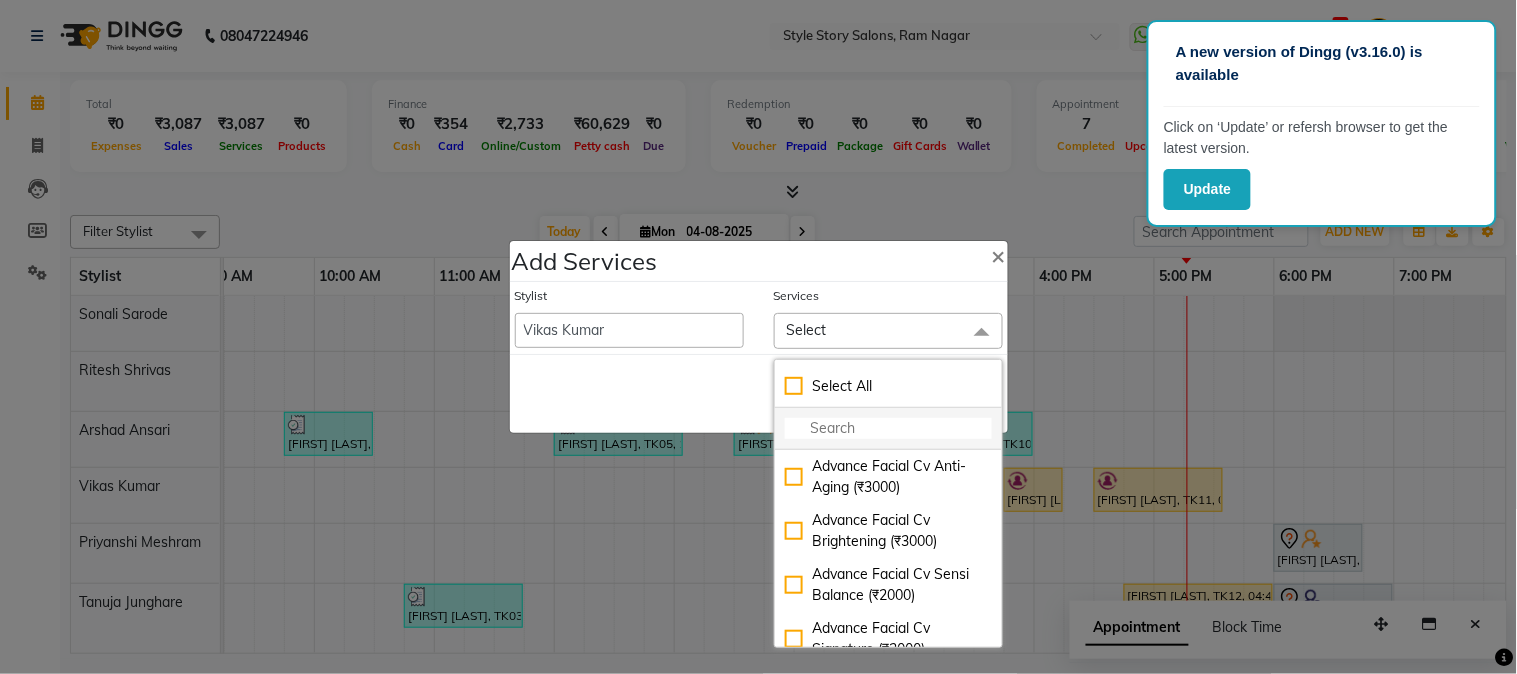 click 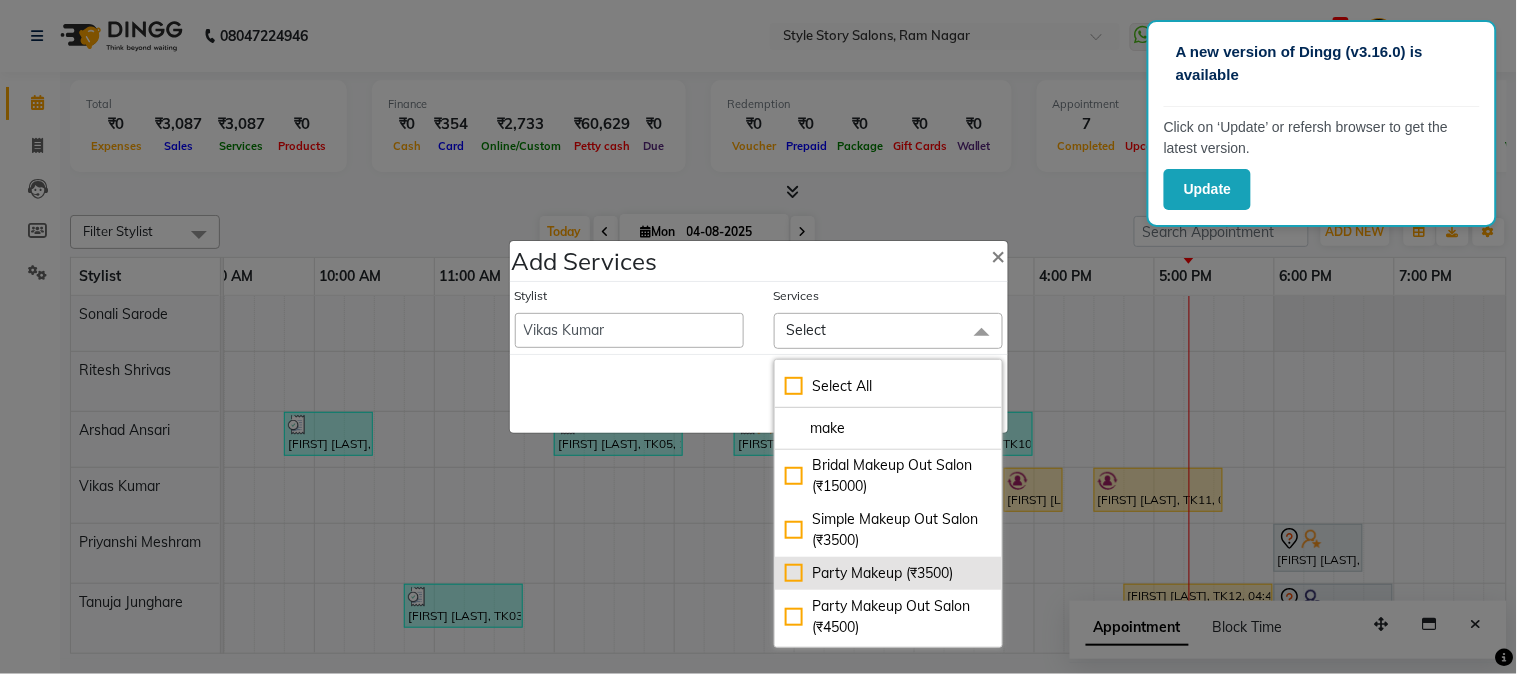 scroll, scrollTop: 111, scrollLeft: 0, axis: vertical 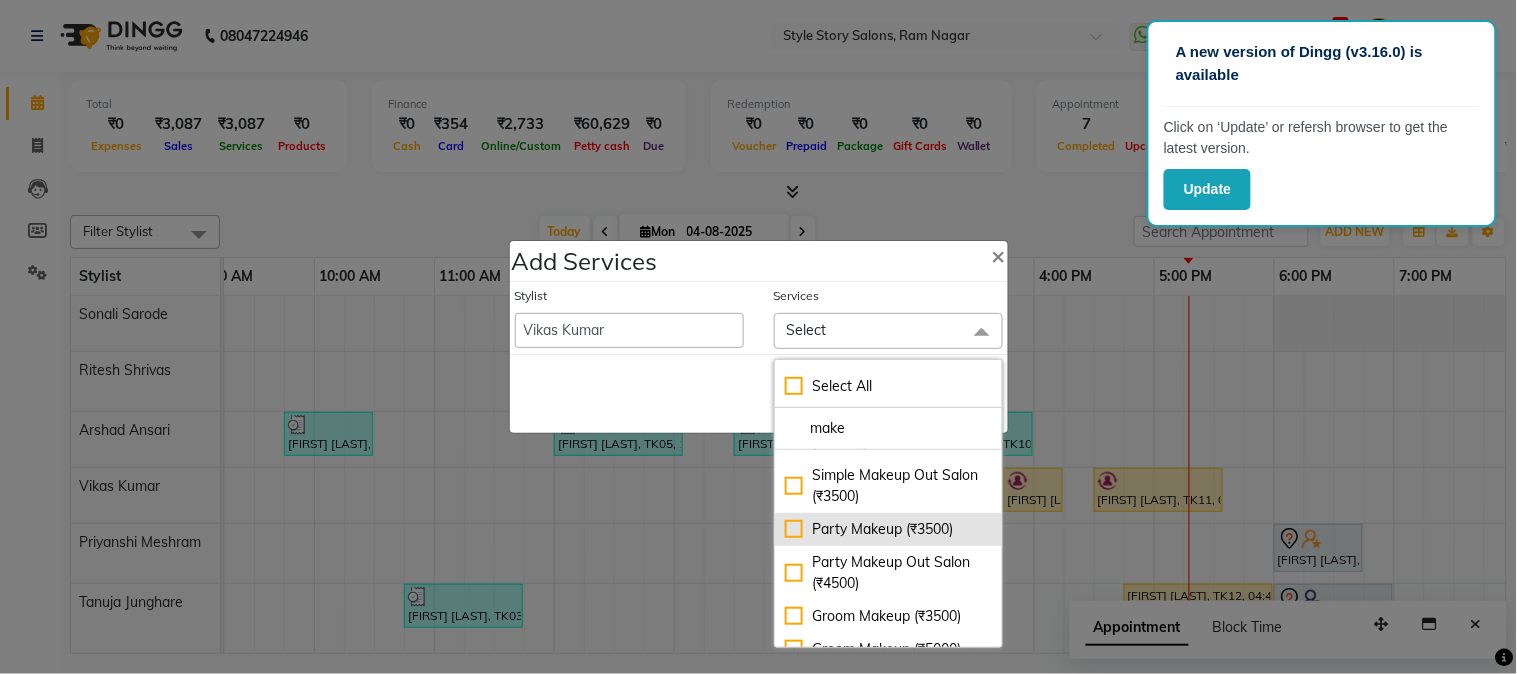 type on "make" 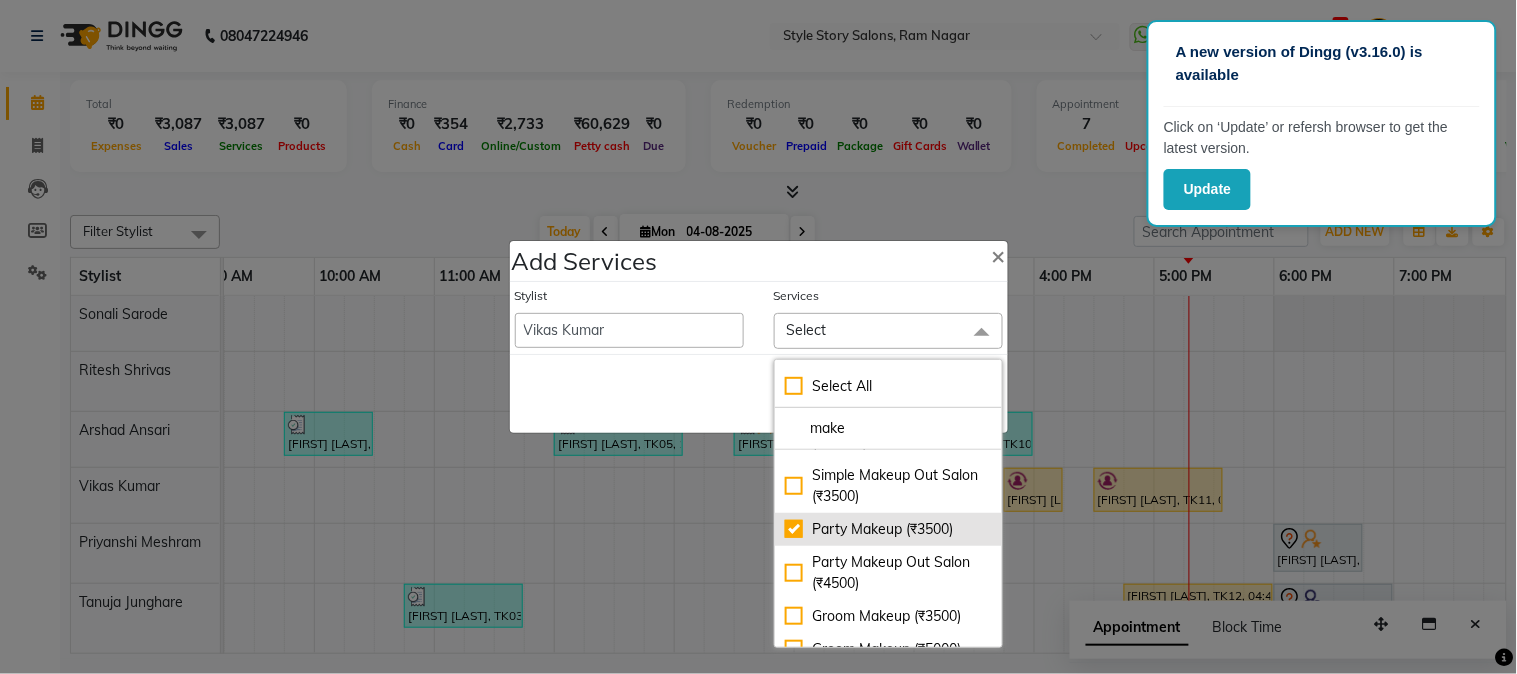 checkbox on "true" 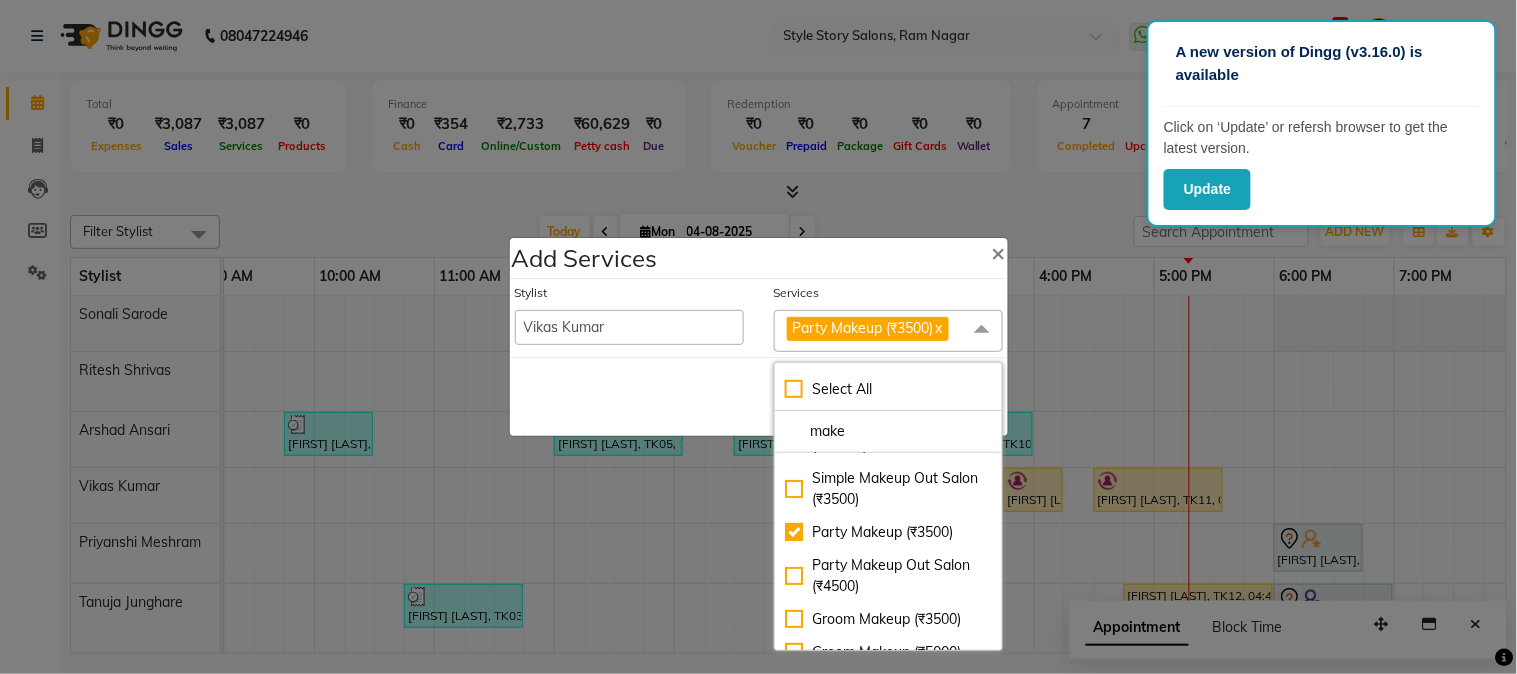 click on "Save   Cancel" 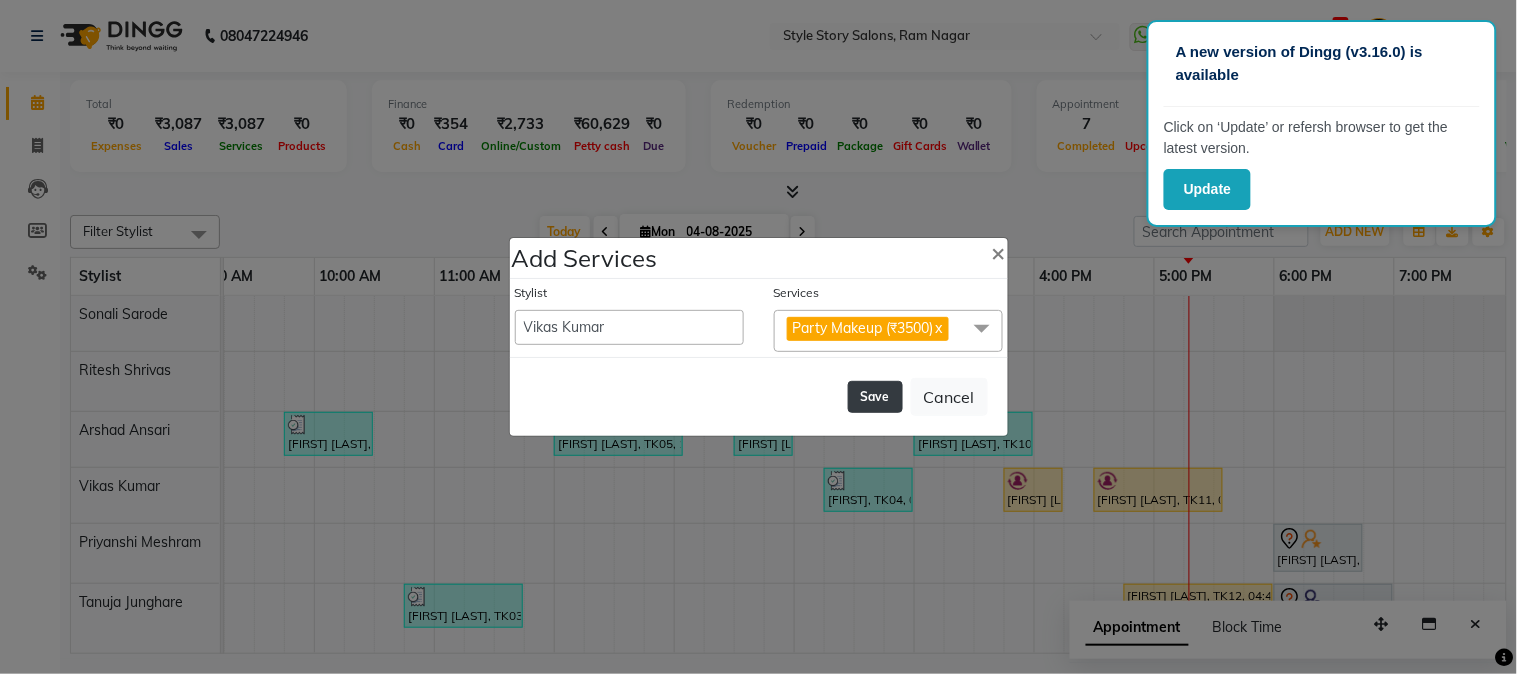 click on "Save" 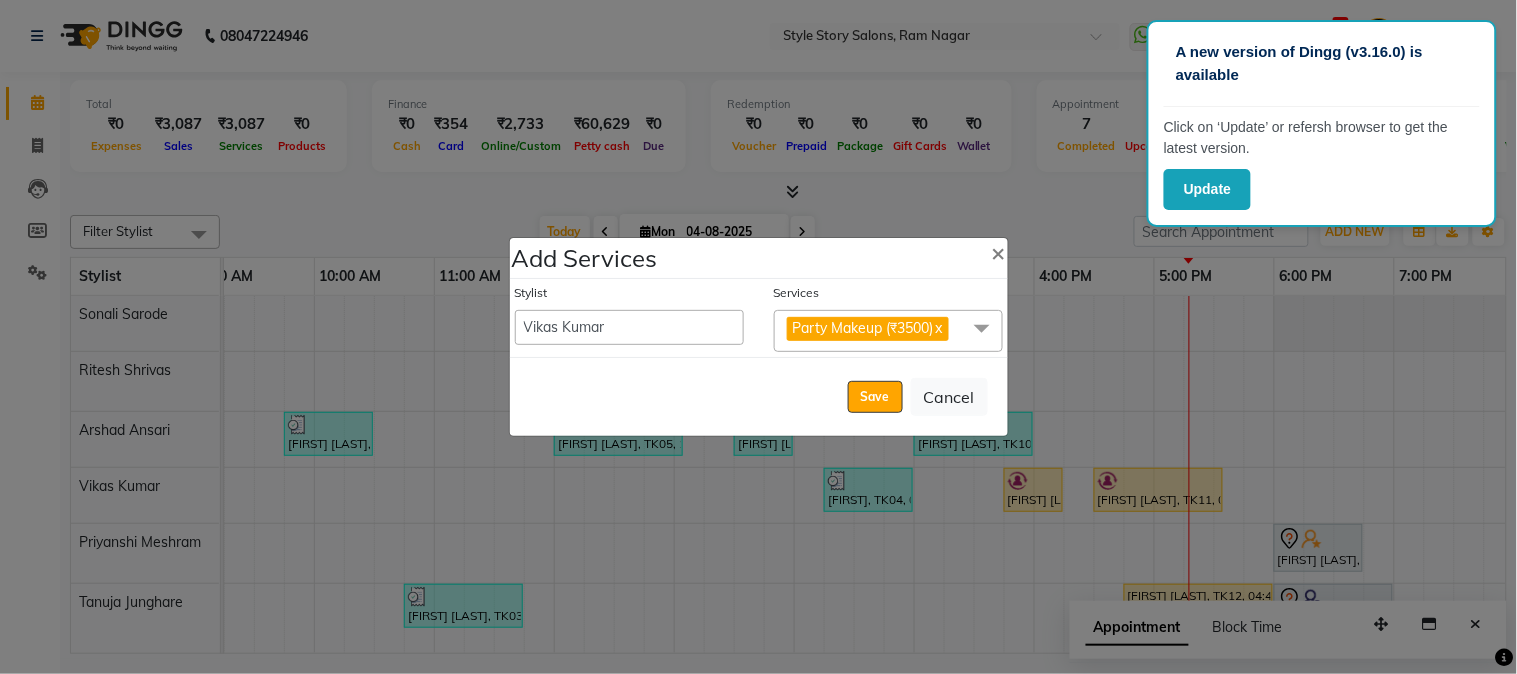 select on "82561" 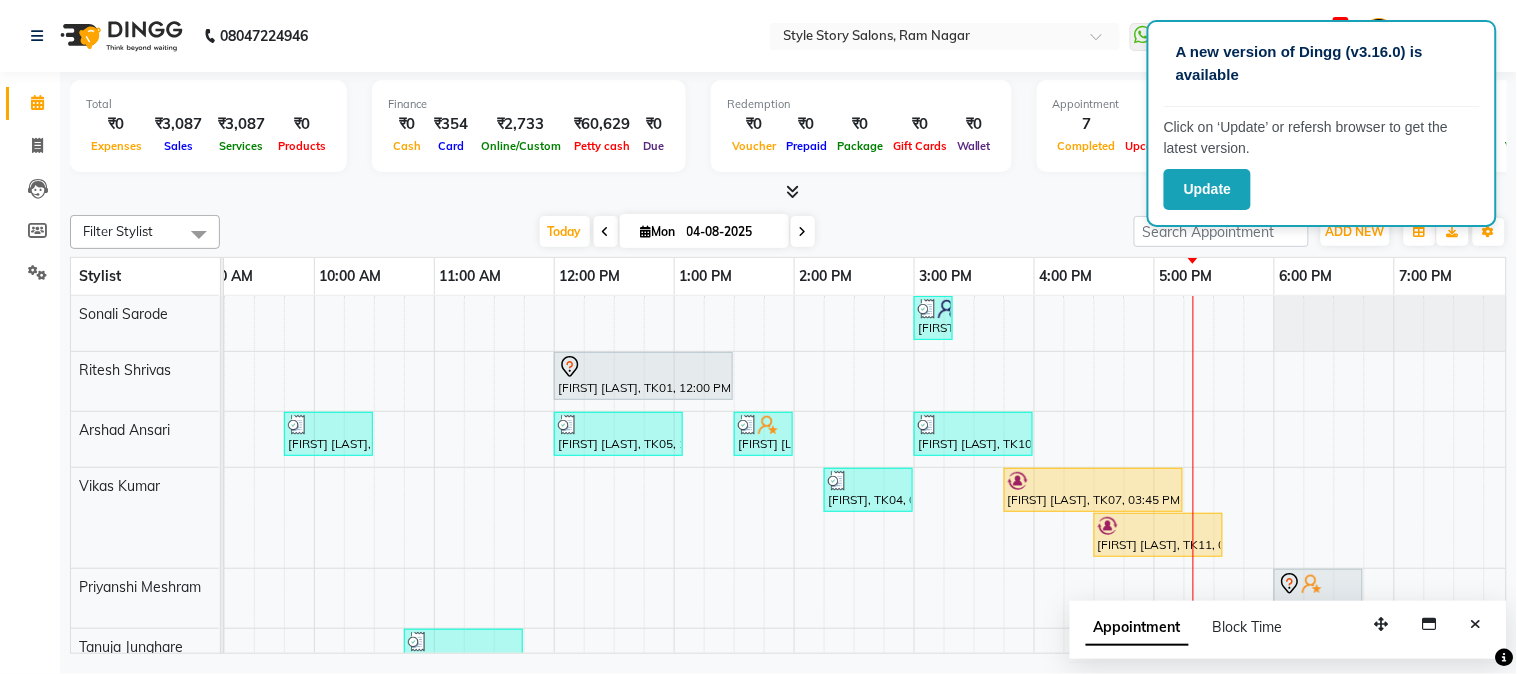 scroll, scrollTop: 31, scrollLeft: 270, axis: both 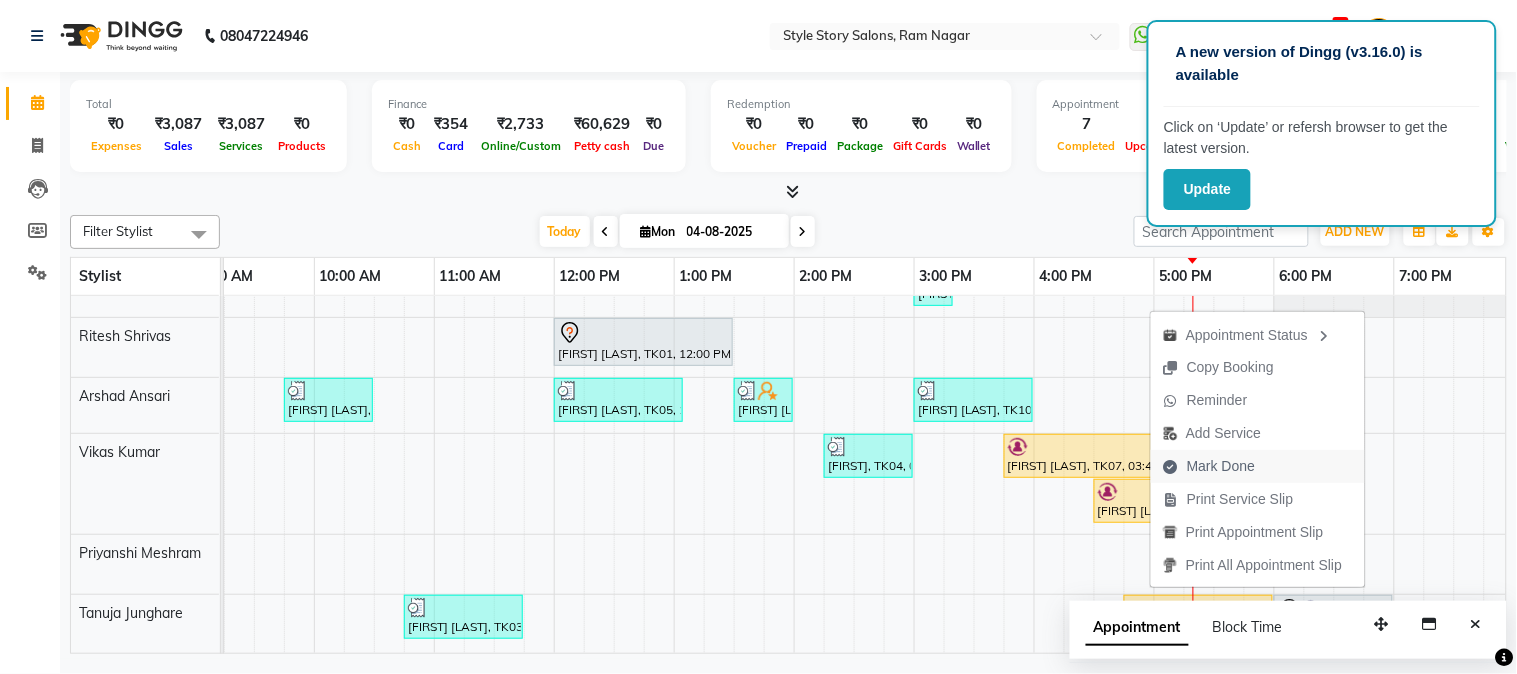 click on "Mark Done" at bounding box center [1221, 466] 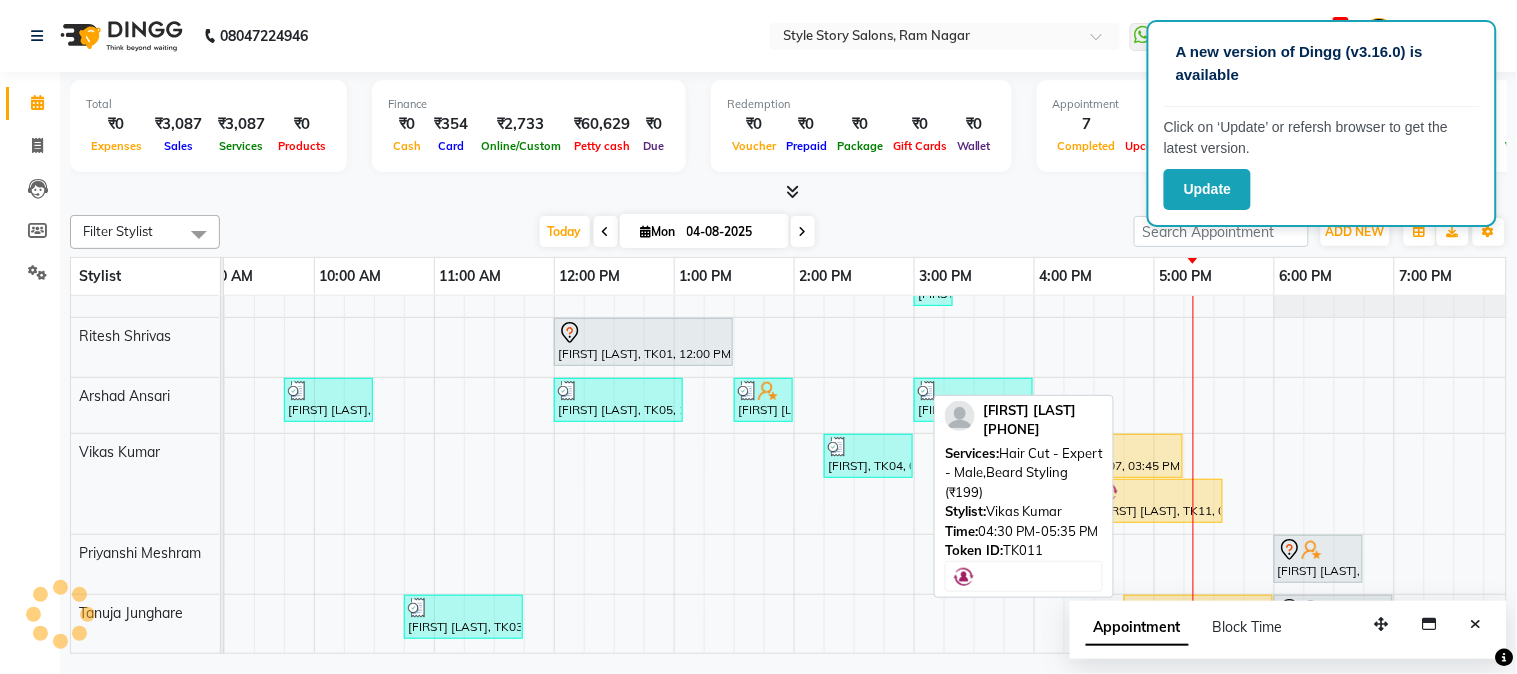 select on "service" 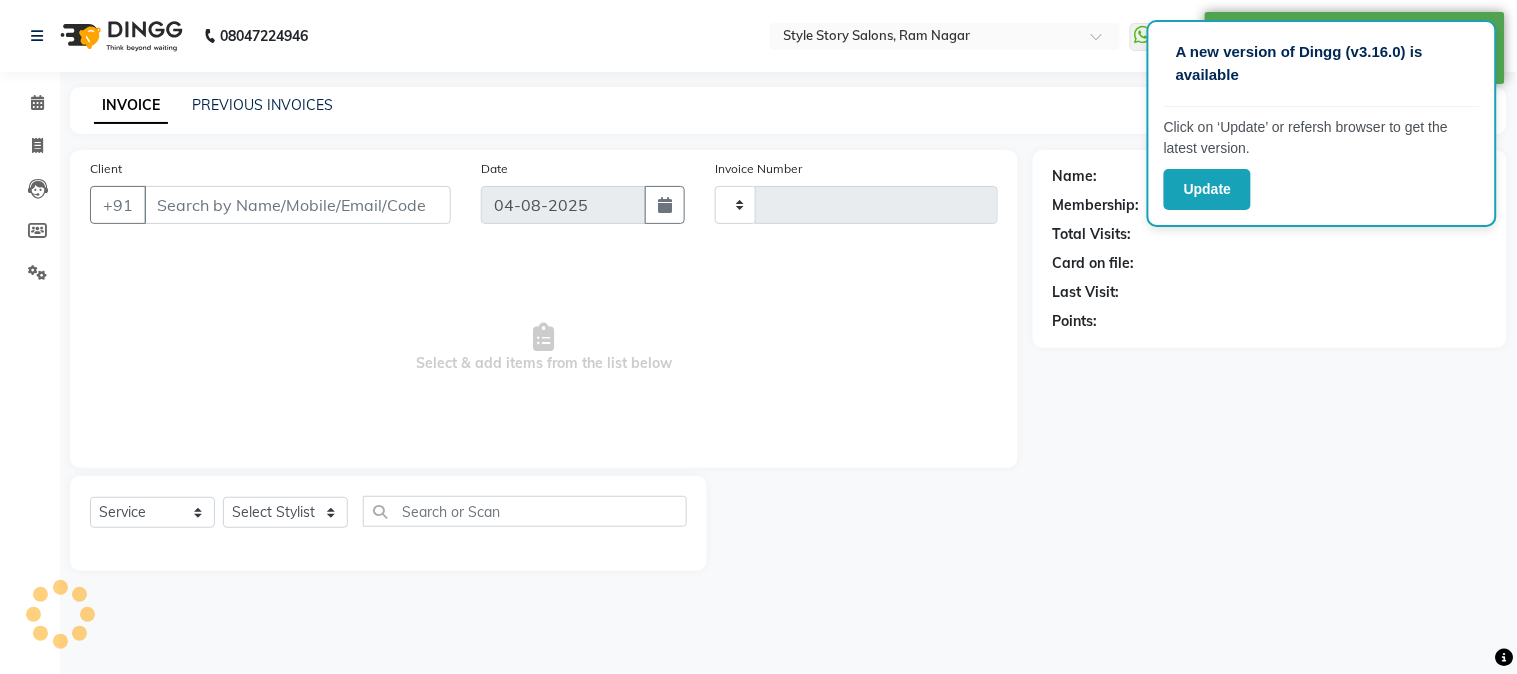 type on "1249" 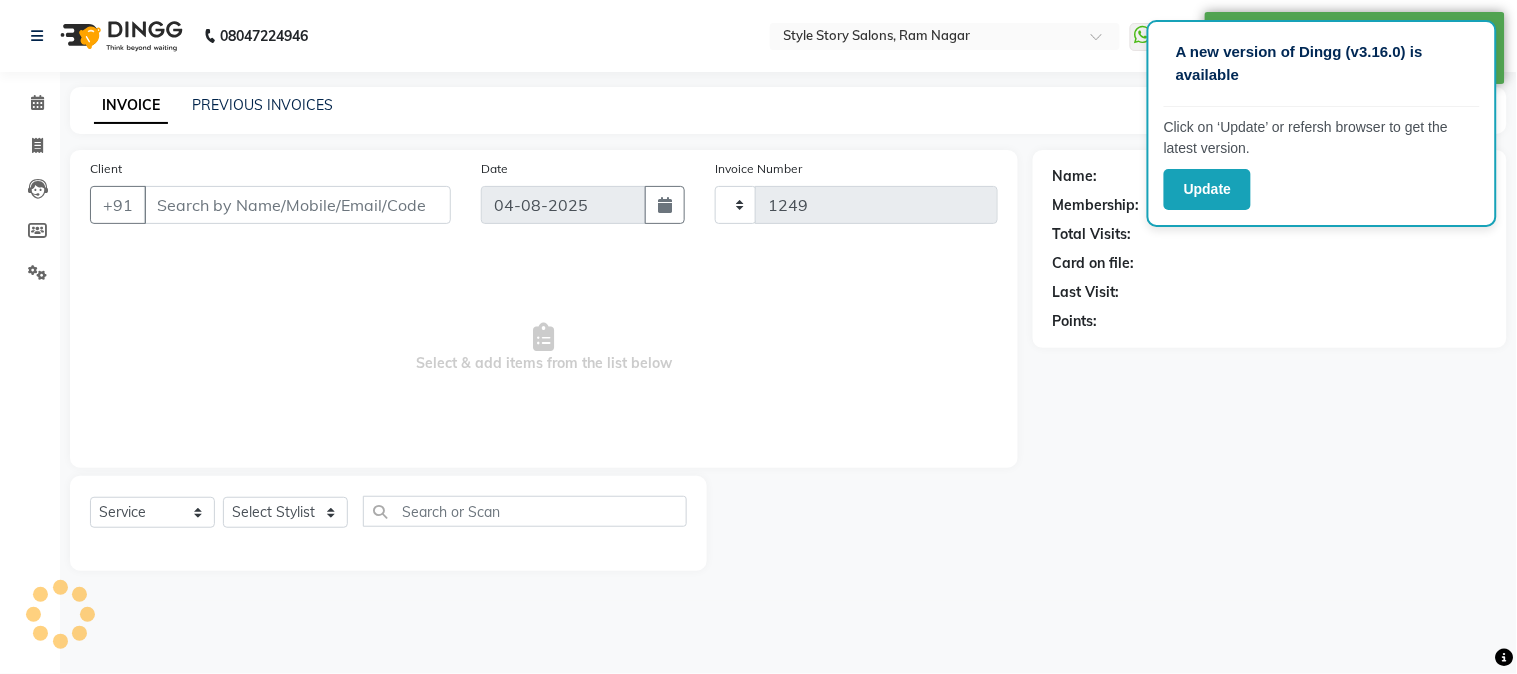 select on "6249" 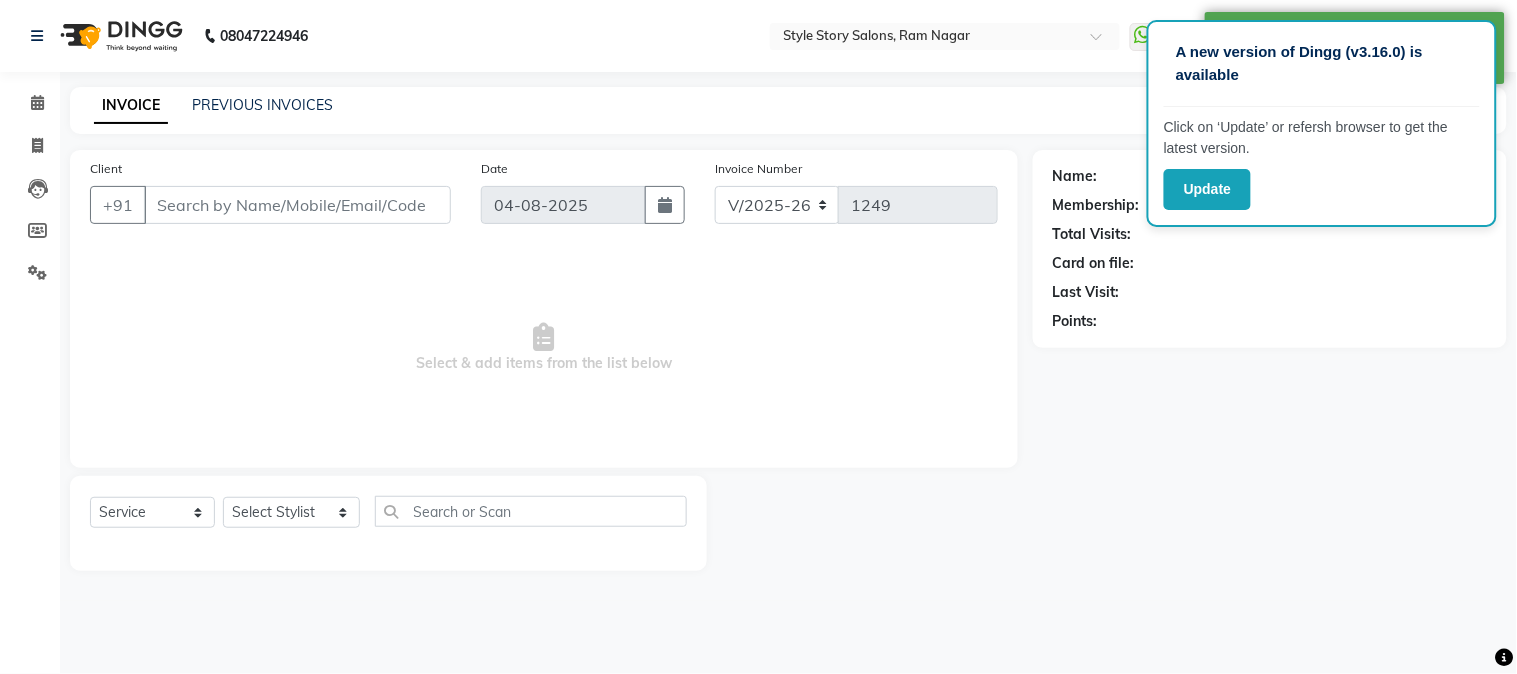 type on "[PHONE]" 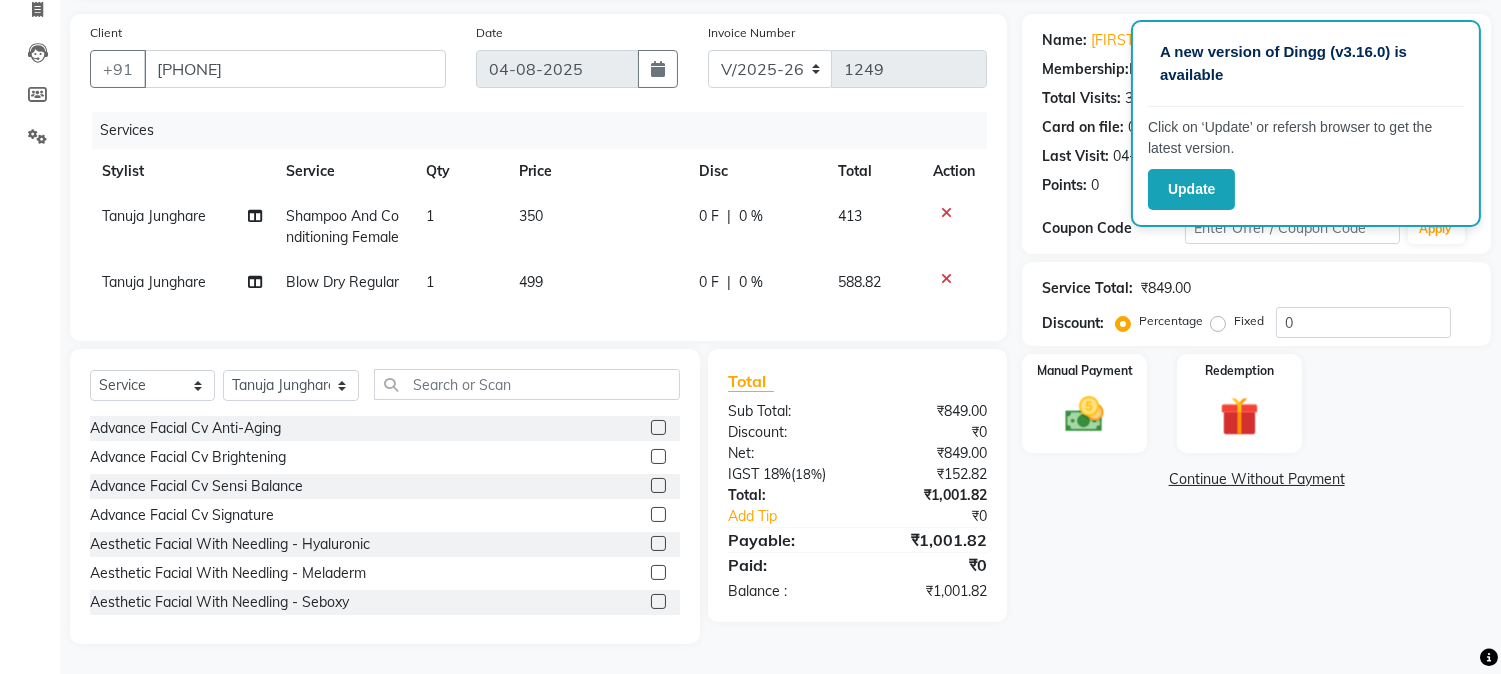 scroll, scrollTop: 152, scrollLeft: 0, axis: vertical 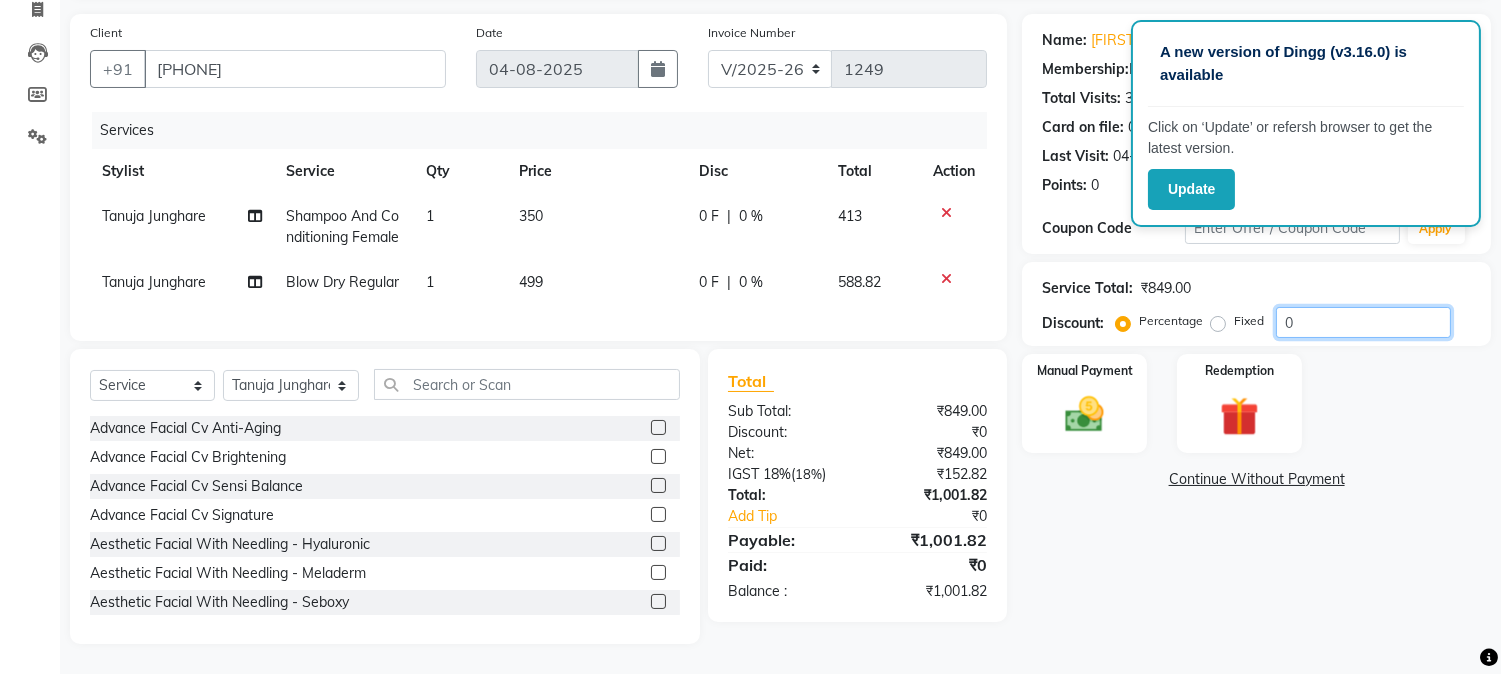 click on "0" 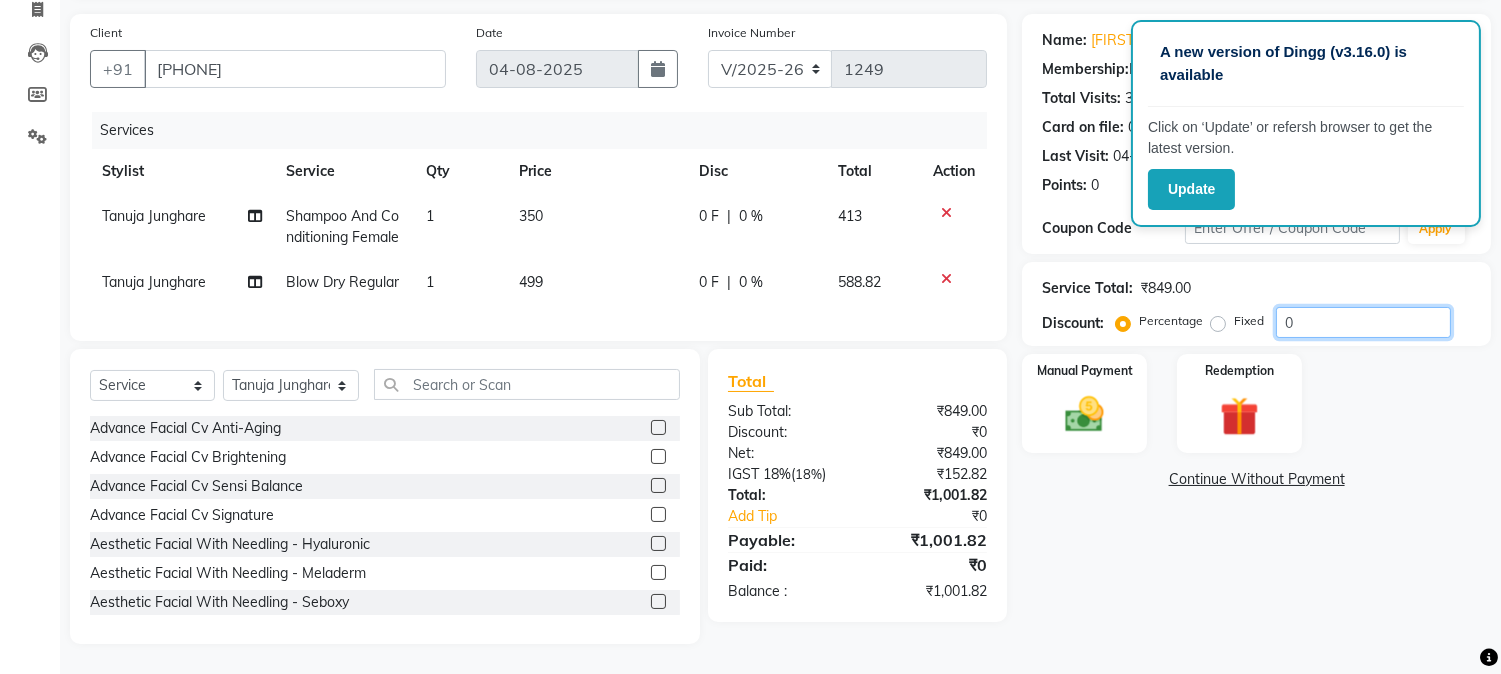 click on "0" 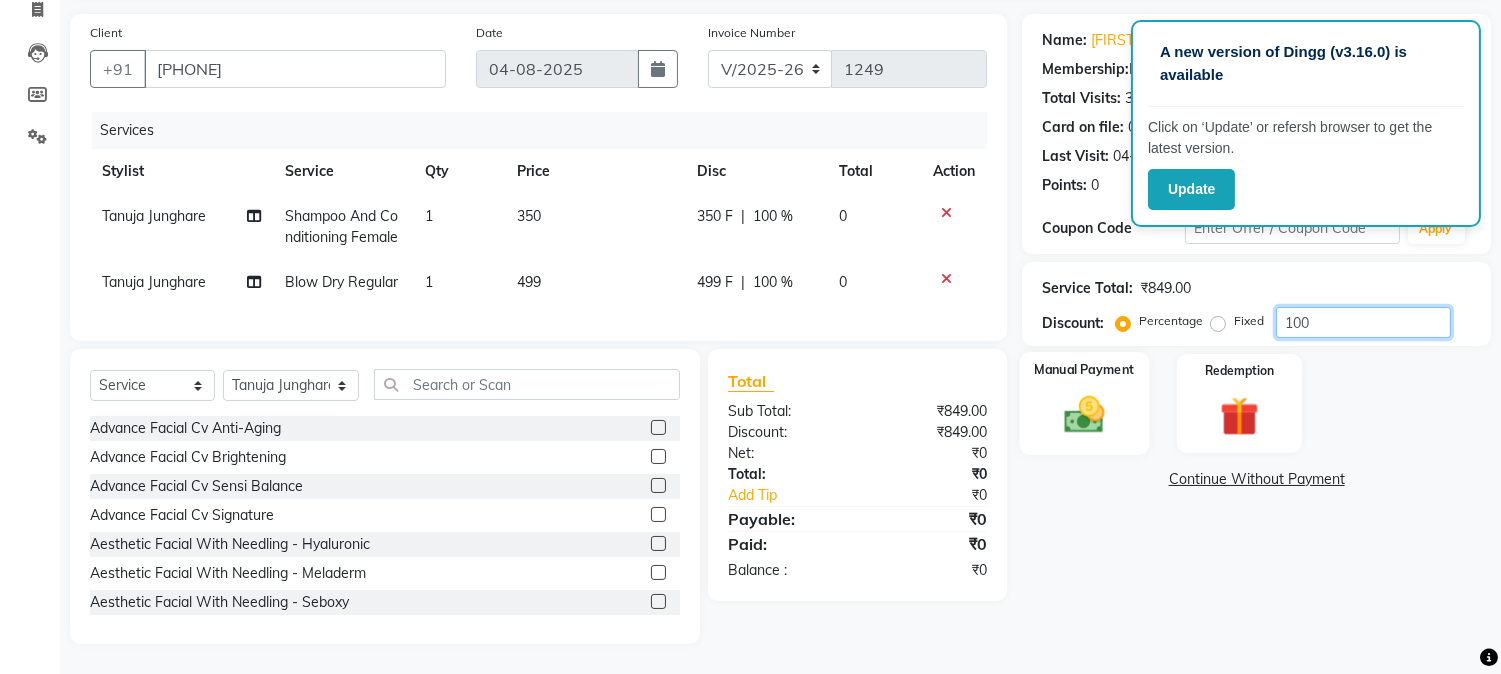 type on "100" 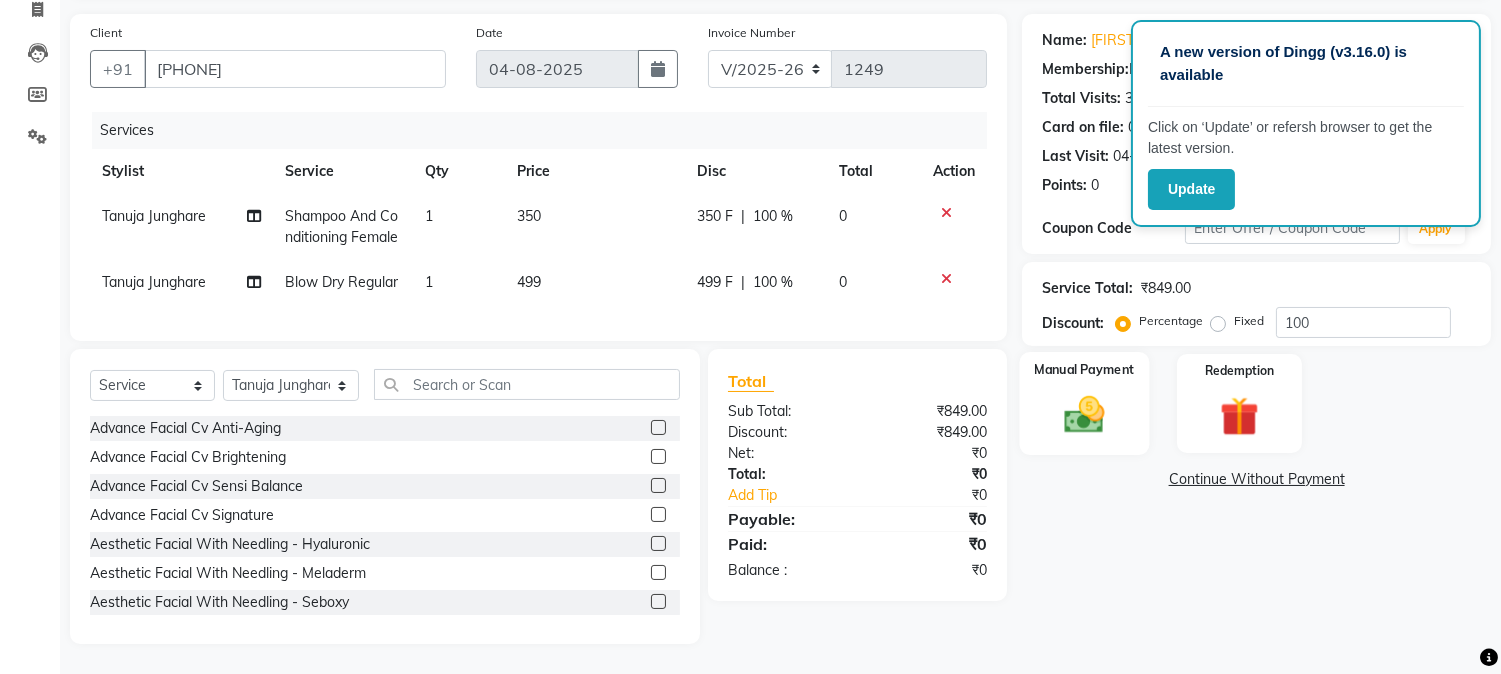 click 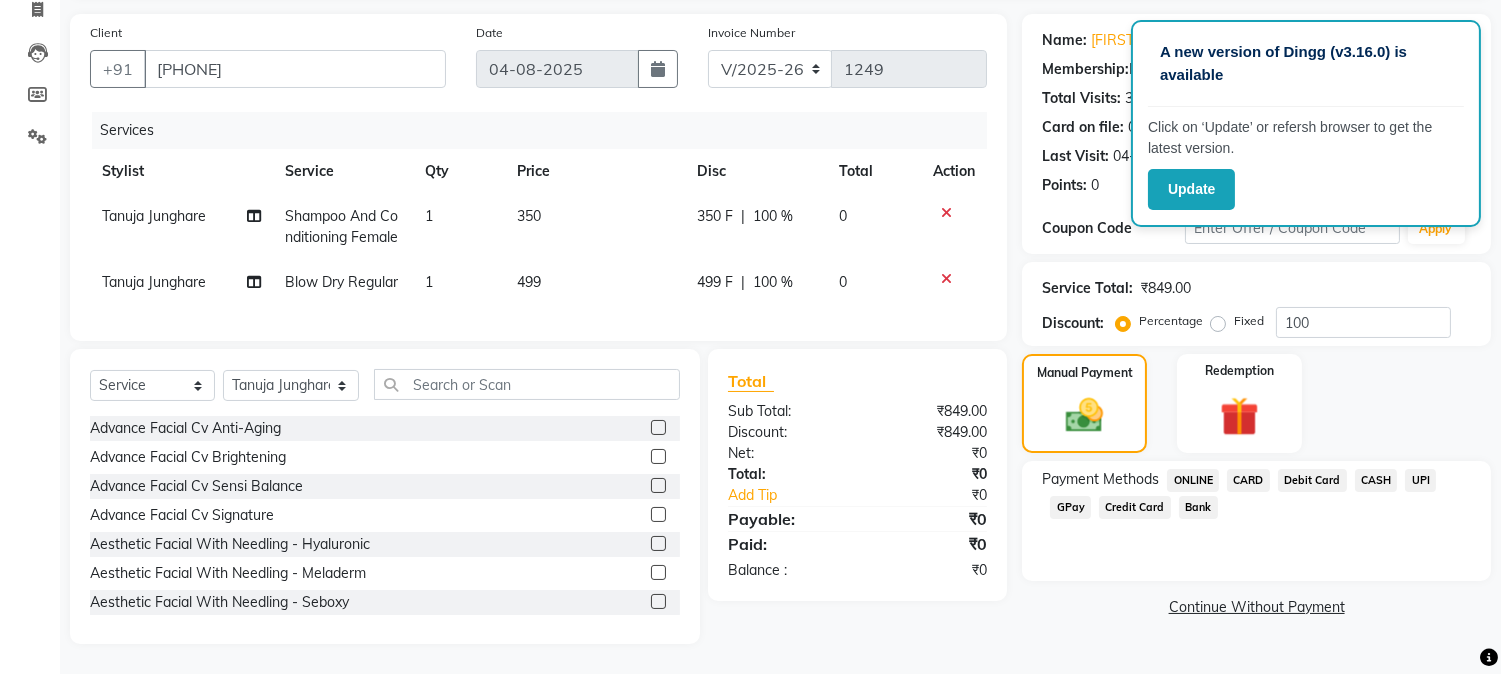click on "CASH" 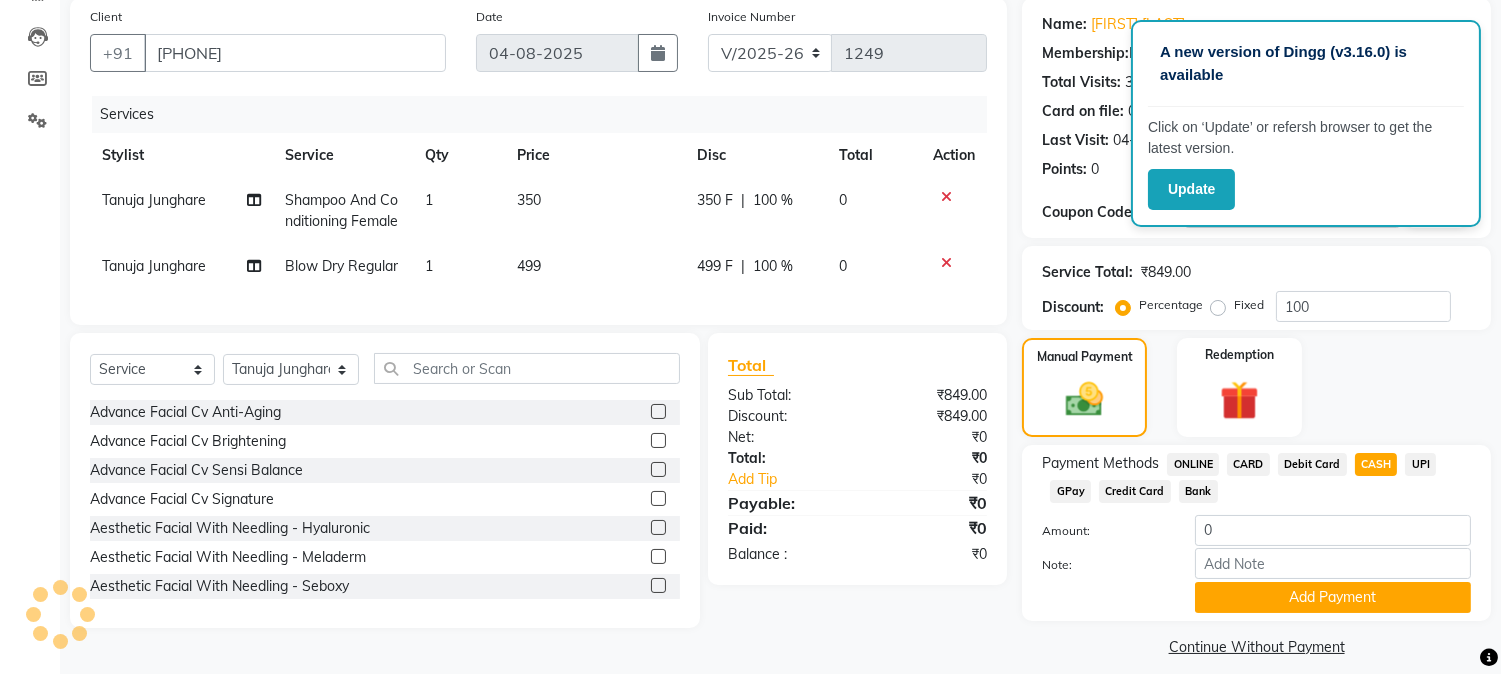 scroll, scrollTop: 173, scrollLeft: 0, axis: vertical 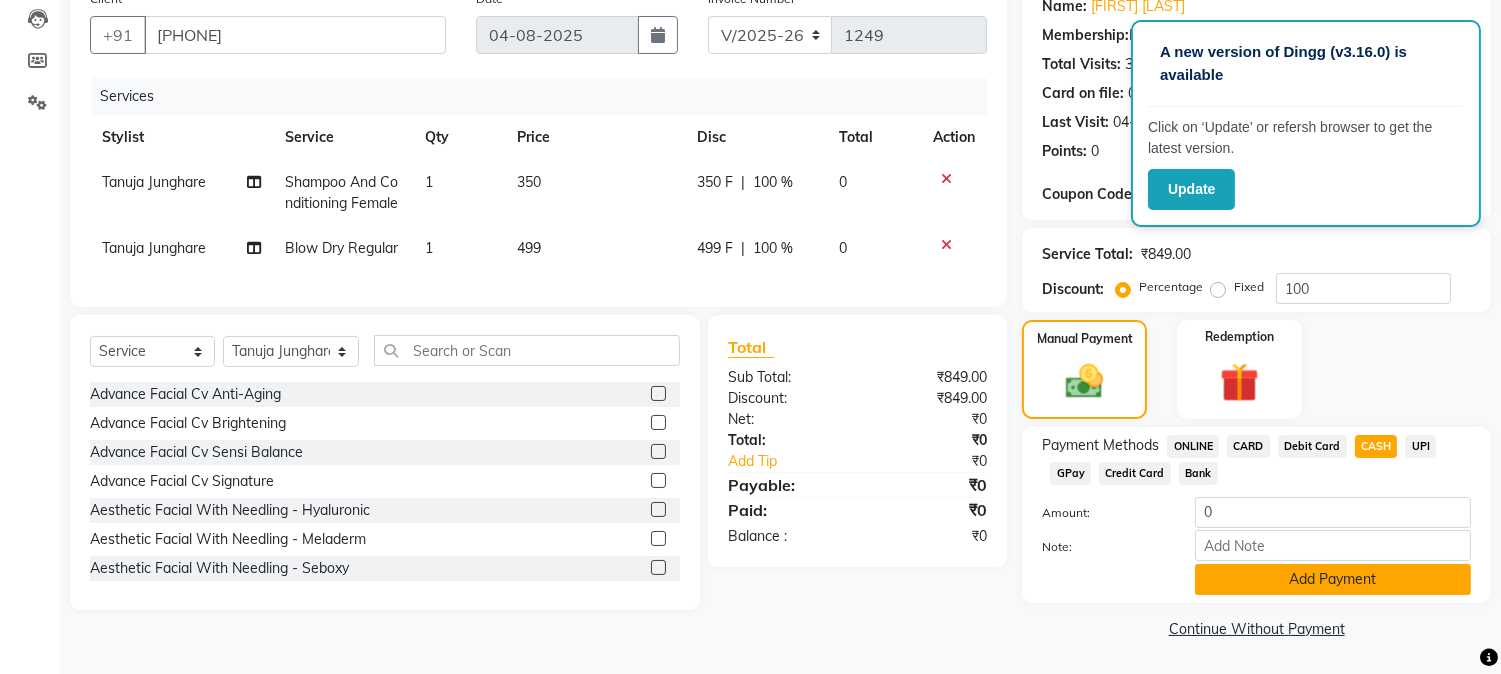 click on "Add Payment" 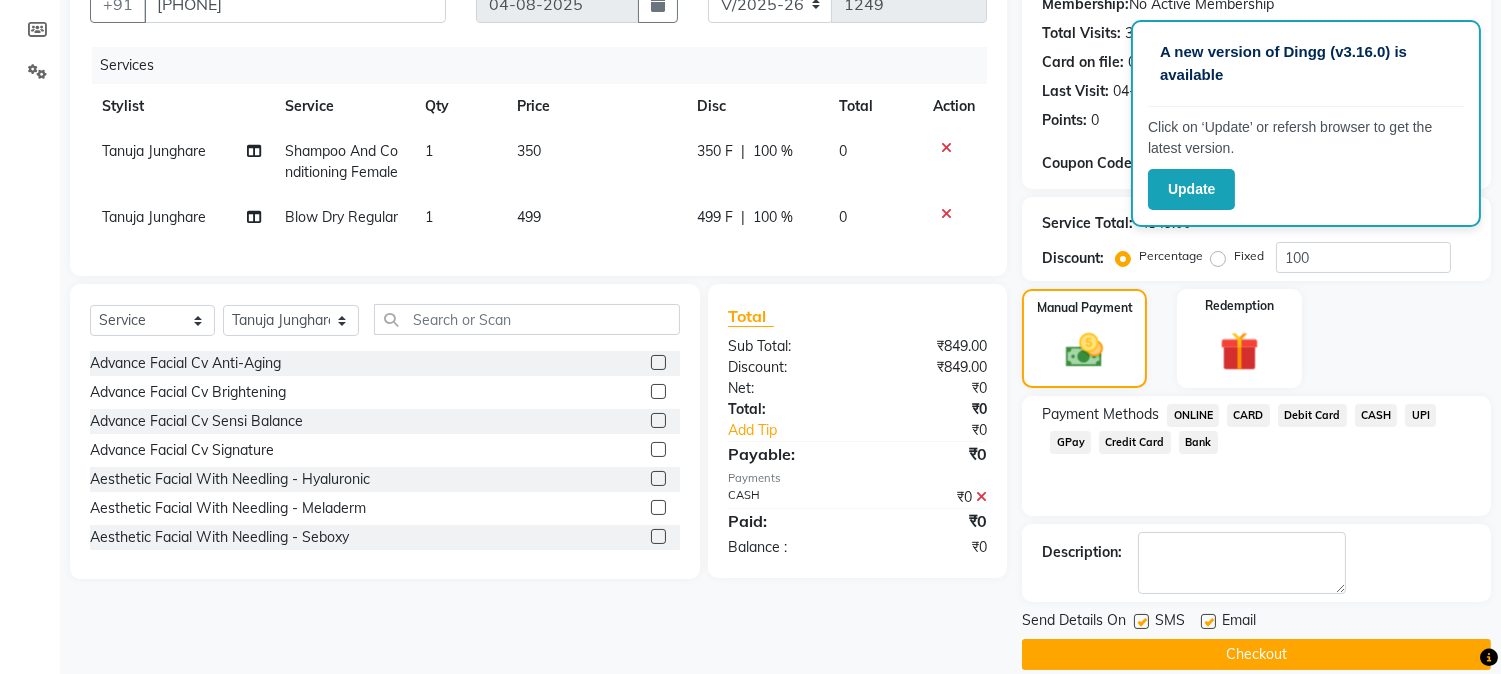 scroll, scrollTop: 225, scrollLeft: 0, axis: vertical 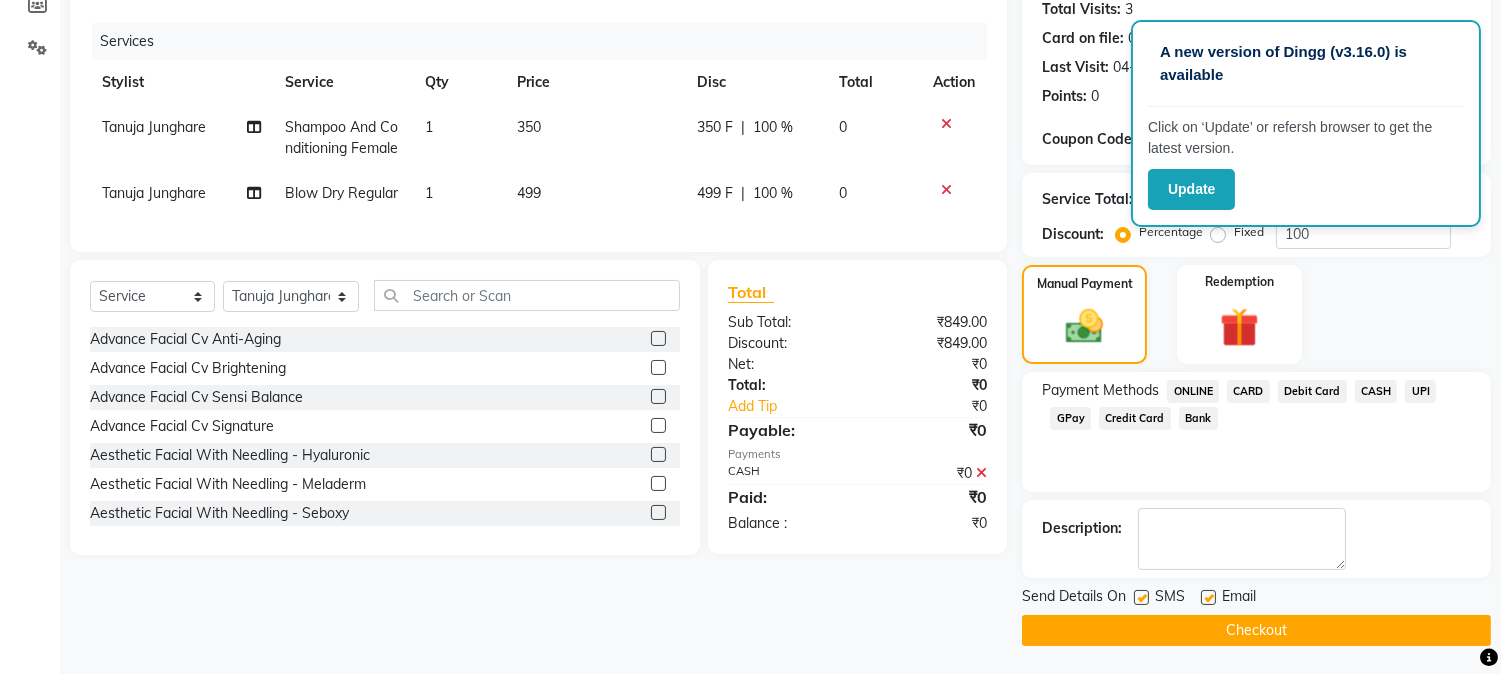 click on "Checkout" 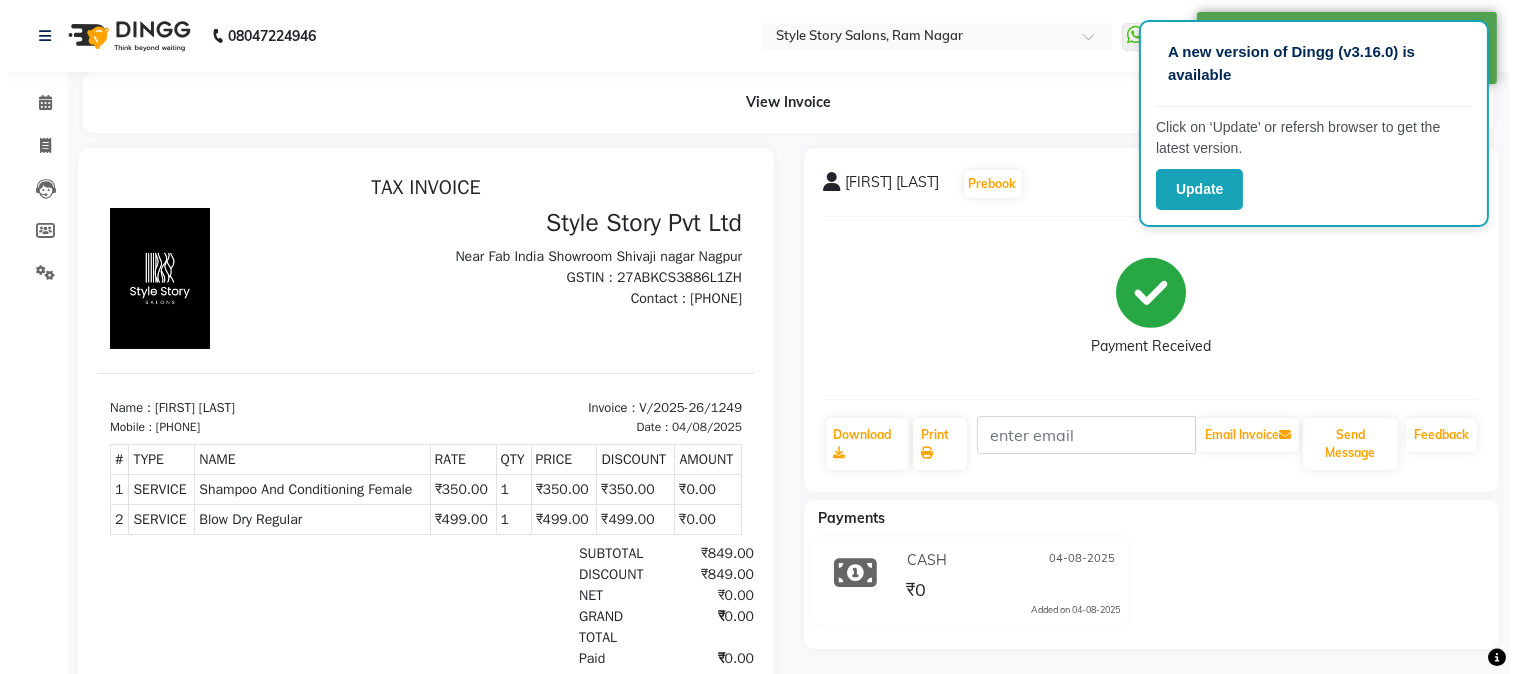 scroll, scrollTop: 0, scrollLeft: 0, axis: both 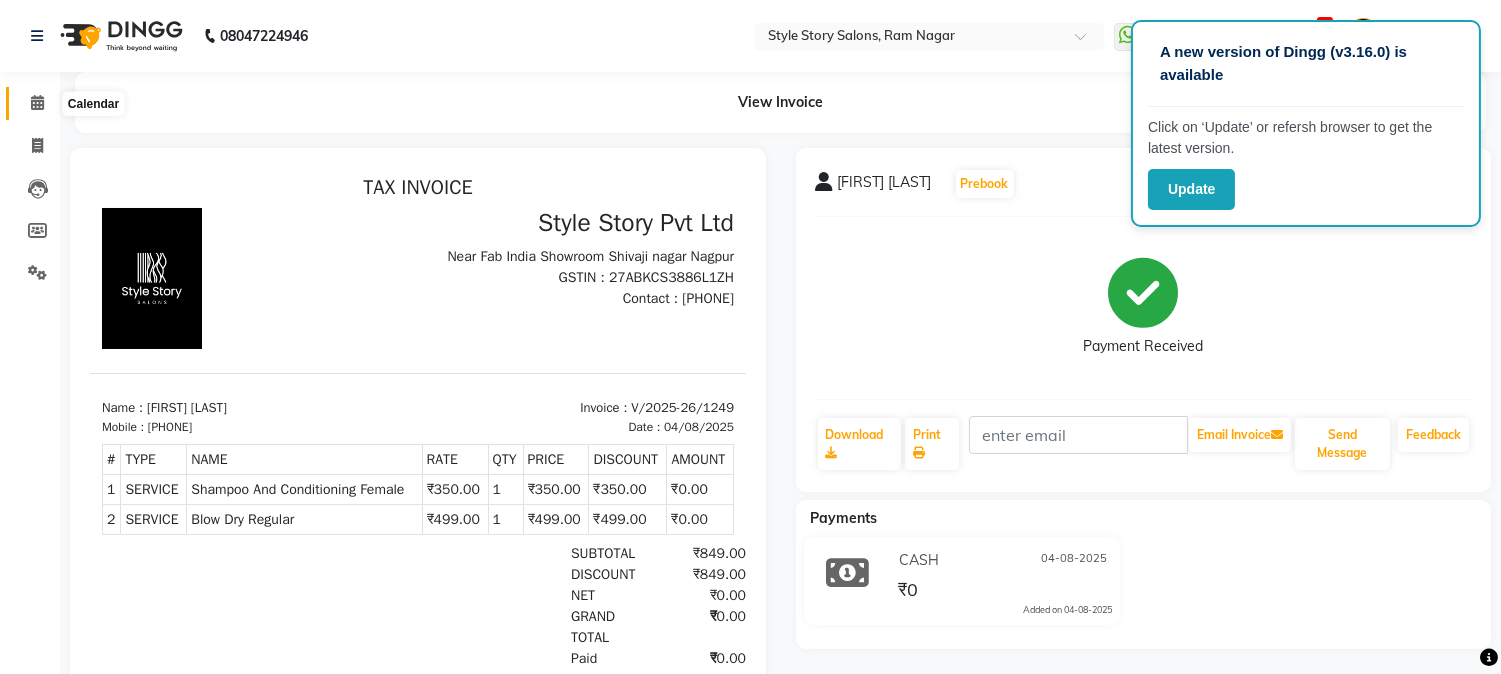 click 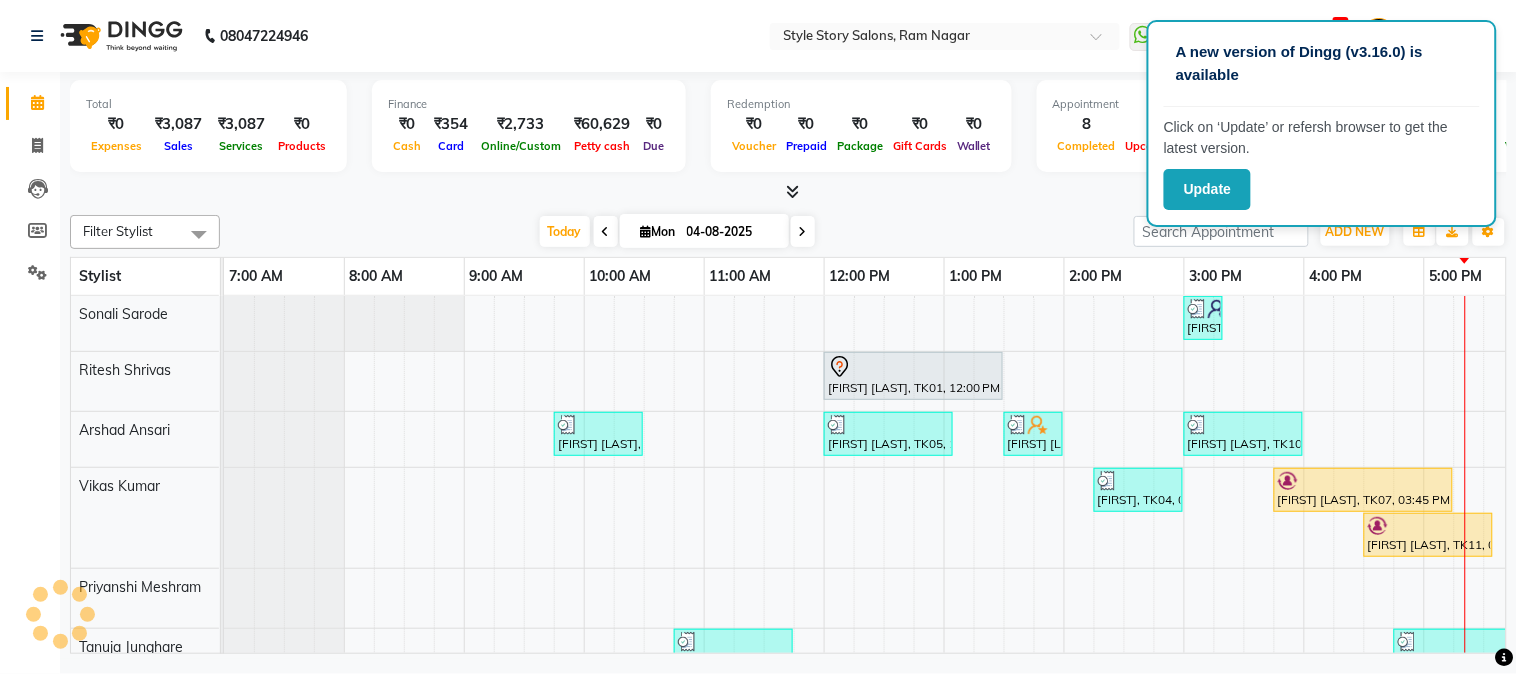 scroll, scrollTop: 0, scrollLeft: 637, axis: horizontal 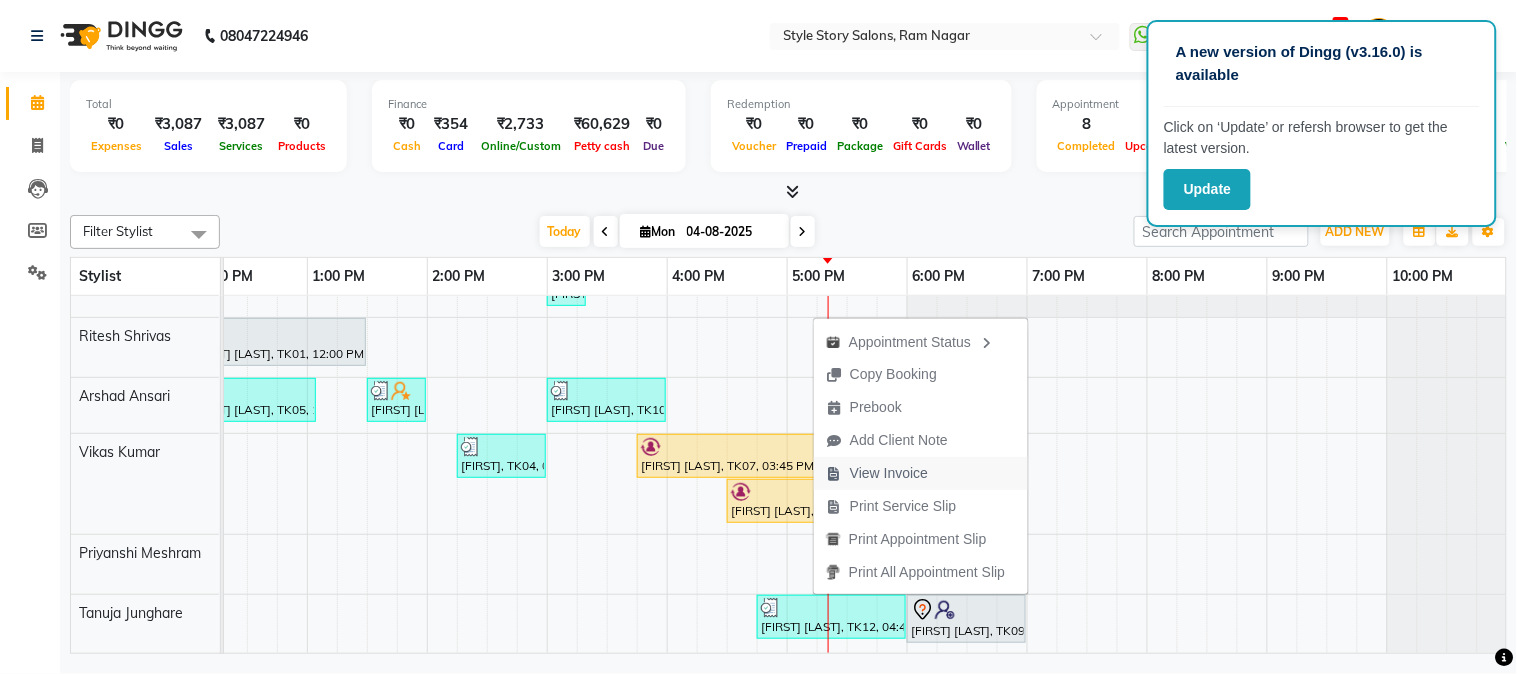 click on "View Invoice" at bounding box center [921, 473] 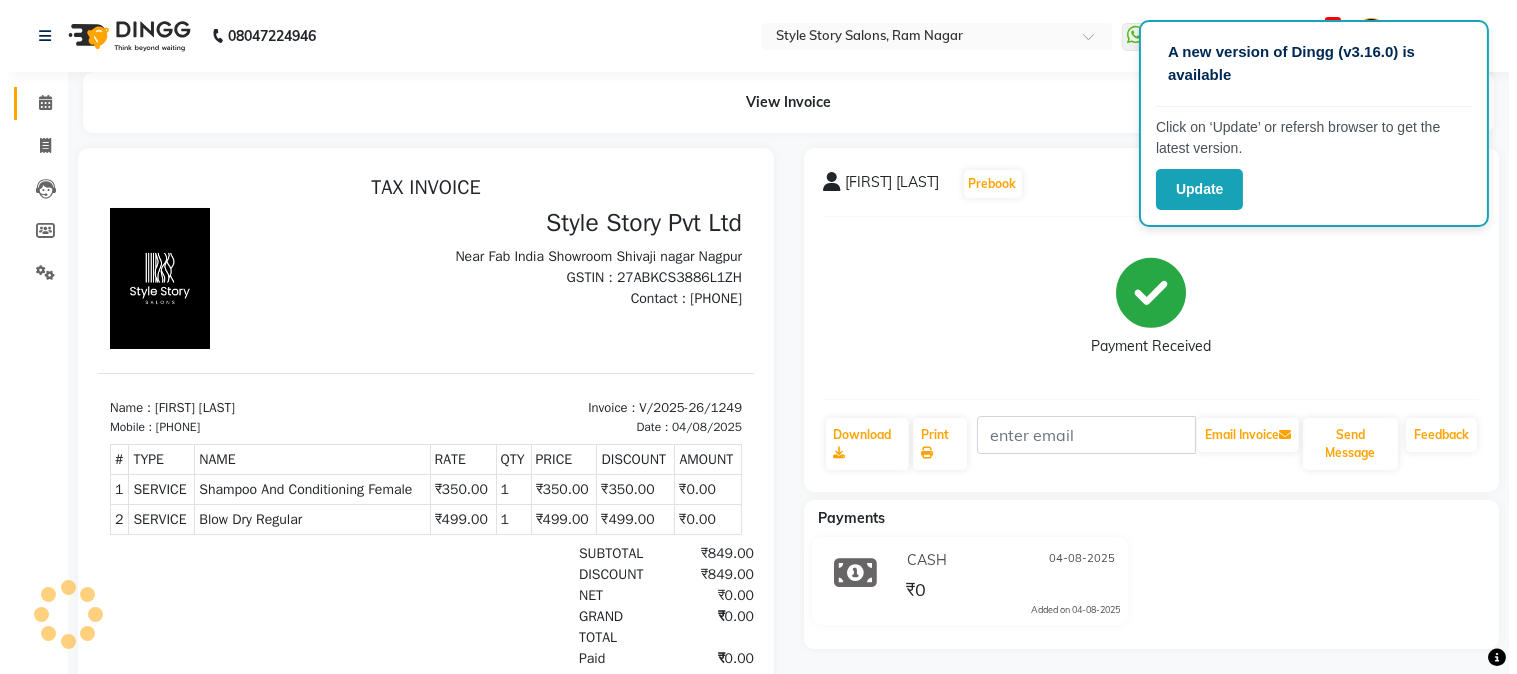scroll, scrollTop: 0, scrollLeft: 0, axis: both 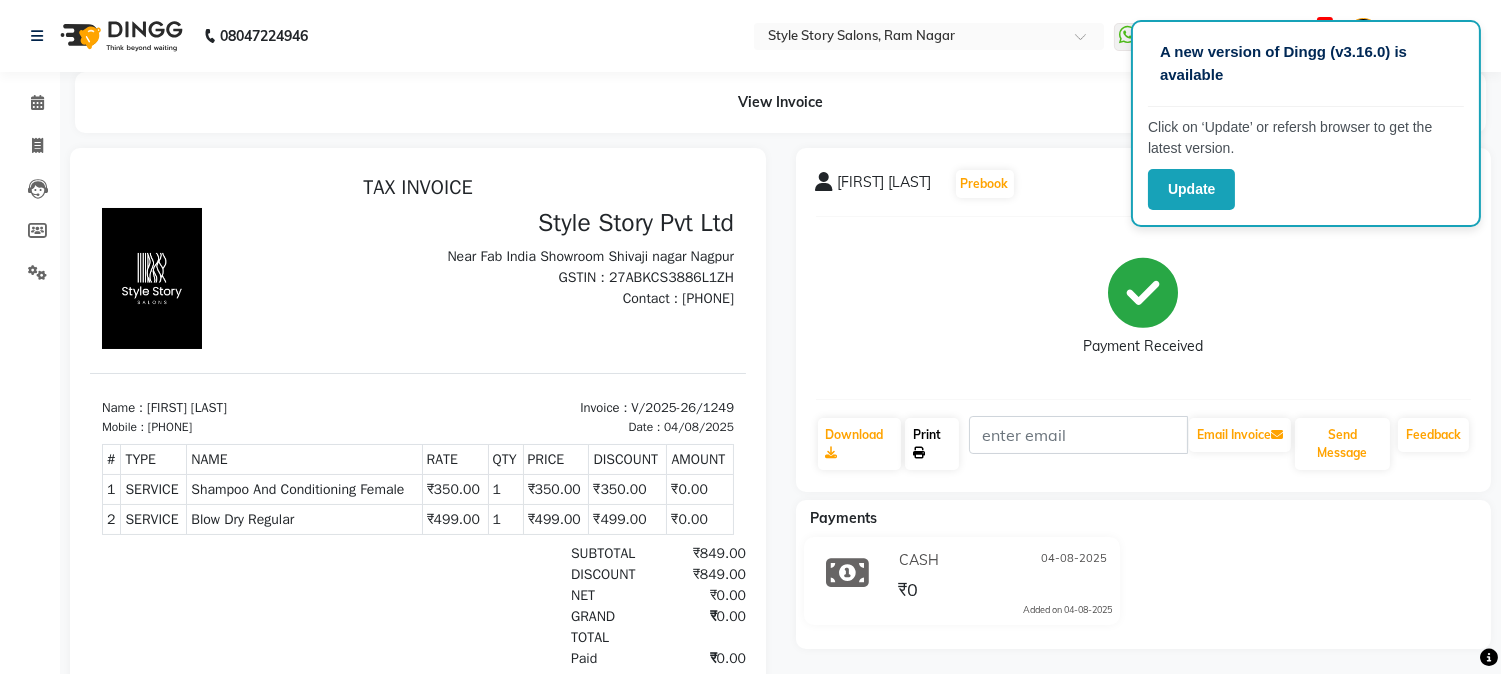 click on "Print" 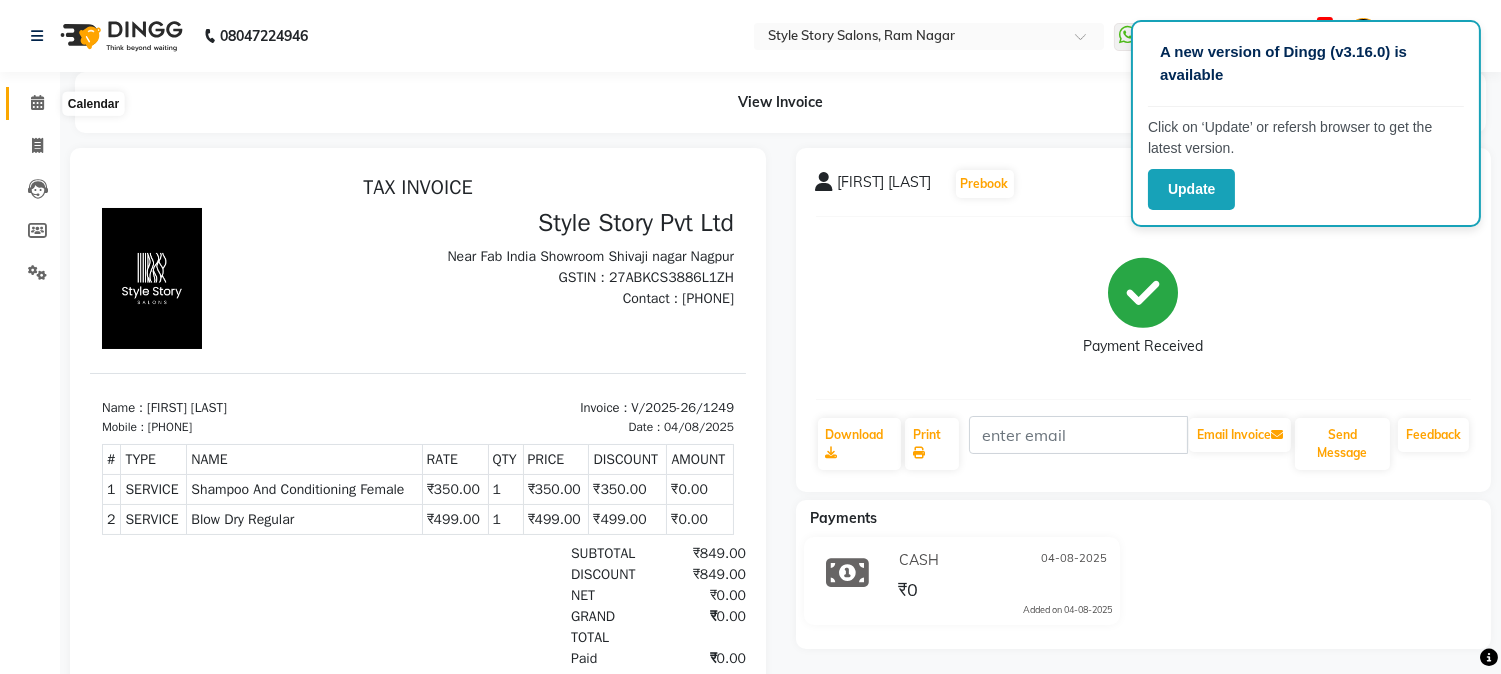 click 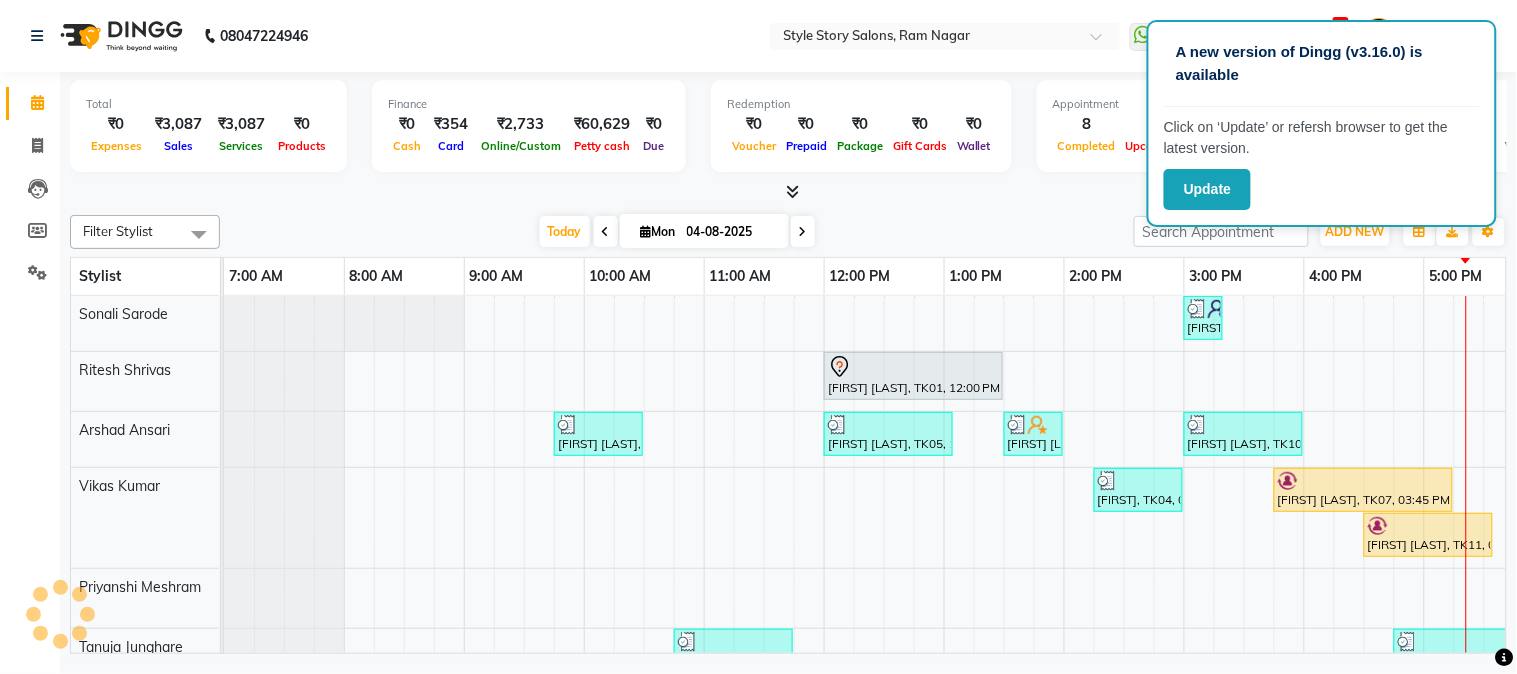 scroll, scrollTop: 0, scrollLeft: 0, axis: both 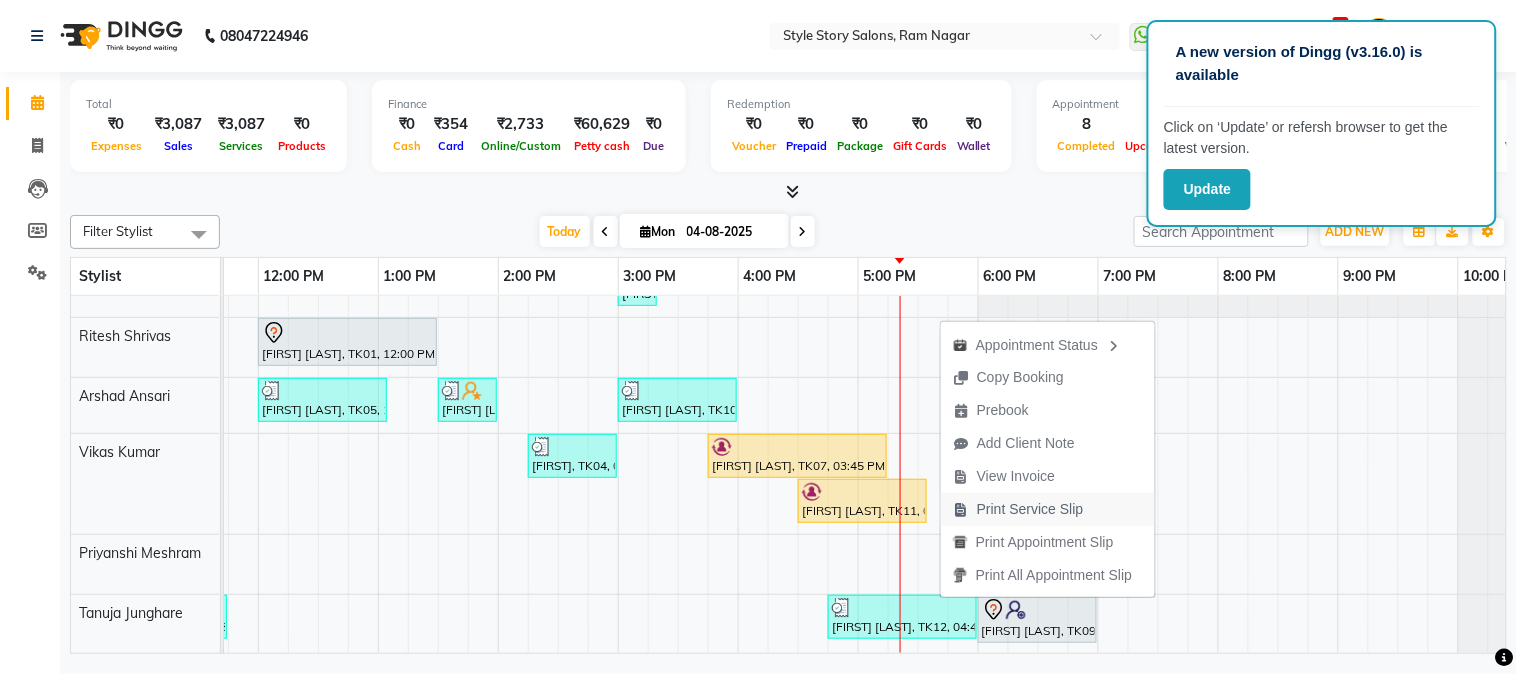 click on "Print Service Slip" at bounding box center [1048, 509] 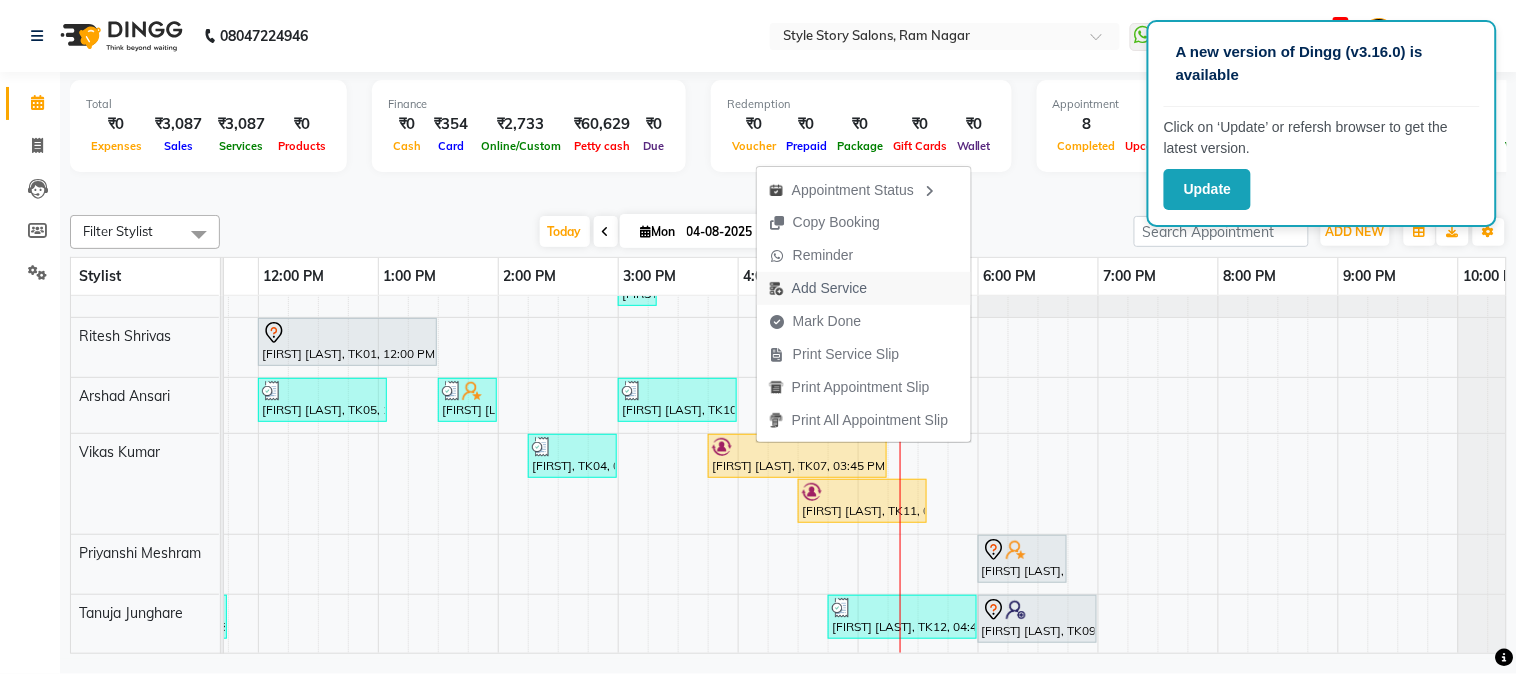 click on "Add Service" at bounding box center (864, 288) 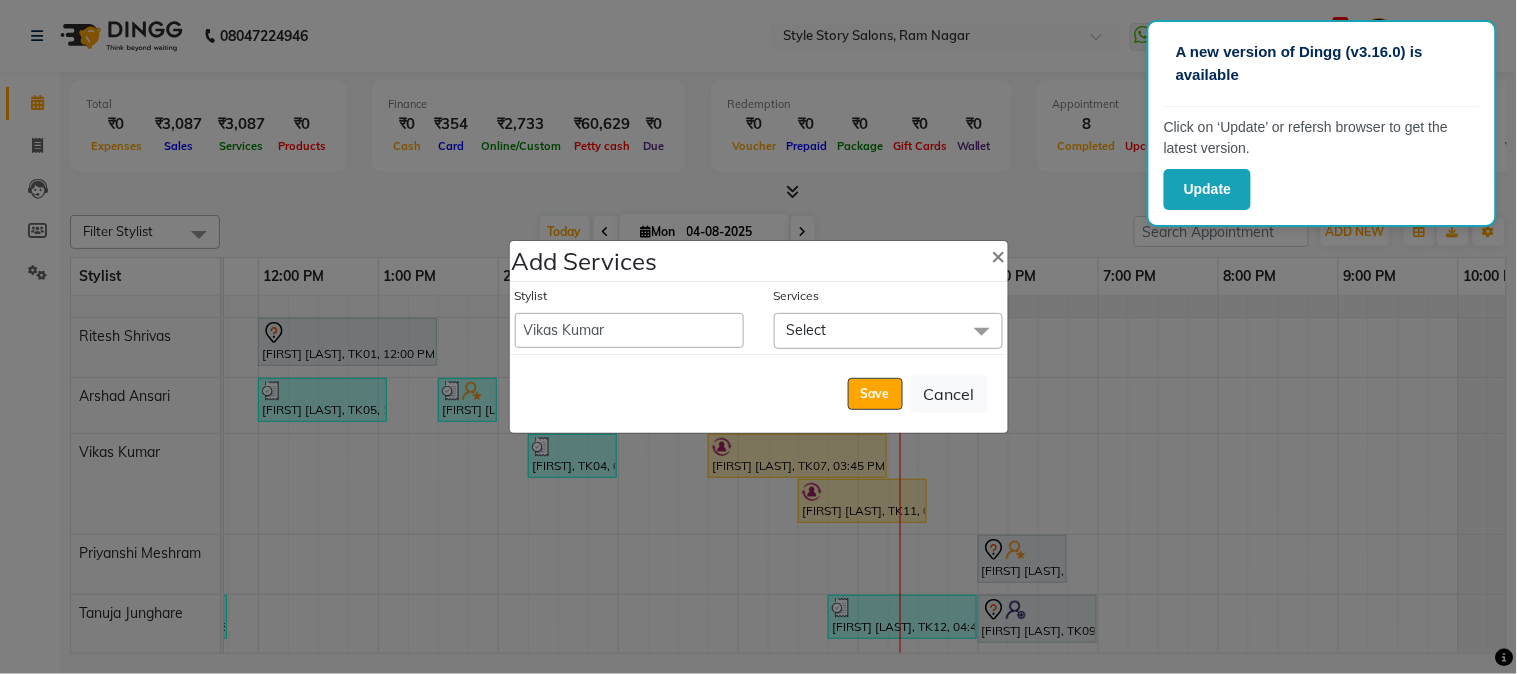 click on "Select" 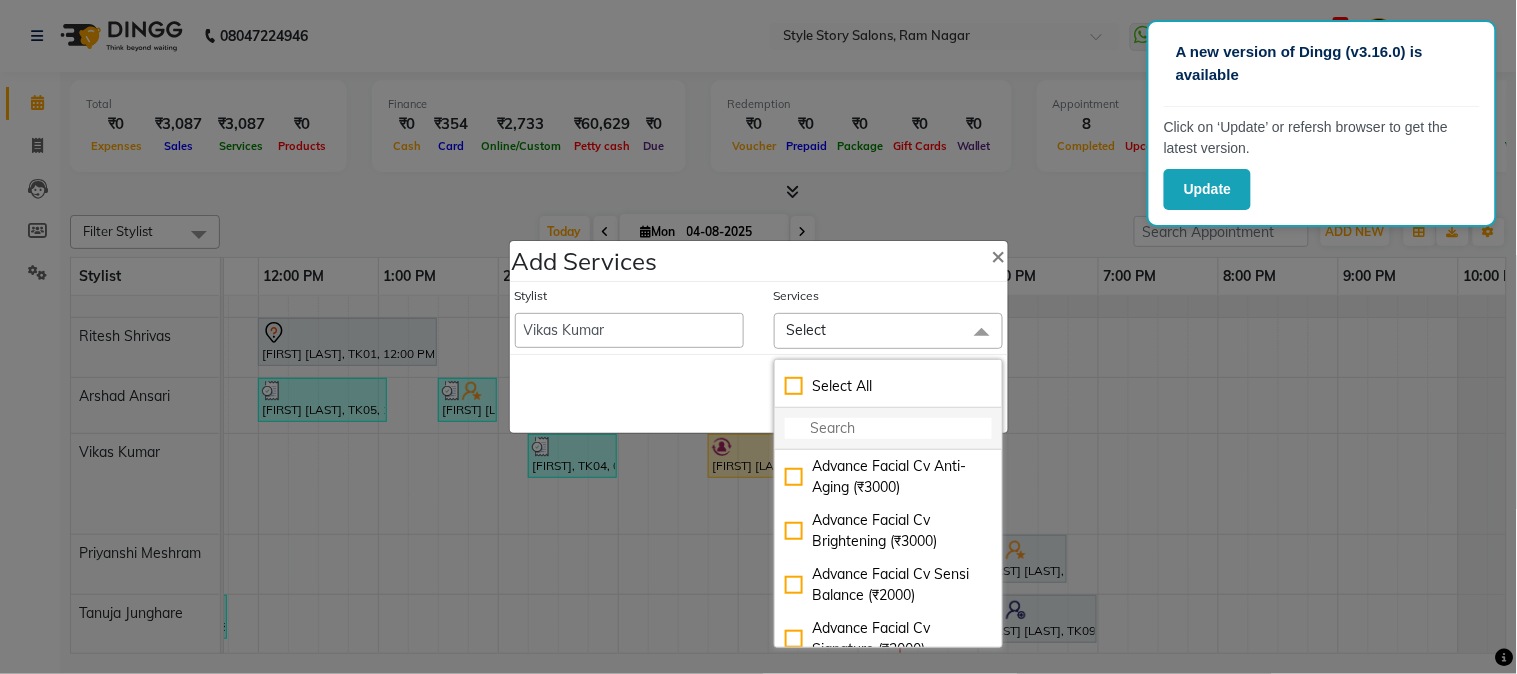 click 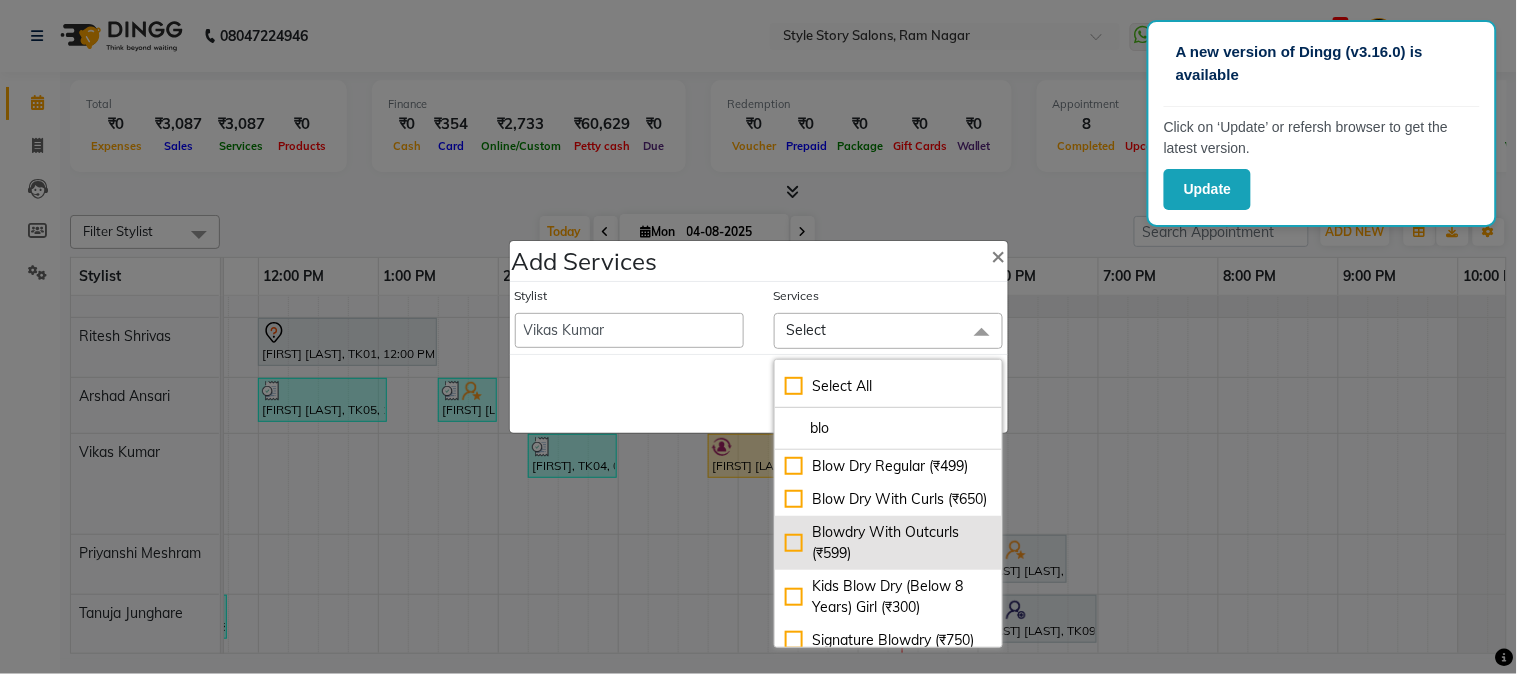 type on "blo" 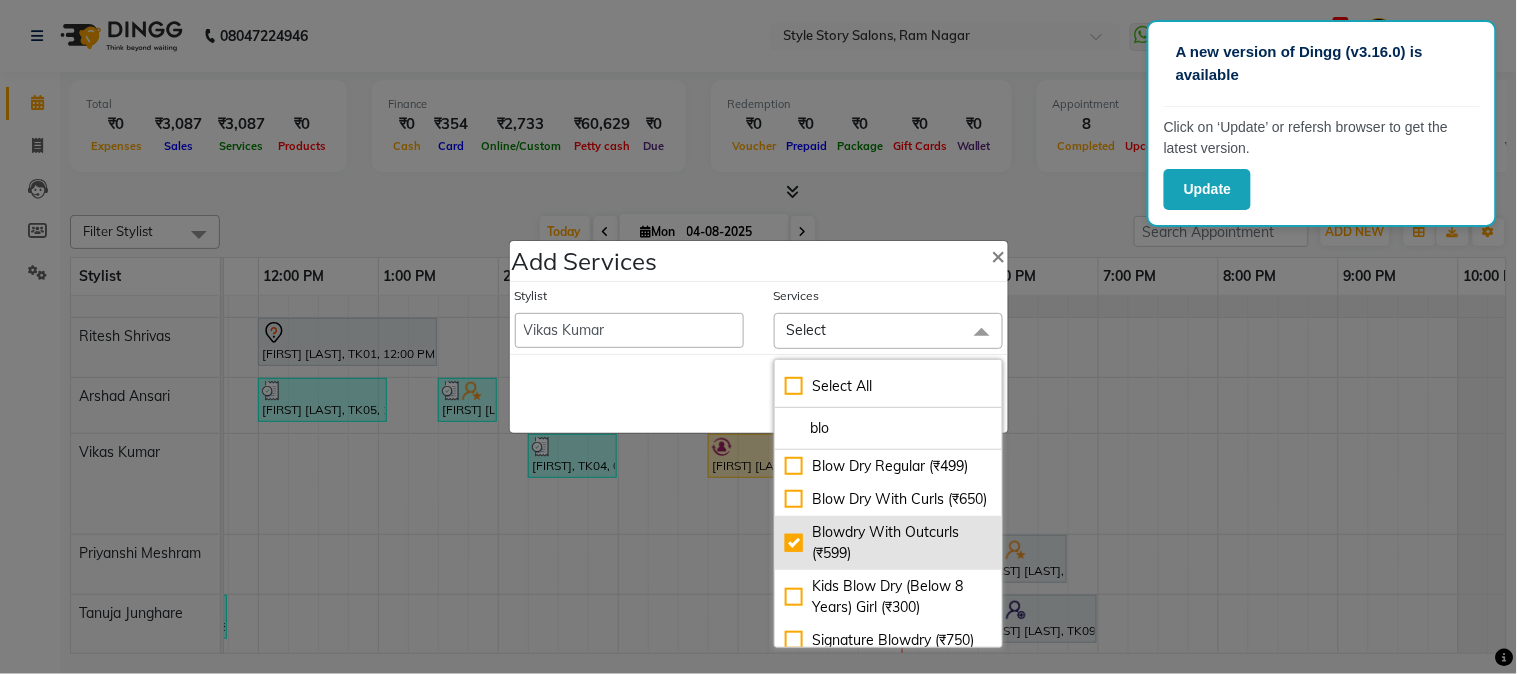 checkbox on "true" 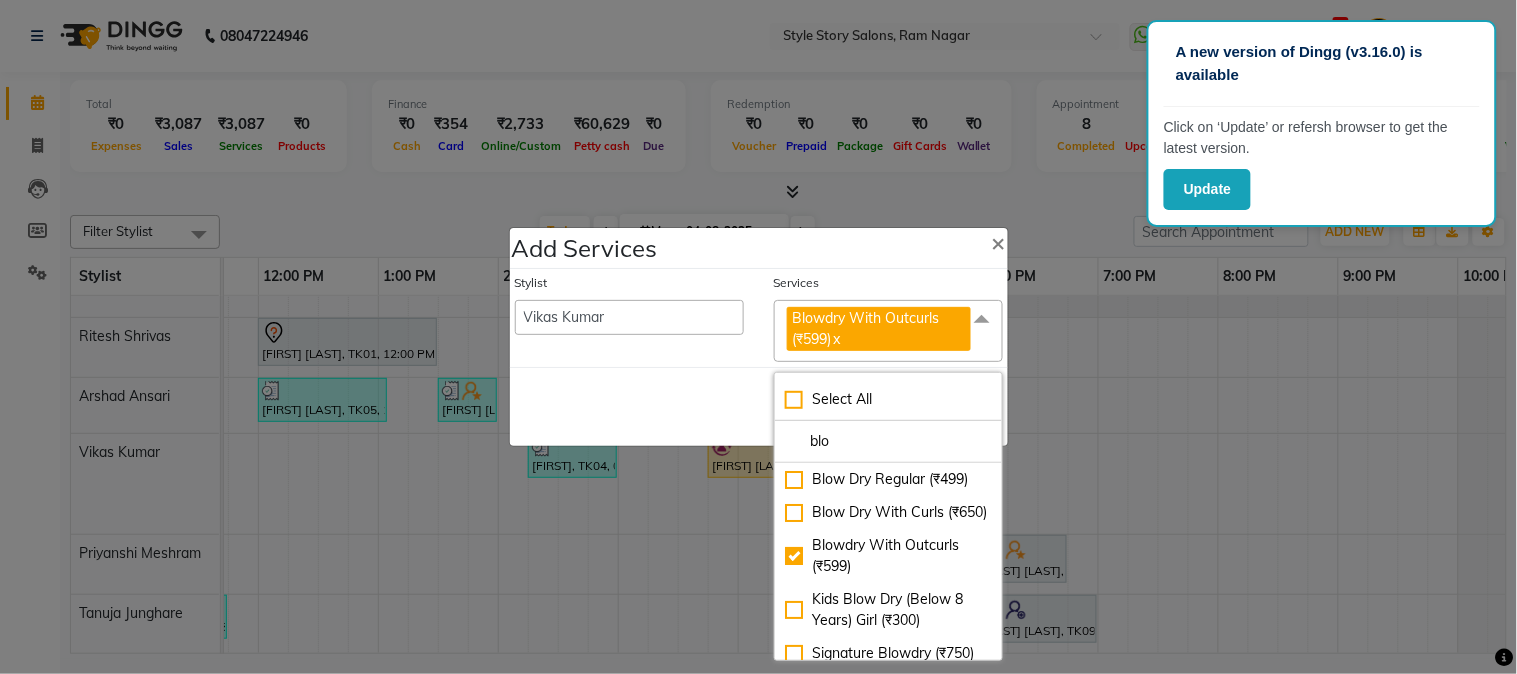 click on "Save   Cancel" 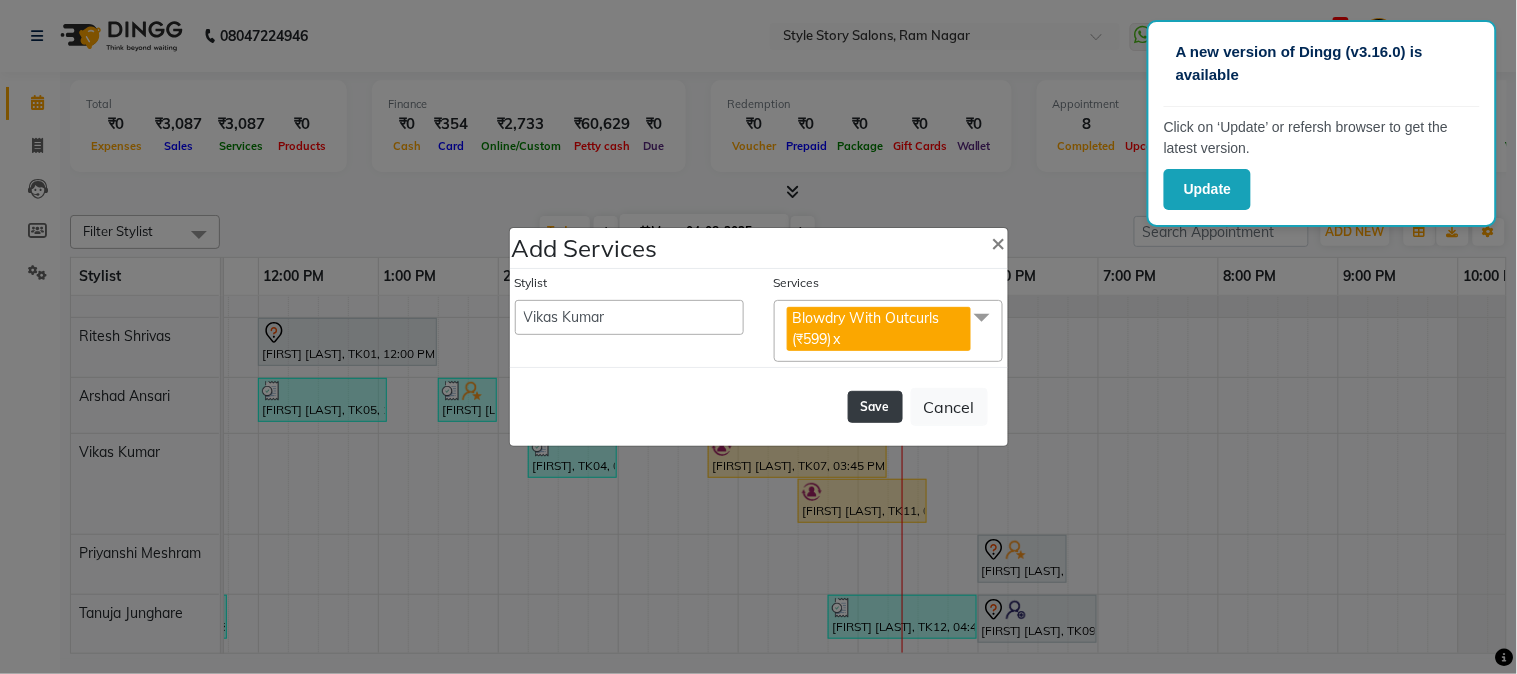 click on "Save" 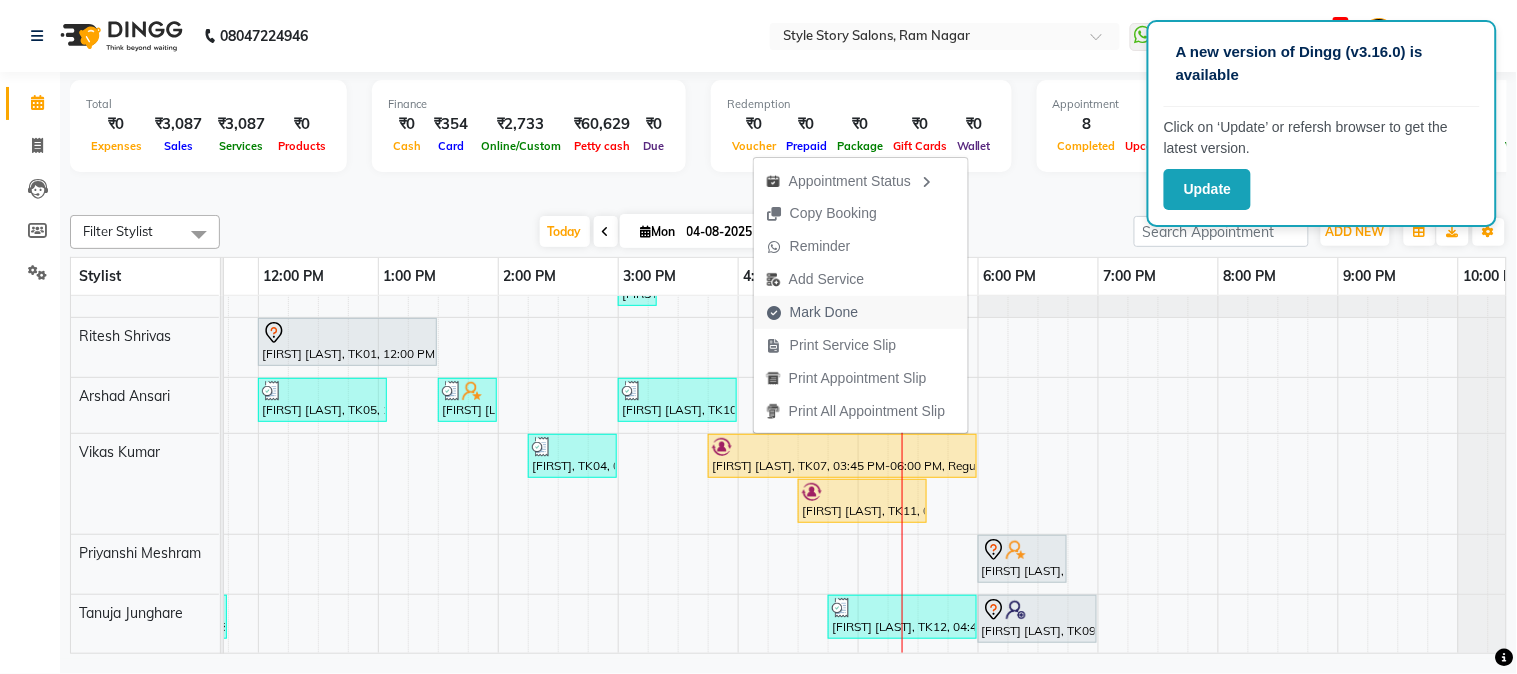 click on "Mark Done" at bounding box center (861, 312) 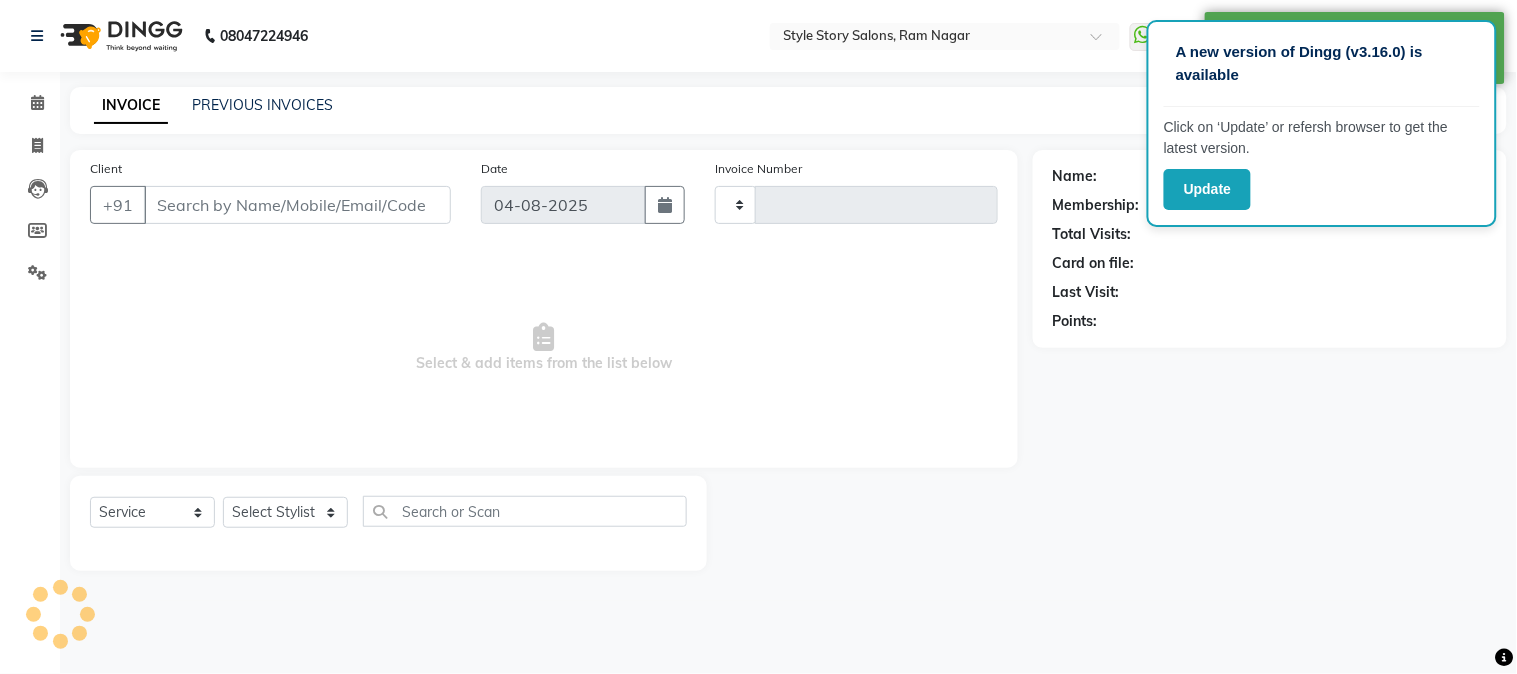 type on "1250" 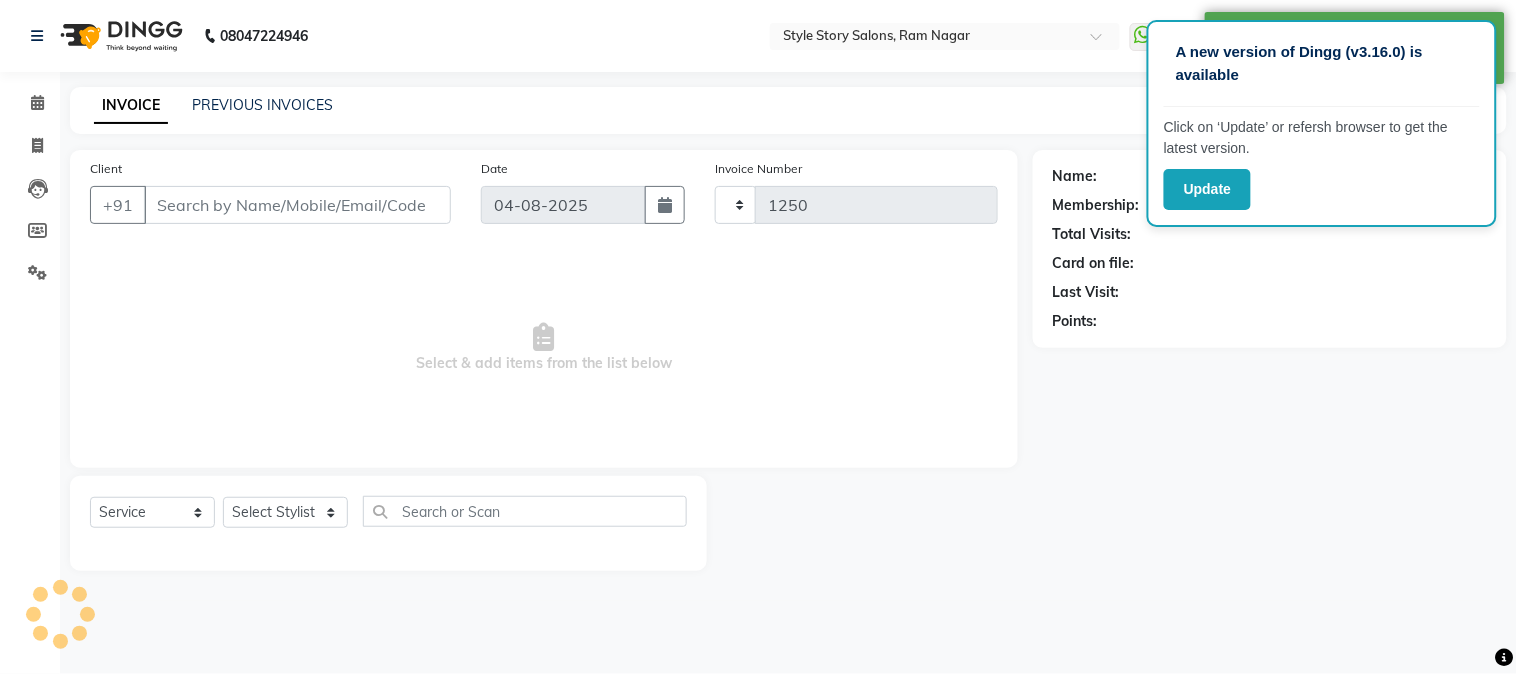 select on "6249" 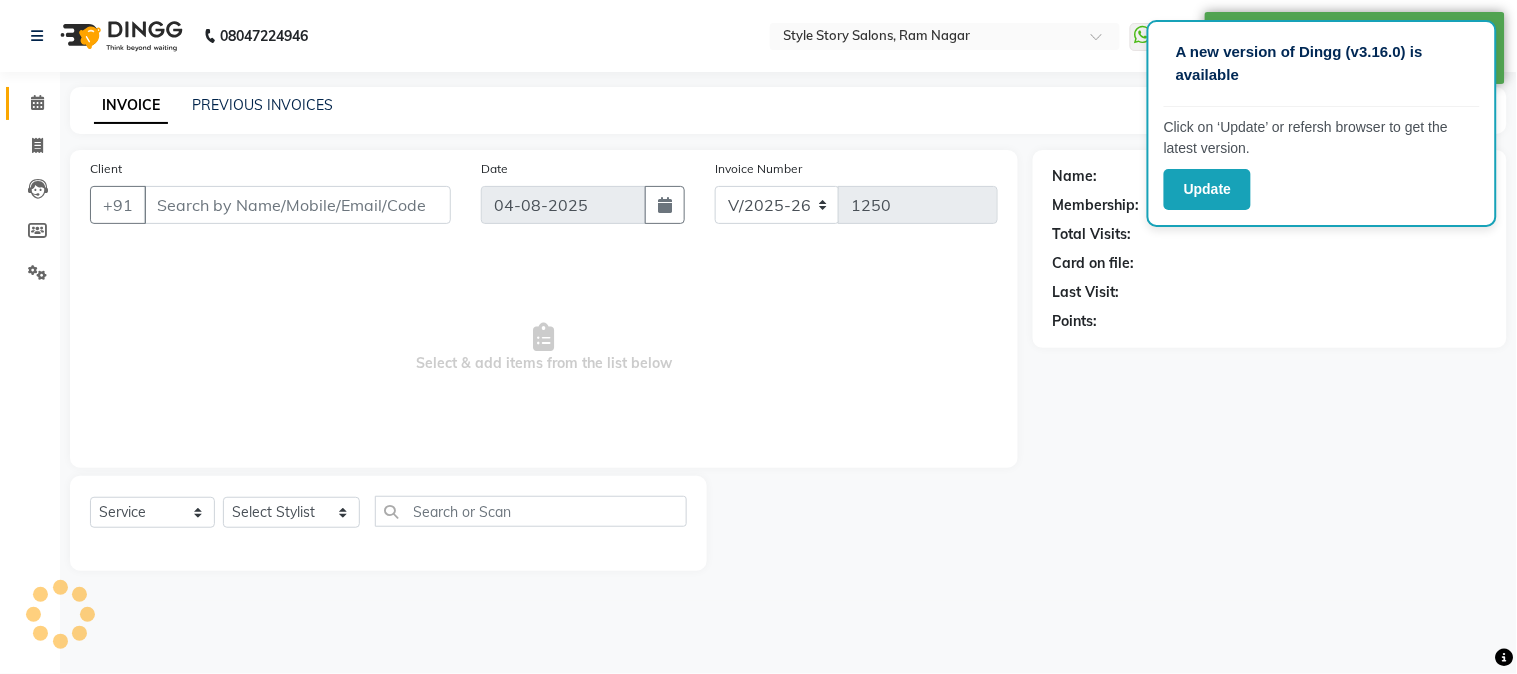 type on "[PHONE]" 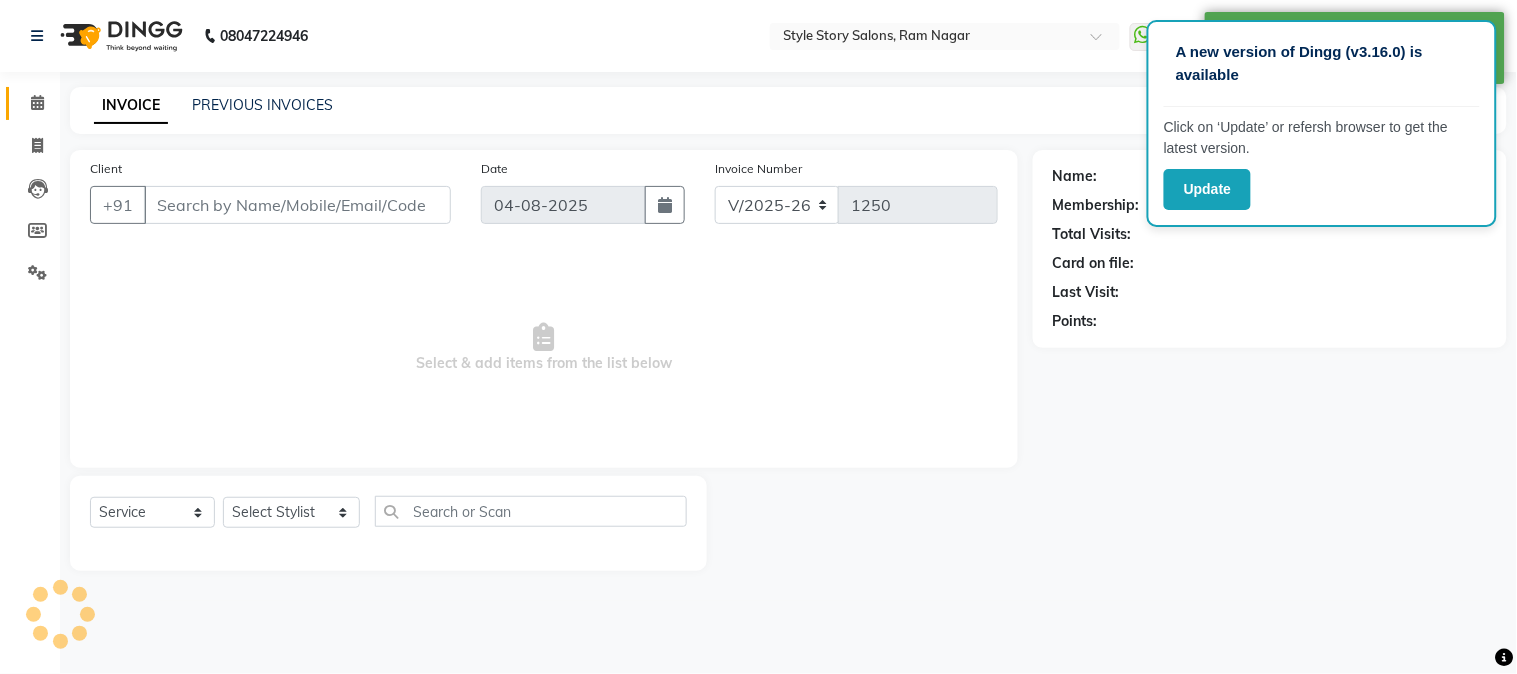 select on "62114" 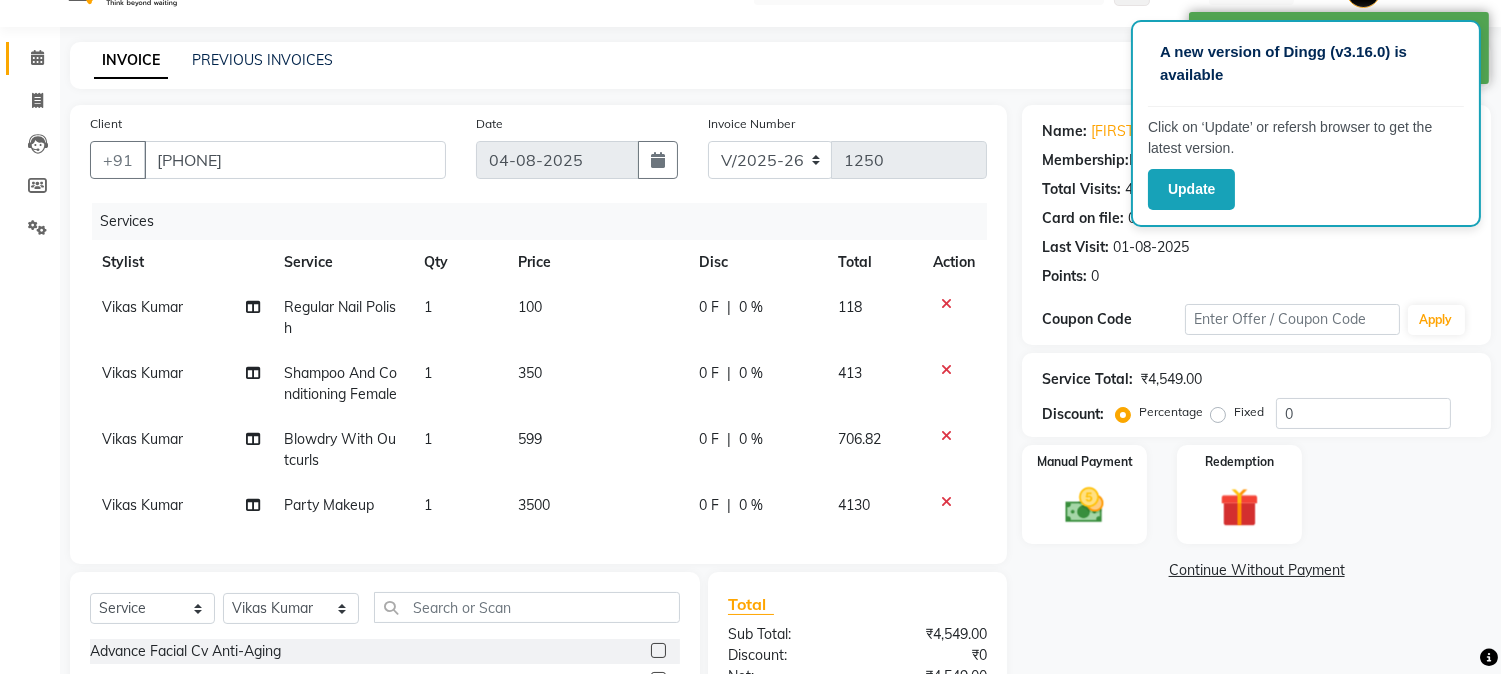 scroll, scrollTop: 0, scrollLeft: 0, axis: both 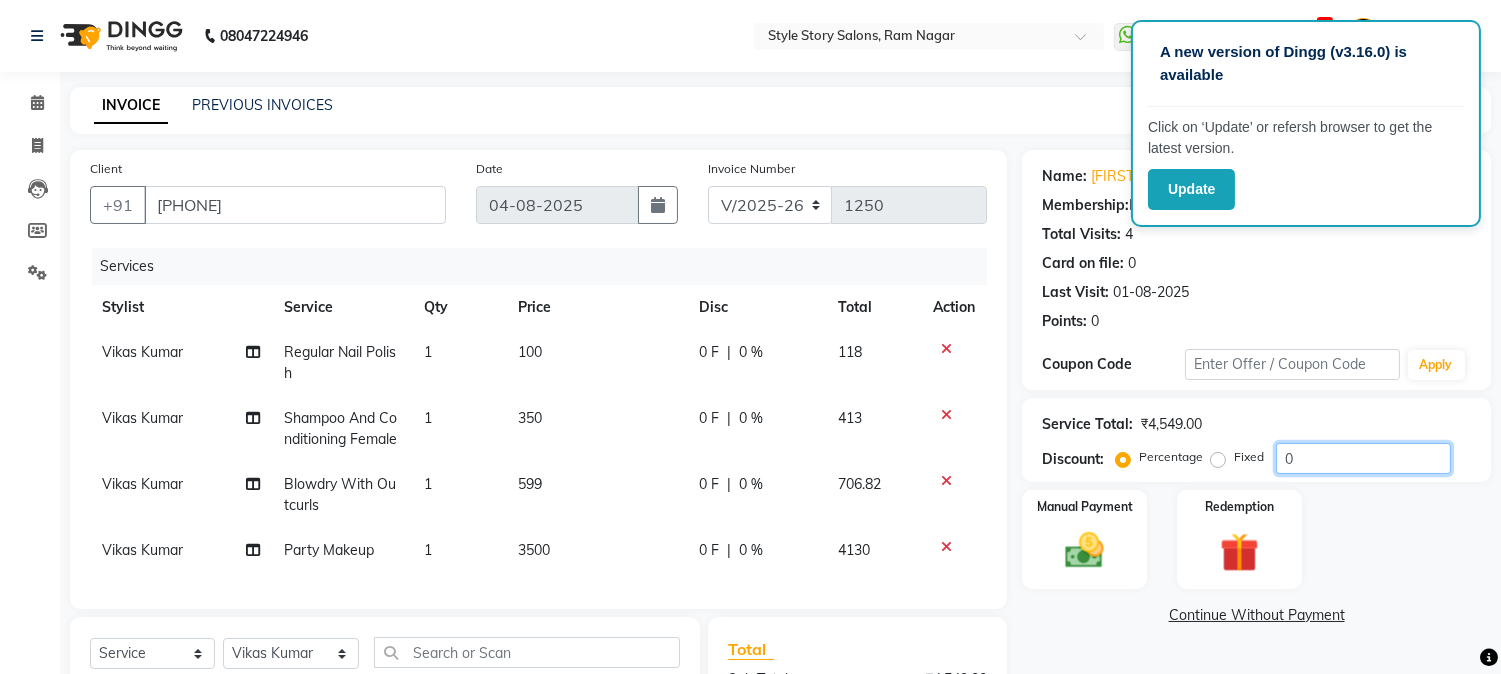 drag, startPoint x: 1301, startPoint y: 457, endPoint x: 1298, endPoint y: 472, distance: 15.297058 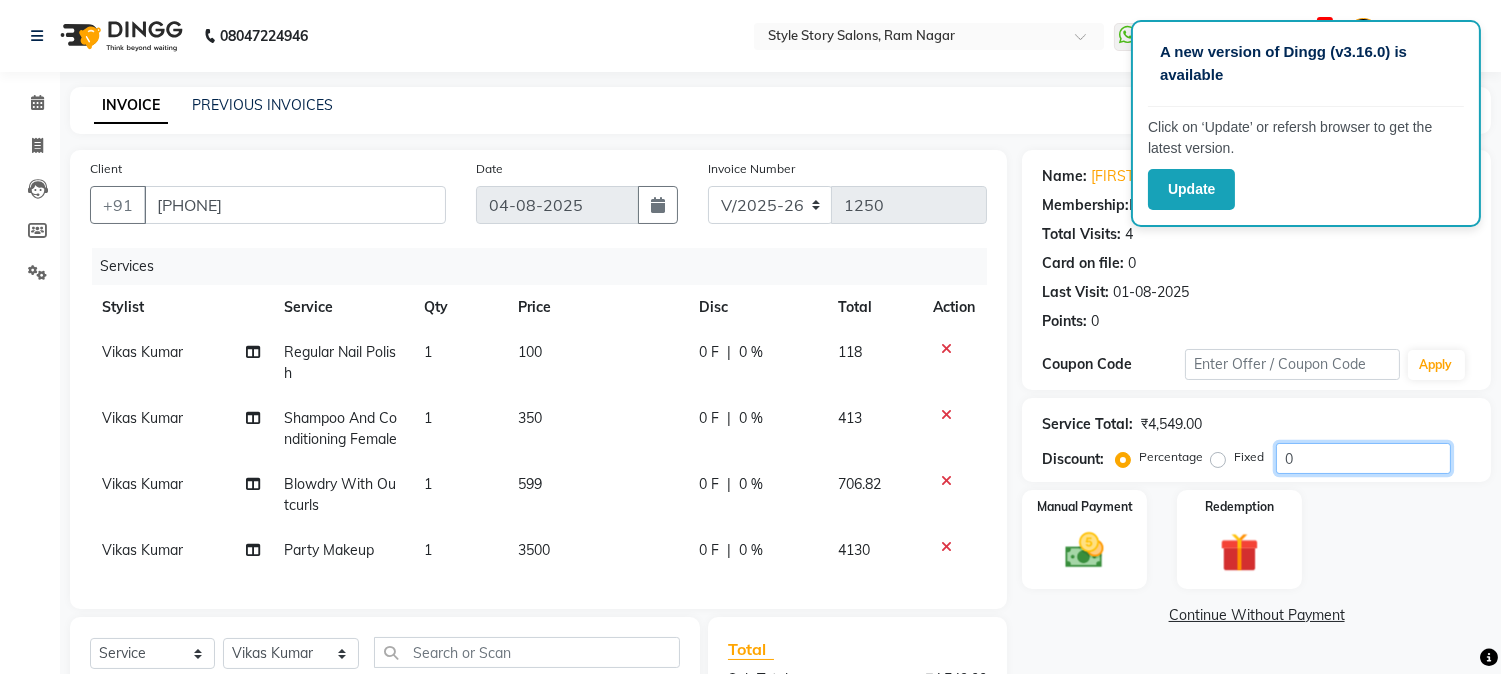 click on "0" 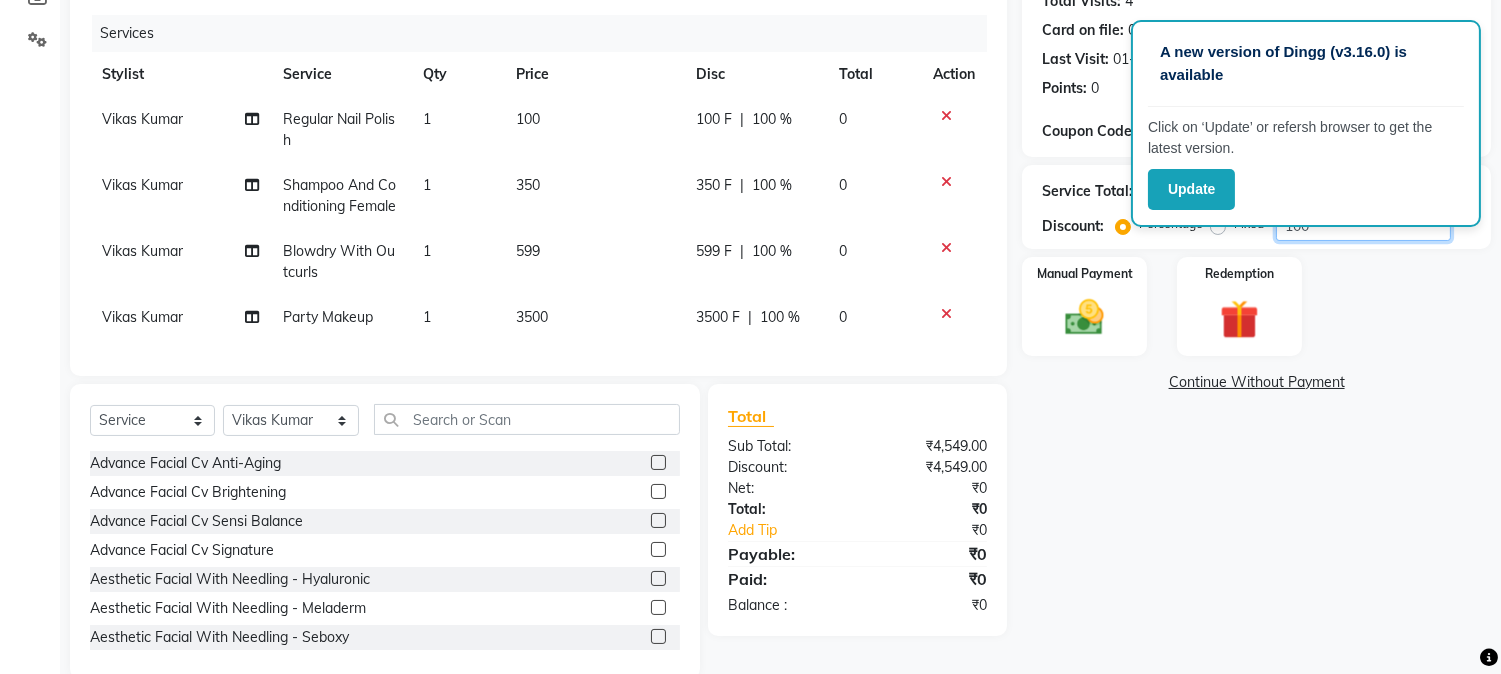 scroll, scrollTop: 284, scrollLeft: 0, axis: vertical 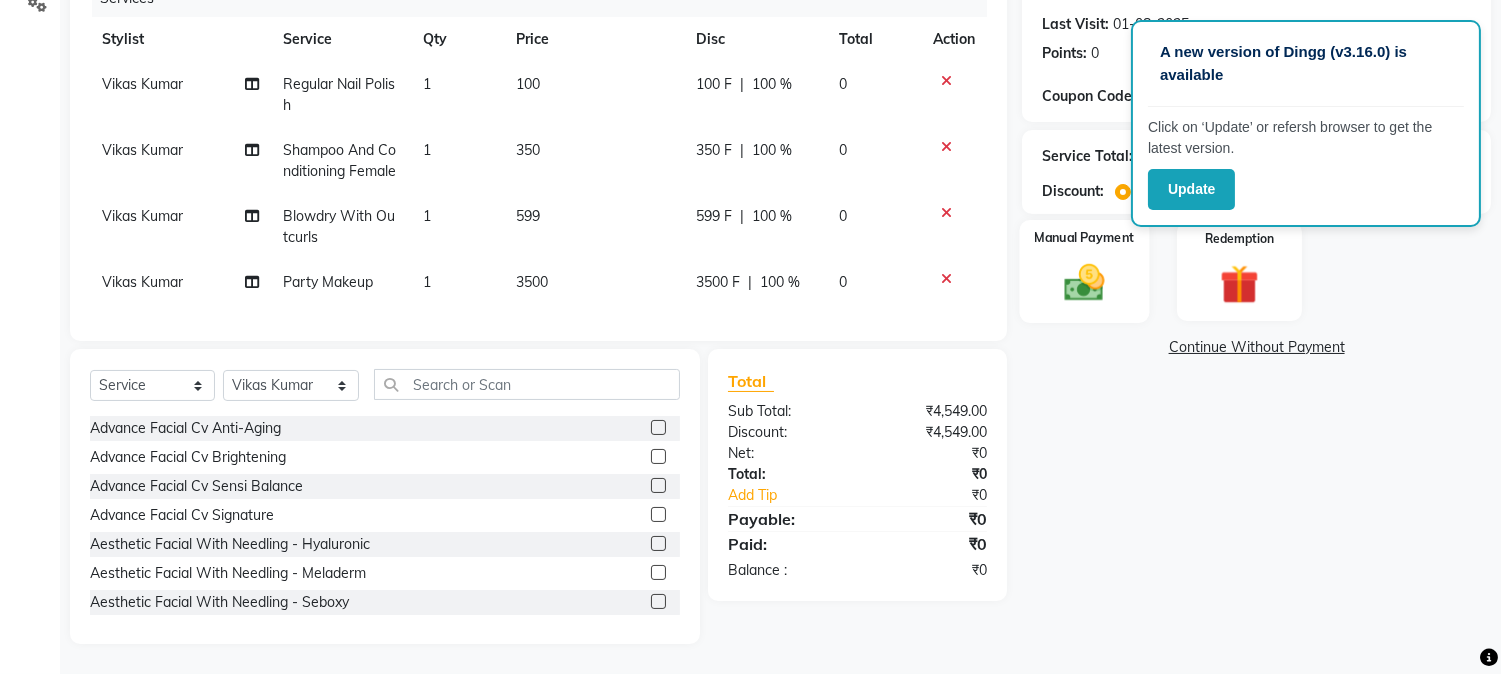 type on "100" 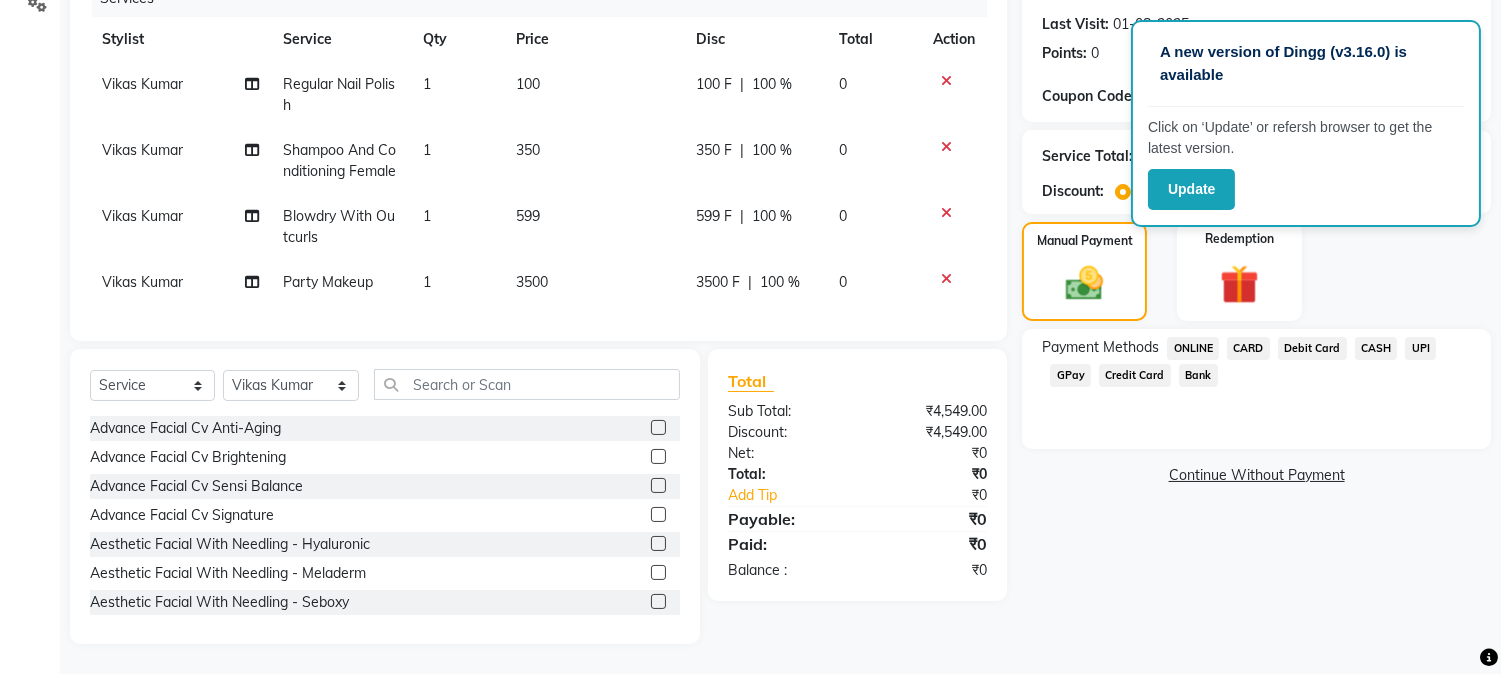 click on "CASH" 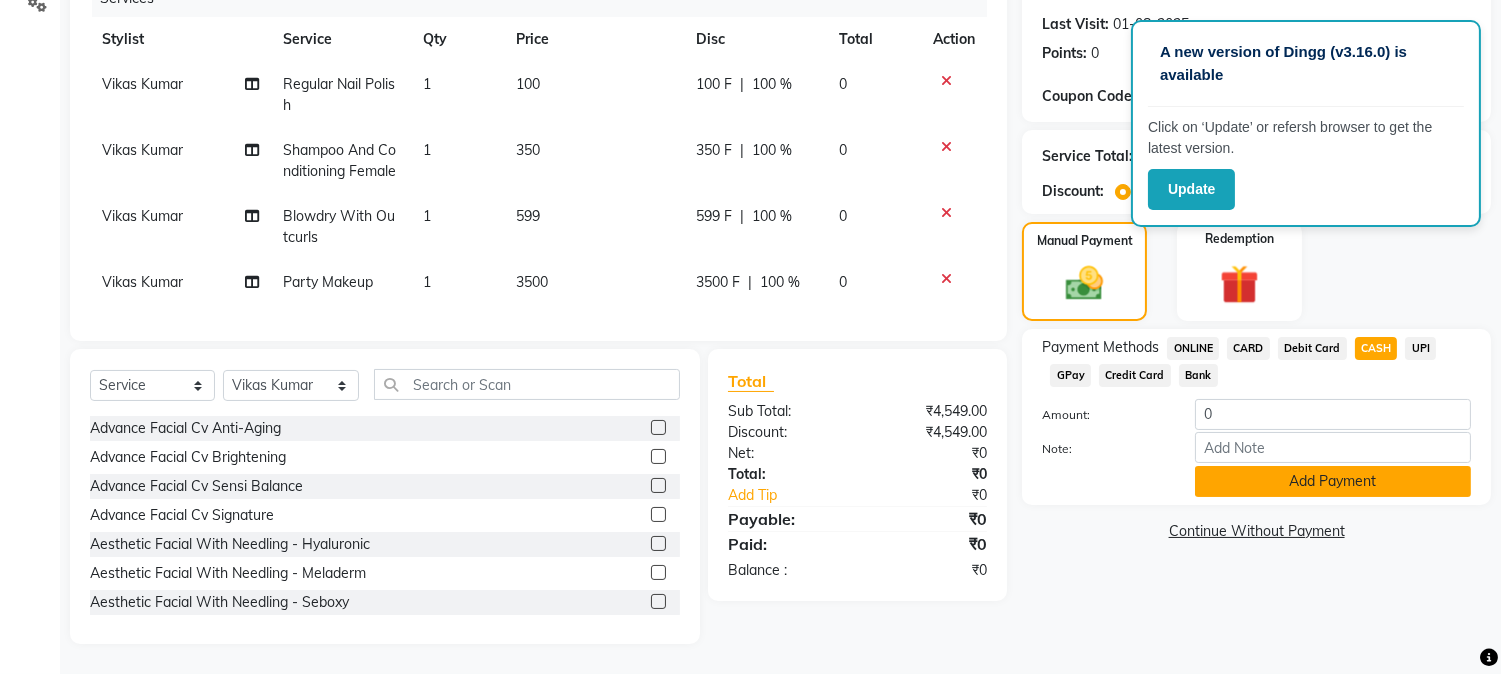click on "Add Payment" 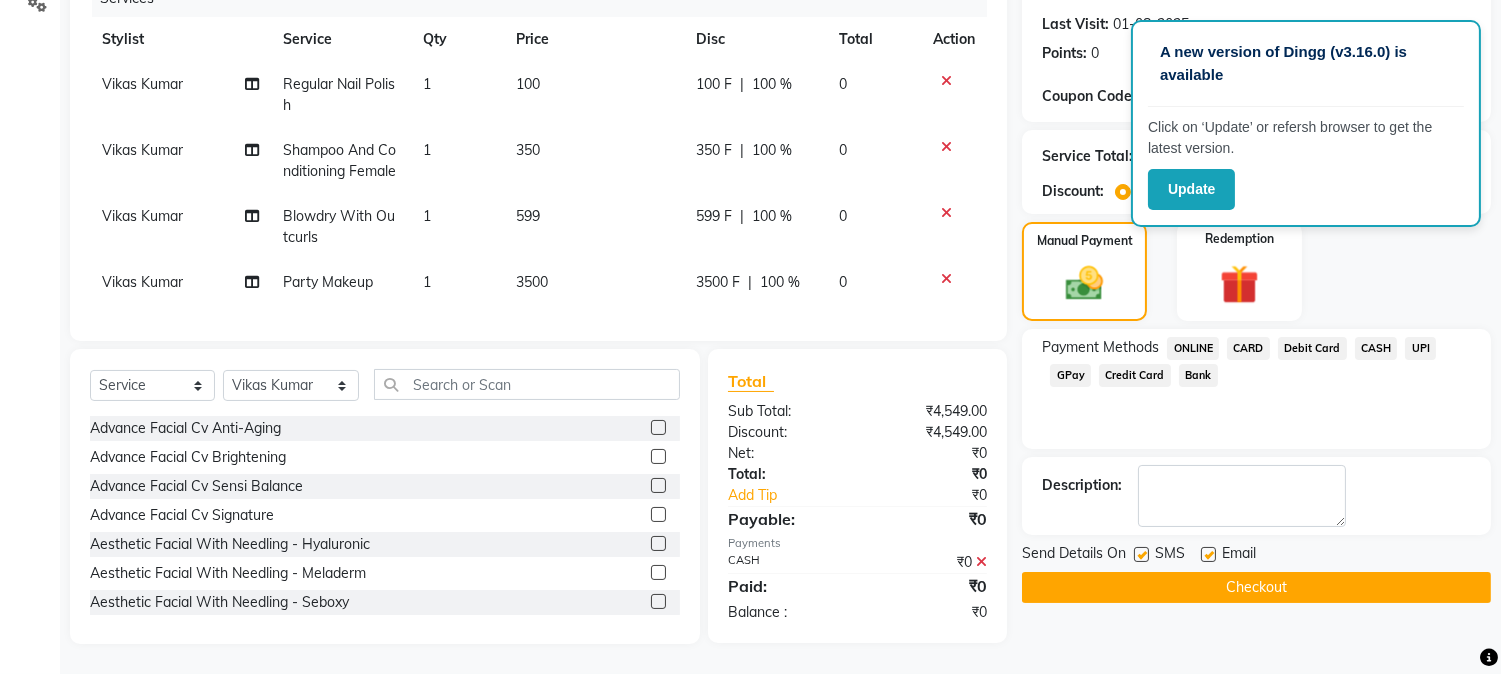 click on "Checkout" 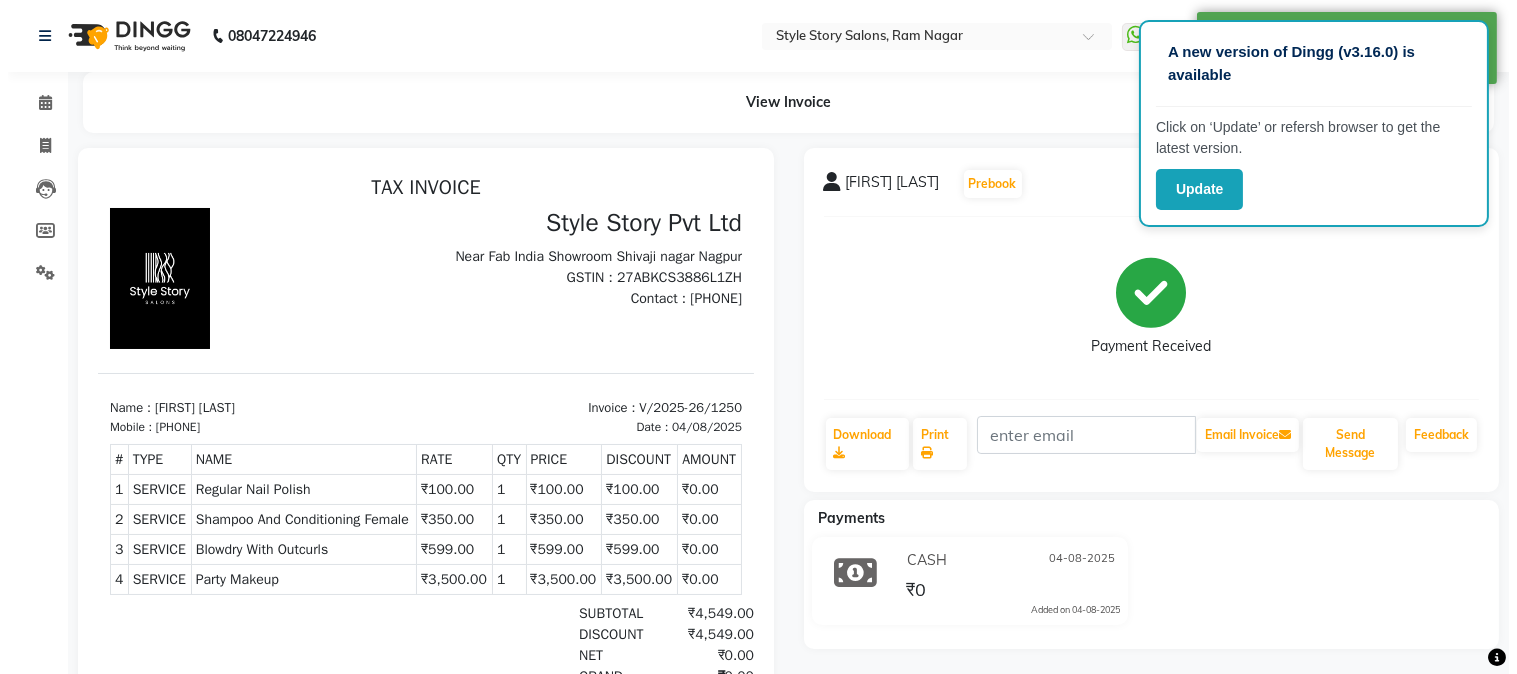 scroll, scrollTop: 0, scrollLeft: 0, axis: both 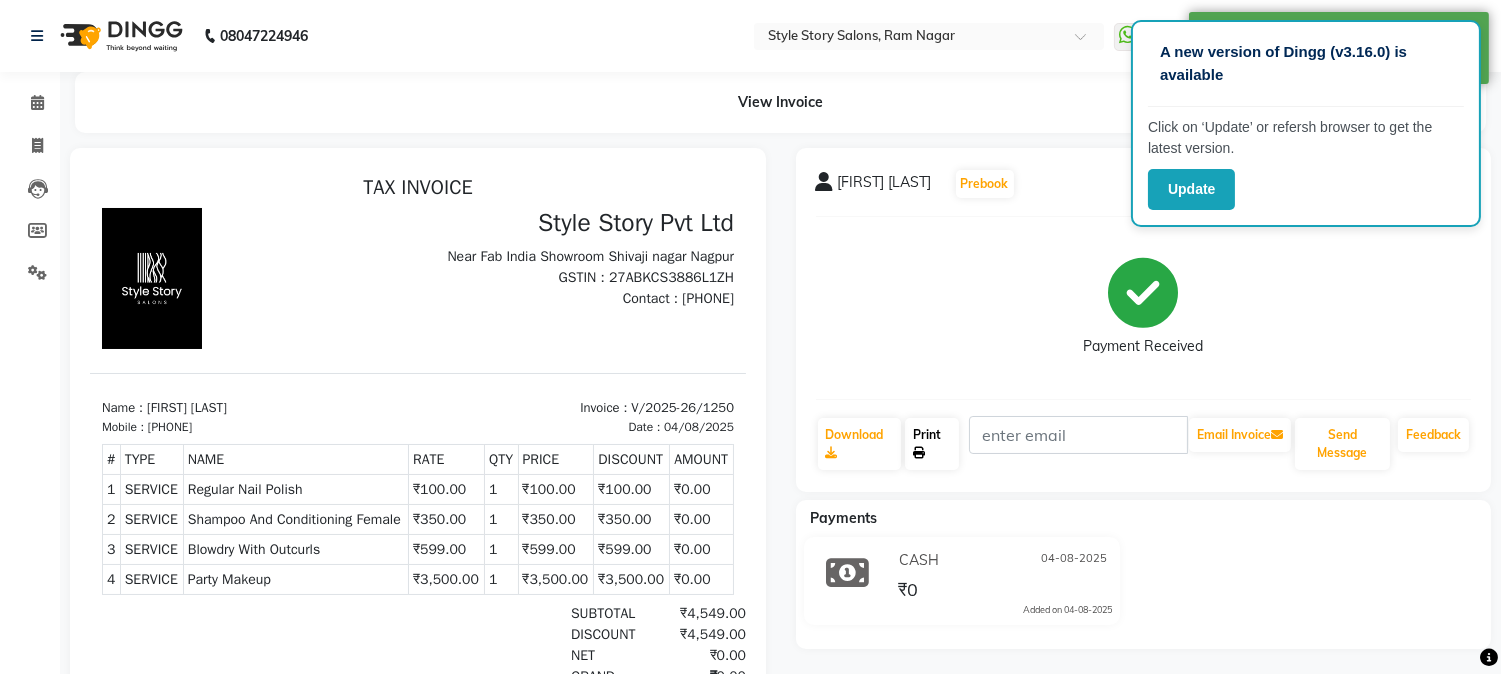 click on "Print" 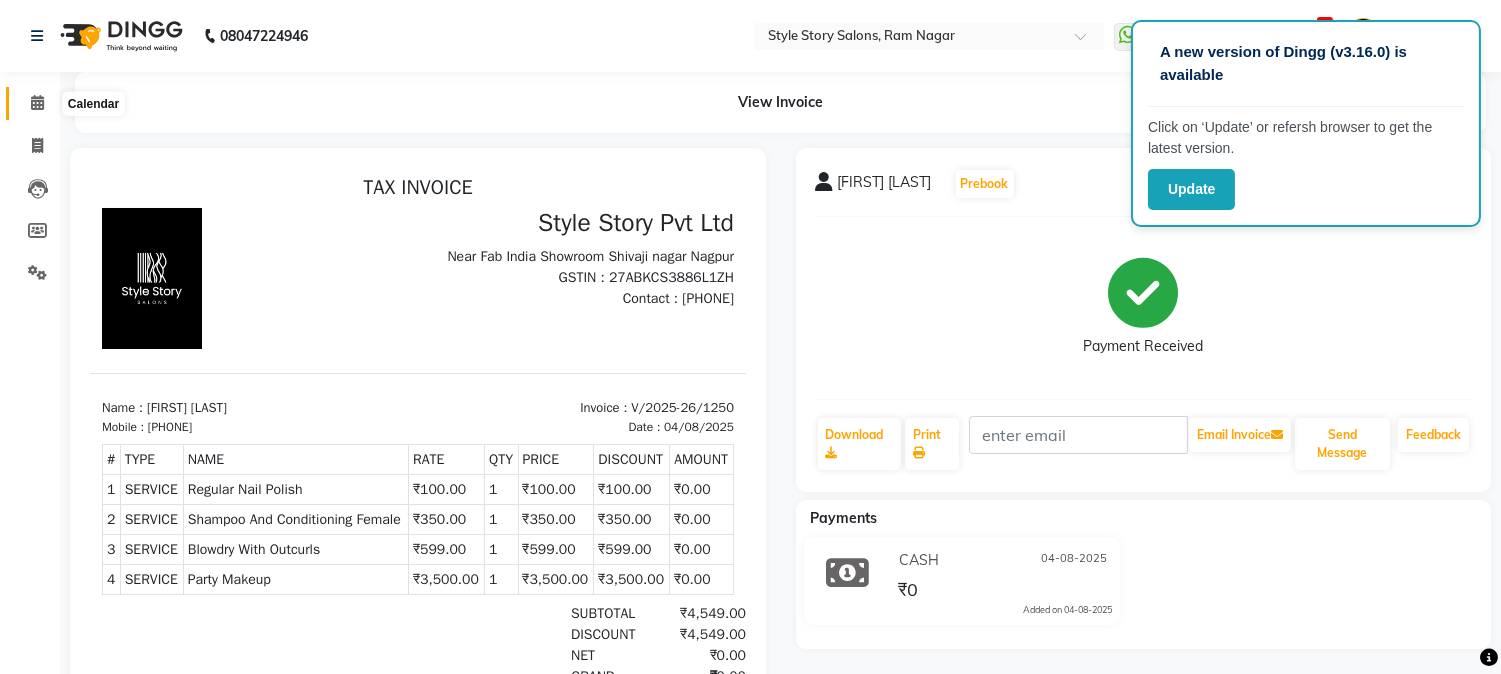 click 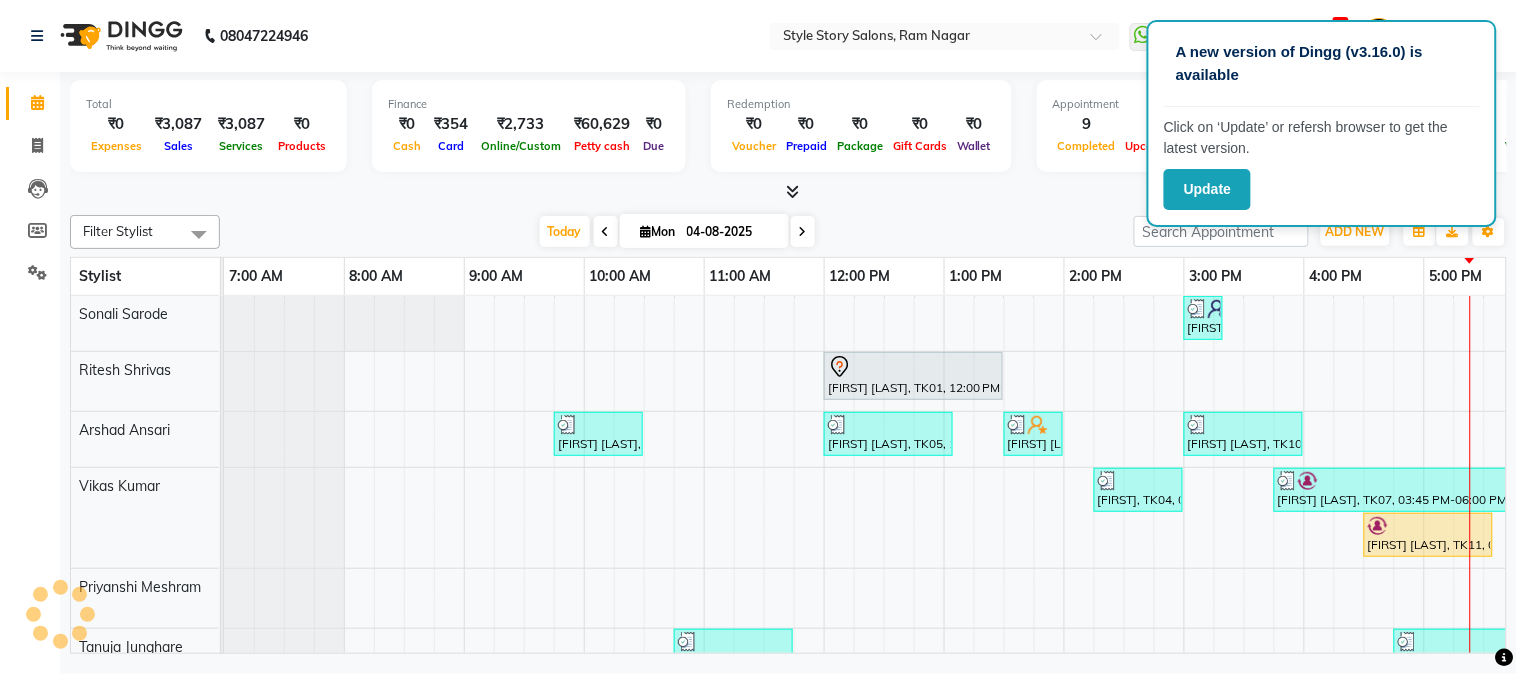 scroll, scrollTop: 0, scrollLeft: 637, axis: horizontal 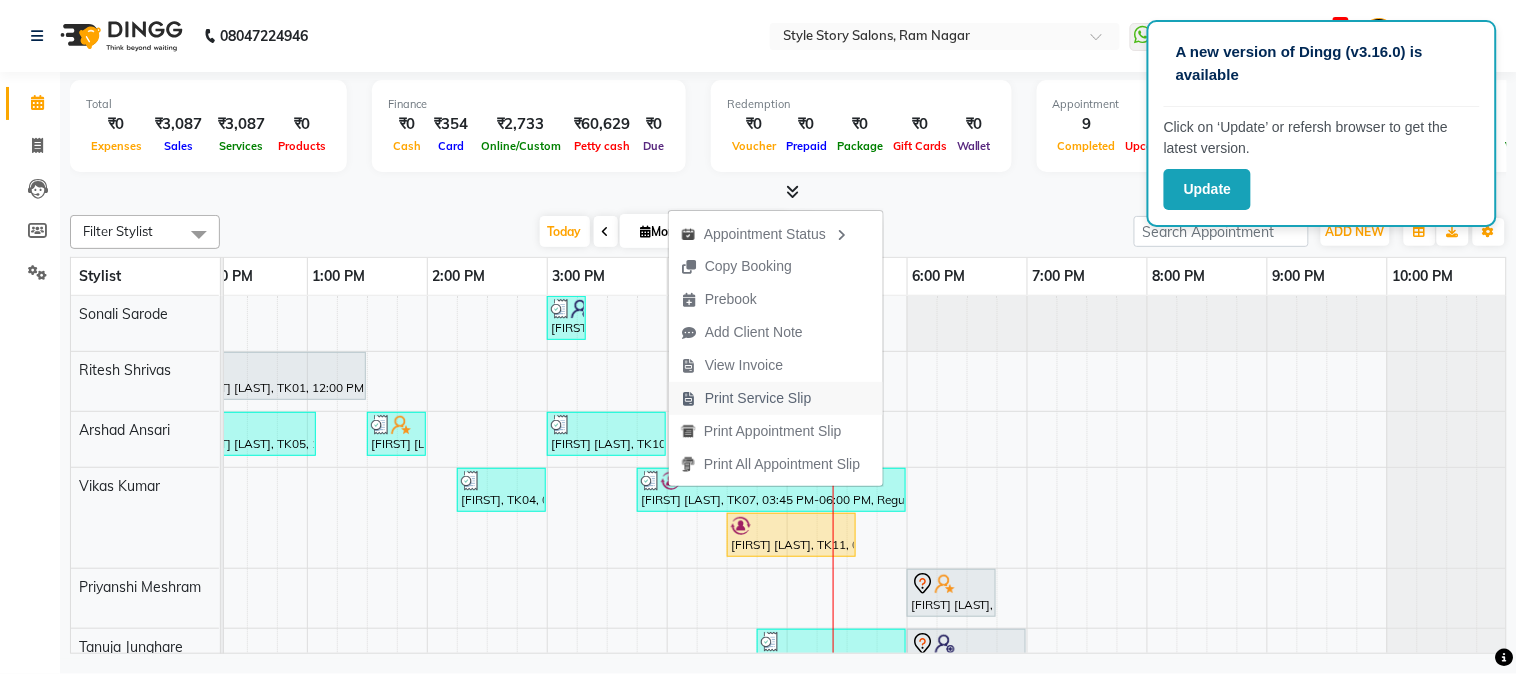 click on "Print Service Slip" at bounding box center [758, 398] 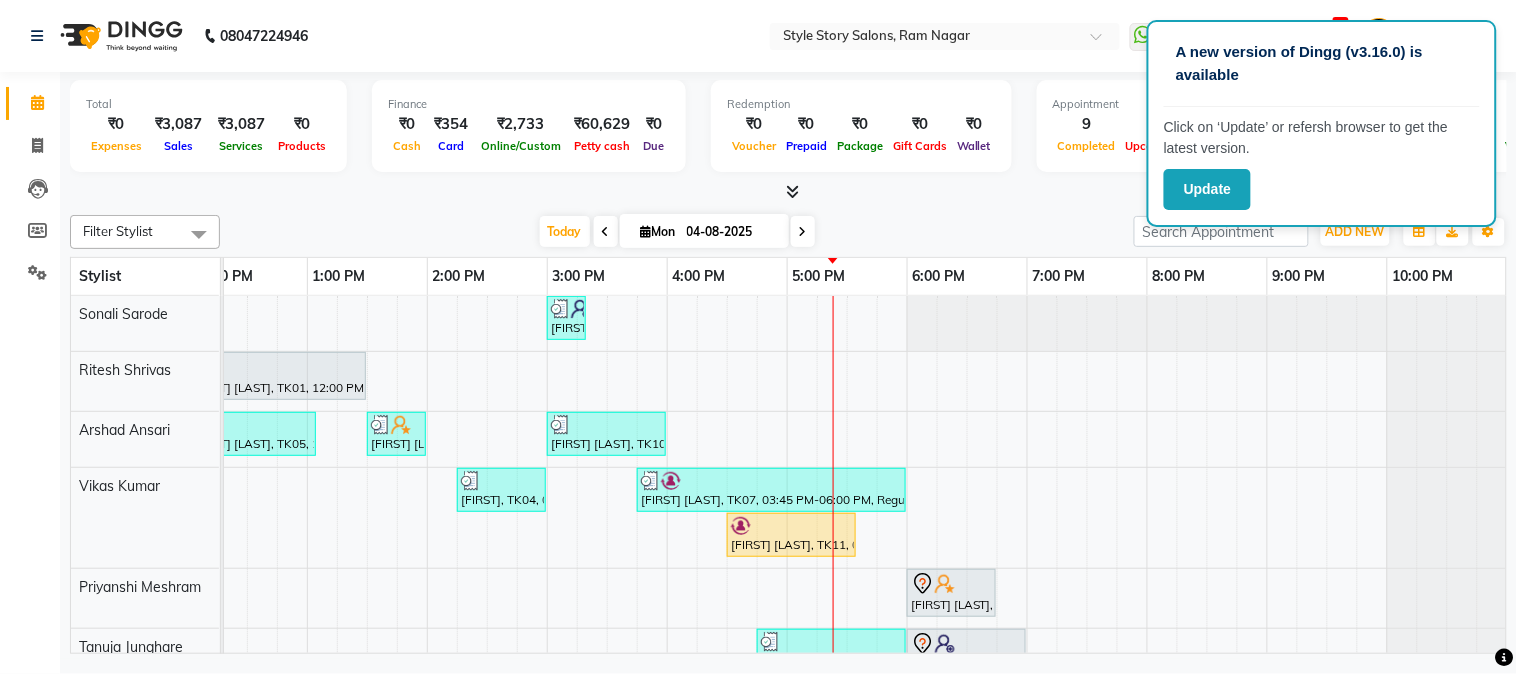 scroll, scrollTop: 51, scrollLeft: 637, axis: both 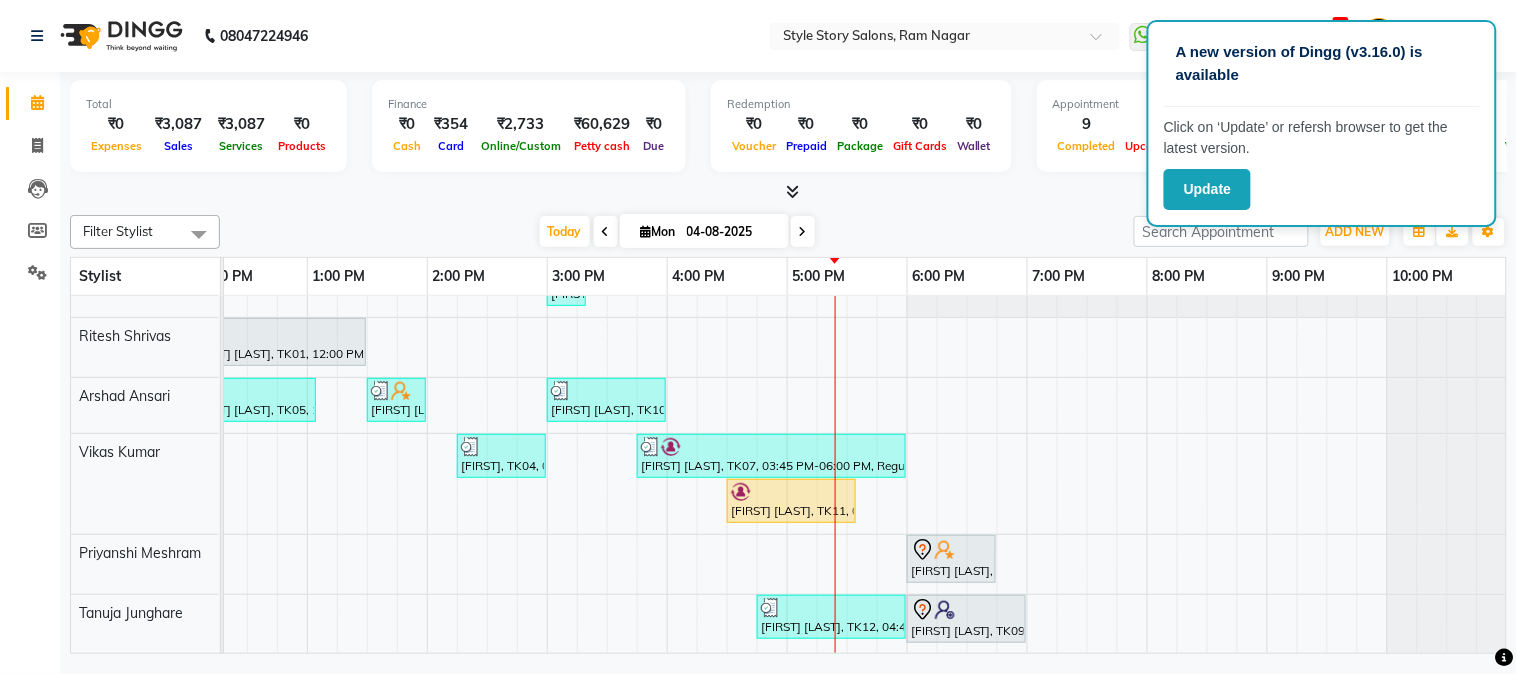 click on "[FIRST] [LAST], TK08, 03:00 PM-03:20 PM, Gel Polish Removal             [FIRST] [LAST], TK01, 12:00 PM-01:30 PM, Touchup Amoniea Free-Female     [FIRST] Sir, TK02, 09:45 AM-10:30 AM, Hair Cut - Master - Male     [FIRST] M, TK05, 12:00 PM-01:05 PM, Hair Cut - Master - Male,Beard Styling (₹199)     [FIRST] [LAST], TK06, 01:30 PM-02:00 PM, Shampoo And Conditioning Female     [FIRST] [LAST], TK10, 03:00 PM-04:00 PM, Kids Hair Cut Boy,Kids Hair Cut Boy (₹150)     [FIRST], TK04, 02:15 PM-03:00 PM, Hair Cut - Expert - Female     [FIRST] [LAST], TK07, 03:45 PM-06:00 PM, Regular Nail Polish (₹100),Shampoo And Conditioning Female (₹350),Party Makeup (₹3500),Blowdry With Outcurls (₹599)     [FIRST] [LAST], TK11, 04:30 PM-05:35 PM, Hair Cut - Expert - Male,Beard Styling (₹199)             [FIRST] [LAST], TK13, 06:00 PM-06:45 PM, Classic Manicure     [FIRST] [LAST], TK03, 10:45 AM-11:45 AM, Fruity Pedicure                 [FIRST] [LAST], TK09, 06:00 PM-07:00 PM, Advance Facial Cv Sensi Balance" at bounding box center [547, 458] 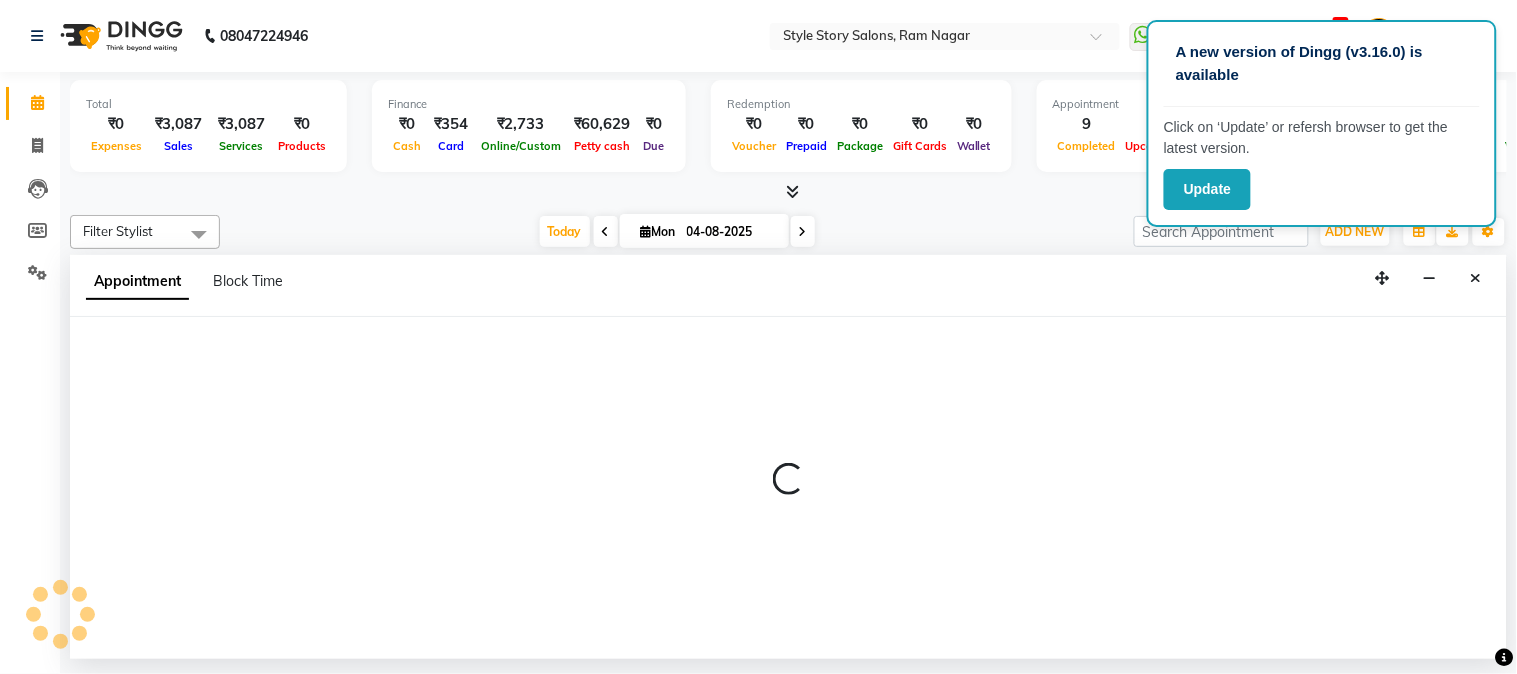 select on "66234" 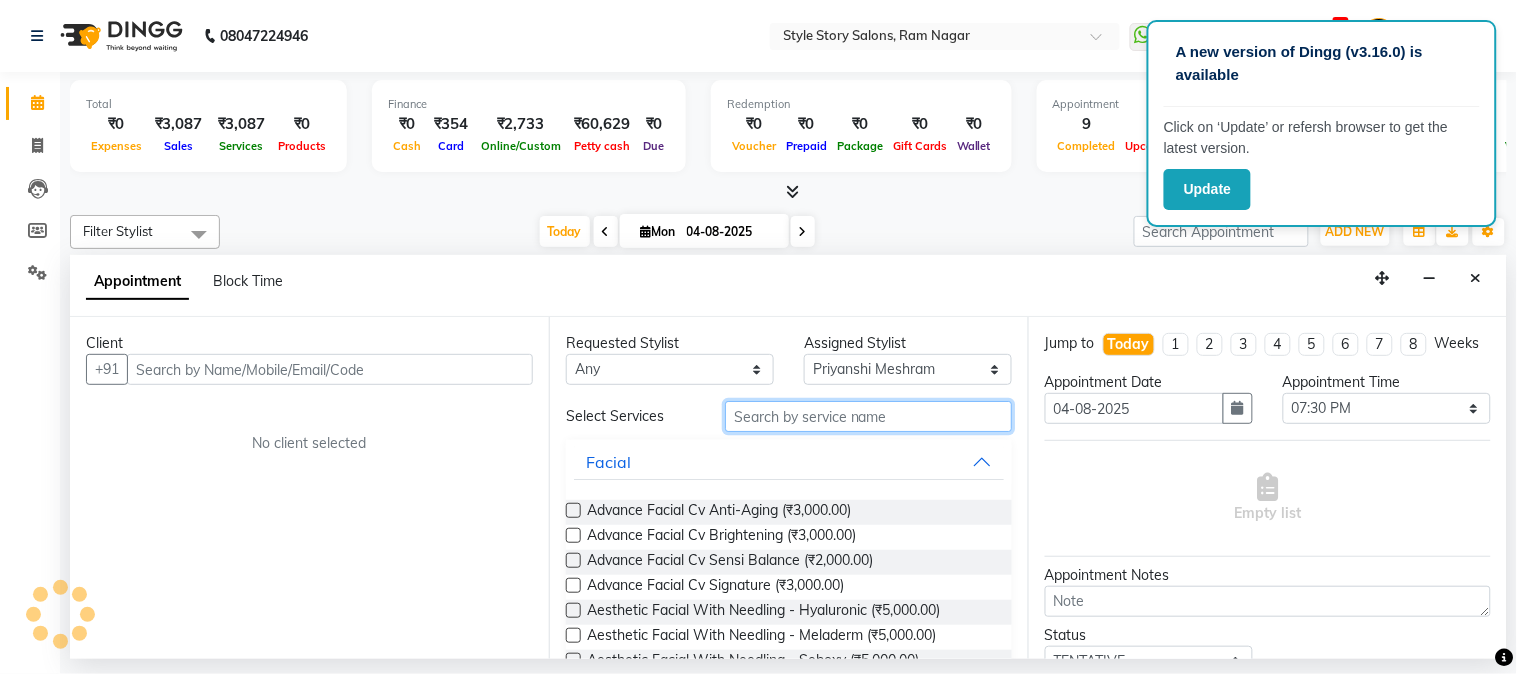 click at bounding box center [868, 416] 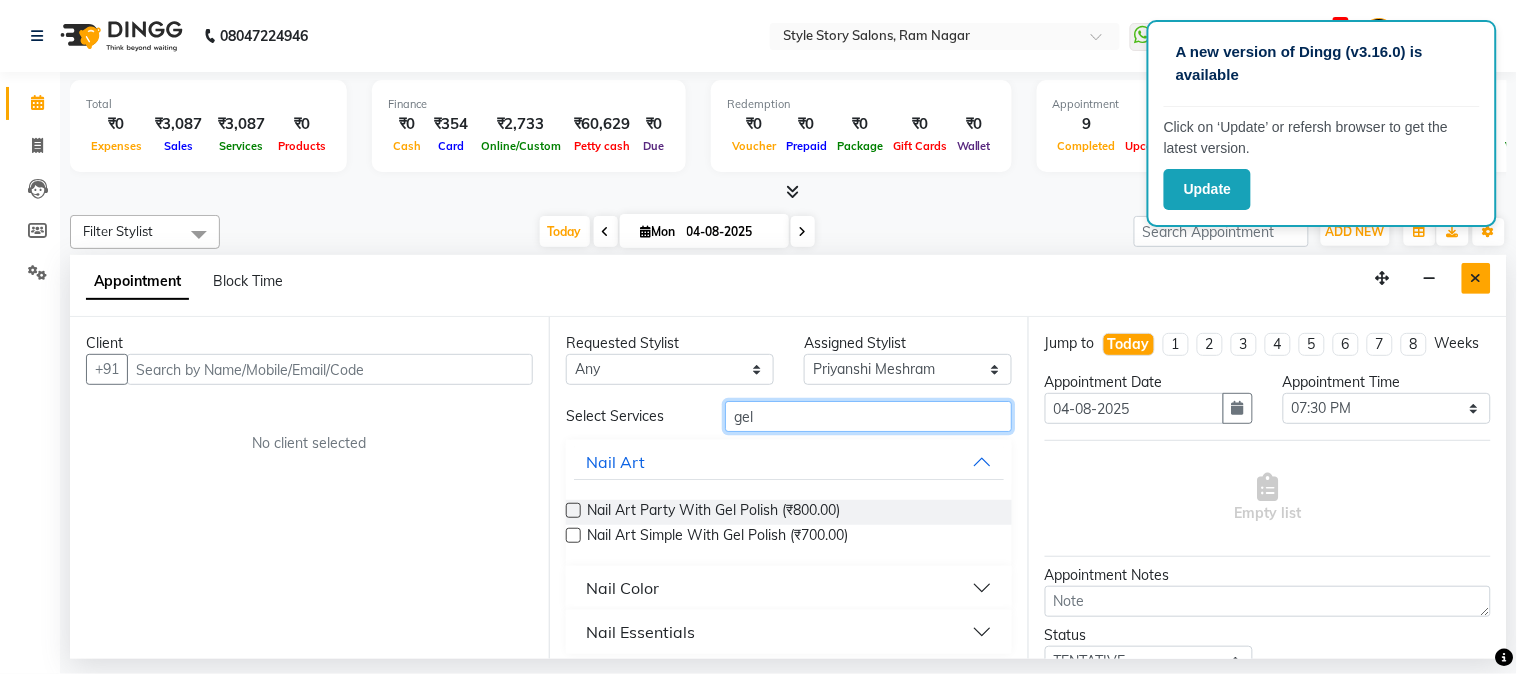 type on "gel" 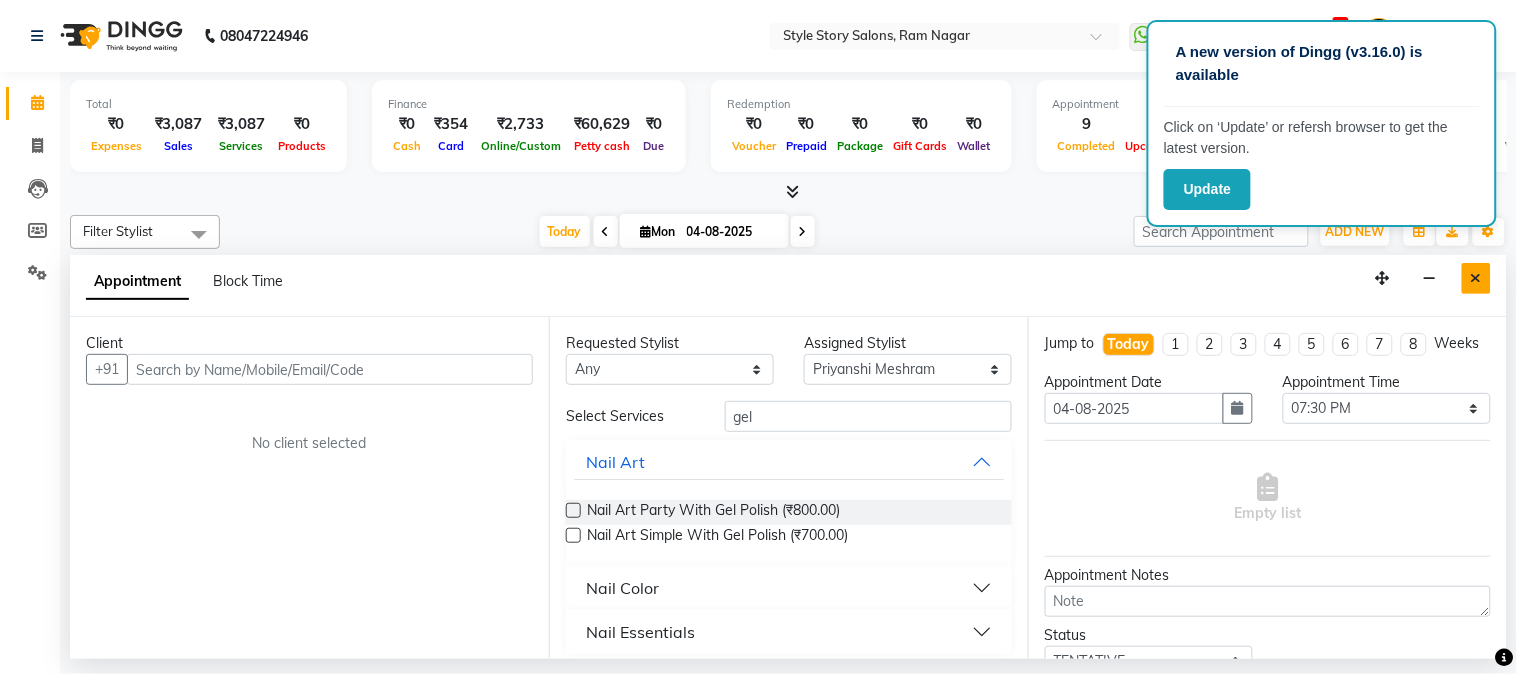 click at bounding box center (1476, 278) 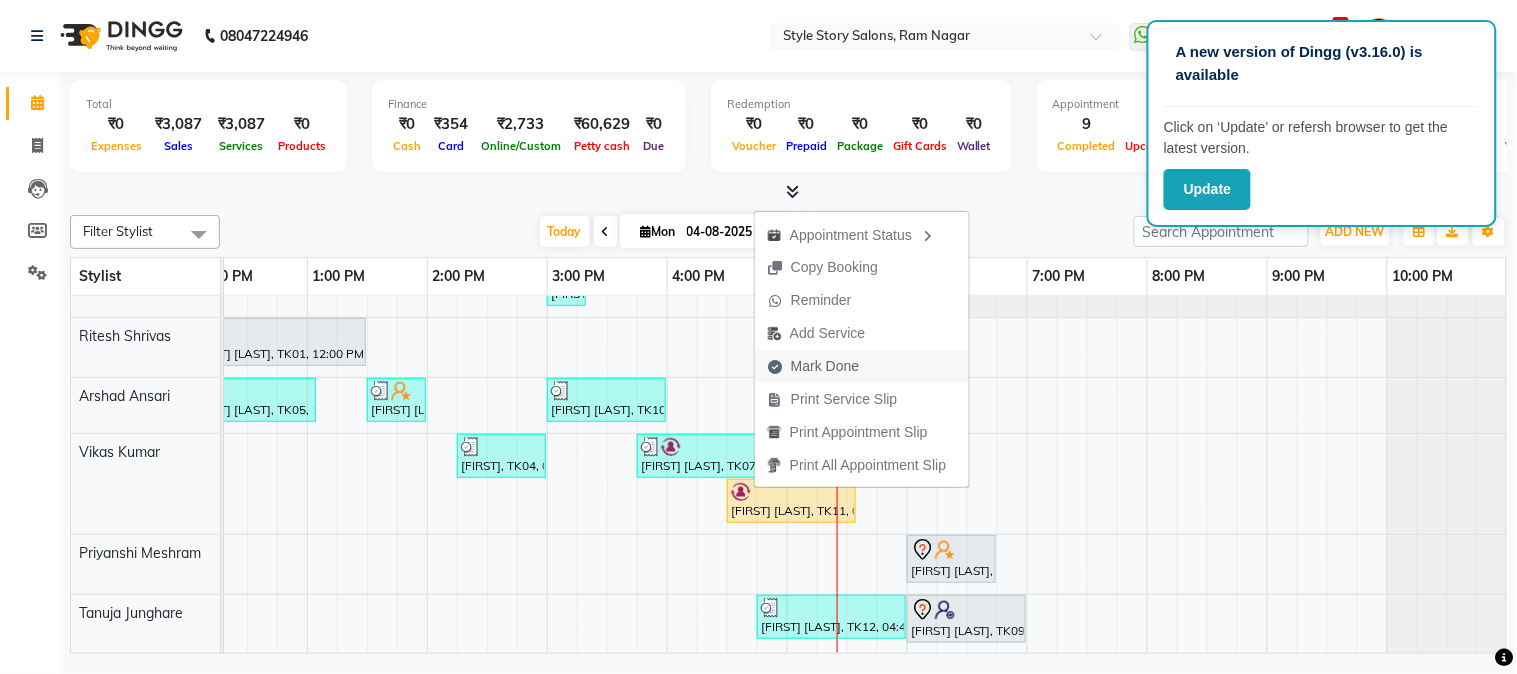 click on "Mark Done" at bounding box center [825, 366] 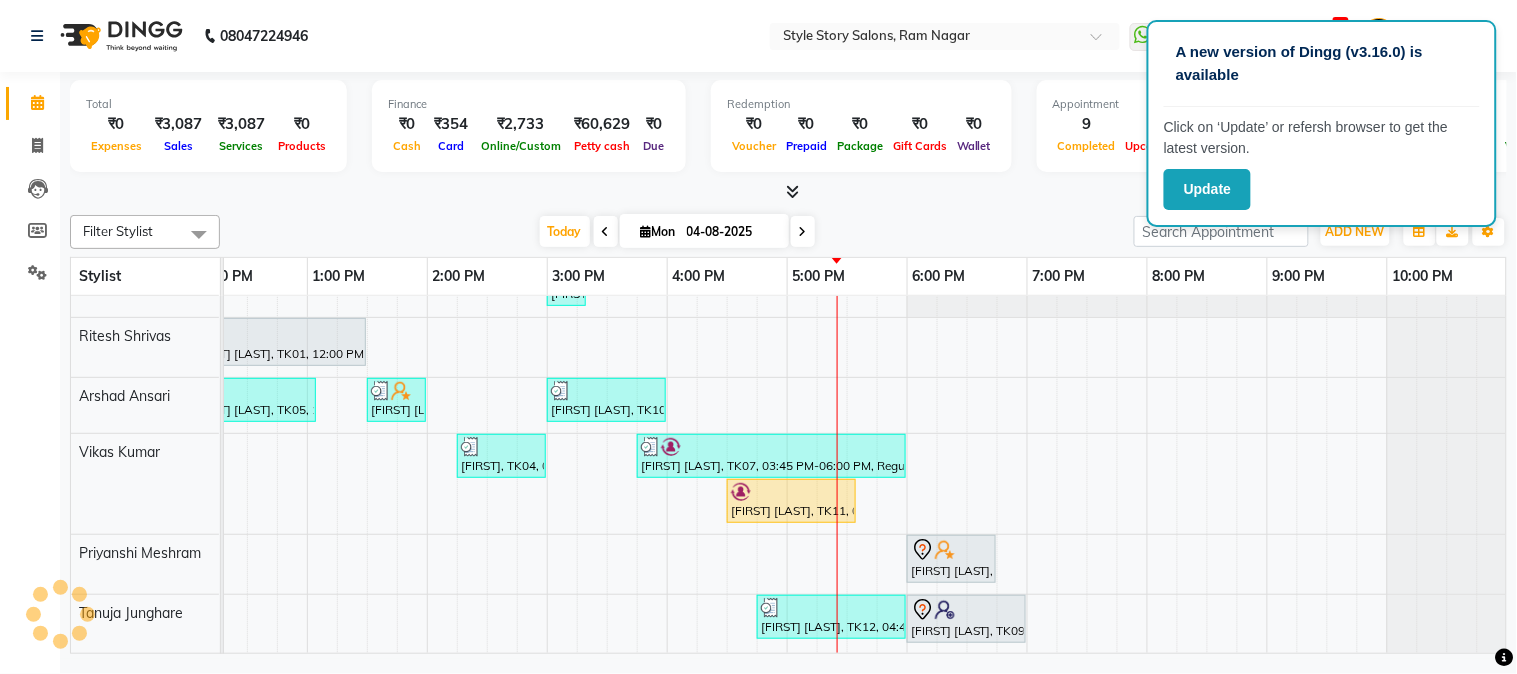 select on "service" 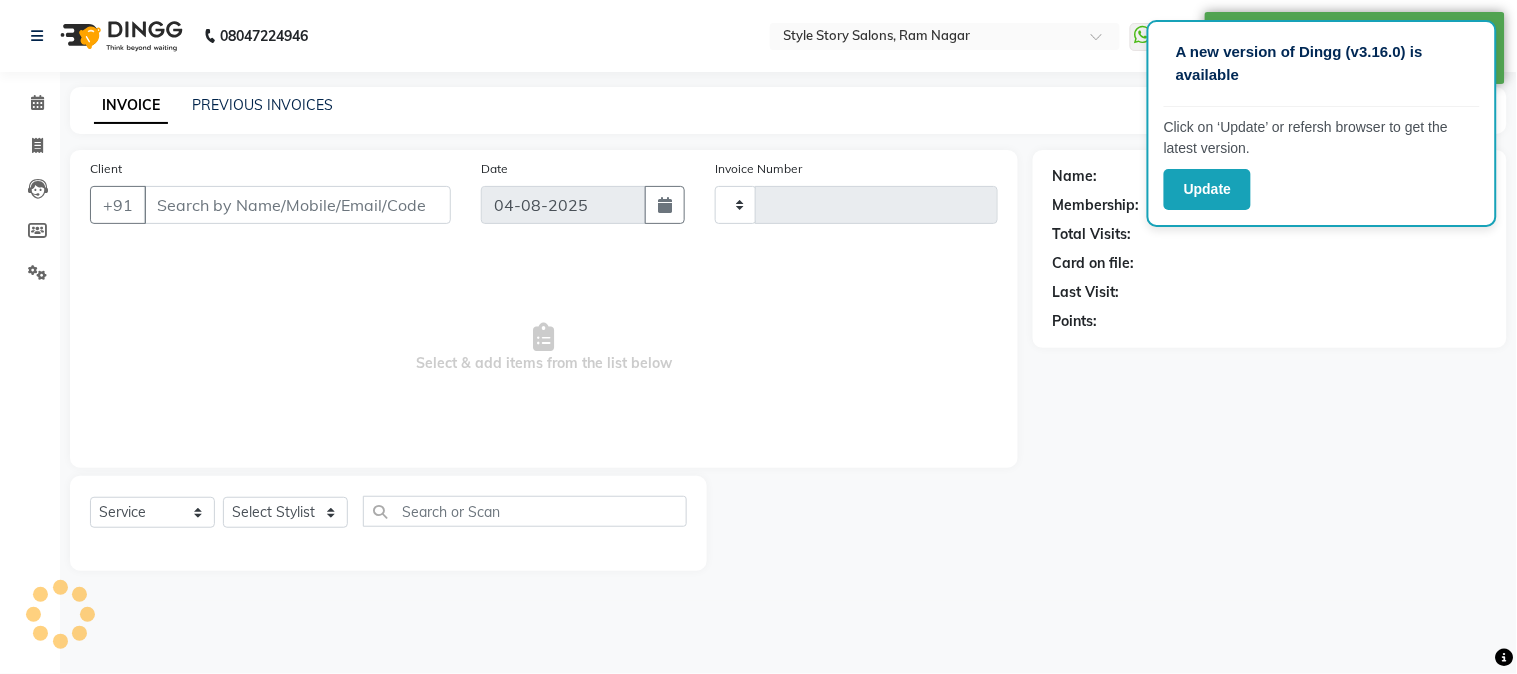 type on "1251" 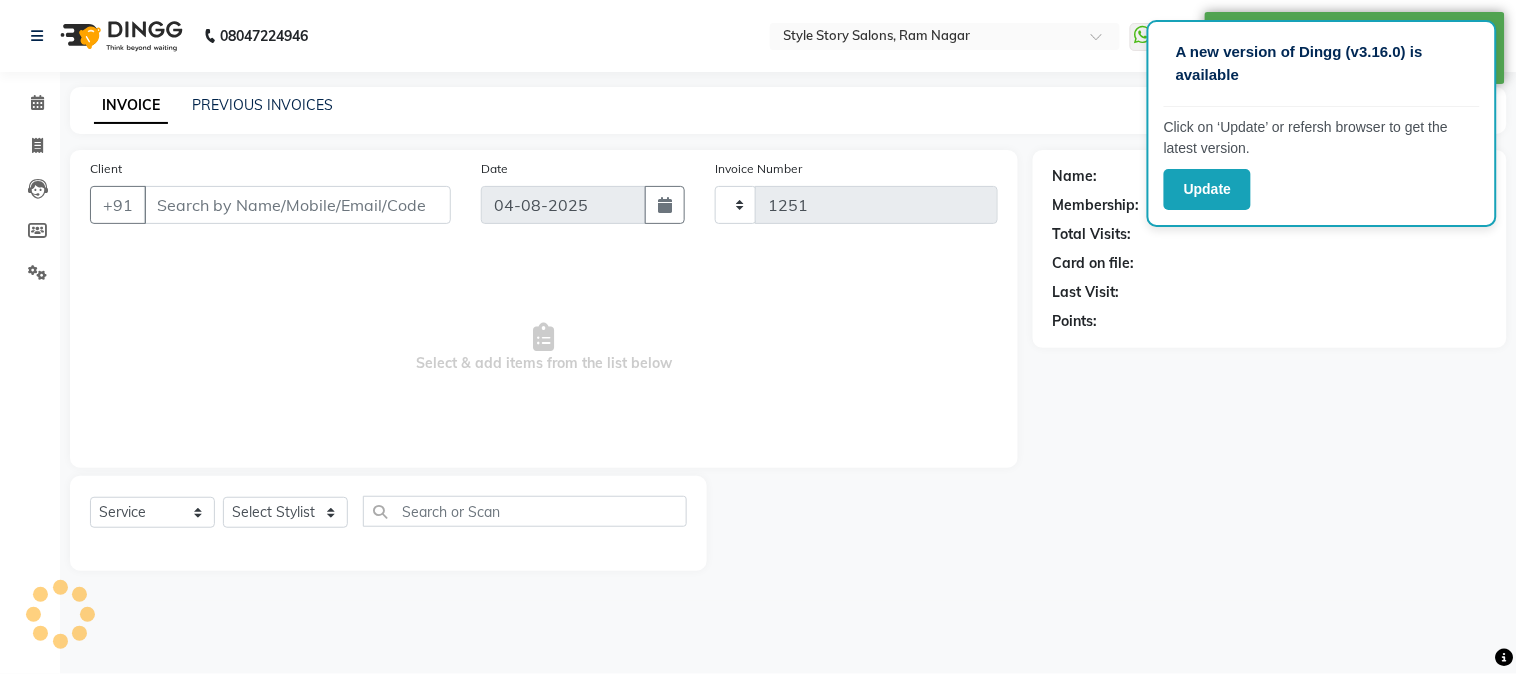 select on "6249" 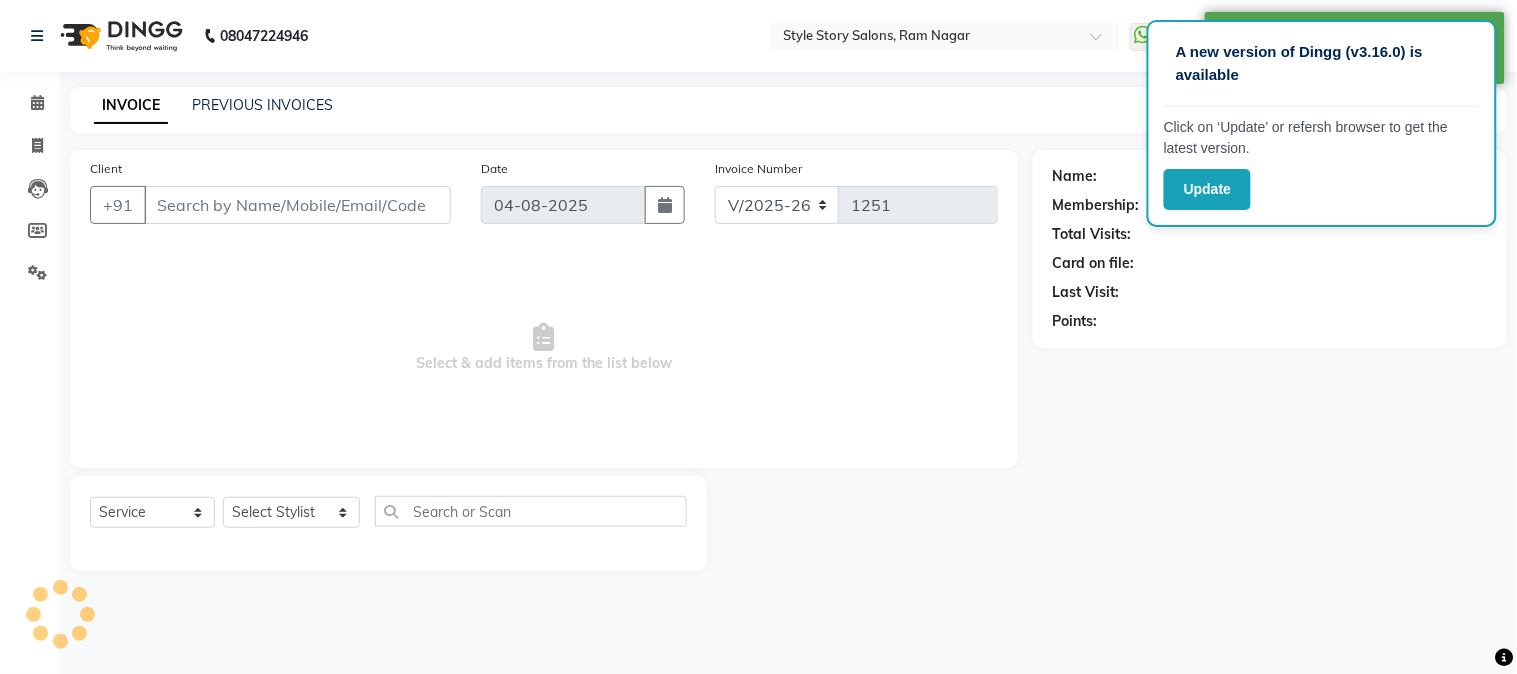 type on "[PHONE]" 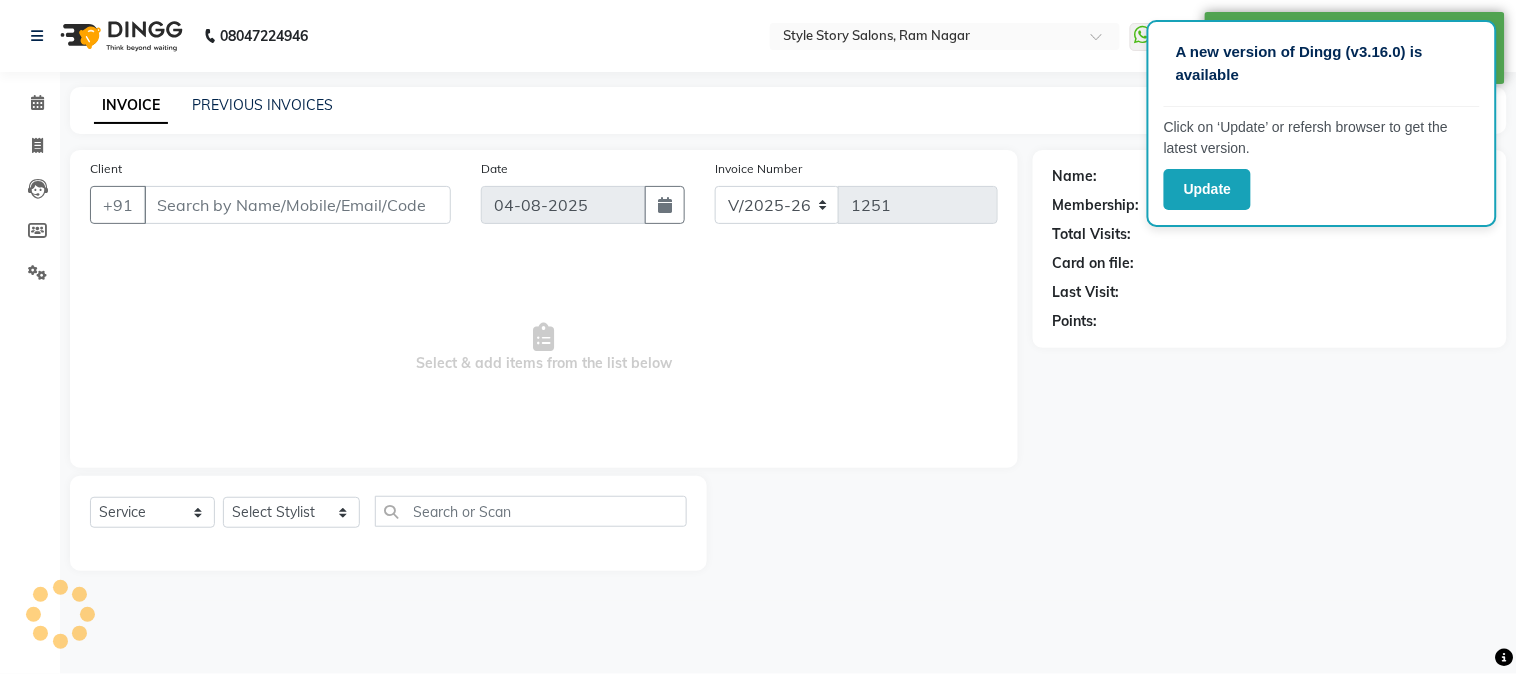 select on "62114" 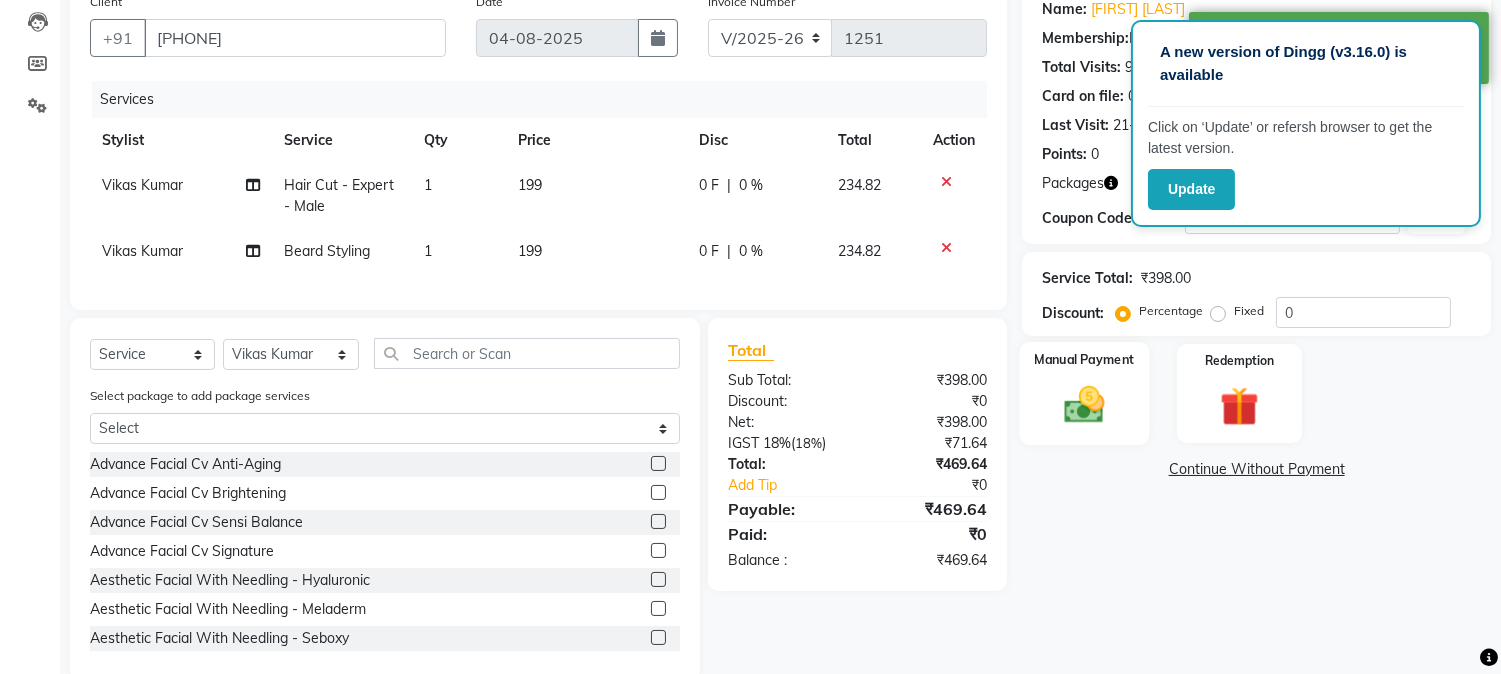 scroll, scrollTop: 220, scrollLeft: 0, axis: vertical 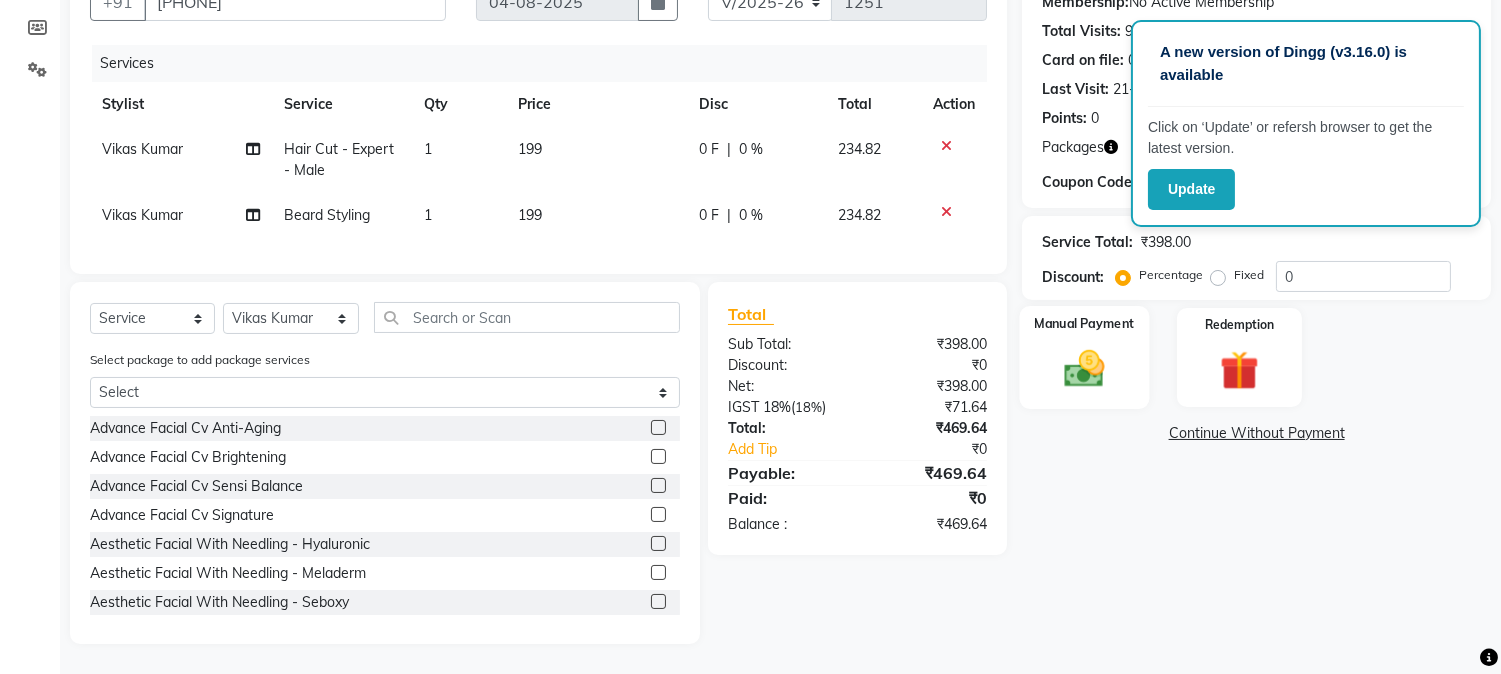 click 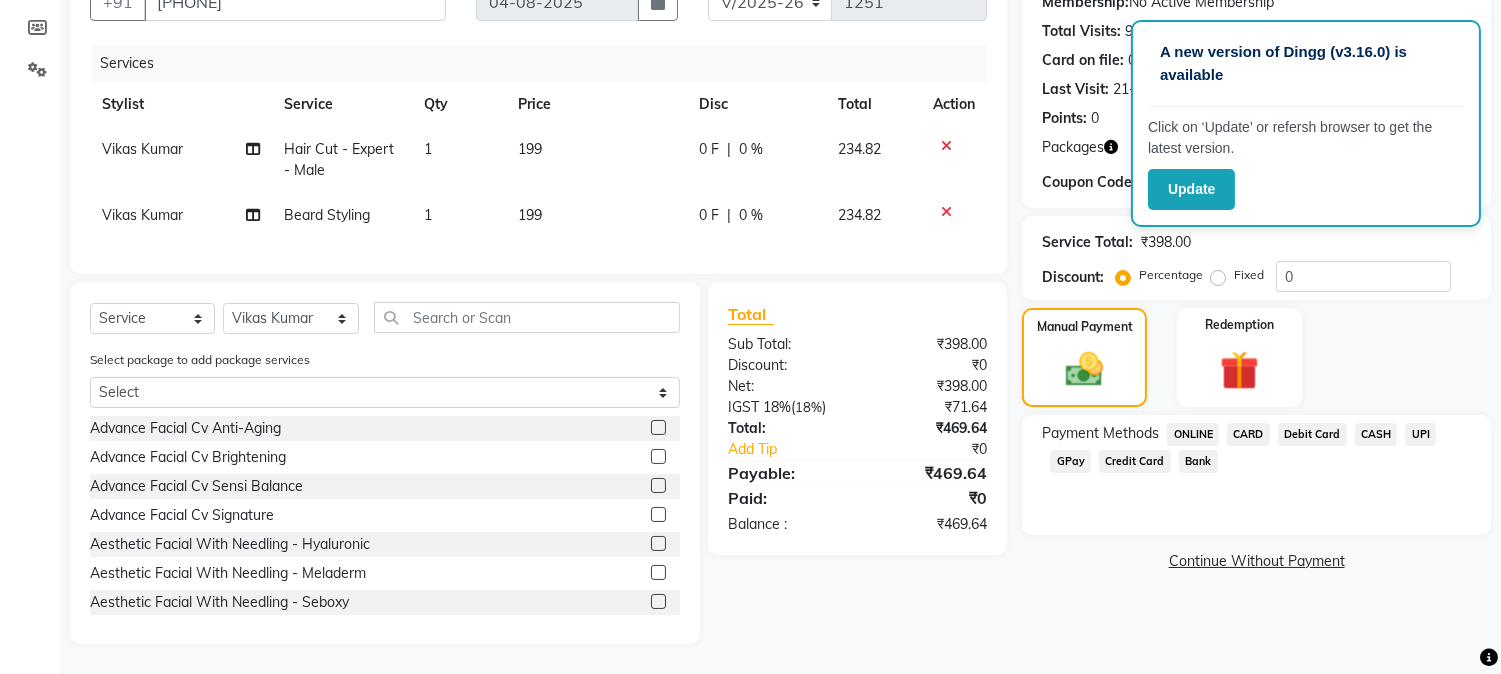 click on "CASH" 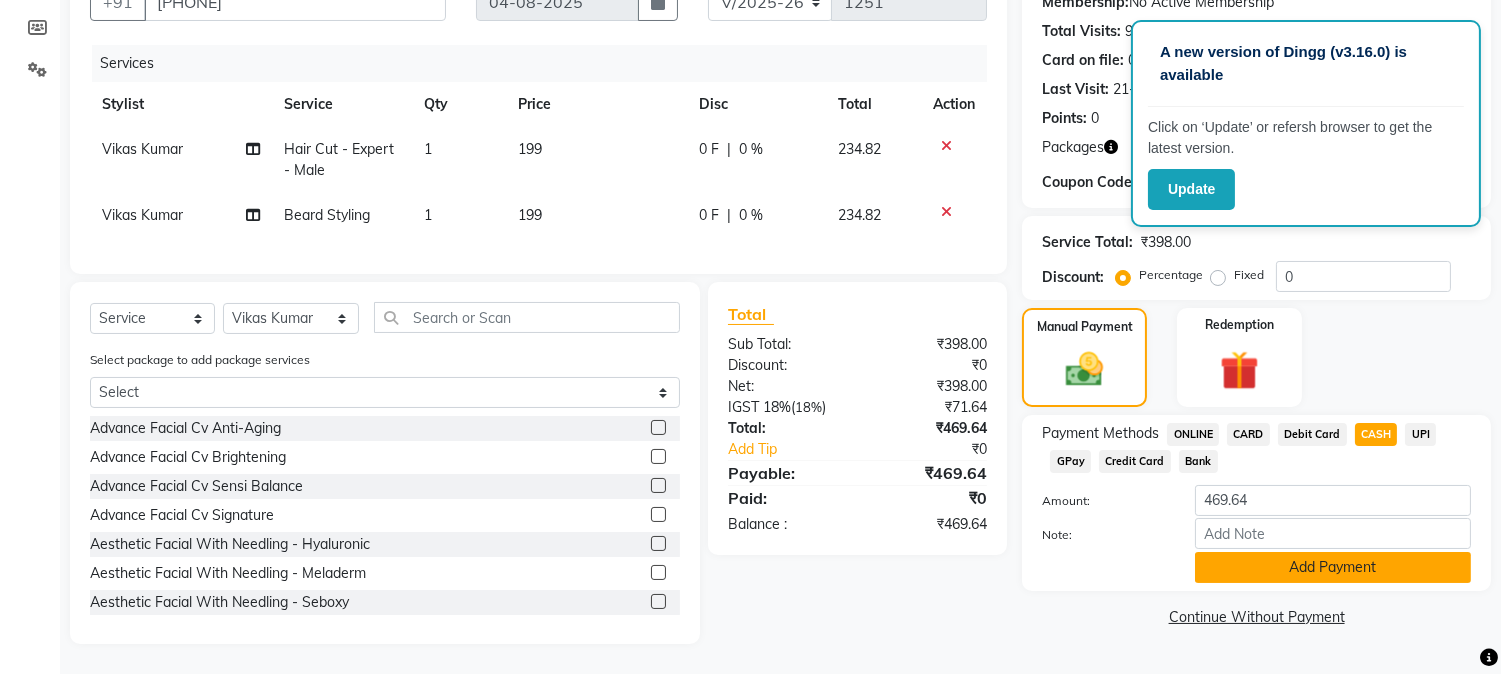 click on "Add Payment" 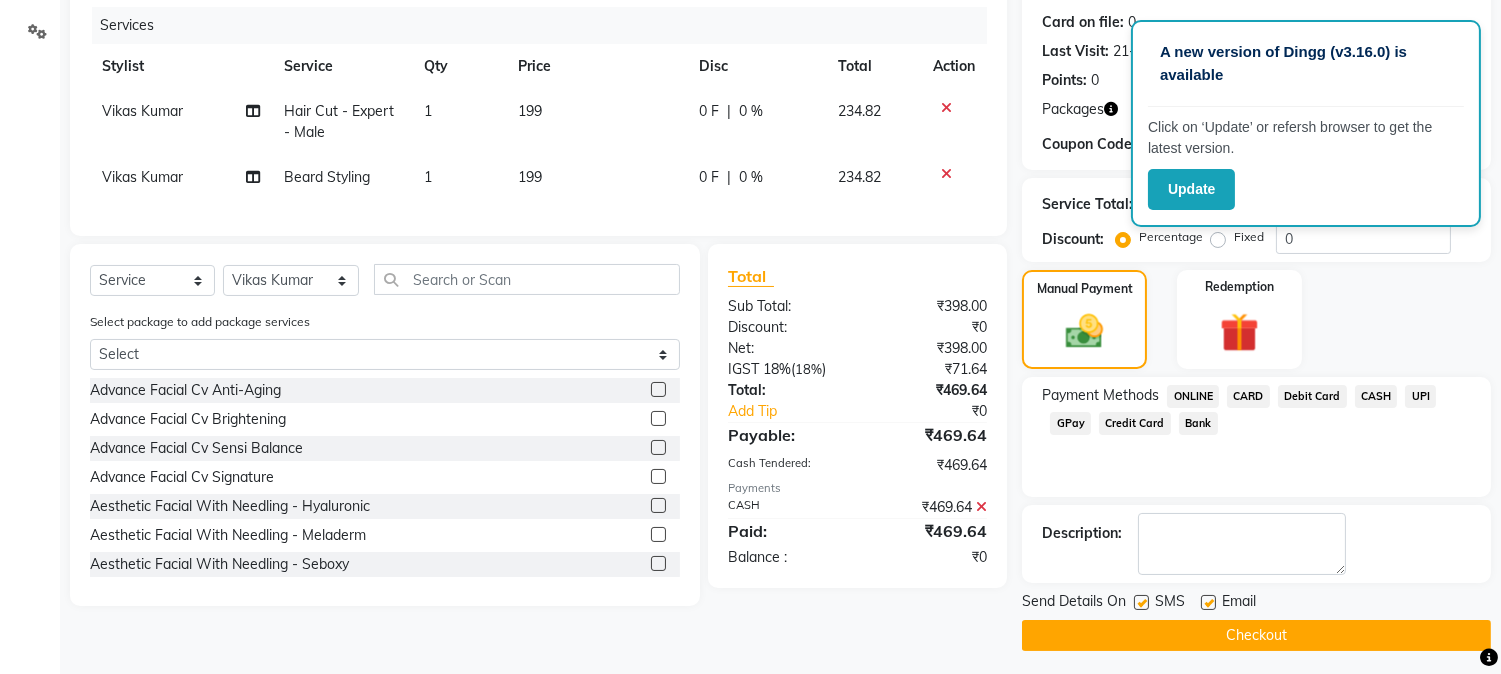 scroll, scrollTop: 246, scrollLeft: 0, axis: vertical 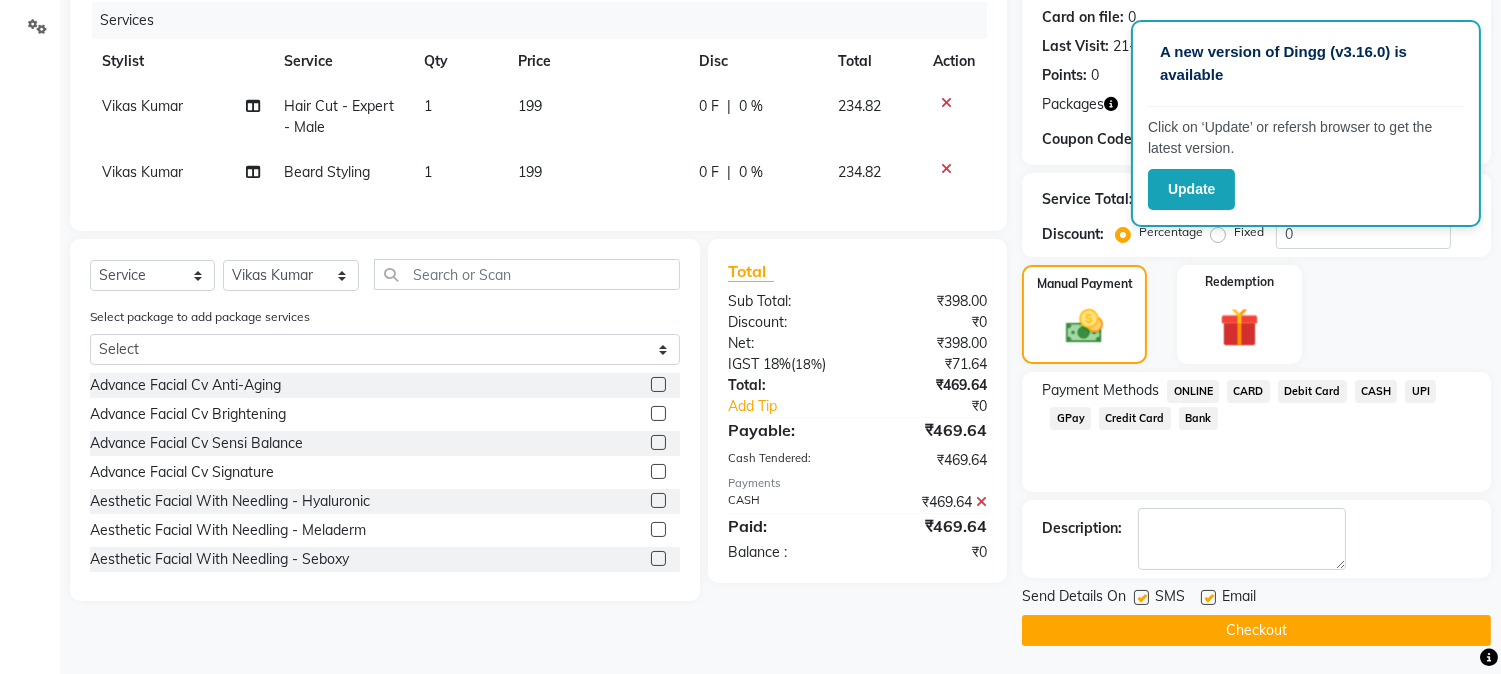 click on "Checkout" 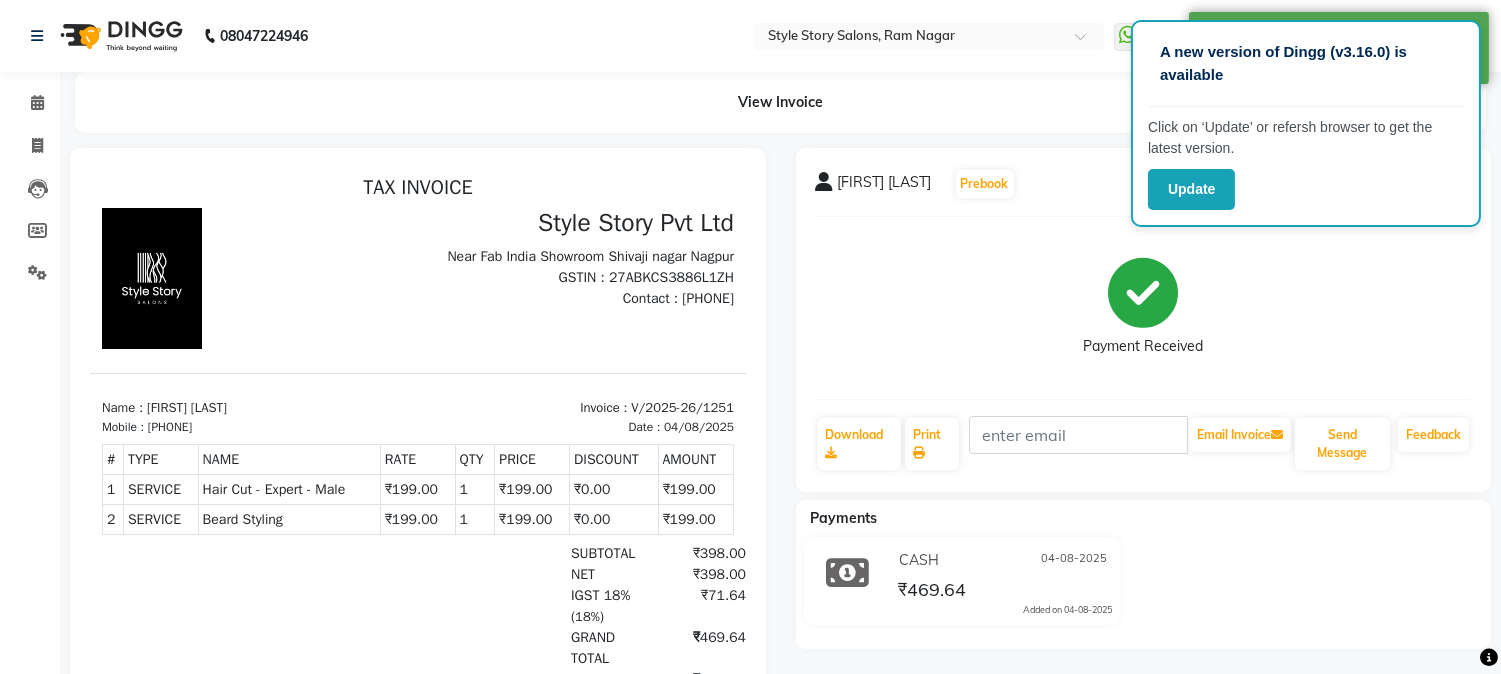 scroll, scrollTop: 0, scrollLeft: 0, axis: both 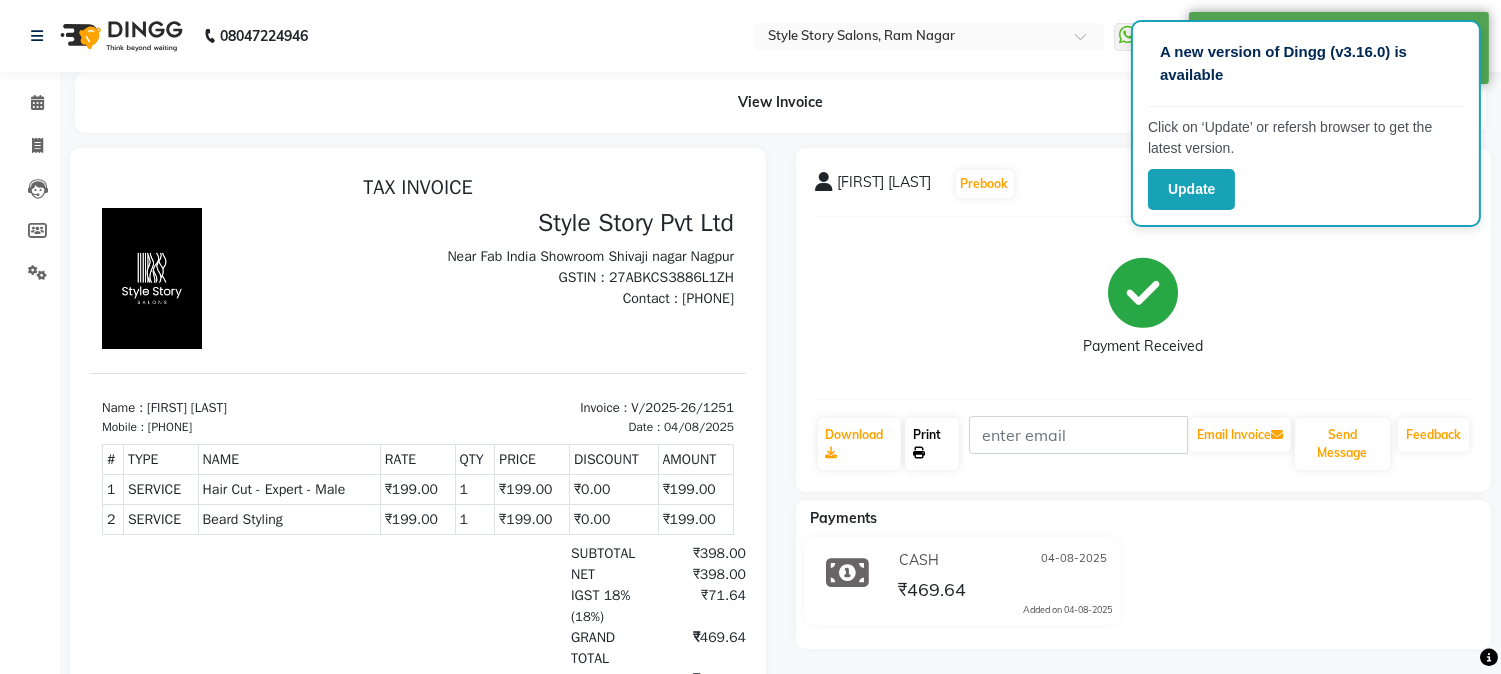 click on "Print" 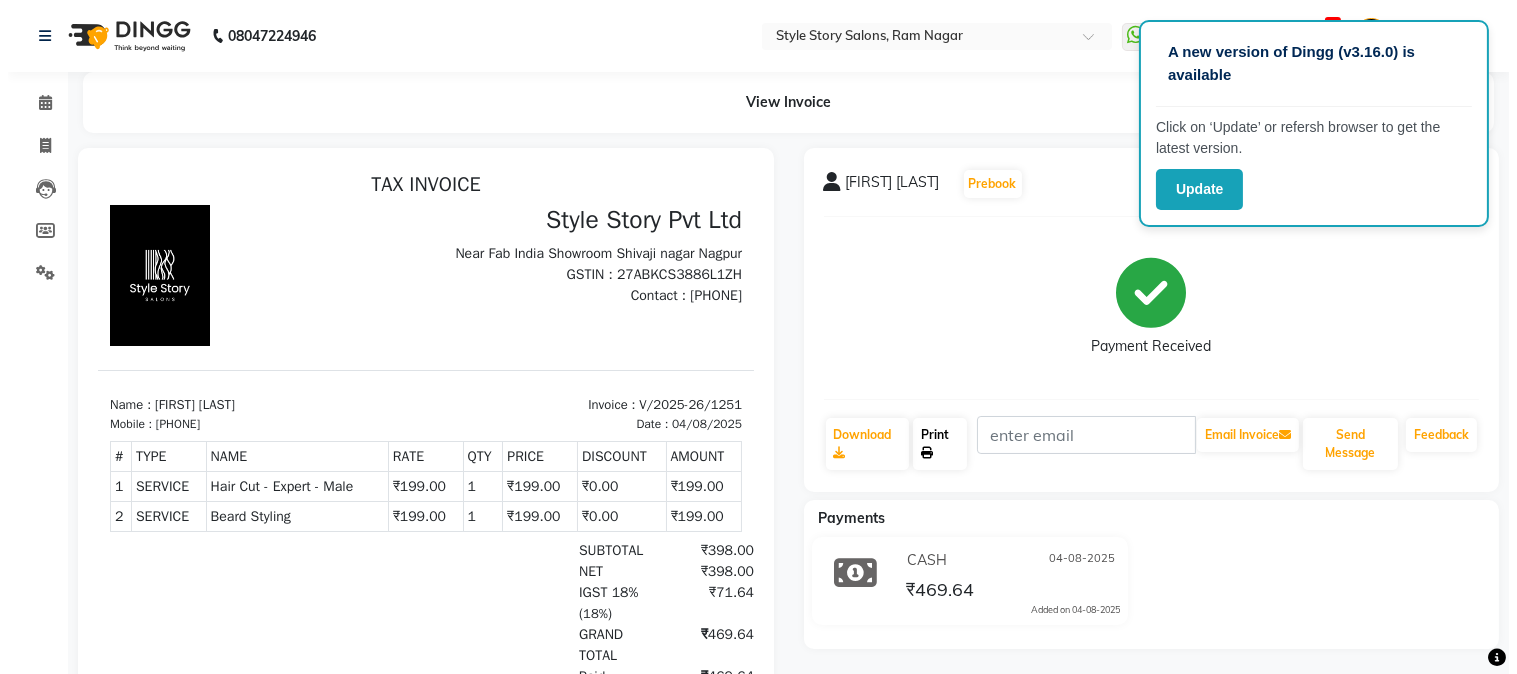 scroll, scrollTop: 0, scrollLeft: 0, axis: both 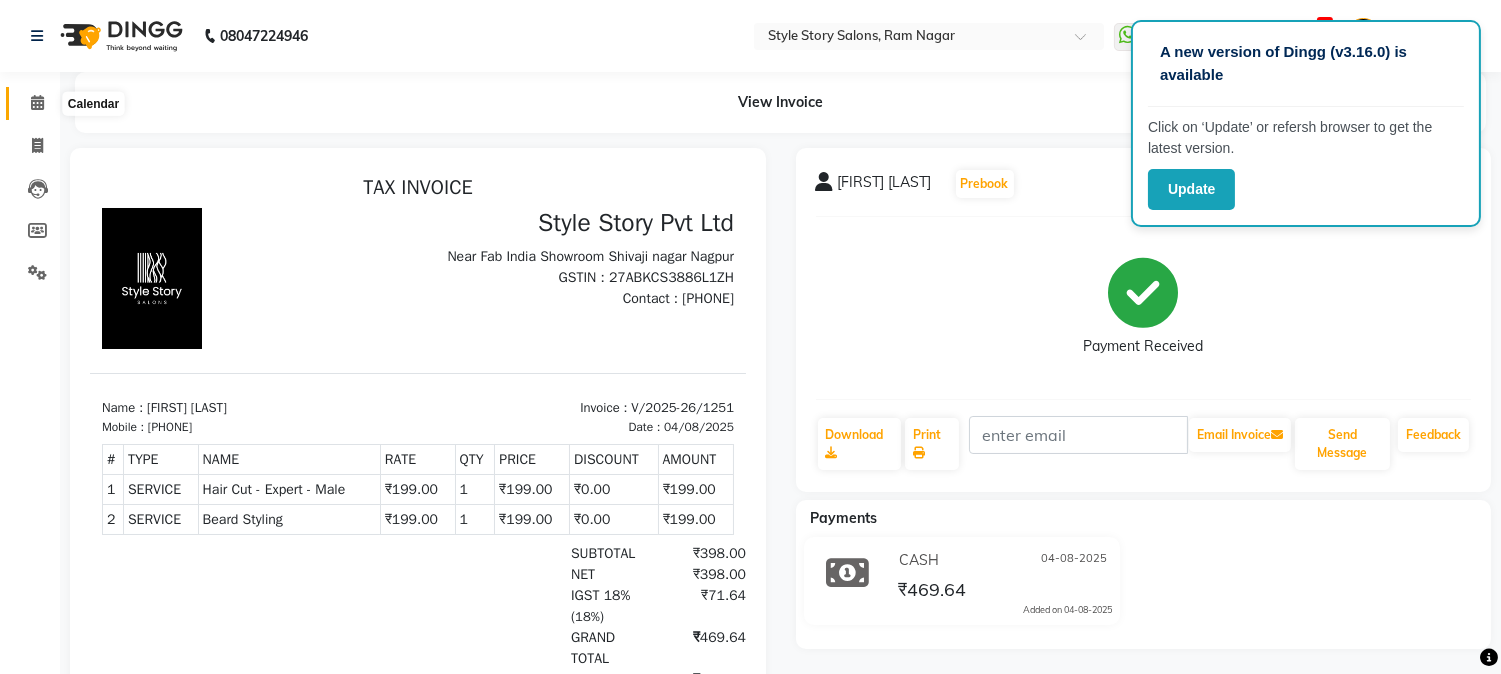 click 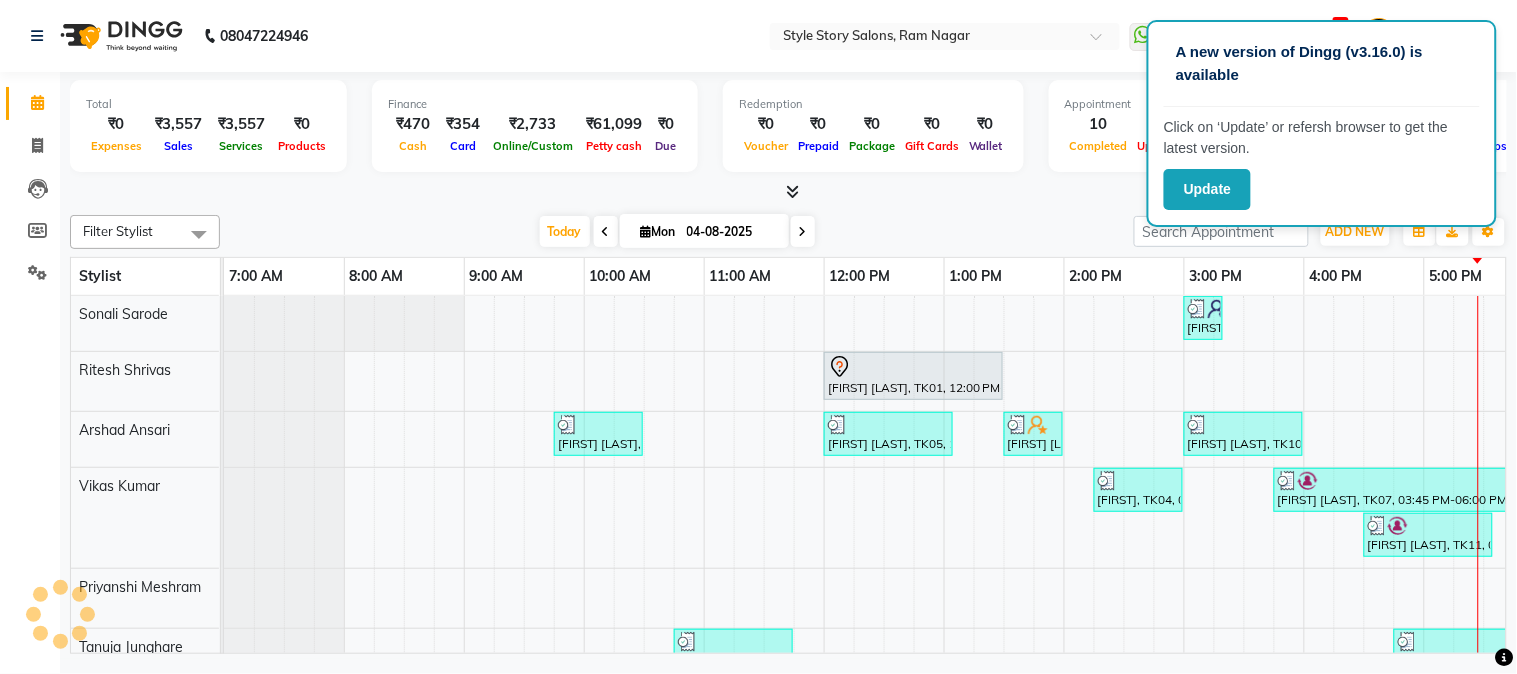 scroll, scrollTop: 0, scrollLeft: 637, axis: horizontal 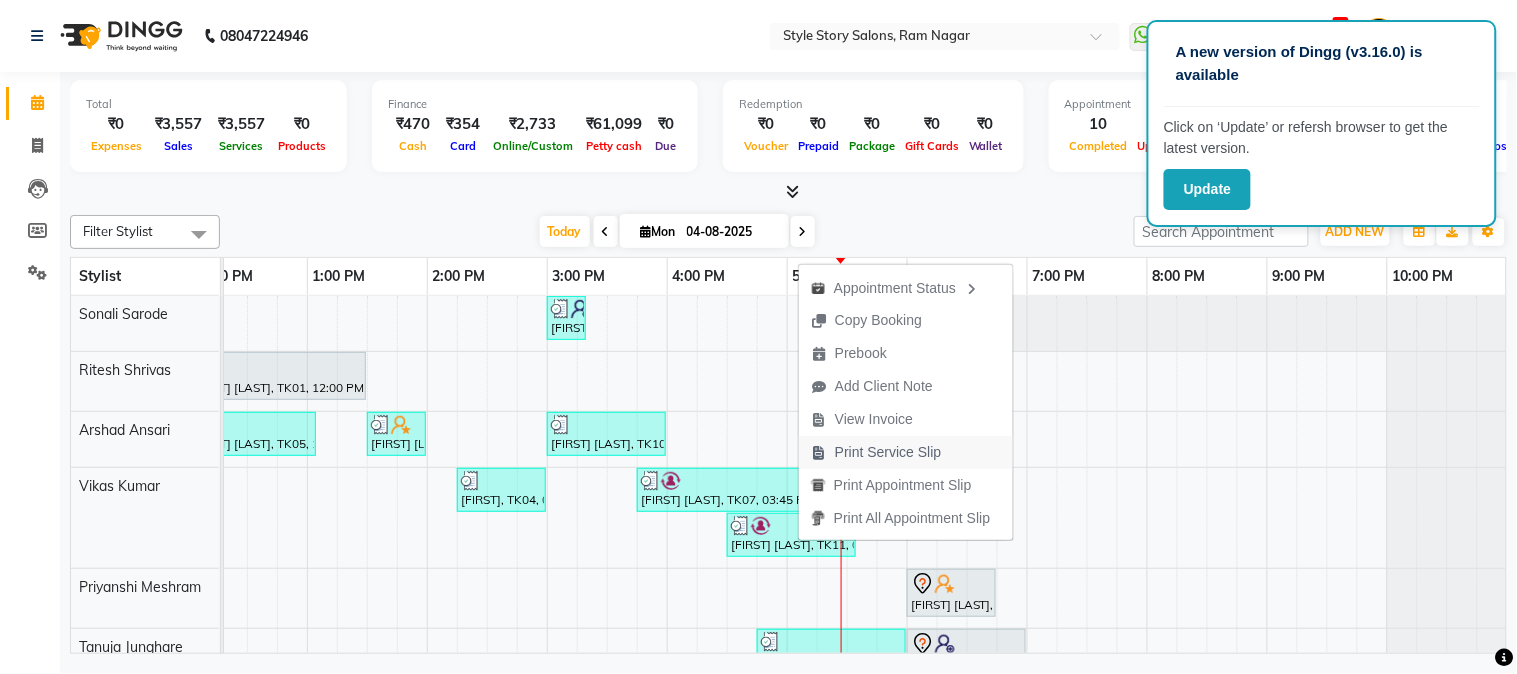 click on "Print Service Slip" at bounding box center (906, 452) 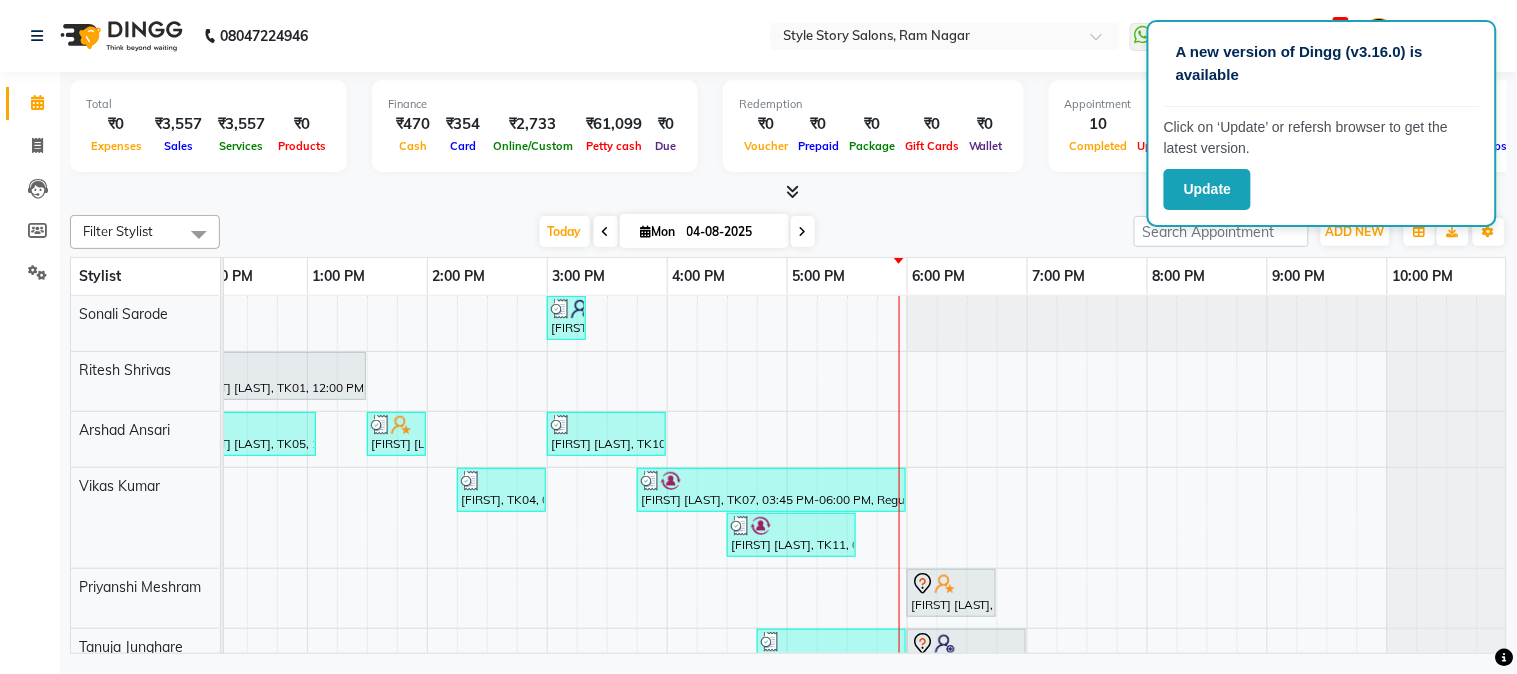 scroll, scrollTop: 48, scrollLeft: 637, axis: both 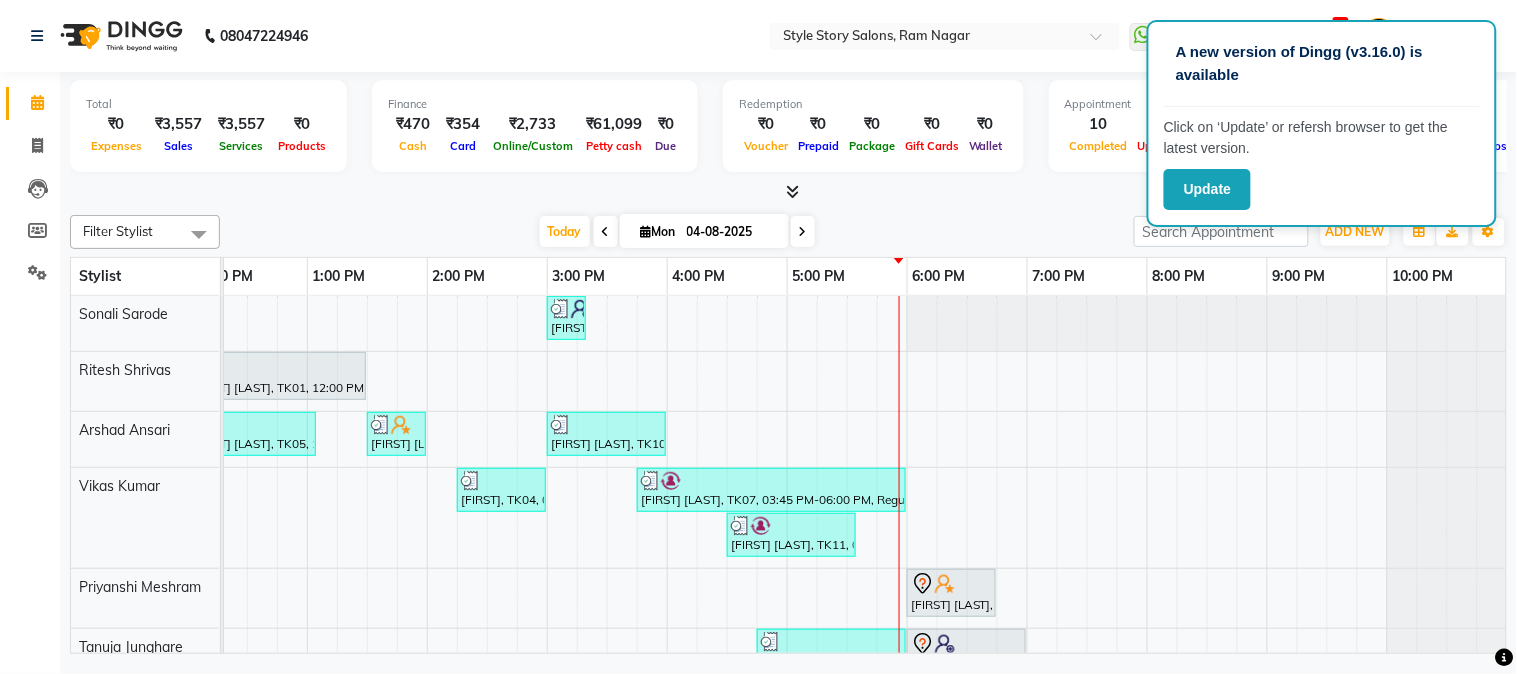 click on "[FIRST] [LAST], TK08, 03:00 PM-03:20 PM, Gel Polish Removal             [FIRST] [LAST], TK01, 12:00 PM-01:30 PM, Touchup Amoniea Free-Female     [FIRST] Sir, TK02, 09:45 AM-10:30 AM, Hair Cut - Master - Male     [FIRST] M, TK05, 12:00 PM-01:05 PM, Hair Cut - Master - Male,Beard Styling (₹199)     [FIRST] [LAST], TK06, 01:30 PM-02:00 PM, Shampoo And Conditioning Female     [FIRST] [LAST], TK10, 03:00 PM-04:00 PM, Kids Hair Cut Boy,Kids Hair Cut Boy (₹150)     [FIRST], TK04, 02:15 PM-03:00 PM, Hair Cut - Expert - Female     [FIRST] [LAST], TK07, 03:45 PM-06:00 PM, Regular Nail Polish (₹100),Shampoo And Conditioning Female (₹350),Party Makeup (₹3500),Blowdry With Outcurls (₹599)     [FIRST] [LAST], TK11, 04:30 PM-05:35 PM, Hair Cut - Expert - Male,Beard Styling (₹199)             [FIRST] [LAST], TK13, 06:00 PM-06:45 PM, Classic Manicure     [FIRST] [LAST], TK03, 10:45 AM-11:45 AM, Fruity Pedicure                 [FIRST] [LAST], TK09, 06:00 PM-07:00 PM, Advance Facial Cv Sensi Balance" at bounding box center (547, 492) 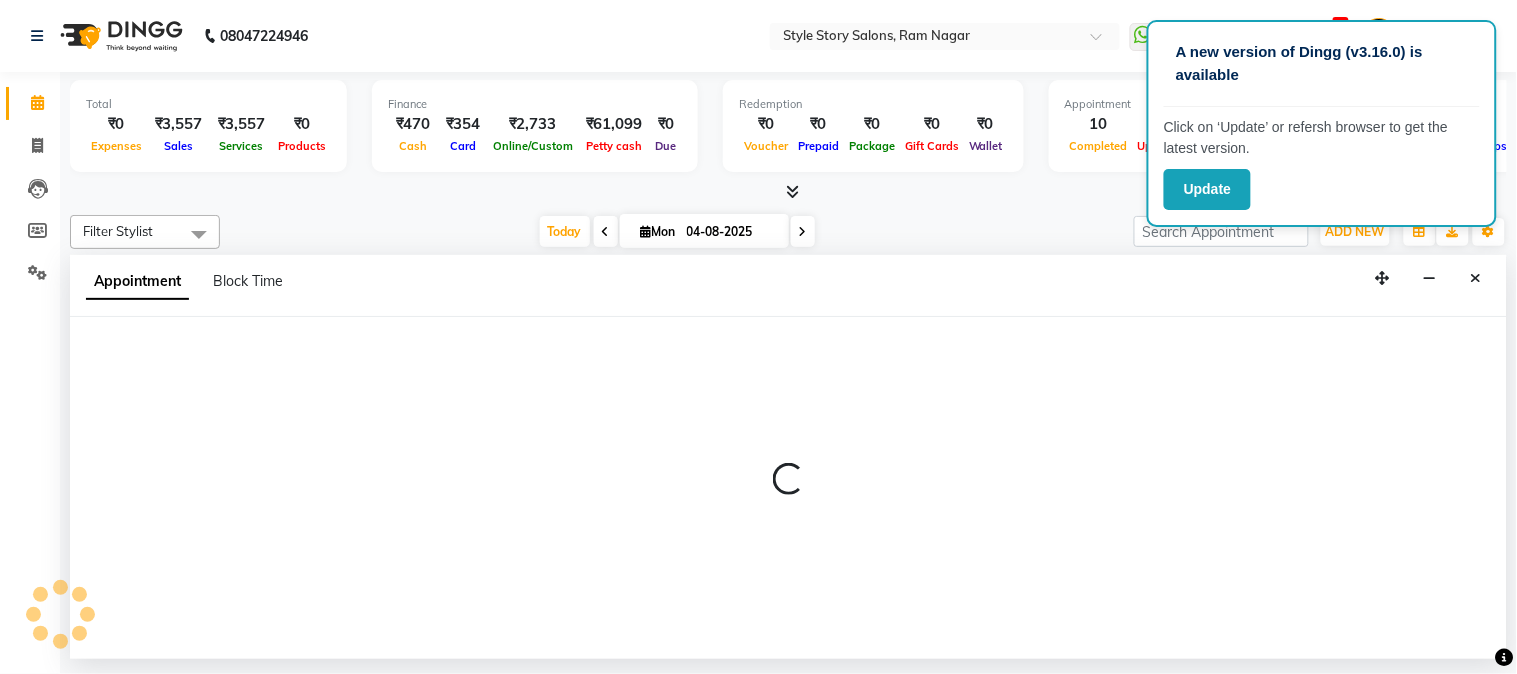 select on "62114" 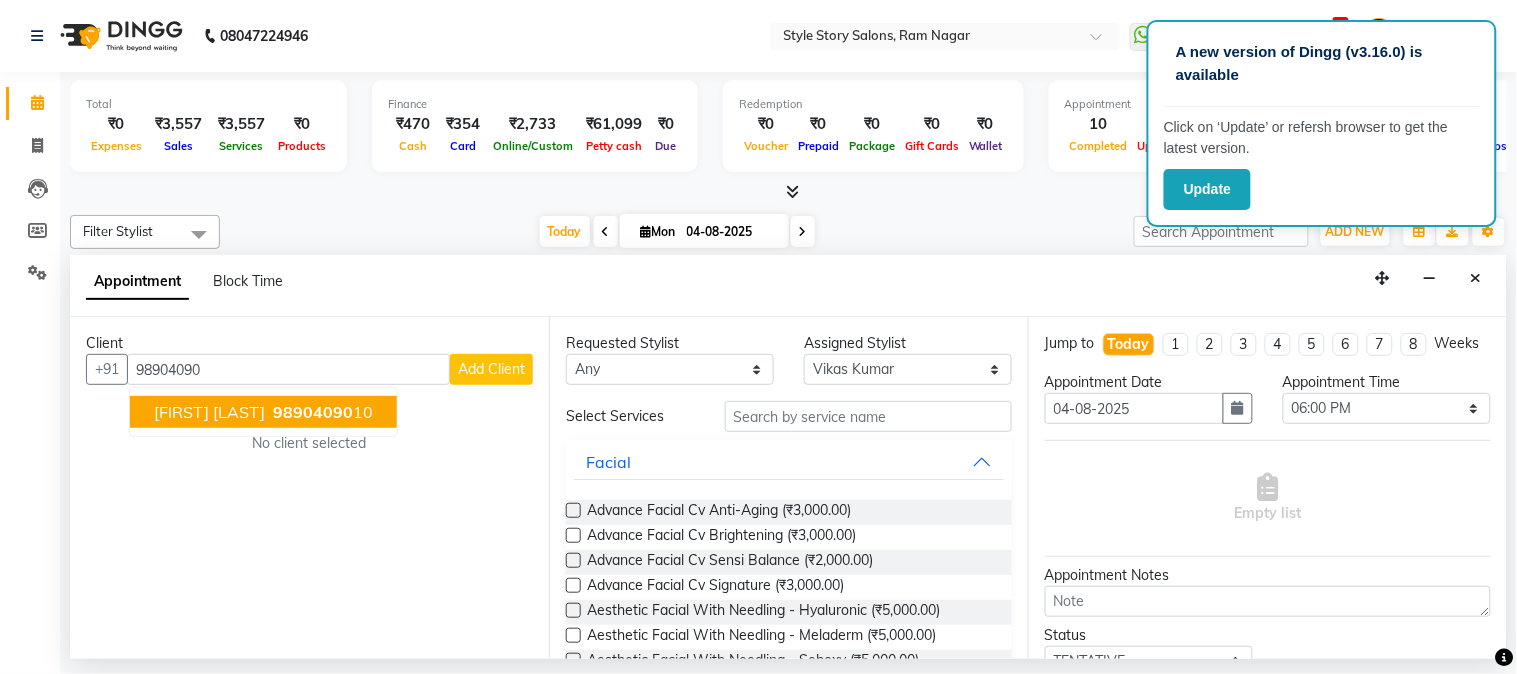 click on "98904090" at bounding box center [313, 412] 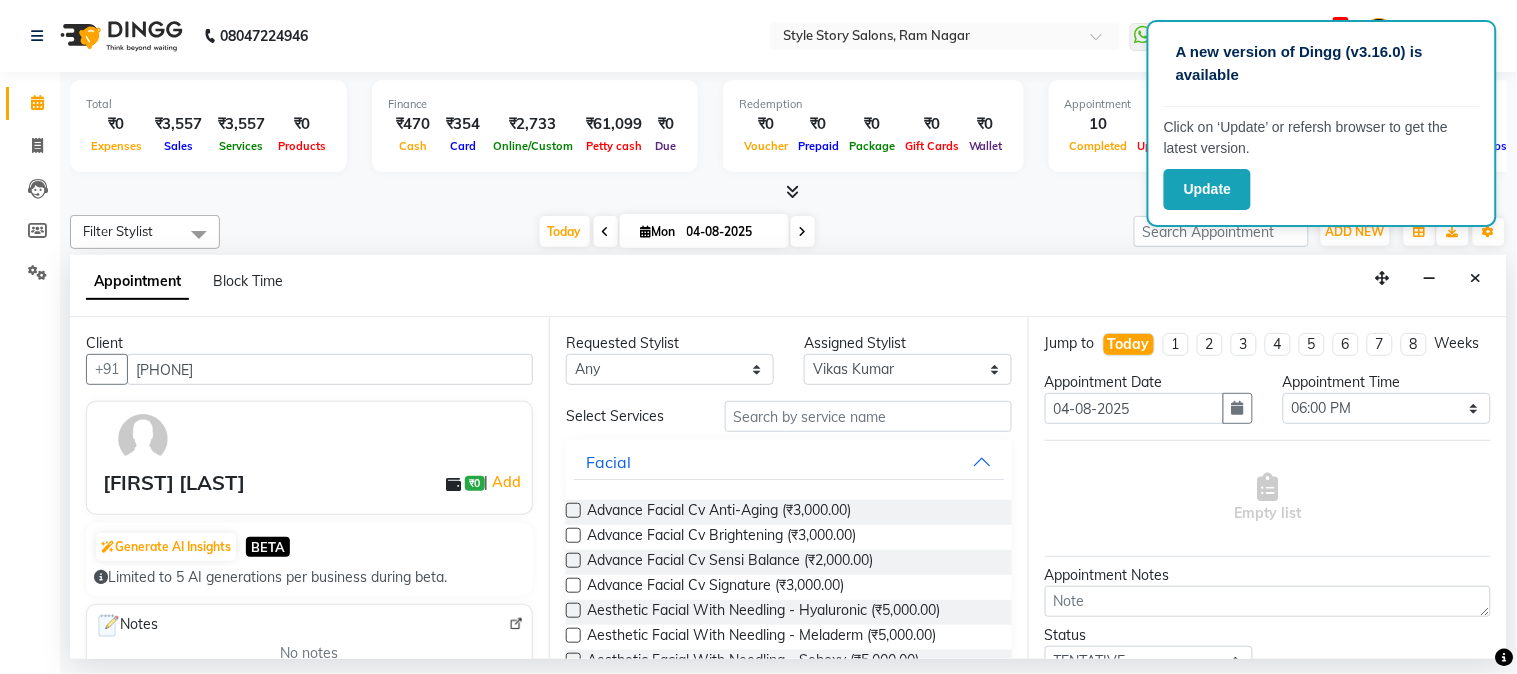 type on "[PHONE]" 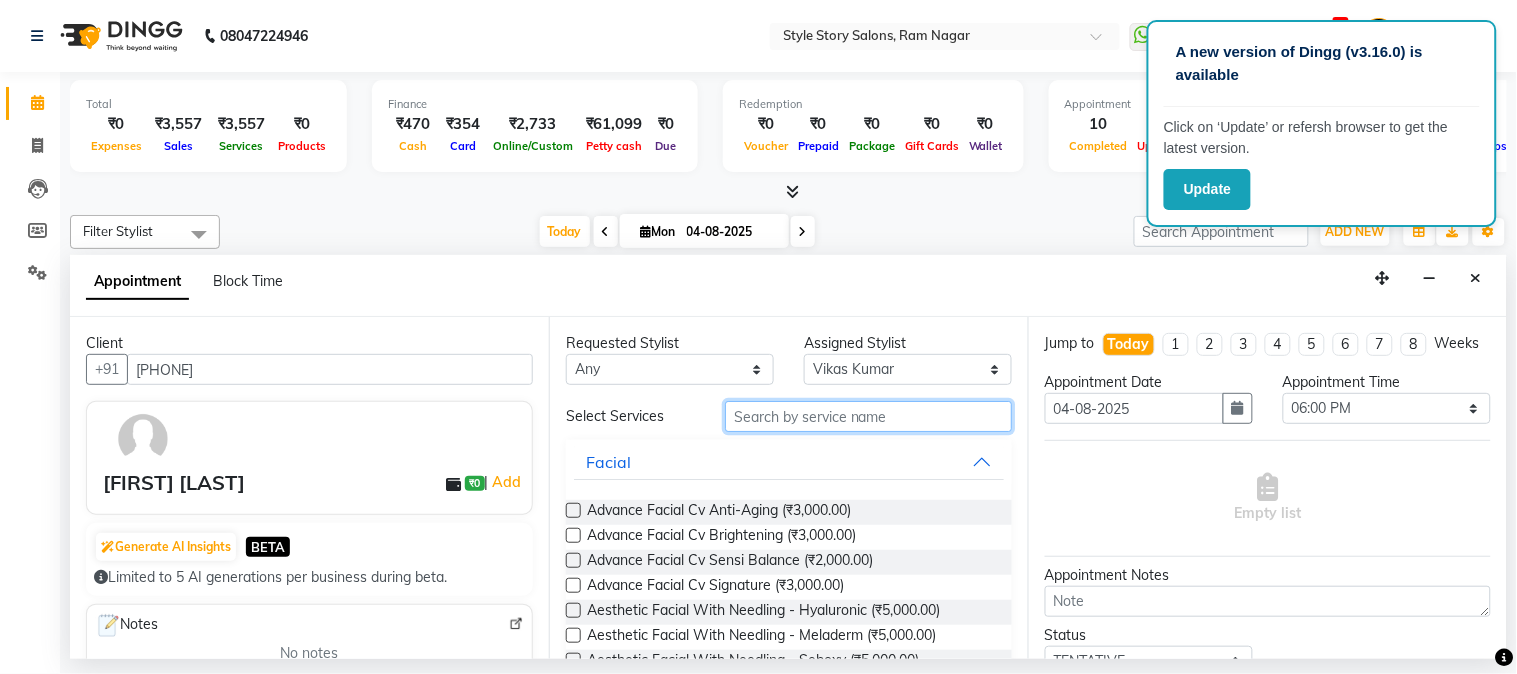 click at bounding box center (868, 416) 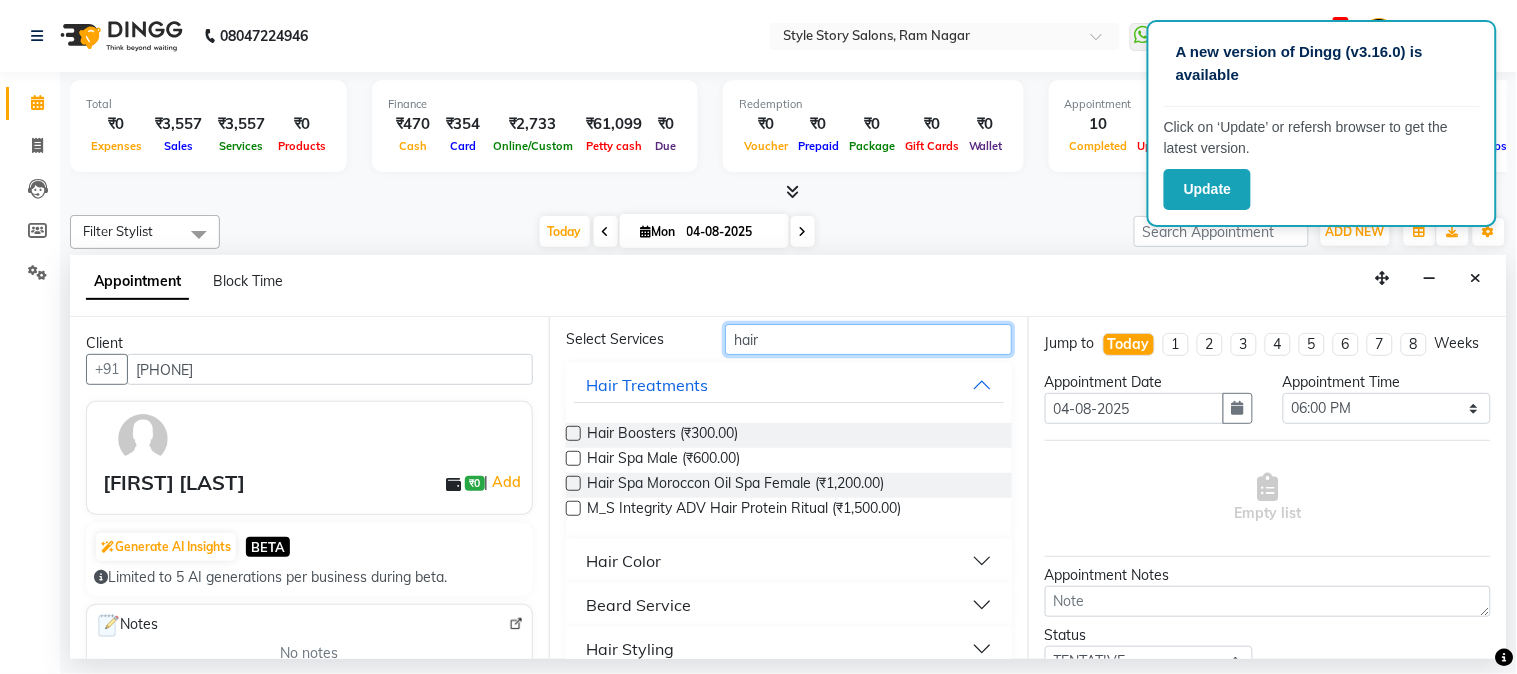 scroll, scrollTop: 147, scrollLeft: 0, axis: vertical 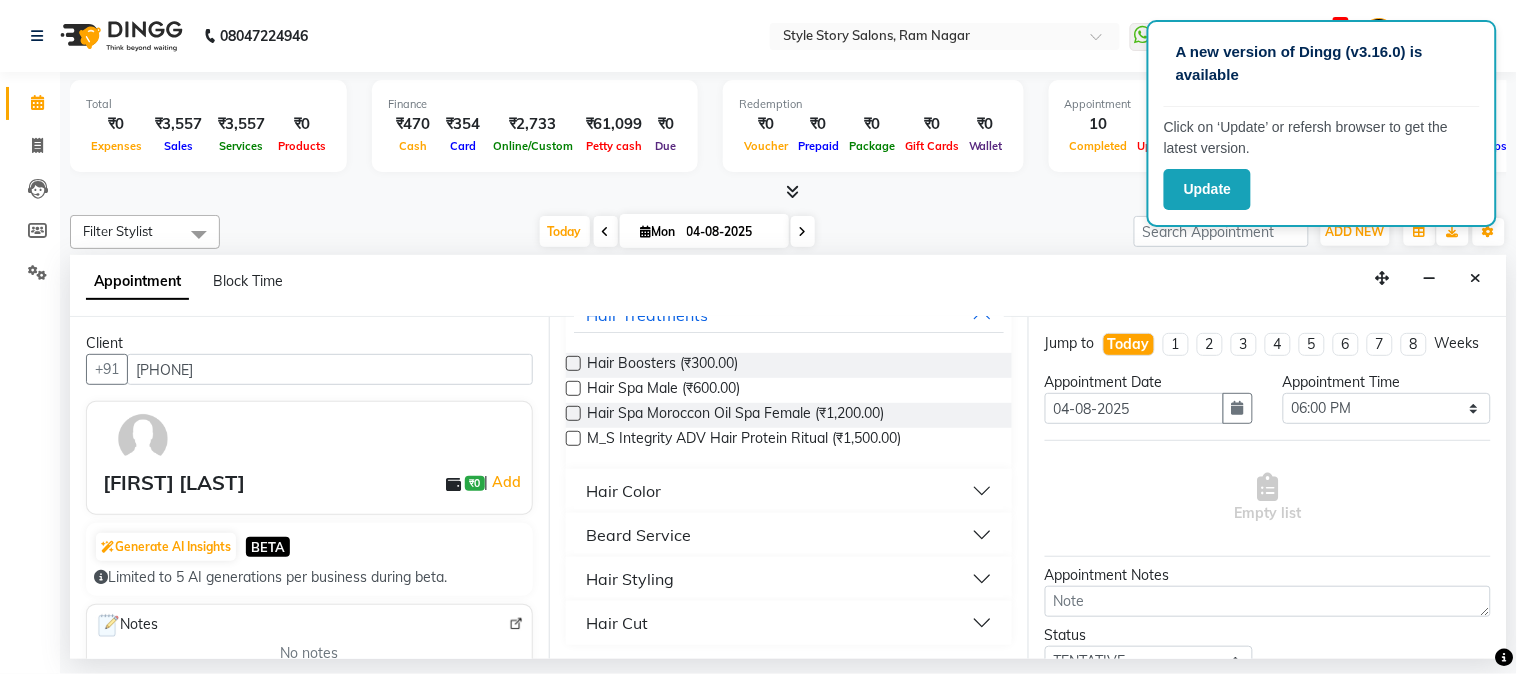 type on "hair" 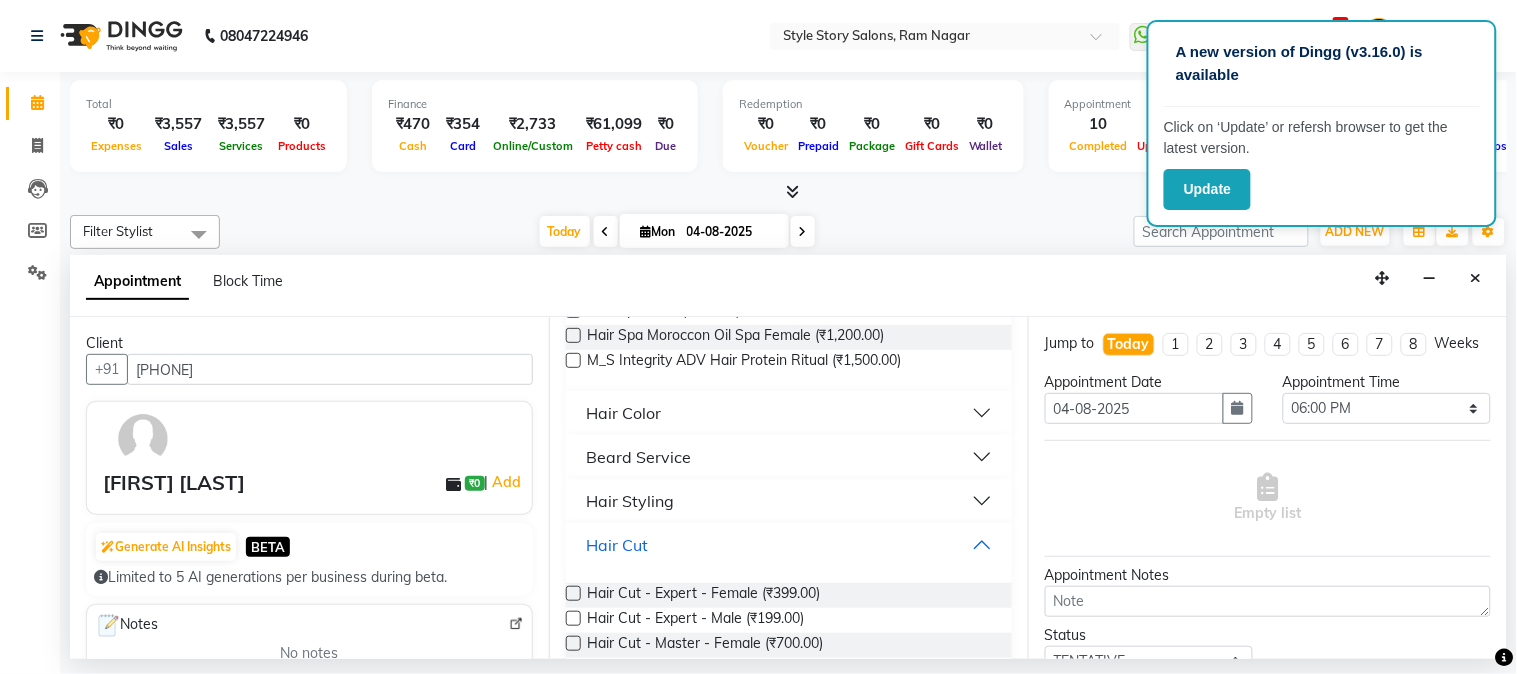 scroll, scrollTop: 330, scrollLeft: 0, axis: vertical 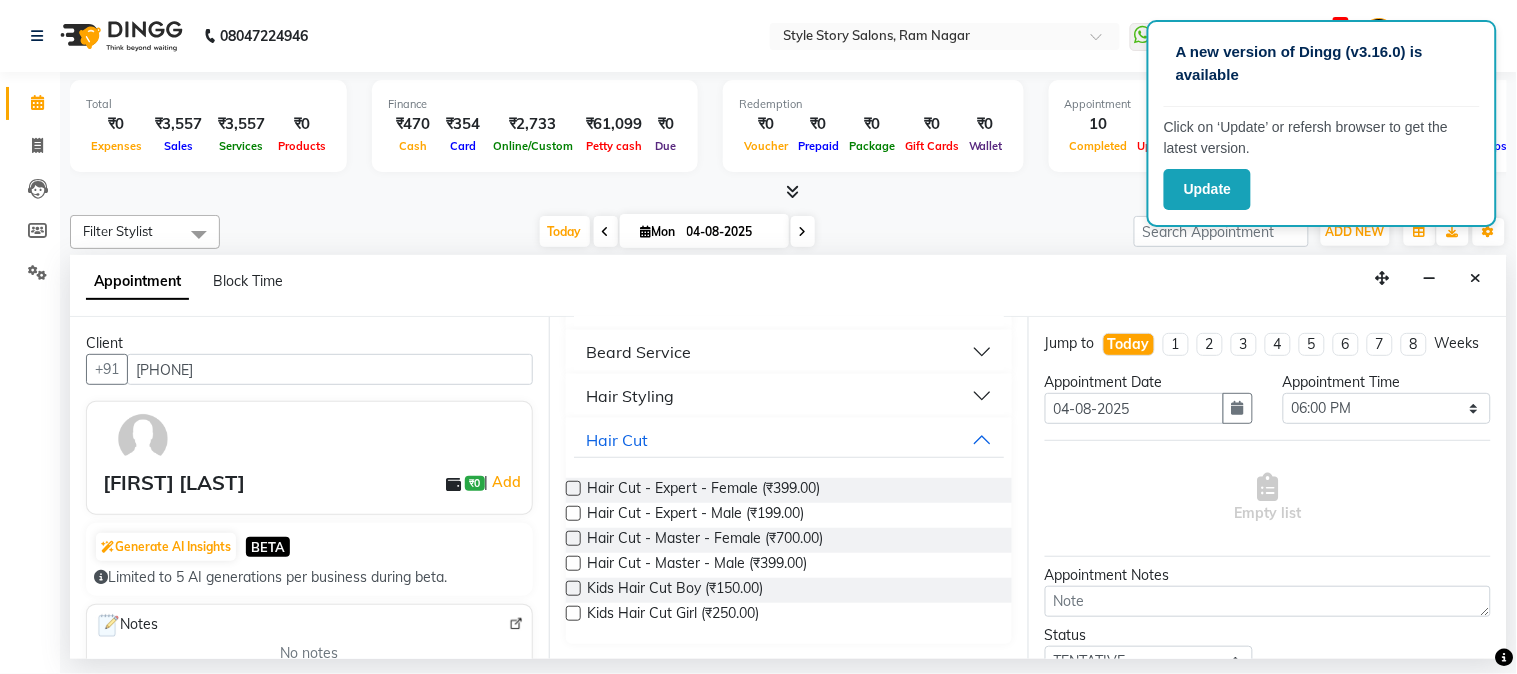 click at bounding box center [573, 563] 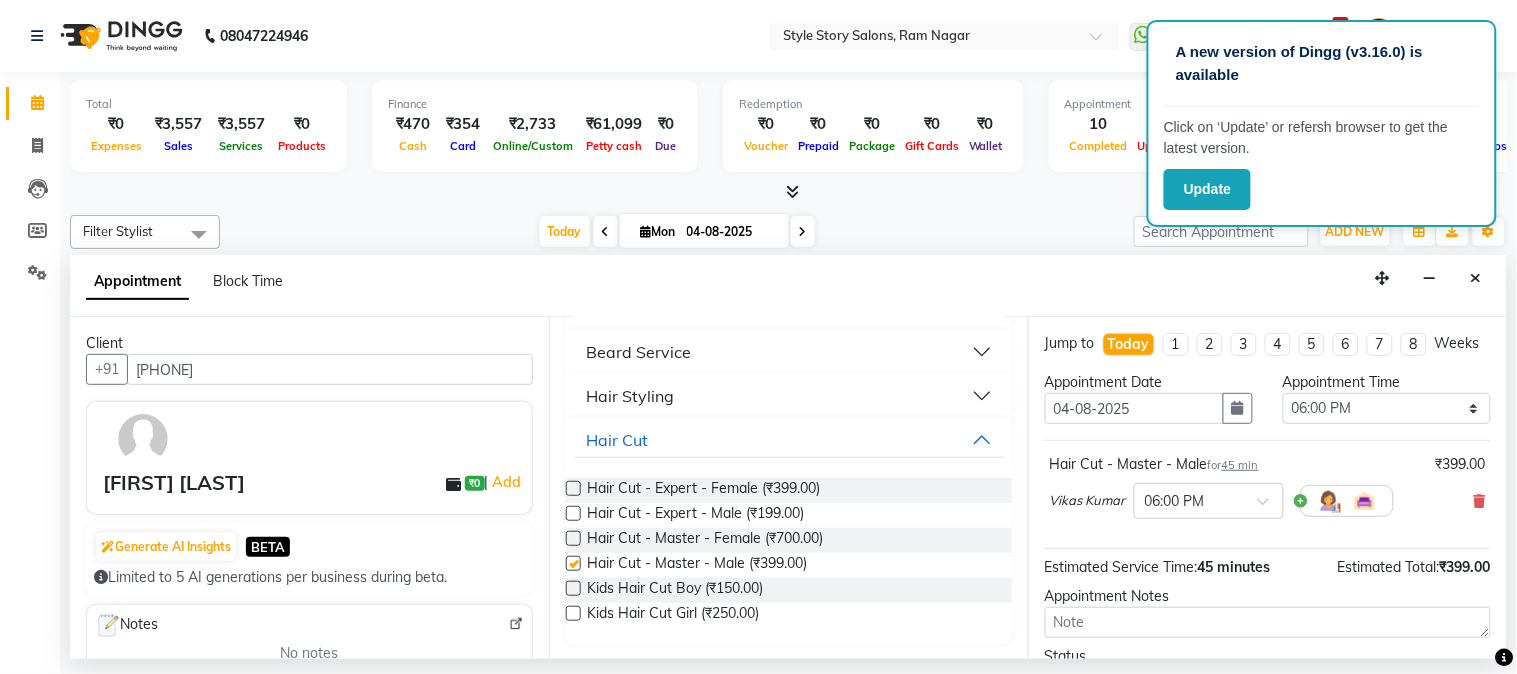 checkbox on "false" 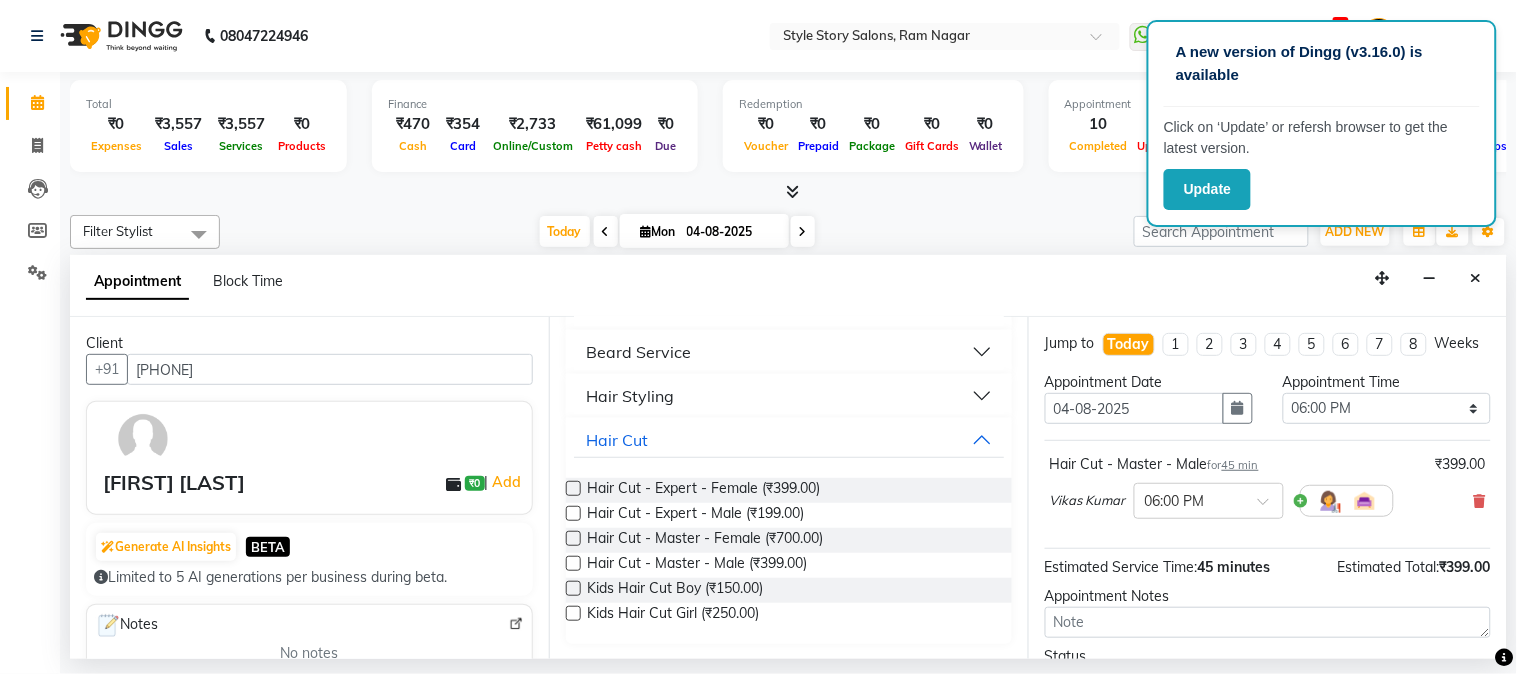 scroll, scrollTop: 183, scrollLeft: 0, axis: vertical 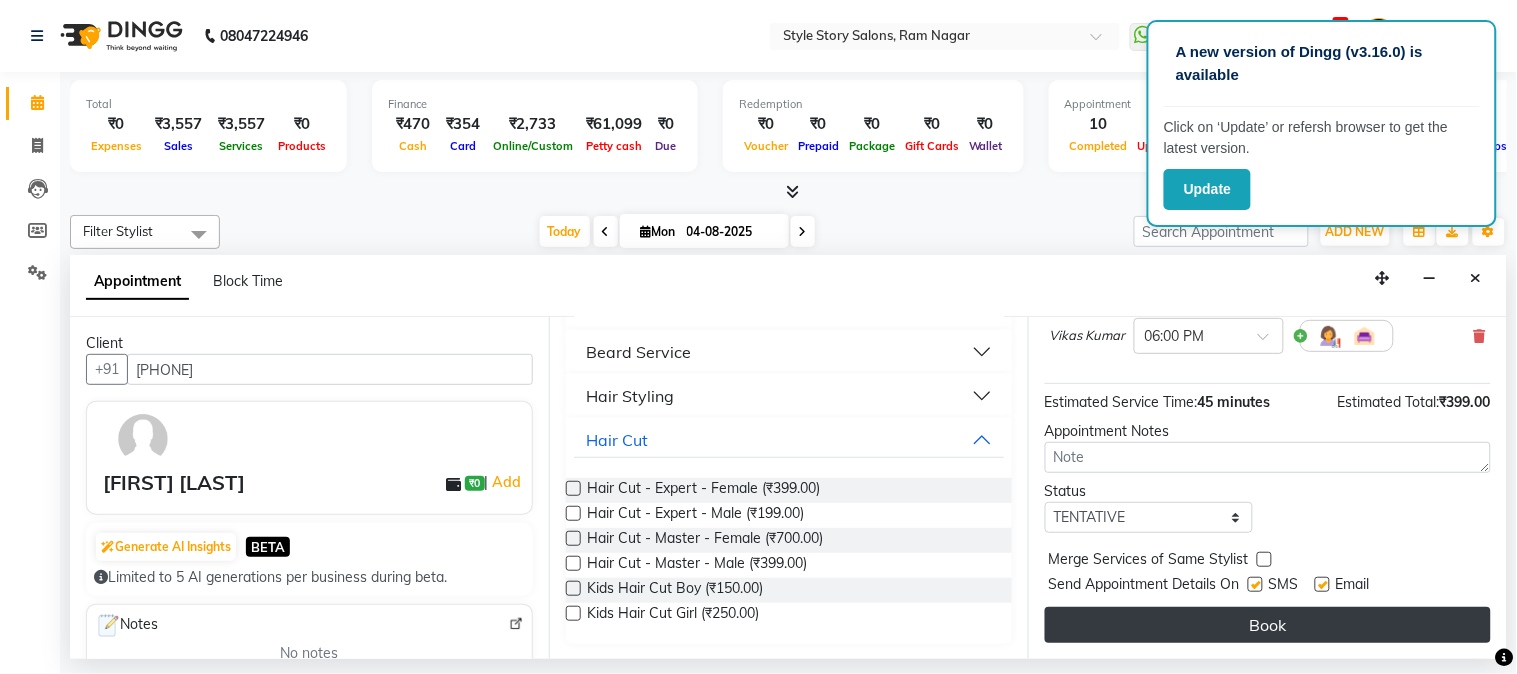 click on "Book" at bounding box center [1268, 625] 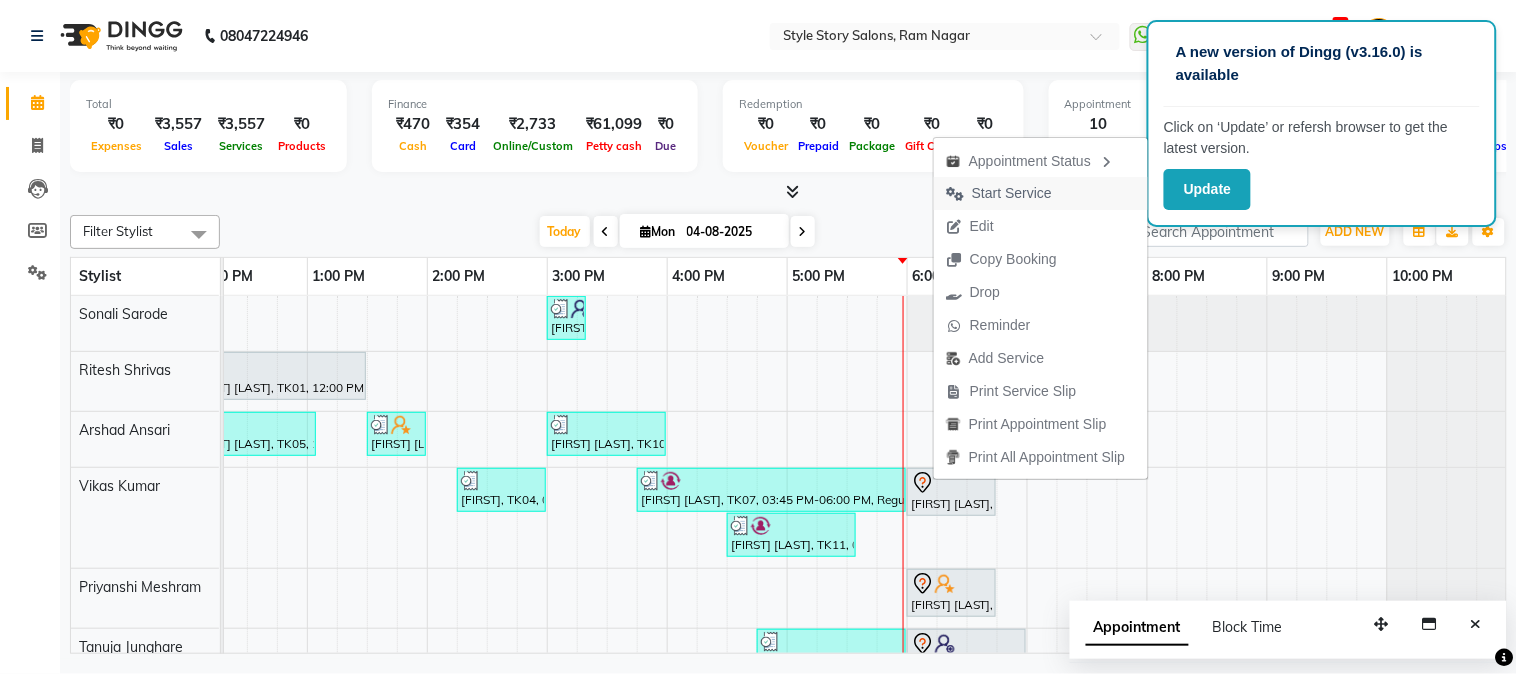 click on "Start Service" at bounding box center [1041, 193] 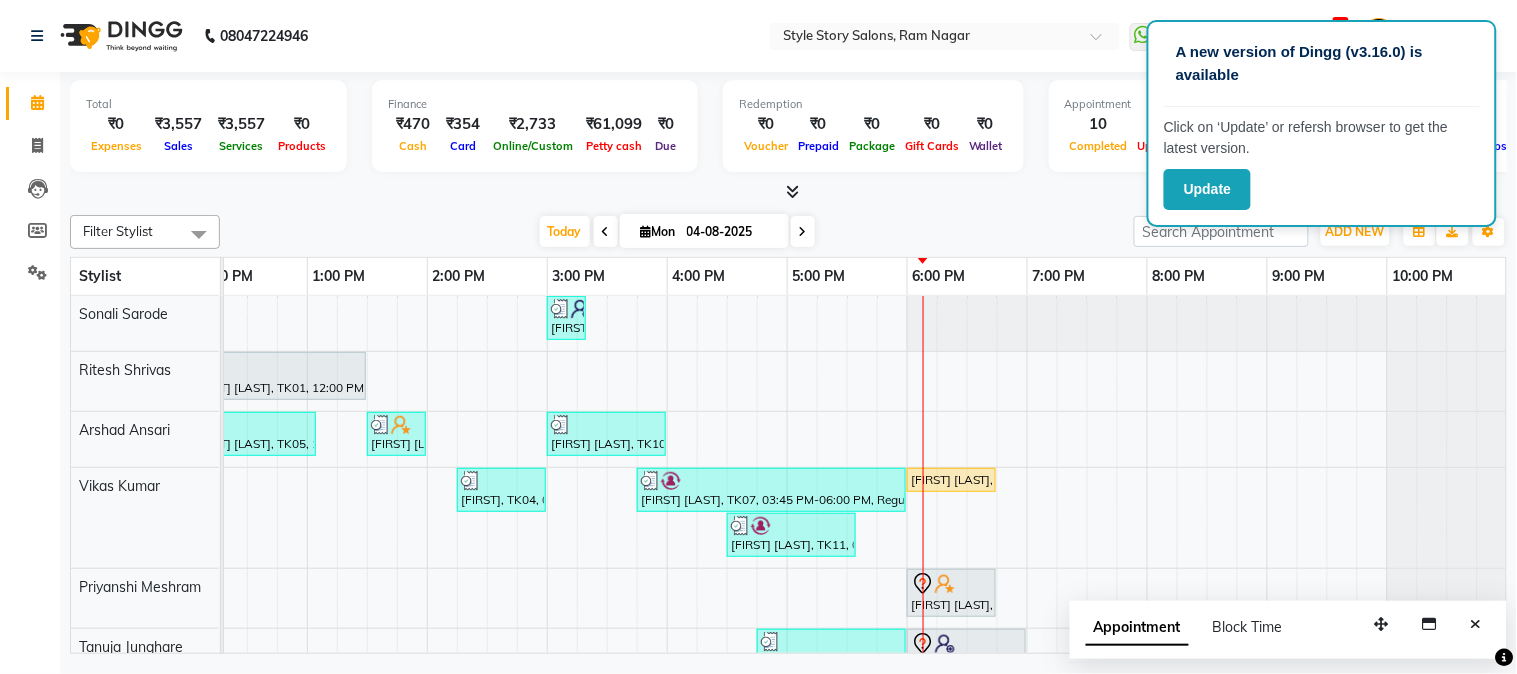 scroll, scrollTop: 51, scrollLeft: 637, axis: both 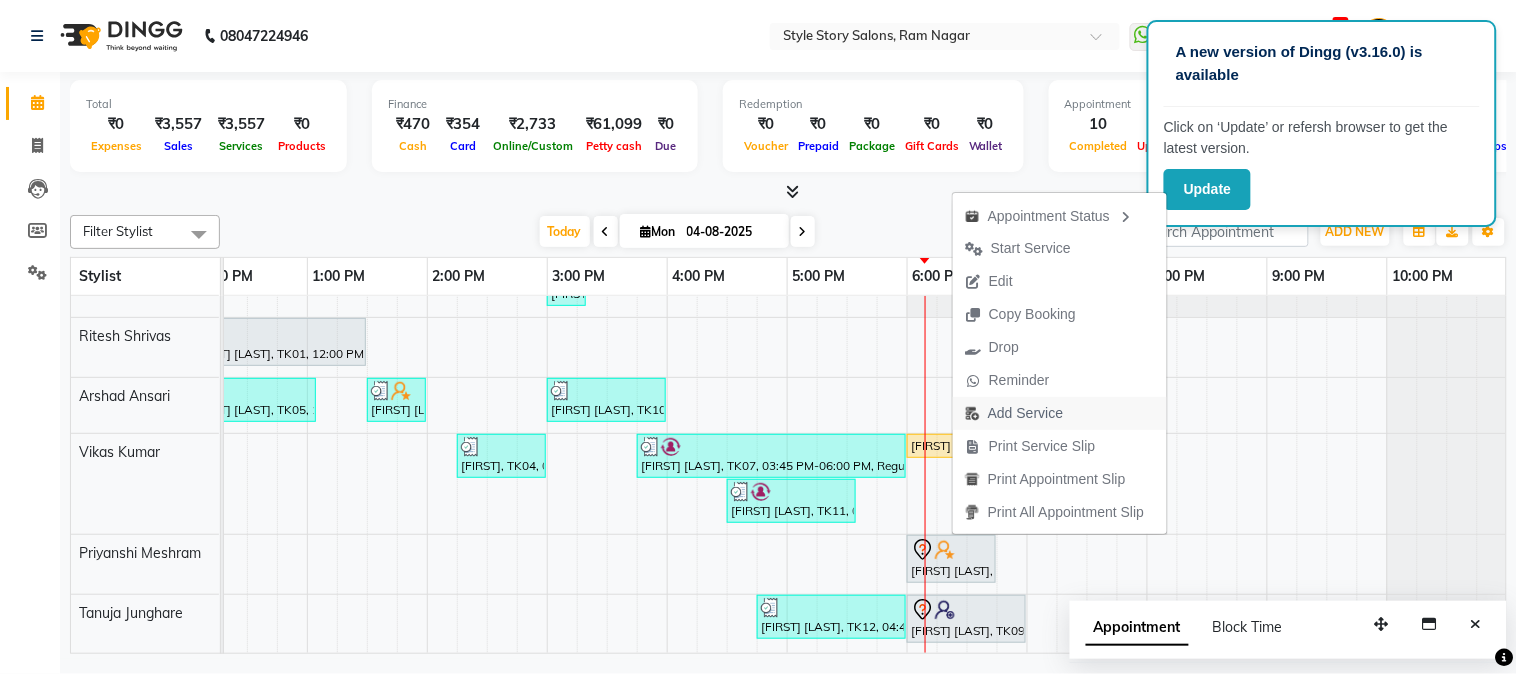 click on "Add Service" at bounding box center [1014, 413] 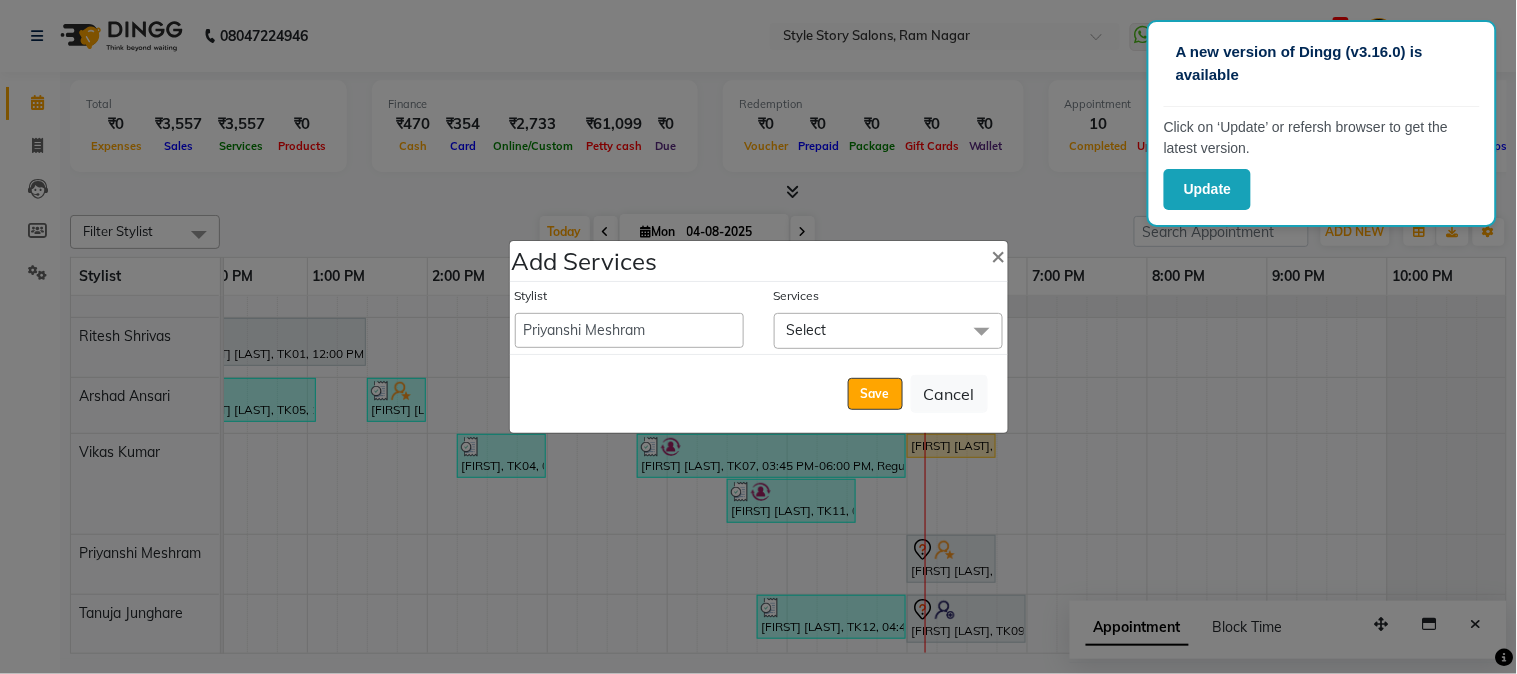 click on "Select" 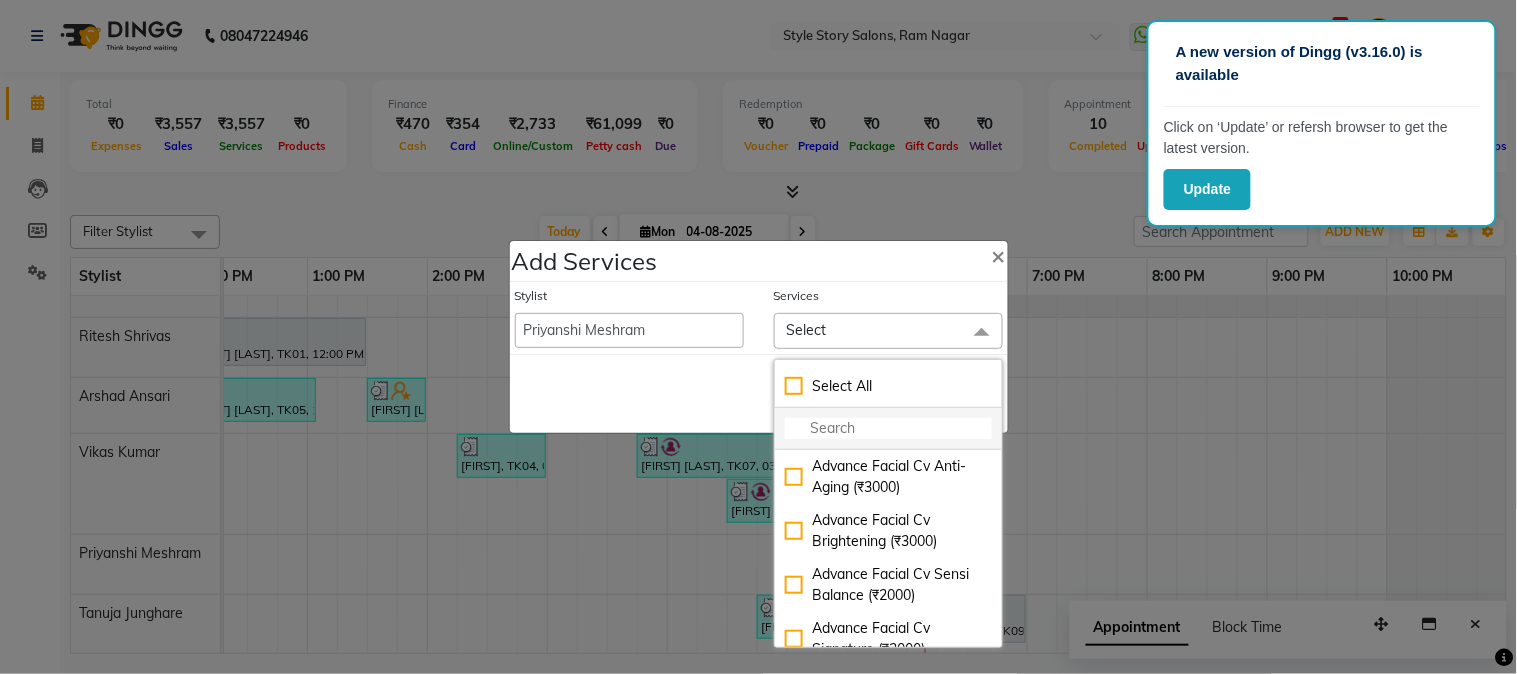 click 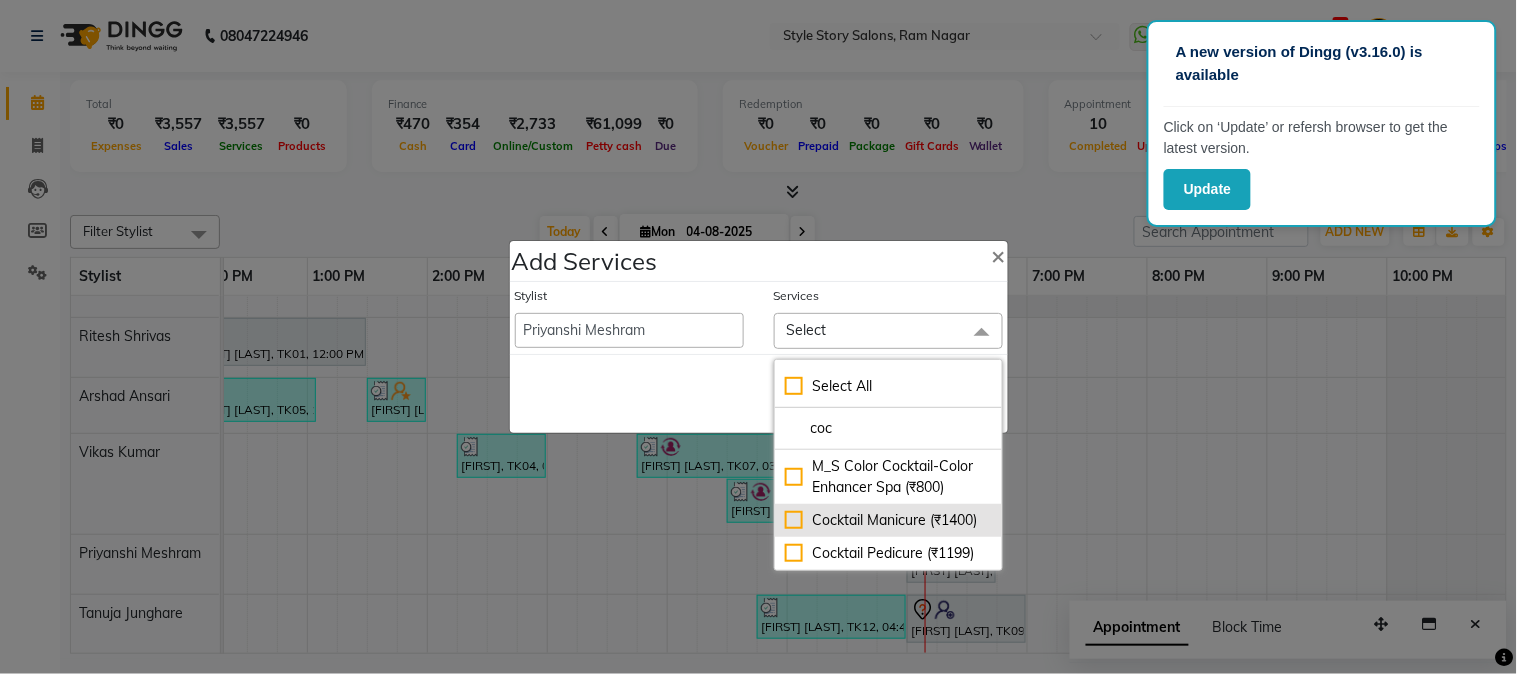 type on "coc" 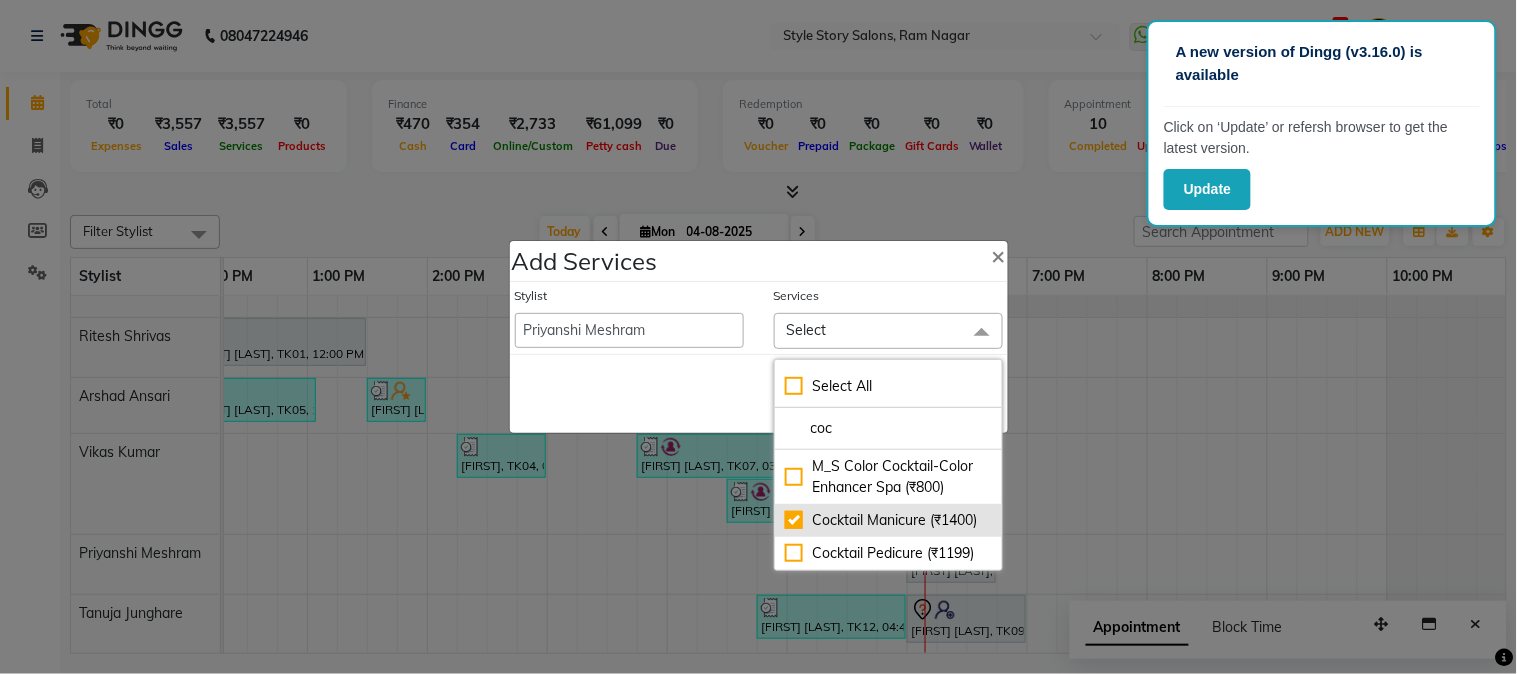 checkbox on "true" 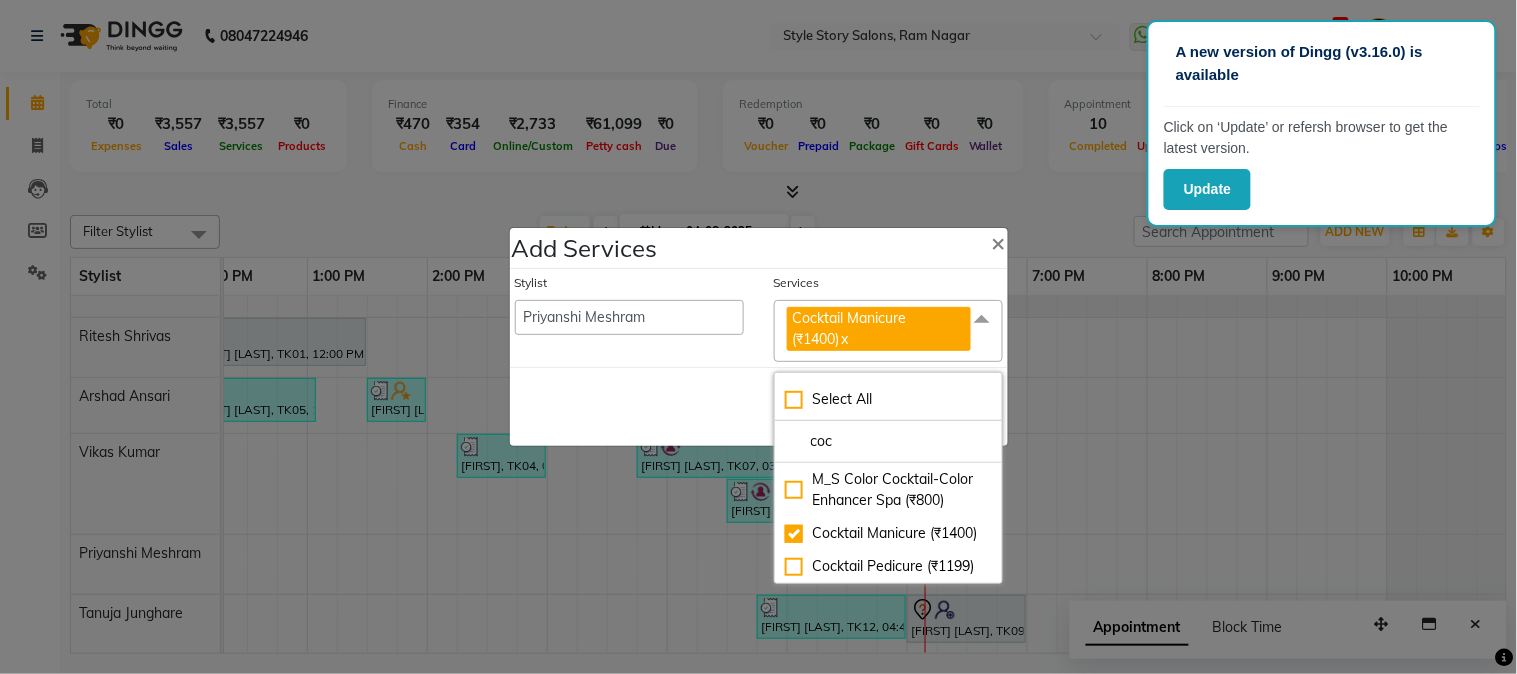 click on "Save   Cancel" 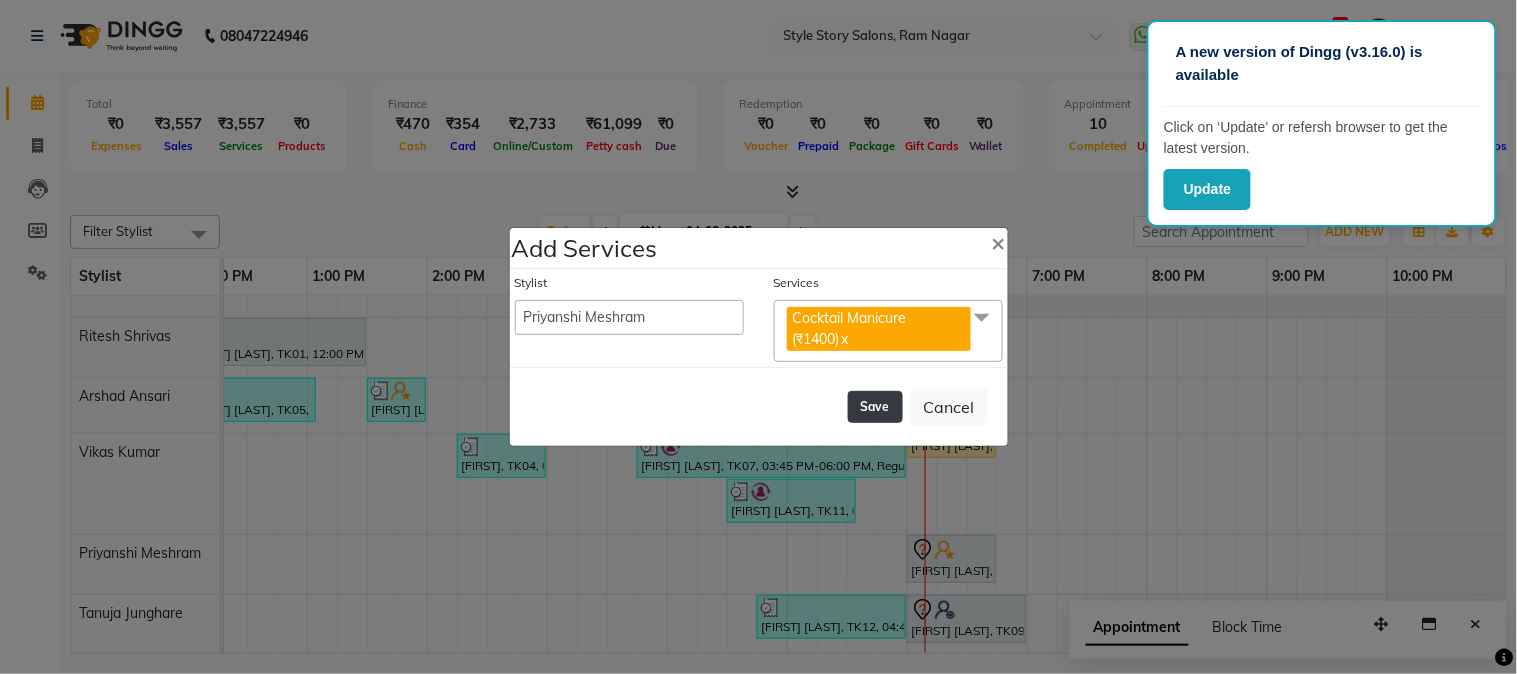 click on "Save" 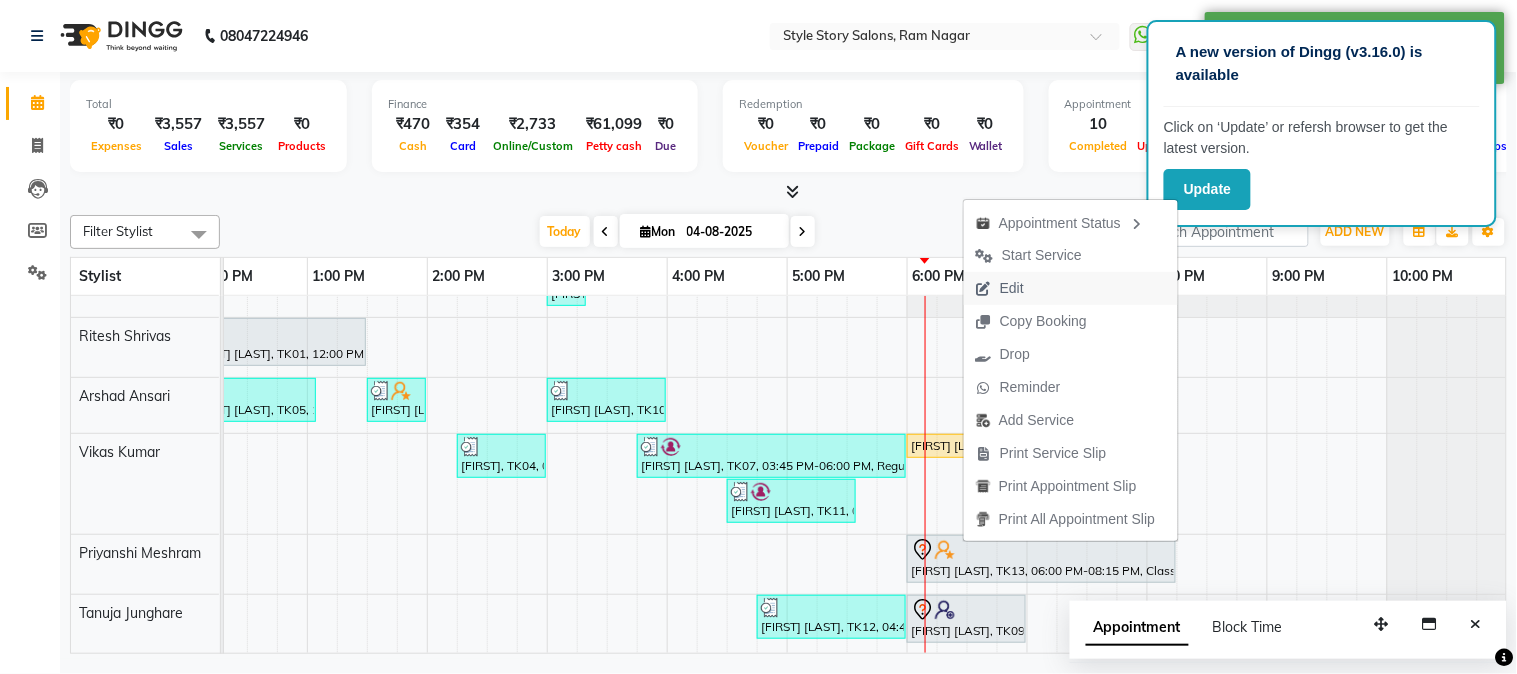 click on "Edit" at bounding box center [1012, 288] 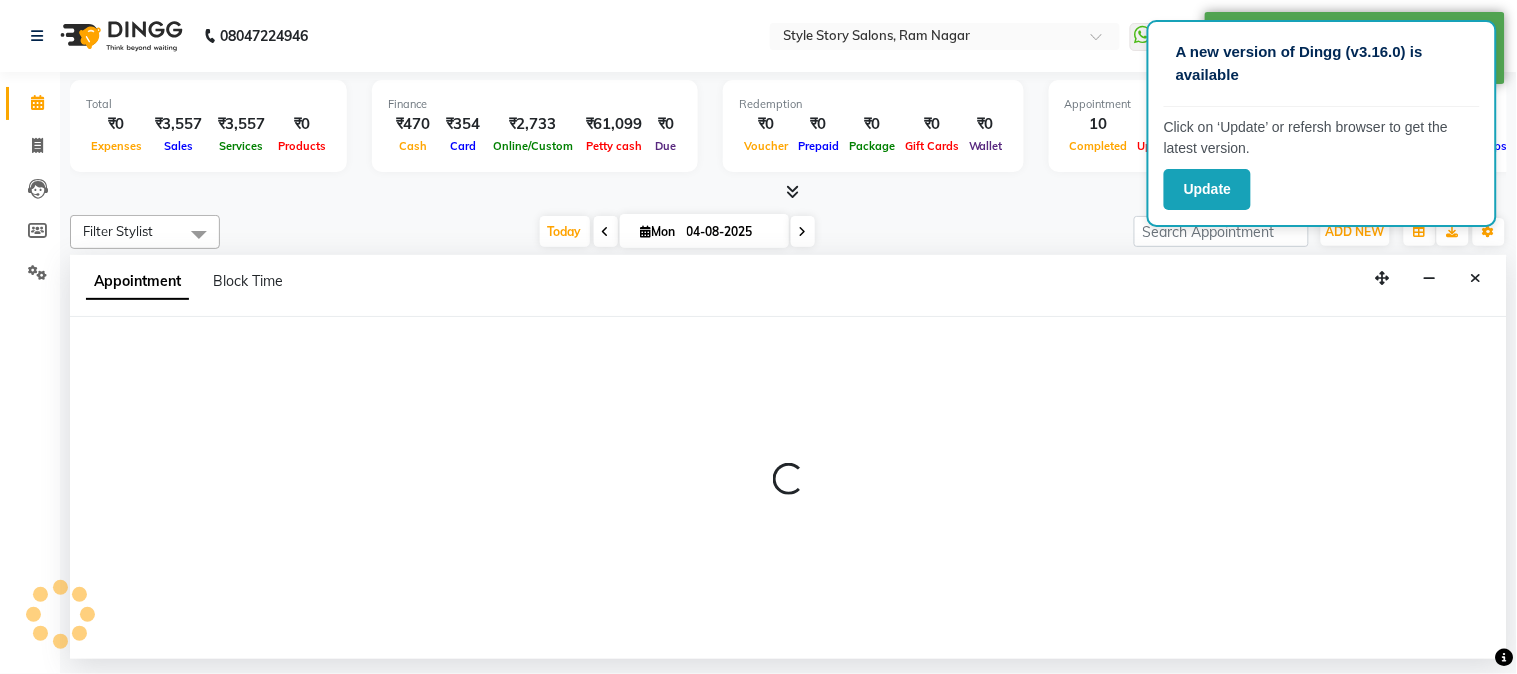 select on "tentative" 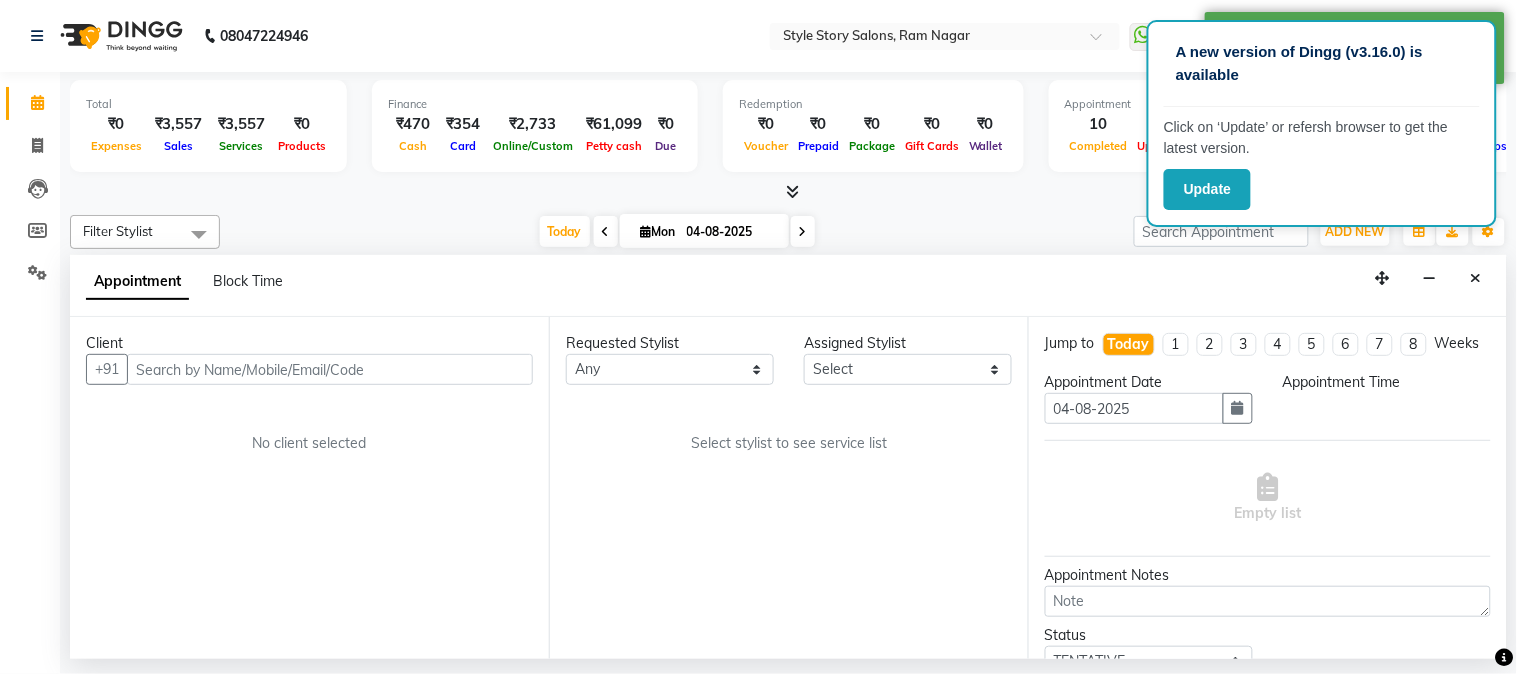 scroll, scrollTop: 0, scrollLeft: 637, axis: horizontal 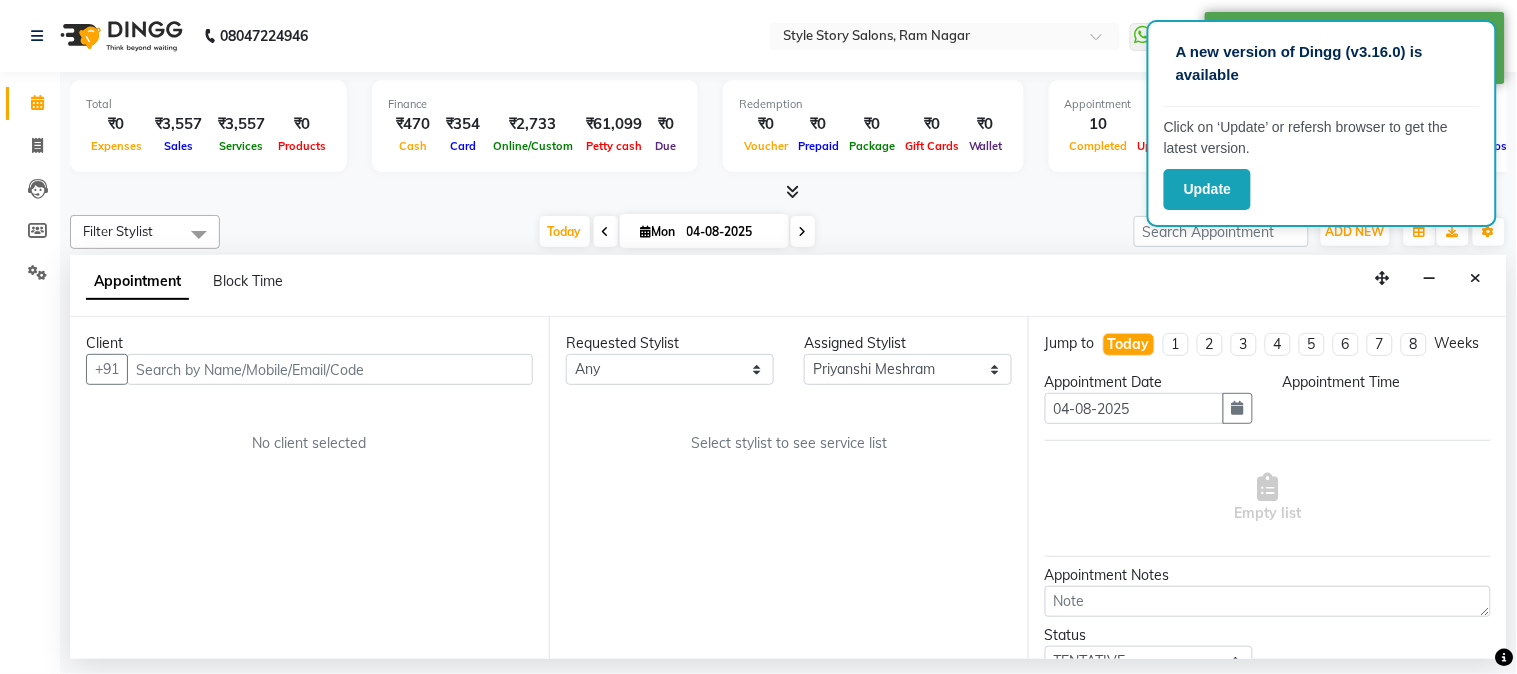 select on "1080" 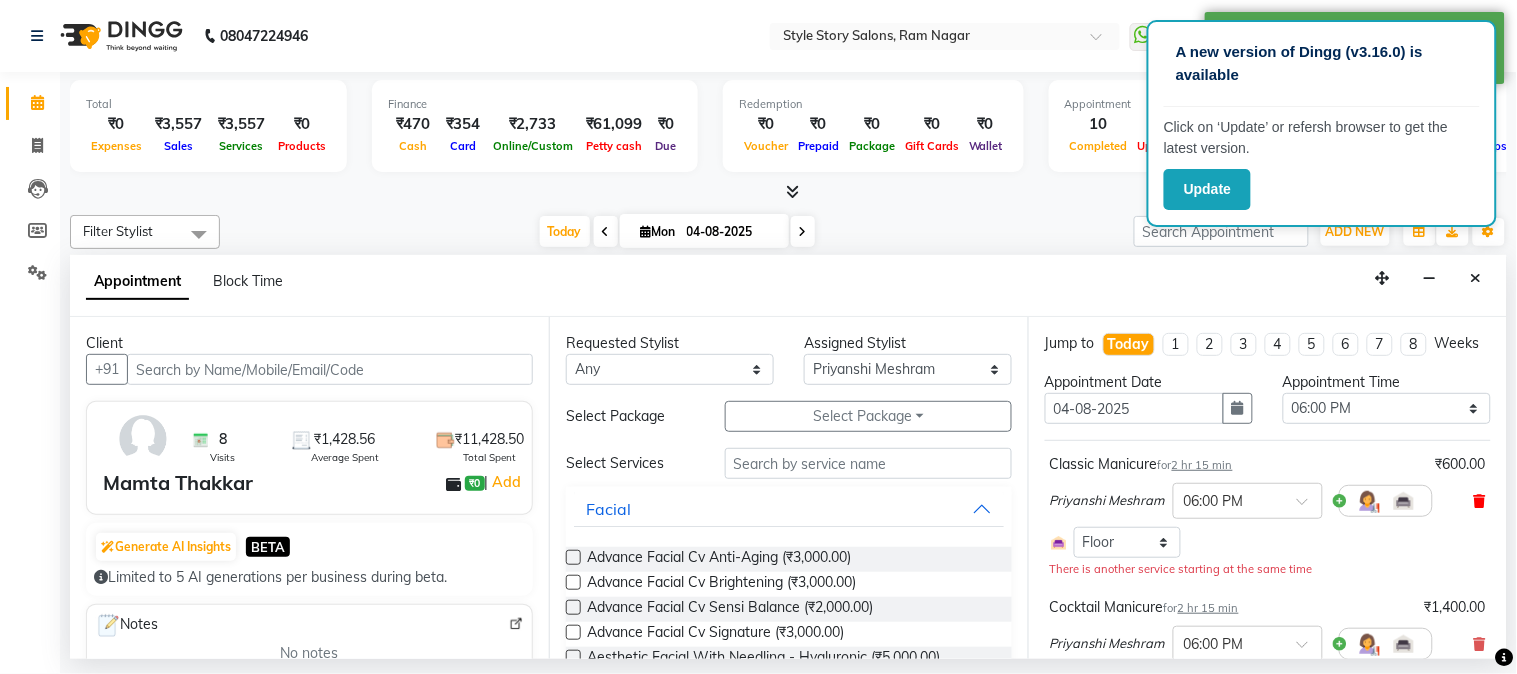 click at bounding box center (1480, 501) 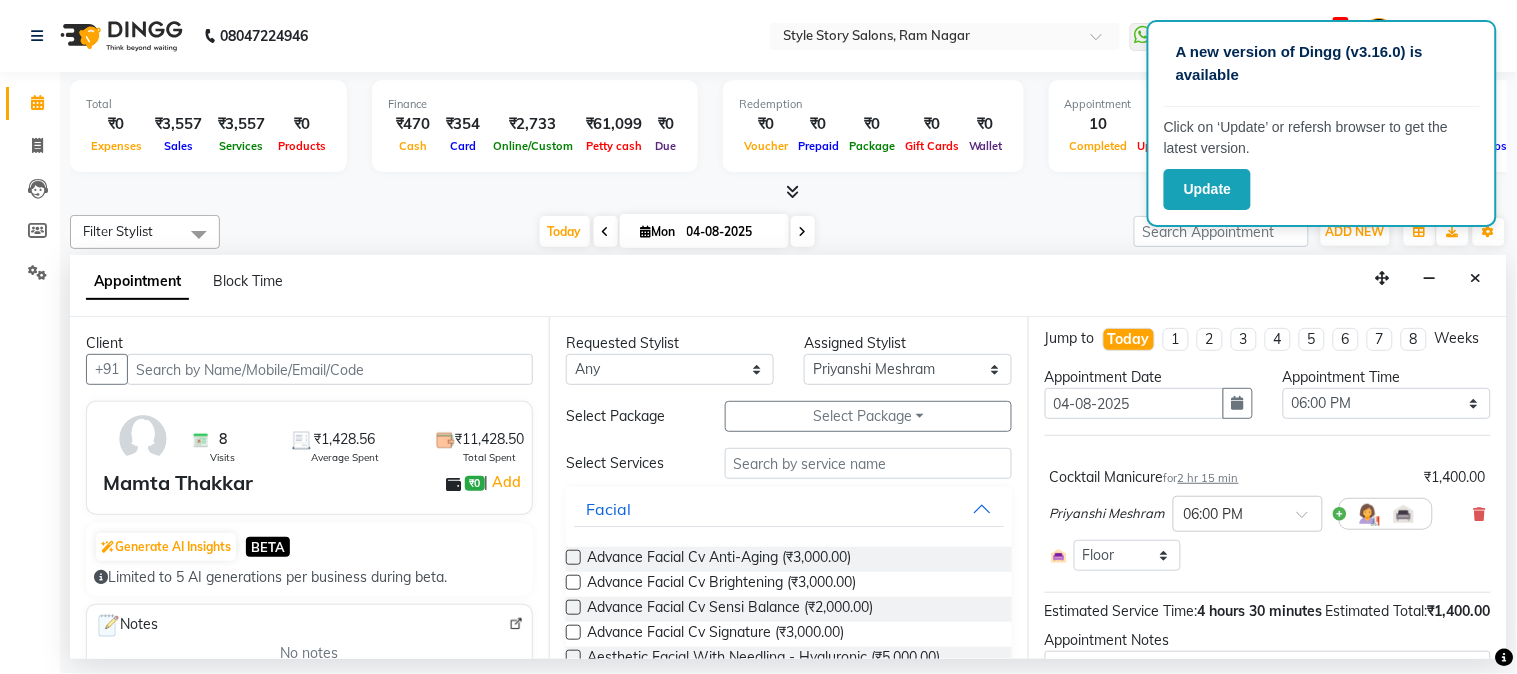 scroll, scrollTop: 0, scrollLeft: 0, axis: both 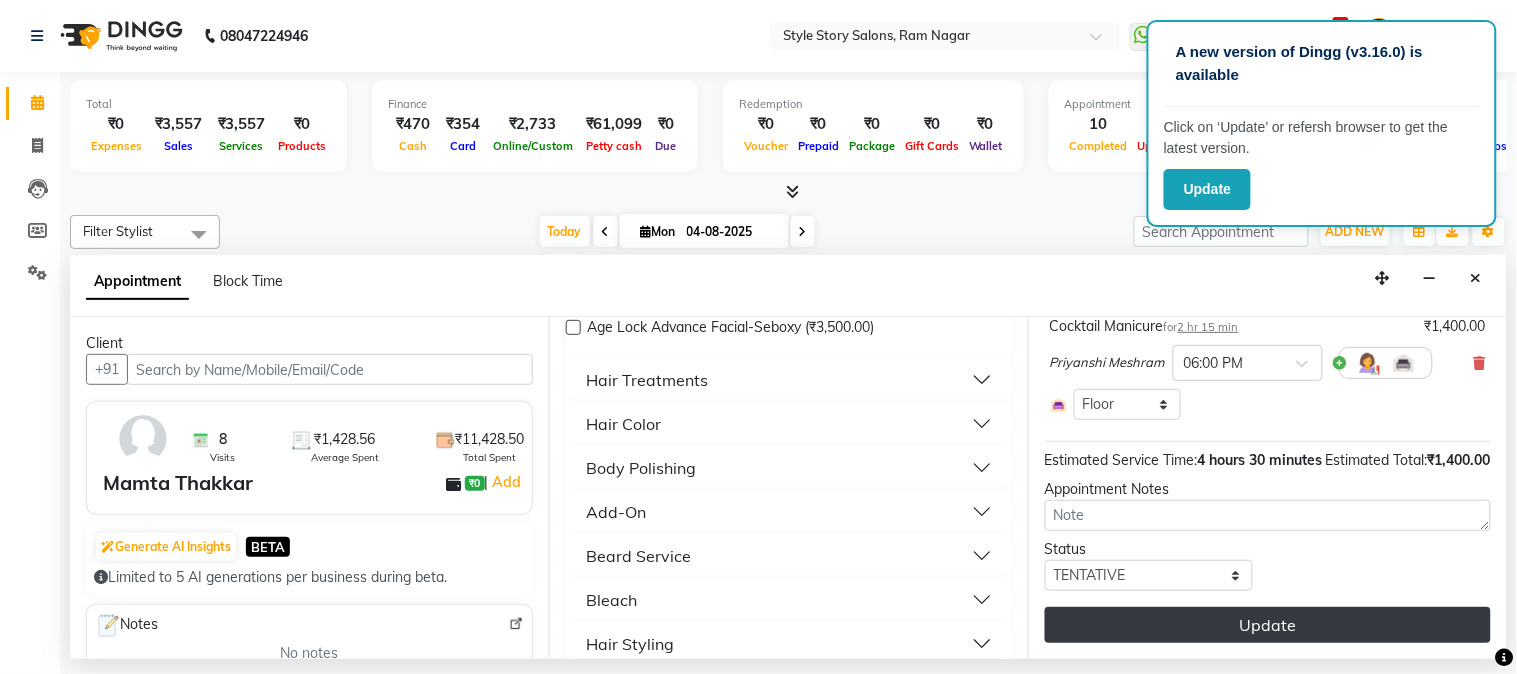 click on "Update" at bounding box center (1268, 625) 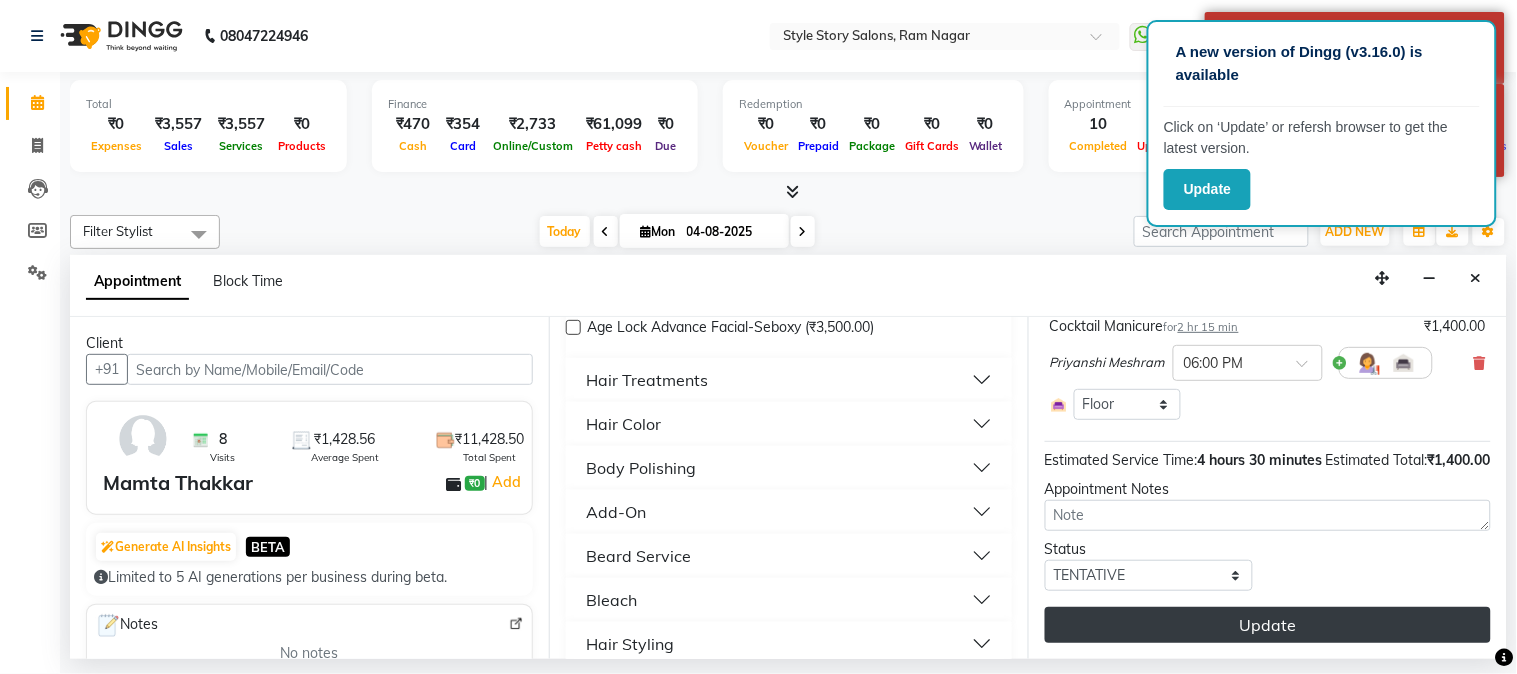 click on "Update" at bounding box center (1268, 625) 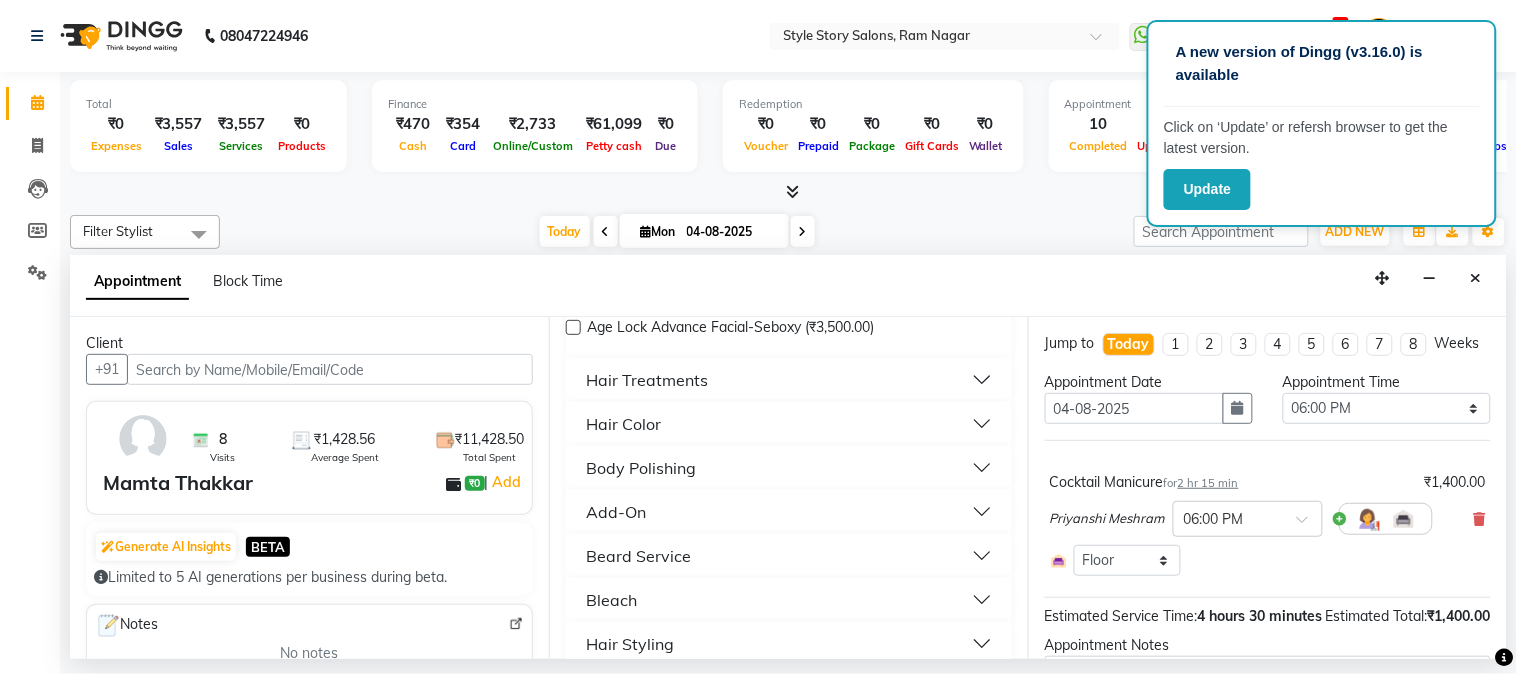 scroll, scrollTop: 195, scrollLeft: 0, axis: vertical 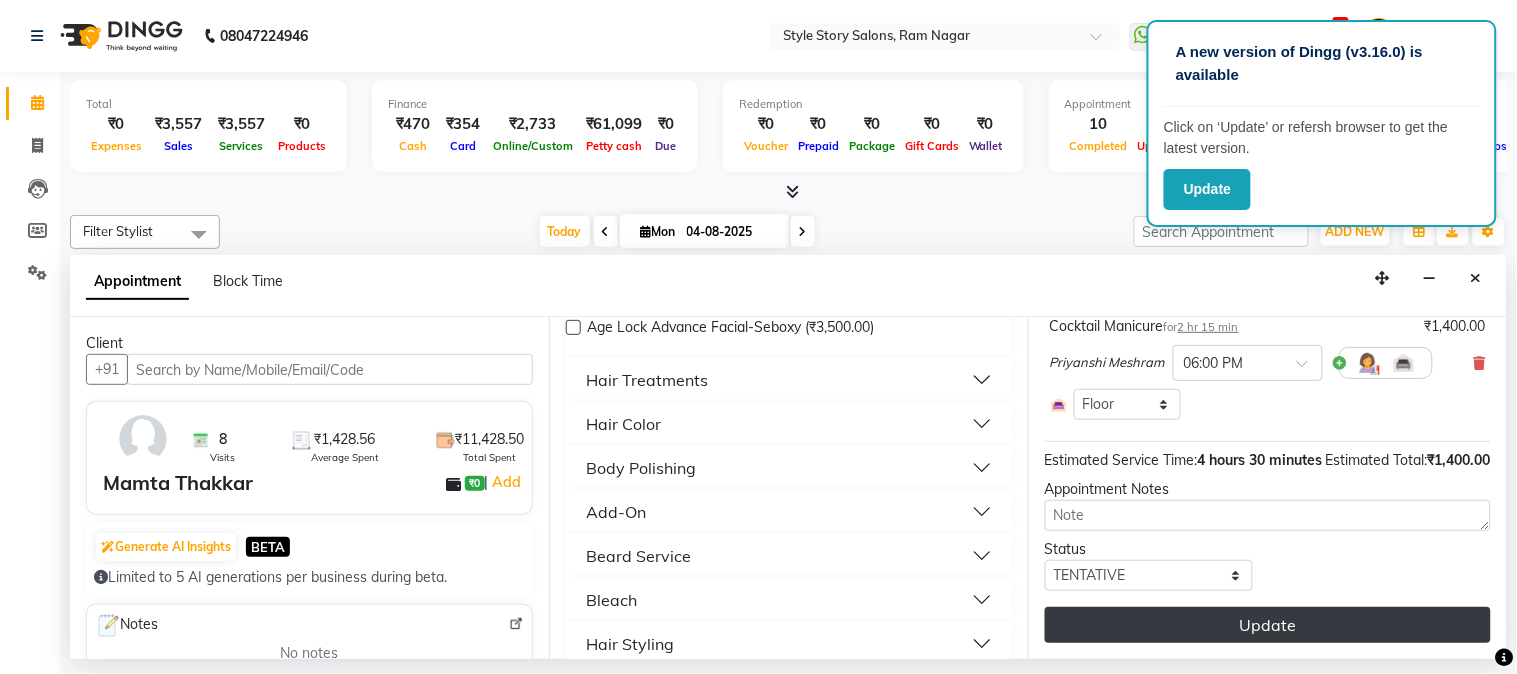 click on "Update" at bounding box center (1268, 625) 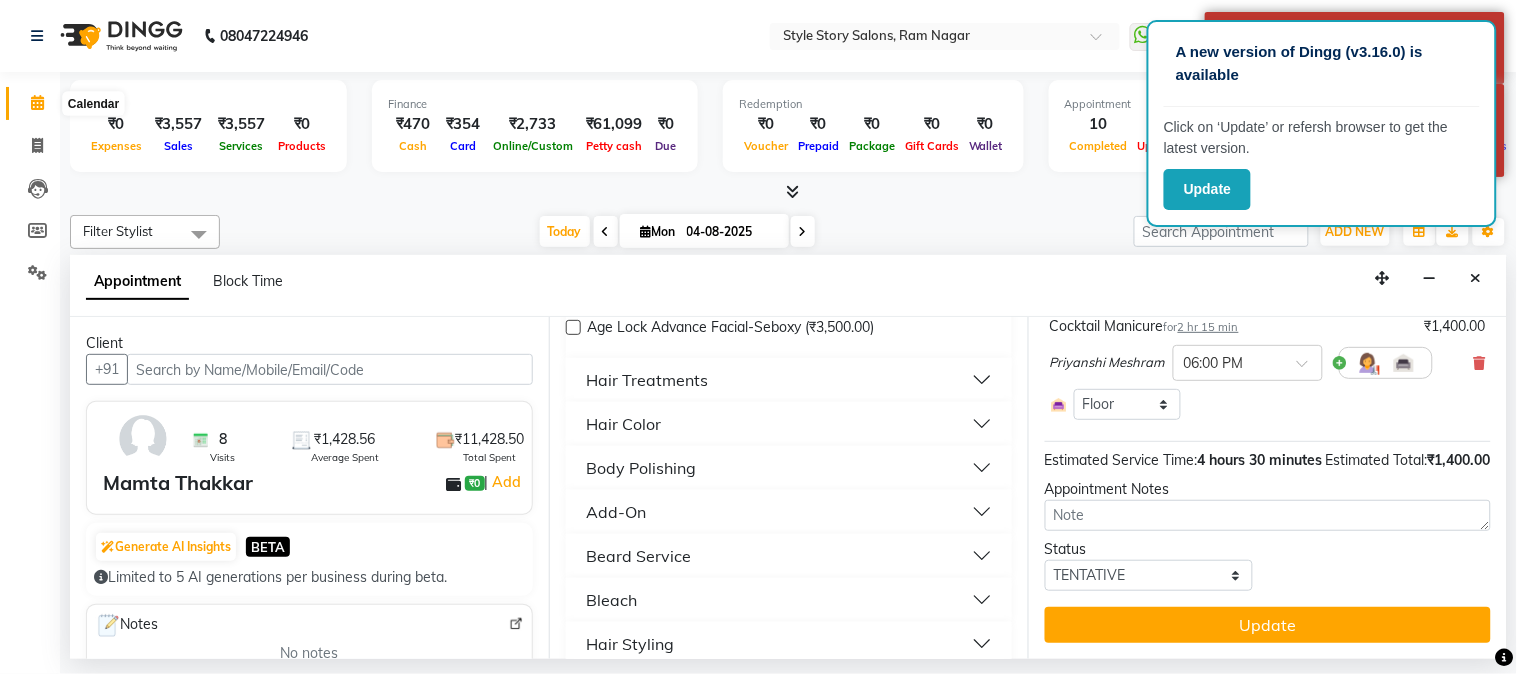 click 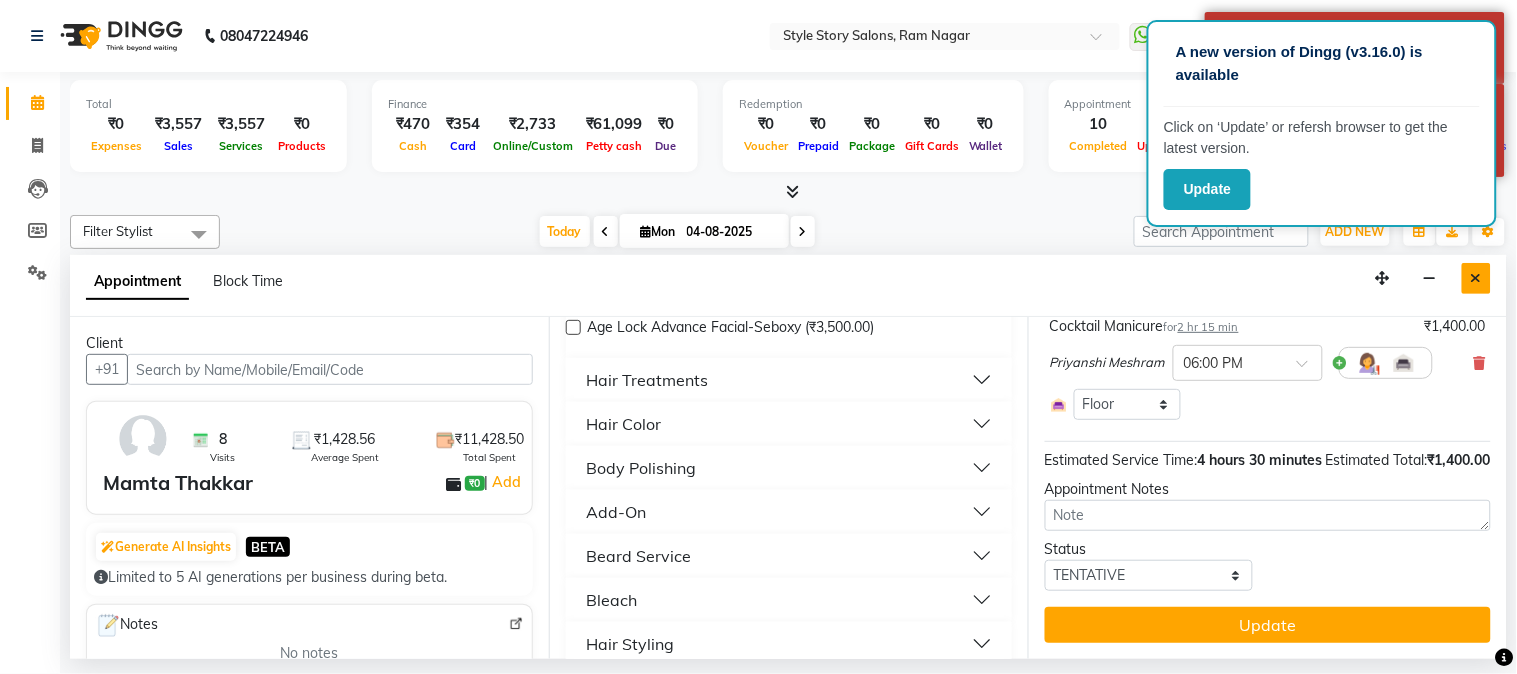 click at bounding box center [1476, 278] 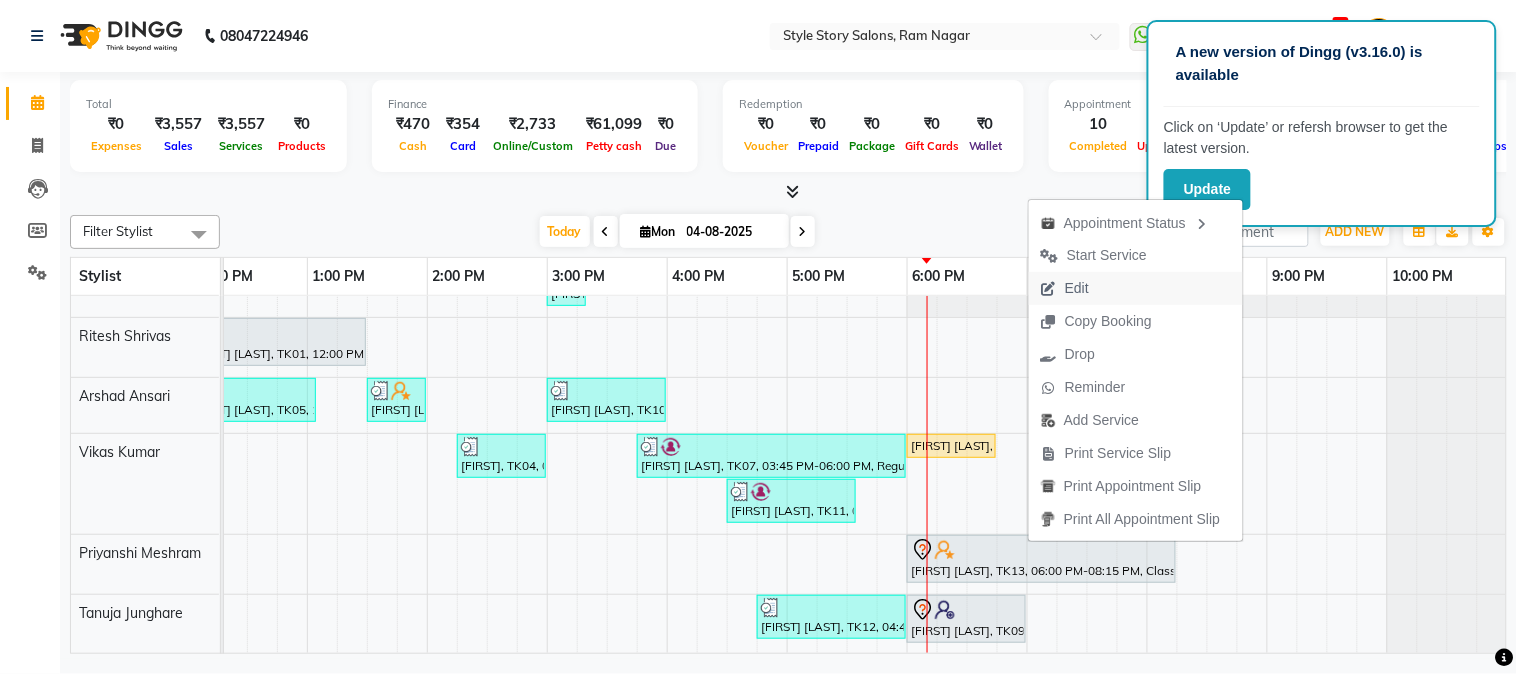 click on "Edit" at bounding box center [1136, 288] 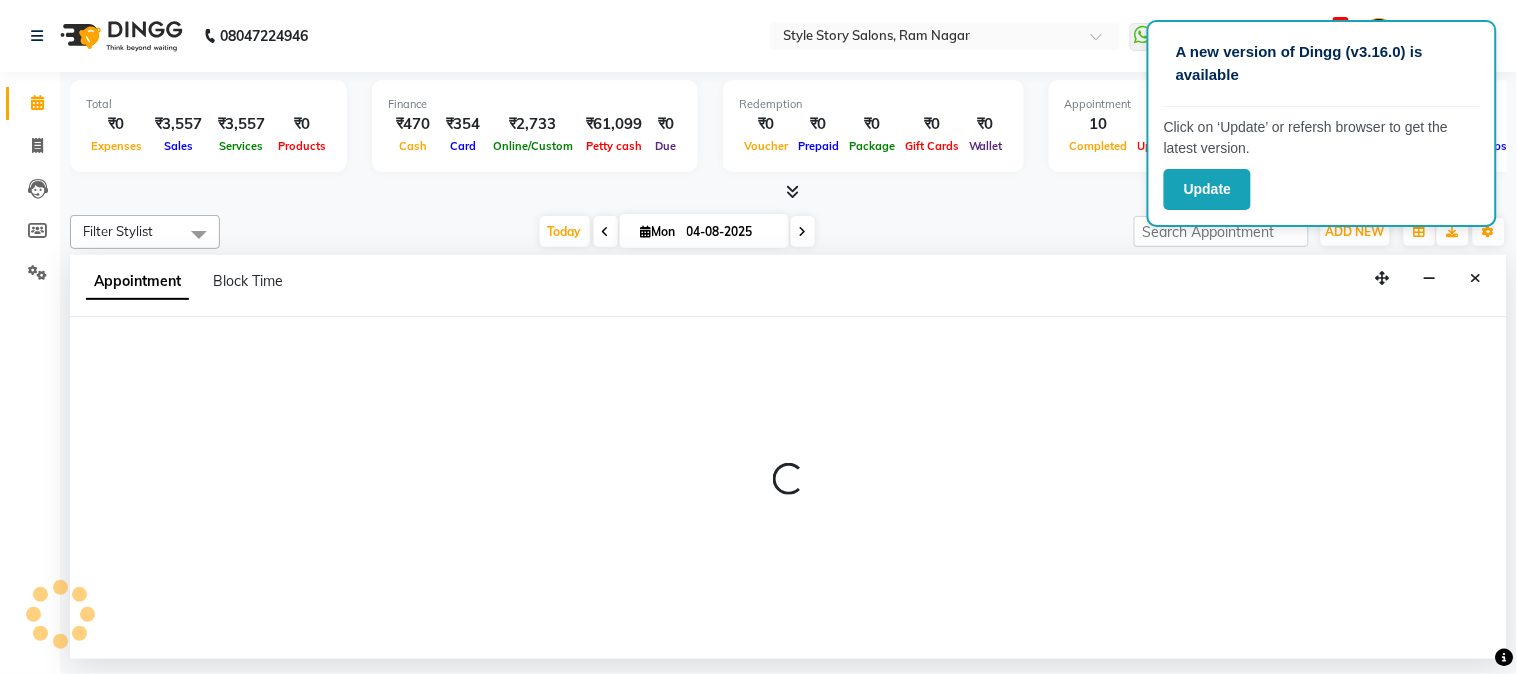 select on "tentative" 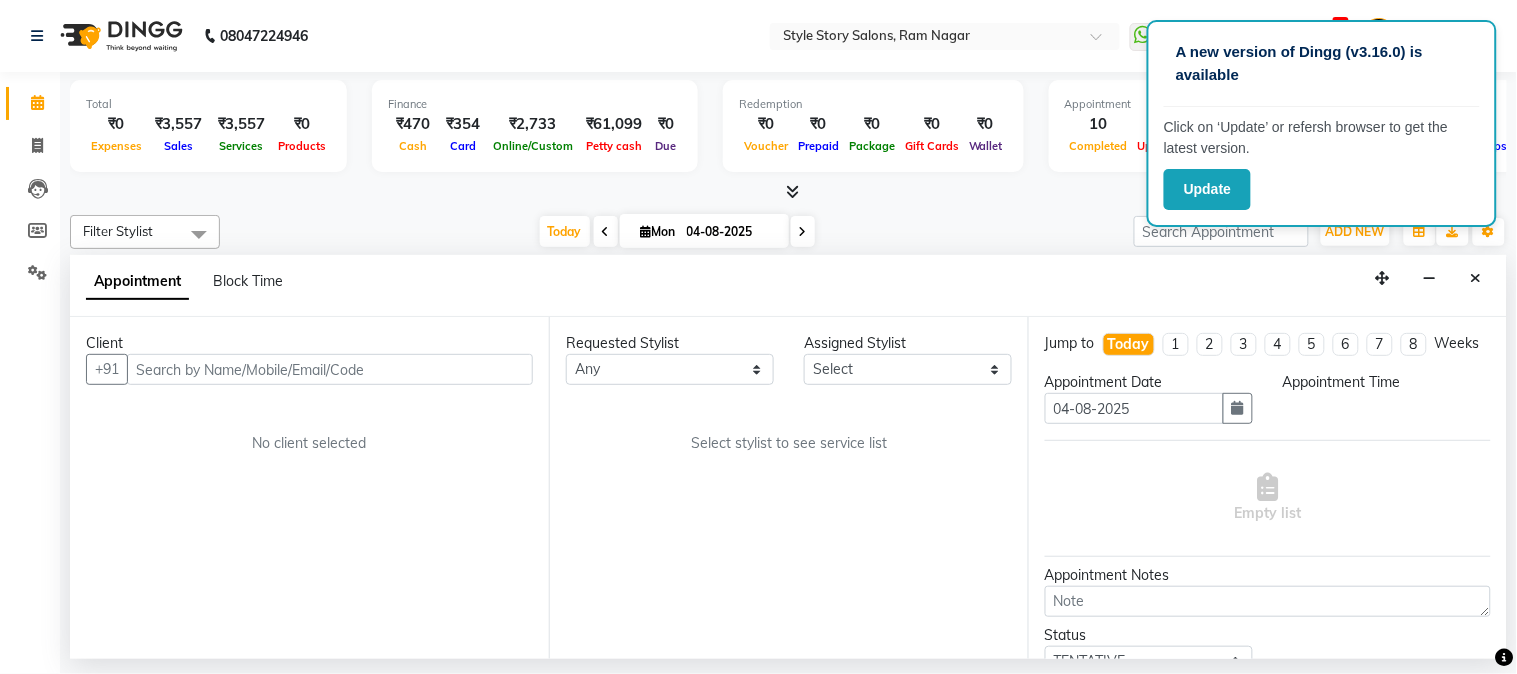 select on "66234" 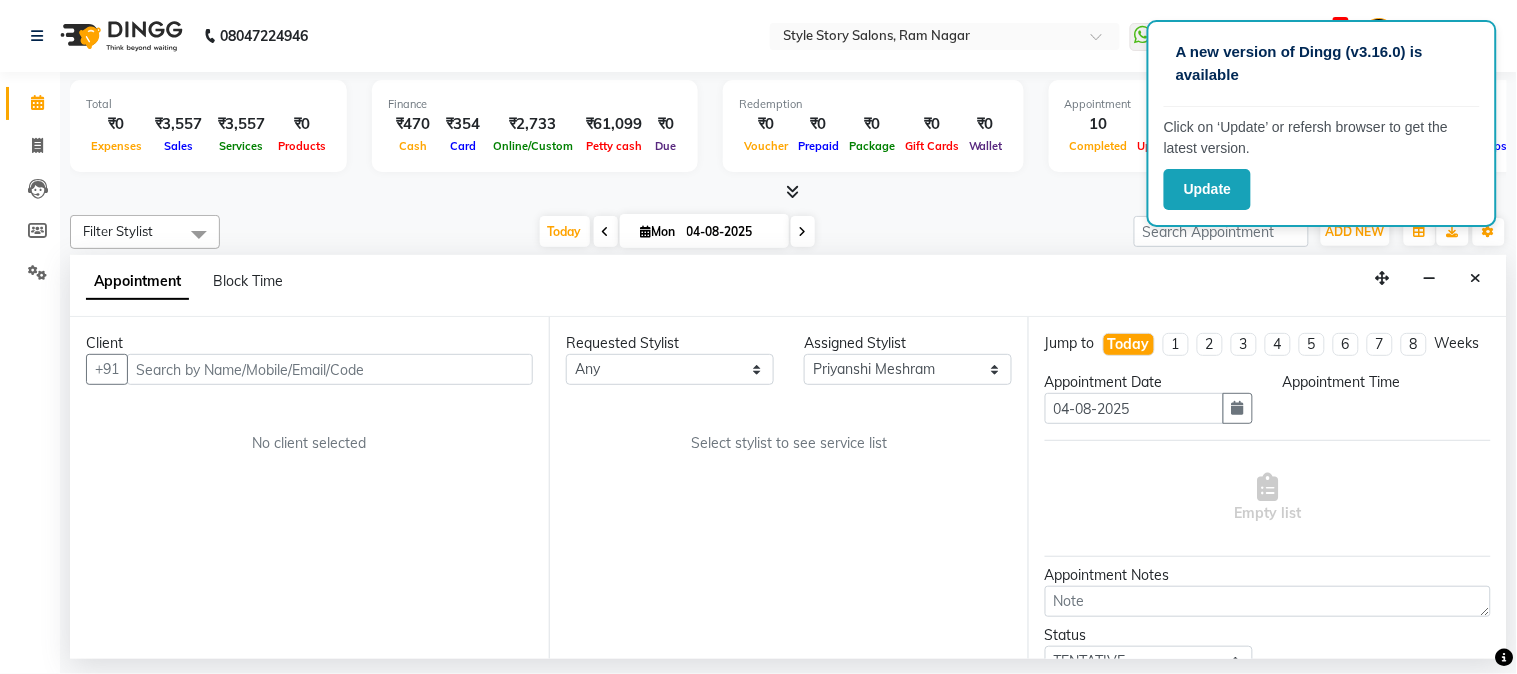 scroll, scrollTop: 0, scrollLeft: 0, axis: both 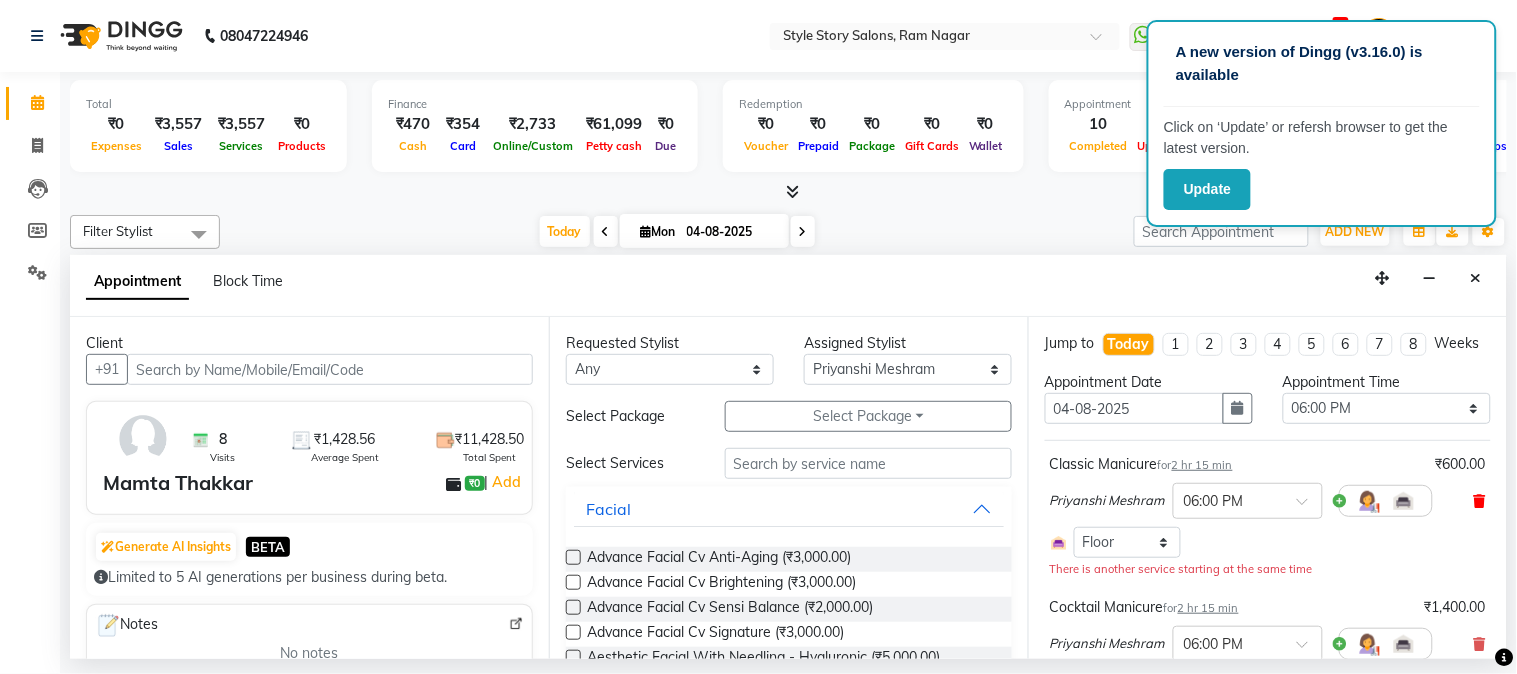click at bounding box center [1480, 501] 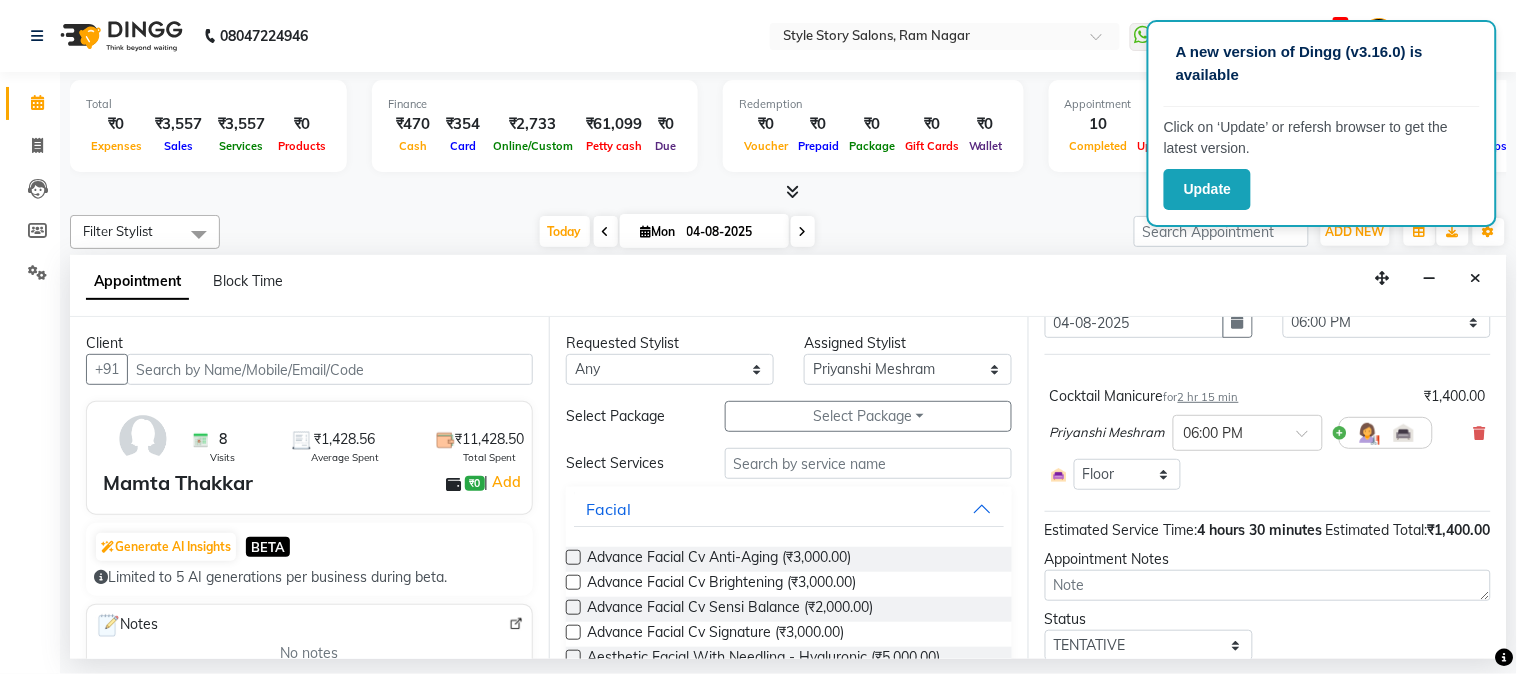 scroll, scrollTop: 195, scrollLeft: 0, axis: vertical 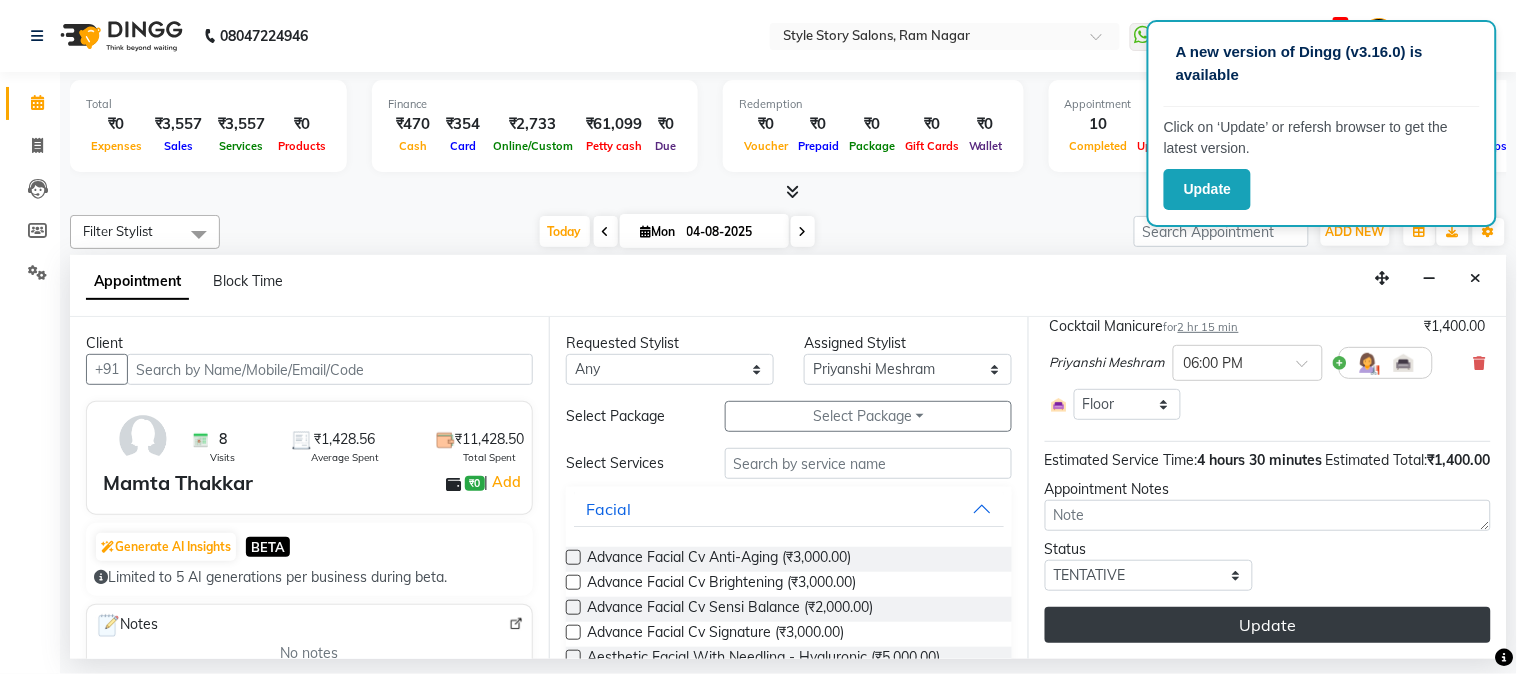 click on "Update" at bounding box center (1268, 625) 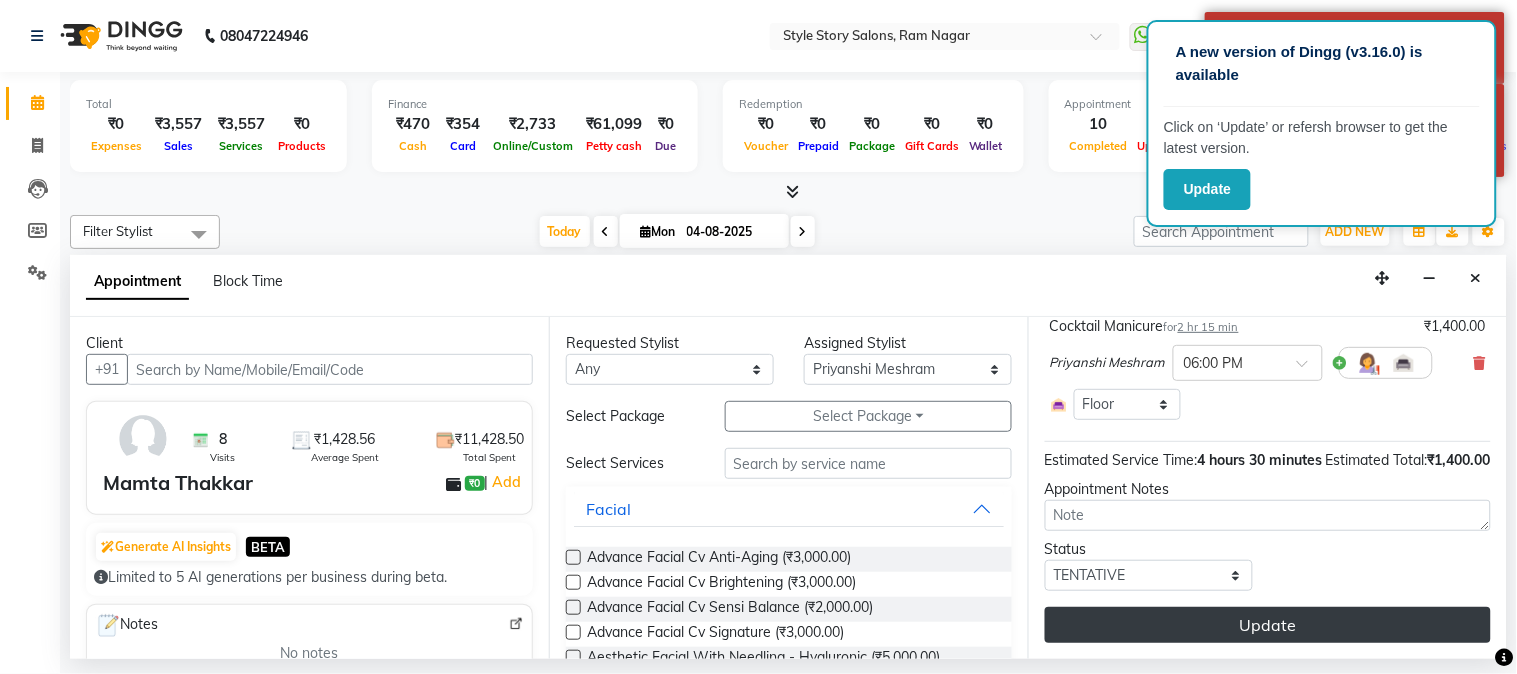 click on "Update" at bounding box center [1268, 625] 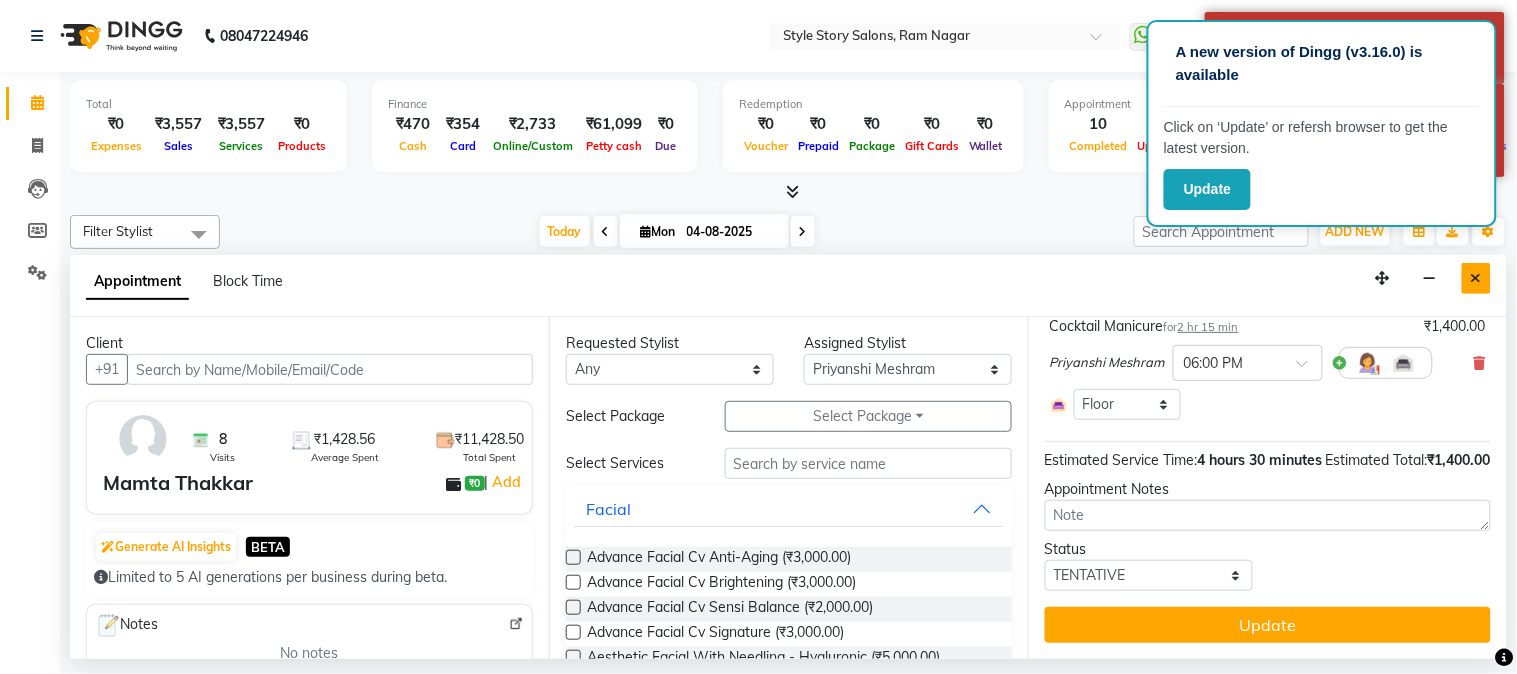 click at bounding box center (1476, 278) 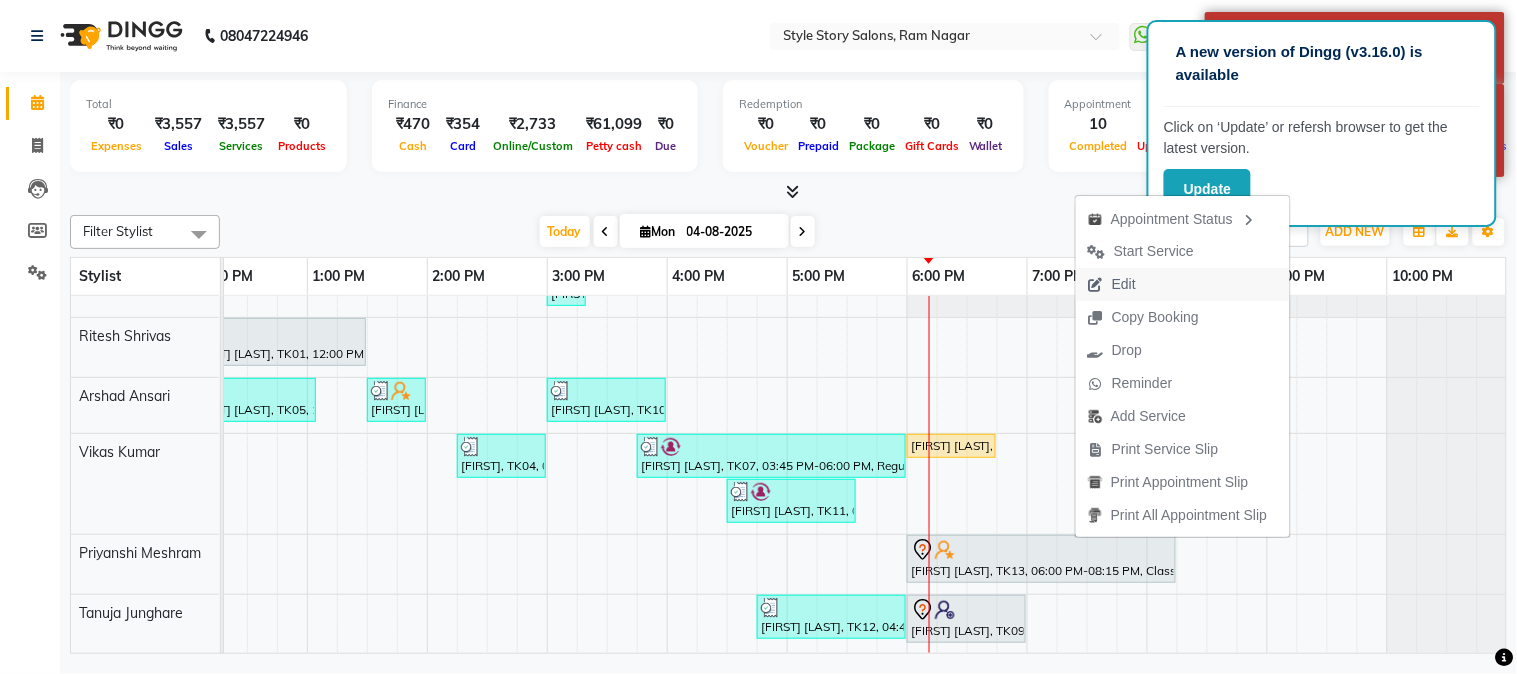click on "Edit" at bounding box center (1183, 284) 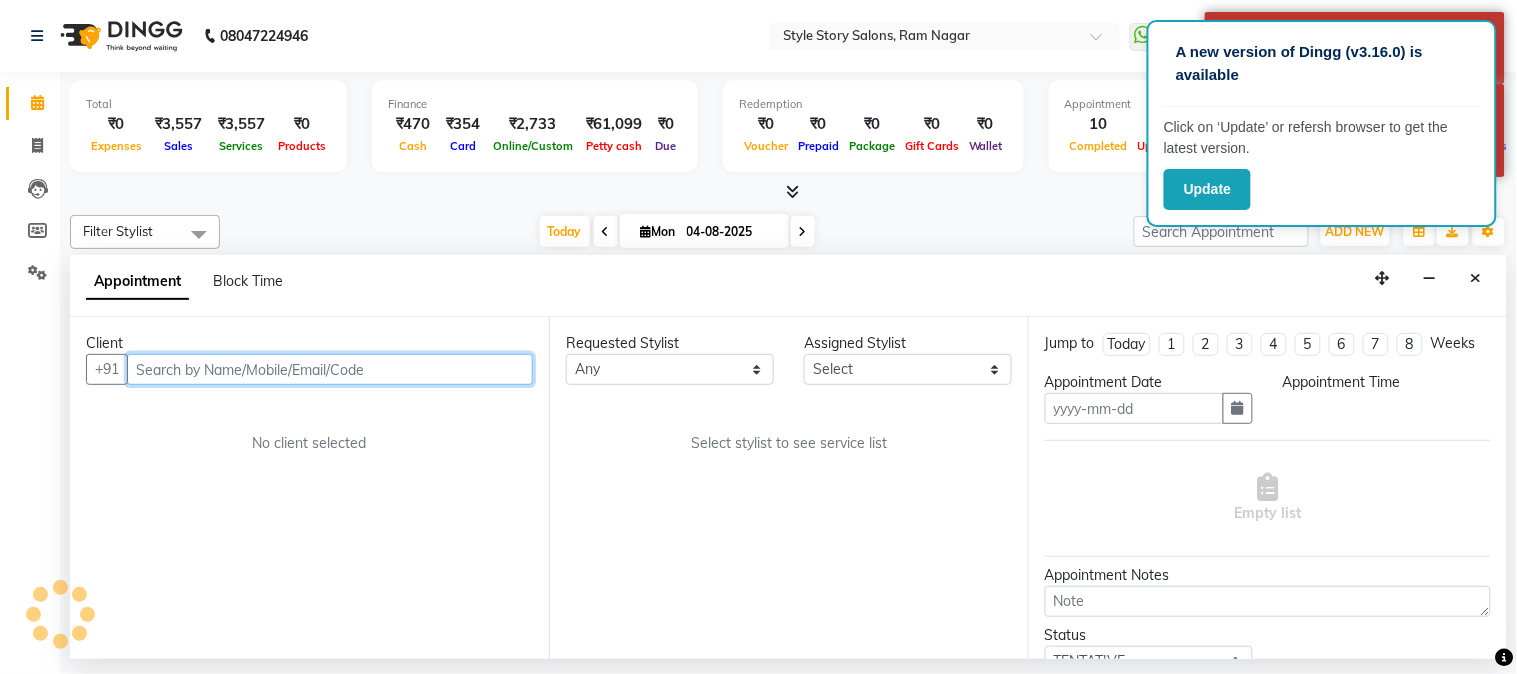 type on "04-08-2025" 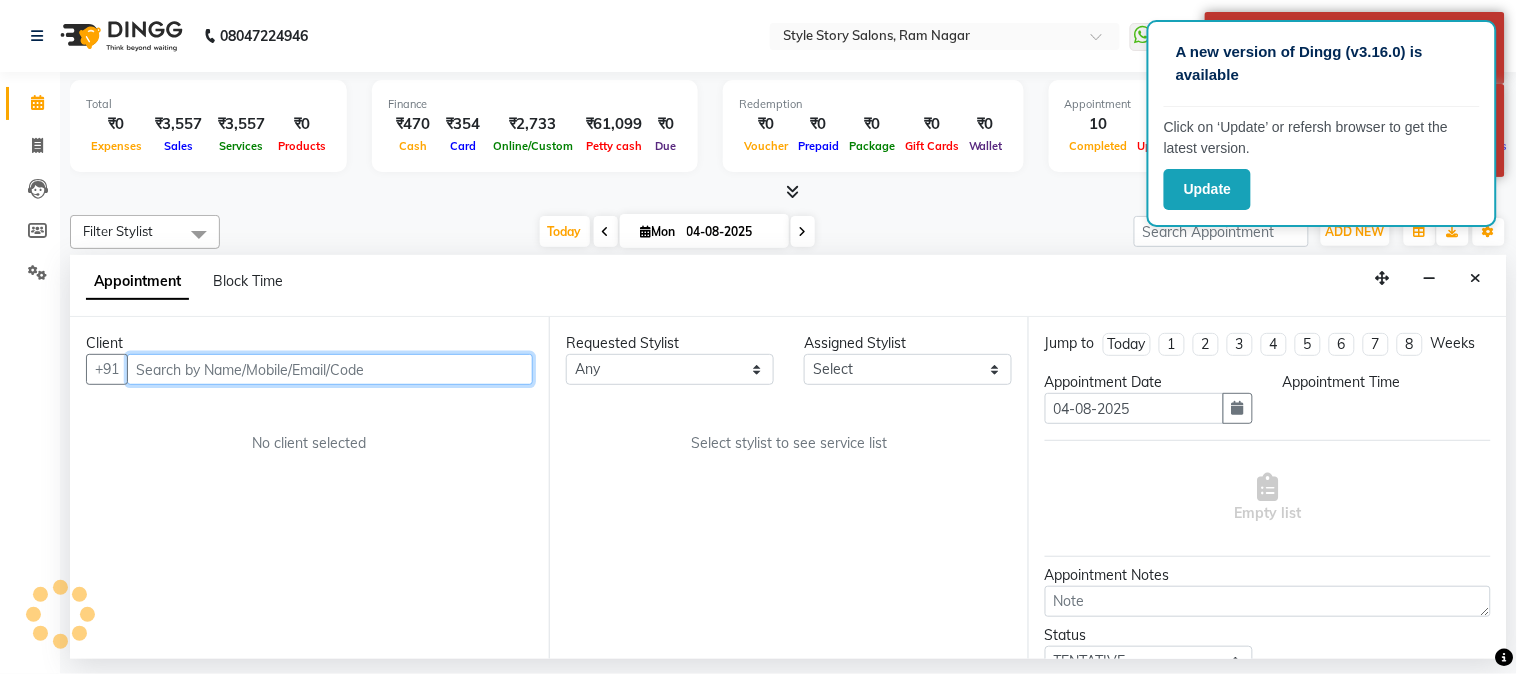 select on "1080" 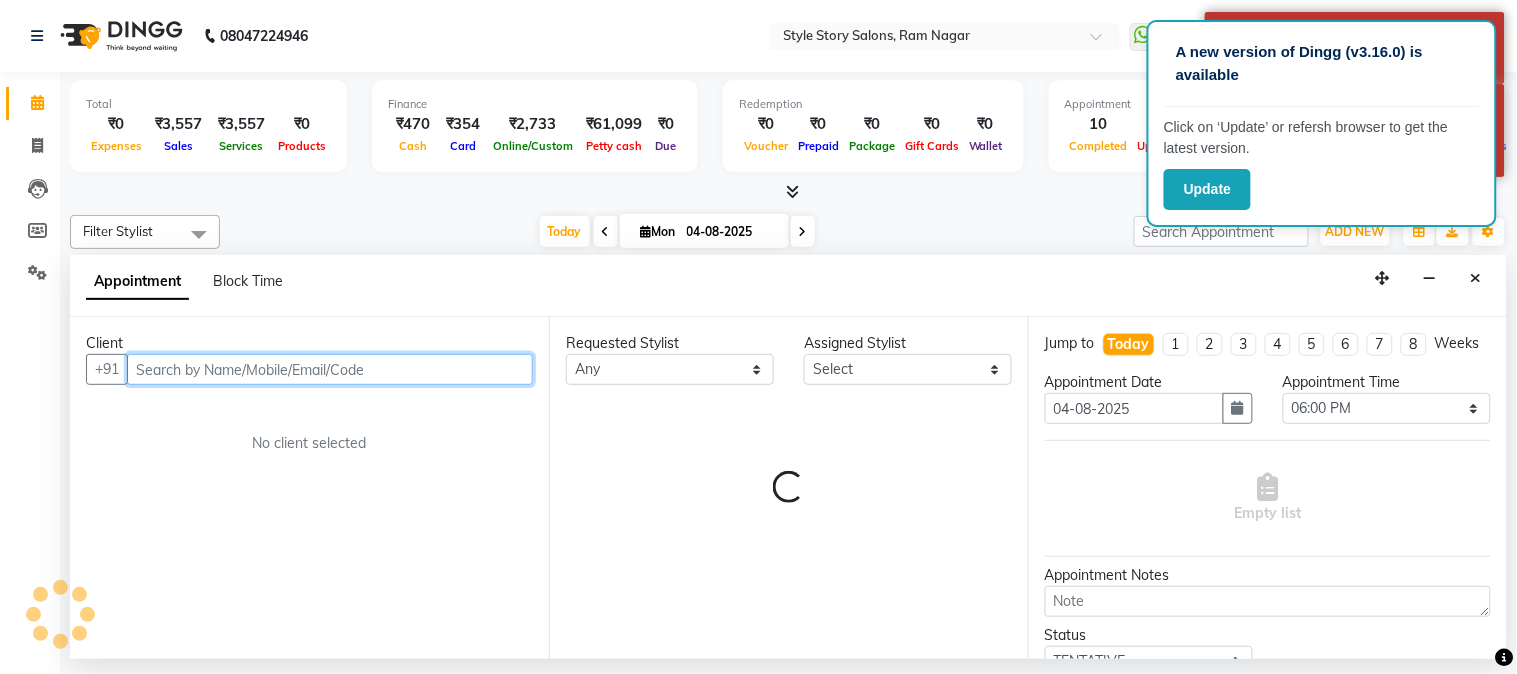 select on "66234" 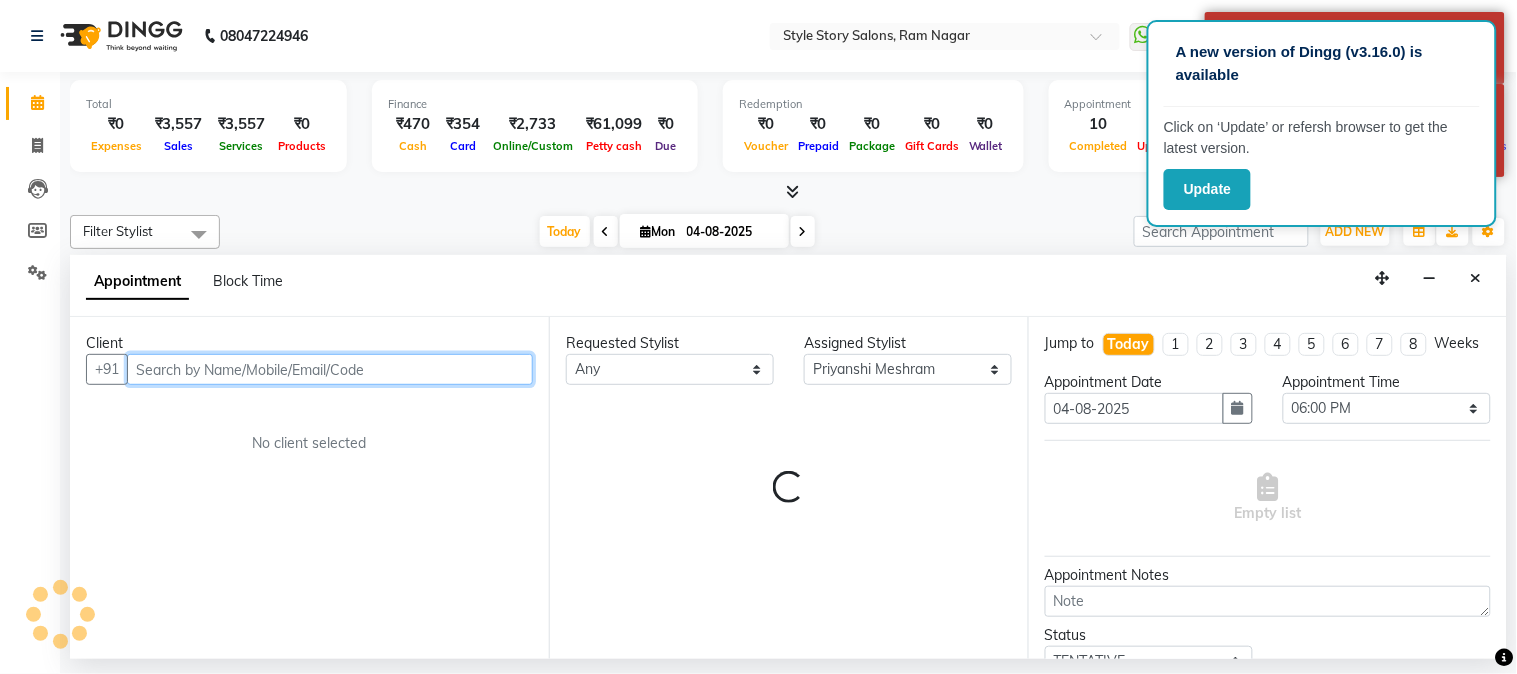 scroll, scrollTop: 0, scrollLeft: 637, axis: horizontal 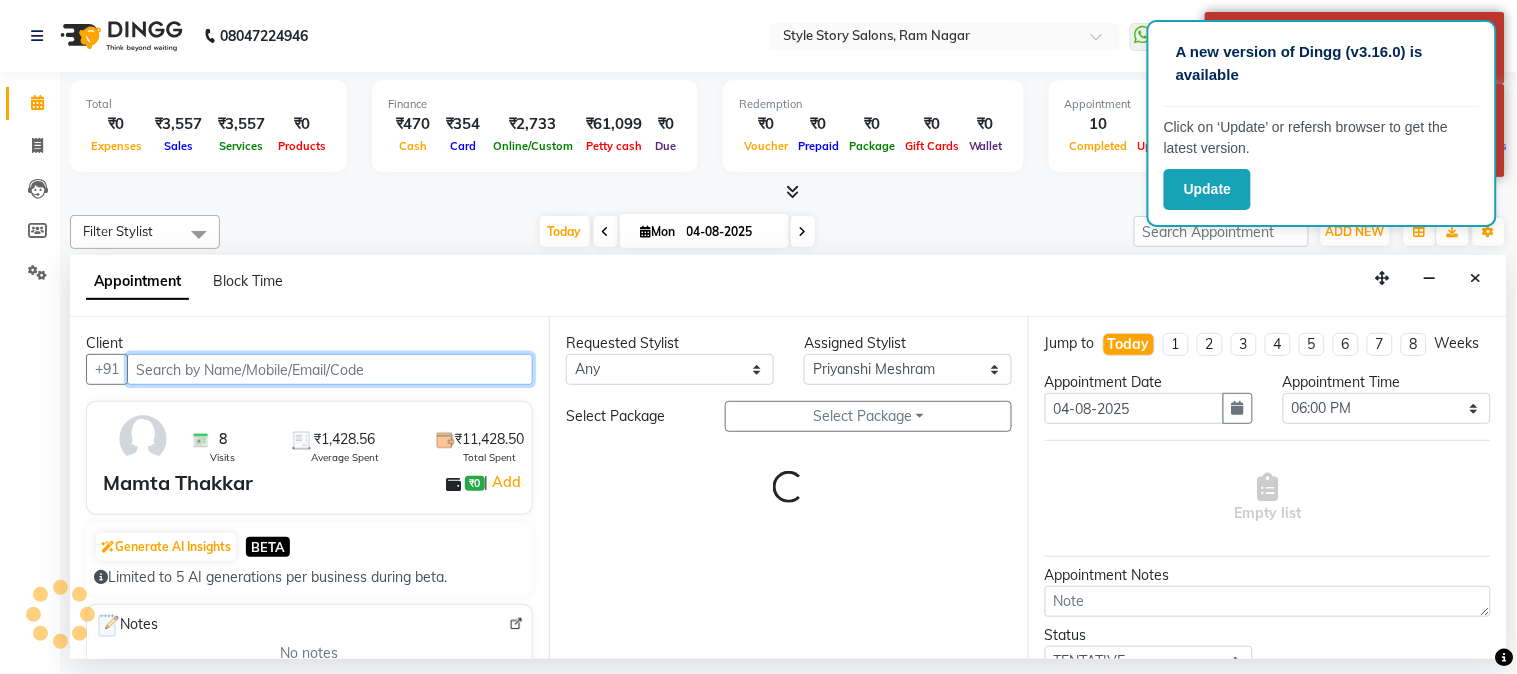 select on "3090" 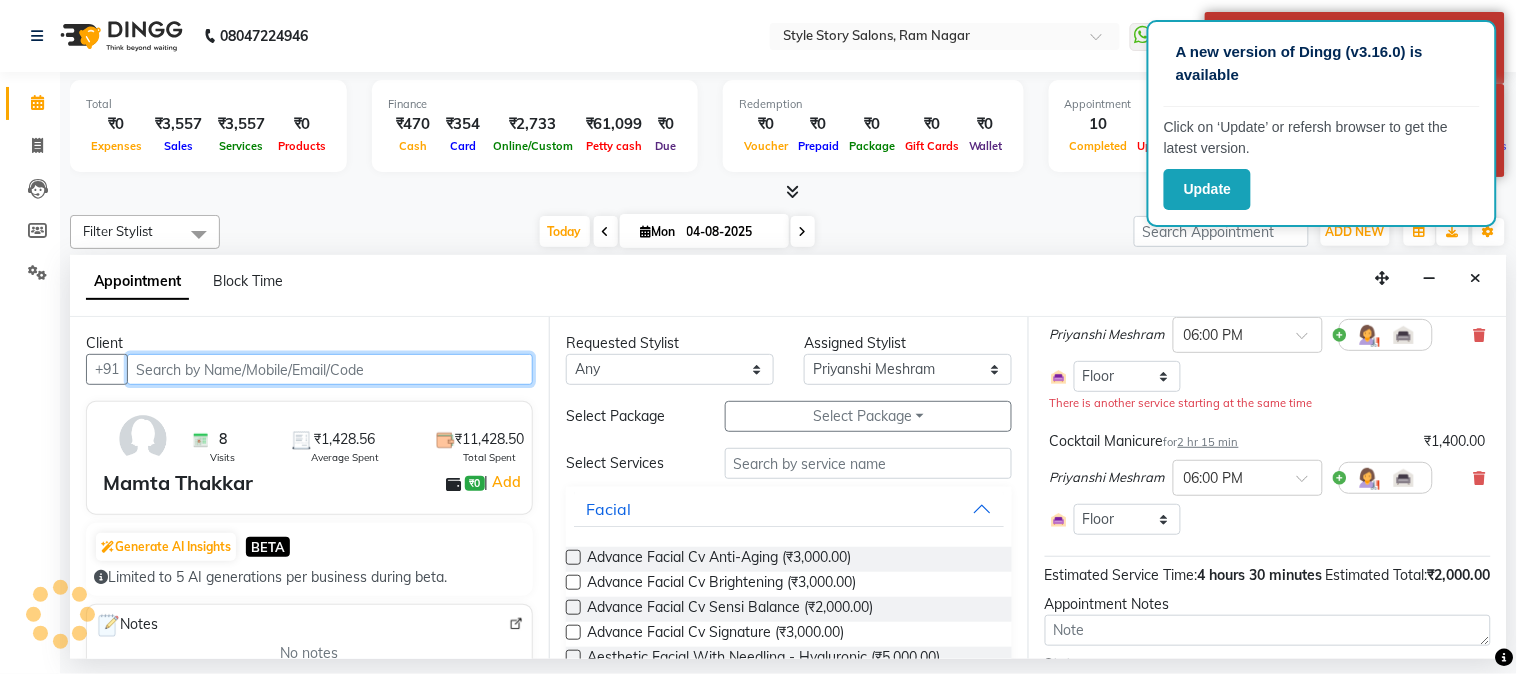 scroll, scrollTop: 222, scrollLeft: 0, axis: vertical 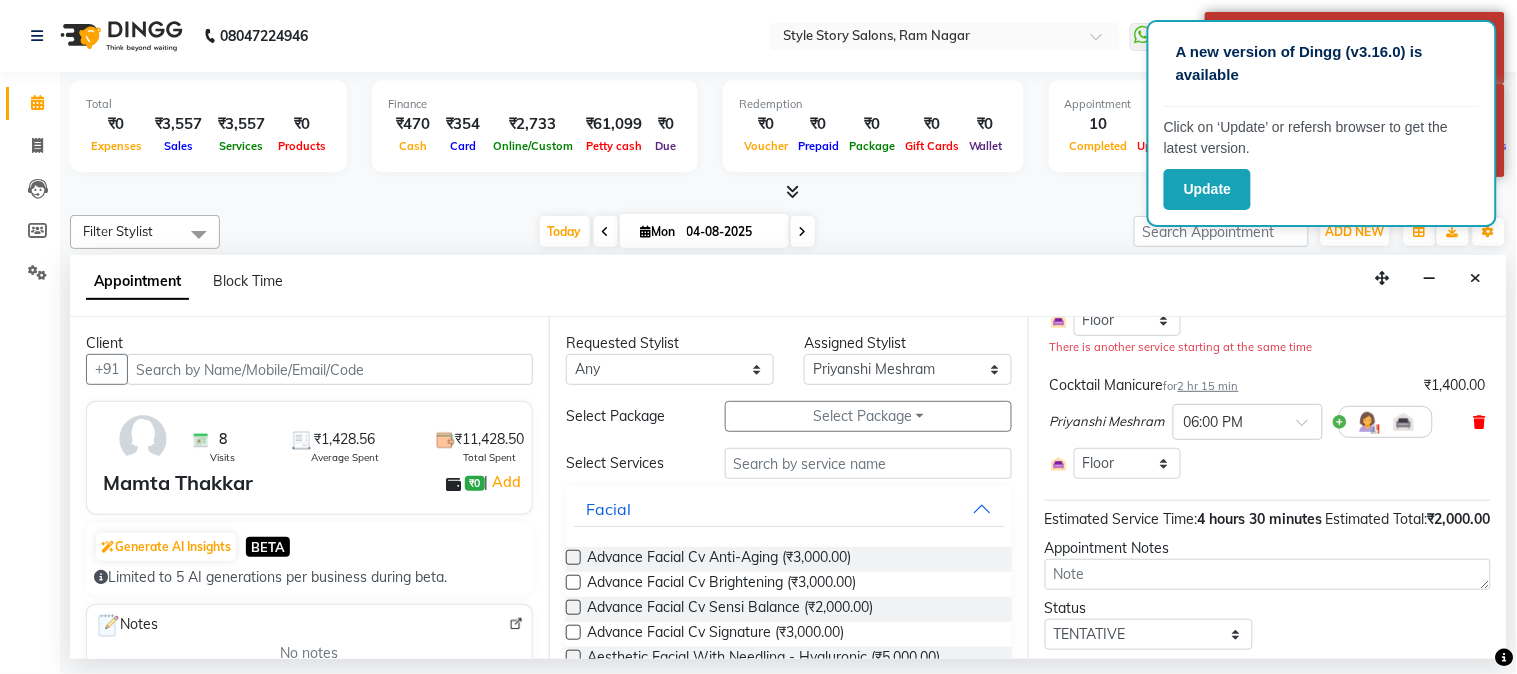click at bounding box center [1480, 422] 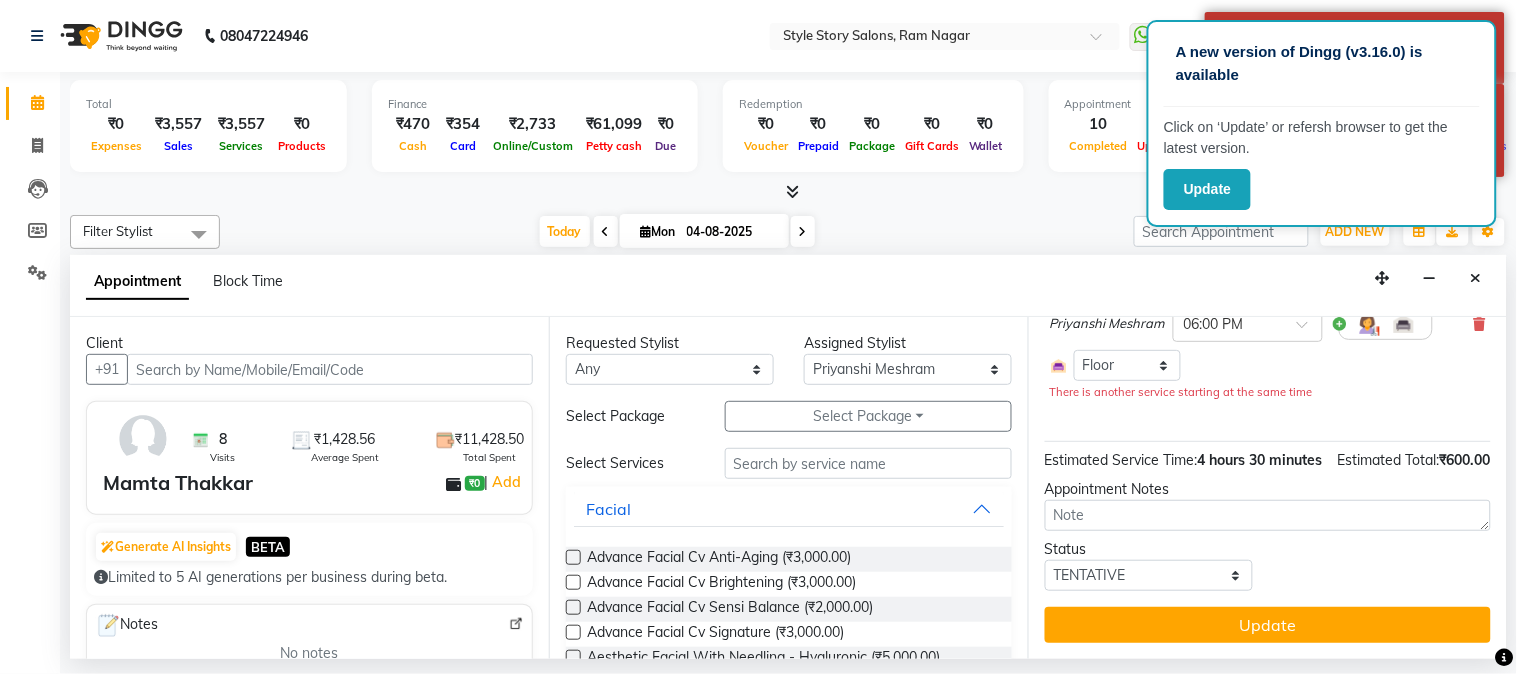 scroll, scrollTop: 216, scrollLeft: 0, axis: vertical 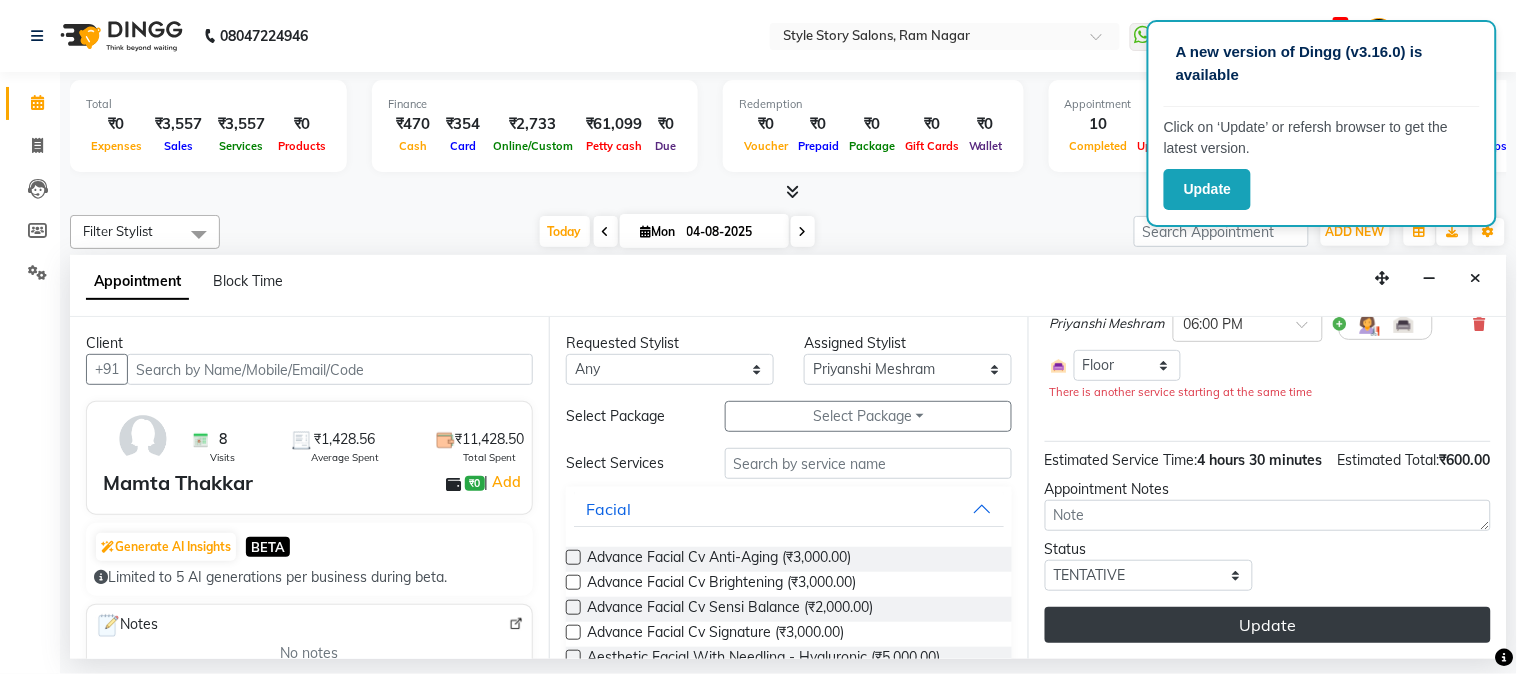 click on "Update" at bounding box center [1268, 625] 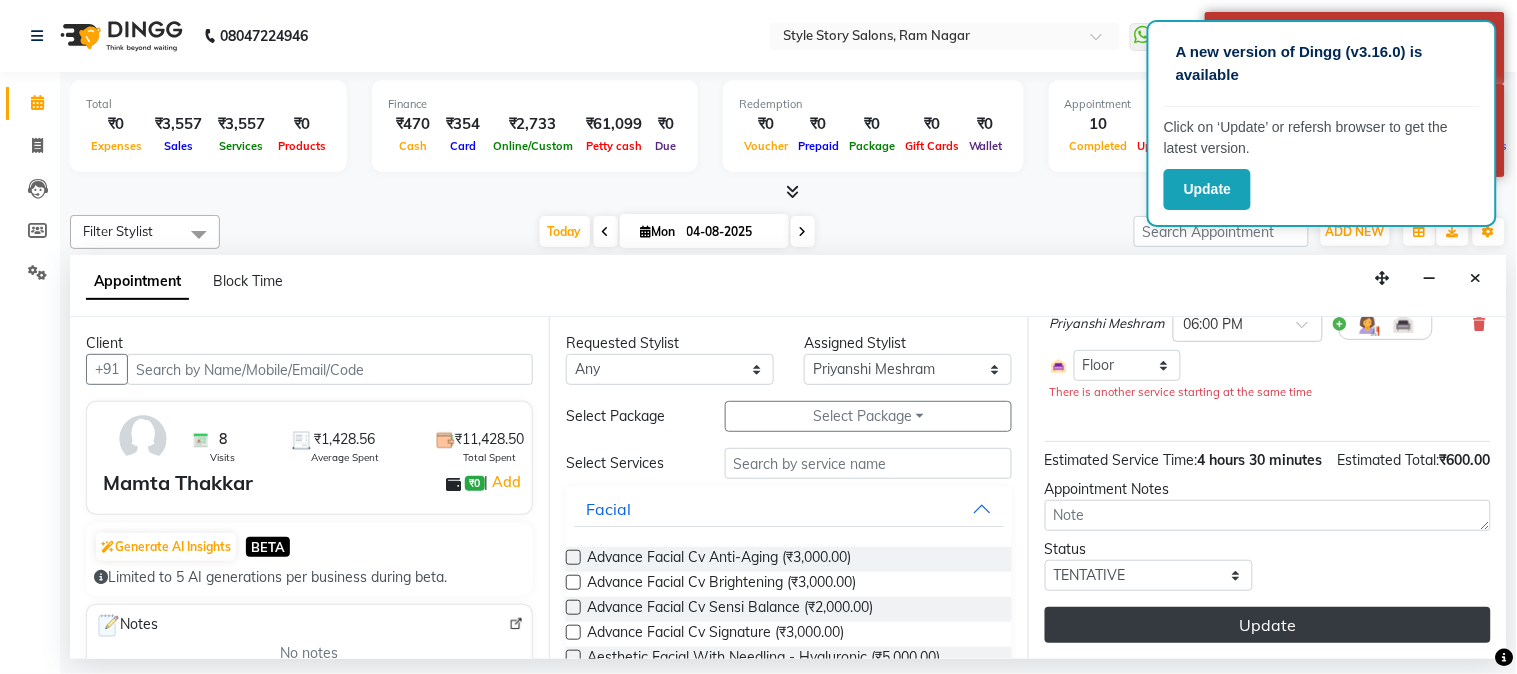 click on "Update" at bounding box center [1268, 625] 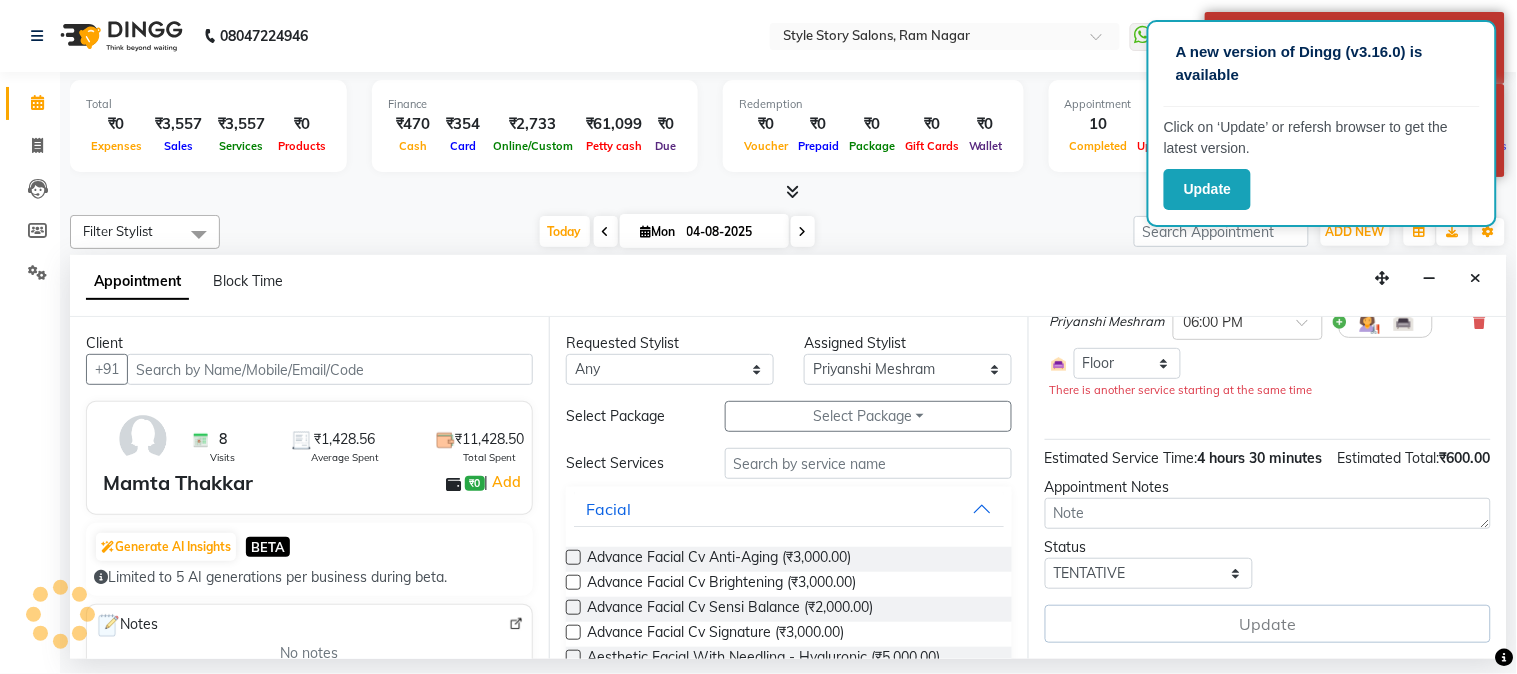 click on "Update" at bounding box center (1268, 624) 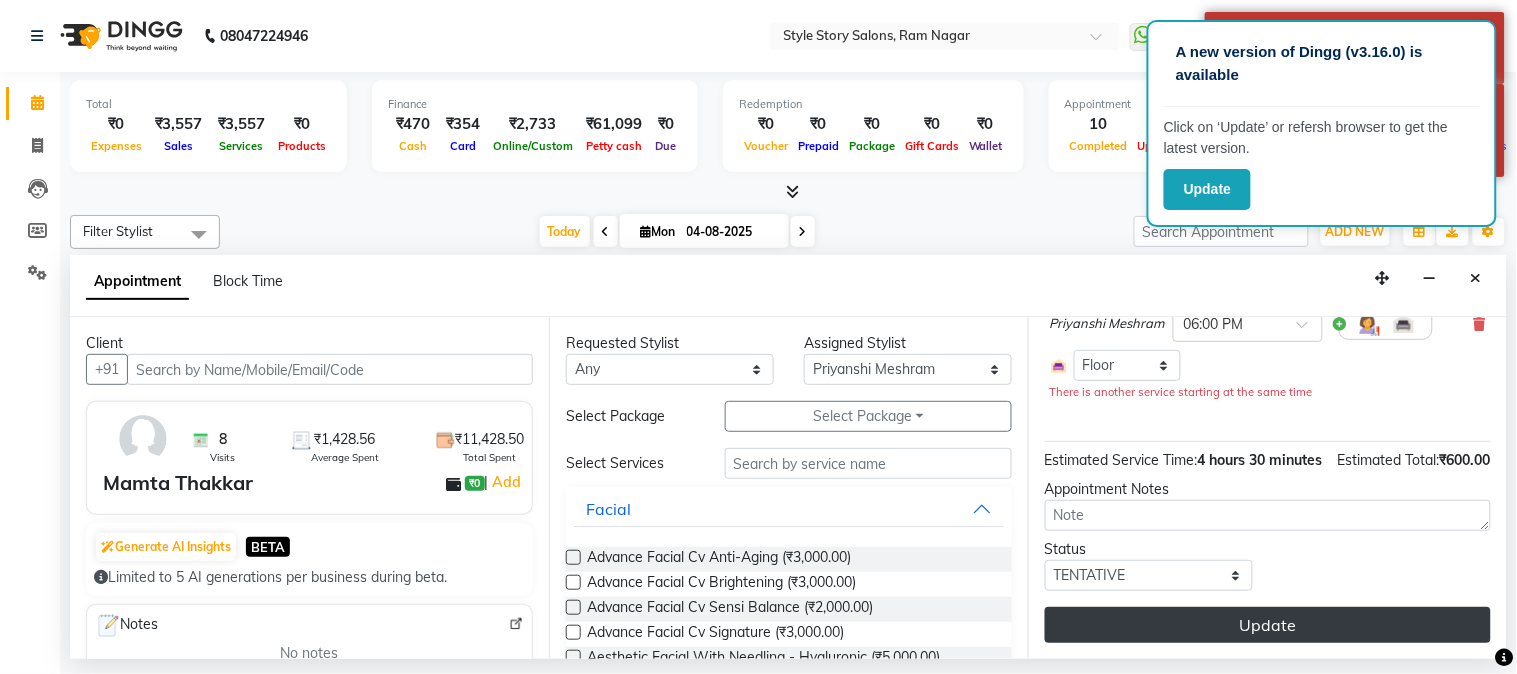 click on "Update" at bounding box center [1268, 625] 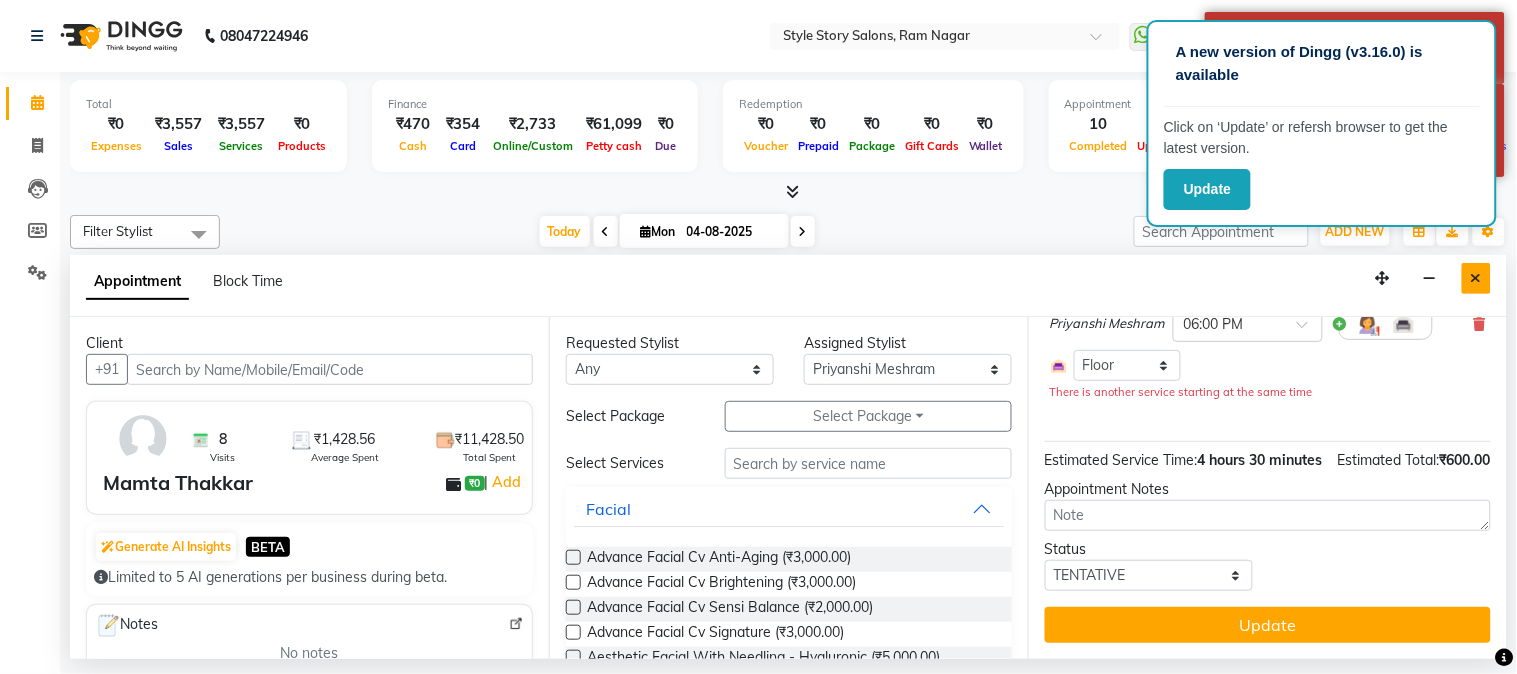 click at bounding box center [1476, 278] 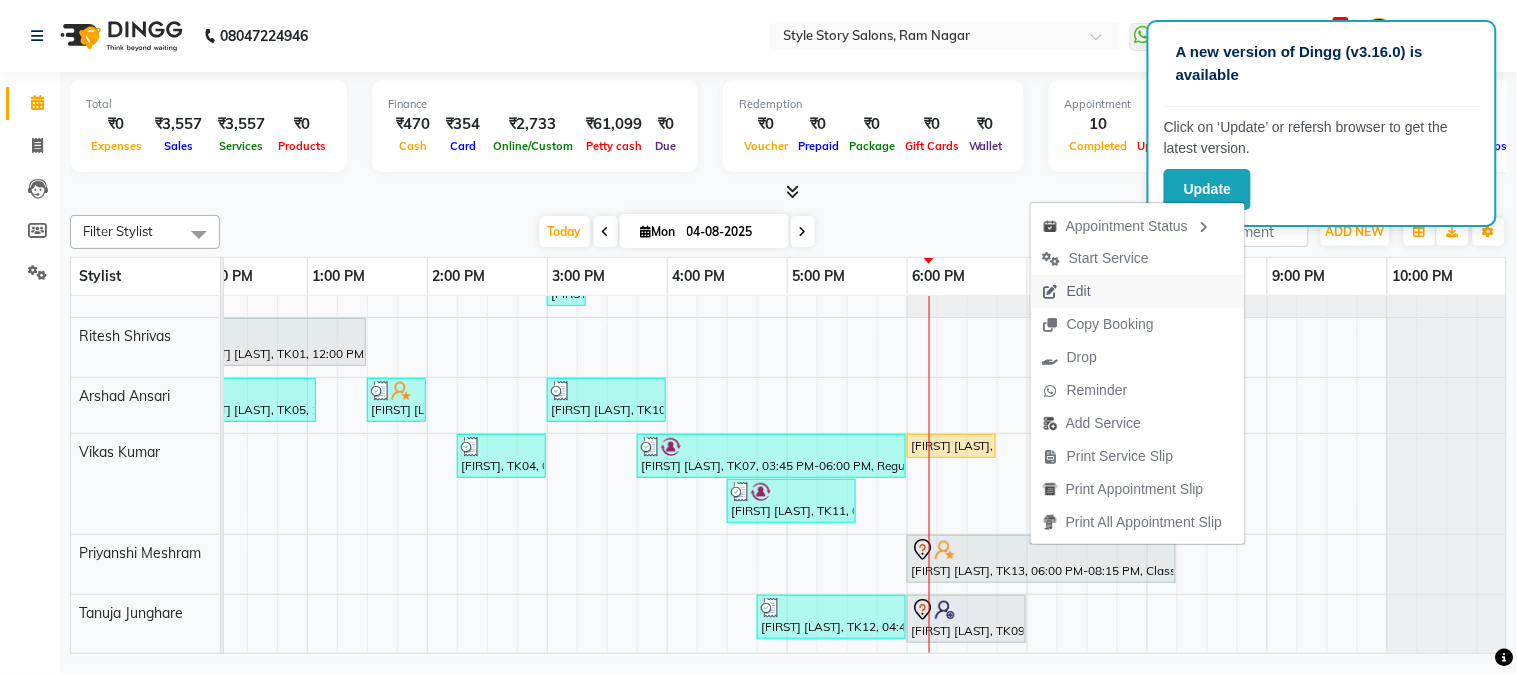 click on "Edit" at bounding box center [1067, 291] 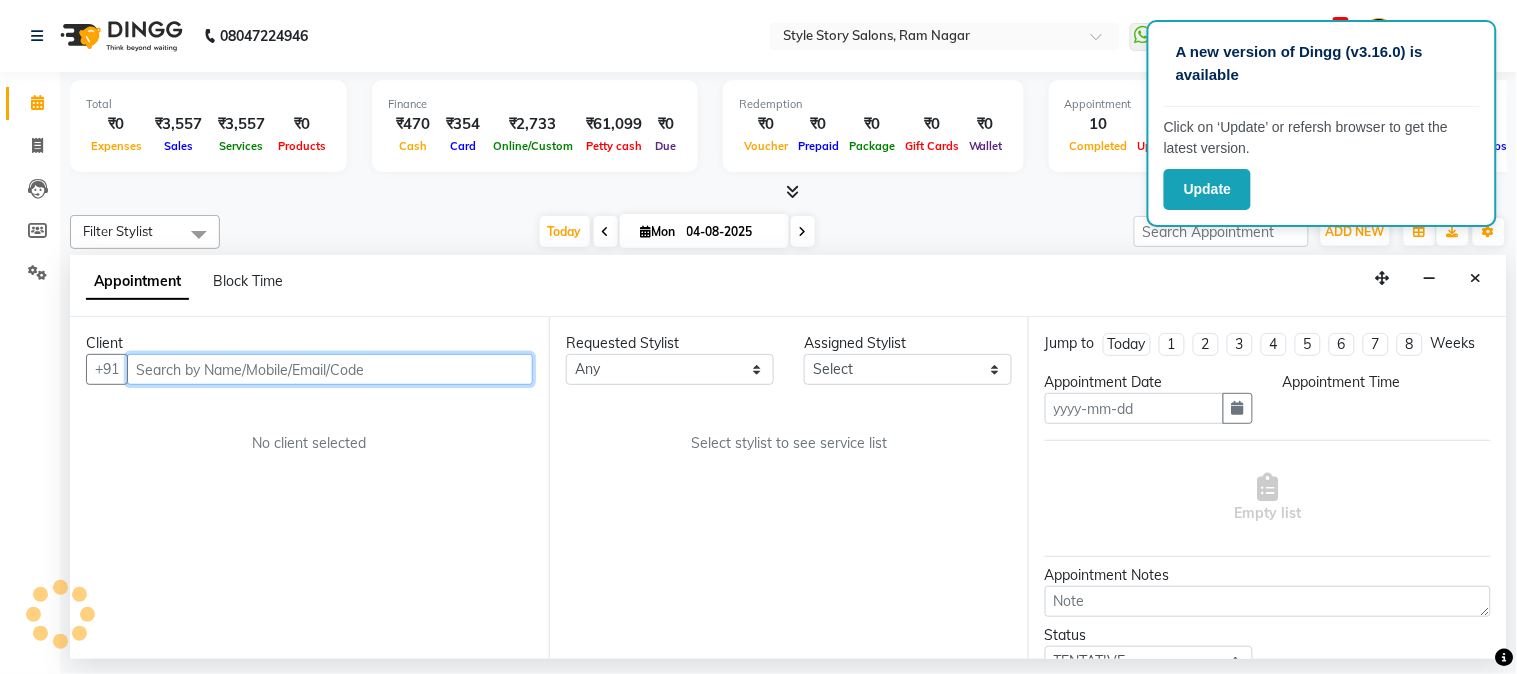 type on "04-08-2025" 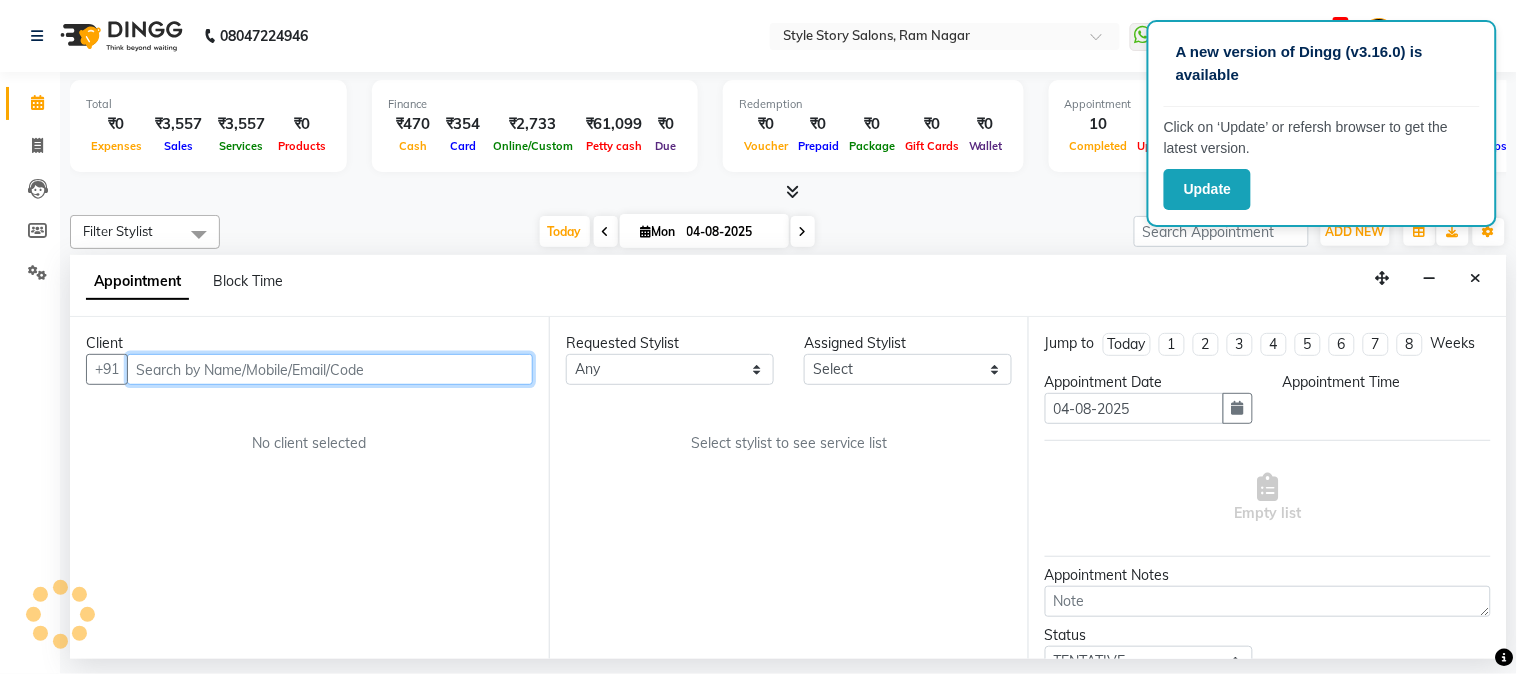 select on "66234" 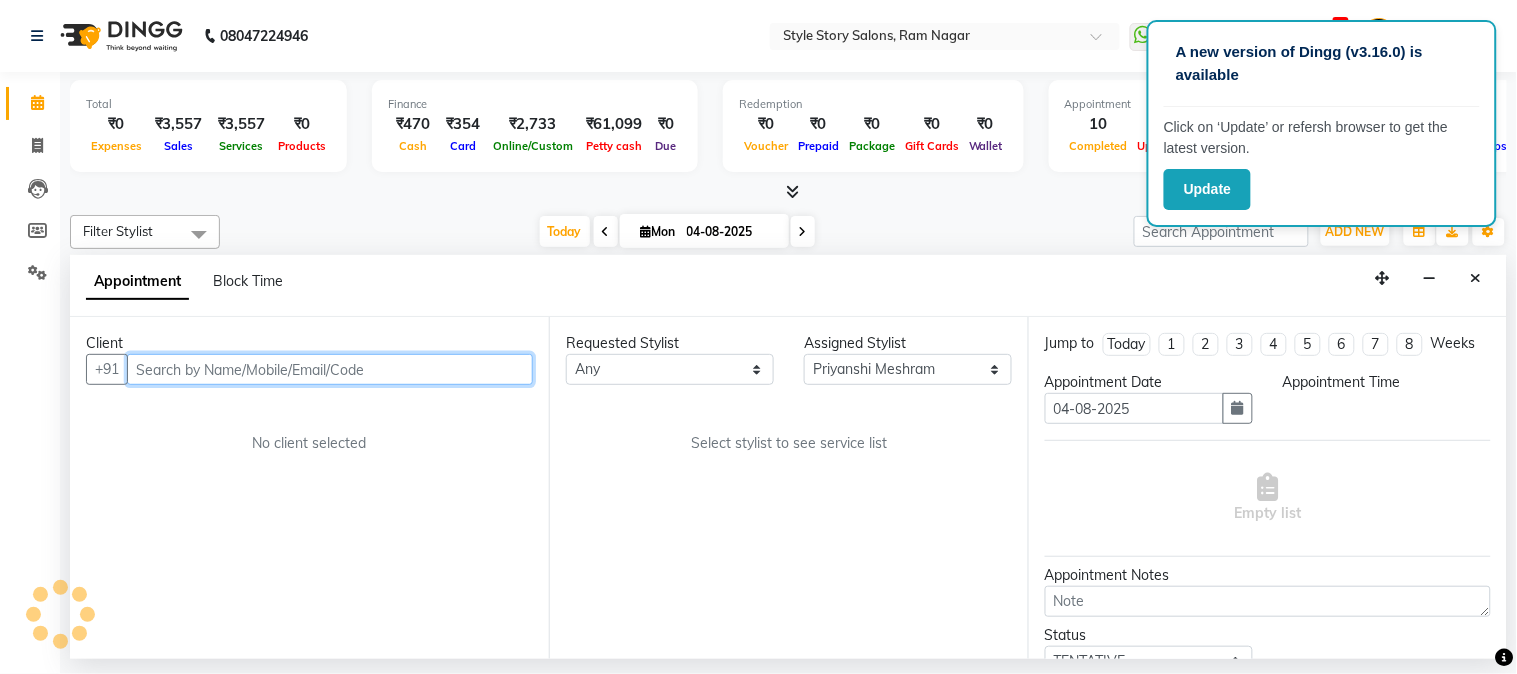 scroll, scrollTop: 0, scrollLeft: 0, axis: both 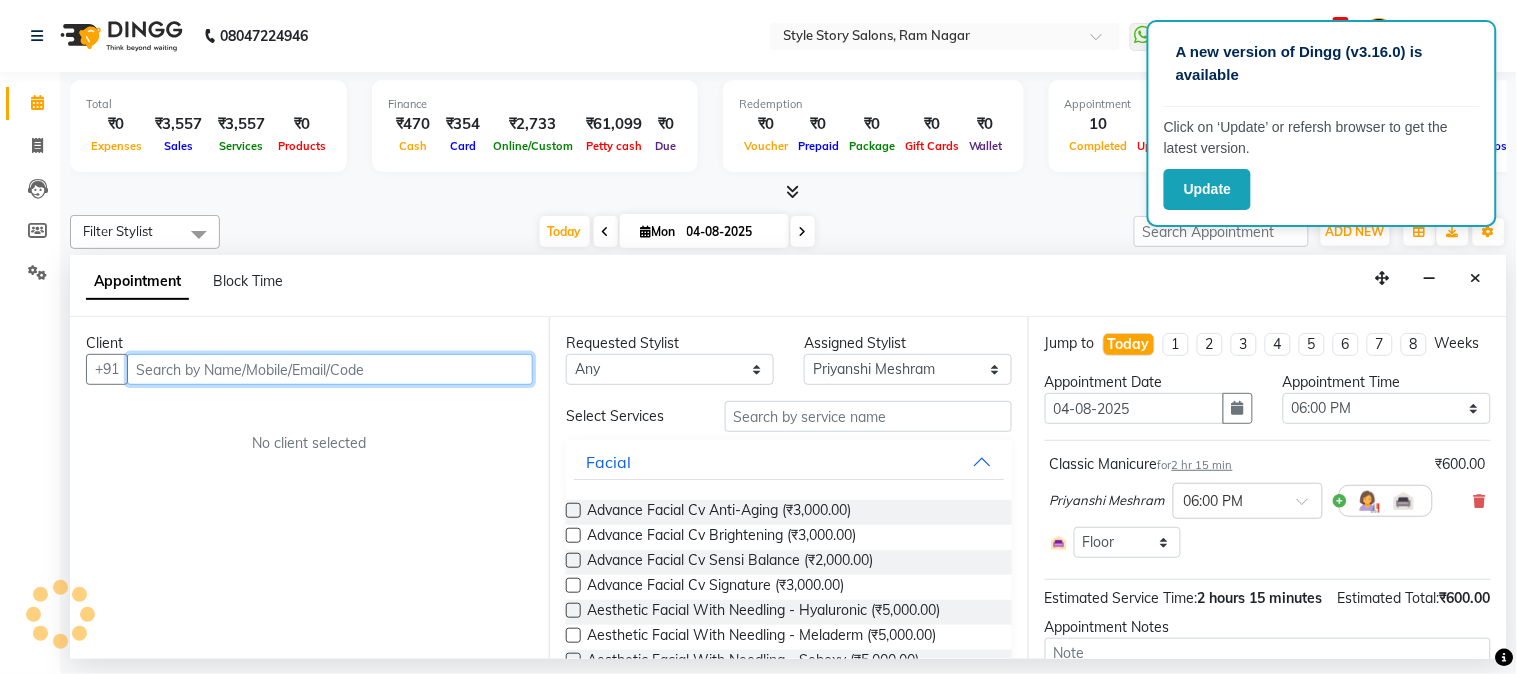 select on "3090" 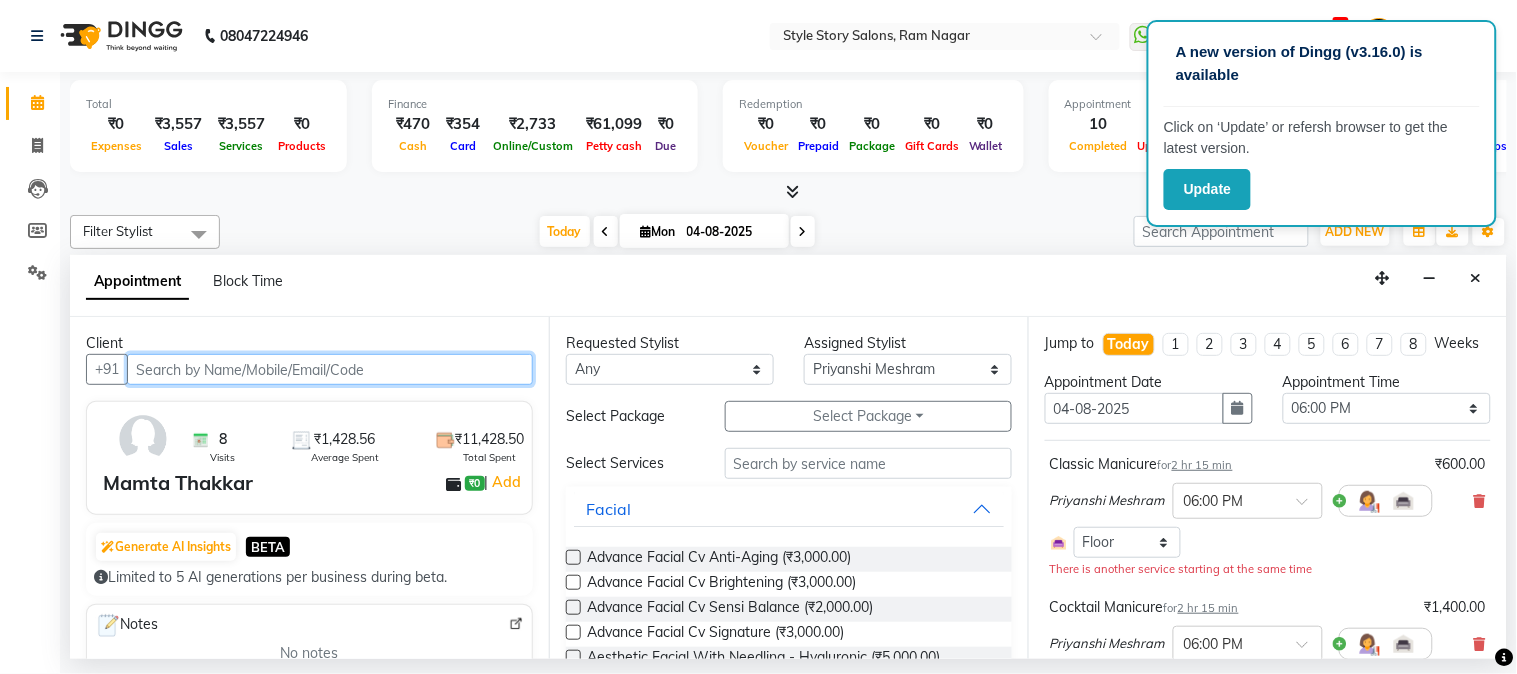 scroll, scrollTop: 111, scrollLeft: 0, axis: vertical 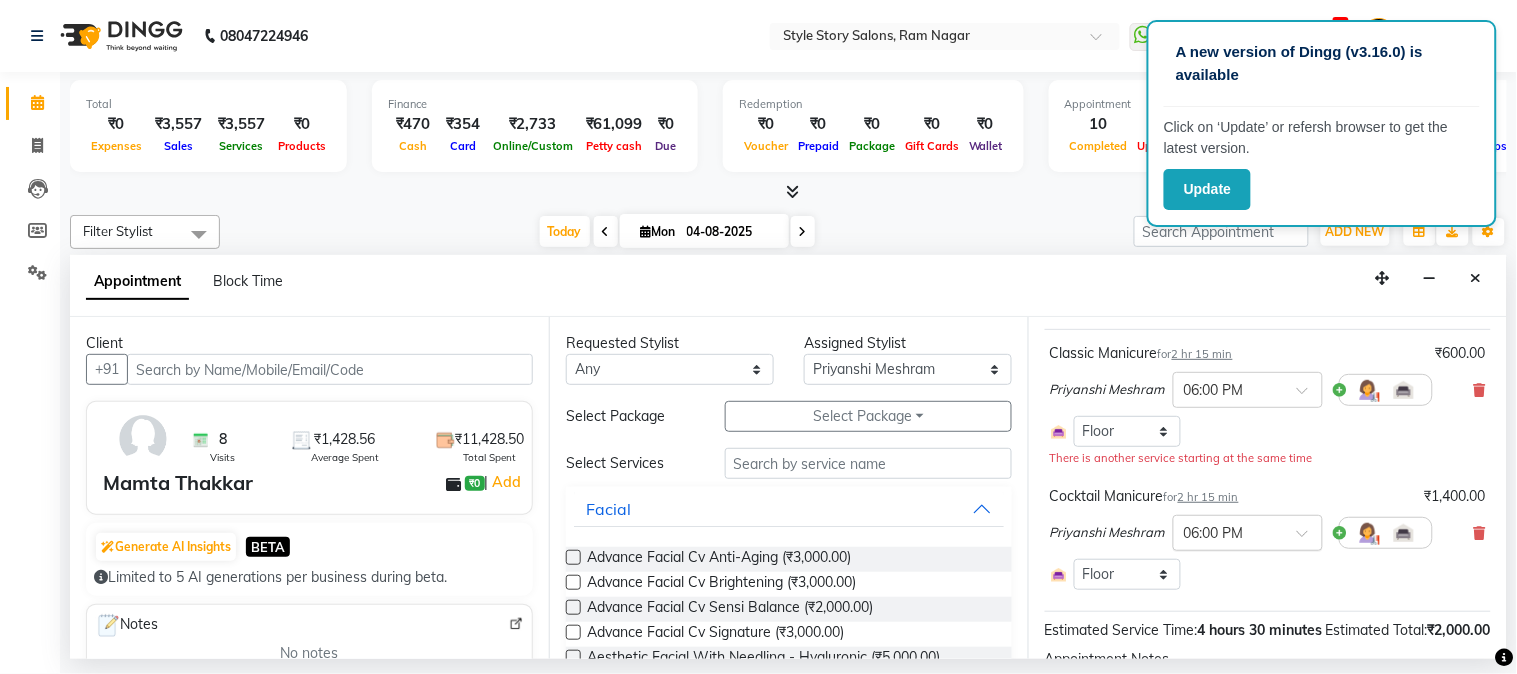 click at bounding box center (1309, 539) 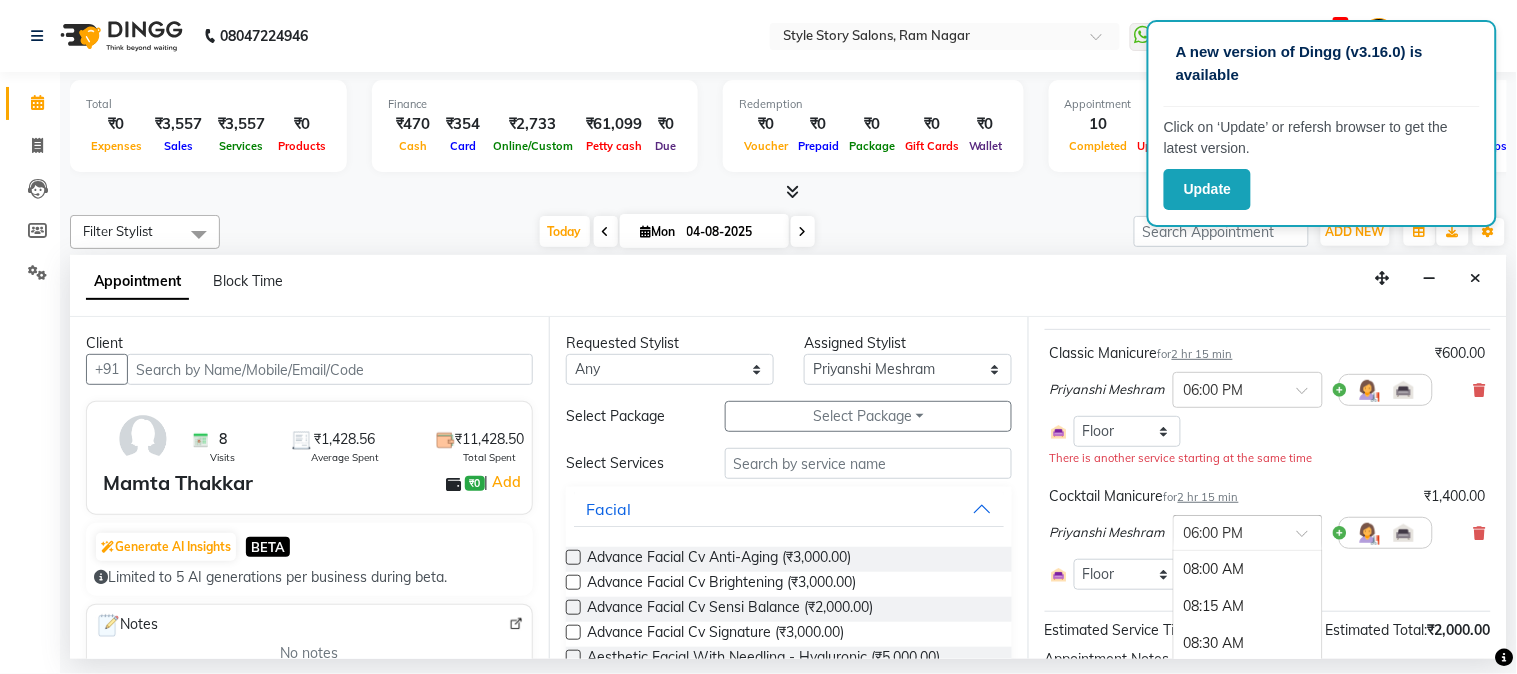 scroll, scrollTop: 1477, scrollLeft: 0, axis: vertical 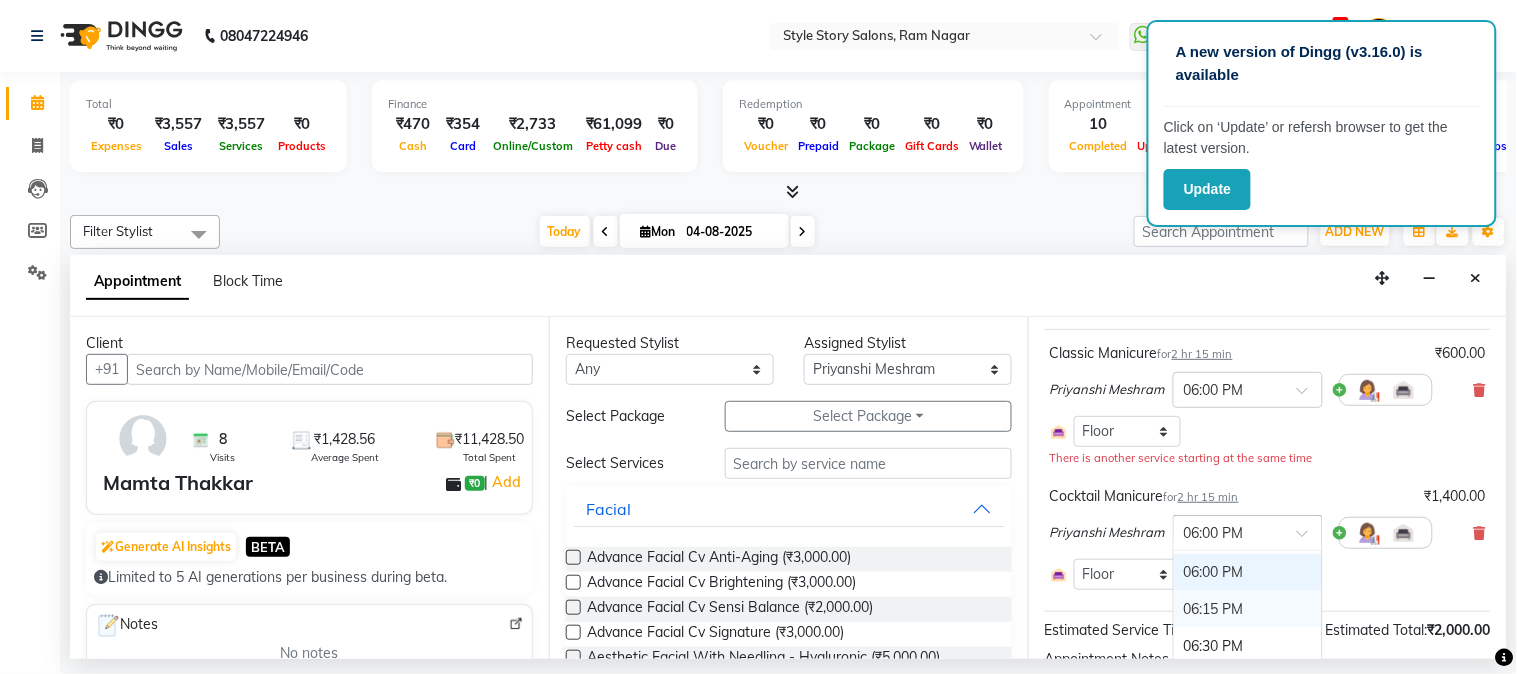 click on "06:15 PM" at bounding box center (1248, 609) 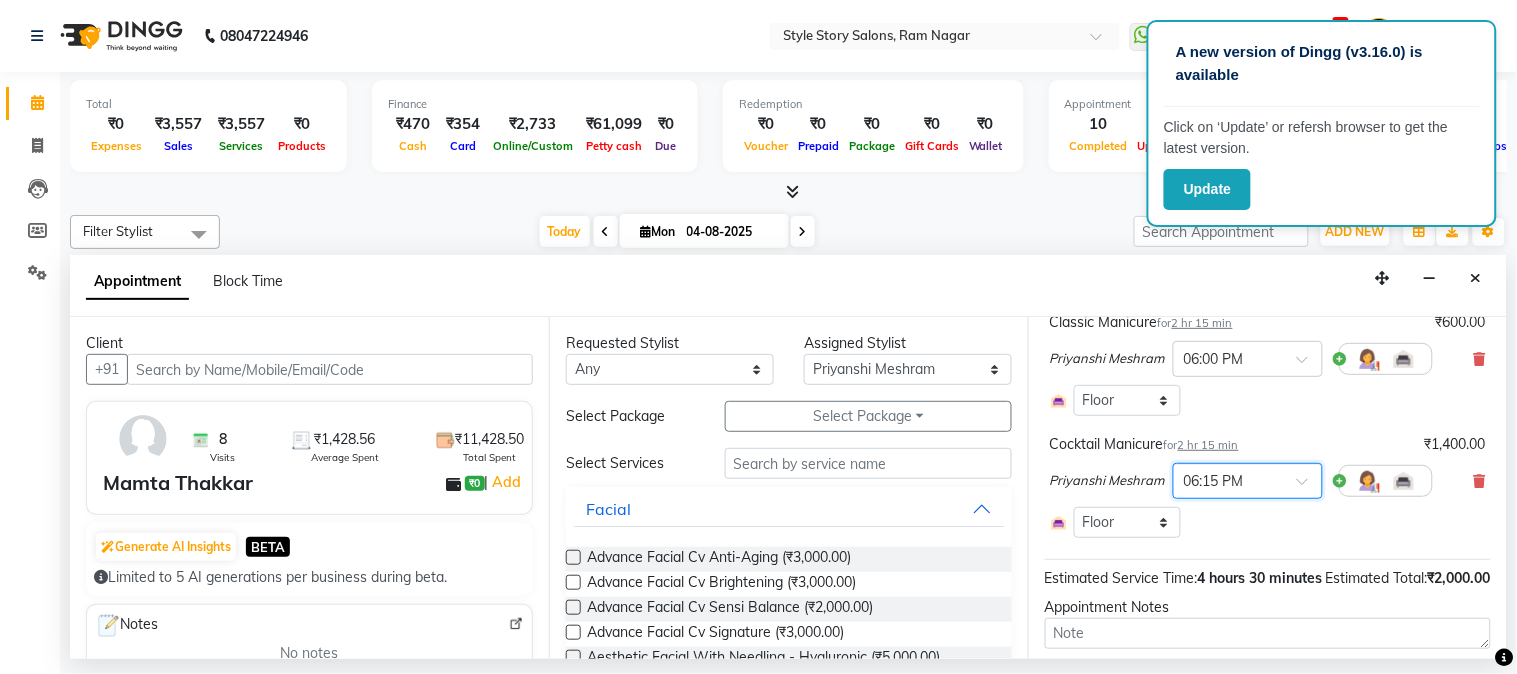 scroll, scrollTop: 0, scrollLeft: 0, axis: both 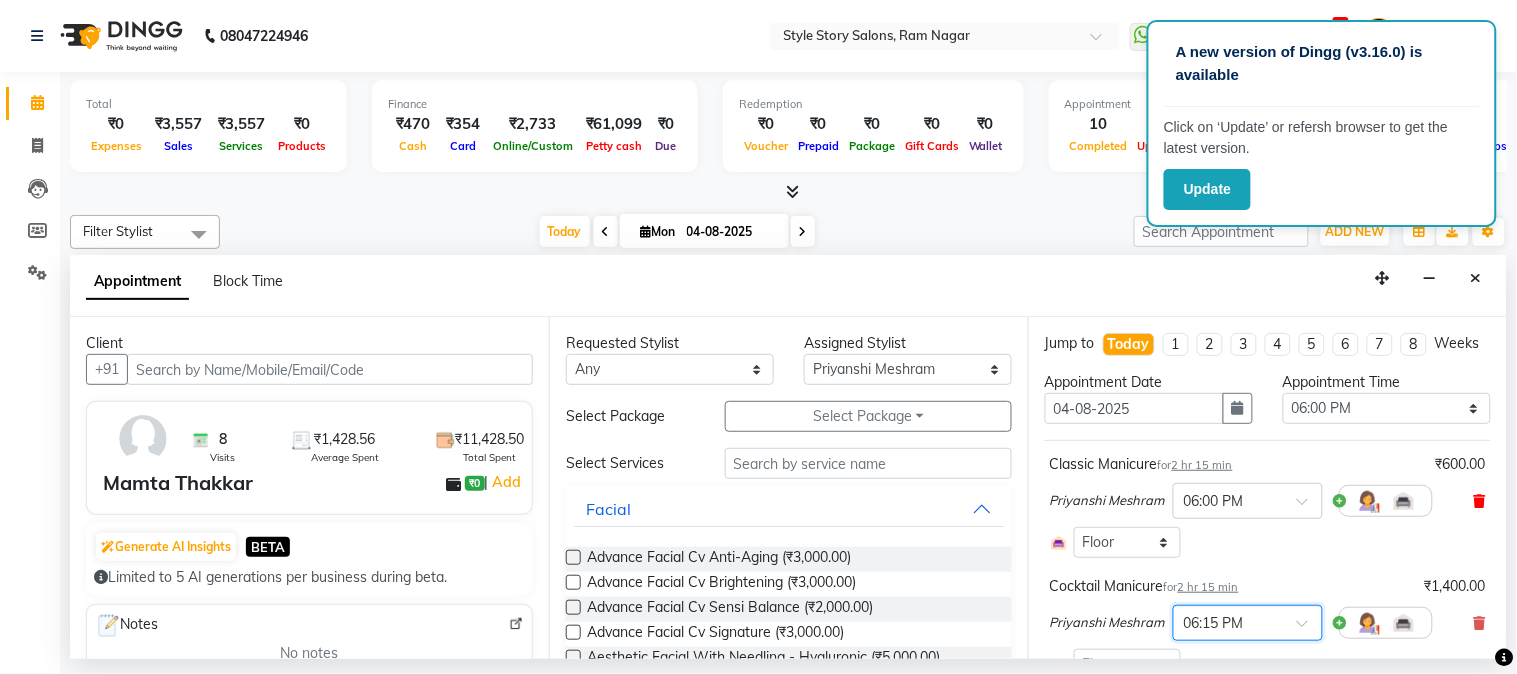 click at bounding box center [1480, 501] 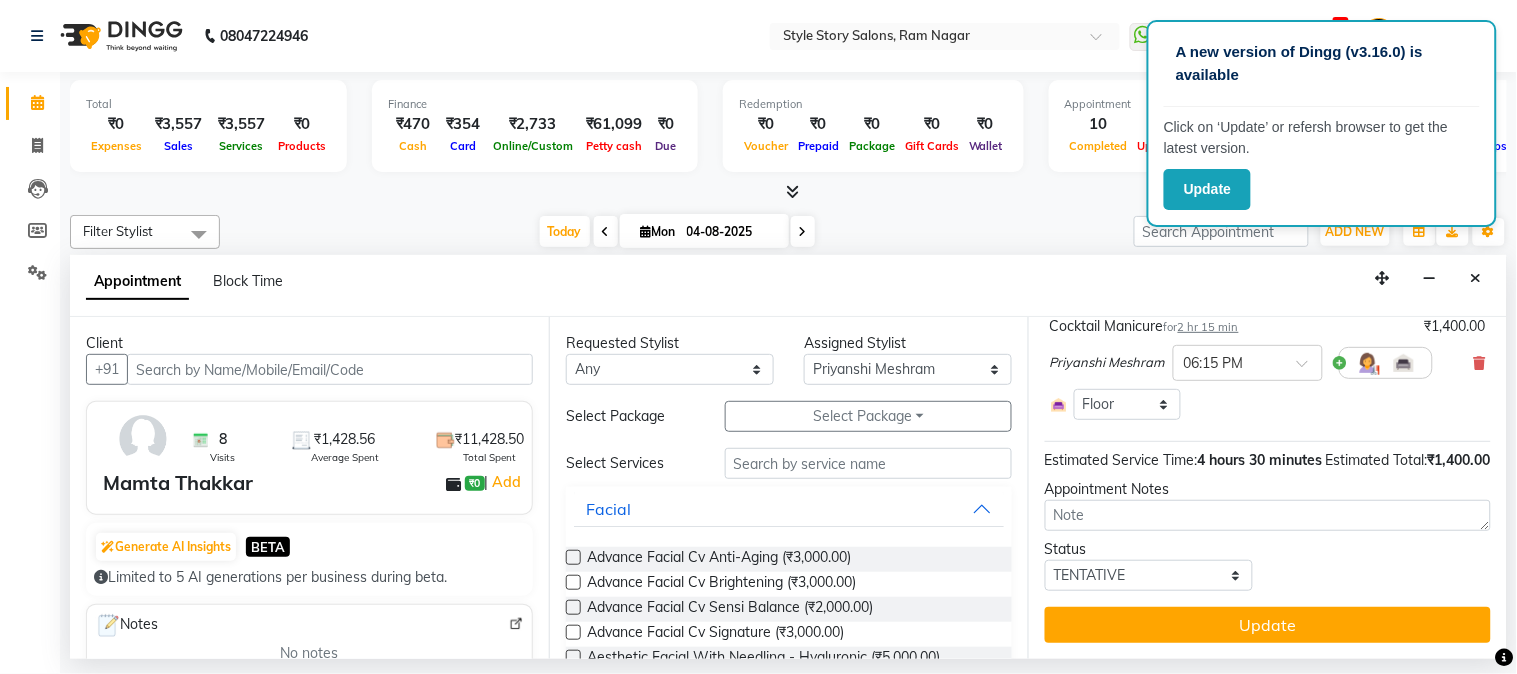 scroll, scrollTop: 195, scrollLeft: 0, axis: vertical 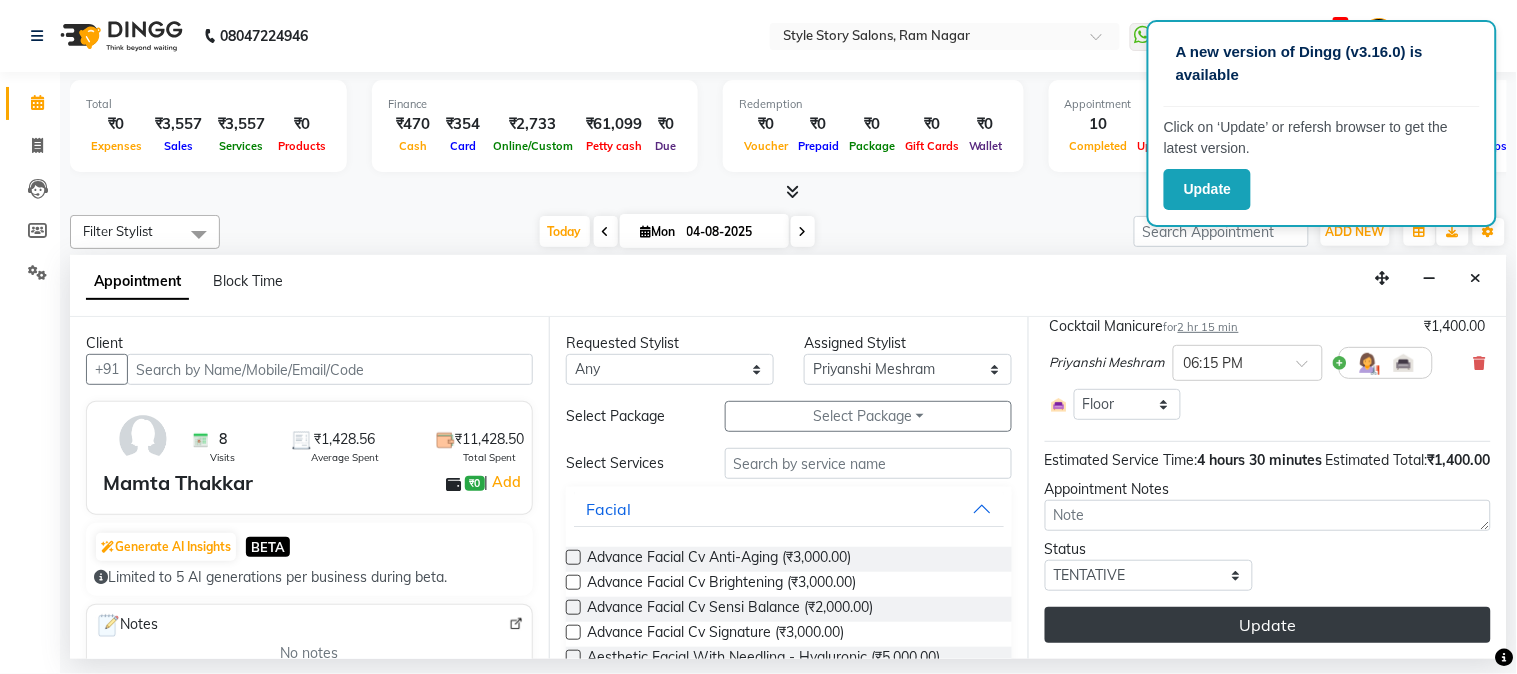 click on "Update" at bounding box center [1268, 625] 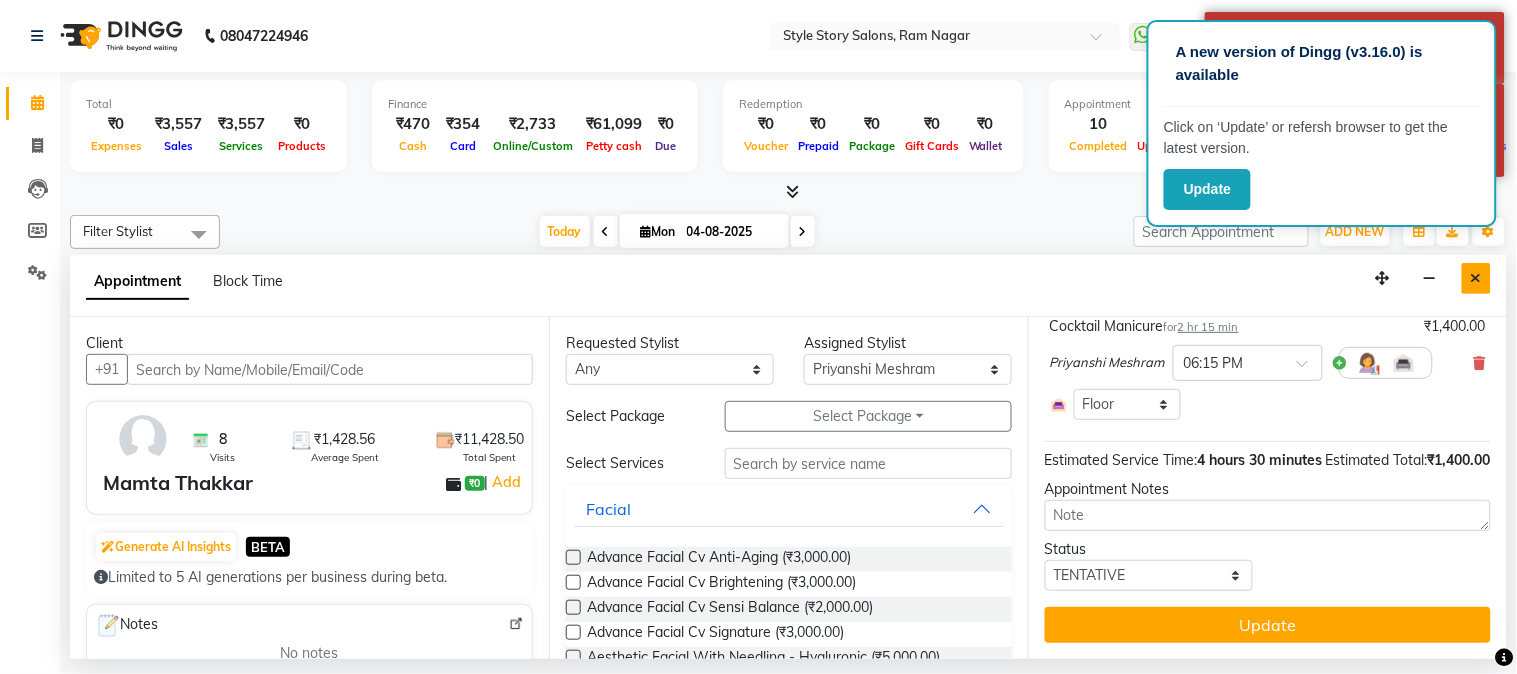 click at bounding box center (1476, 278) 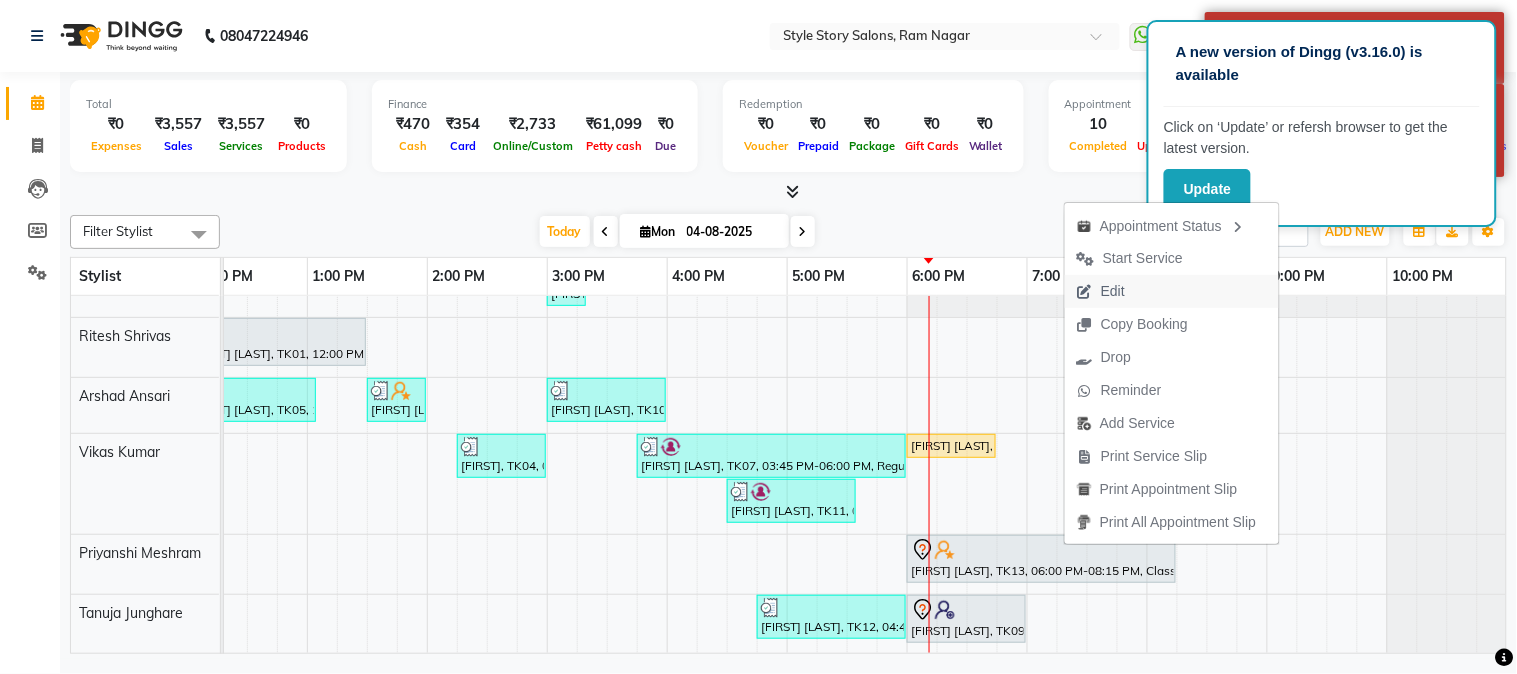 click on "Edit" at bounding box center [1172, 291] 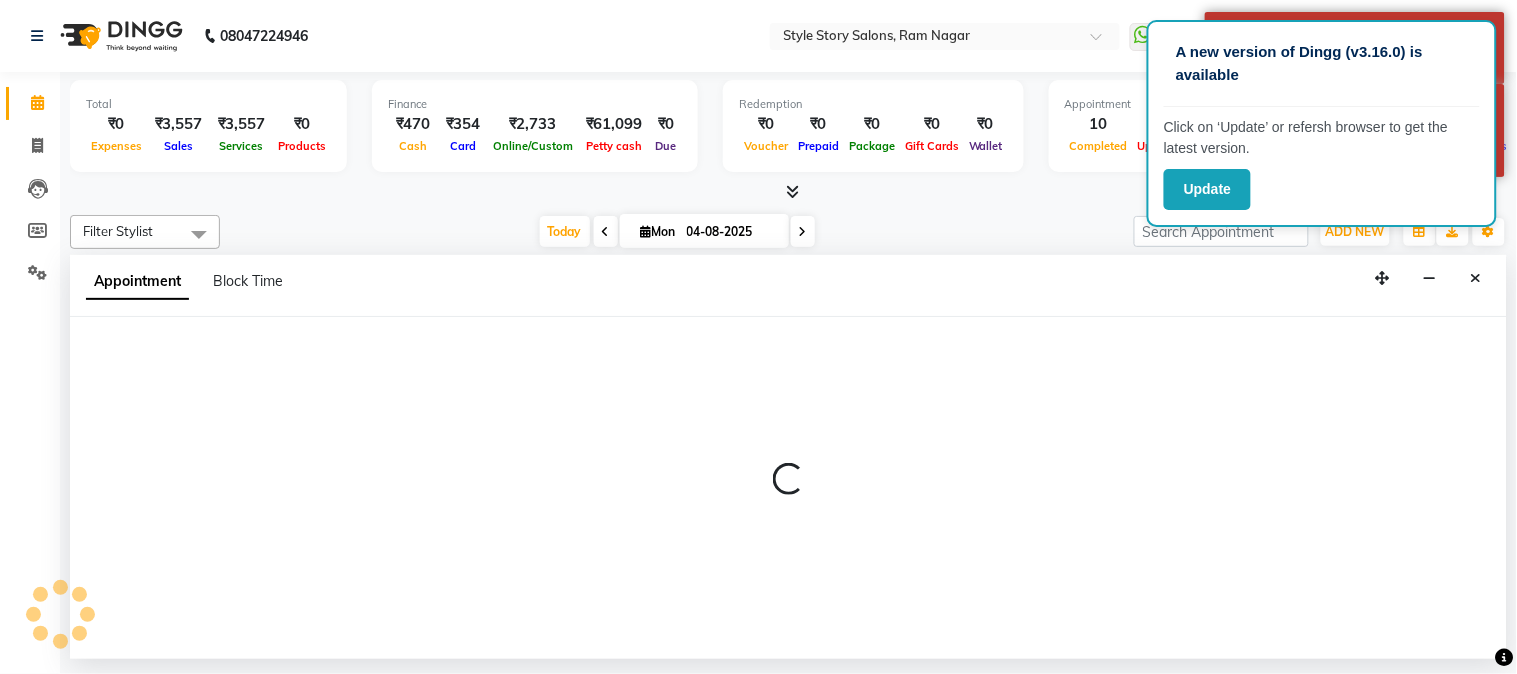 select on "tentative" 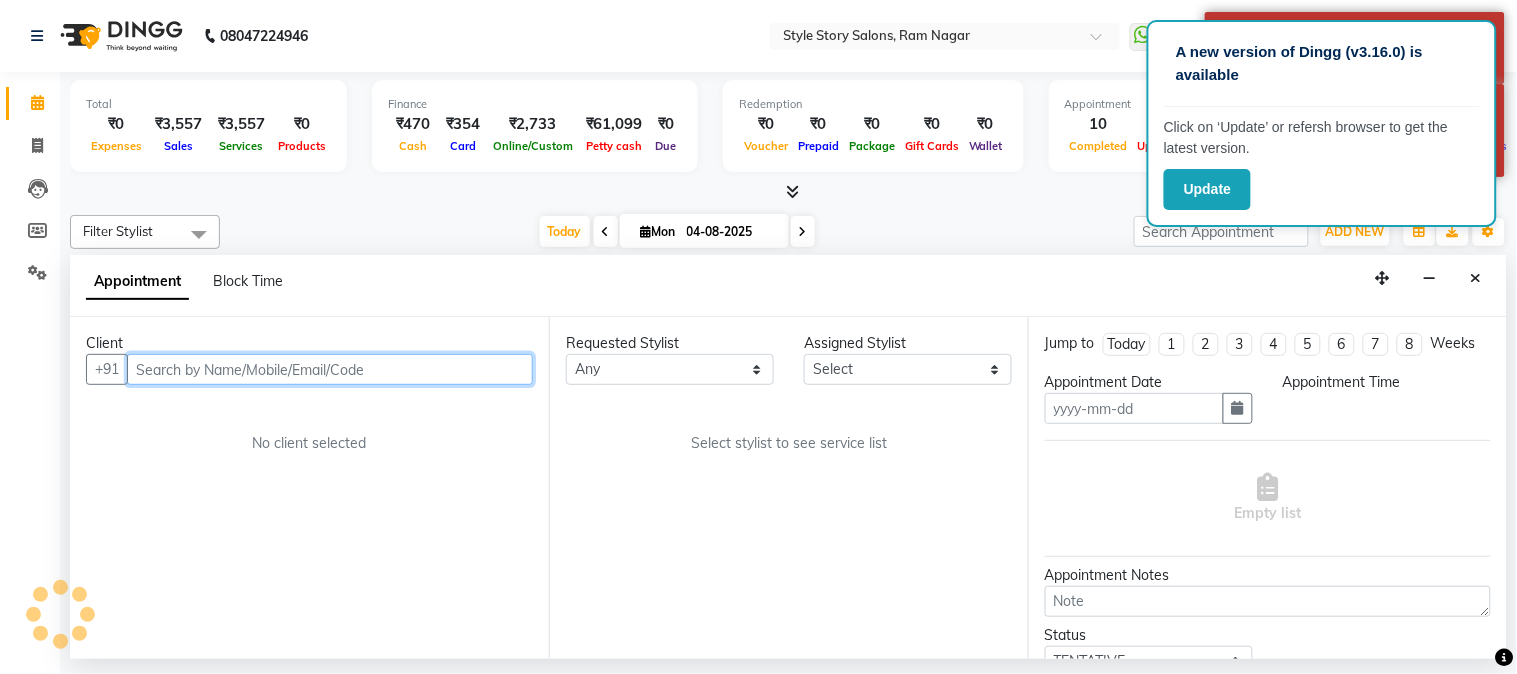 type on "04-08-2025" 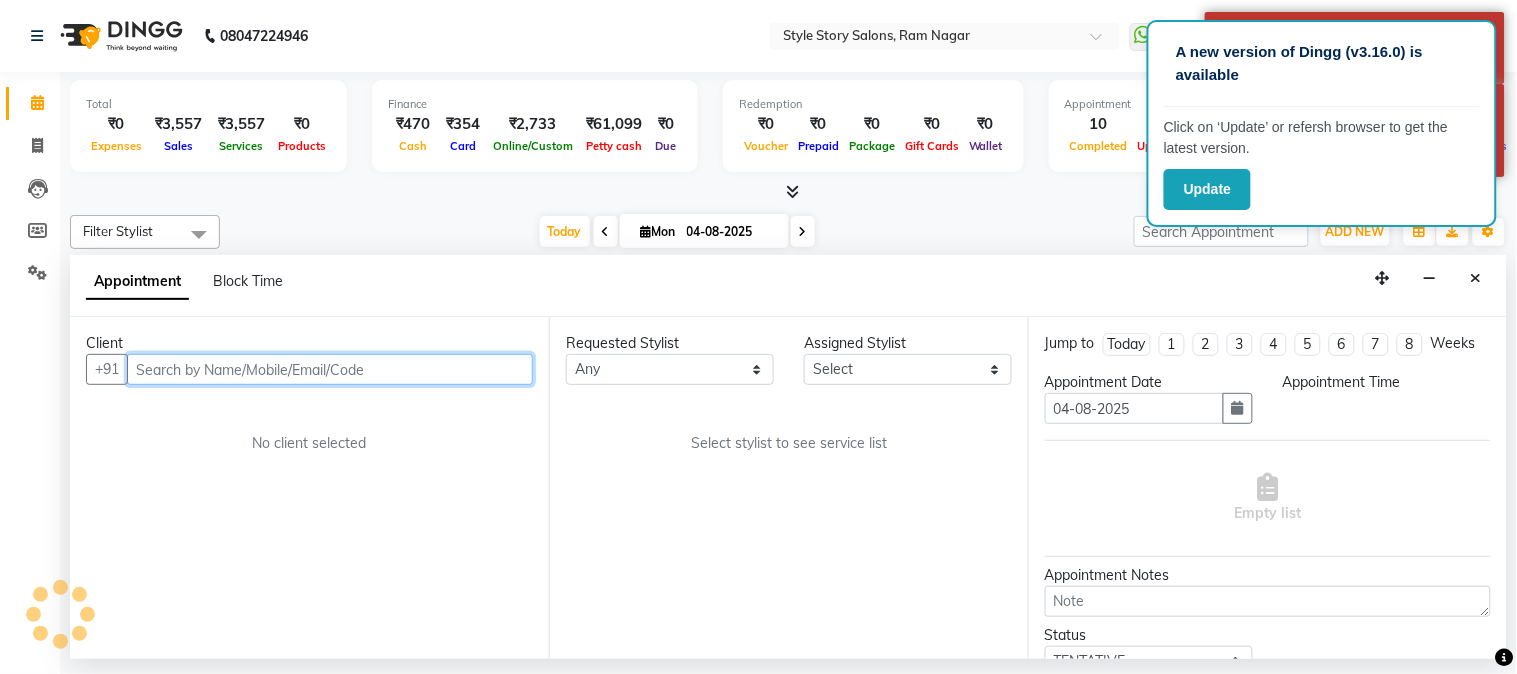 scroll, scrollTop: 0, scrollLeft: 637, axis: horizontal 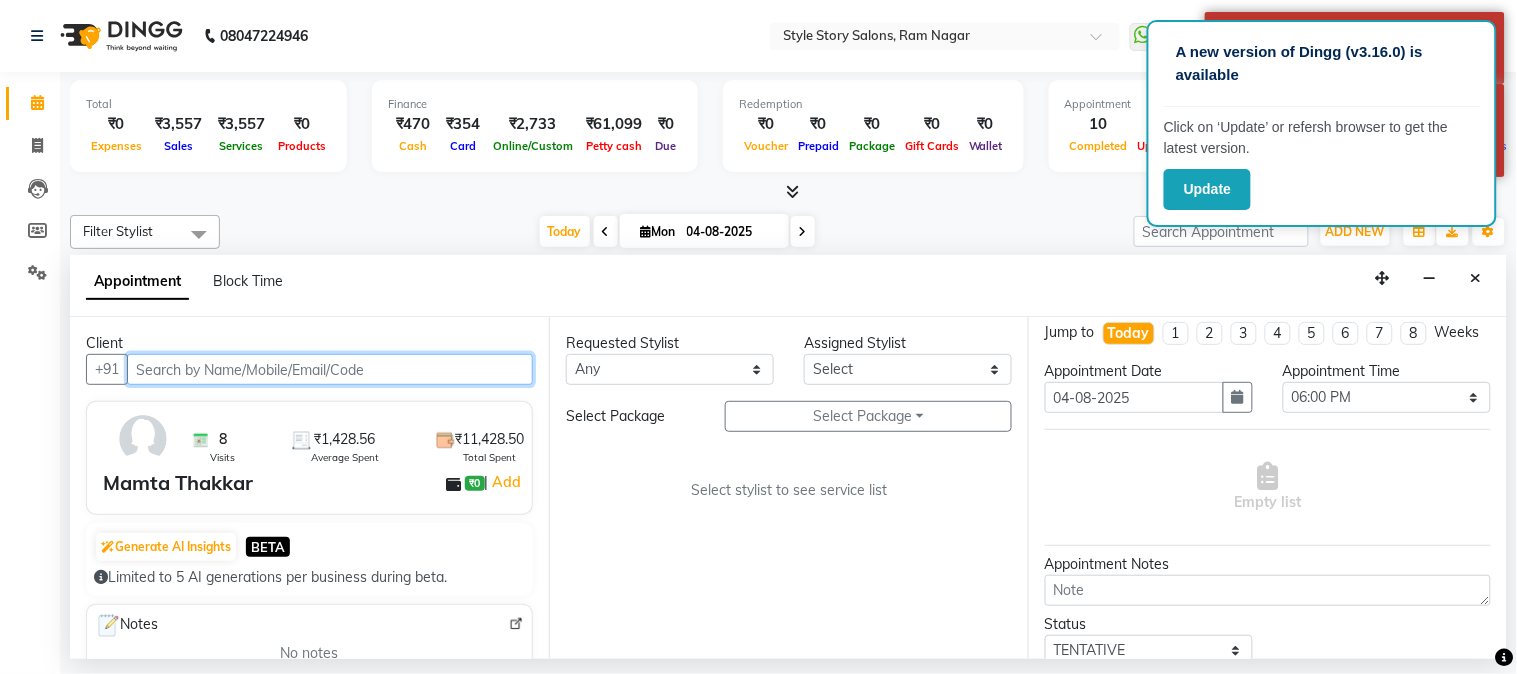 select on "66234" 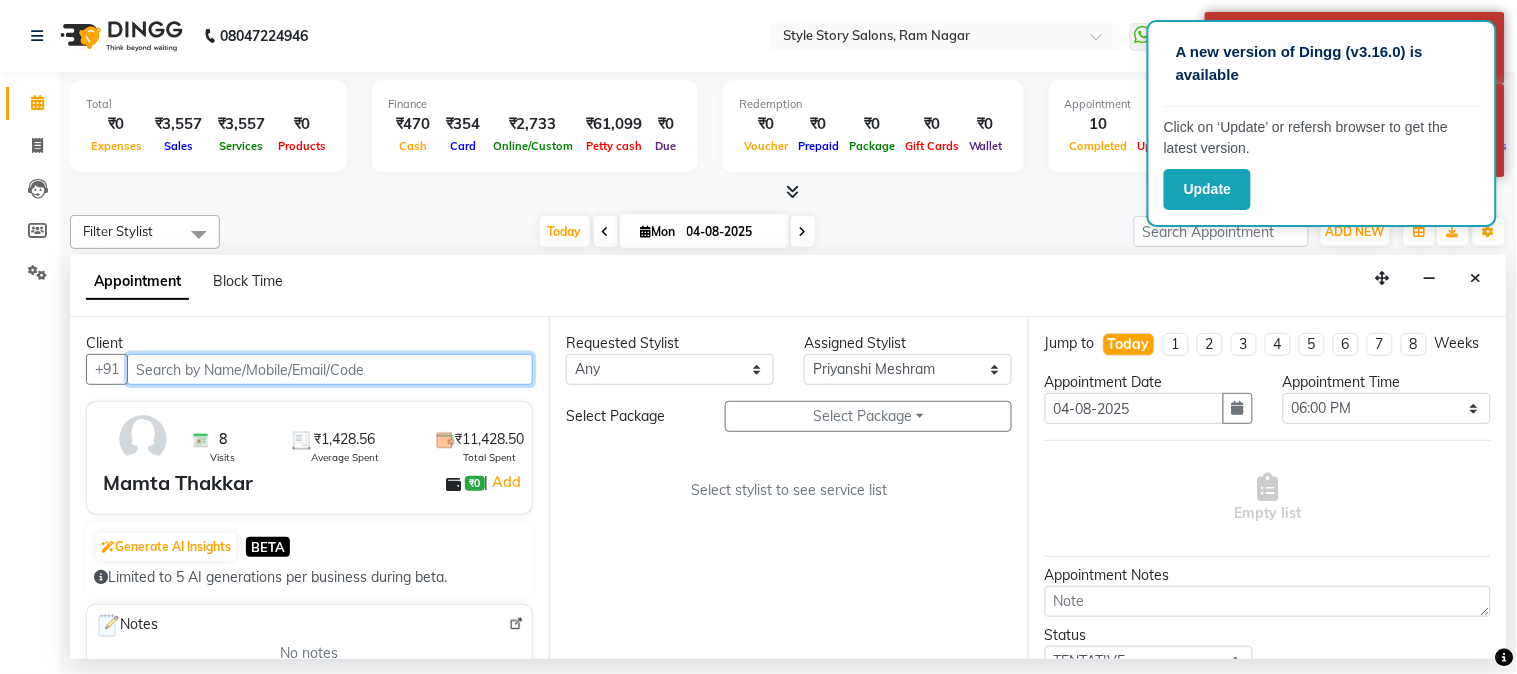 select on "3090" 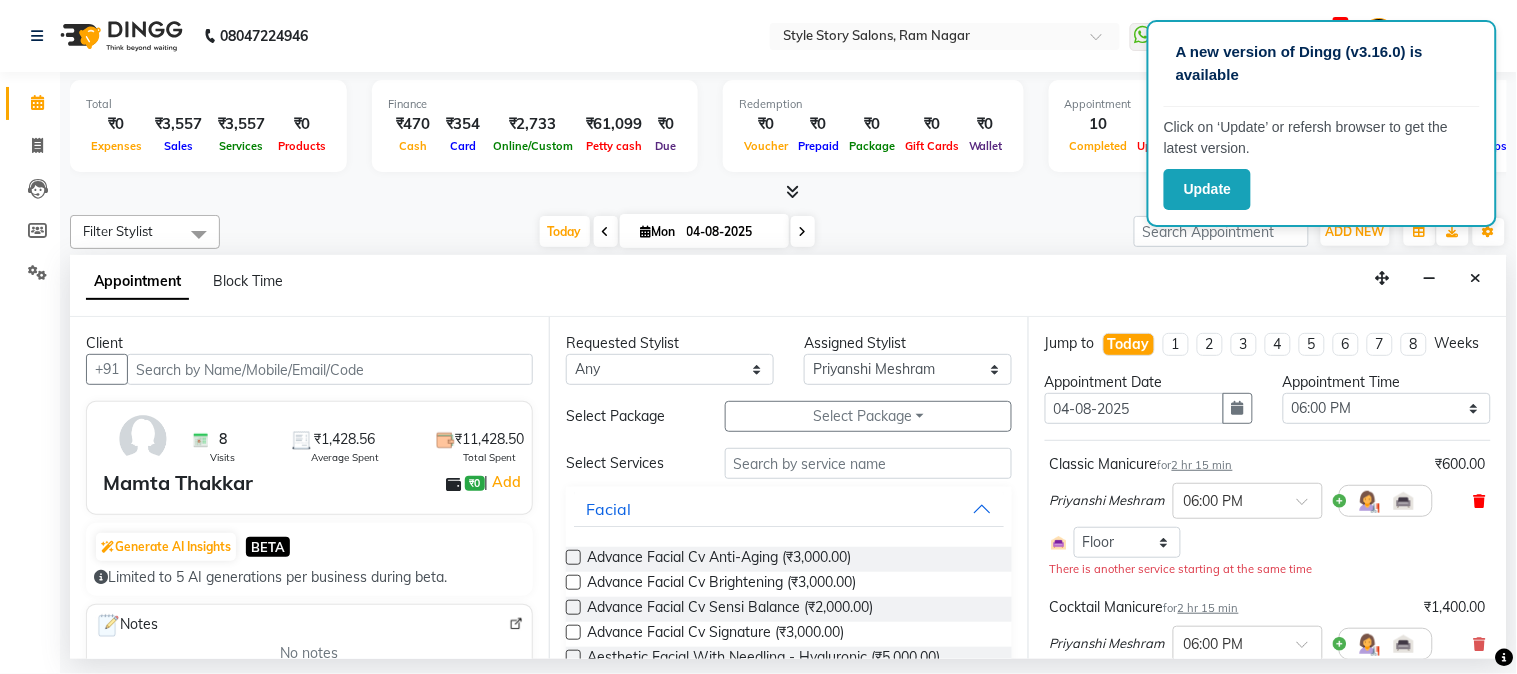 click at bounding box center (1480, 501) 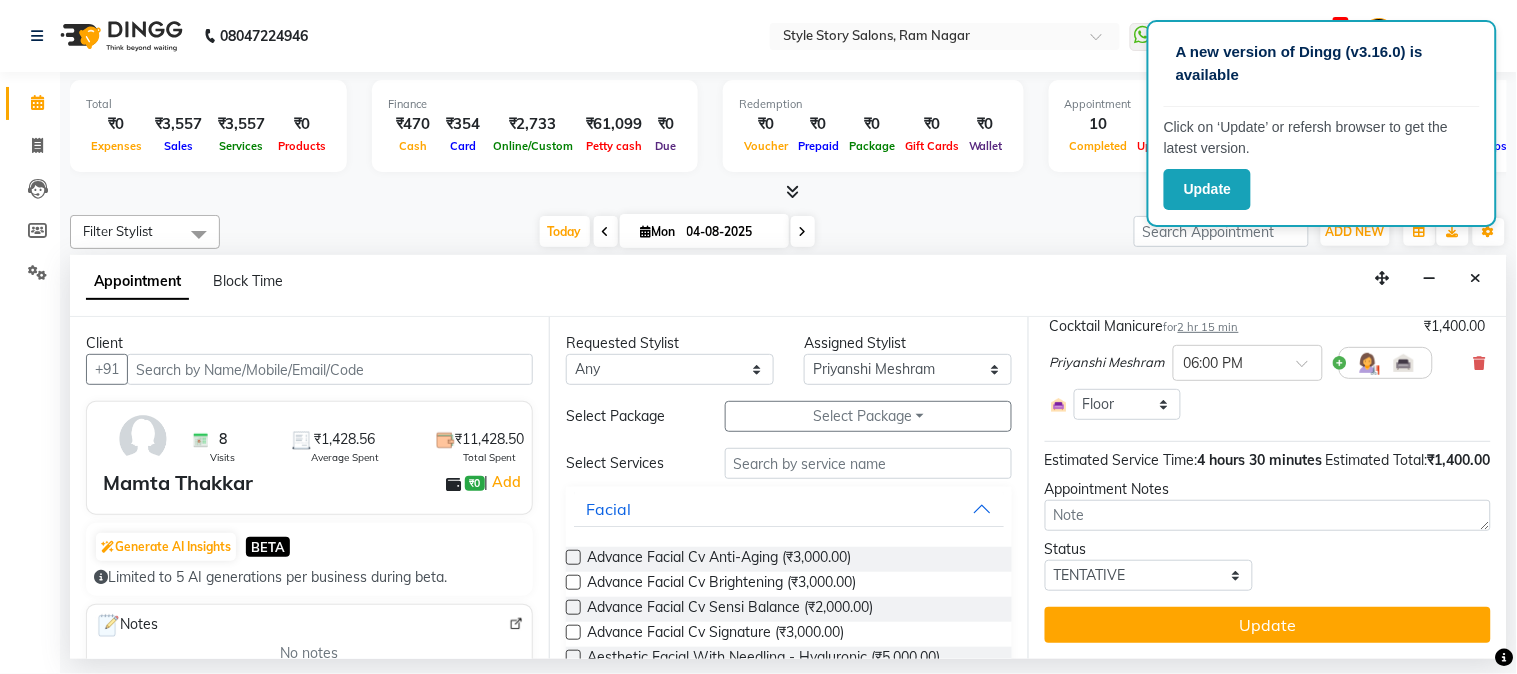 scroll, scrollTop: 195, scrollLeft: 0, axis: vertical 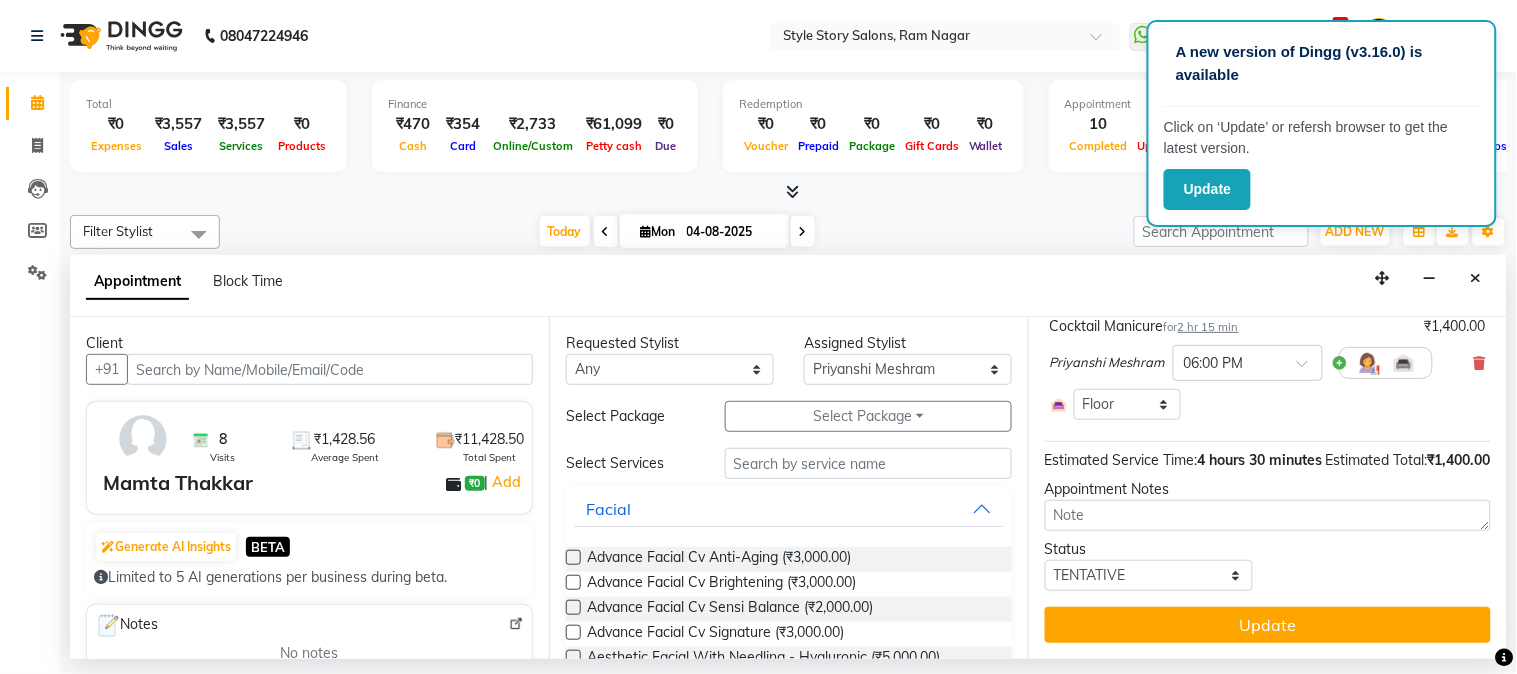 click on "Jump to Today 1 2 3 4 5 6 7 8 Weeks Appointment Date 04-08-2025 Appointment Time Select 08:00 AM 08:15 AM 08:30 AM 08:45 AM 09:00 AM 09:15 AM 09:30 AM 09:45 AM 10:00 AM 10:15 AM 10:30 AM 10:45 AM 11:00 AM 11:15 AM 11:30 AM 11:45 AM 12:00 PM 12:15 PM 12:30 PM 12:45 PM 01:00 PM 01:15 PM 01:30 PM 01:45 PM 02:00 PM 02:15 PM 02:30 PM 02:45 PM 03:00 PM 03:15 PM 03:30 PM 03:45 PM 04:00 PM 04:15 PM 04:30 PM 04:45 PM 05:00 PM 05:15 PM 05:30 PM 05:45 PM 06:00 PM 06:15 PM 06:30 PM 06:45 PM 07:00 PM 07:15 PM 07:30 PM 07:45 PM 08:00 PM 08:15 PM 08:30 PM 08:45 PM 09:00 PM 09:15 PM 09:30 PM 09:45 PM 10:00 PM Cocktail Manicure   for  2 hr 15 min ₹1,400.00 [FIRST] [LAST] × 06:00 PM Select Room Floor Estimated Service Time:  4 hours 30 minutes Estimated Total:  ₹1,400.00 Appointment Notes Status Select TENTATIVE CONFIRM CHECK-IN UPCOMING  Update" at bounding box center (1267, 488) 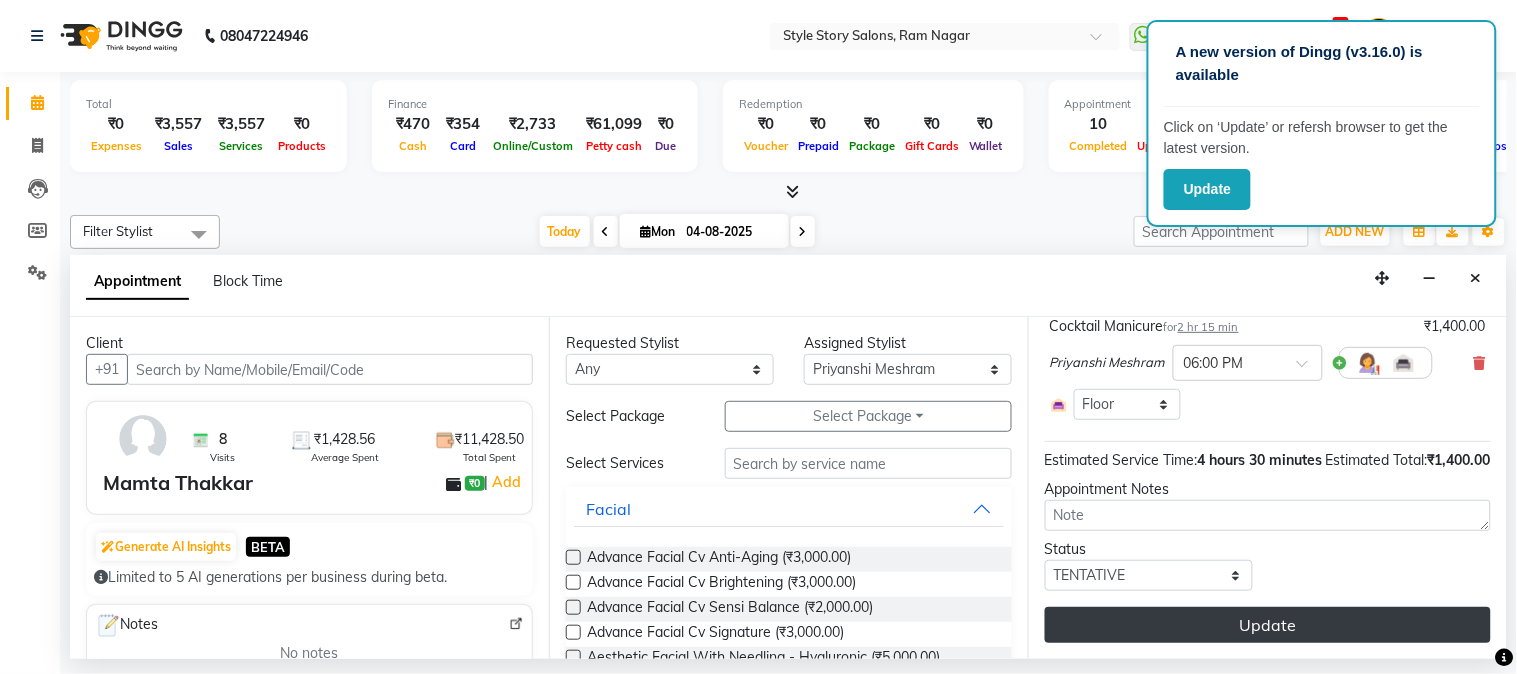 click on "Update" at bounding box center [1268, 625] 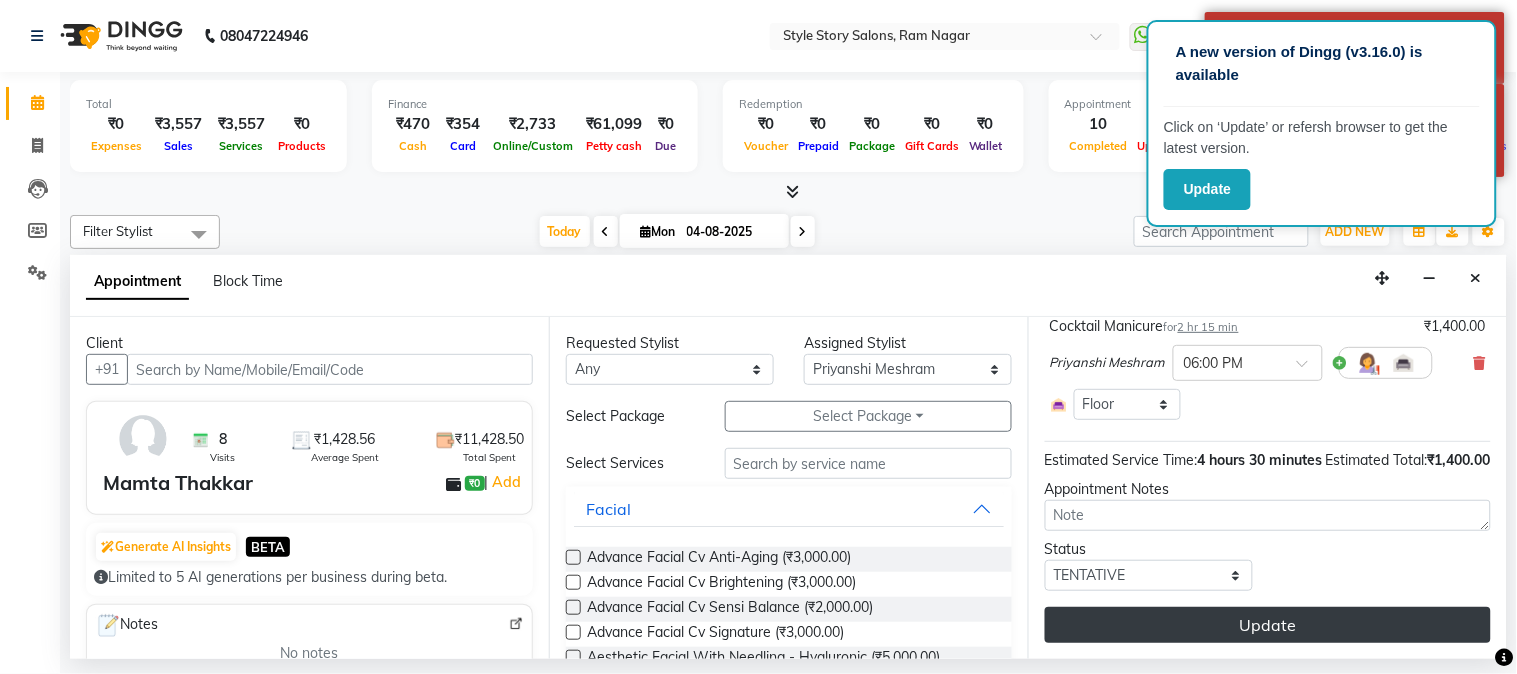 click on "Update" at bounding box center (1268, 625) 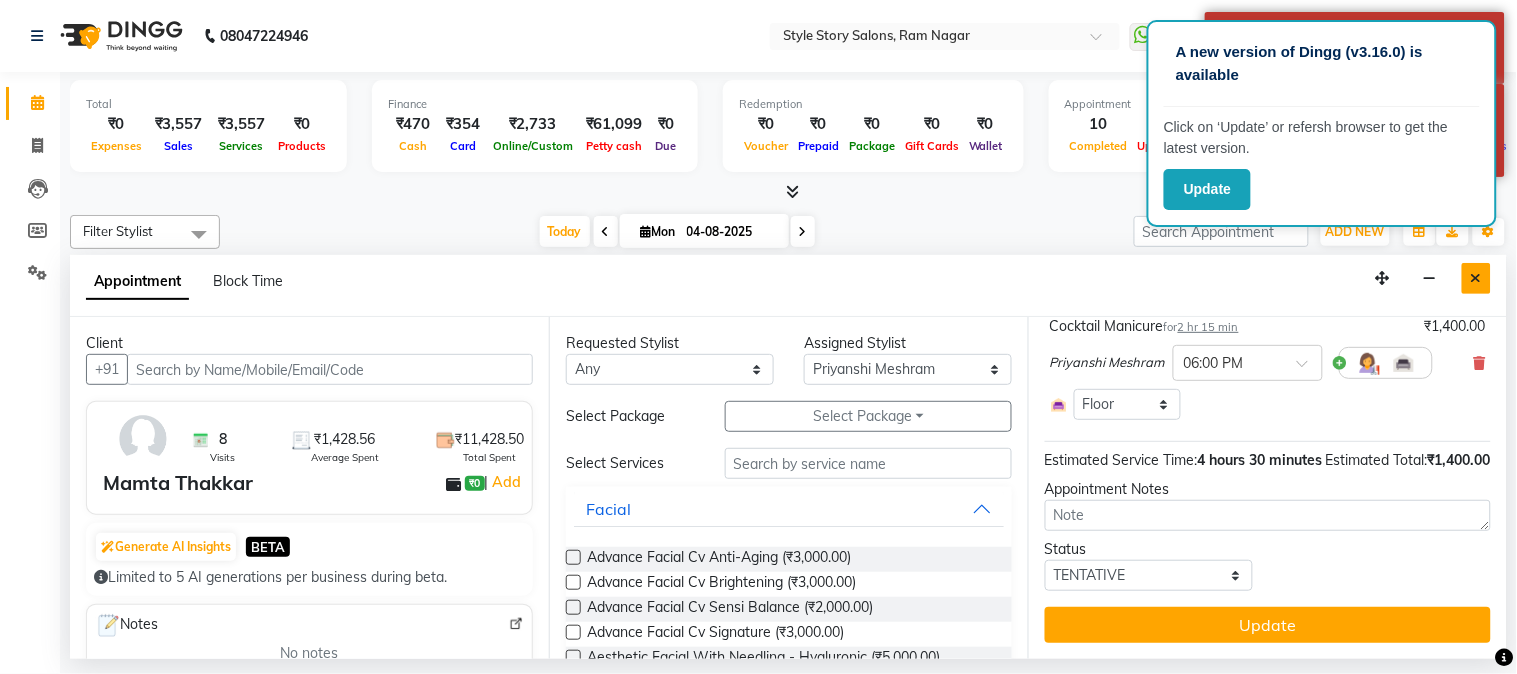 click at bounding box center (1476, 278) 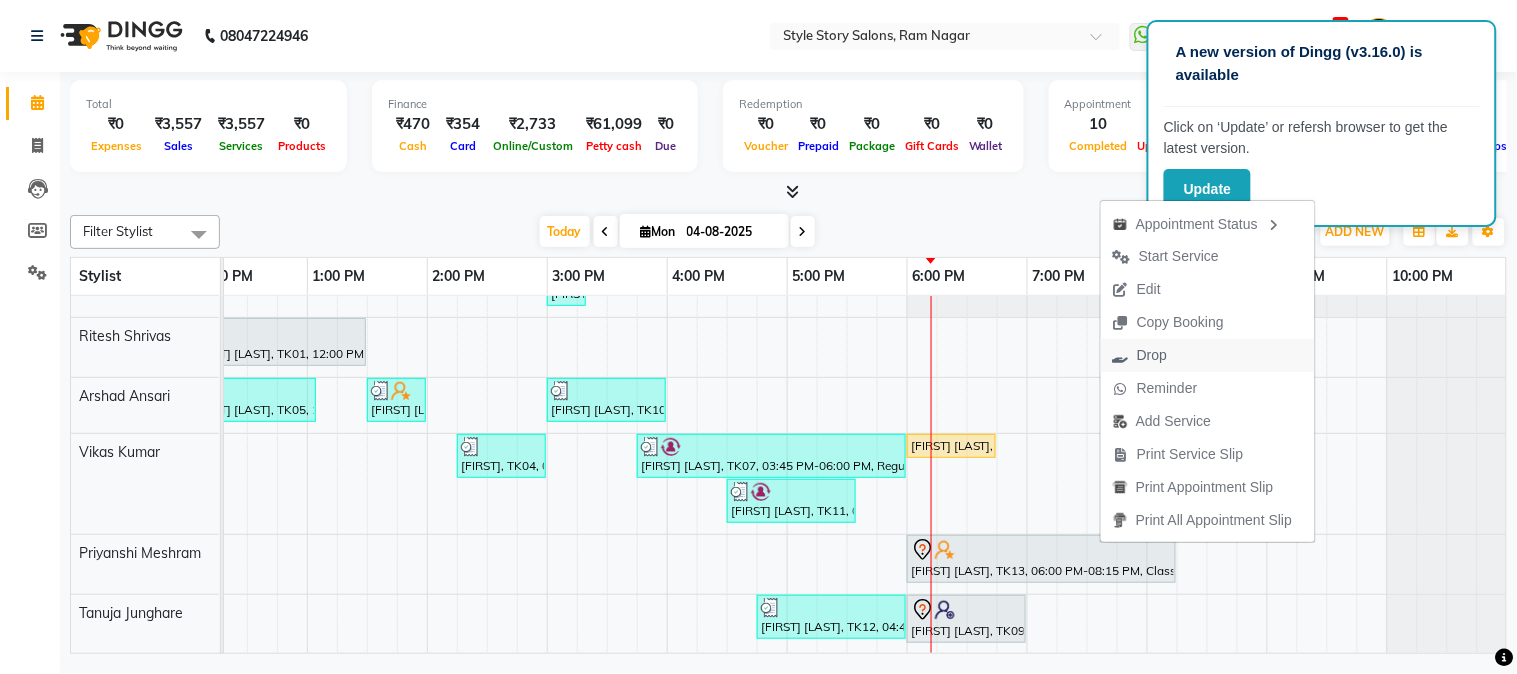 click on "Drop" at bounding box center (1152, 355) 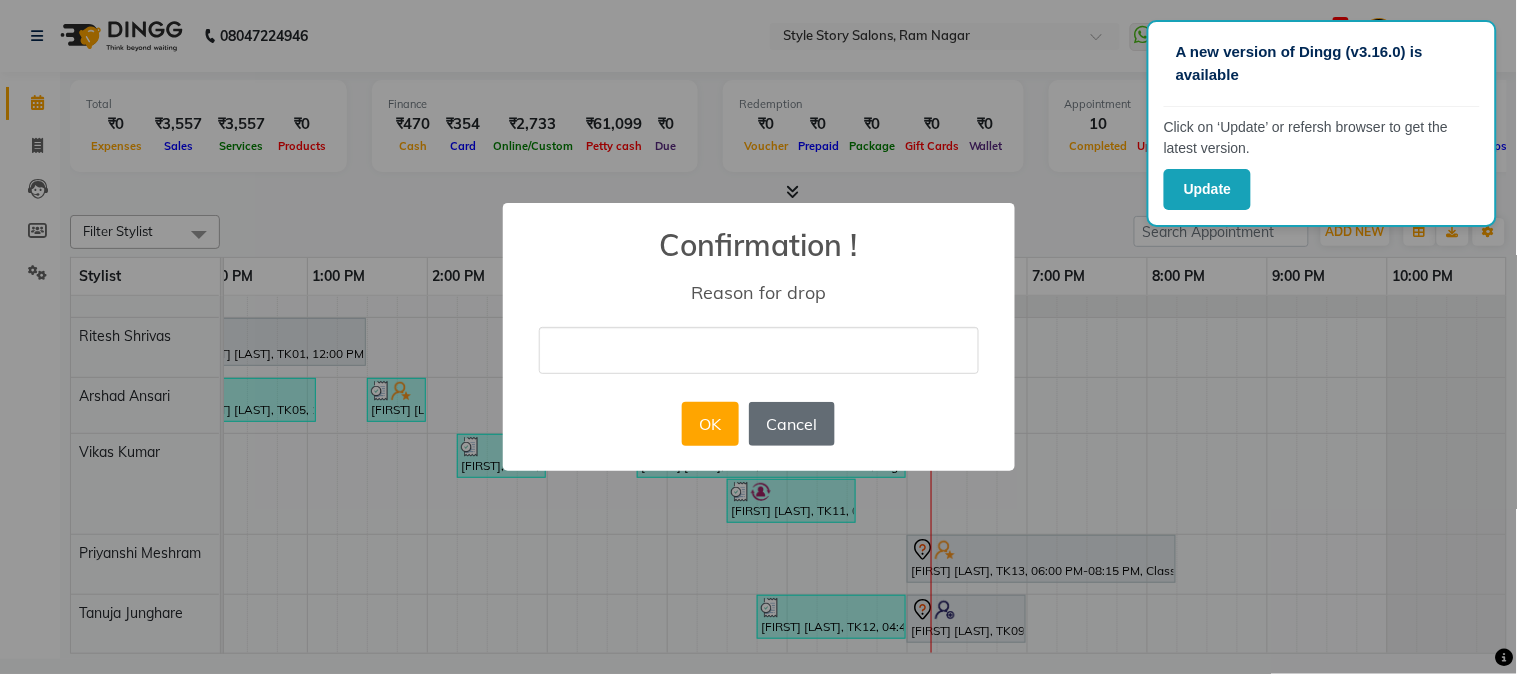 click on "Cancel" at bounding box center (792, 424) 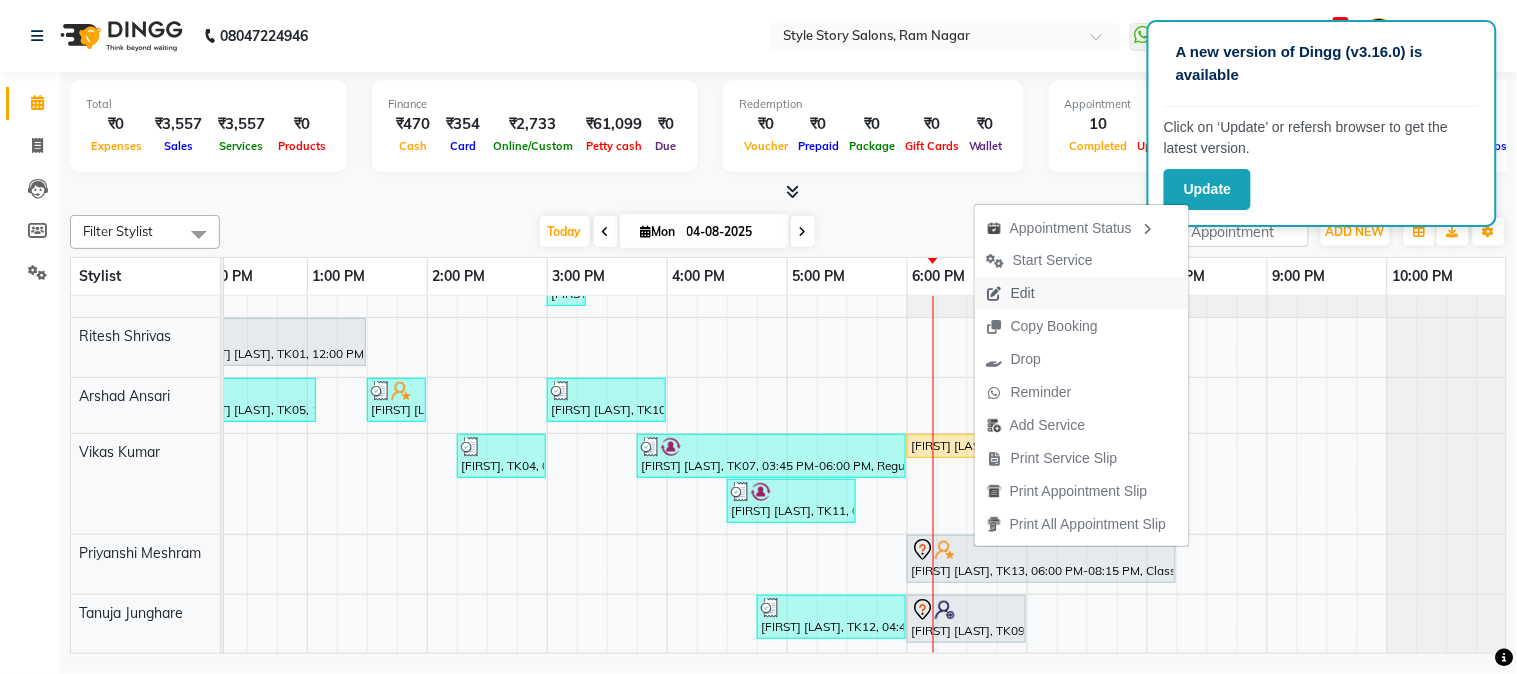 click on "Edit" at bounding box center [1023, 293] 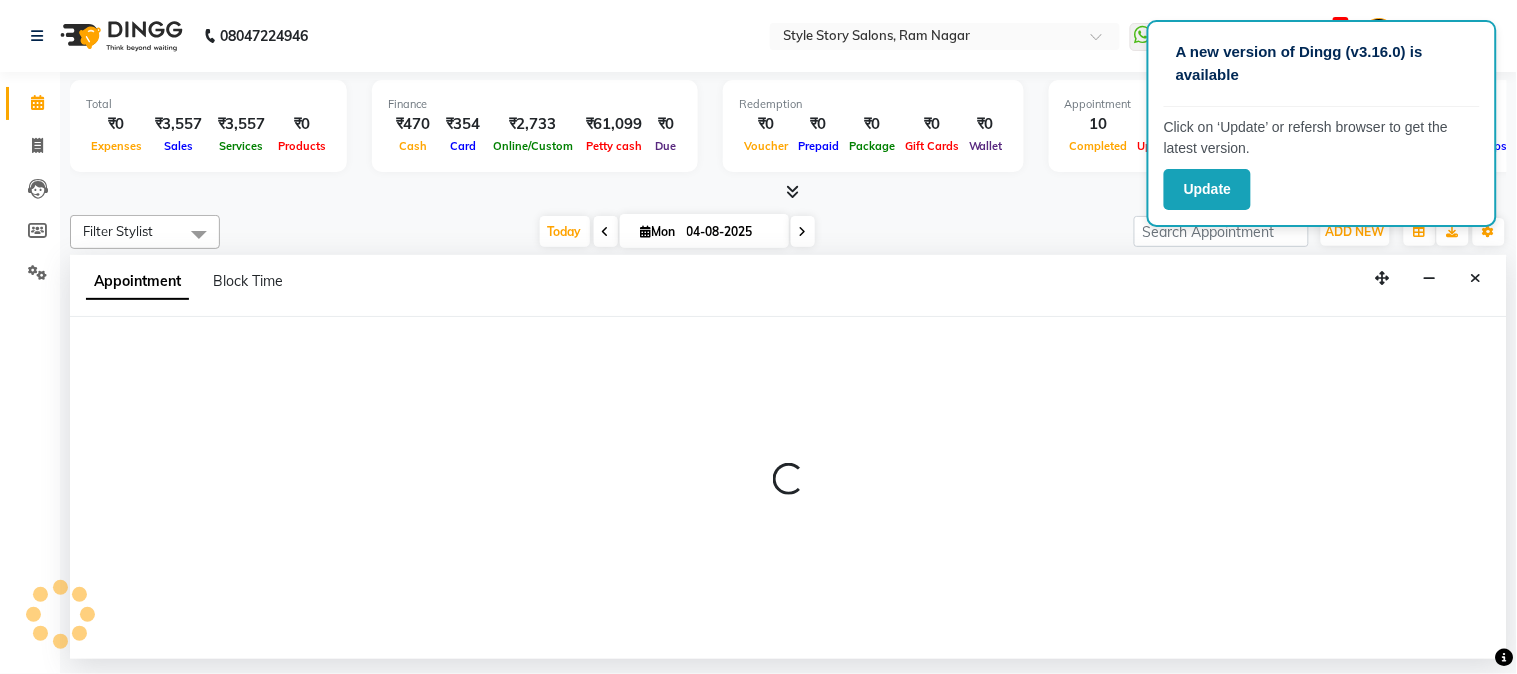 select on "tentative" 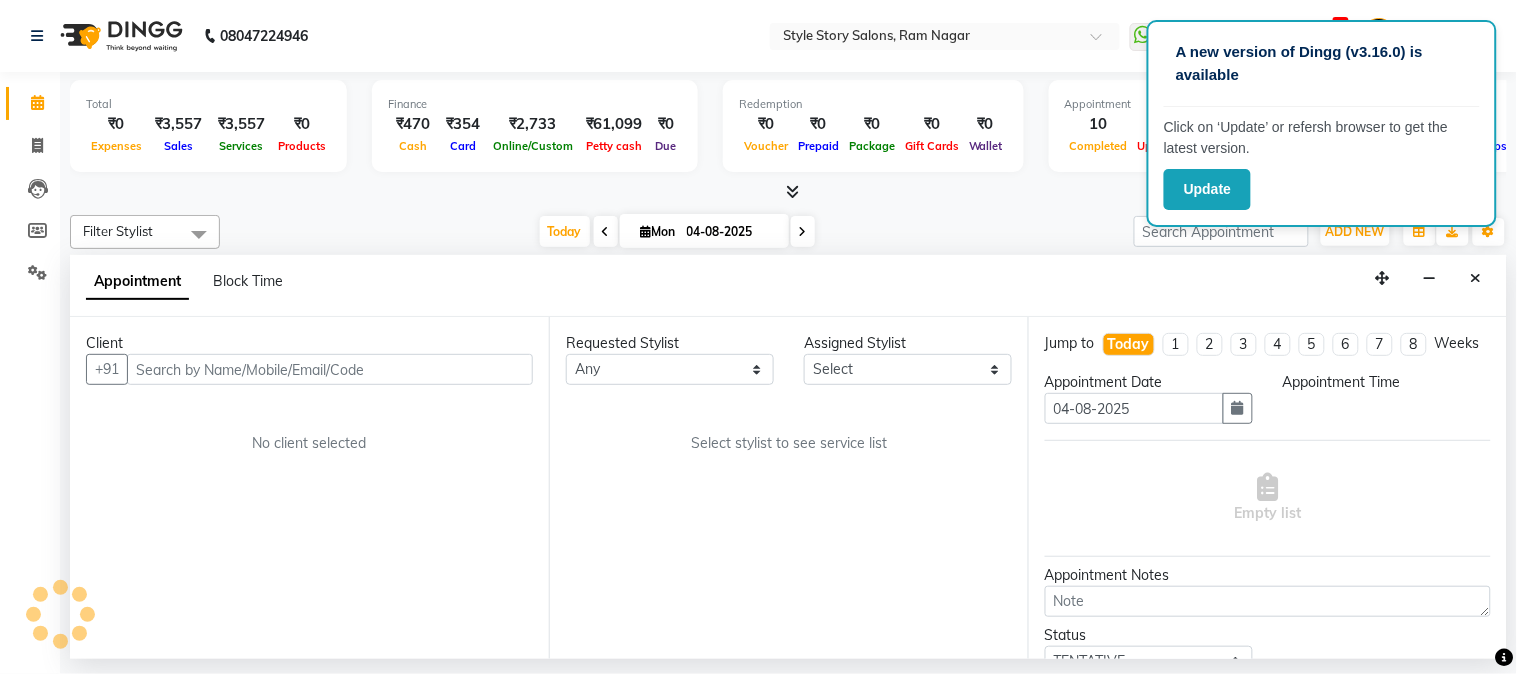 select on "66234" 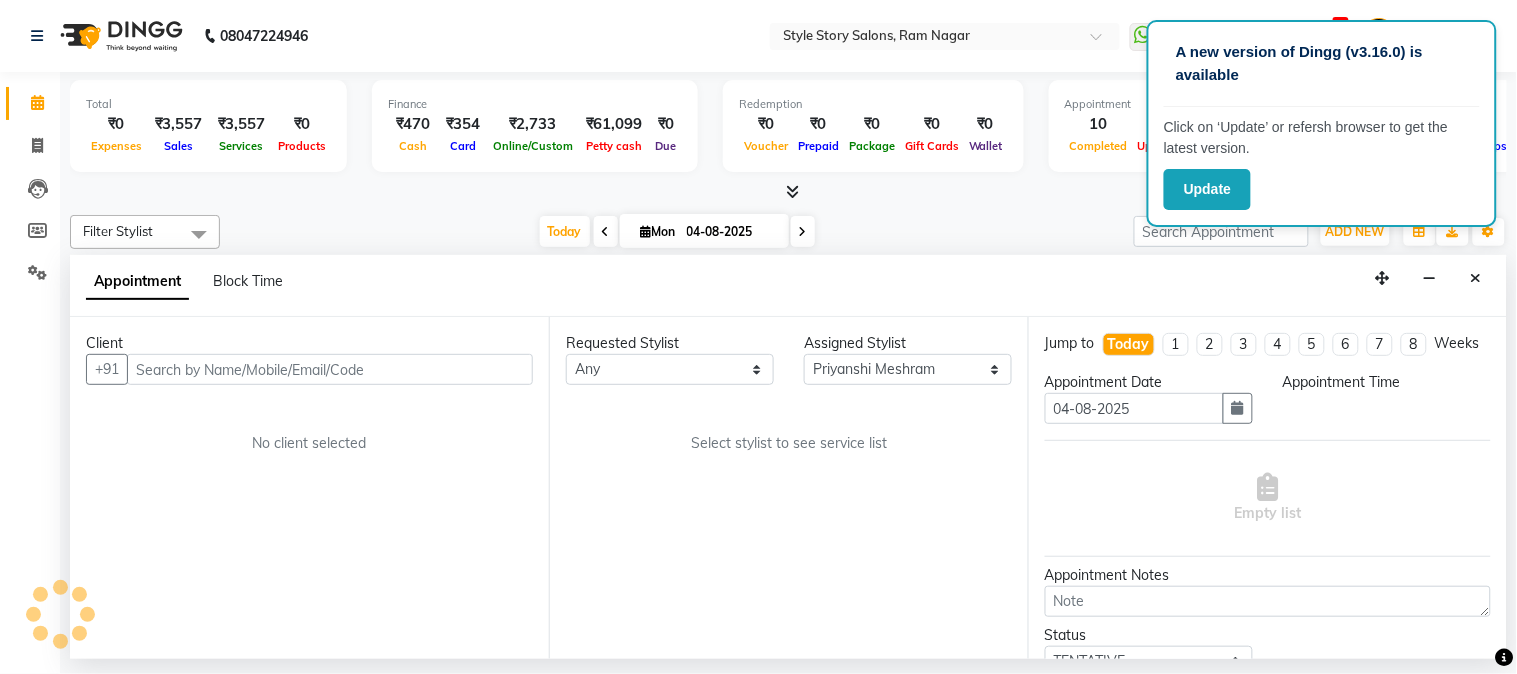 scroll, scrollTop: 0, scrollLeft: 637, axis: horizontal 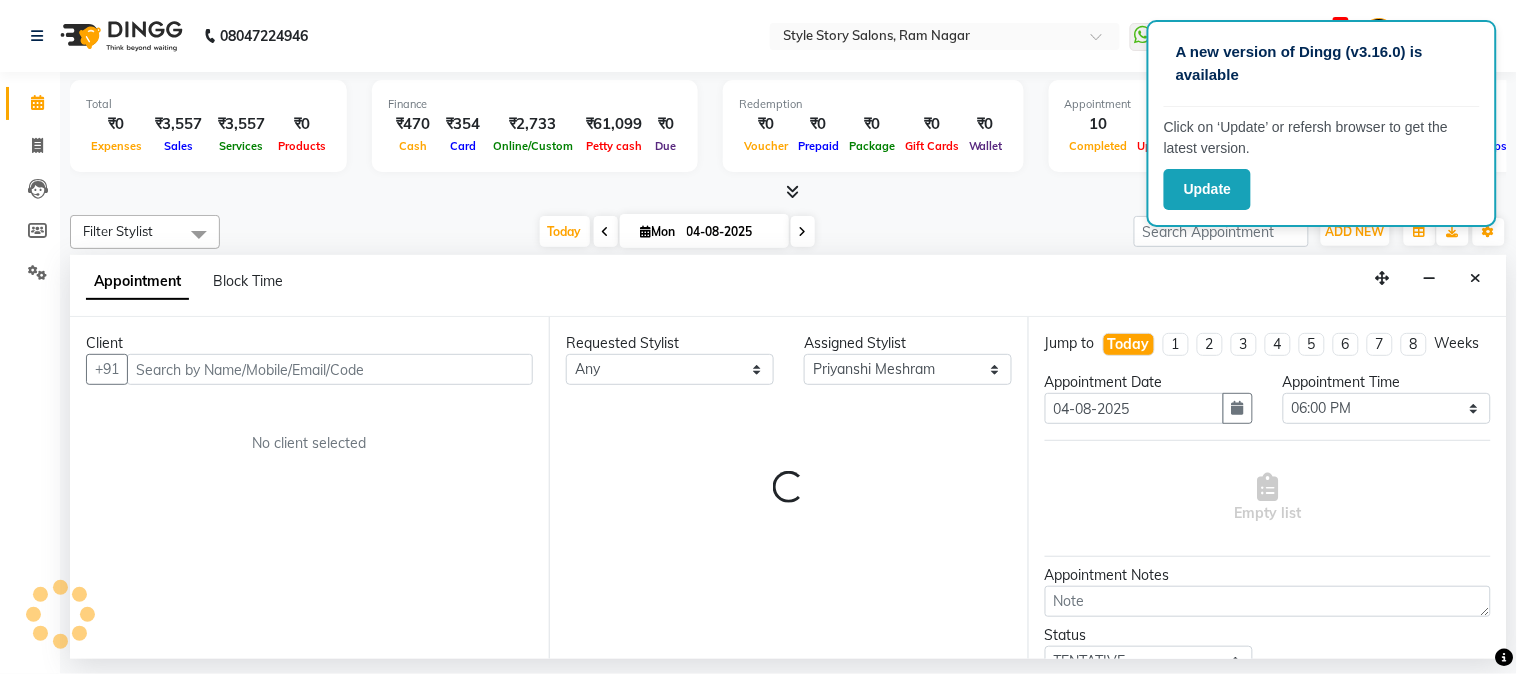 select on "3090" 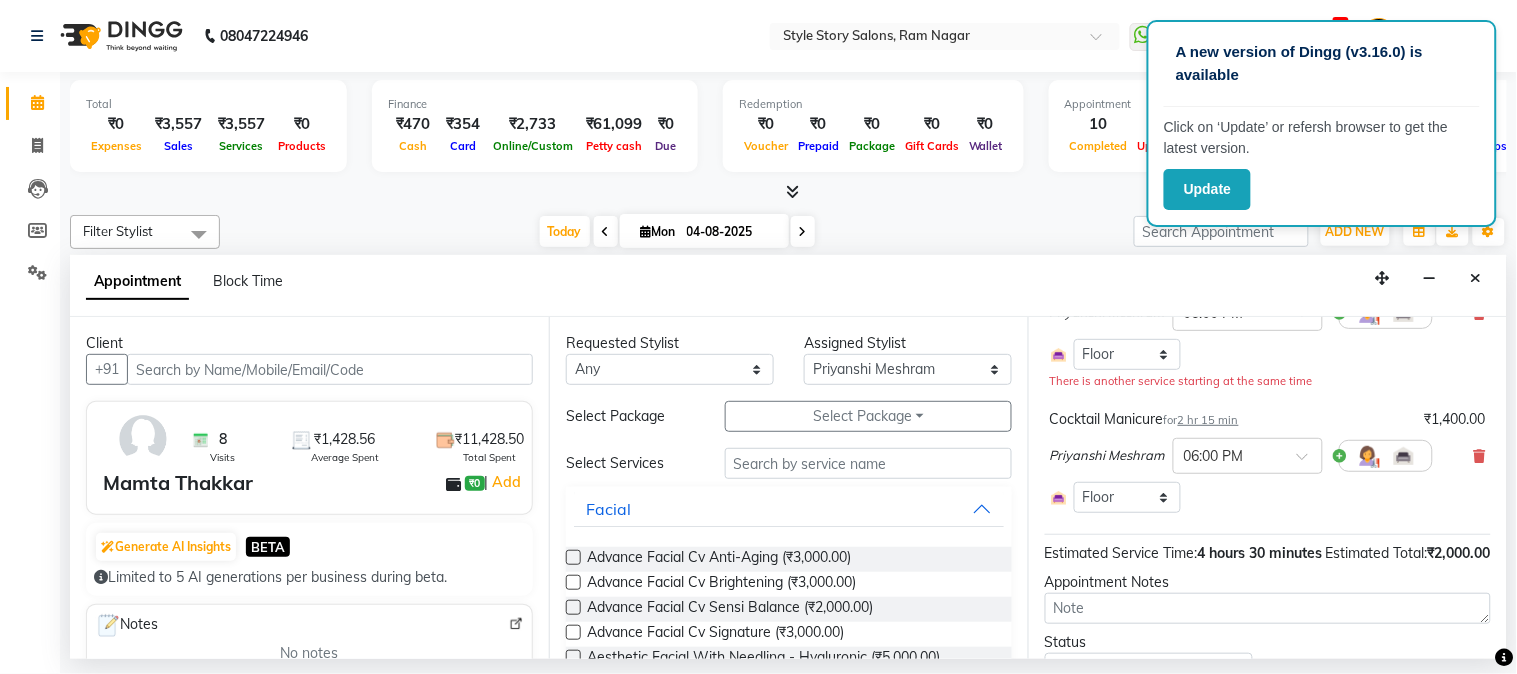 scroll, scrollTop: 0, scrollLeft: 0, axis: both 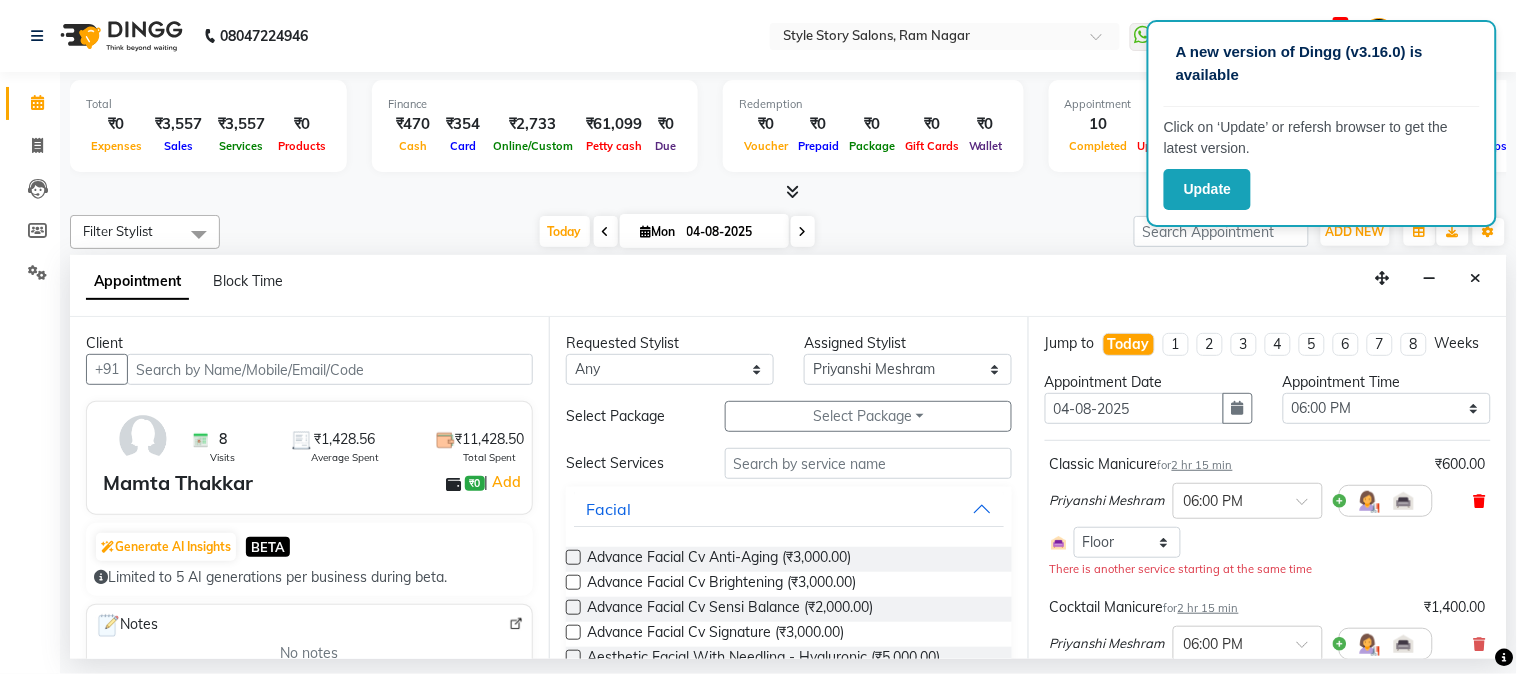 click at bounding box center (1480, 501) 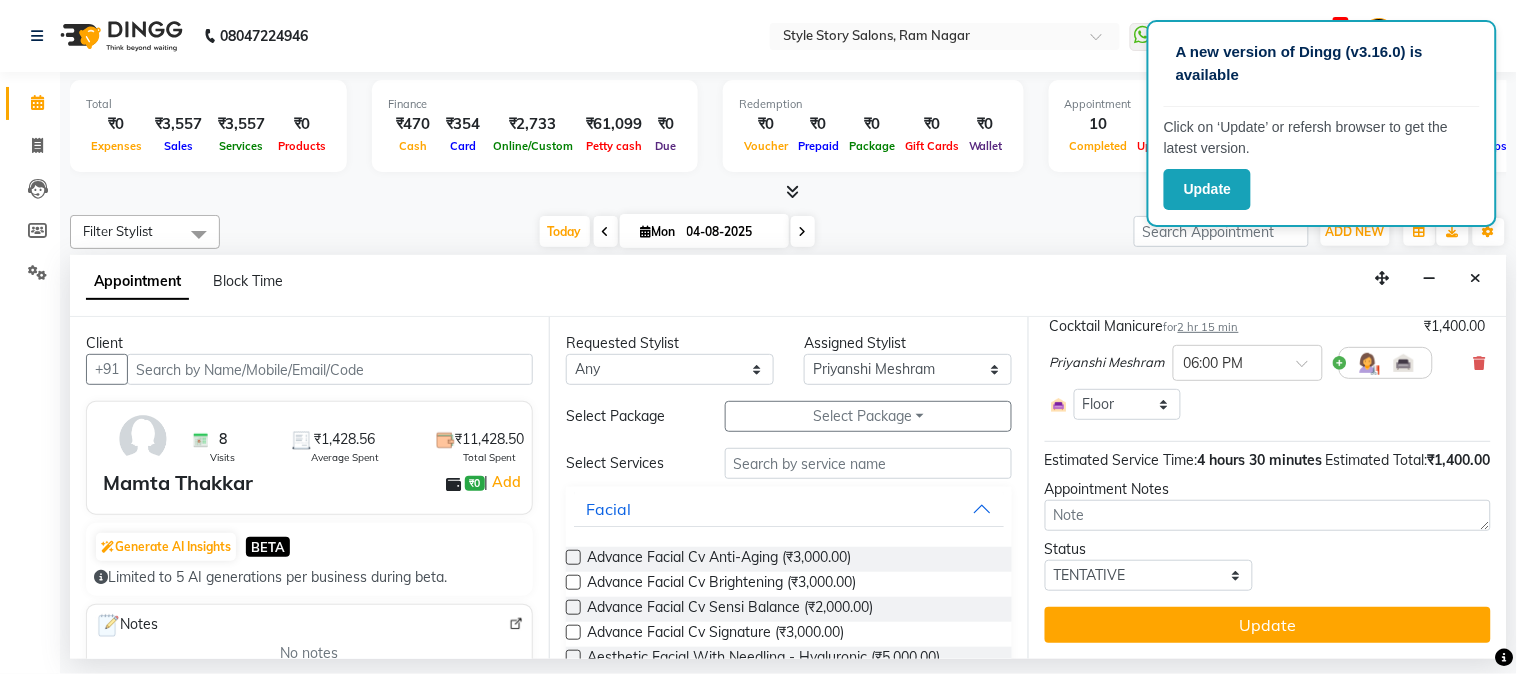 scroll, scrollTop: 195, scrollLeft: 0, axis: vertical 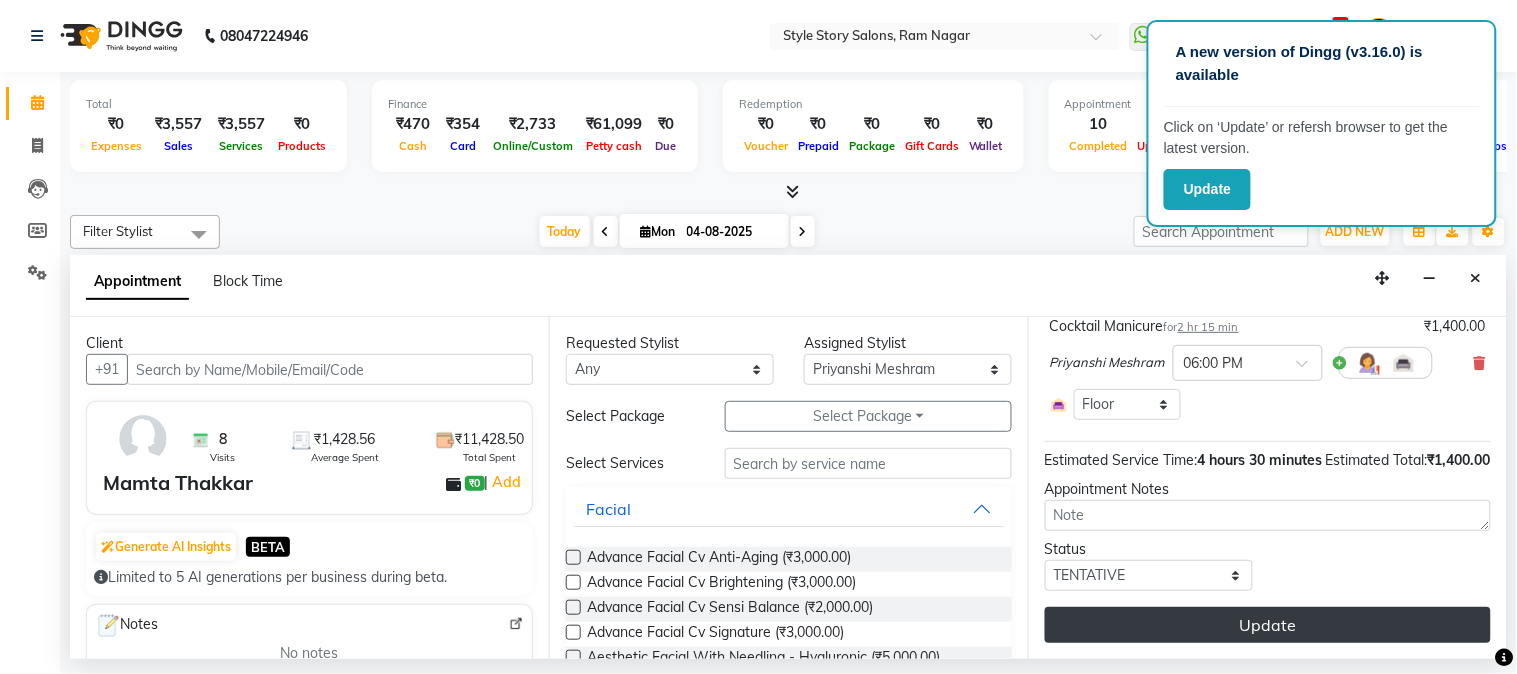 click on "Update" at bounding box center (1268, 625) 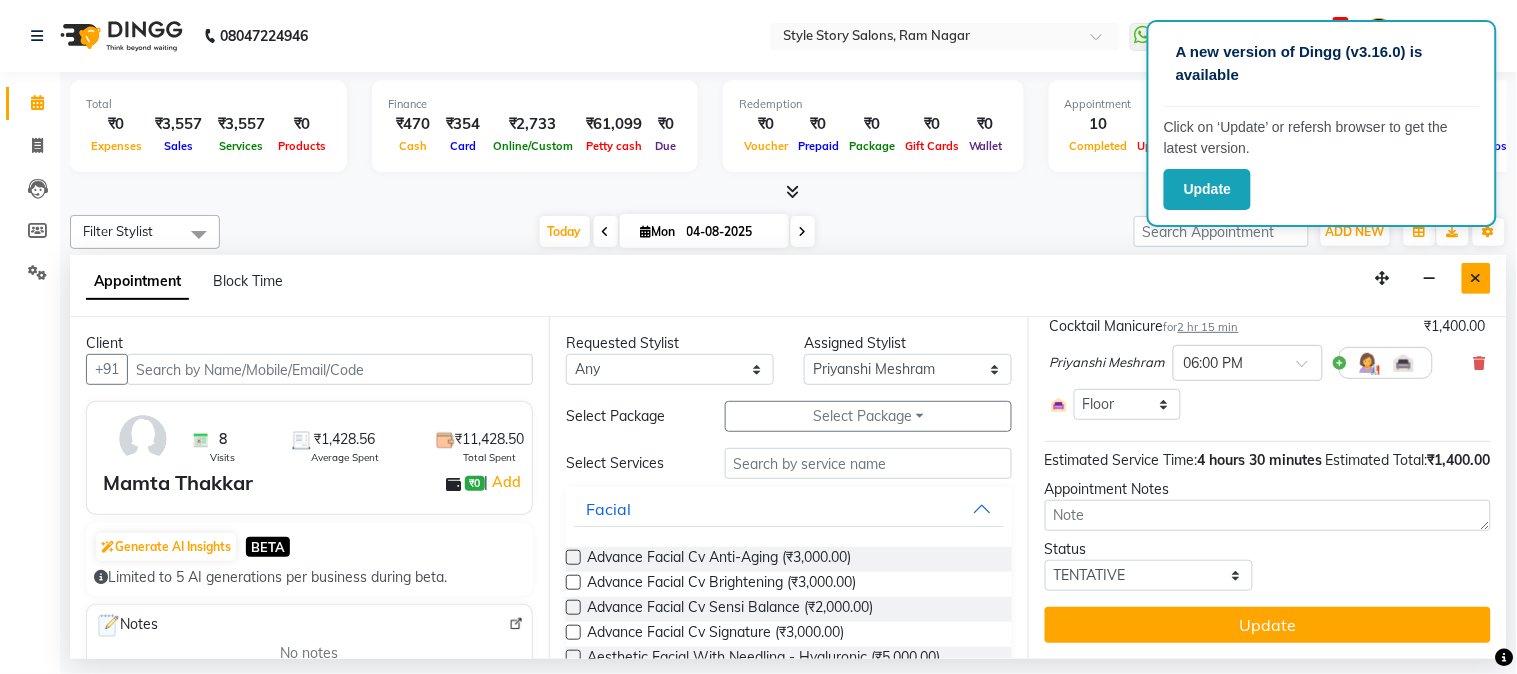 click at bounding box center [1476, 278] 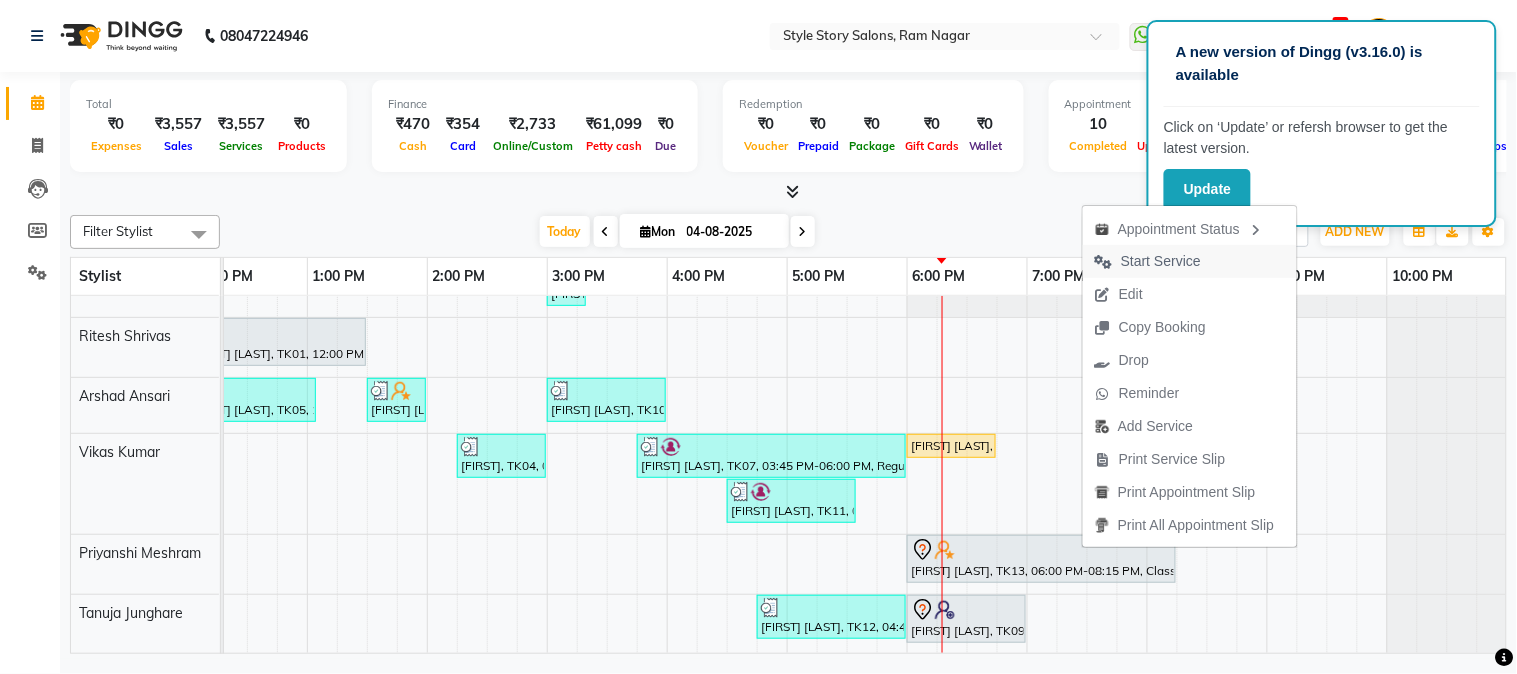 click on "Start Service" at bounding box center [1161, 261] 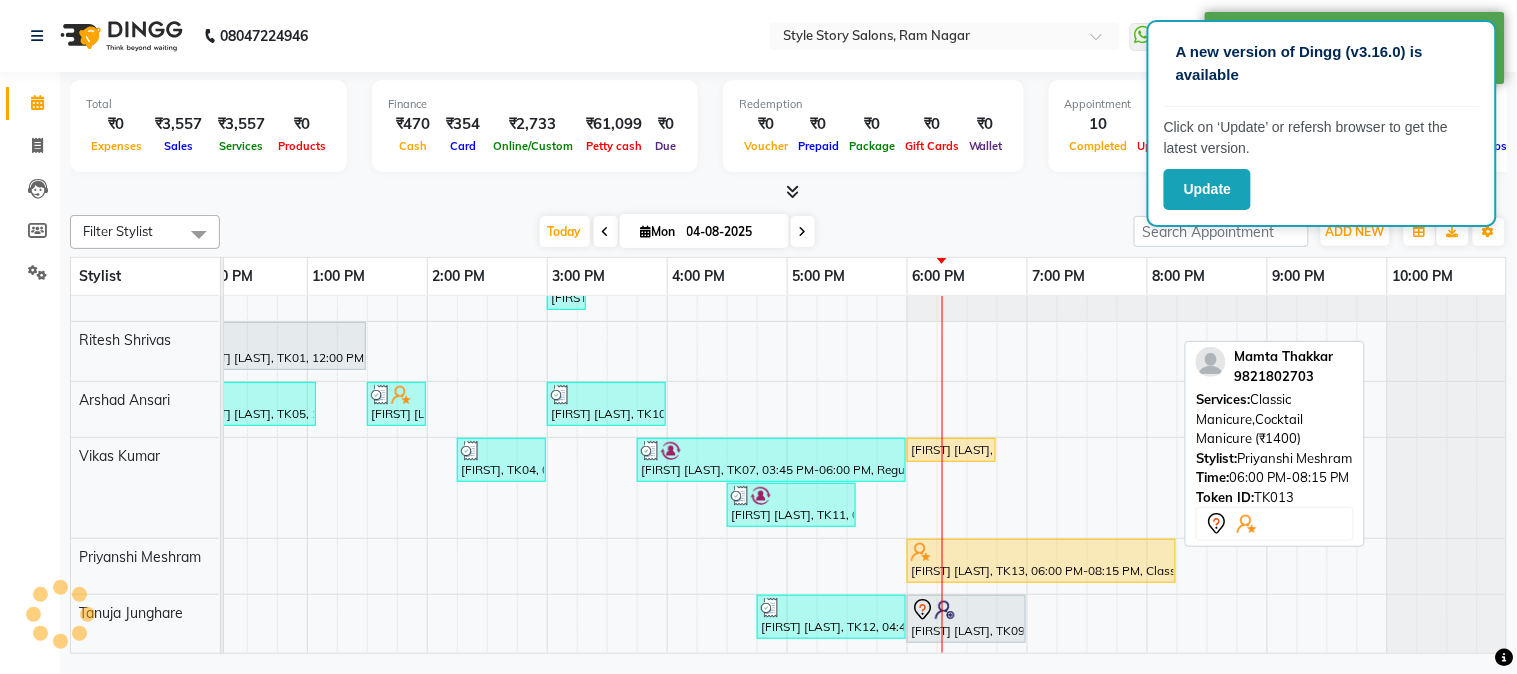 scroll, scrollTop: 47, scrollLeft: 0, axis: vertical 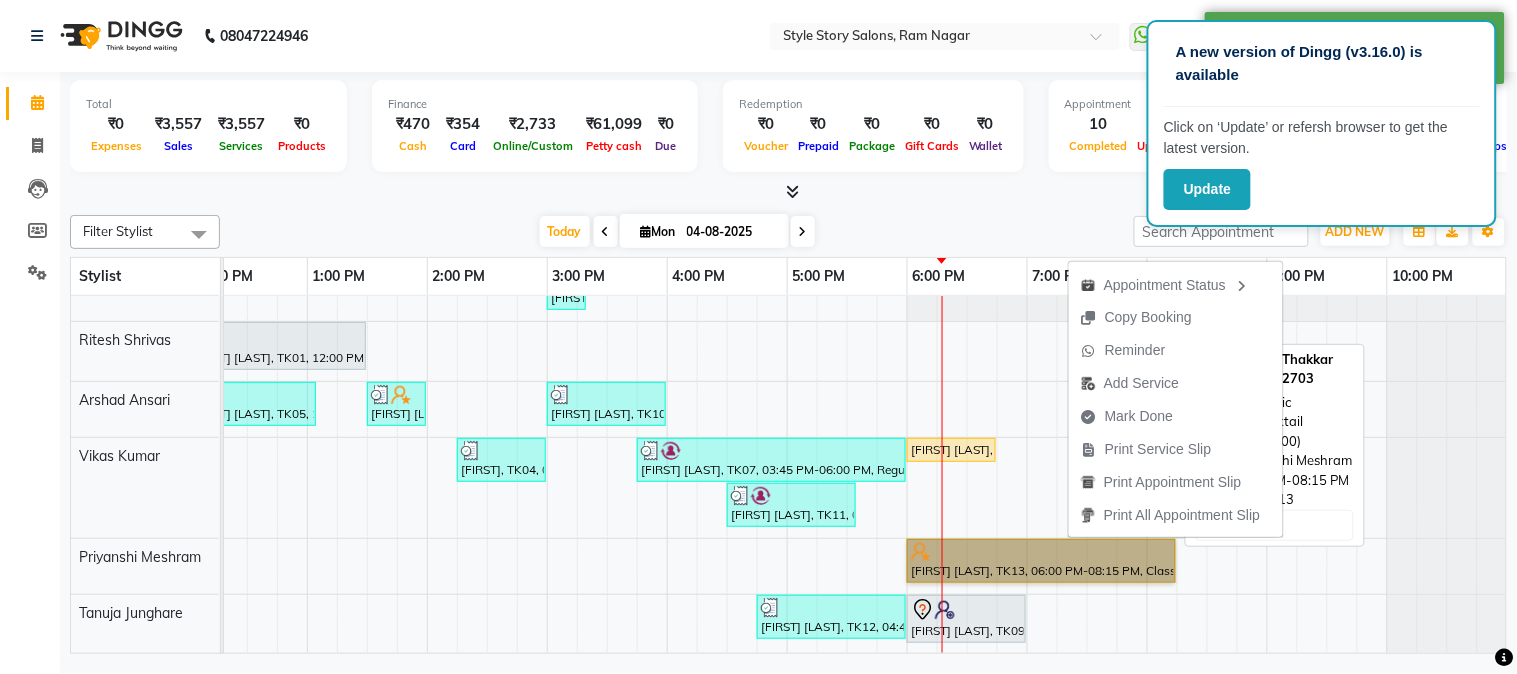 click on "[FIRST] [LAST], TK13, 06:00 PM-08:15 PM, Classic Manicure,Cocktail Manicure (₹1400)" at bounding box center (1041, 561) 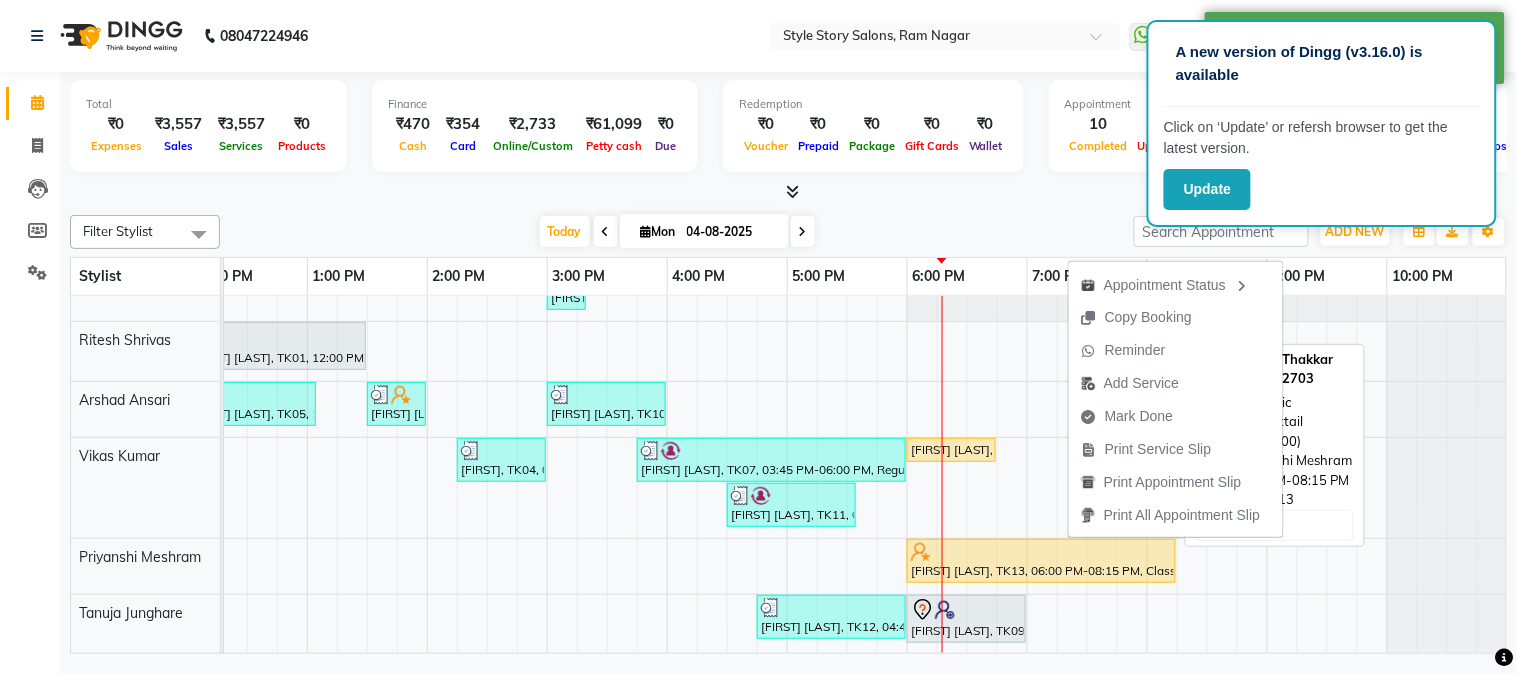 select on "1" 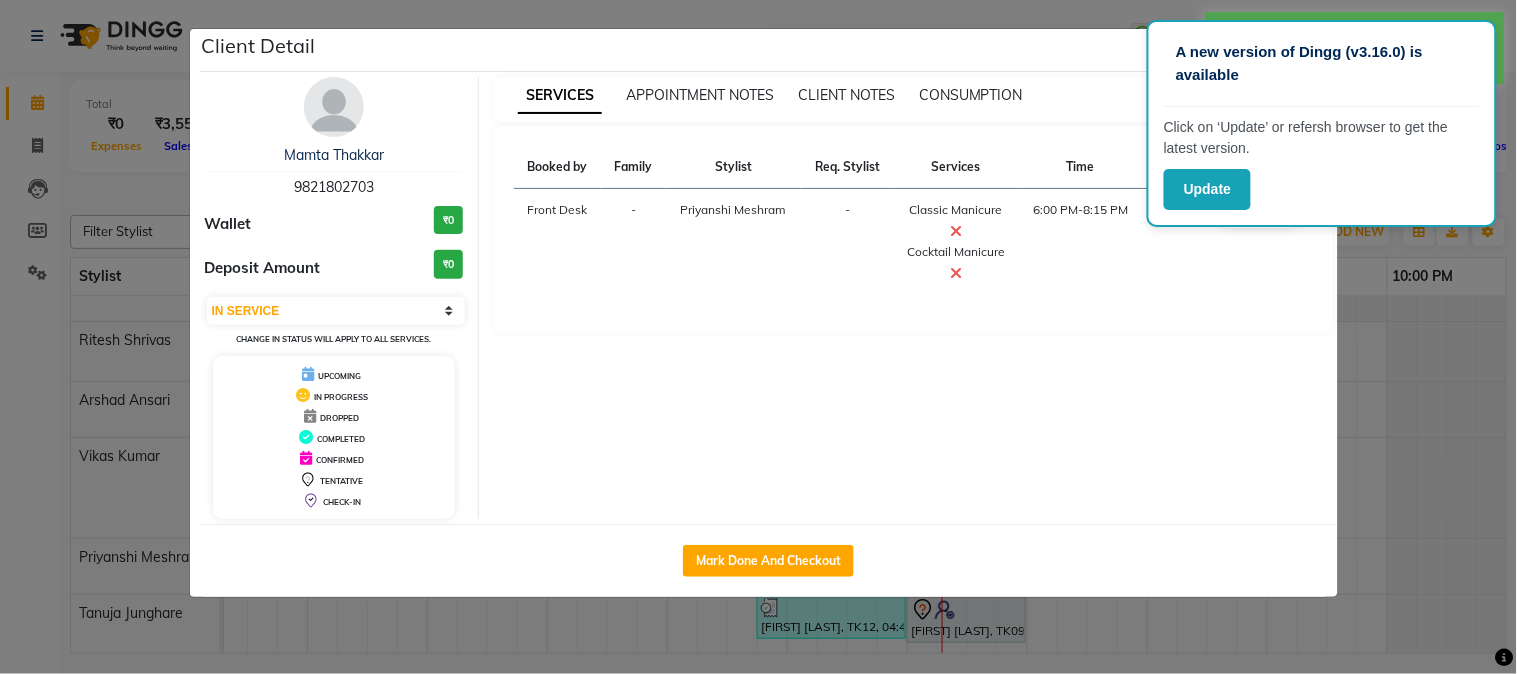 click at bounding box center (956, 231) 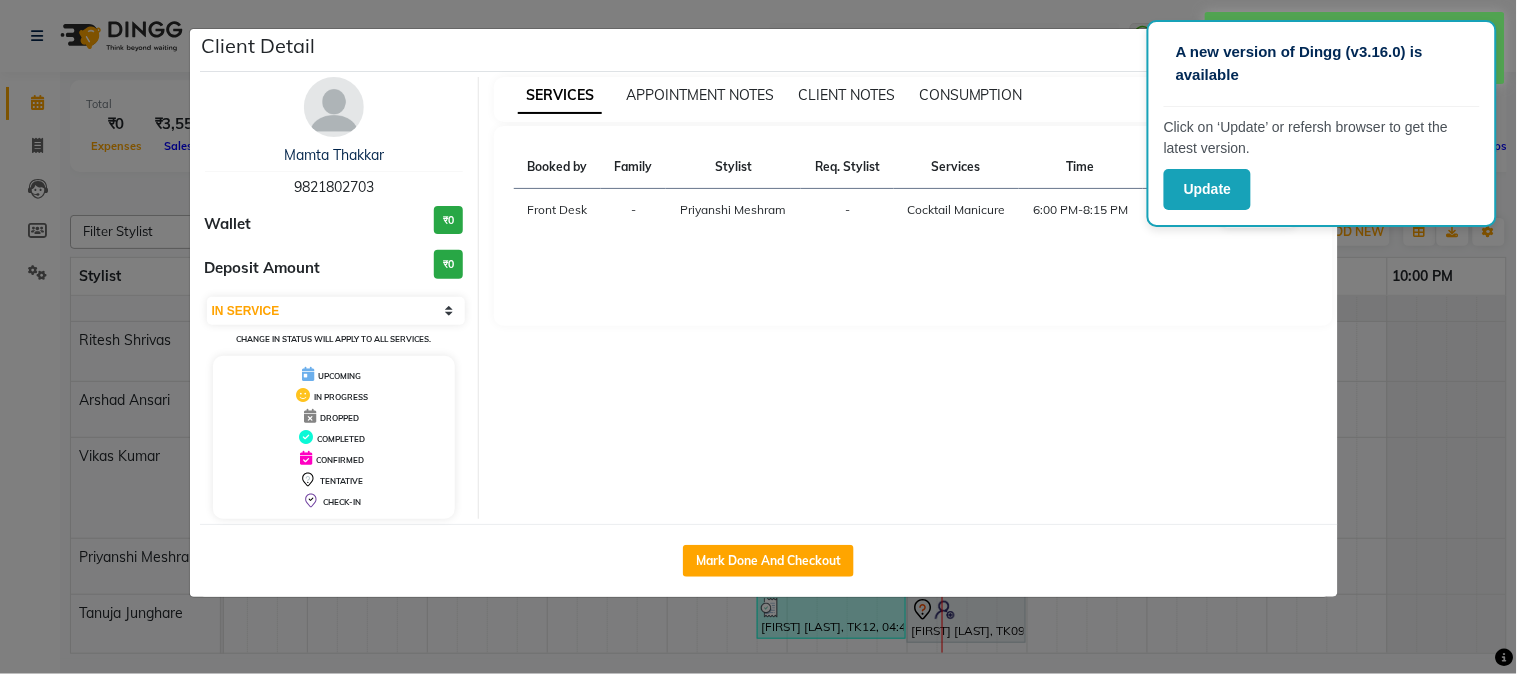 click on "Client Detail  [FIRST] [LAST]   [PHONE] Wallet ₹0 Deposit Amount  ₹0  Select IN SERVICE CONFIRMED TENTATIVE CHECK IN MARK DONE DROPPED UPCOMING Change in status will apply to all services. UPCOMING IN PROGRESS DROPPED COMPLETED CONFIRMED TENTATIVE CHECK-IN SERVICES APPOINTMENT NOTES CLIENT NOTES CONSUMPTION Booked by Family Stylist Req. Stylist Services Time Status  Front Desk  - [FIRST] [LAST] -  Cocktail Manicure   6:00 PM-8:15 PM   MARK DONE   Mark Done And Checkout" 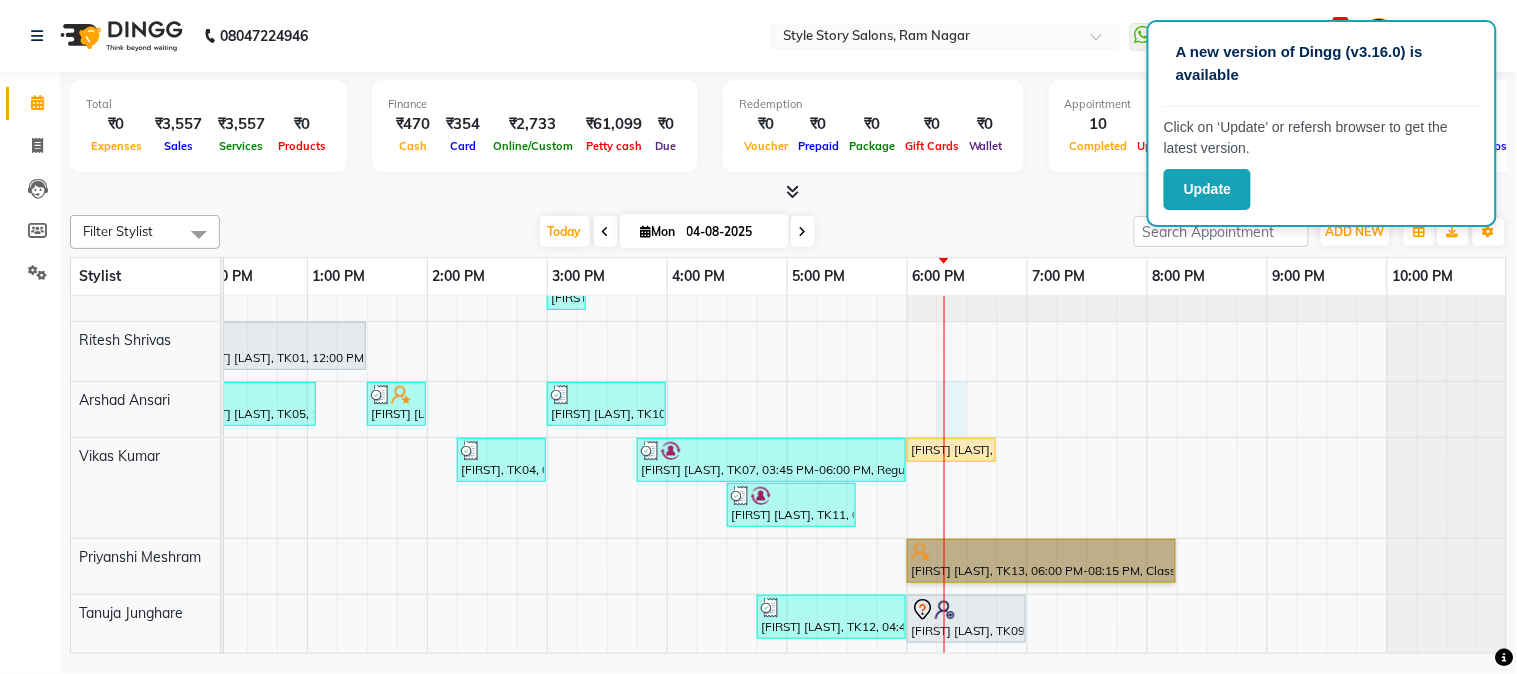 click on "[FIRST] [LAST], TK08, 03:00 PM-03:20 PM, Gel Polish Removal             [FIRST] [LAST], TK01, 12:00 PM-01:30 PM, Touchup Amoniea Free-Female     [FIRST] [LAST], TK02, 09:45 AM-10:30 AM, Hair Cut - Master - Male     [FIRST] [LAST], TK05, 12:00 PM-01:05 PM, Hair Cut - Master - Male,Beard Styling (₹199)     [FIRST] [LAST], TK06, 01:30 PM-02:00 PM, Shampoo And Conditioning Female     [FIRST] [LAST], TK10, 03:00 PM-04:00 PM, Kids Hair Cut Boy,Kids Hair Cut Boy (₹150)     [FIRST] [LAST], TK04, 02:15 PM-03:00 PM, Hair Cut - Expert - Female     [FIRST] [LAST], TK07, 03:45 PM-06:00 PM, Regular Nail Polish (₹100),Shampoo And Conditioning Female (₹350),Party Makeup (₹3500),Blowdry With Outcurls (₹599)    [FIRST] [LAST], TK14, 06:00 PM-06:45 PM, Hair Cut - Master - Male     [FIRST] [LAST], TK11, 04:30 PM-05:35 PM, Hair Cut - Expert - Male,Beard Styling (₹199)     [FIRST] [LAST], TK13, 06:00 PM-08:15 PM, Classic Manicure,Cocktail Manicure (₹1400)     [FIRST] [LAST], TK03, 10:45 AM-11:45 AM, Fruity Pedicure" at bounding box center (547, 460) 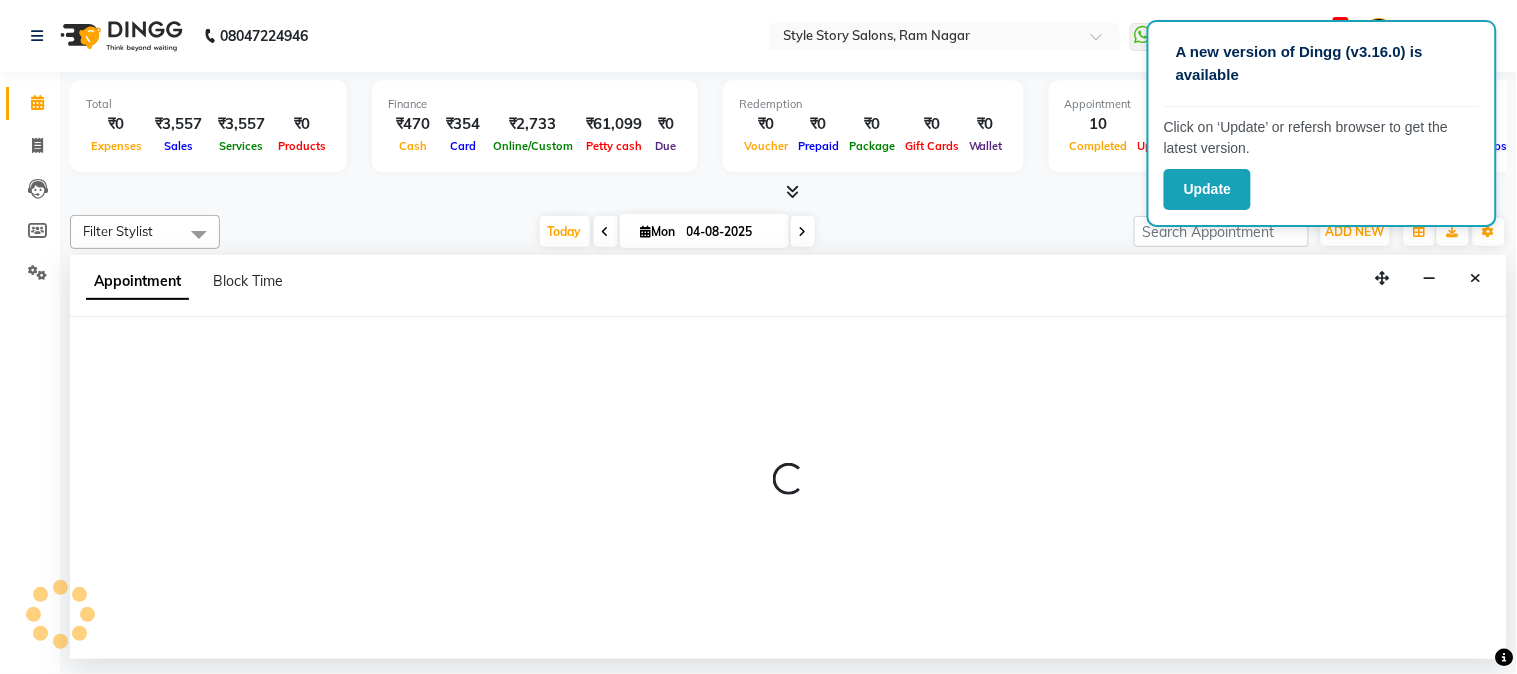 select on "62113" 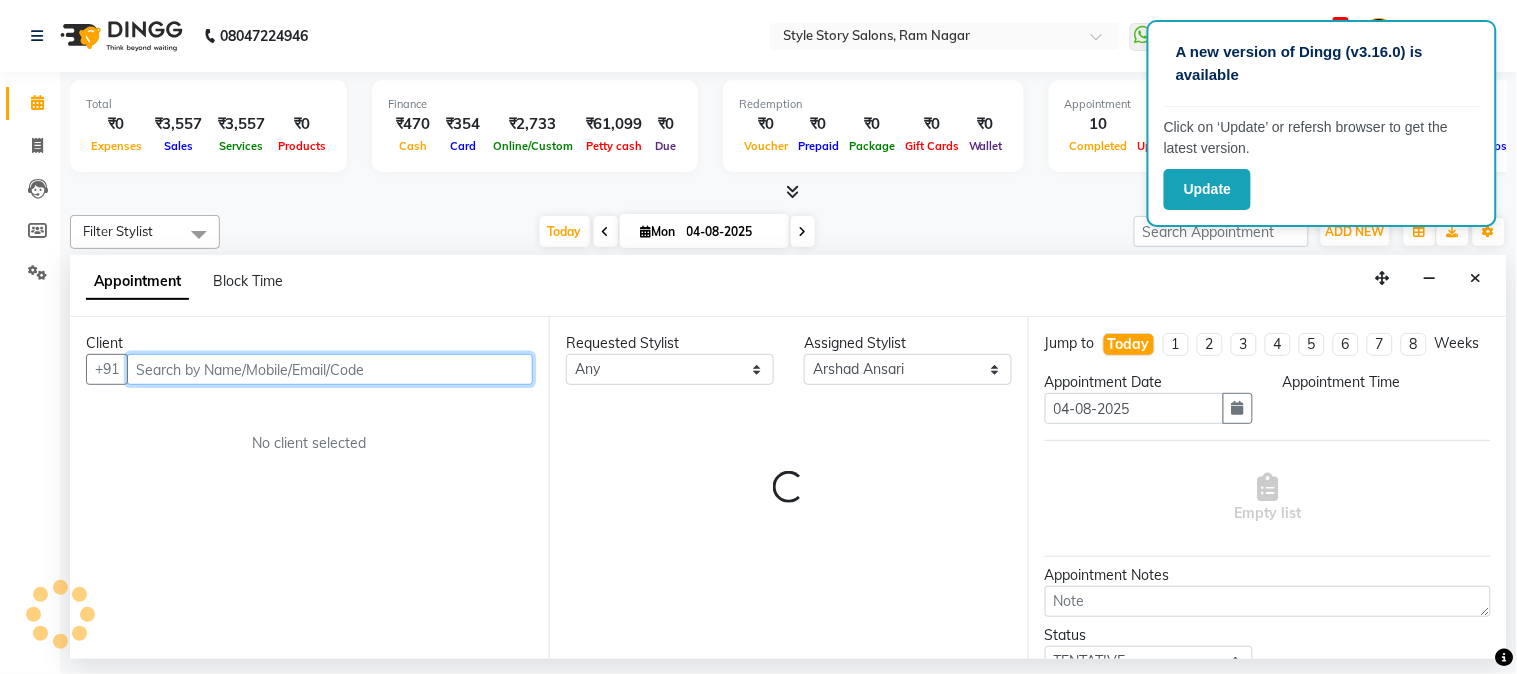 select on "1095" 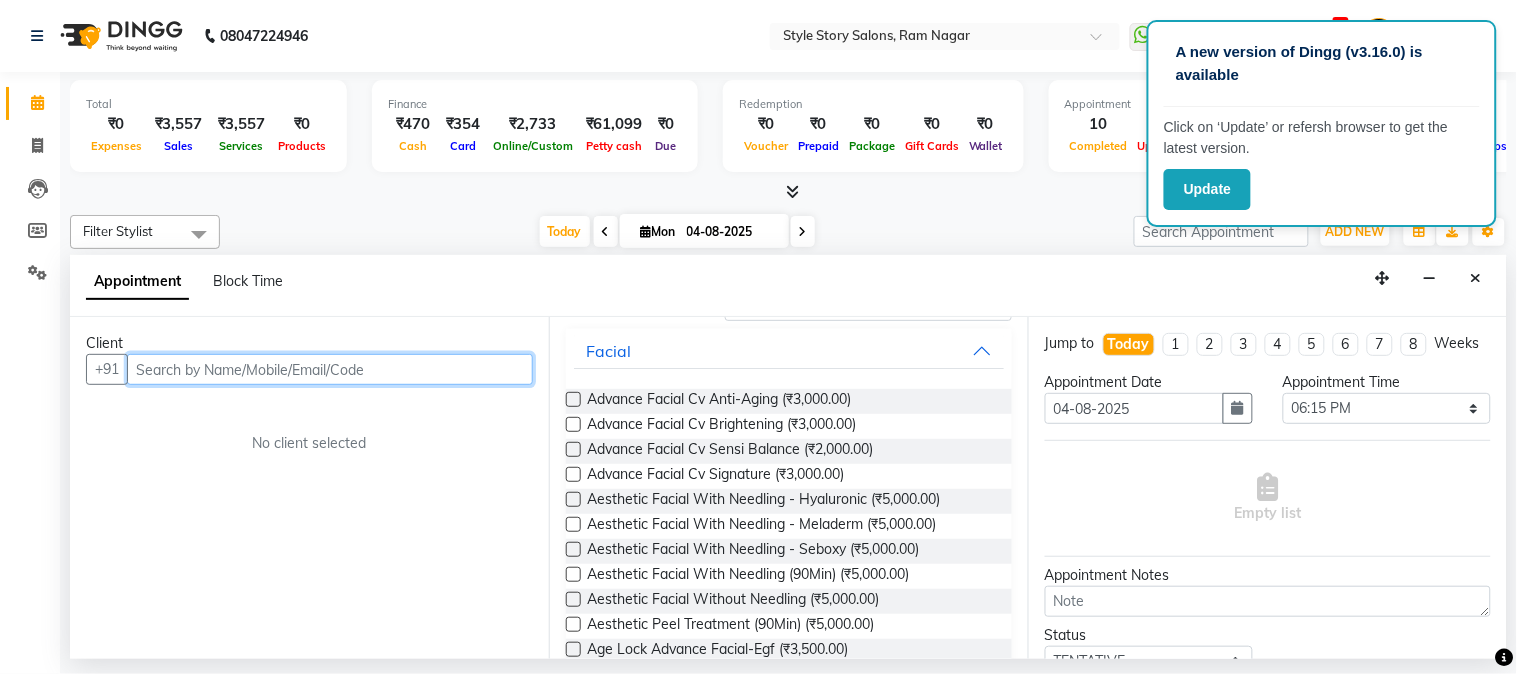 scroll, scrollTop: 0, scrollLeft: 0, axis: both 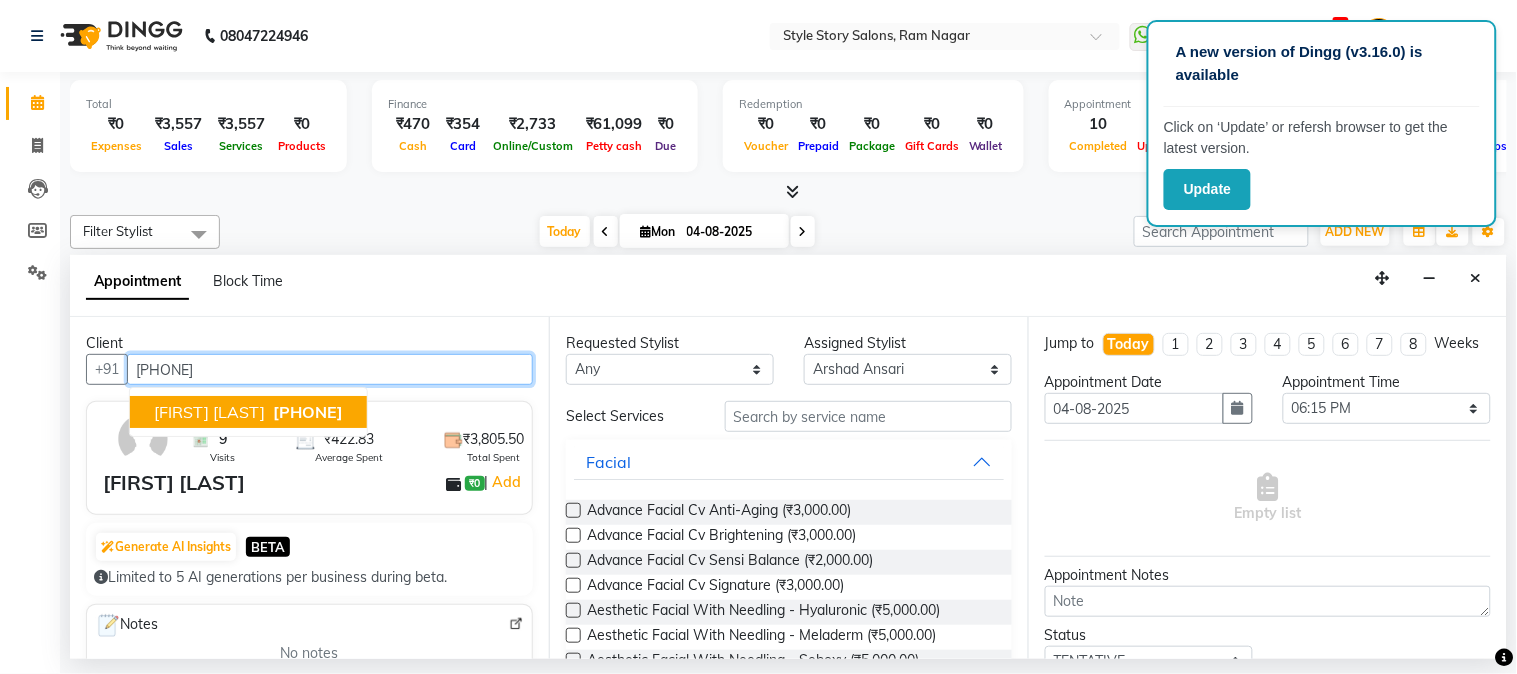 click on "[FIRST] [LAST]" at bounding box center (209, 412) 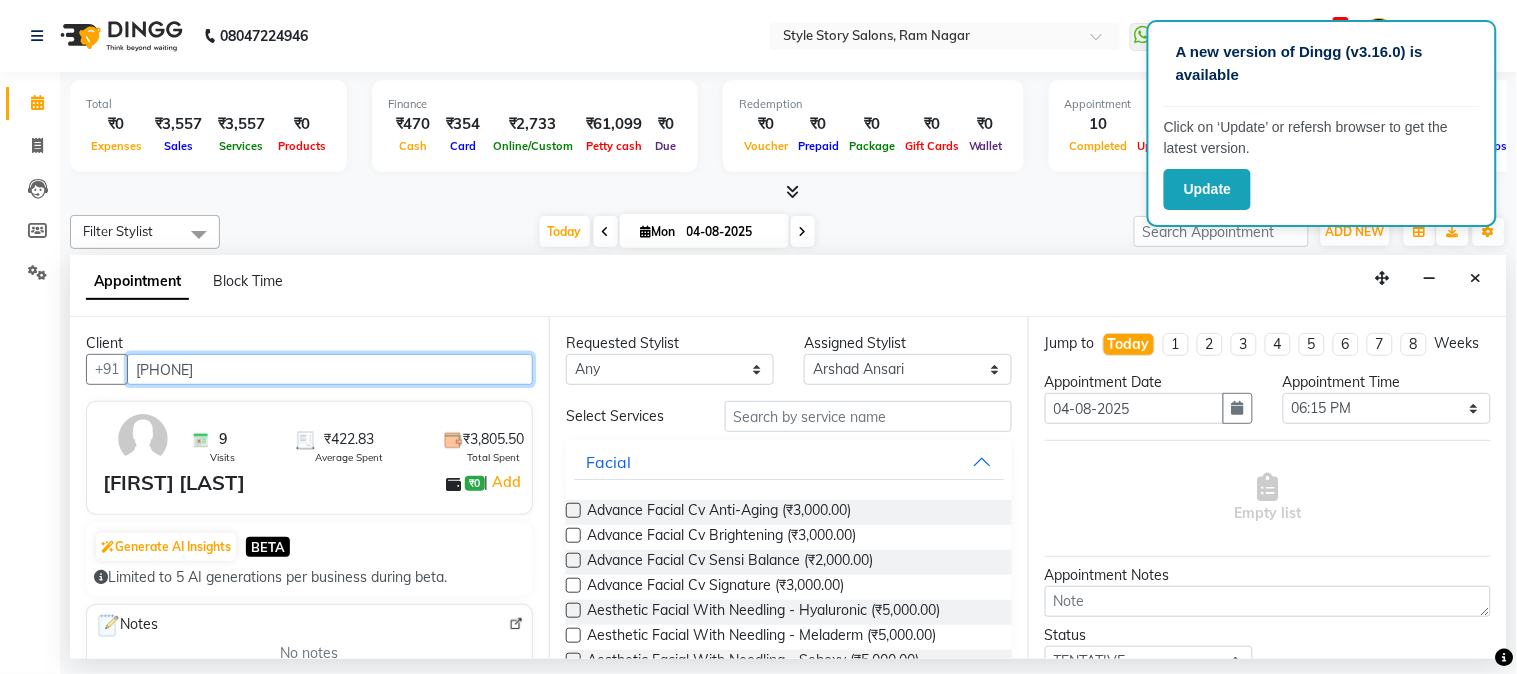 type on "[PHONE]" 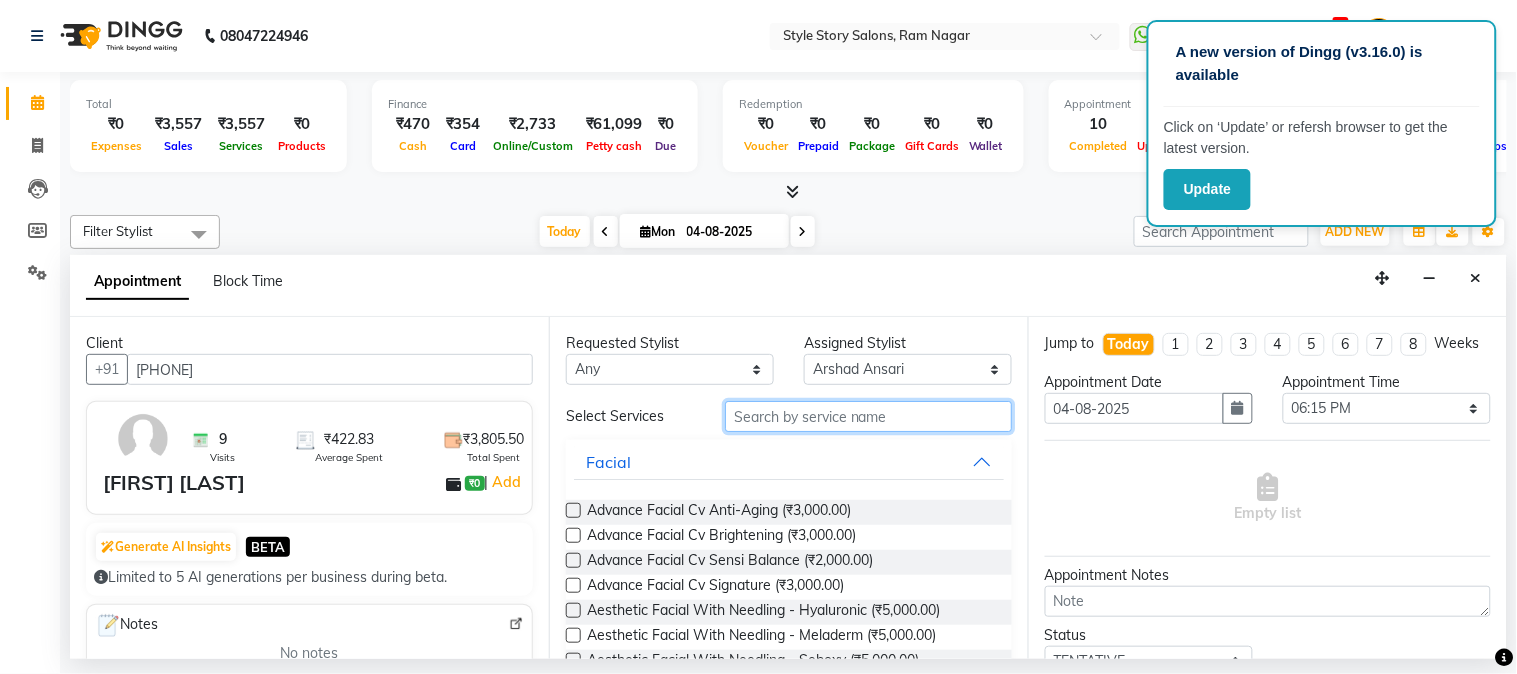click at bounding box center [868, 416] 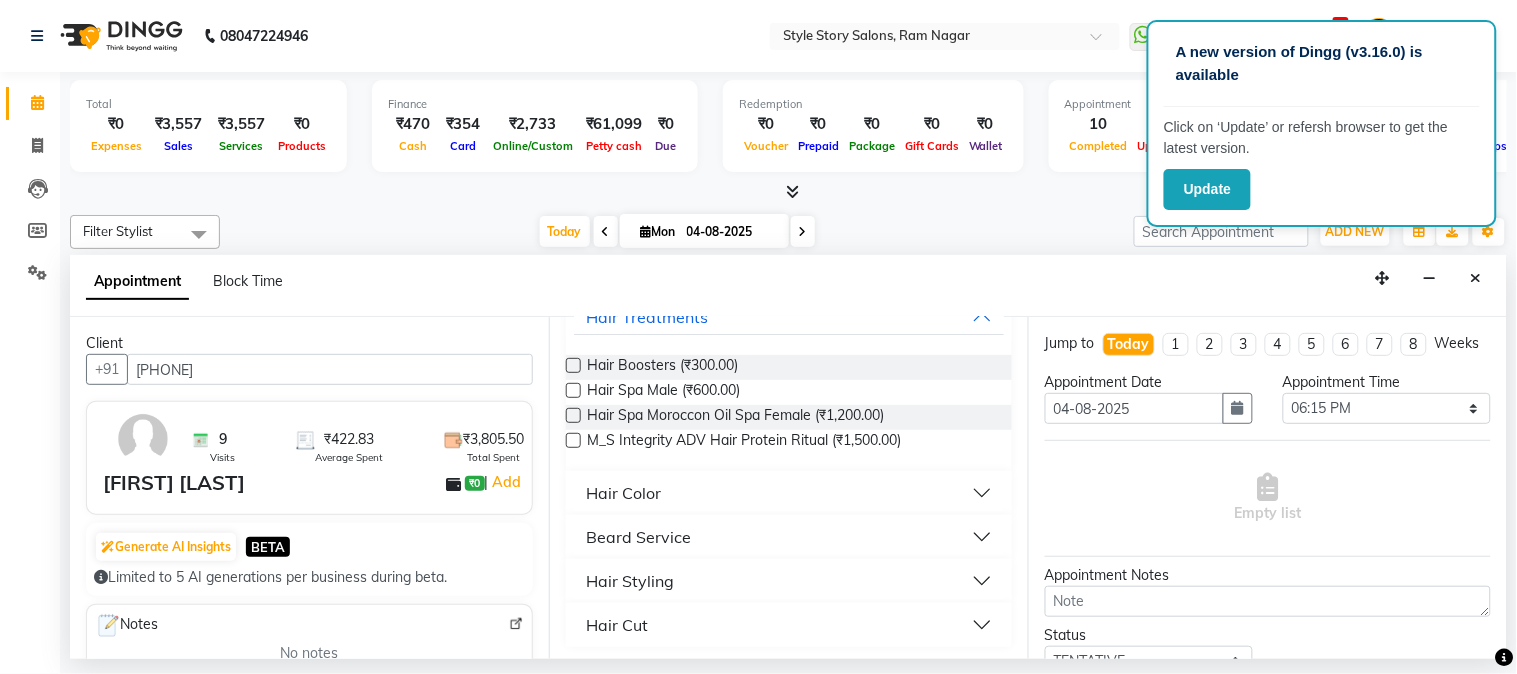 scroll, scrollTop: 147, scrollLeft: 0, axis: vertical 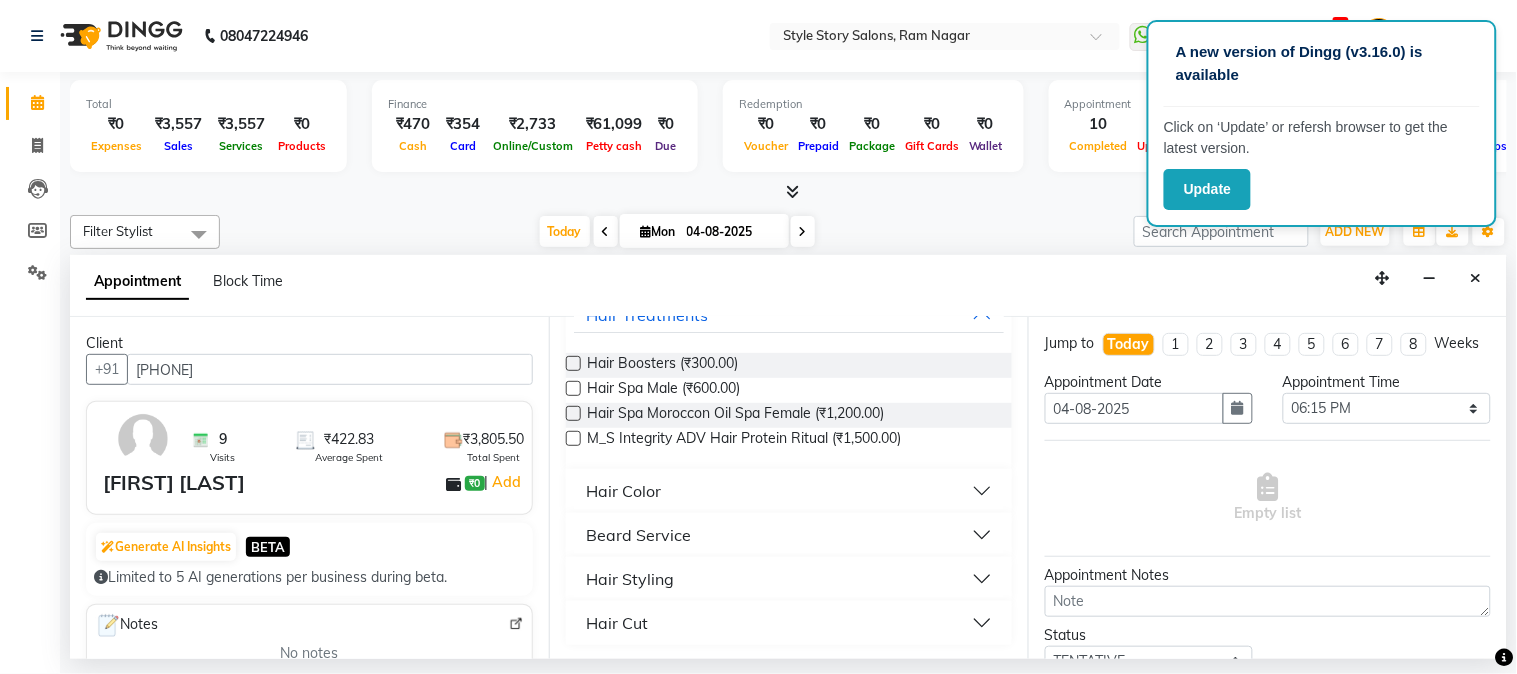 type on "hair" 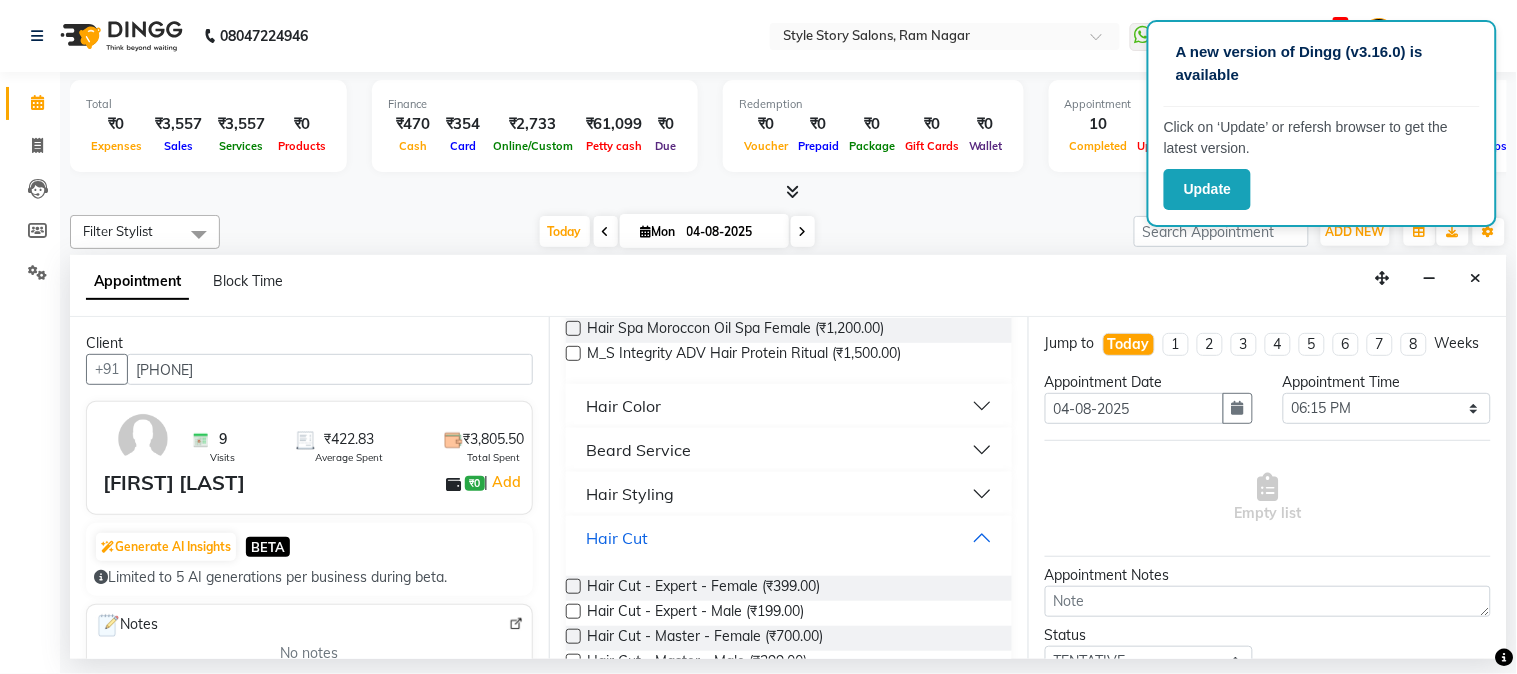 scroll, scrollTop: 330, scrollLeft: 0, axis: vertical 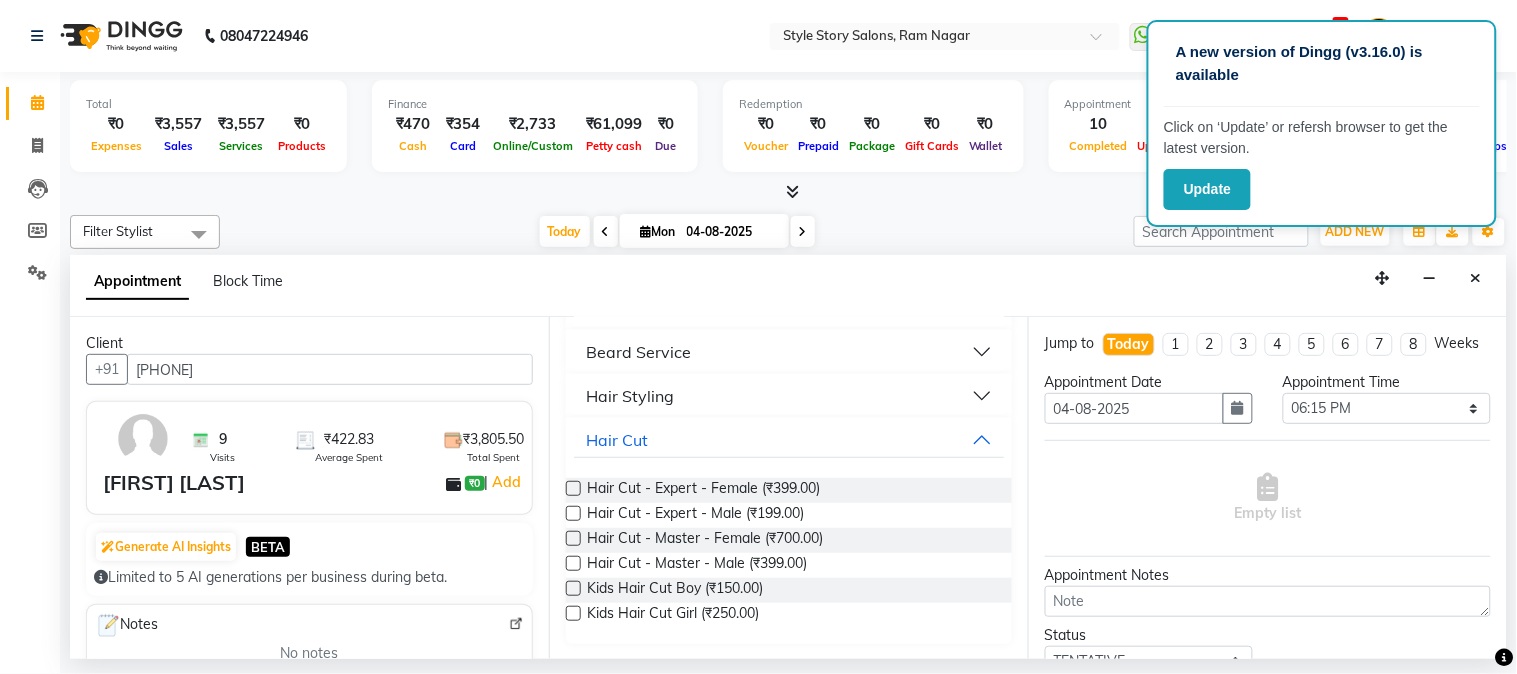 click at bounding box center (573, 563) 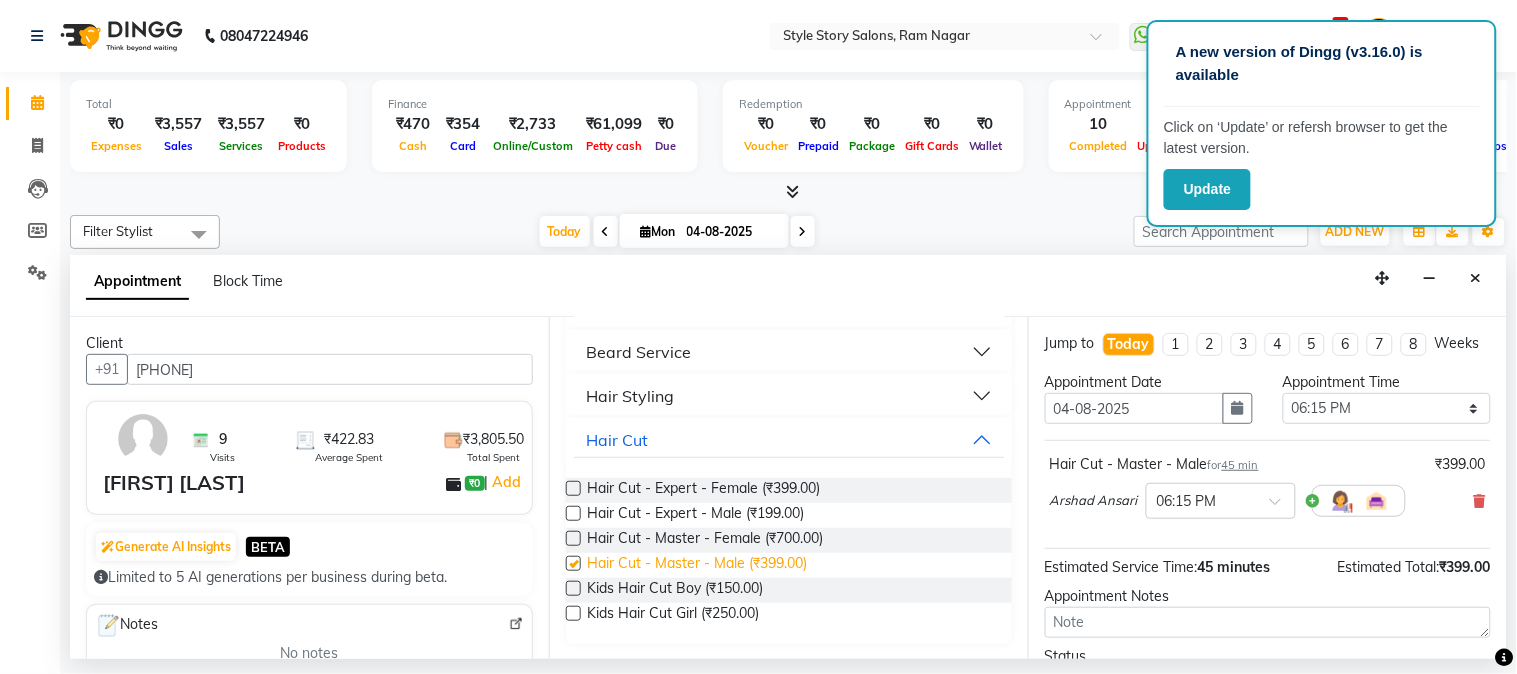 checkbox on "false" 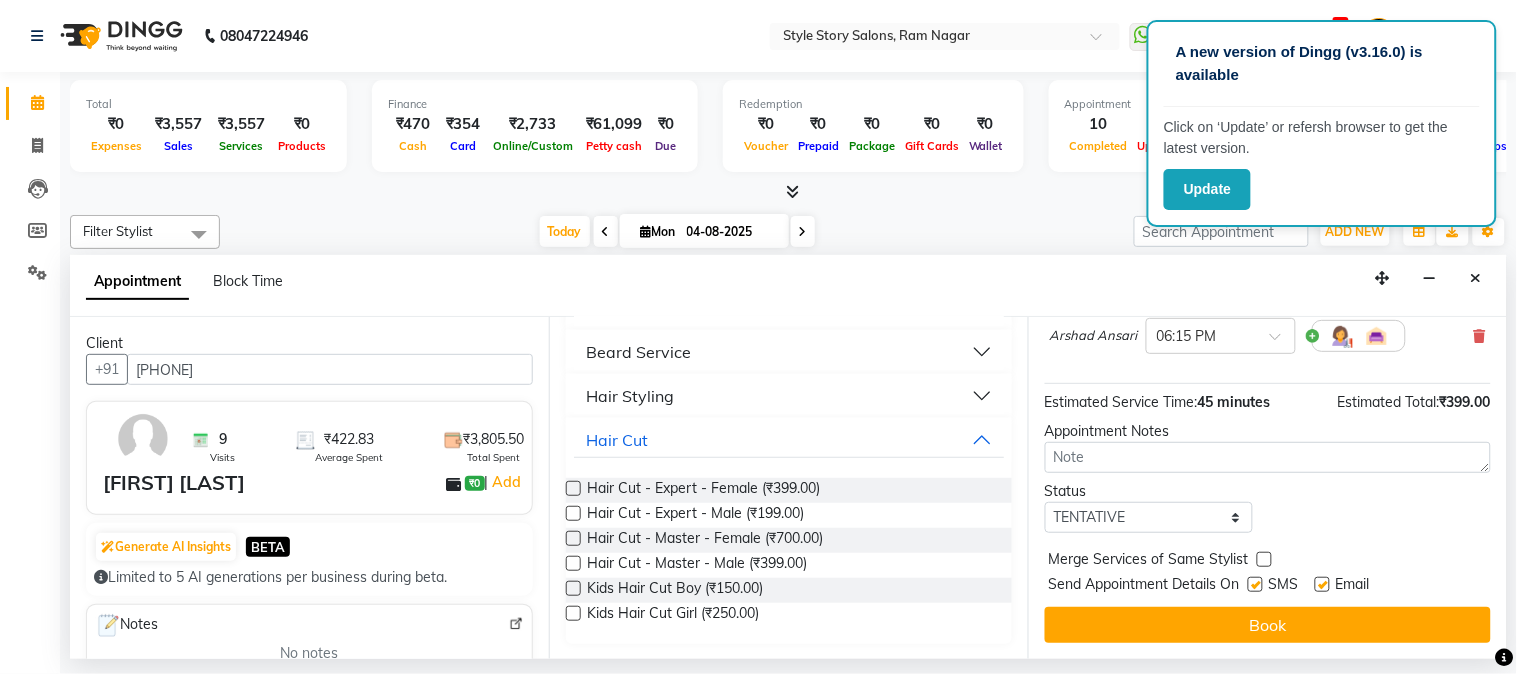 scroll, scrollTop: 183, scrollLeft: 0, axis: vertical 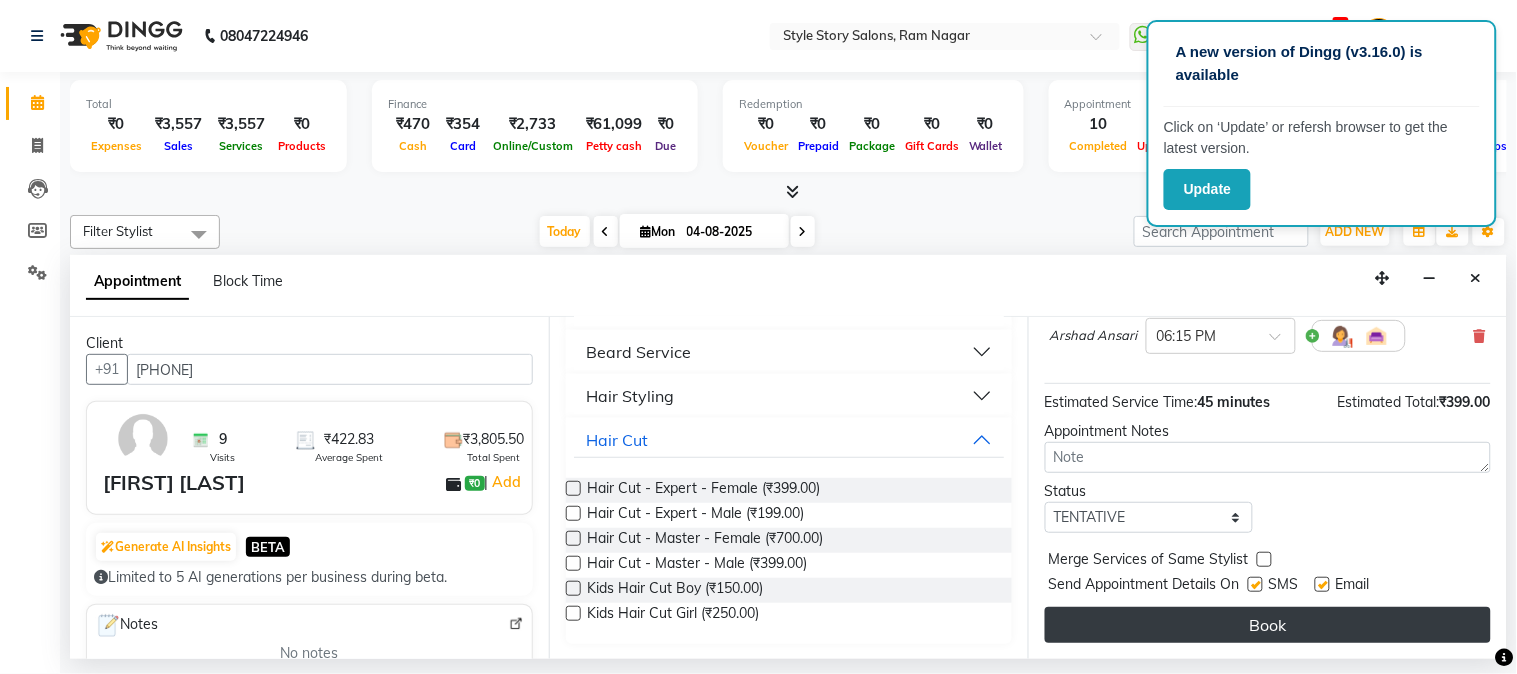 click on "Book" at bounding box center (1268, 625) 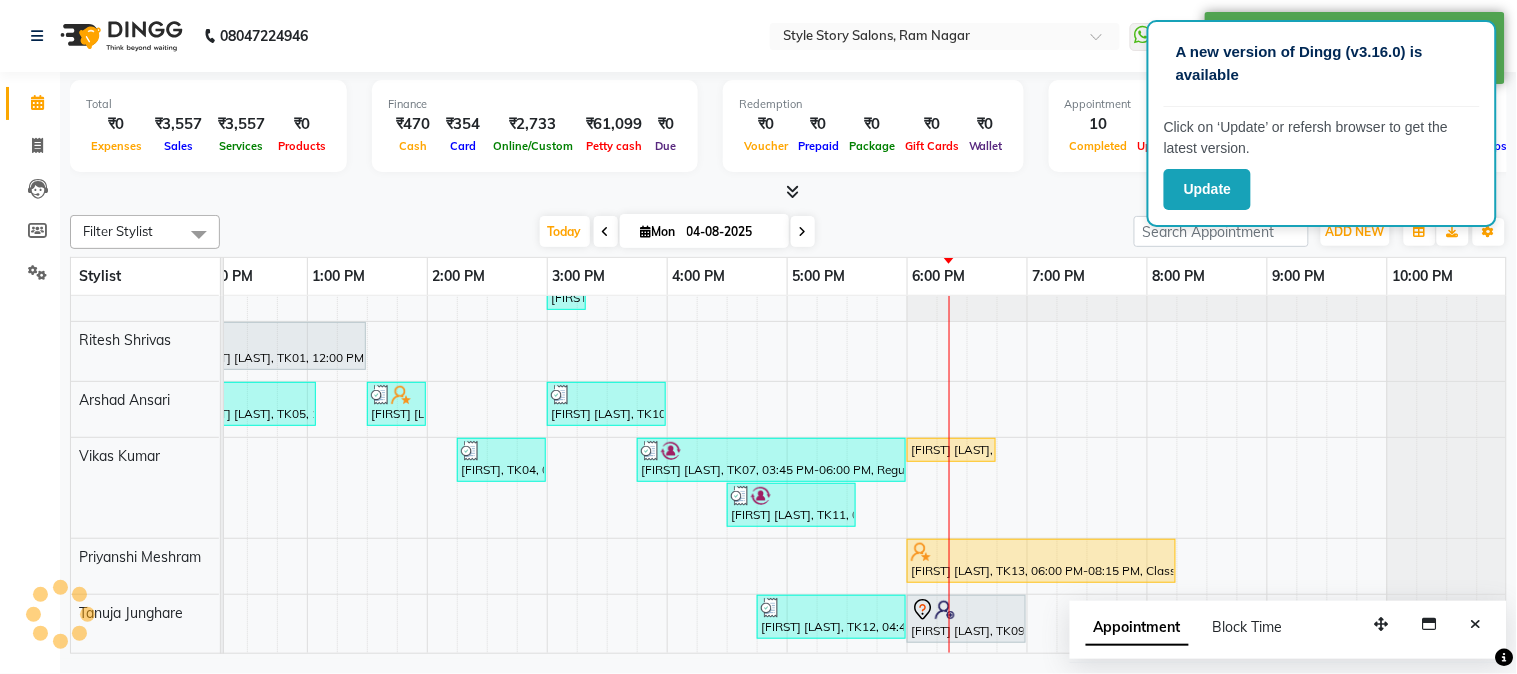 scroll, scrollTop: 51, scrollLeft: 0, axis: vertical 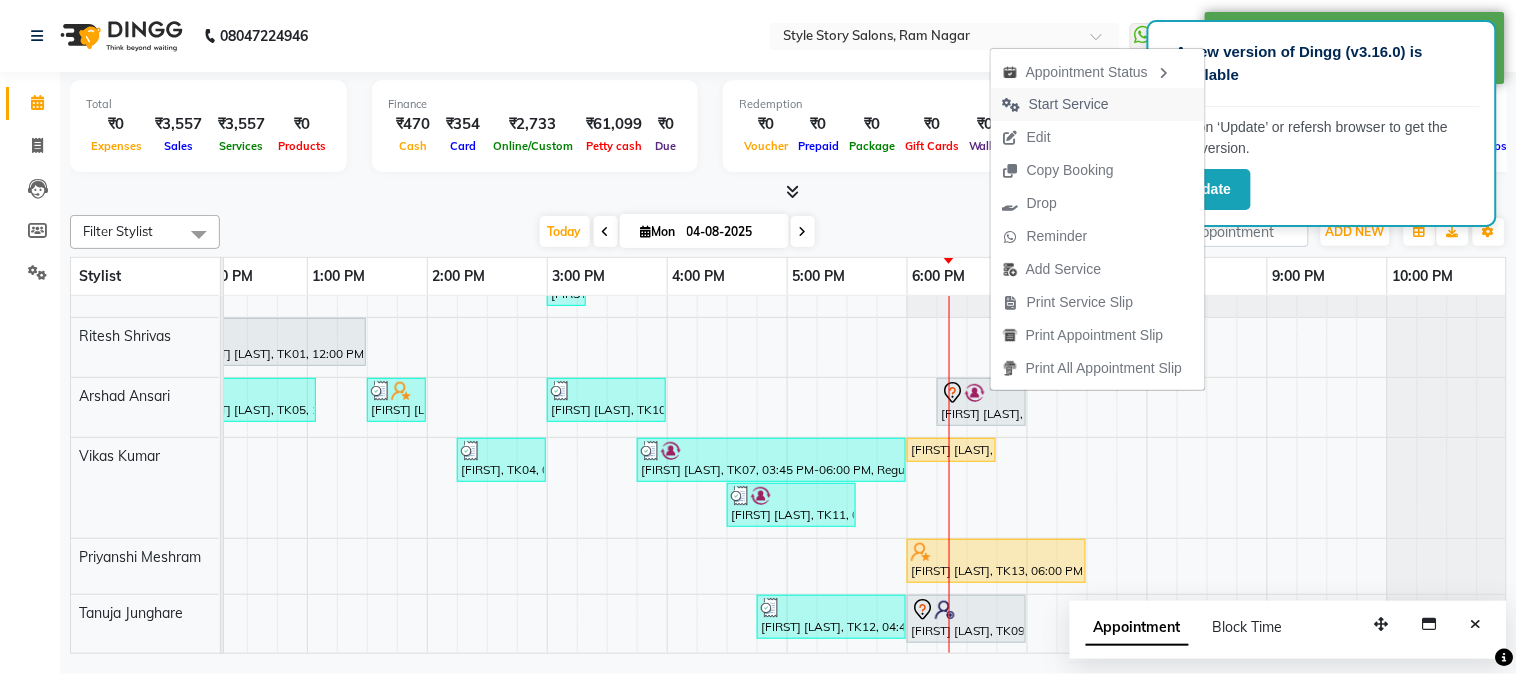 click on "Start Service" at bounding box center [1069, 104] 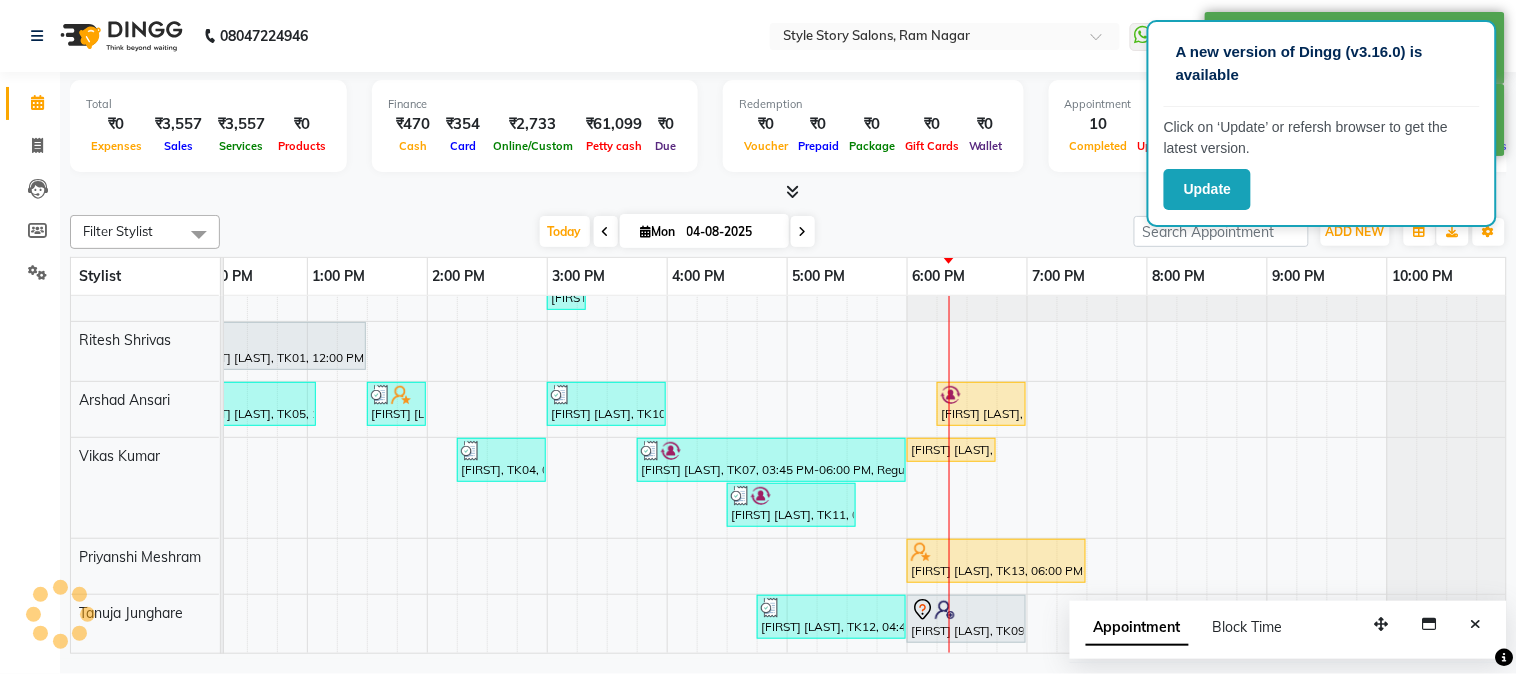 scroll, scrollTop: 47, scrollLeft: 0, axis: vertical 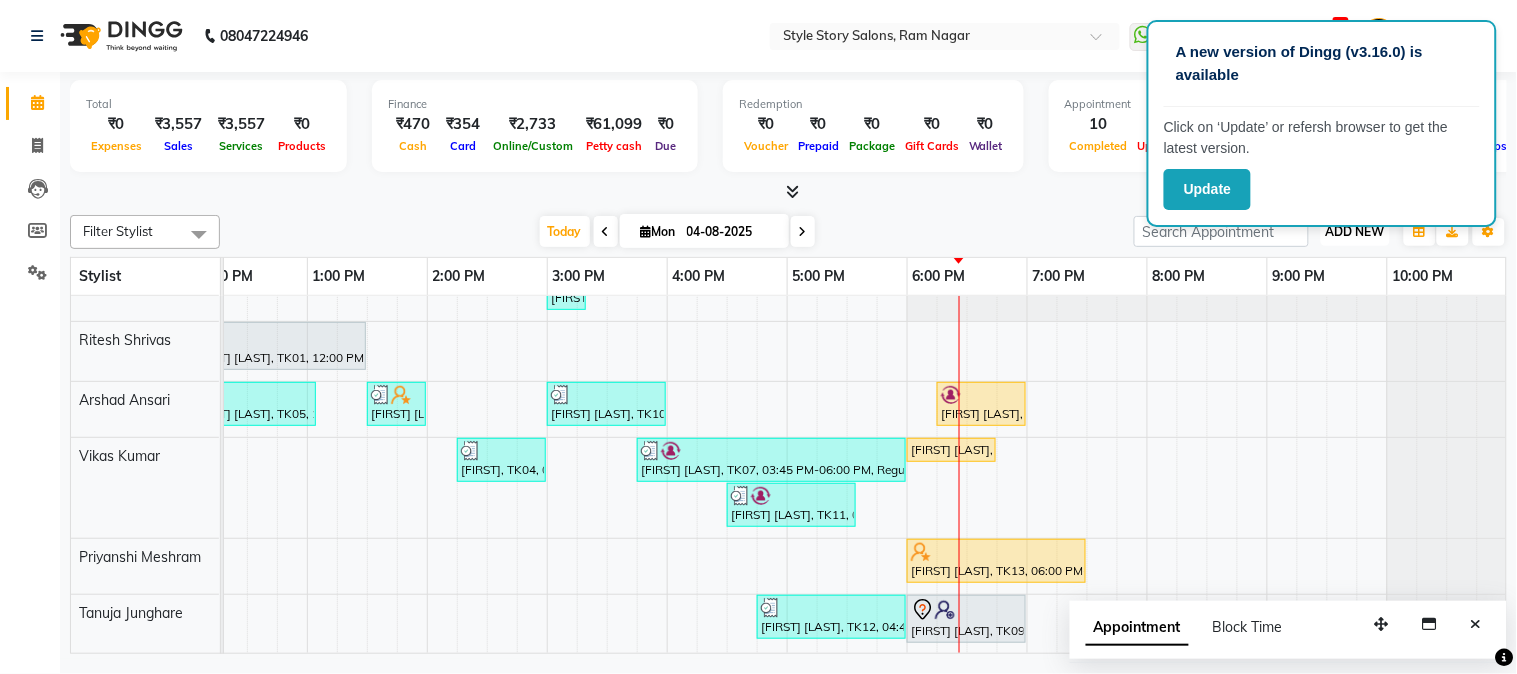 click on "ADD NEW" at bounding box center (1355, 231) 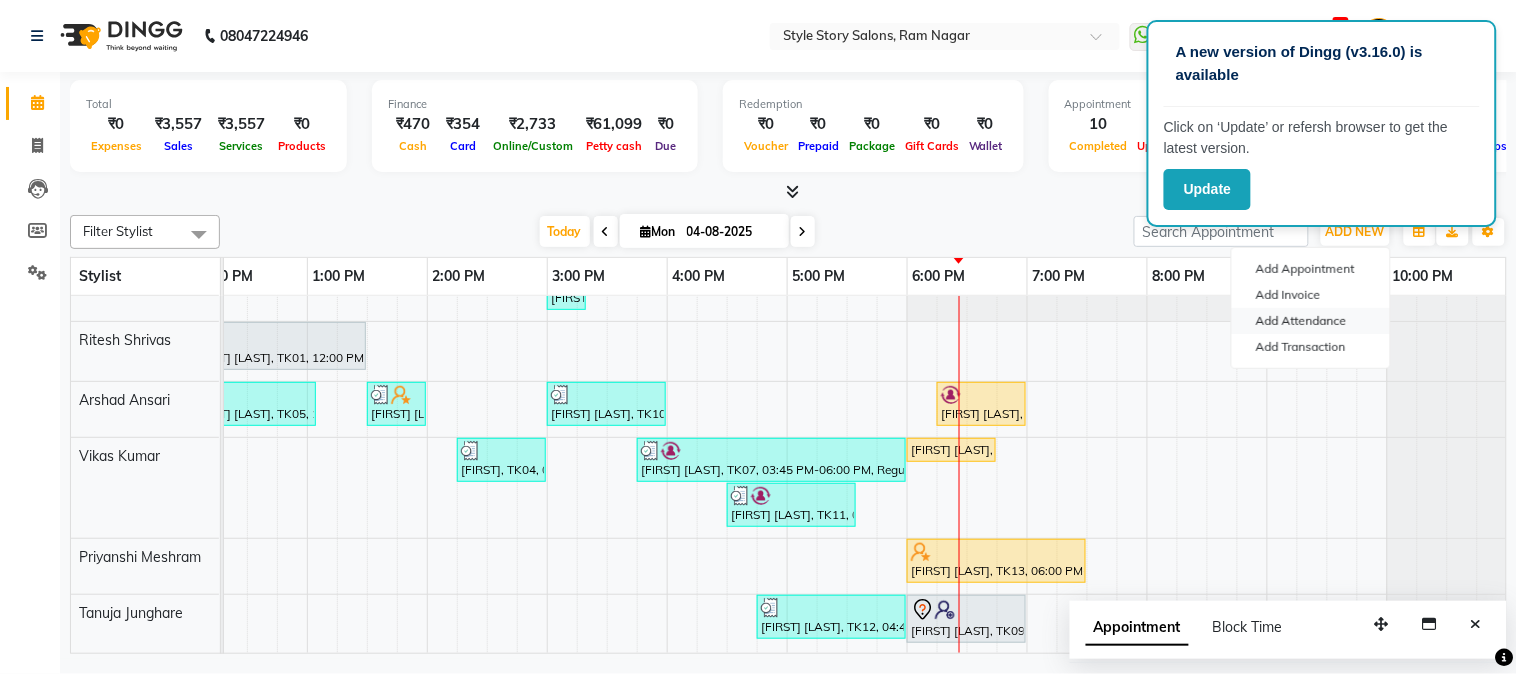 click on "Add Attendance" at bounding box center (1311, 321) 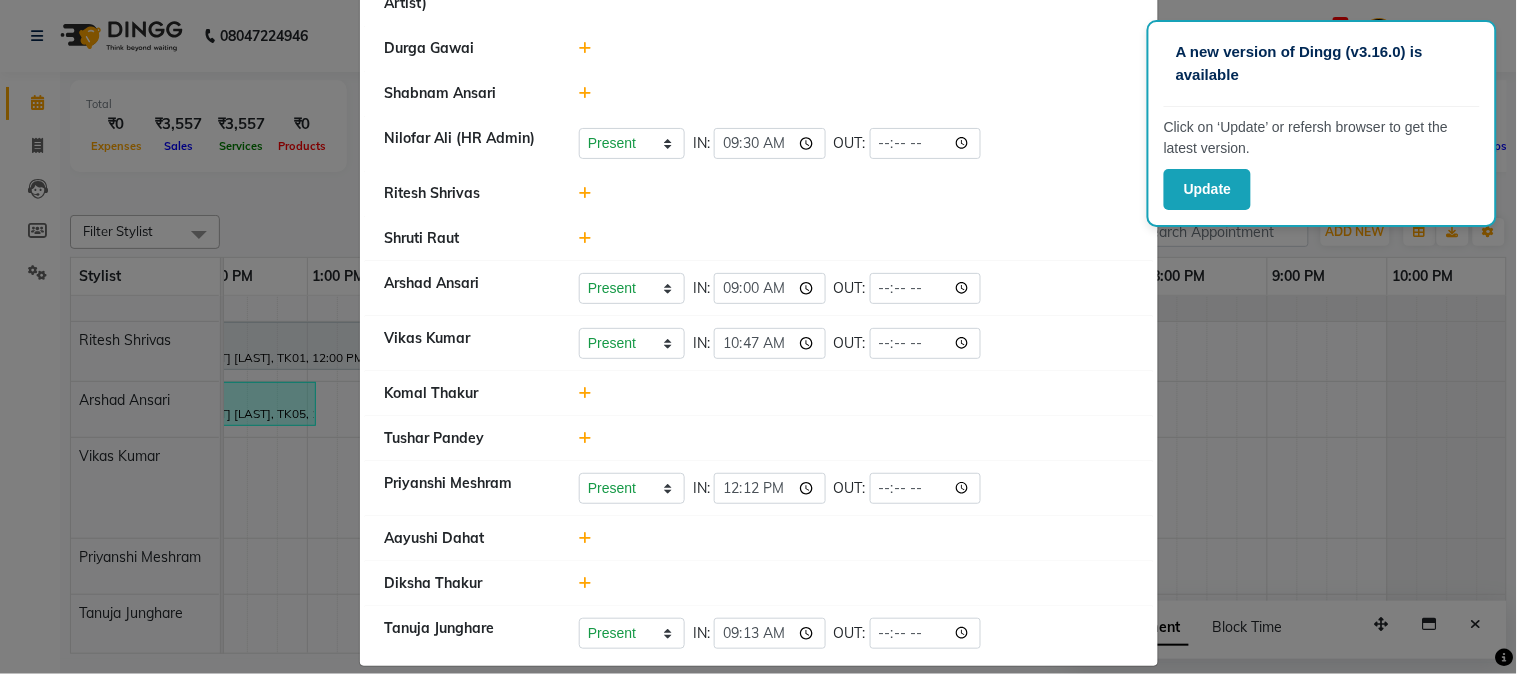 scroll, scrollTop: 940, scrollLeft: 0, axis: vertical 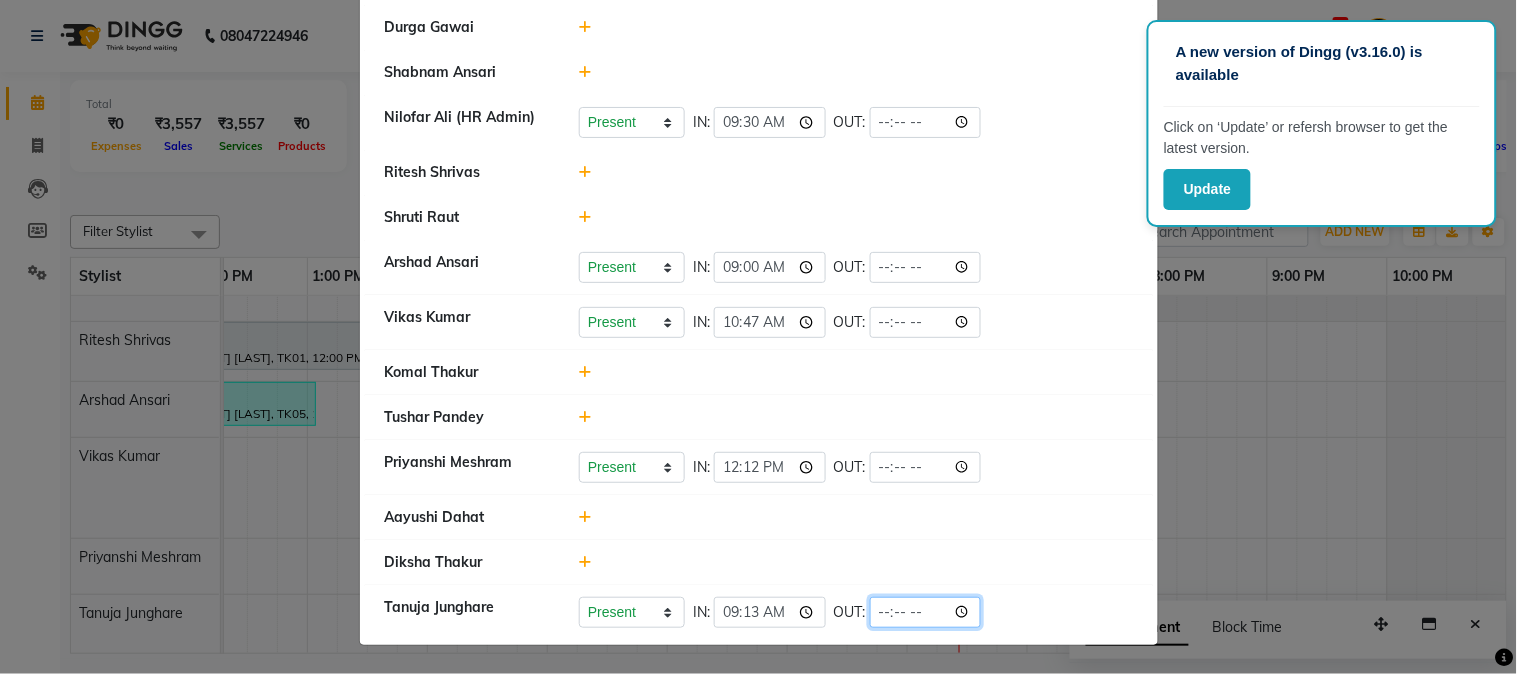 click 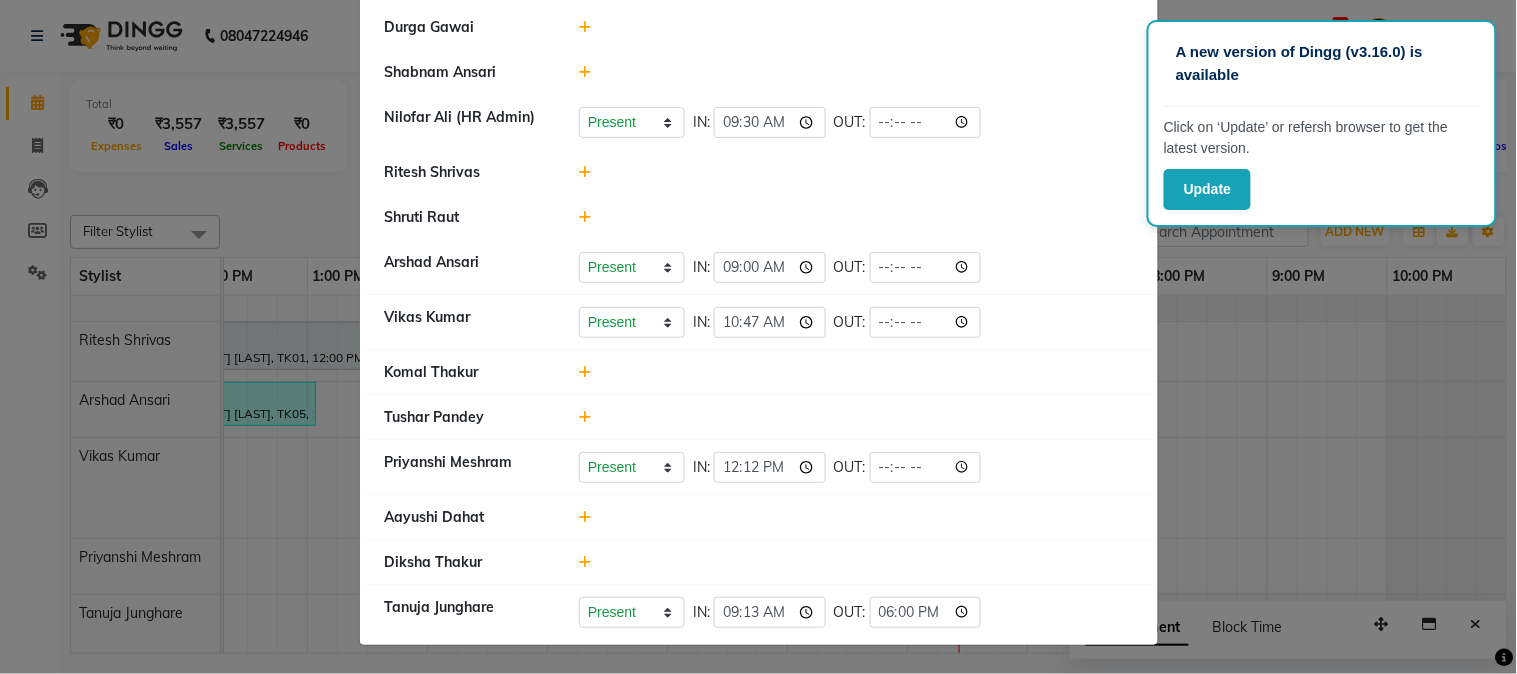type on "18:00" 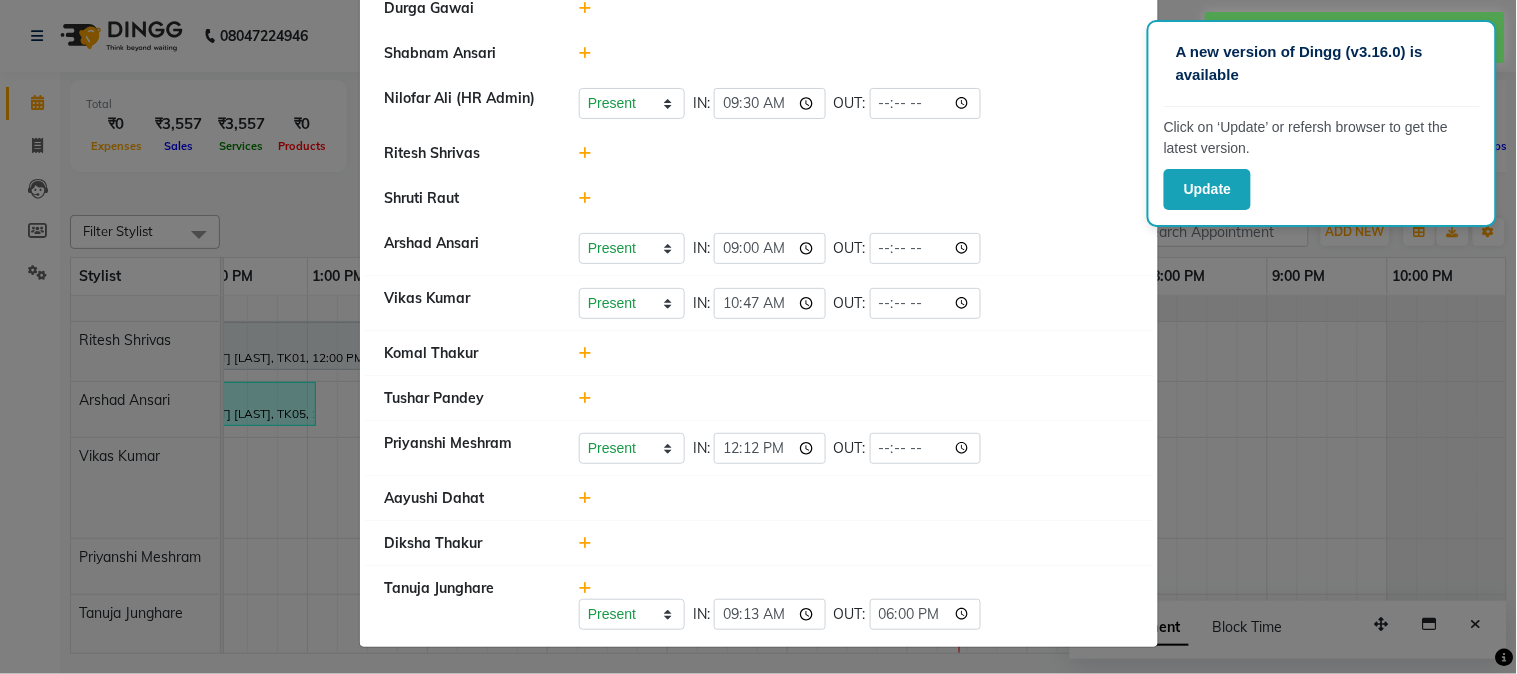 scroll, scrollTop: 961, scrollLeft: 0, axis: vertical 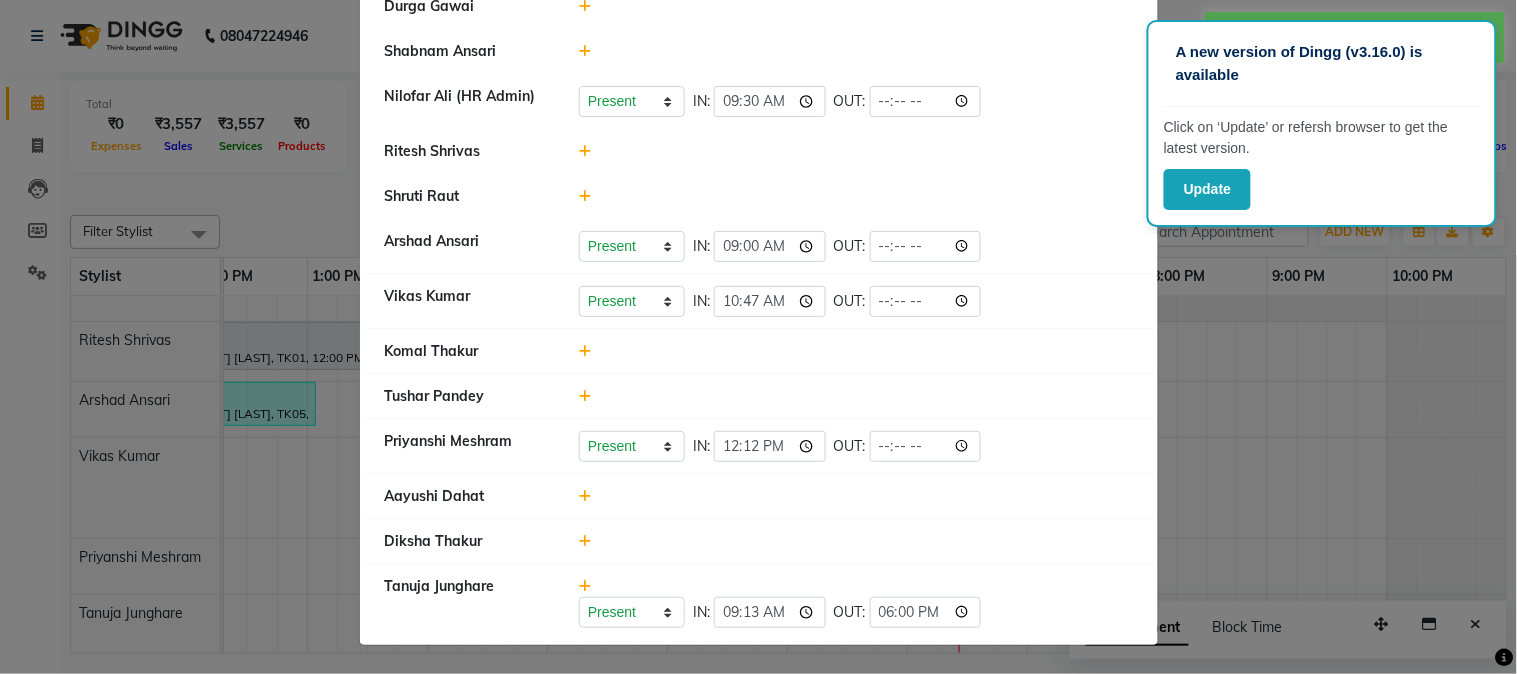 click on "Present   Absent   Late   Half Day   Weekly Off  IN:  09:13 OUT:  18:00" 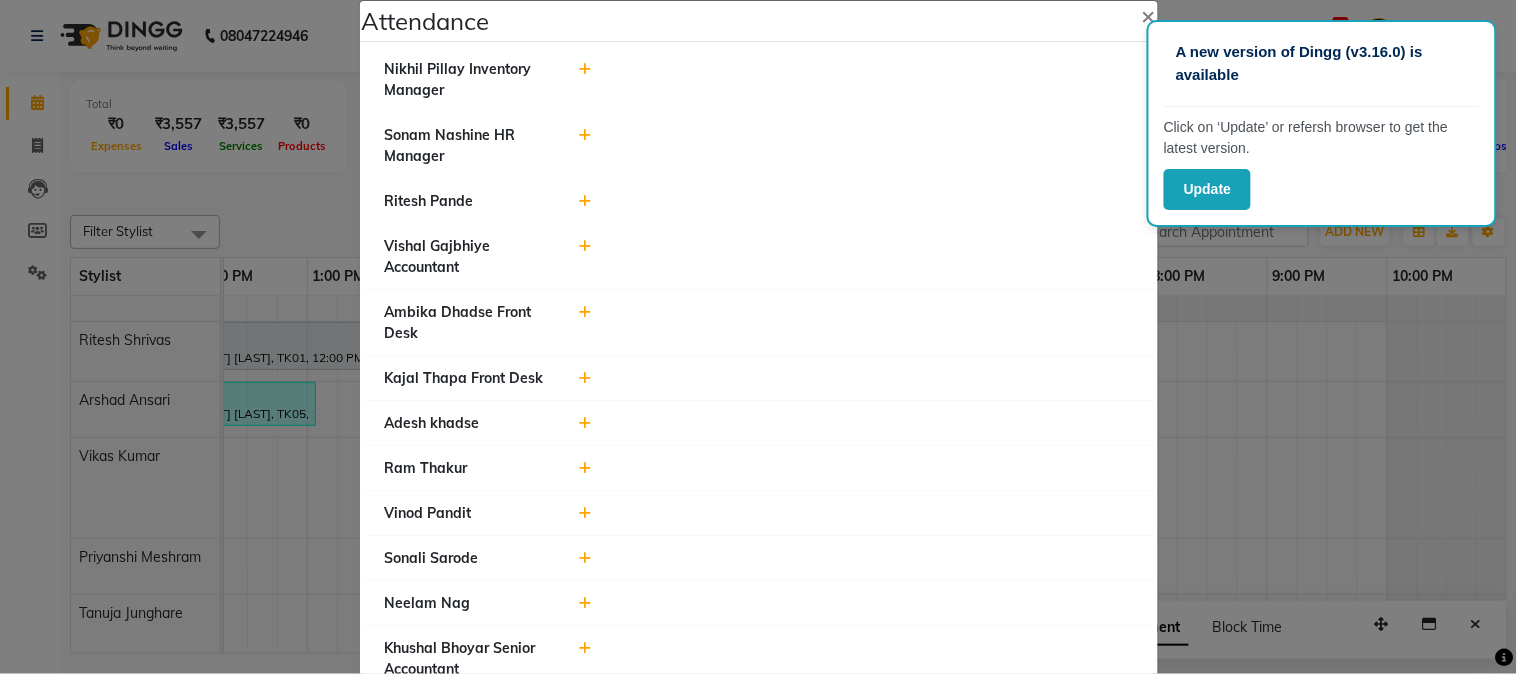 scroll, scrollTop: 0, scrollLeft: 0, axis: both 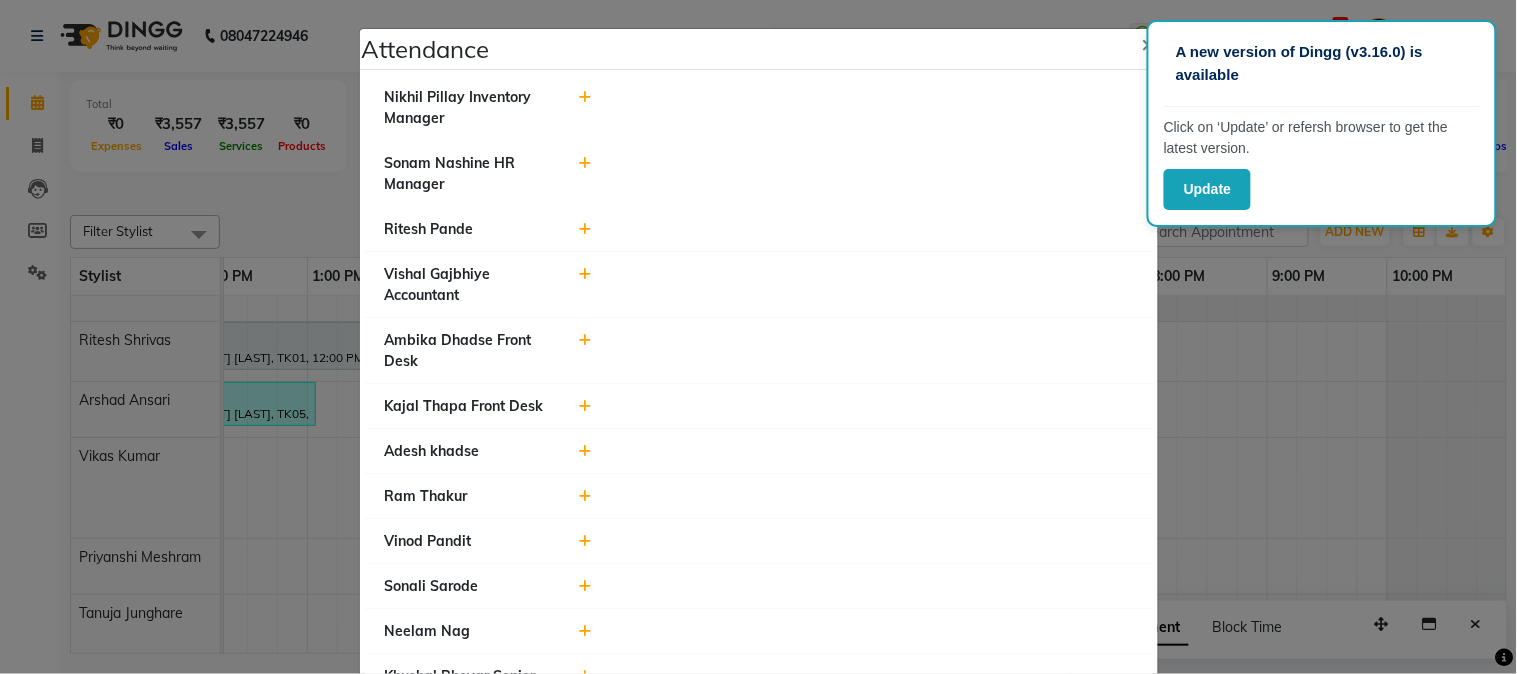 click on "Attendance ×  [FIRST] [LAST] Inventory Manager   [FIRST] [LAST] HR Manager   [FIRST] [LAST]   [FIRST] [LAST] Accountant   [FIRST] [LAST] Front Desk   [FIRST] [LAST] Front Desk   [FIRST] [LAST]   [FIRST] [LAST]    [FIRST] [LAST]   [FIRST] [LAST]   [FIRST] [LAST] Senior Accountant   Front Desk   [FIRST] [LAST]    [FIRST] [LAST] (Tina Beautician)   [FIRST] [LAST] (Hair Artist)   [FIRST] [LAST]   [FIRST] [LAST]    [FIRST] [LAST] (HR Admin)   Present   Absent   Late   Half Day   Weekly Off  IN:  09:30 OUT:   [FIRST] [LAST]   [FIRST] [LAST]   [FIRST] [LAST]   Present   Absent   Late   Half Day   Weekly Off  IN:  09:00 OUT:   [FIRST] [LAST]   Present   Absent   Late   Half Day   Weekly Off  IN:  10:47 OUT:   [FIRST] [LAST]   [FIRST] [LAST]   [FIRST] [LAST]   Present   Absent   Late   Half Day   Weekly Off  IN:  12:12 OUT:   [FIRST] [LAST]   [FIRST] [LAST]   [FIRST] [LAST]   Present   Absent   Late   Half Day   Weekly Off  IN:  09:13 OUT:  18:00" 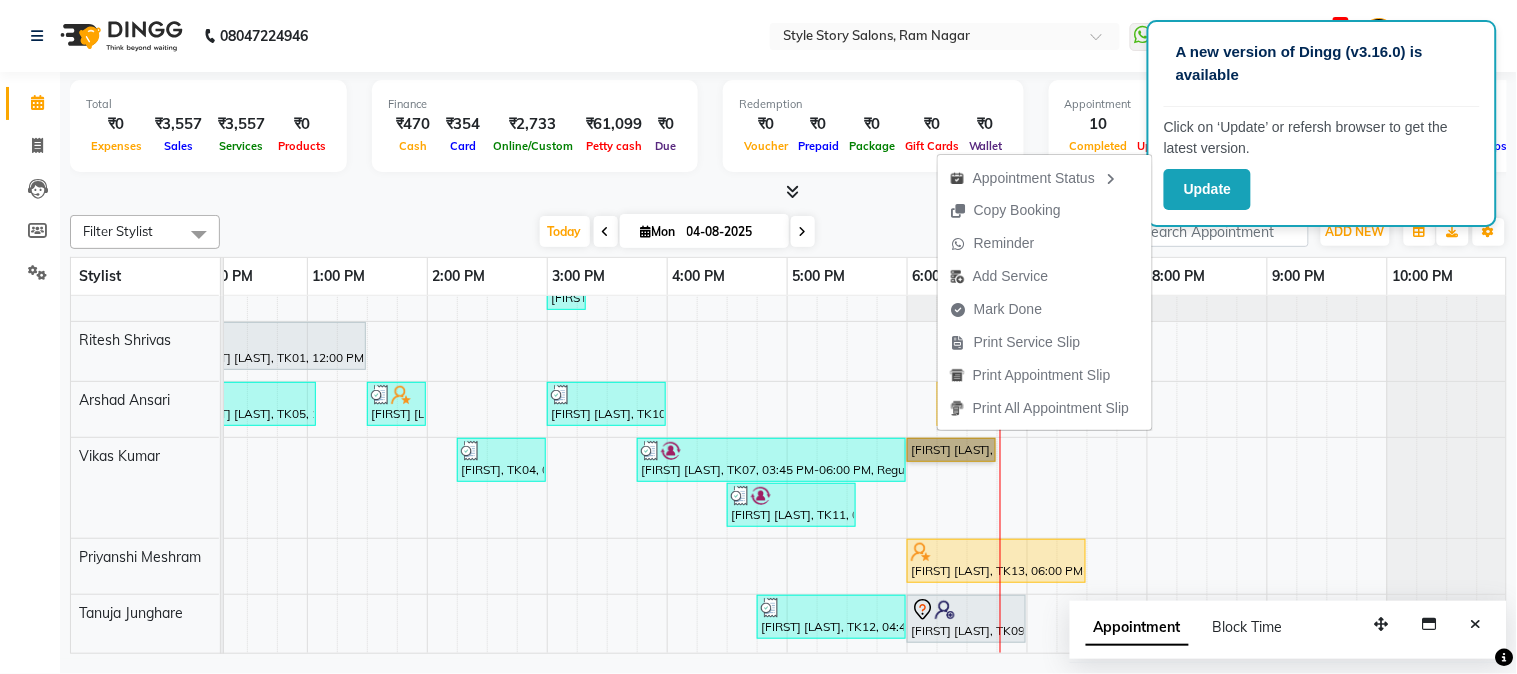 scroll, scrollTop: 5, scrollLeft: 637, axis: both 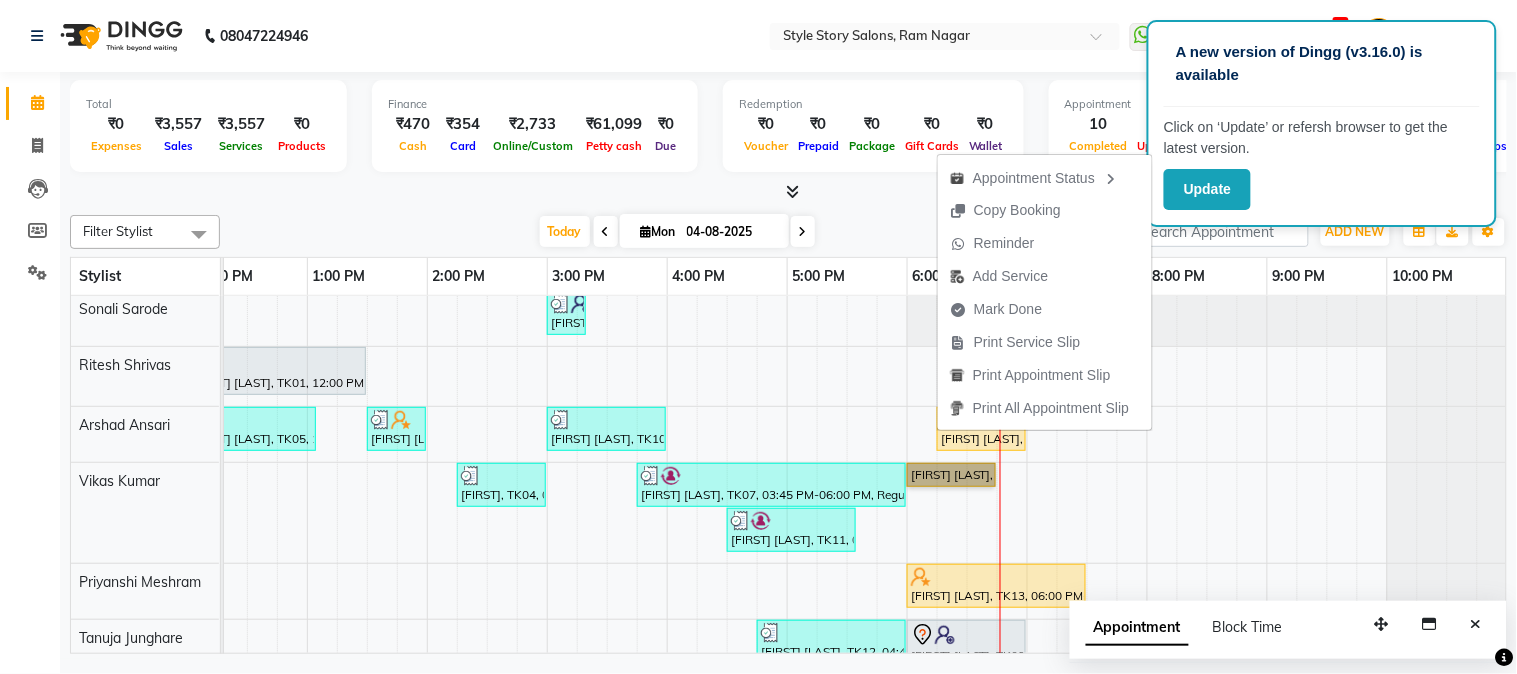 click at bounding box center [1192, 485] 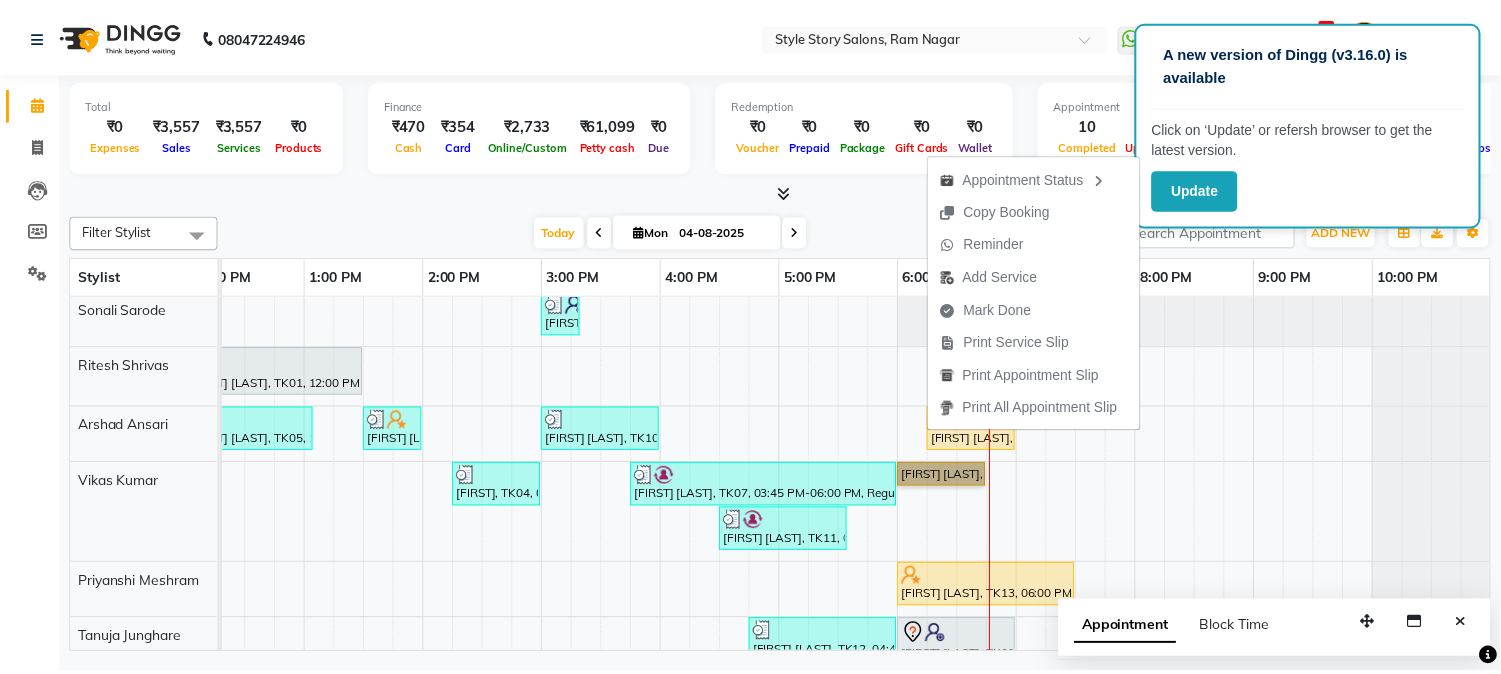 scroll, scrollTop: 0, scrollLeft: 0, axis: both 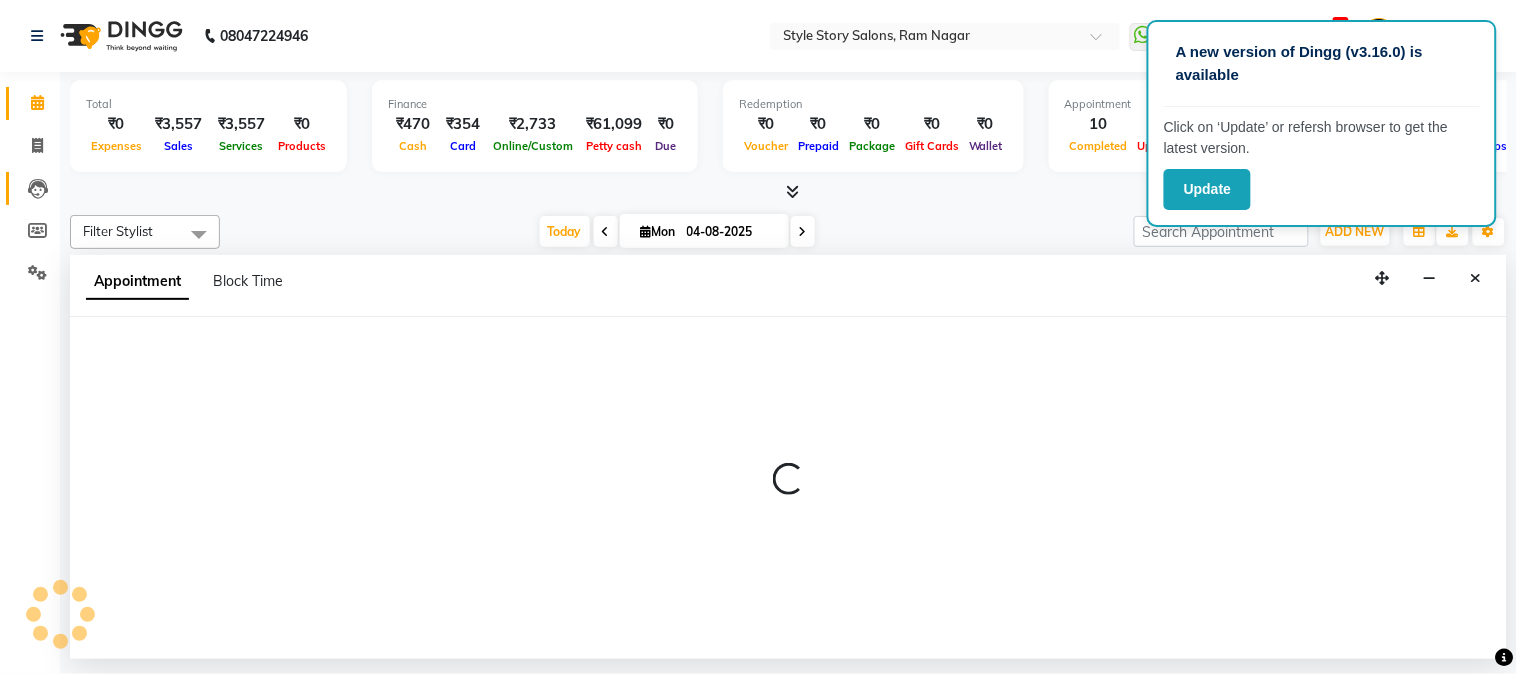 select on "62114" 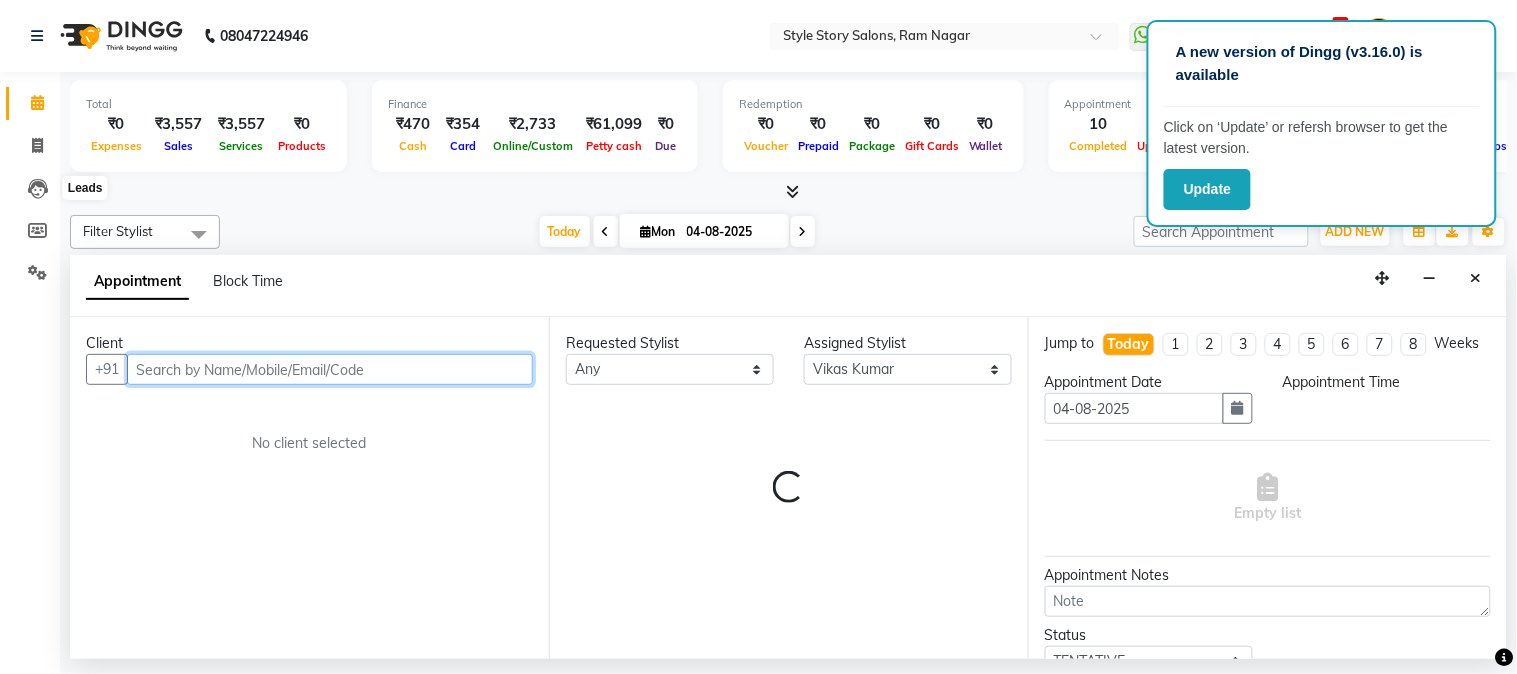 select on "1200" 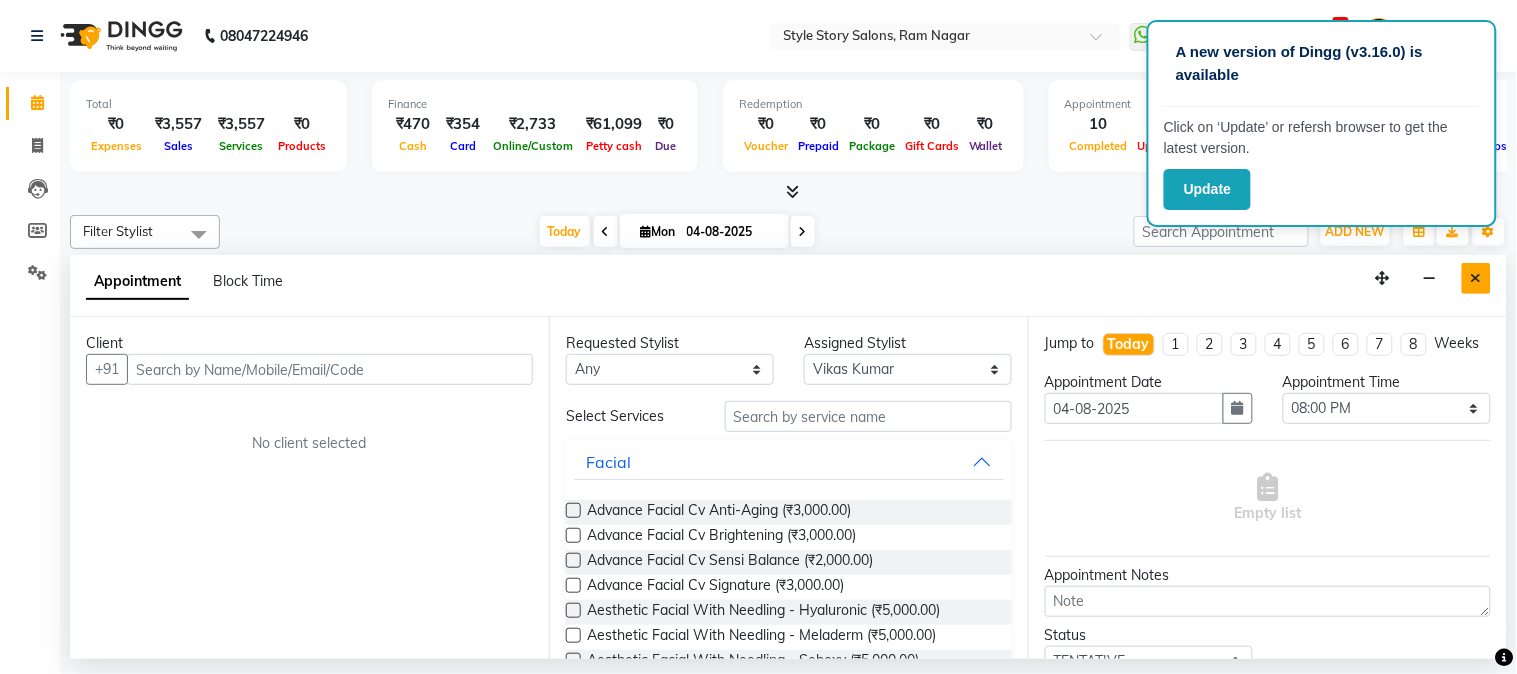 click at bounding box center [1476, 278] 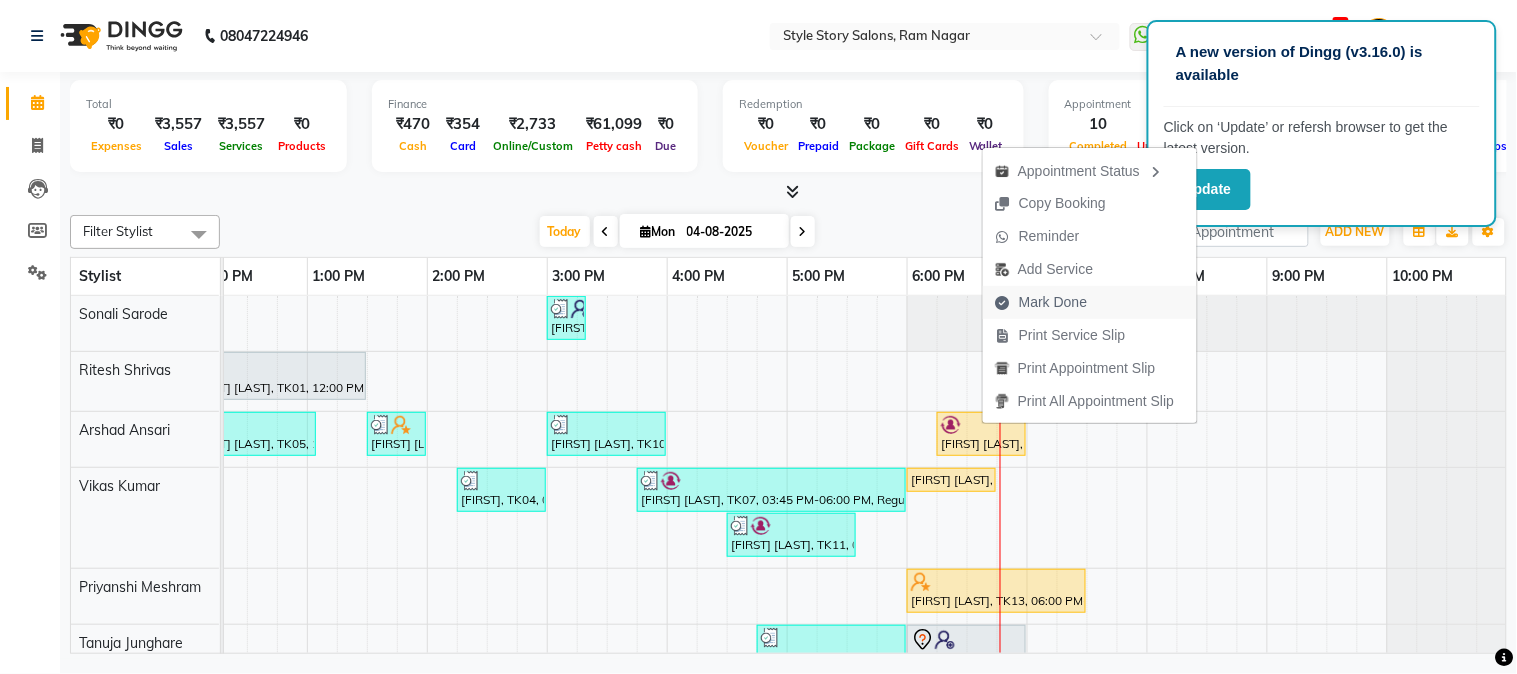 click on "Mark Done" at bounding box center (1053, 302) 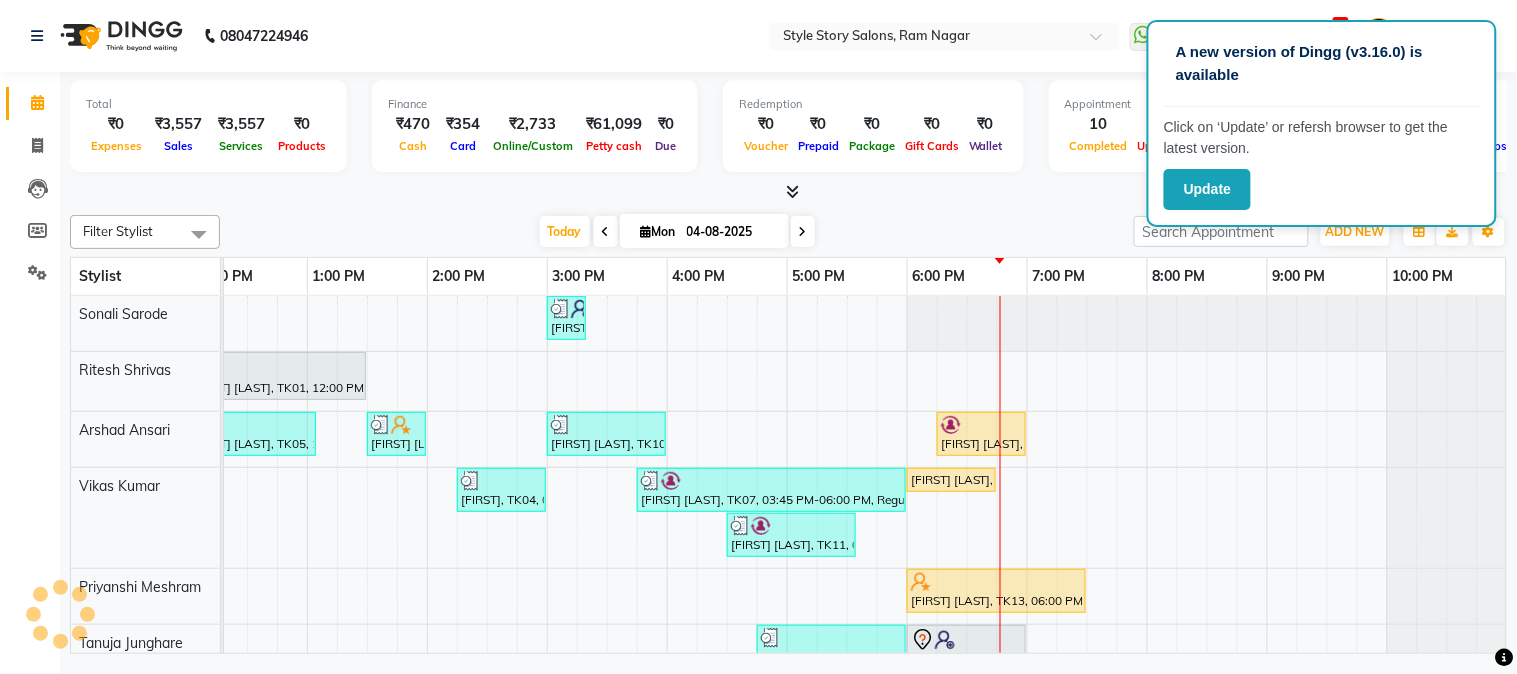 select on "service" 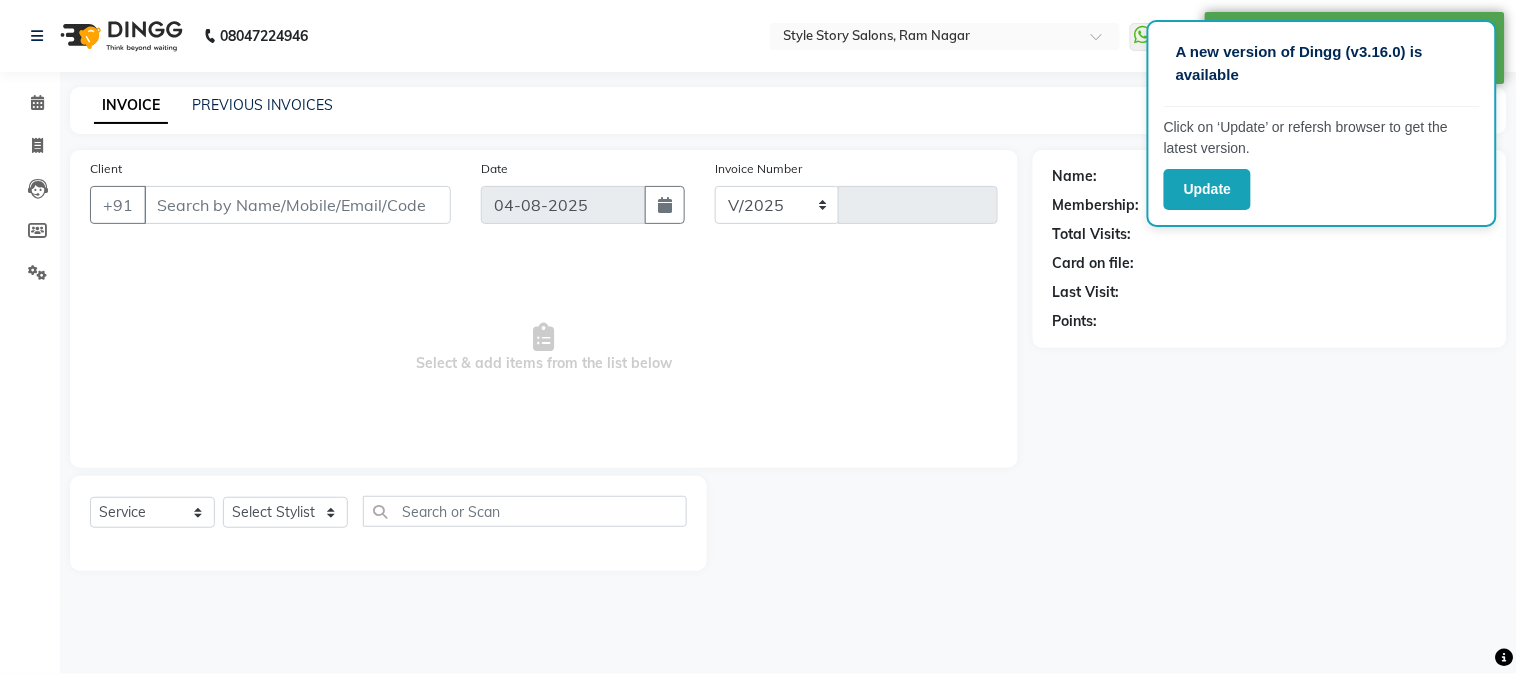 select on "6249" 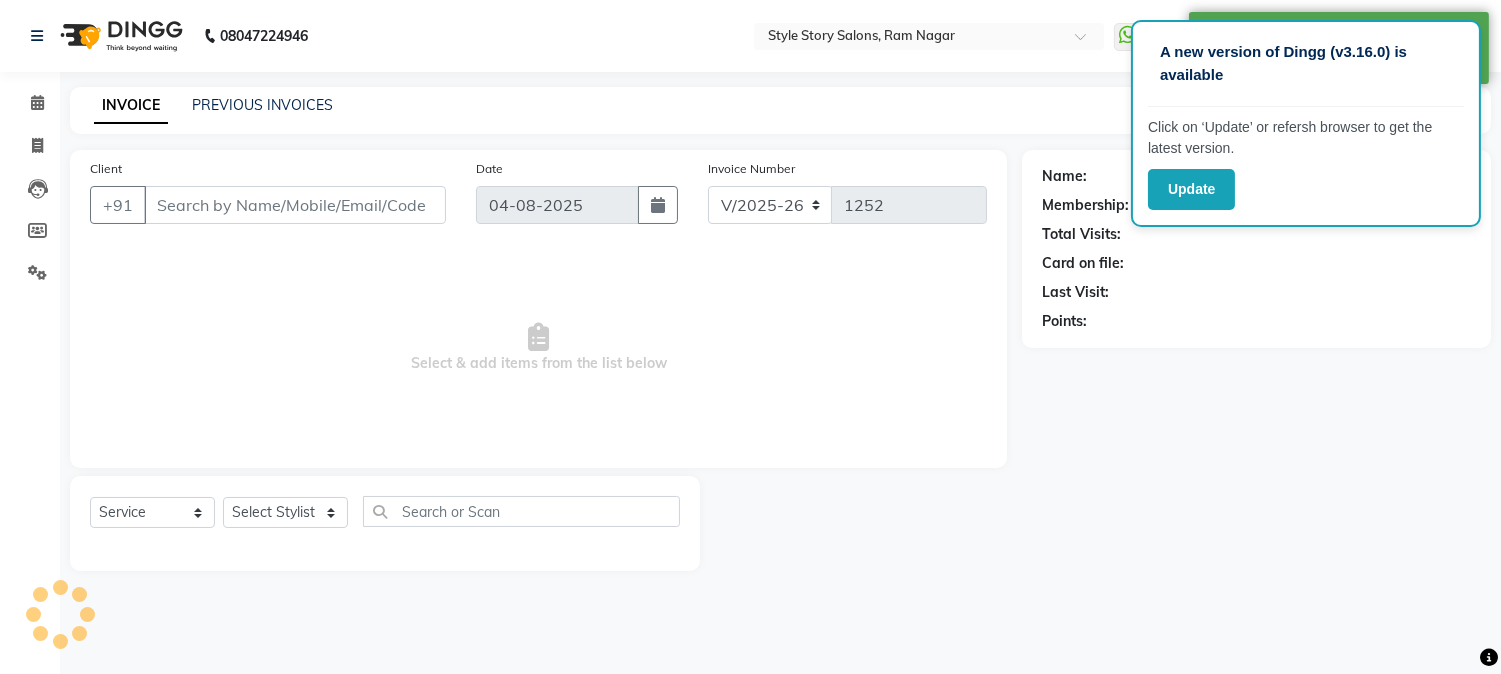 type on "[PHONE]" 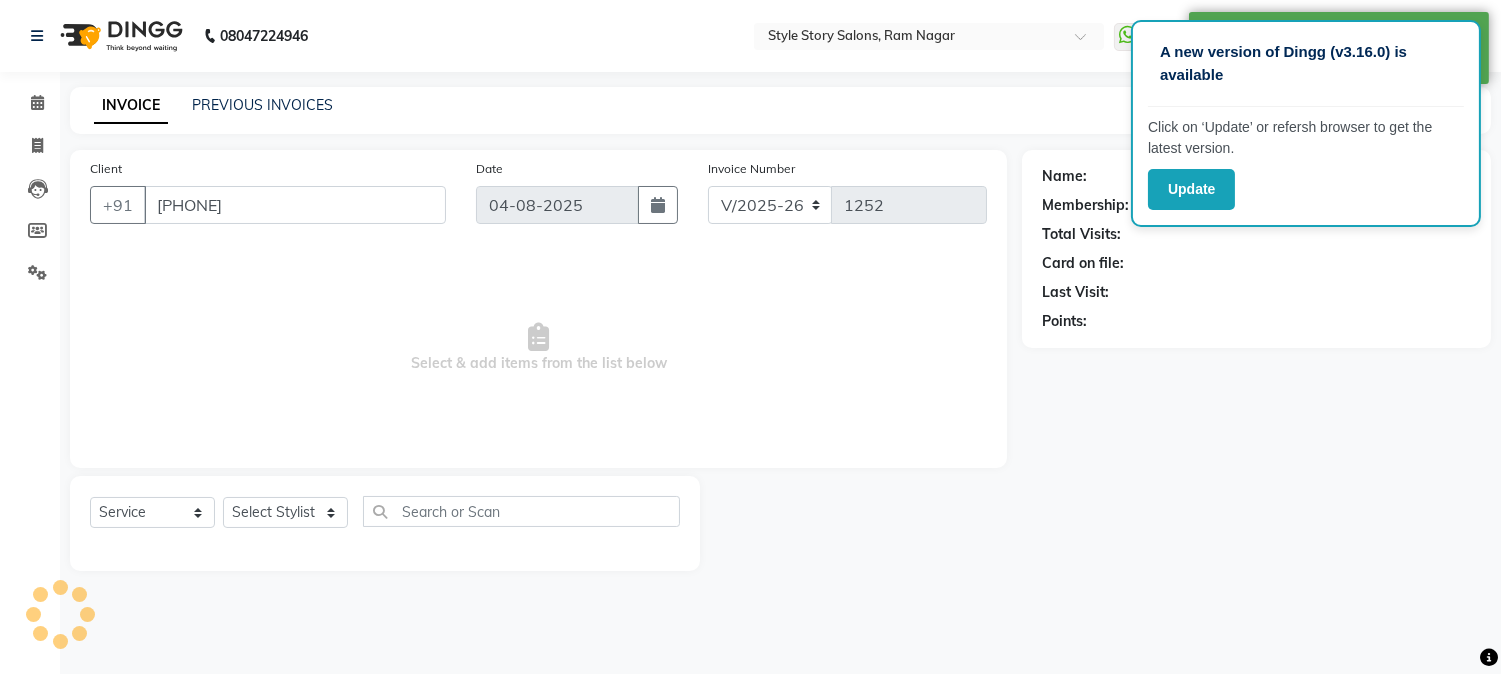 select on "62113" 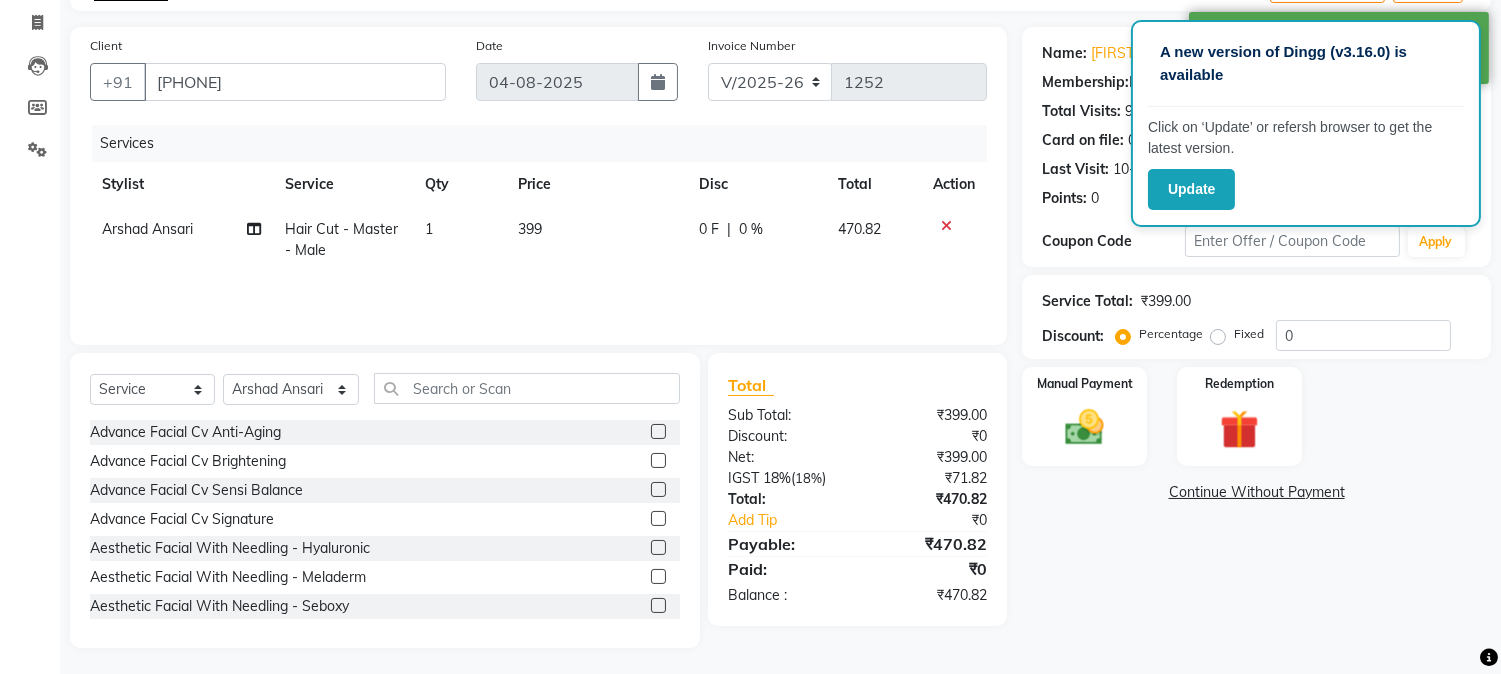 scroll, scrollTop: 126, scrollLeft: 0, axis: vertical 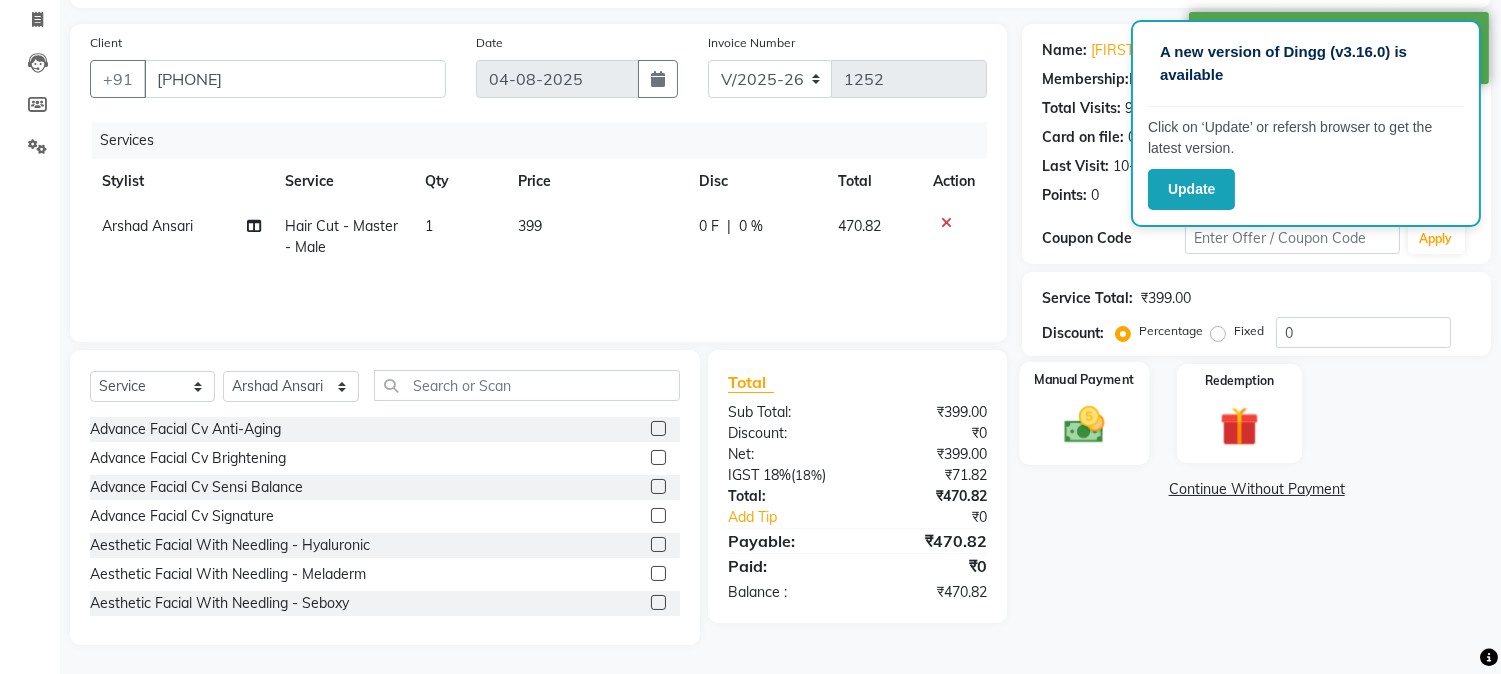 click 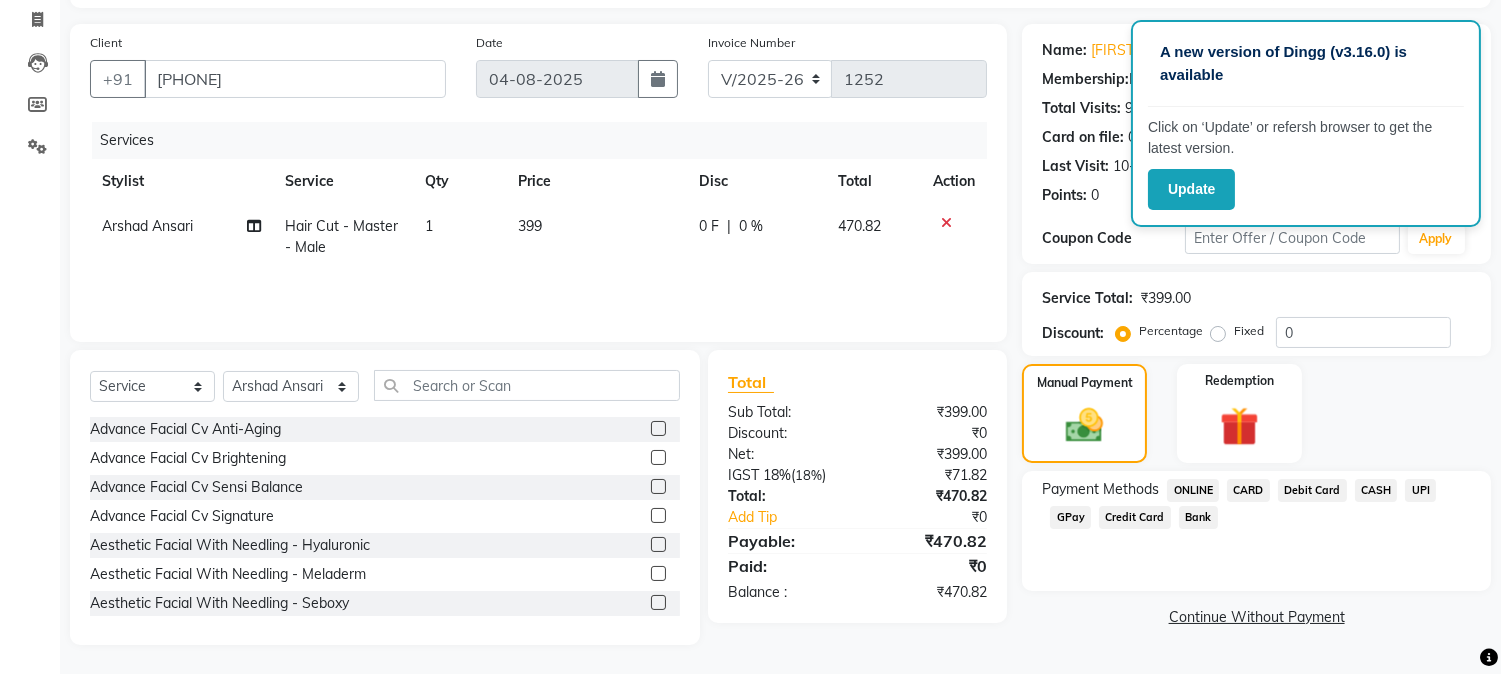 click on "CASH" 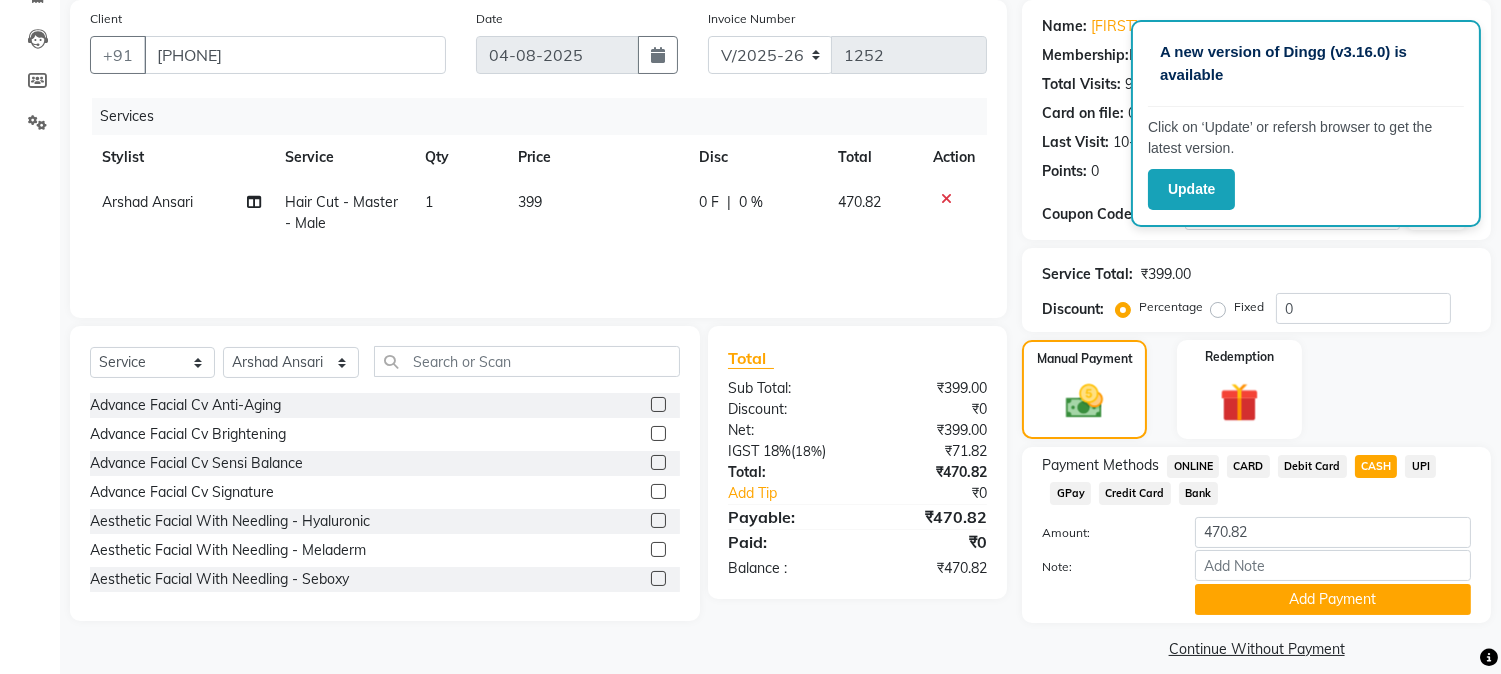 scroll, scrollTop: 170, scrollLeft: 0, axis: vertical 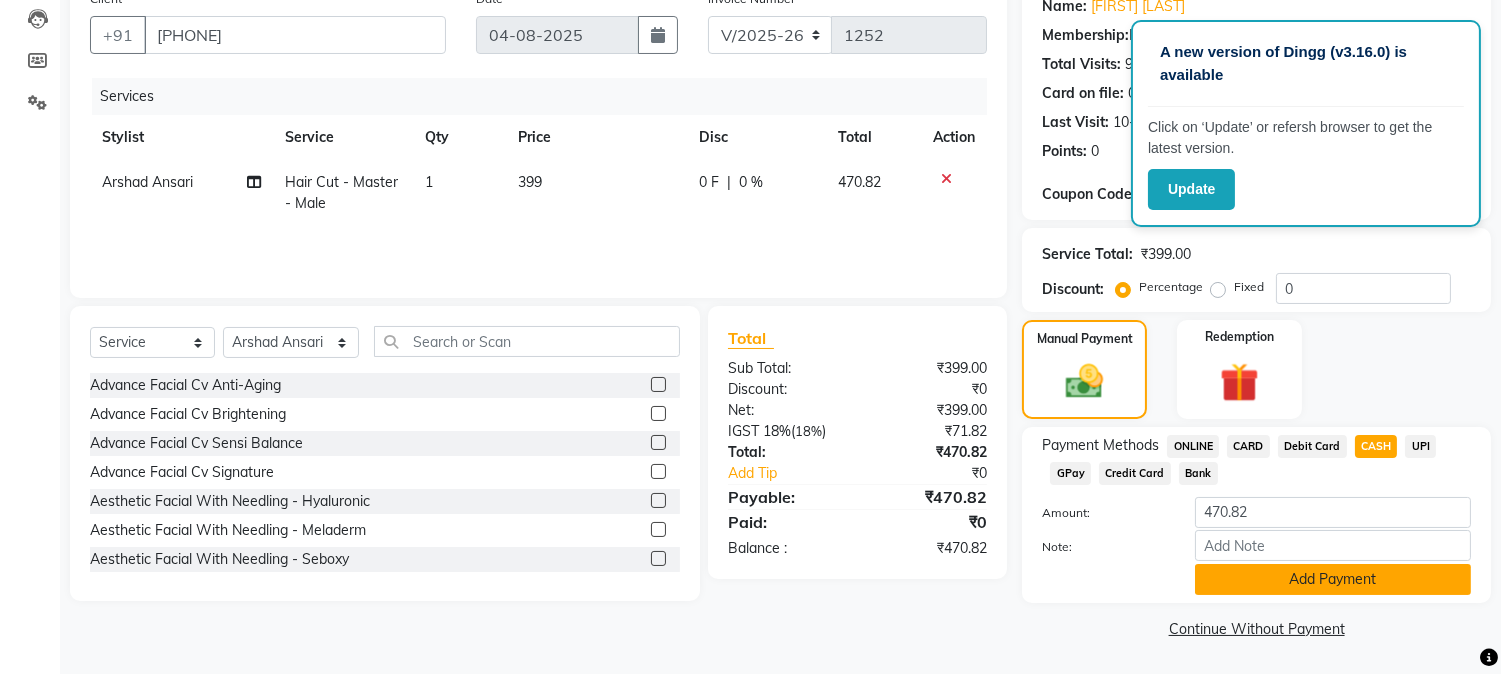 click on "Add Payment" 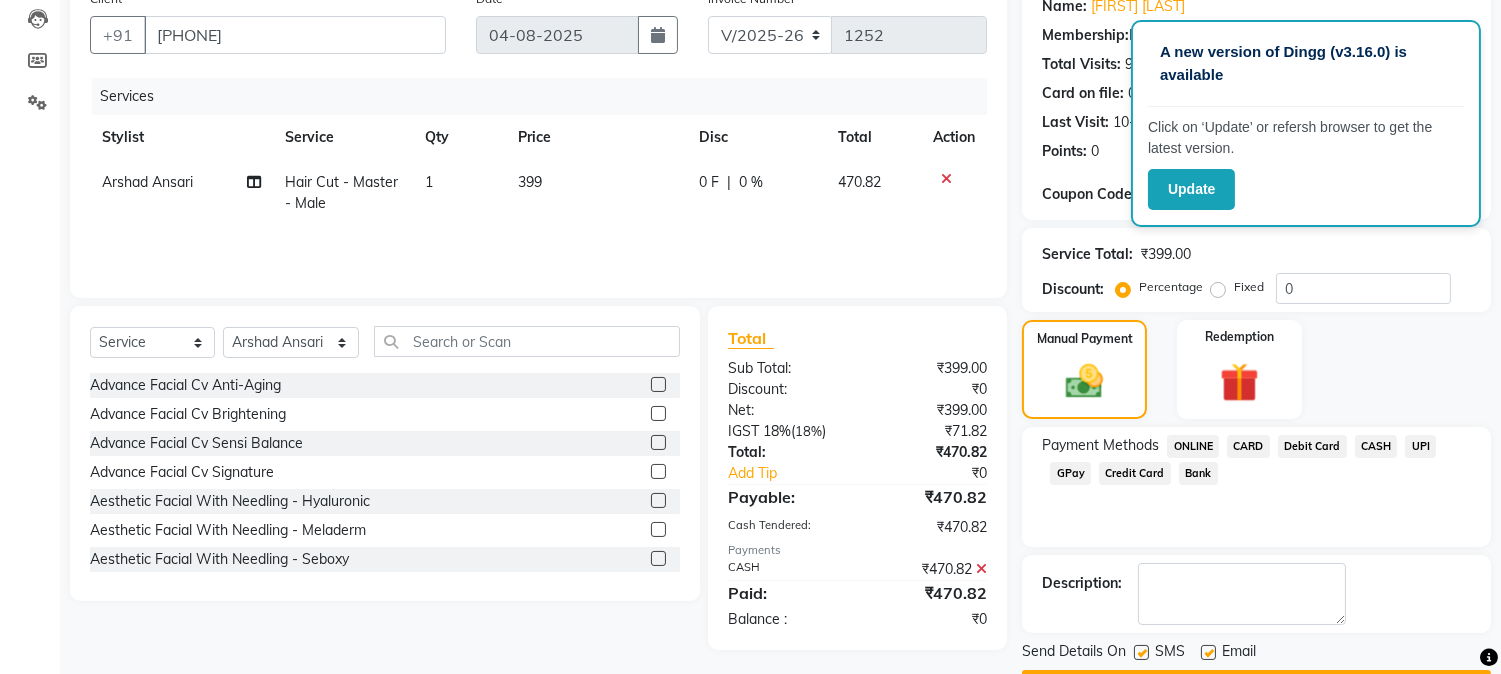 scroll, scrollTop: 225, scrollLeft: 0, axis: vertical 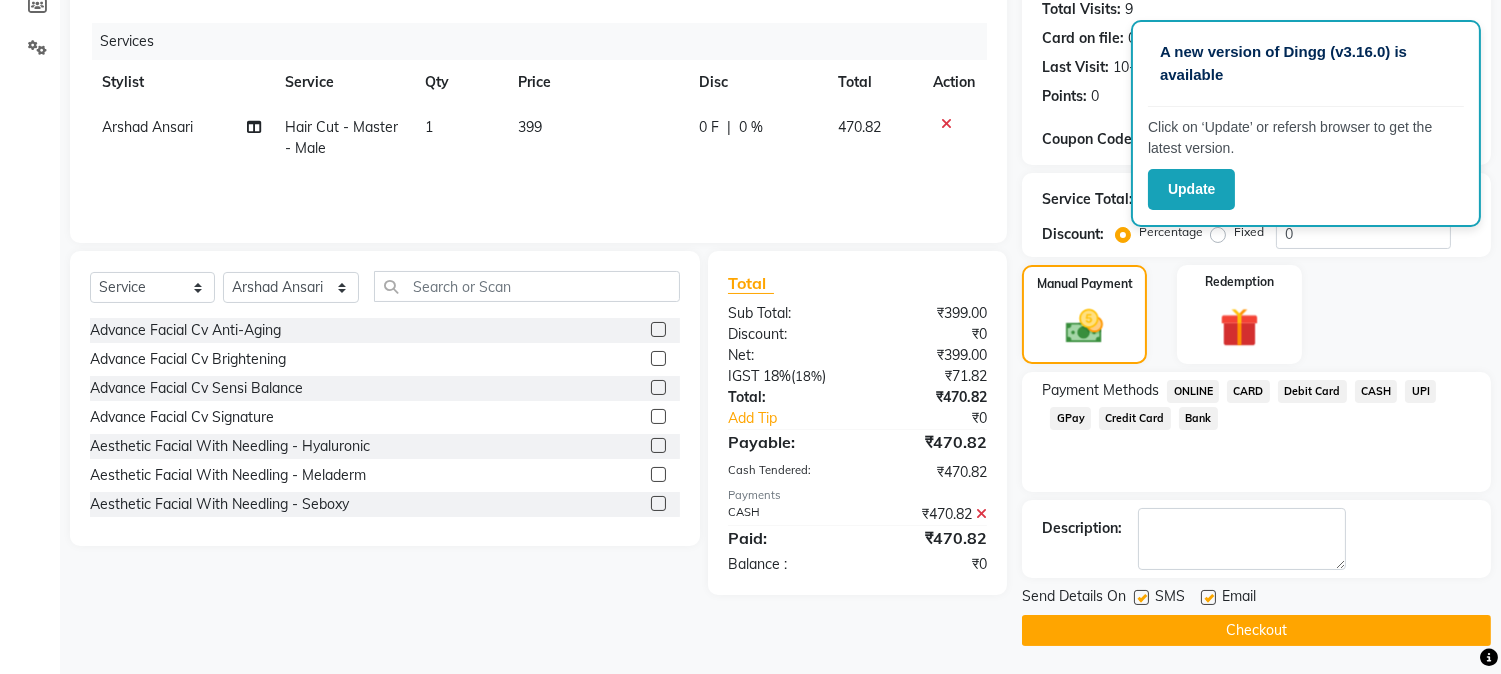 click on "CASH" 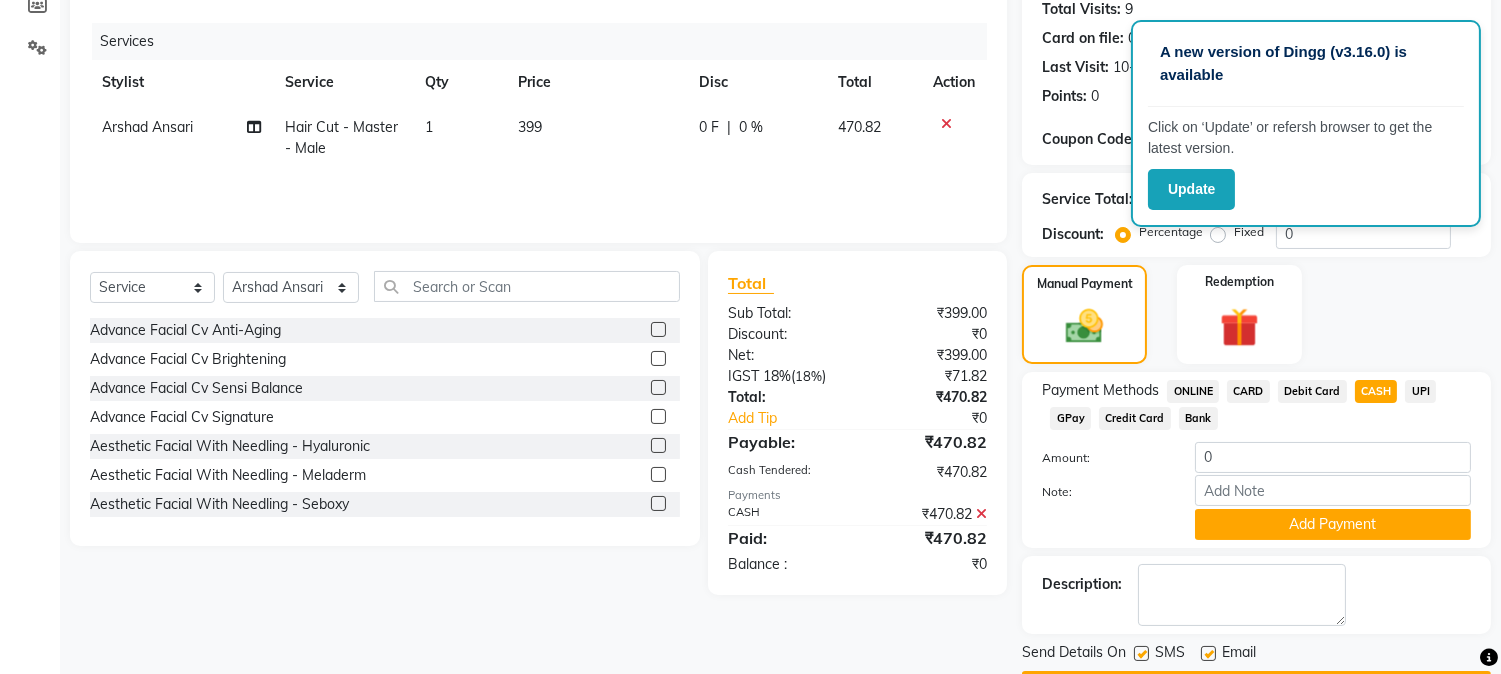 scroll, scrollTop: 283, scrollLeft: 0, axis: vertical 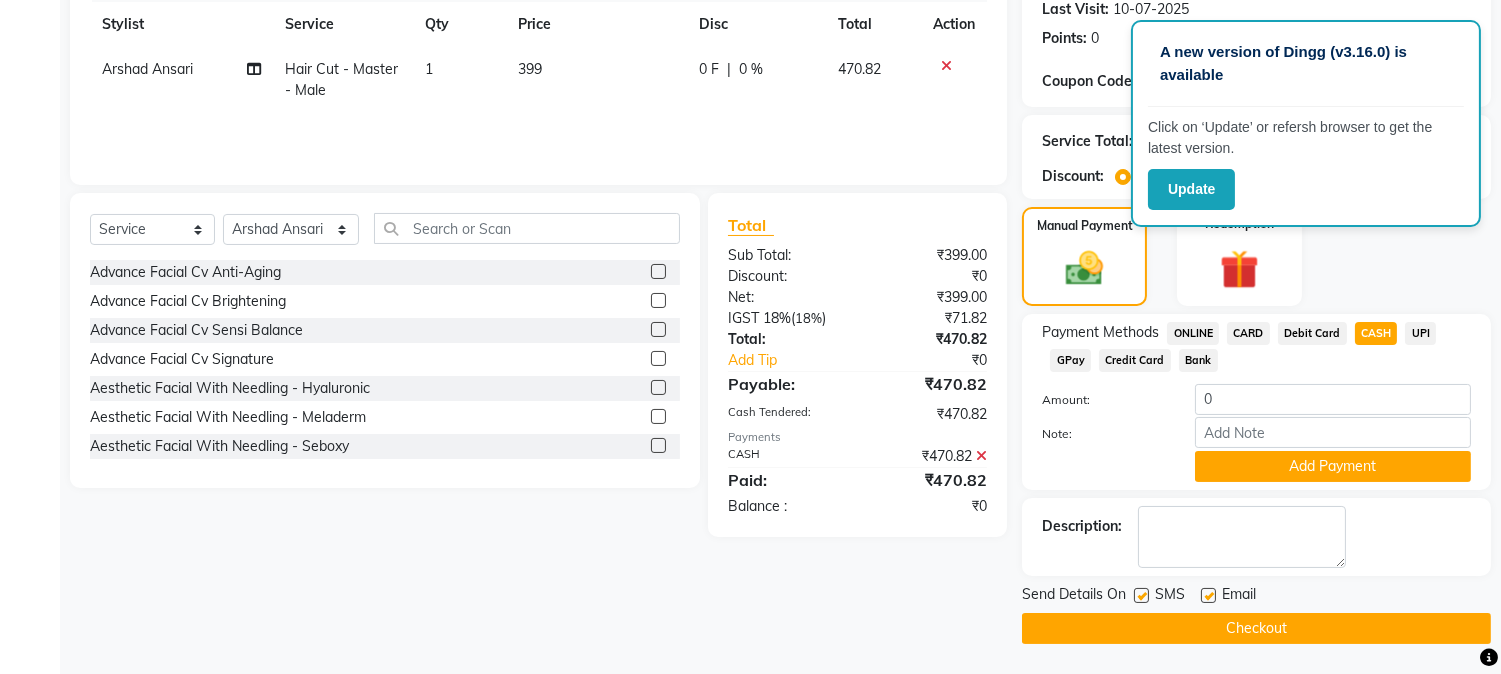 click on "Checkout" 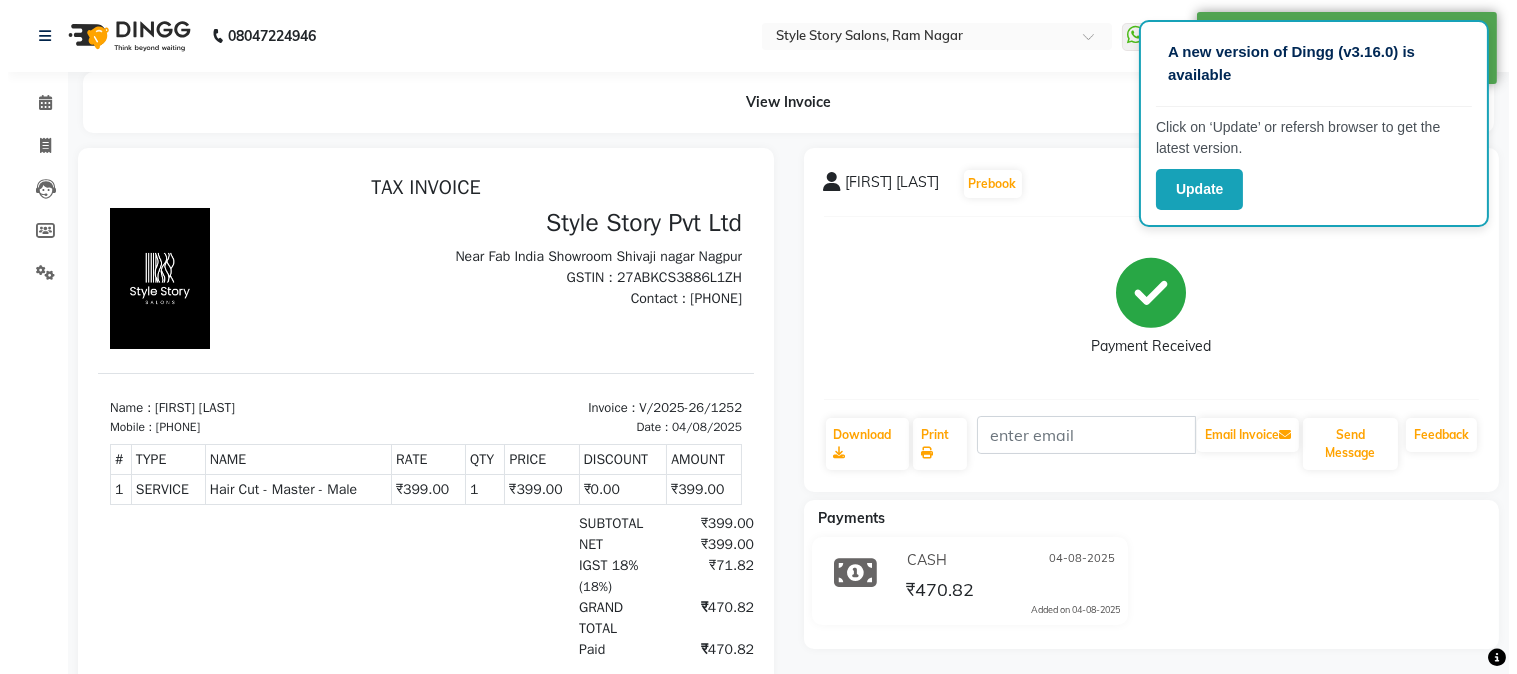 scroll, scrollTop: 0, scrollLeft: 0, axis: both 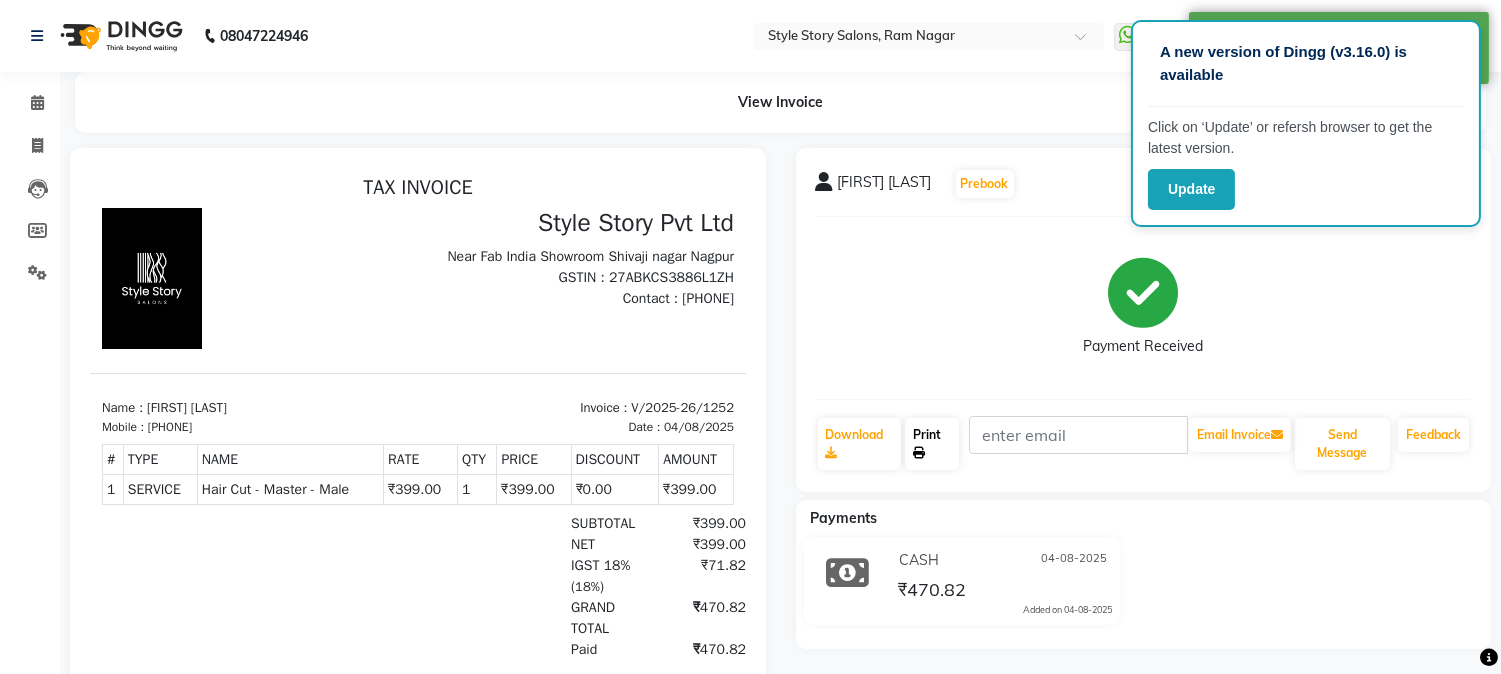 click on "Print" 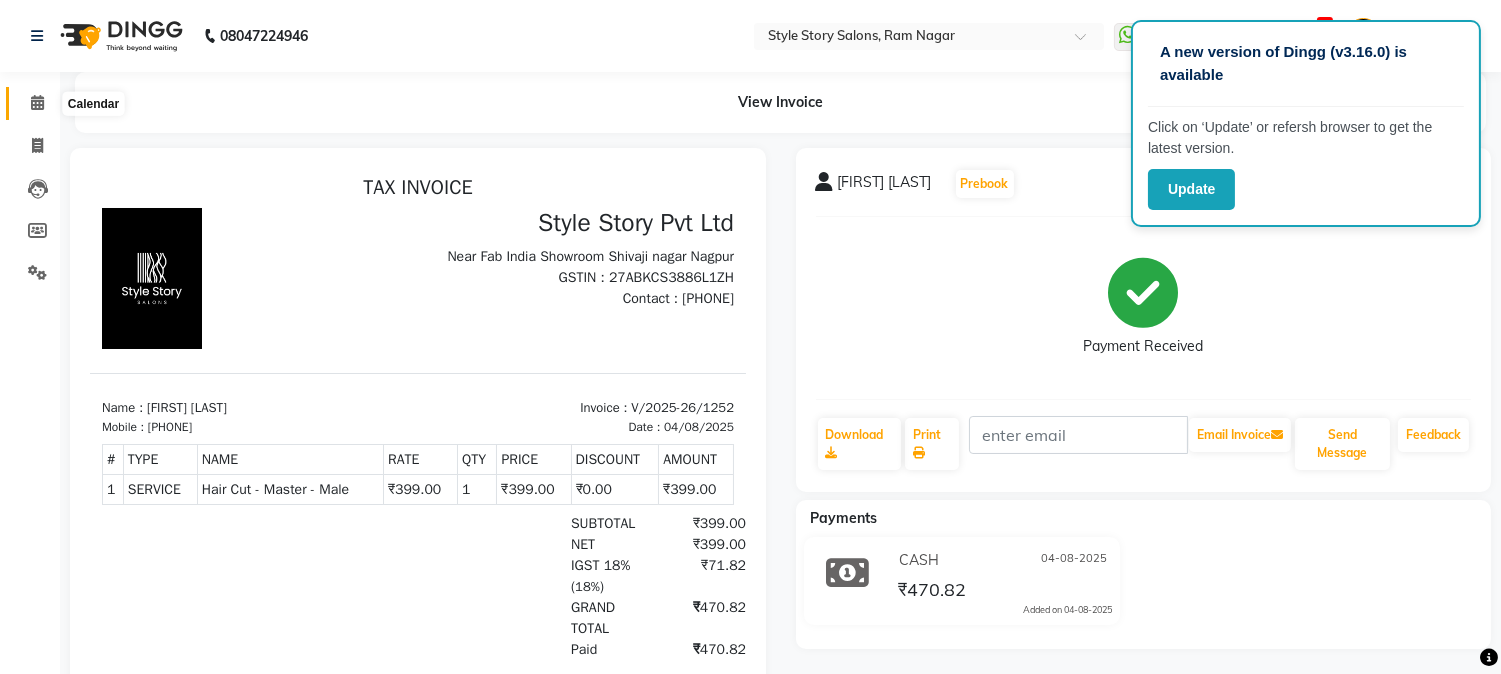 click 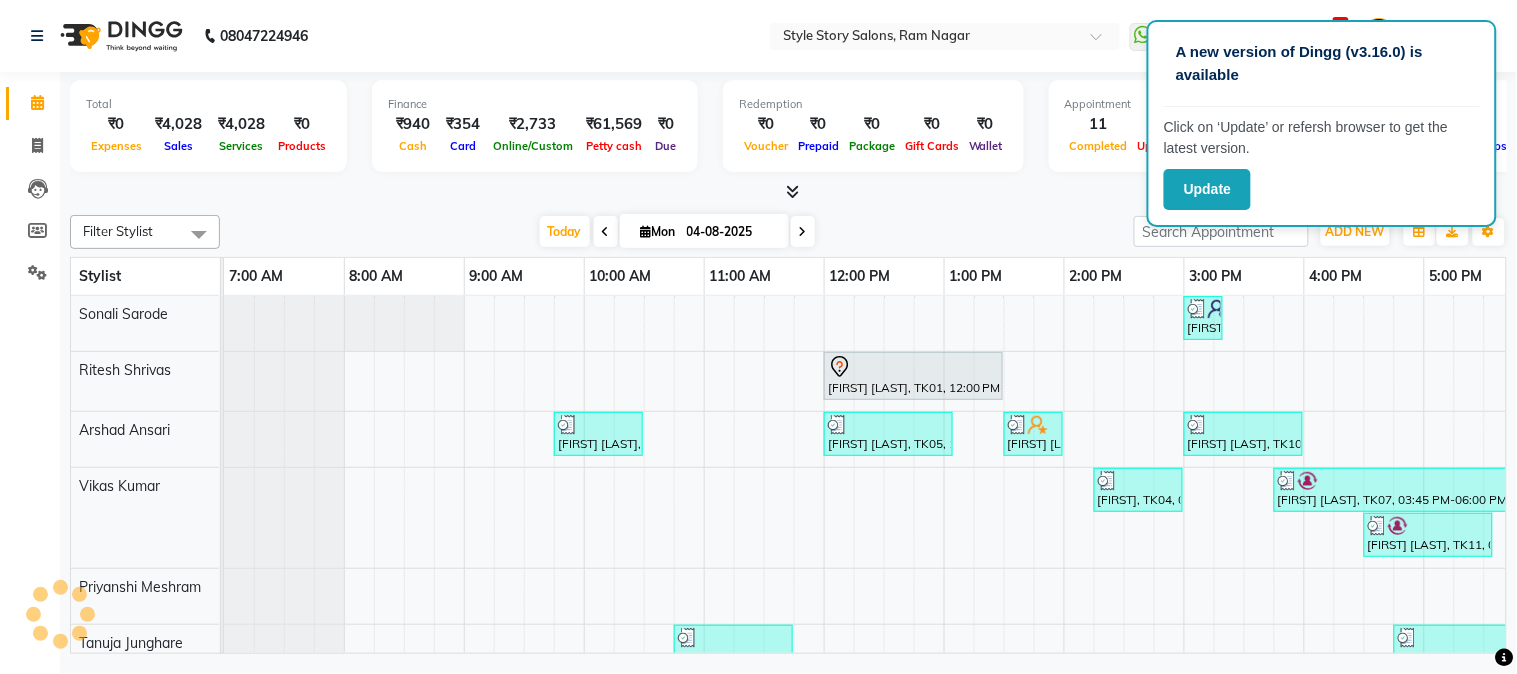 scroll, scrollTop: 0, scrollLeft: 637, axis: horizontal 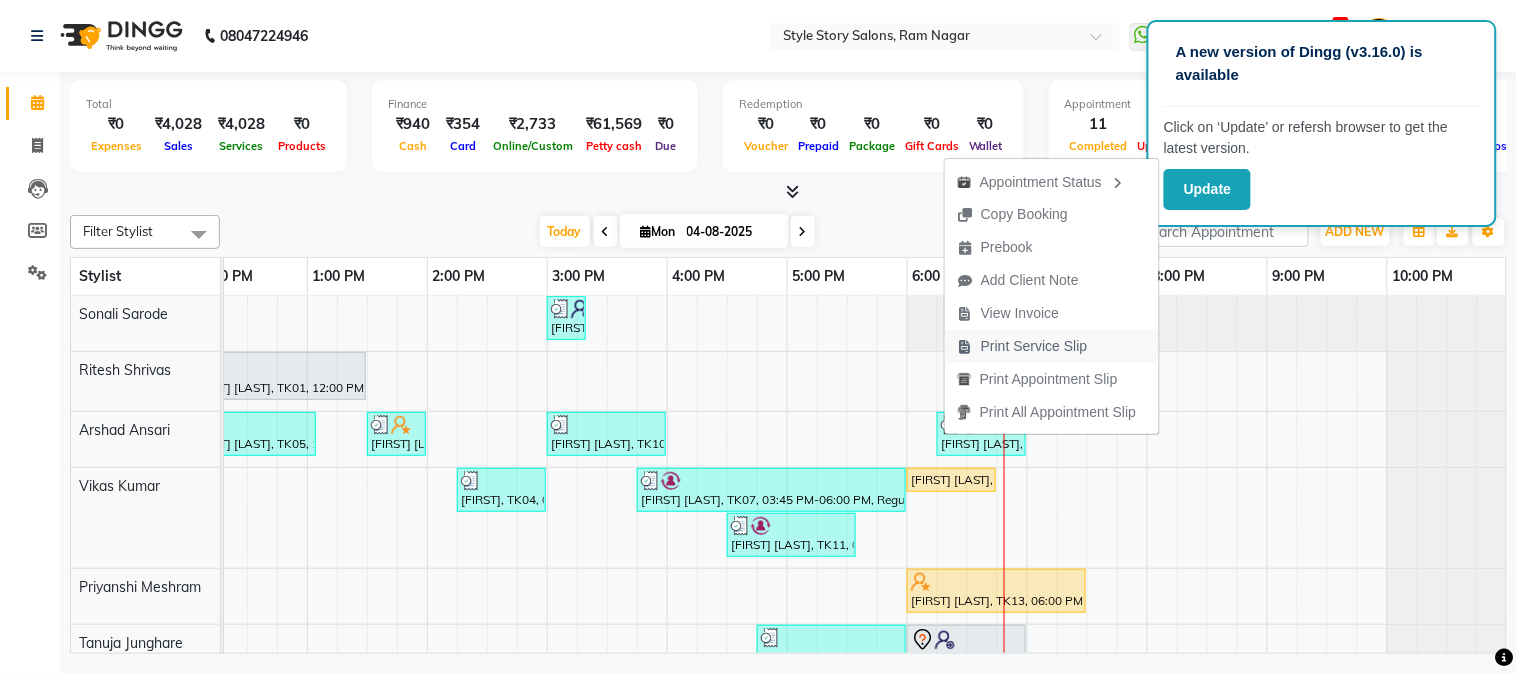 click on "Print Service Slip" at bounding box center (1034, 346) 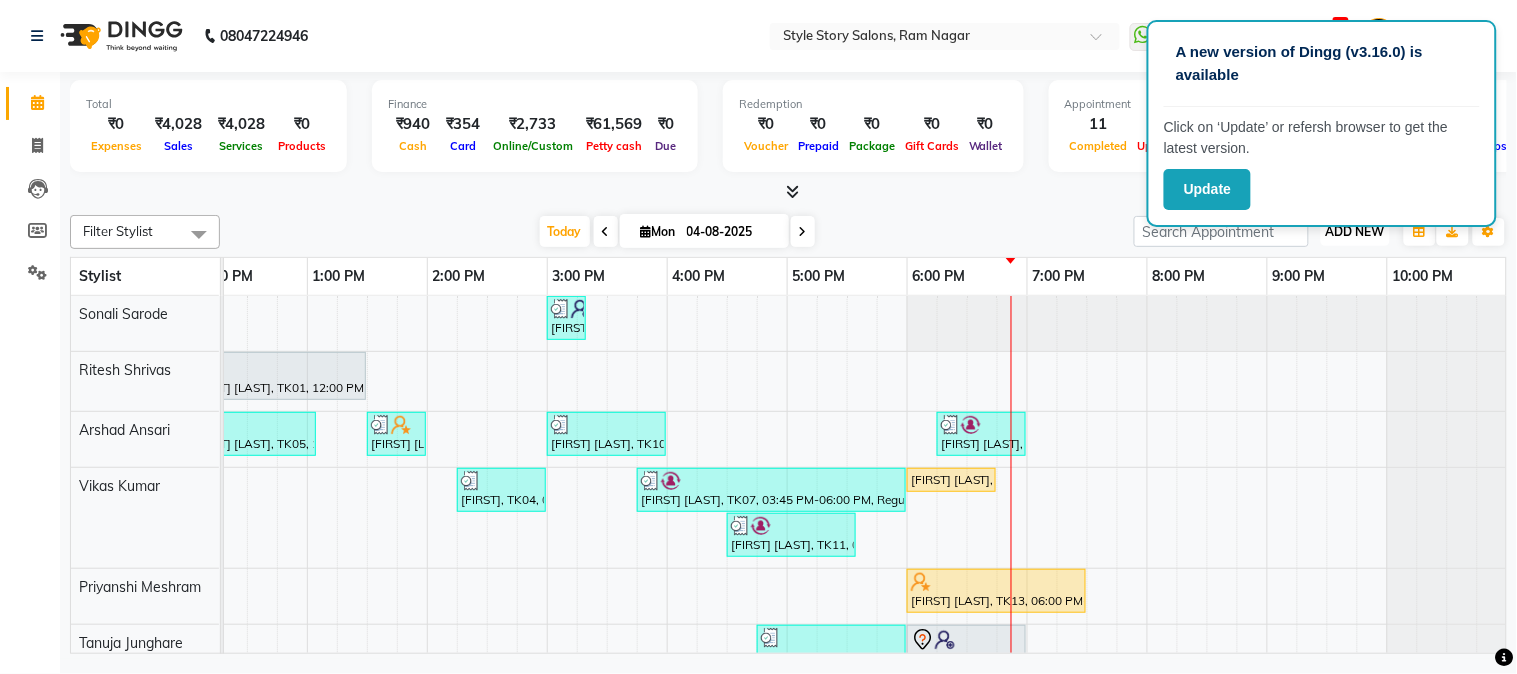 click on "ADD NEW" at bounding box center (1355, 231) 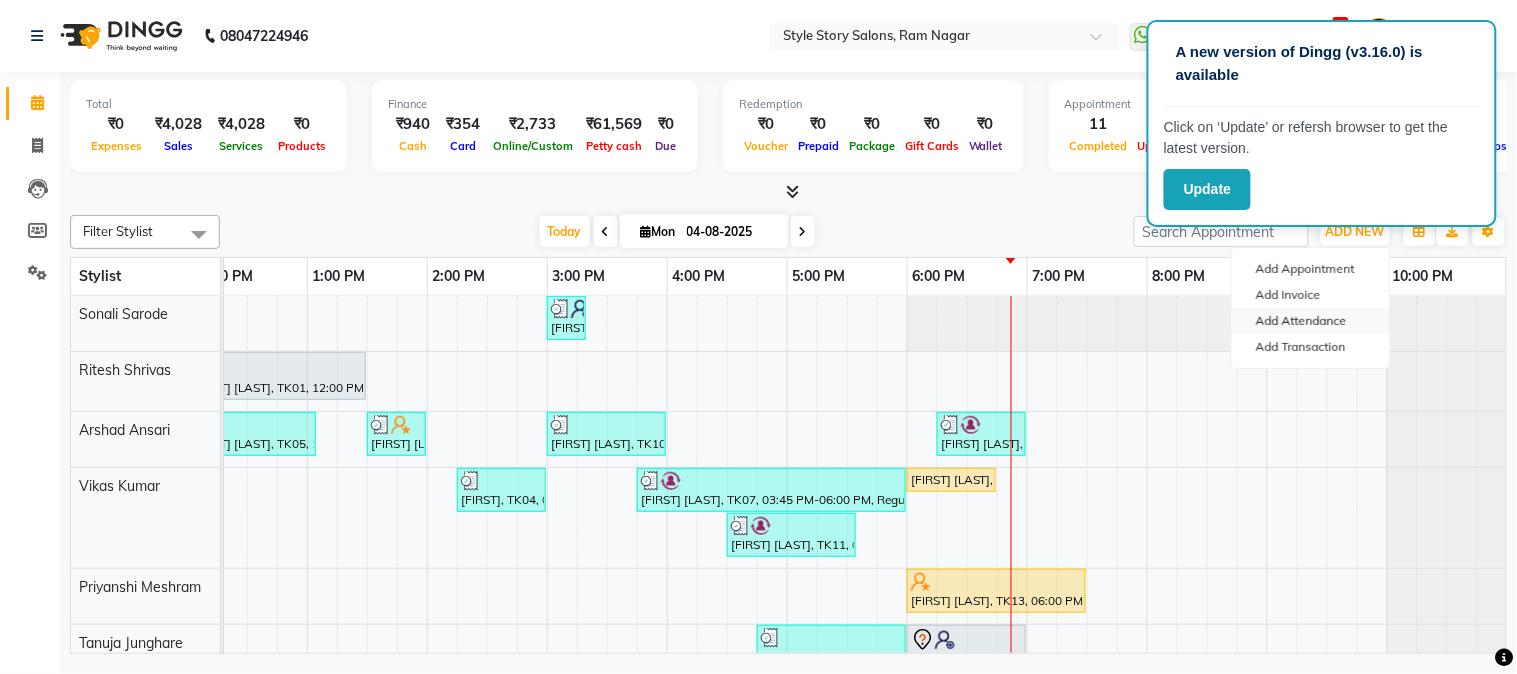 click on "Add Attendance" at bounding box center [1311, 321] 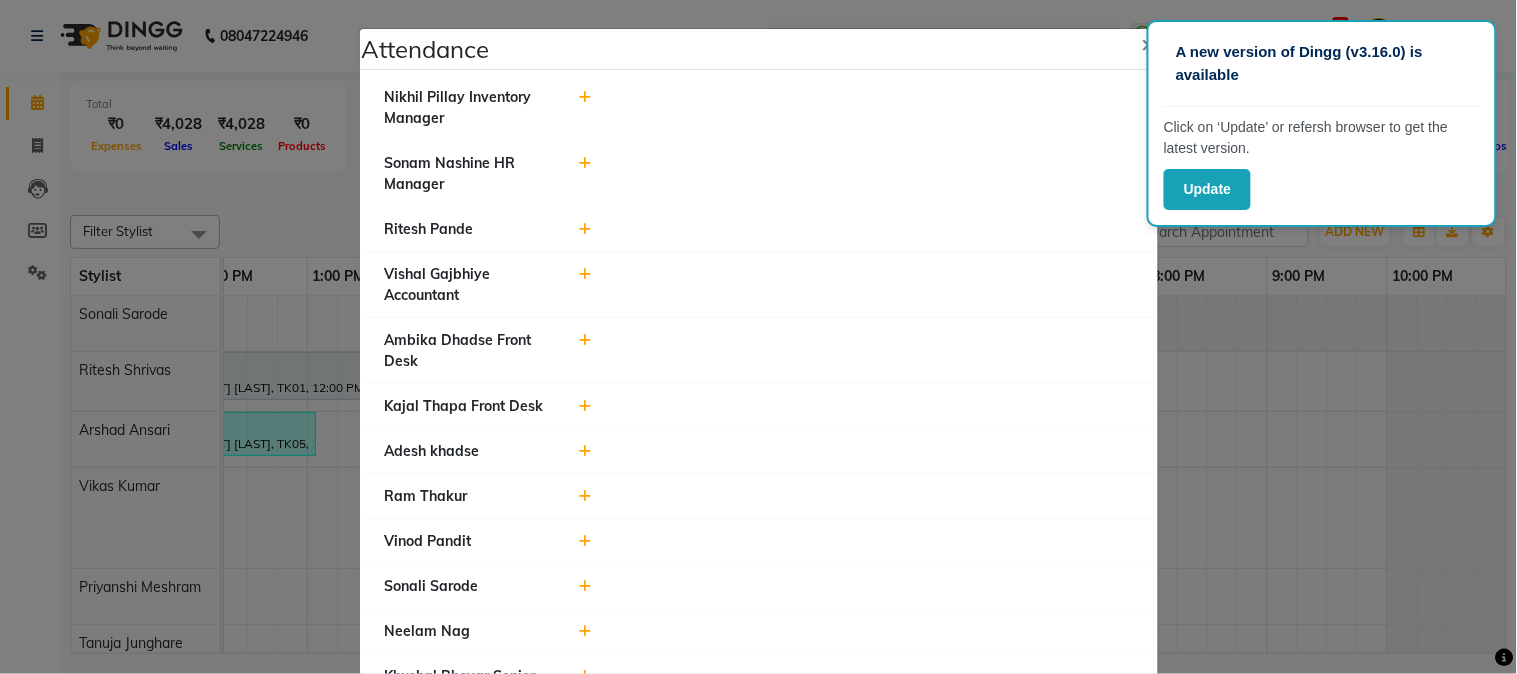 click 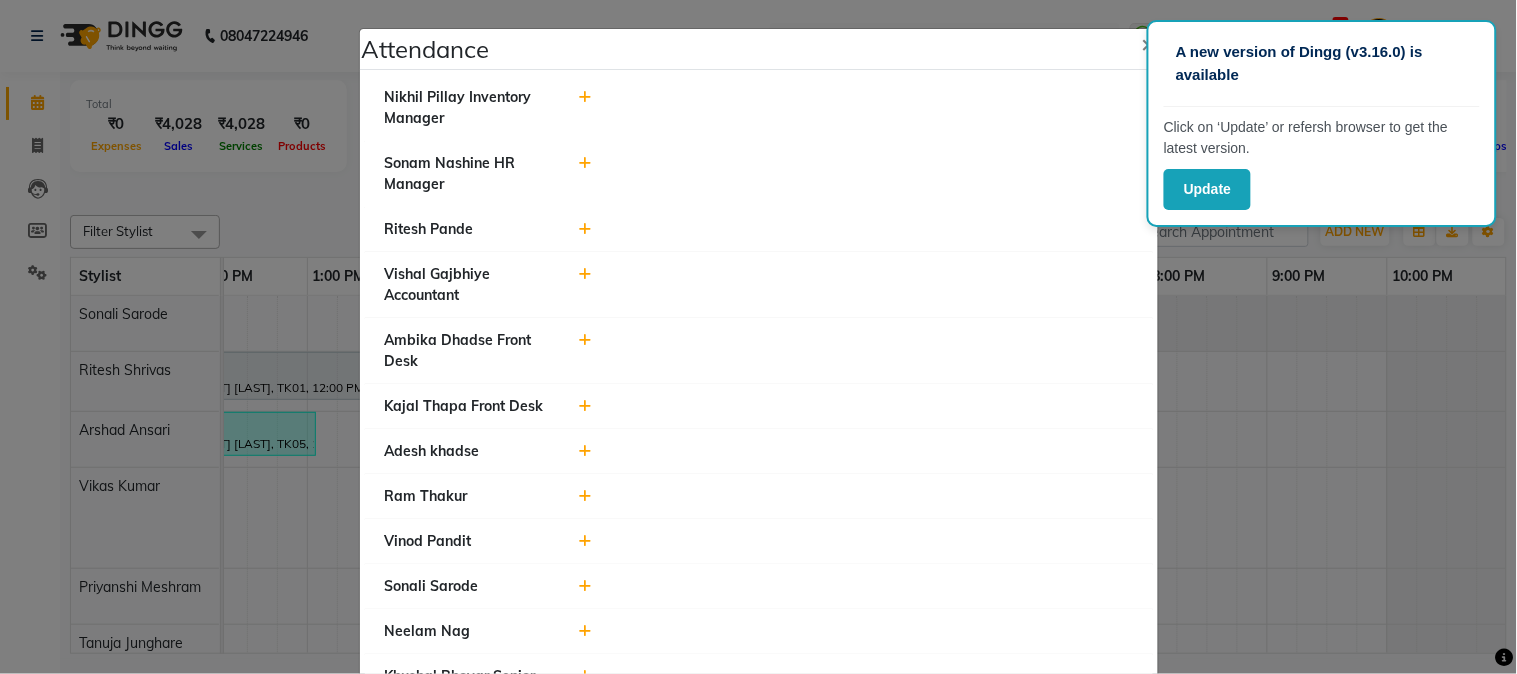 type on "18:30" 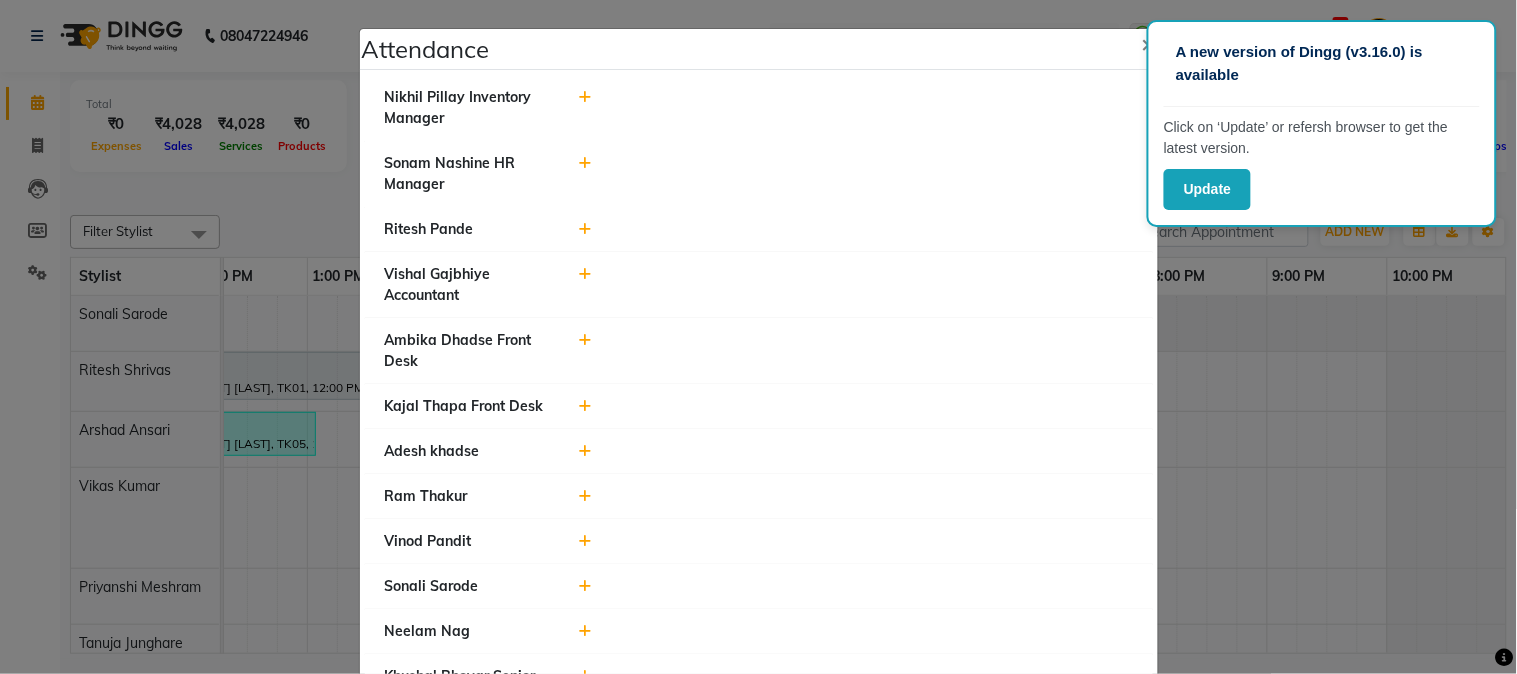 click on "Attendance ×  [FIRST] [LAST] Inventory Manager   [FIRST] [LAST] HR Manager   [FIRST] [LAST]   [FIRST] [LAST] Accountant   [FIRST] [LAST] Front Desk   [FIRST] [LAST] Front Desk   [FIRST] [LAST]   [FIRST] [LAST]    [FIRST] [LAST]   [FIRST] [LAST]   [FIRST] [LAST]   [FIRST] [LAST] Senior Accountant   Front Desk   [FIRST] [LAST]    [FIRST] [LAST] (Tina Beautician)   [FIRST] [LAST] (Hair Artist)   [FIRST] [LAST]   [FIRST] [LAST]    [FIRST] [LAST]   [FIRST] [LAST]   [FIRST] [LAST]    [FIRST] [LAST]   [FIRST] [LAST]   [FIRST] [LAST] HR Manager   [FIRST] [LAST] (Tina Beautician)   [FIRST] [LAST]   [FIRST] [LAST]   [FIRST] [LAST]   [FIRST] [LAST]   [FIRST] [LAST] Accountant  Present   Absent   Late   Half Day   Weekly Off  IN:  09:30 OUT:  18:30  [FIRST] [LAST]   [FIRST] [LAST]   [FIRST] [LAST]   Arshad Ansari   Present   Absent   Late   Half Day   Weekly Off  IN:  09:00 OUT:   [FIRST] [LAST]   Present   Absent   Late   Half Day   Weekly Off  IN:  10:47 OUT:   [FIRST] [LAST]   [FIRST] [LAST]   [FIRST] [LAST]   Present   Absent   Late   Half Day   Weekly Off  IN:  12:12 OUT:   [FIRST] [LAST]   [FIRST] [LAST]   [FIRST] [LAST]   Present   Absent   Late   Half Day   Weekly Off  IN:  09:13 OUT:  18:00" 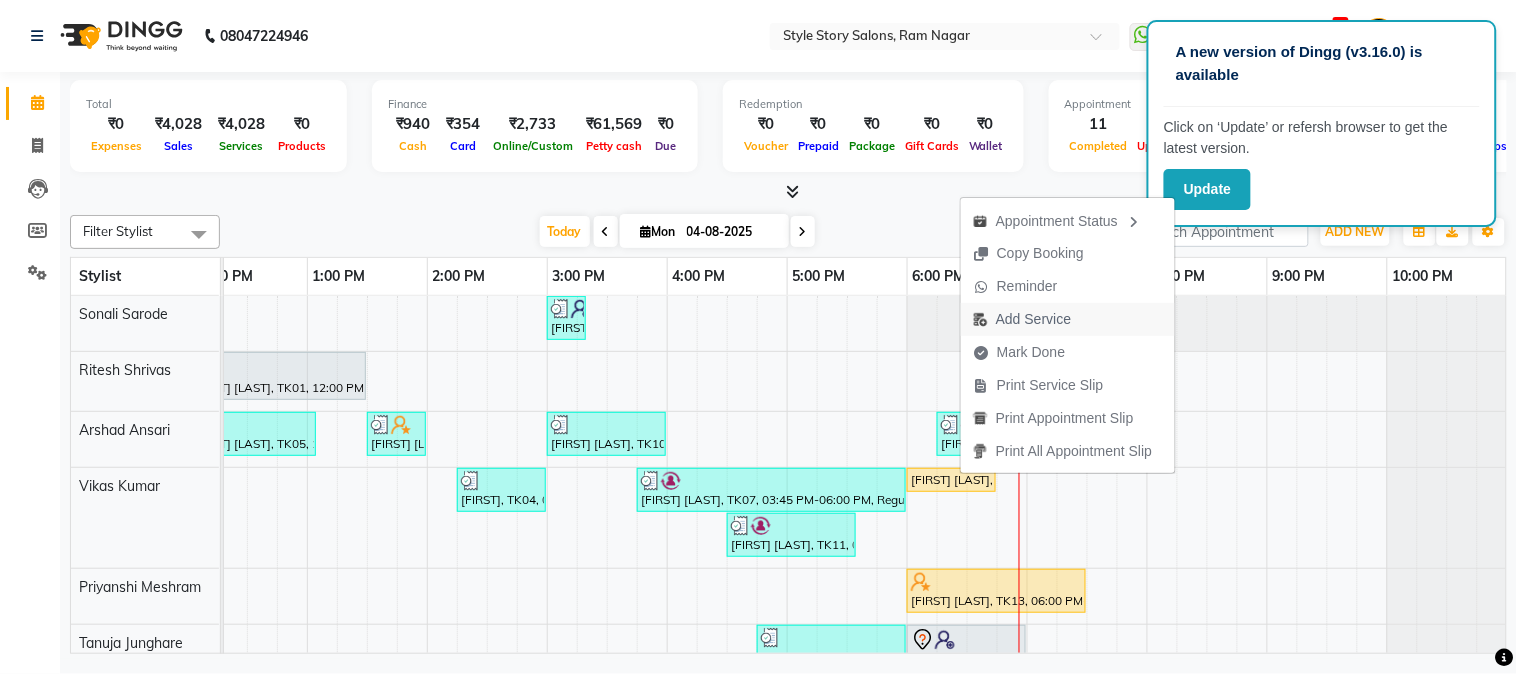 click on "Add Service" at bounding box center (1033, 319) 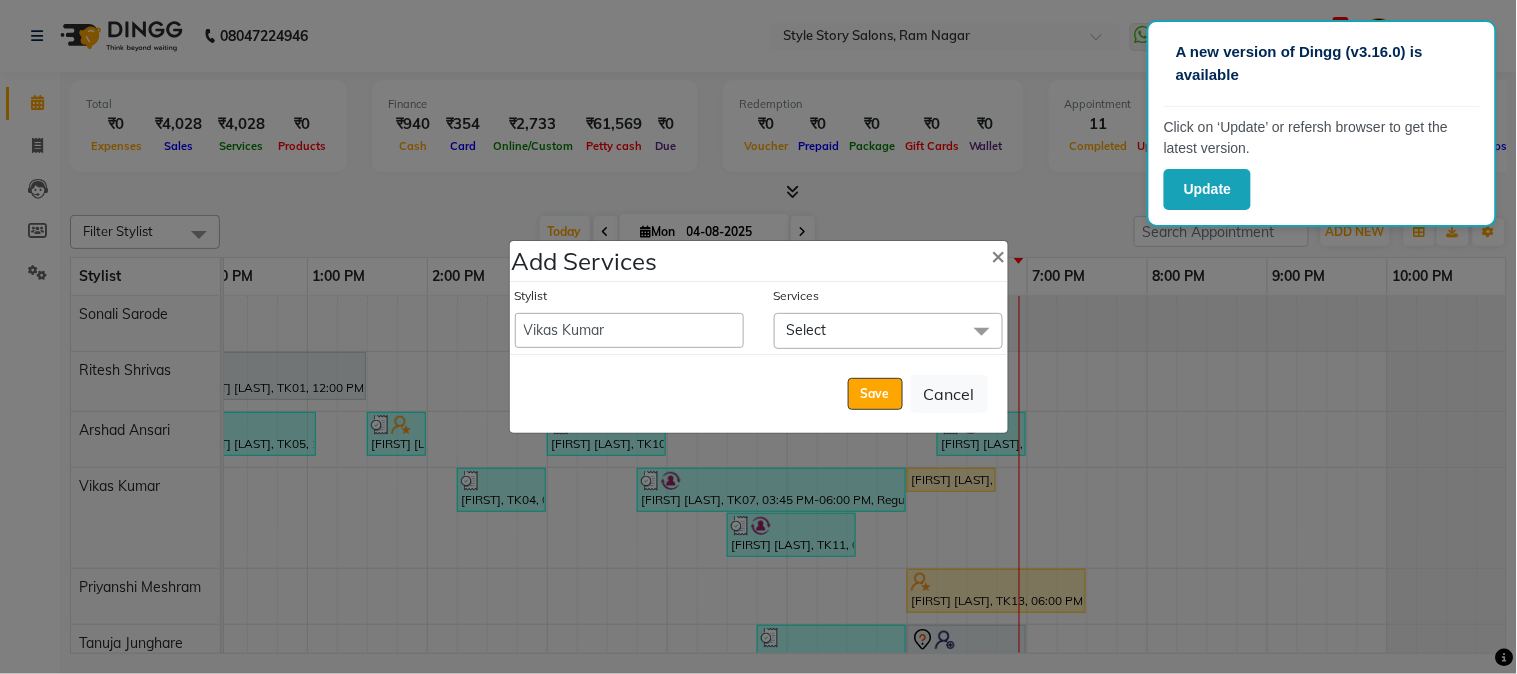 click on "Select" 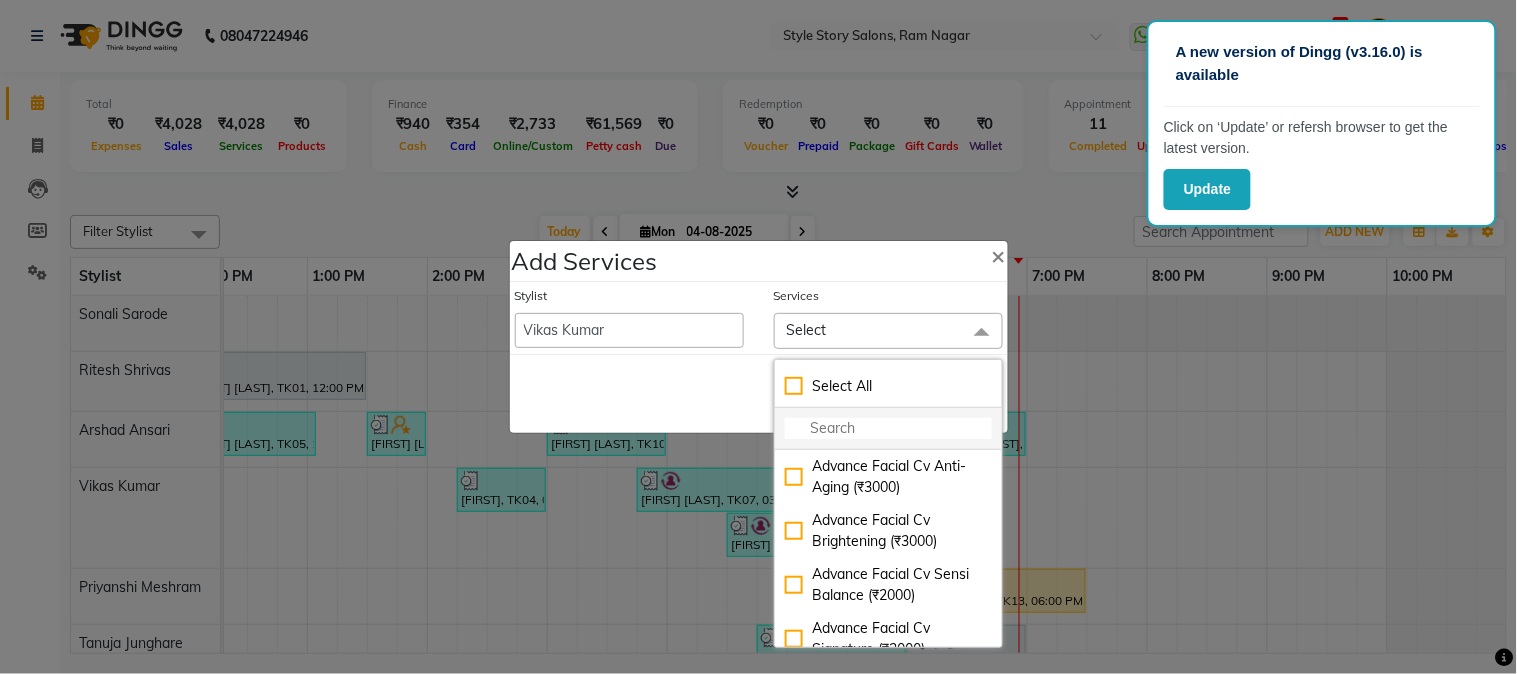 click 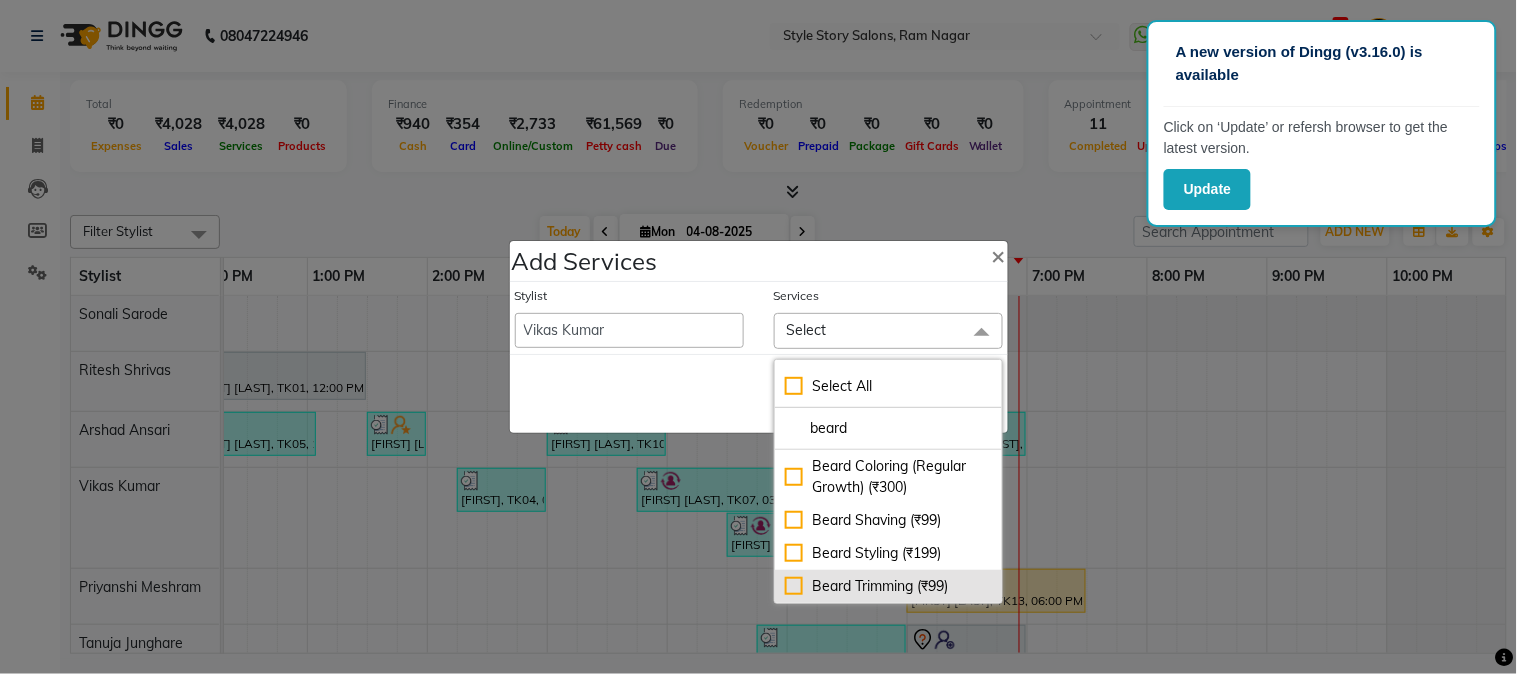 type on "beard" 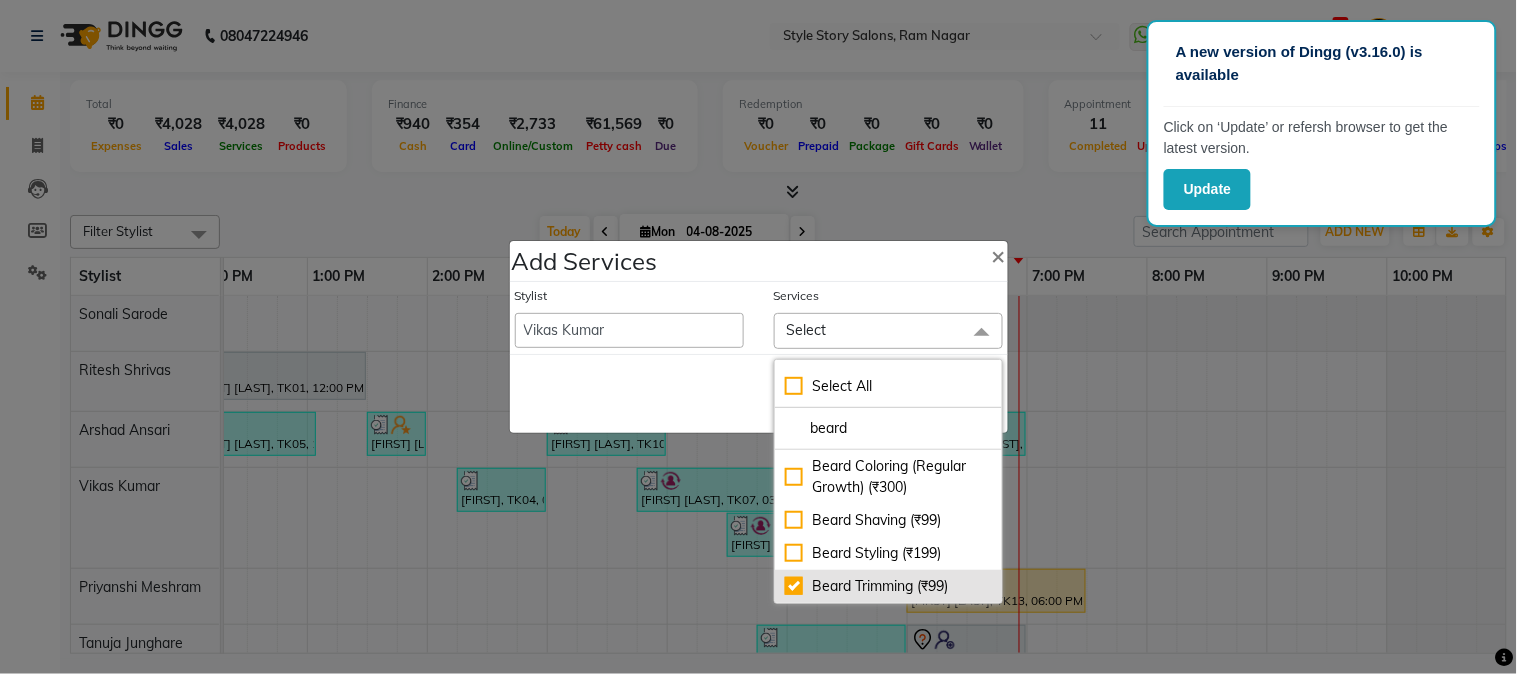 checkbox on "true" 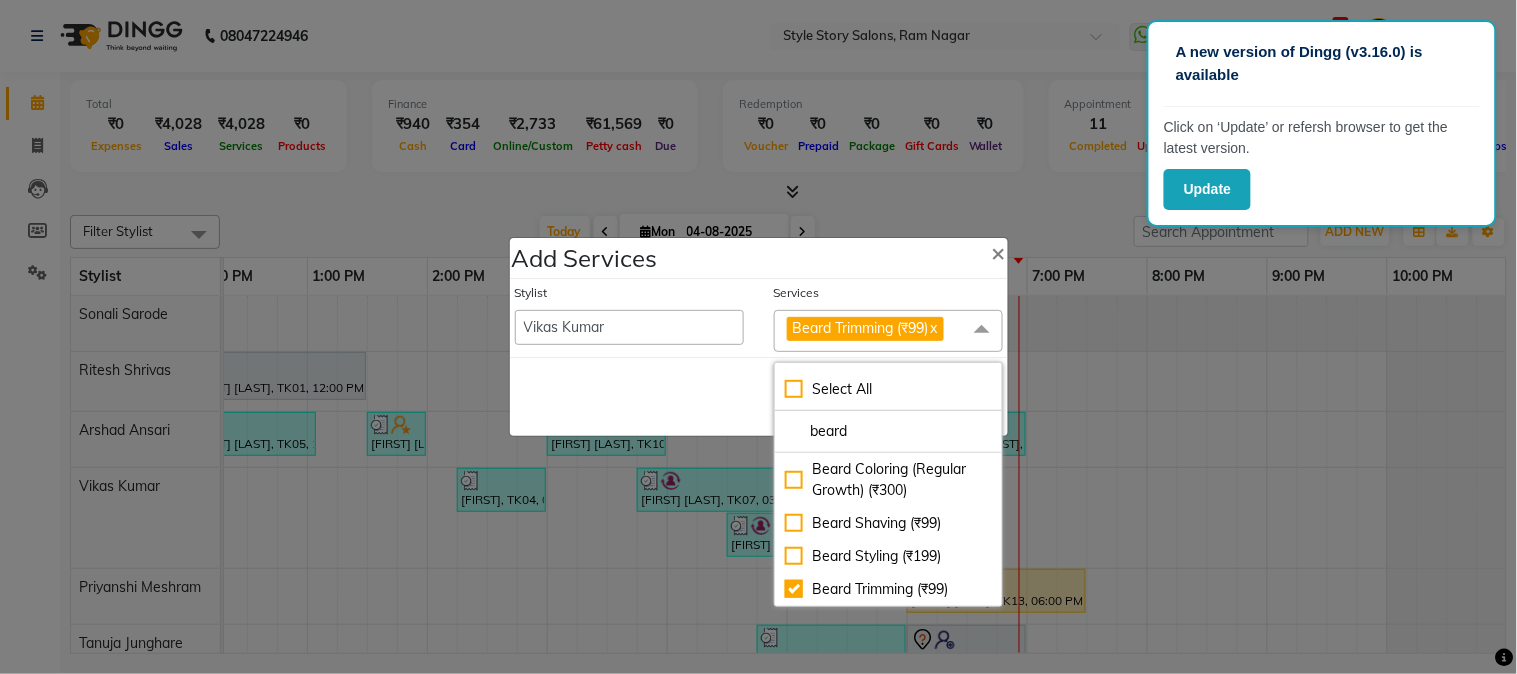 click on "Services Beard Trimming (₹99)  x Select All beard Beard Coloring (Regular Growth) (₹300) Beard Shaving (₹99) Beard Styling (₹199) Beard Trimming (₹99)" 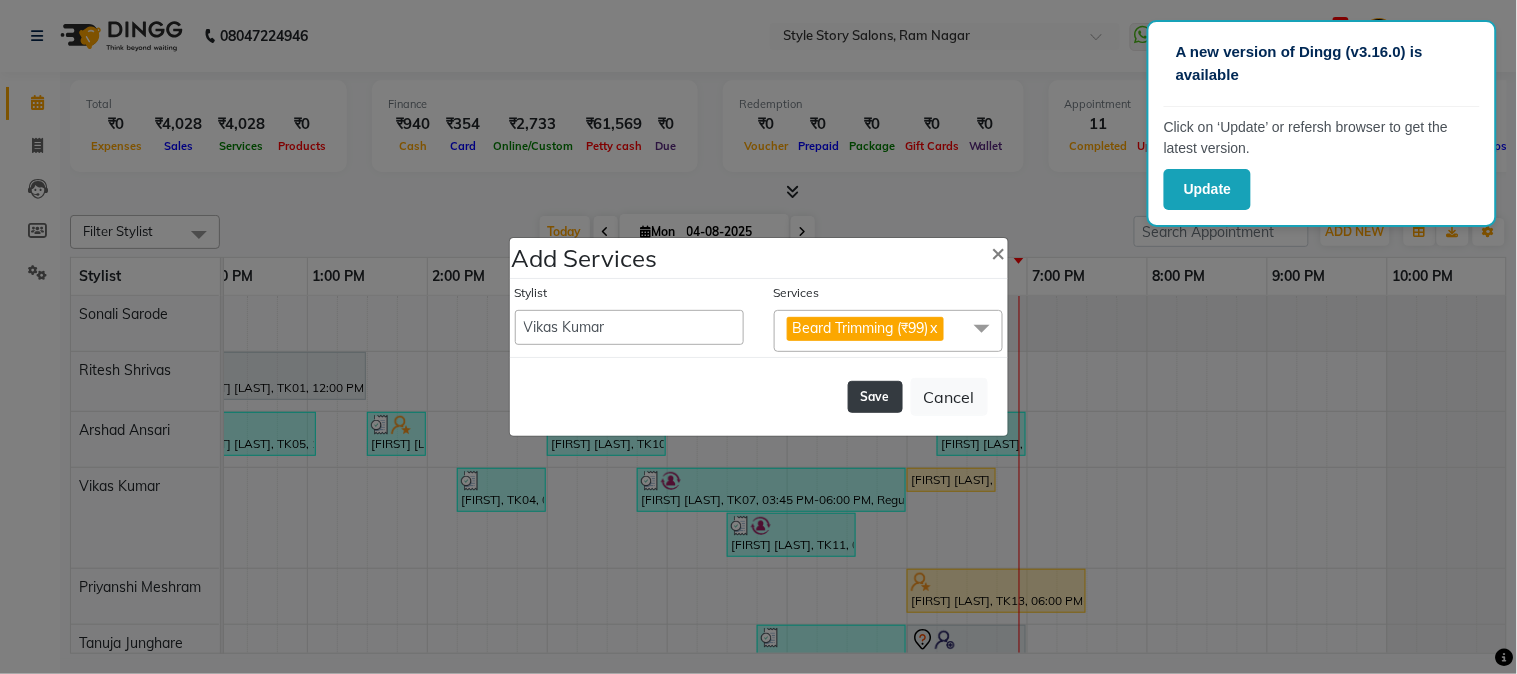 click on "Save" 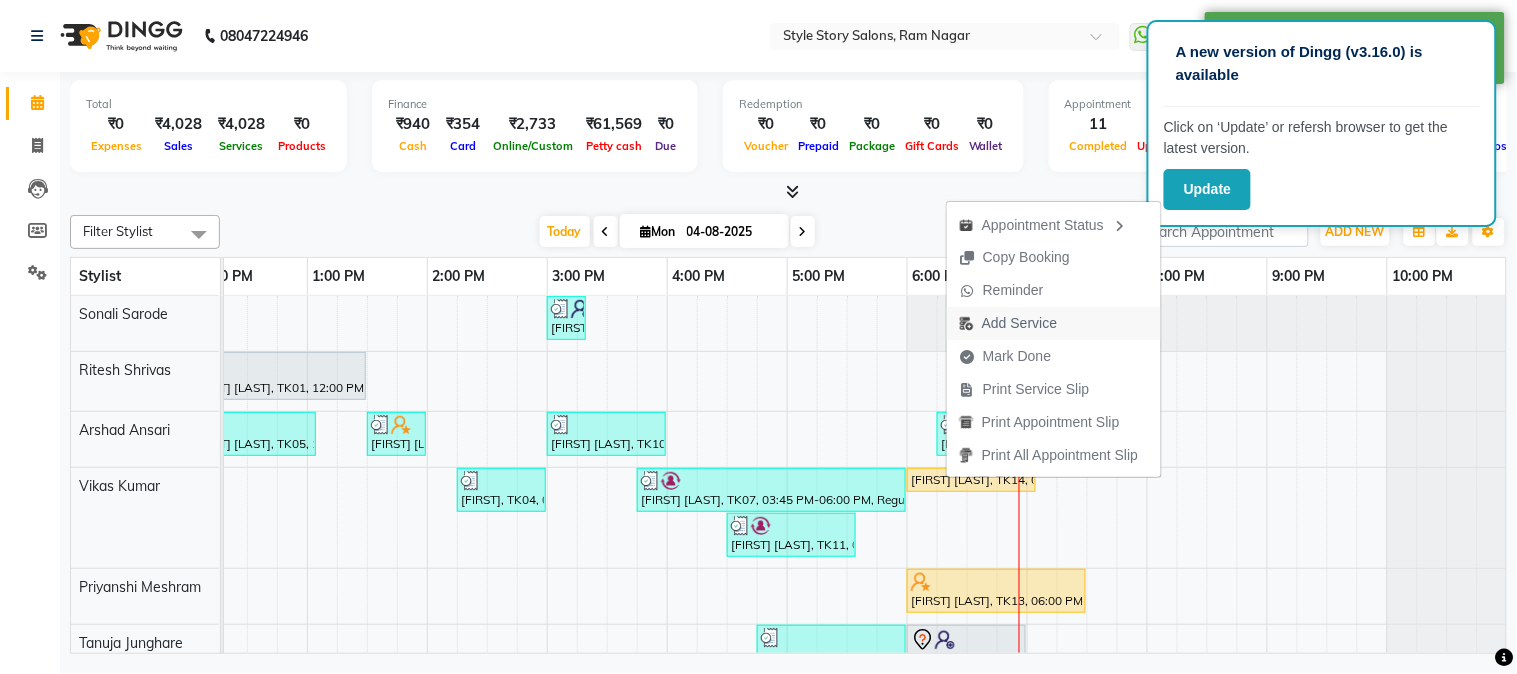 click on "Add Service" at bounding box center (1019, 323) 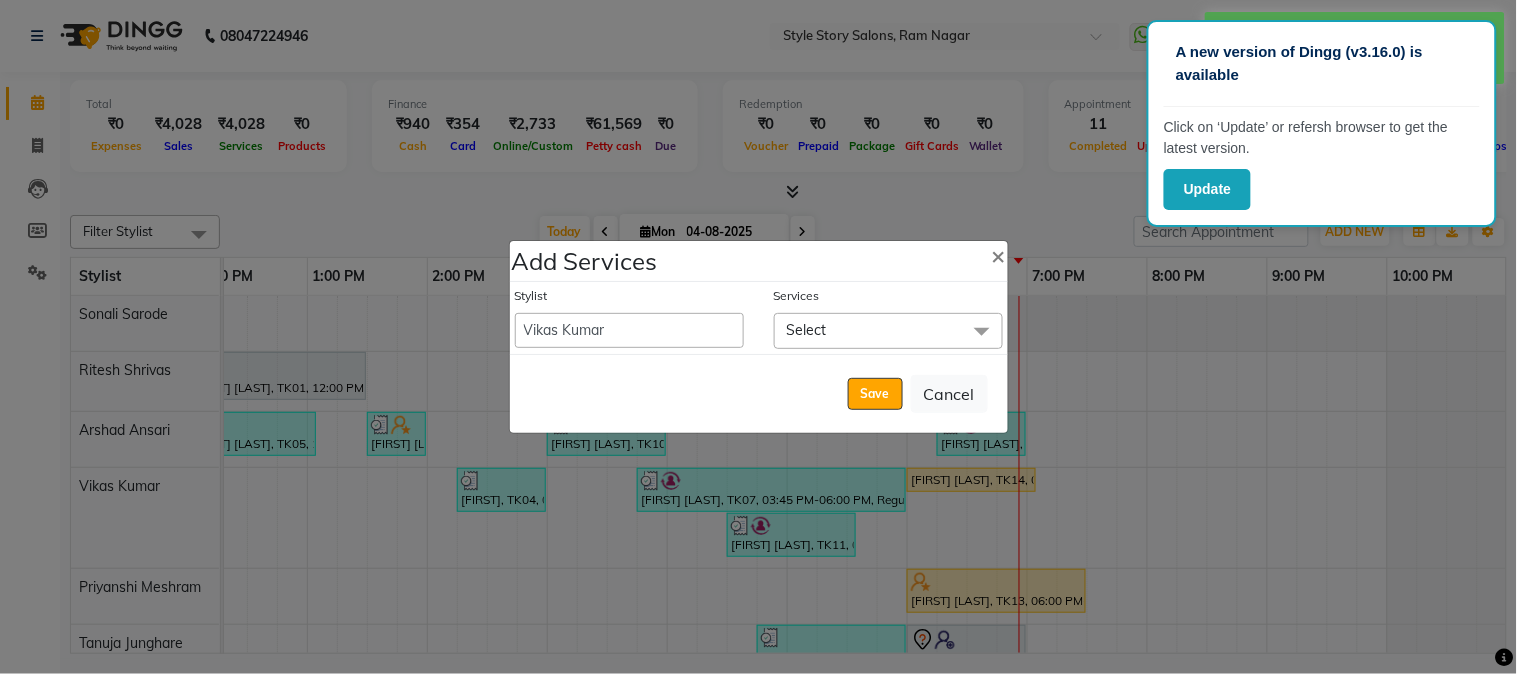 click on "Select" 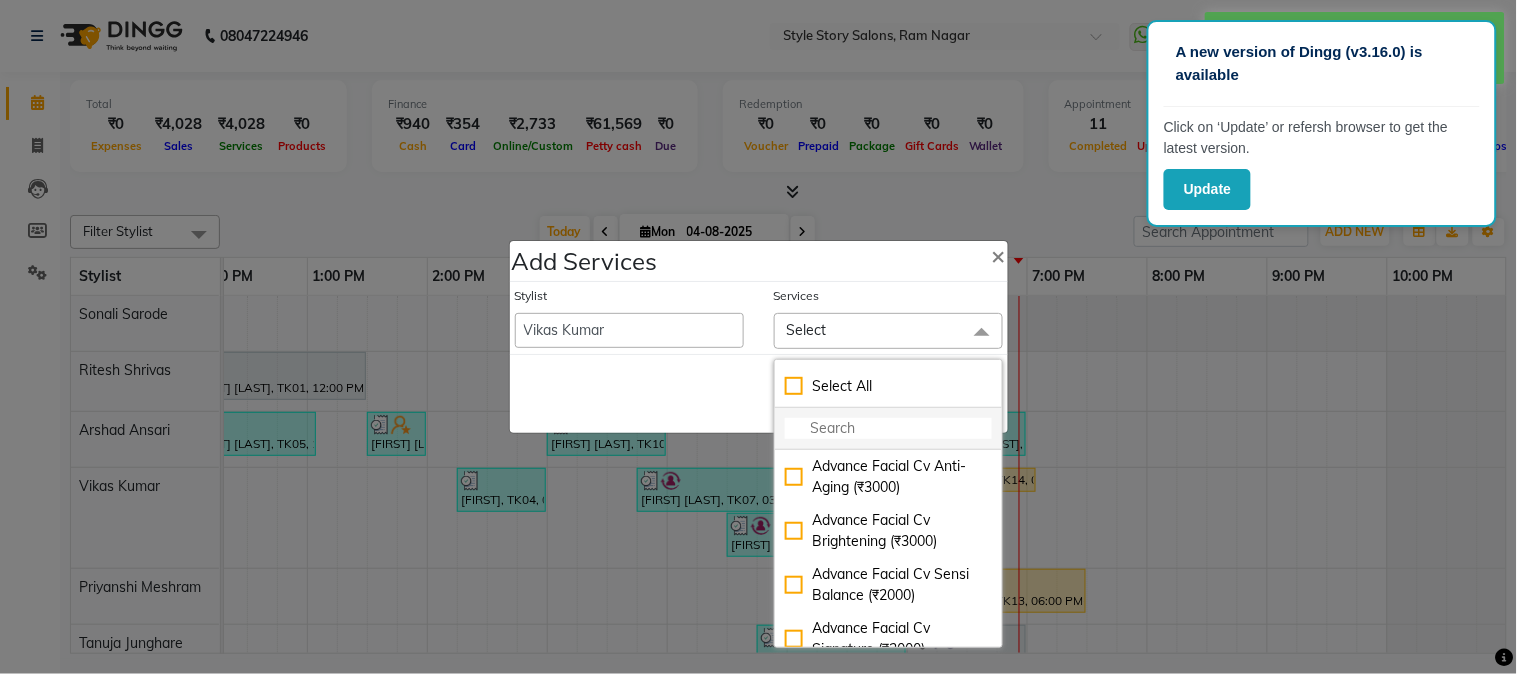 click 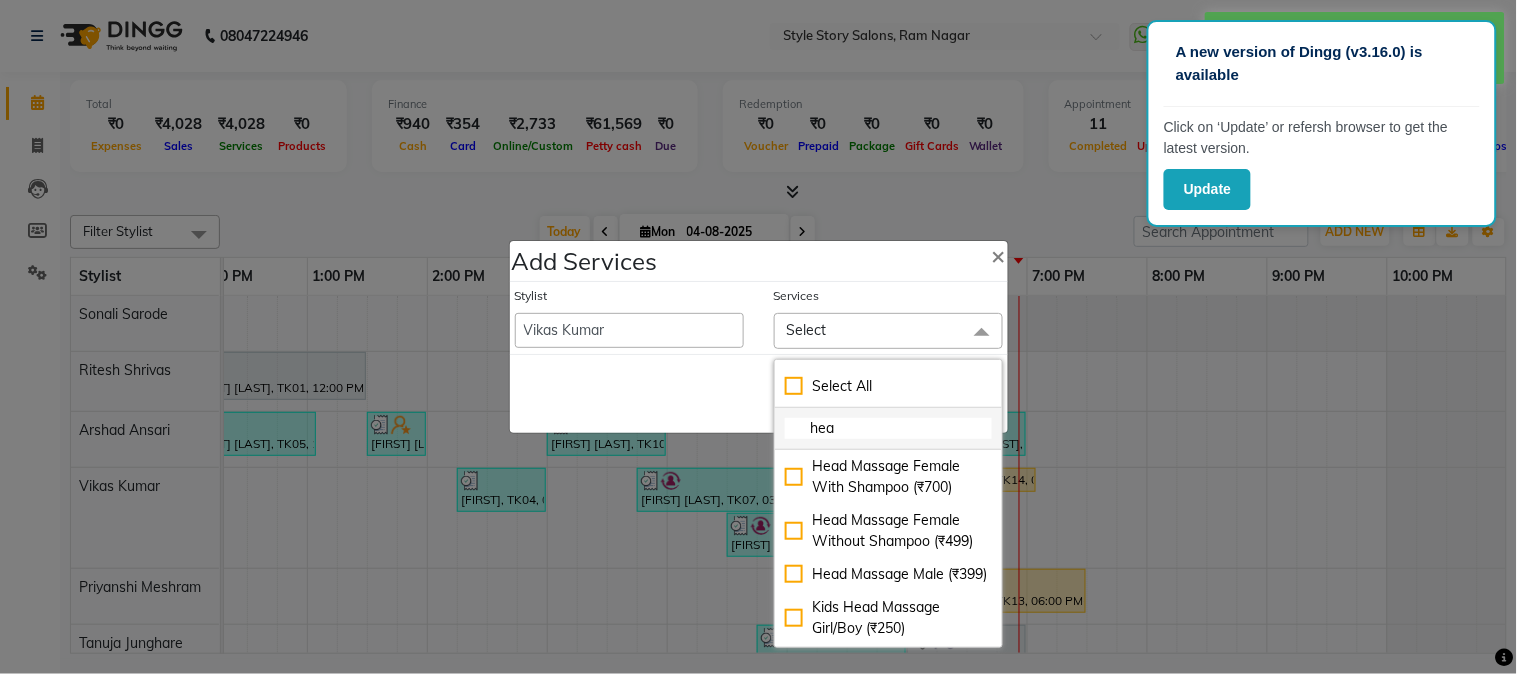 type 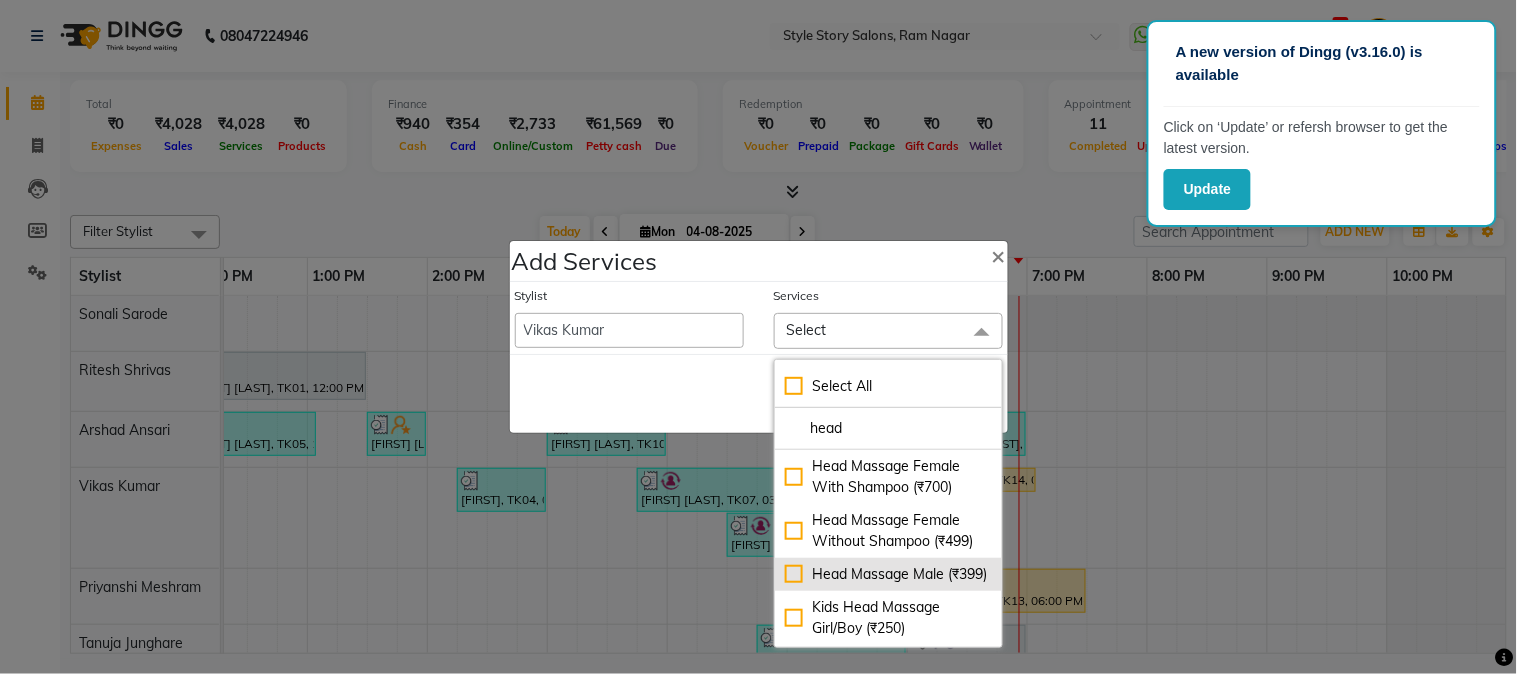 click on "Head Massage Male (₹399)" 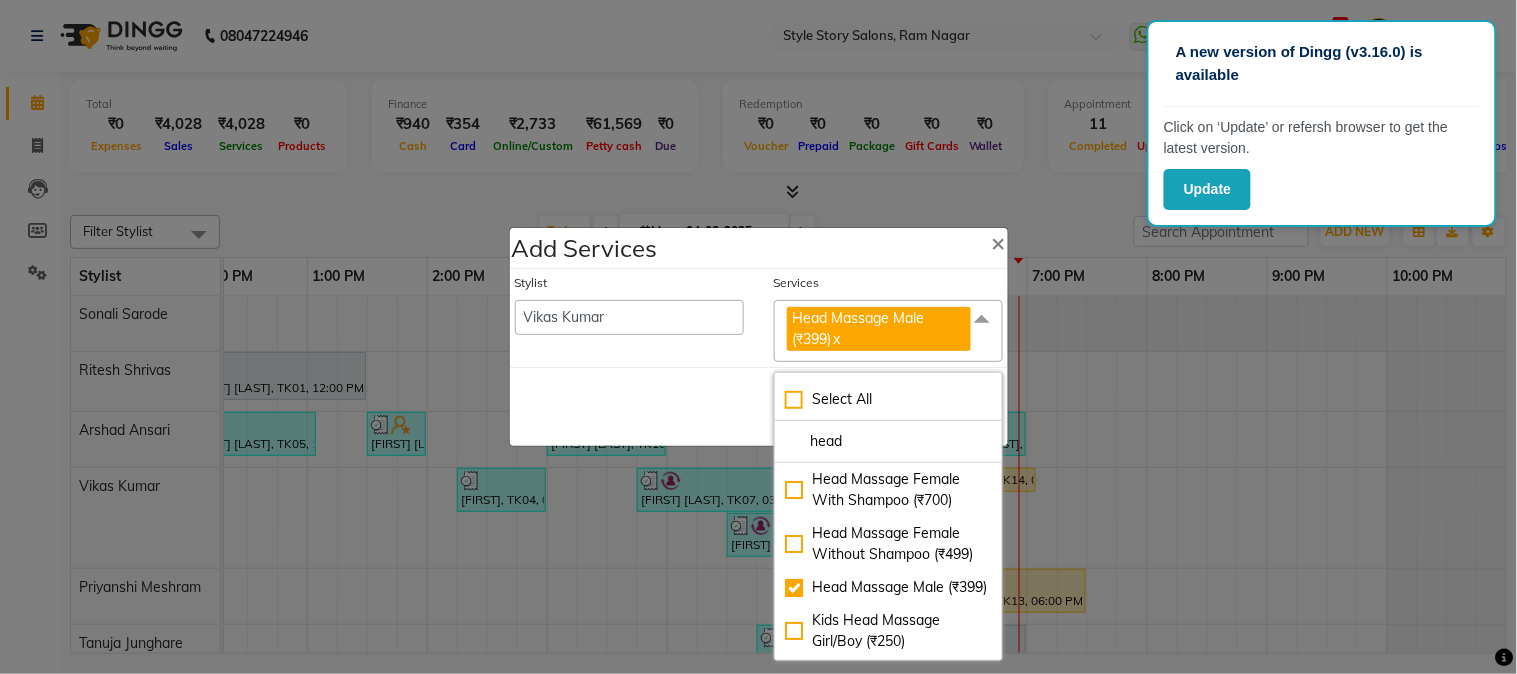 click on "Save   Cancel" 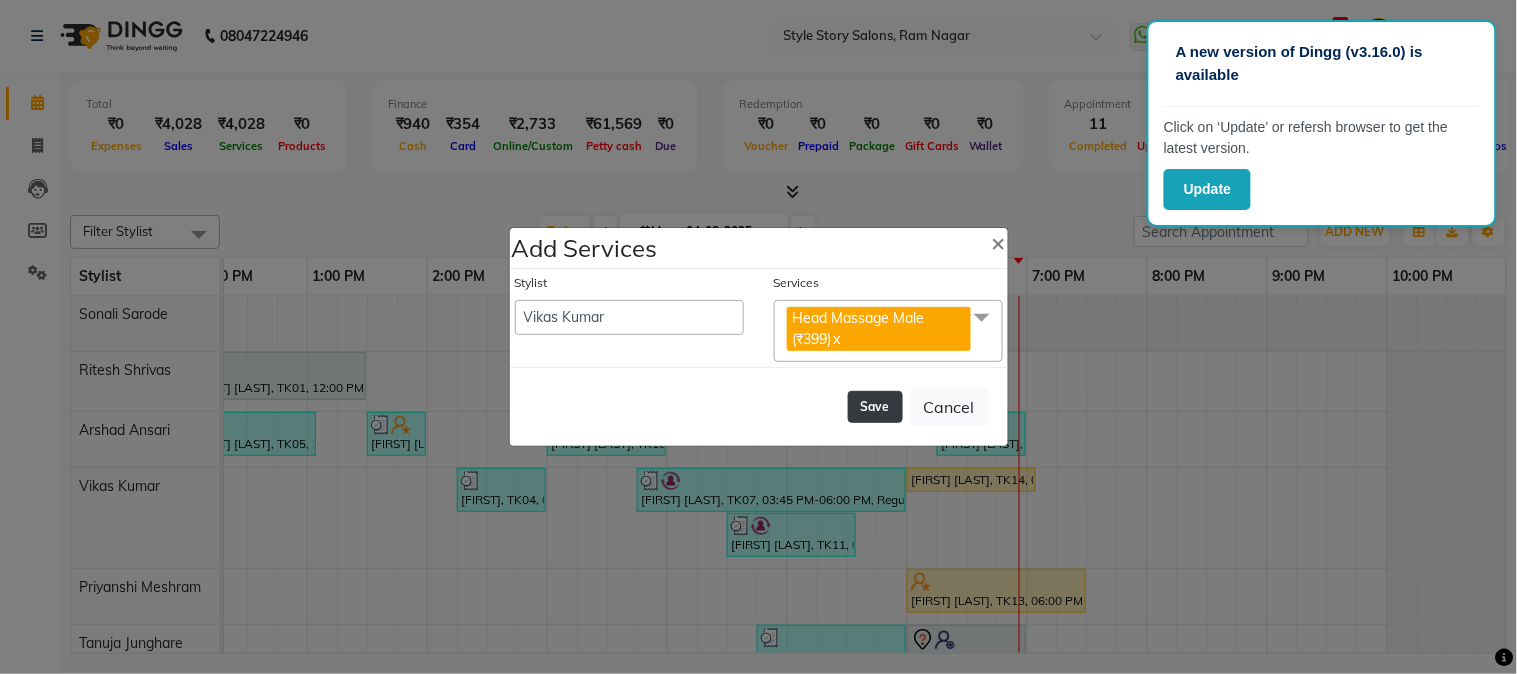 click on "Save" 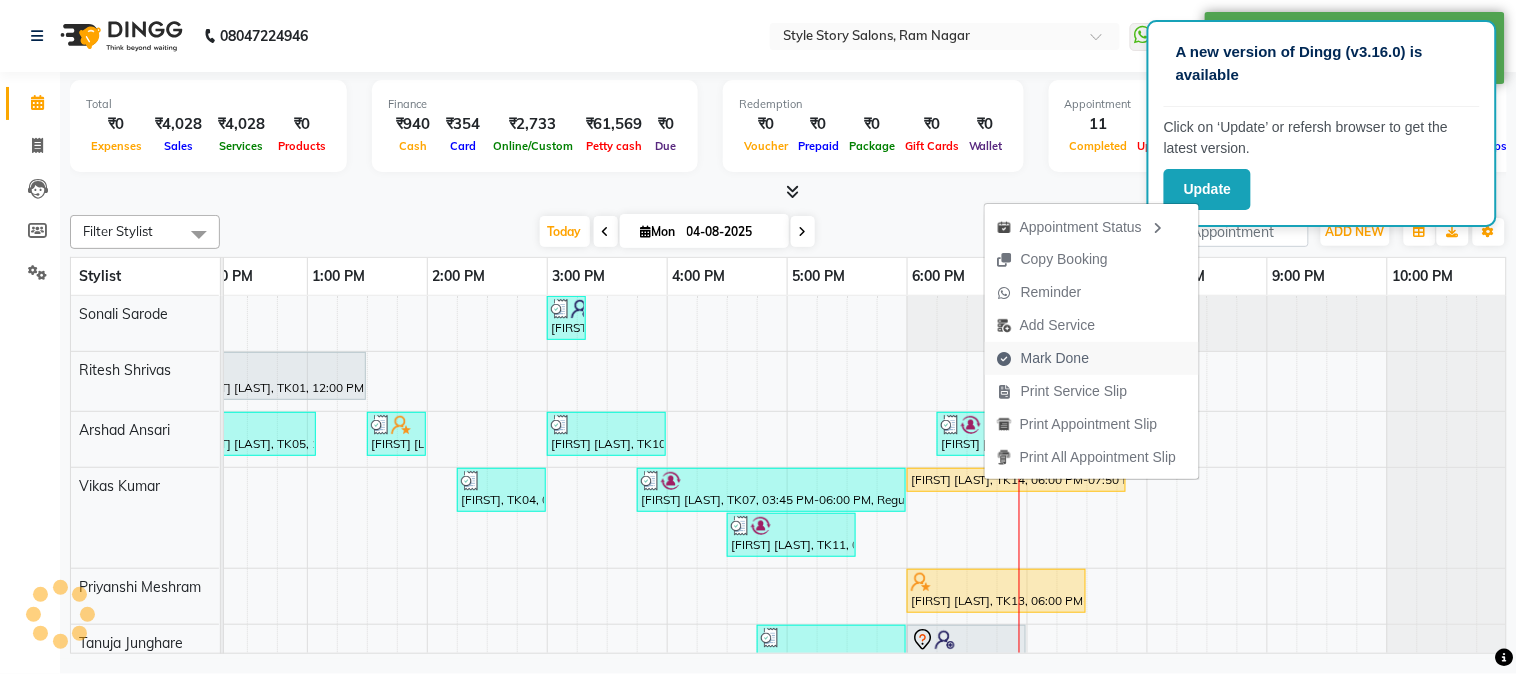 click on "Mark Done" at bounding box center (1055, 358) 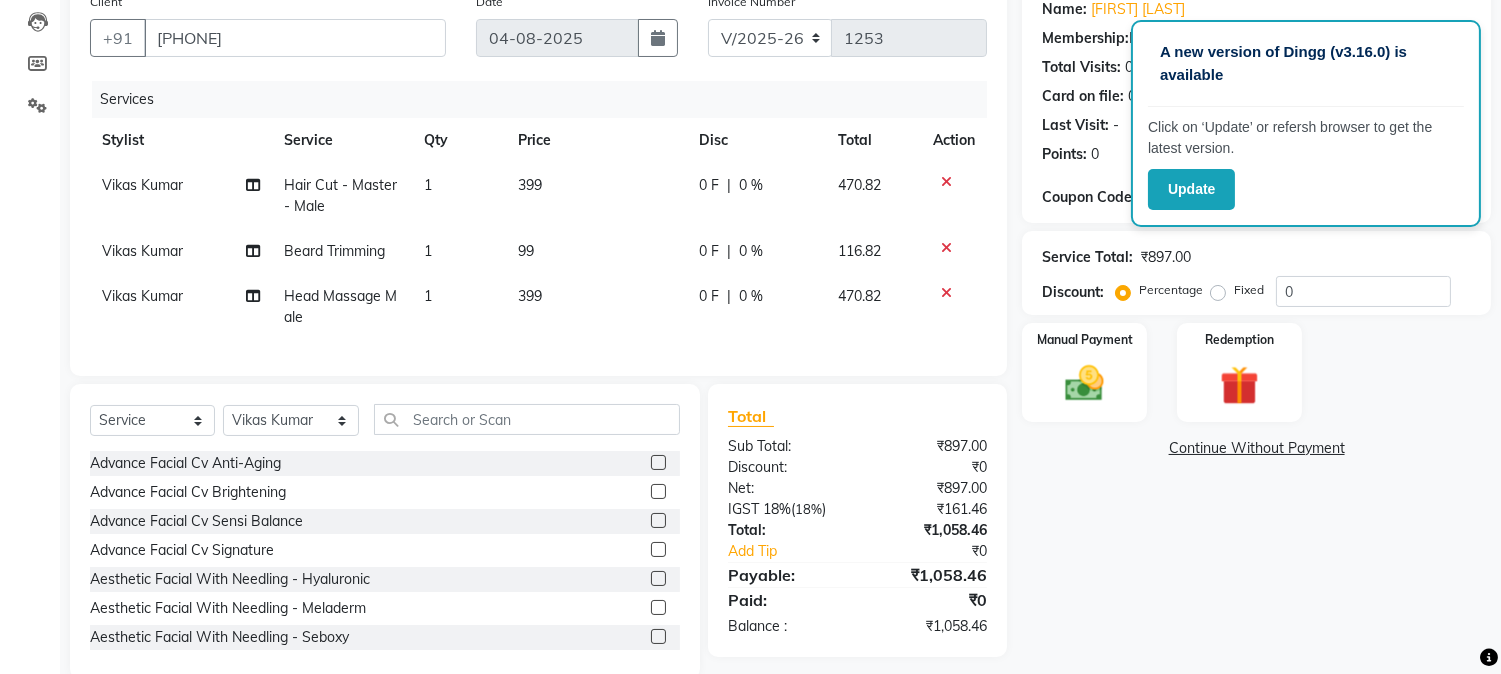 scroll, scrollTop: 217, scrollLeft: 0, axis: vertical 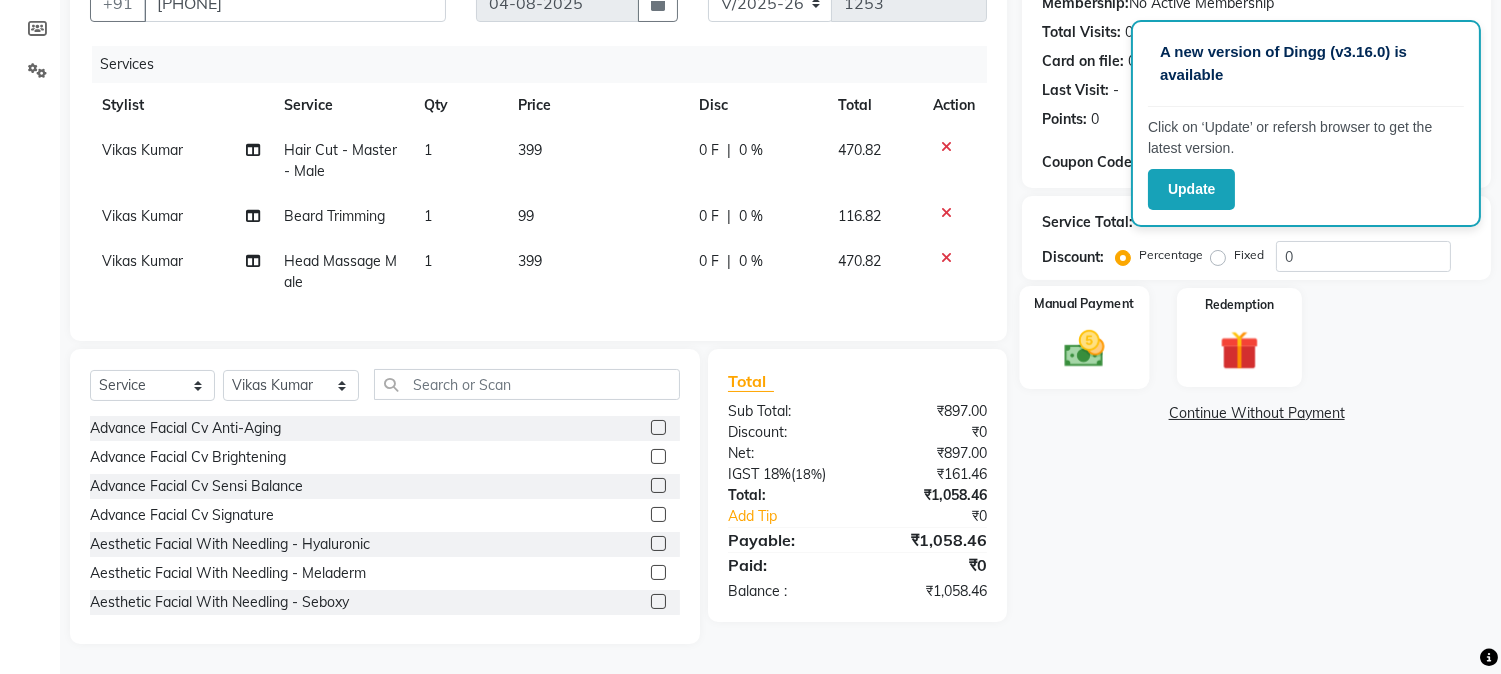 click 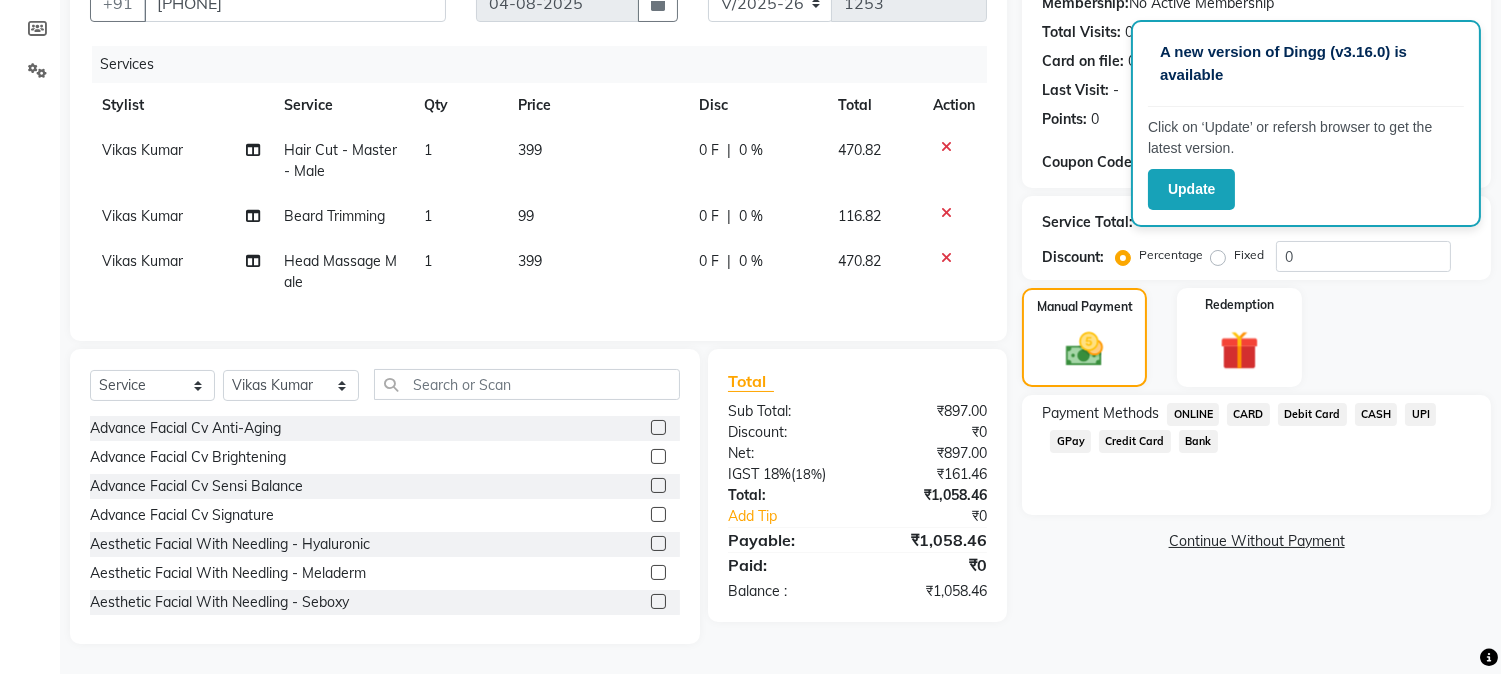 click on "UPI" 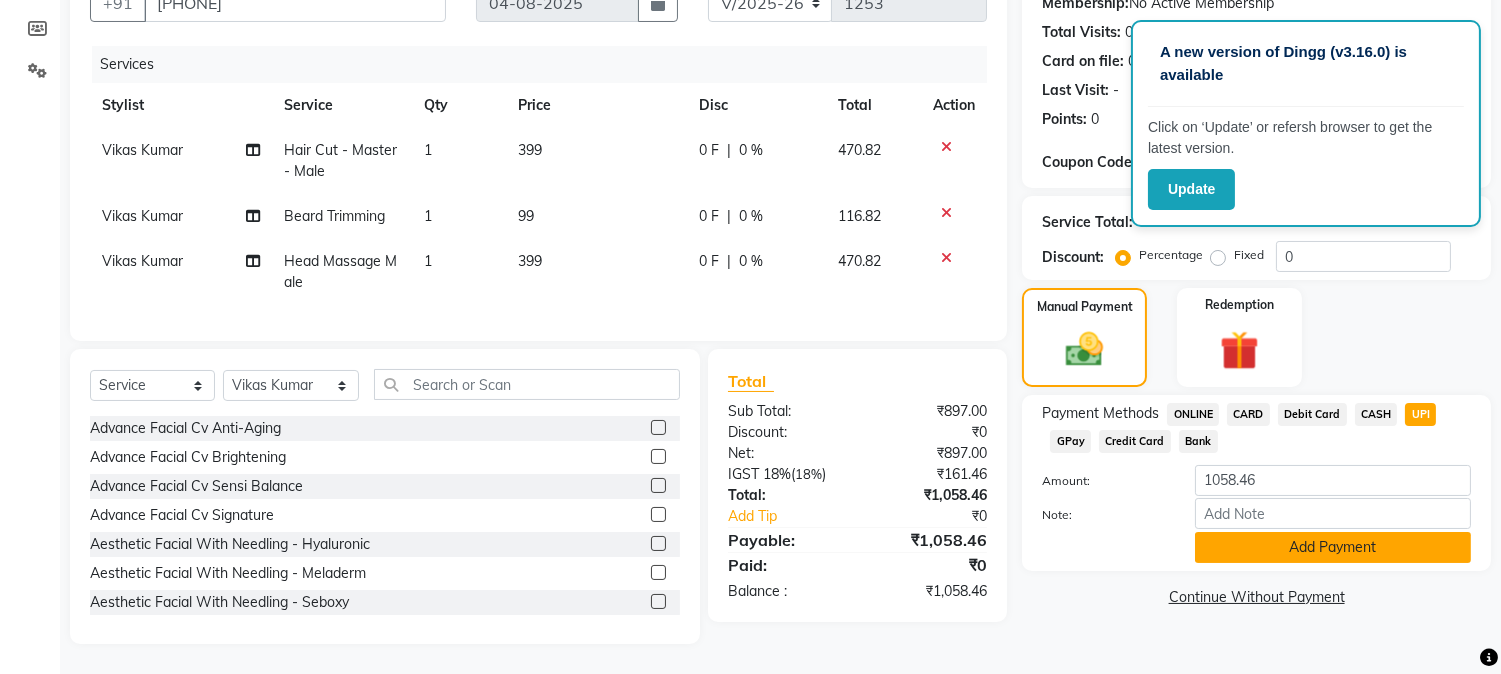 click on "Add Payment" 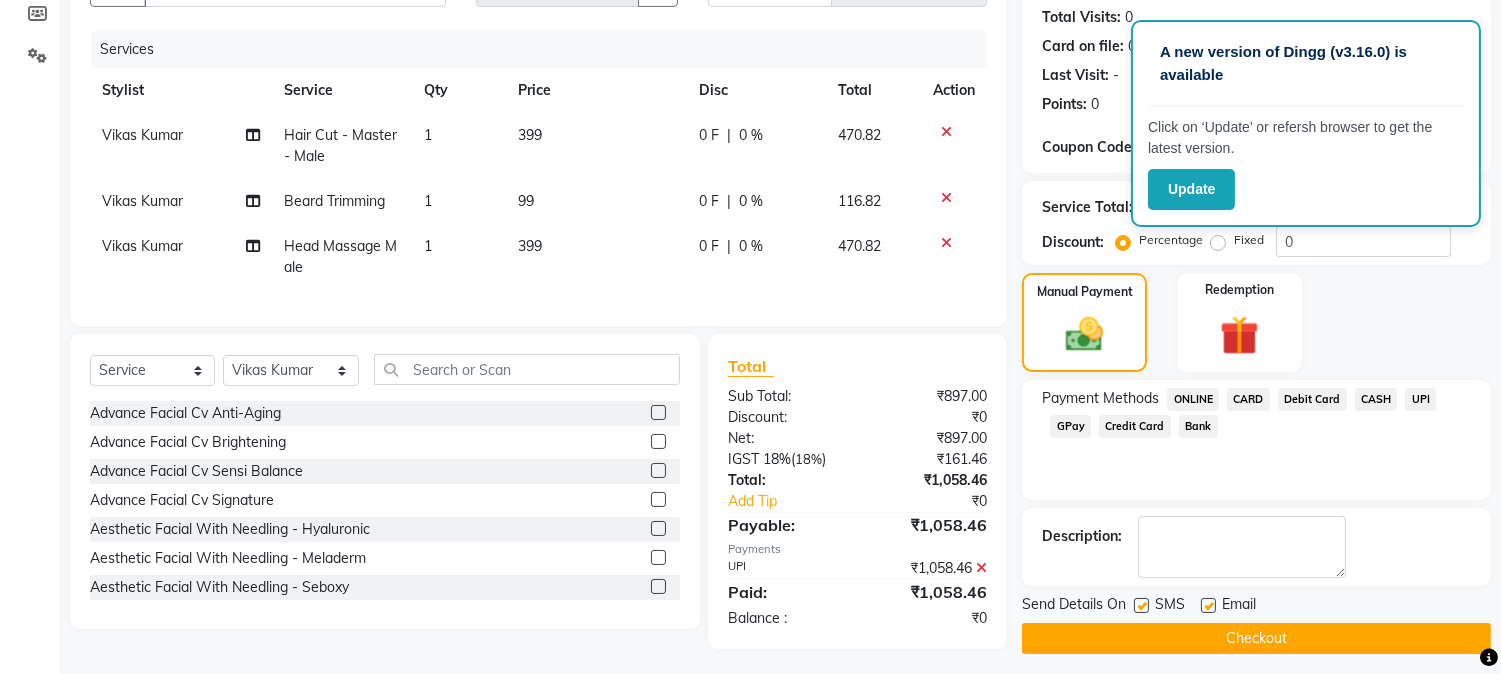 scroll, scrollTop: 237, scrollLeft: 0, axis: vertical 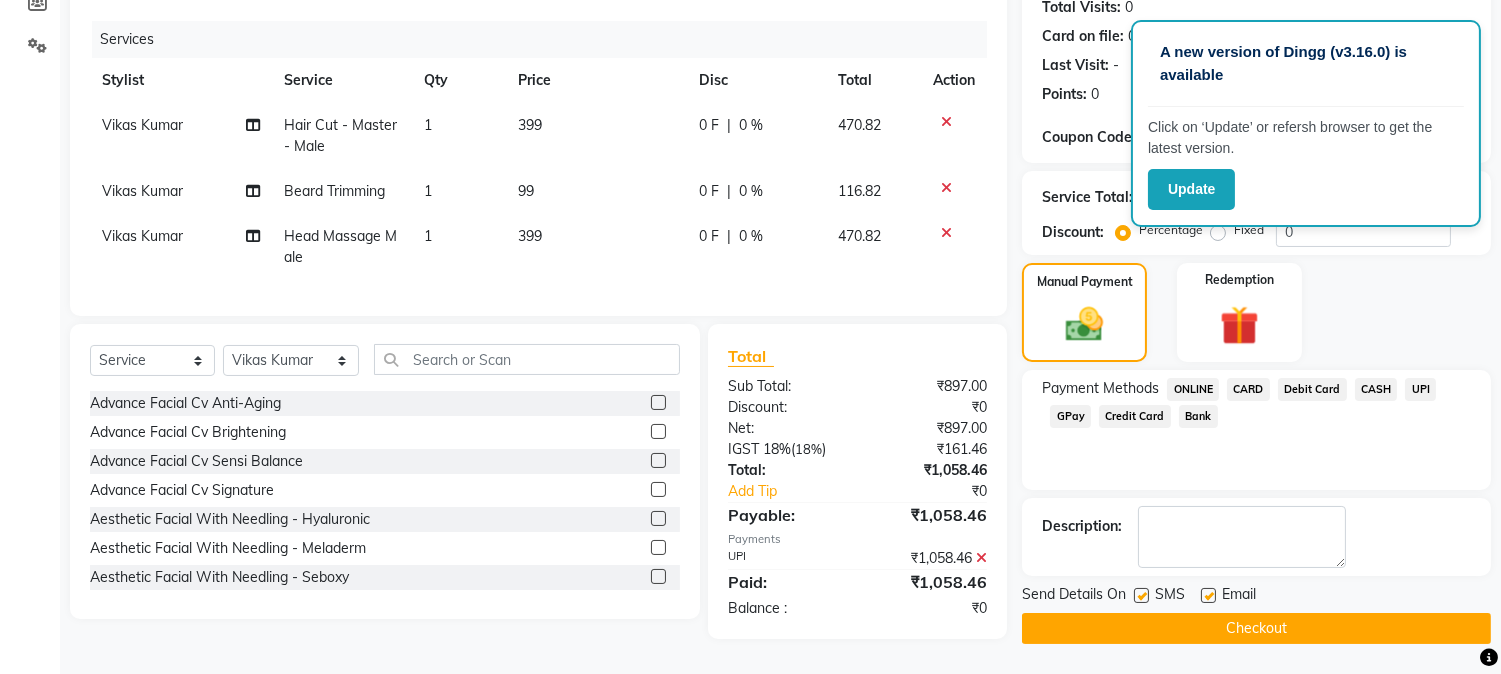 click on "UPI" 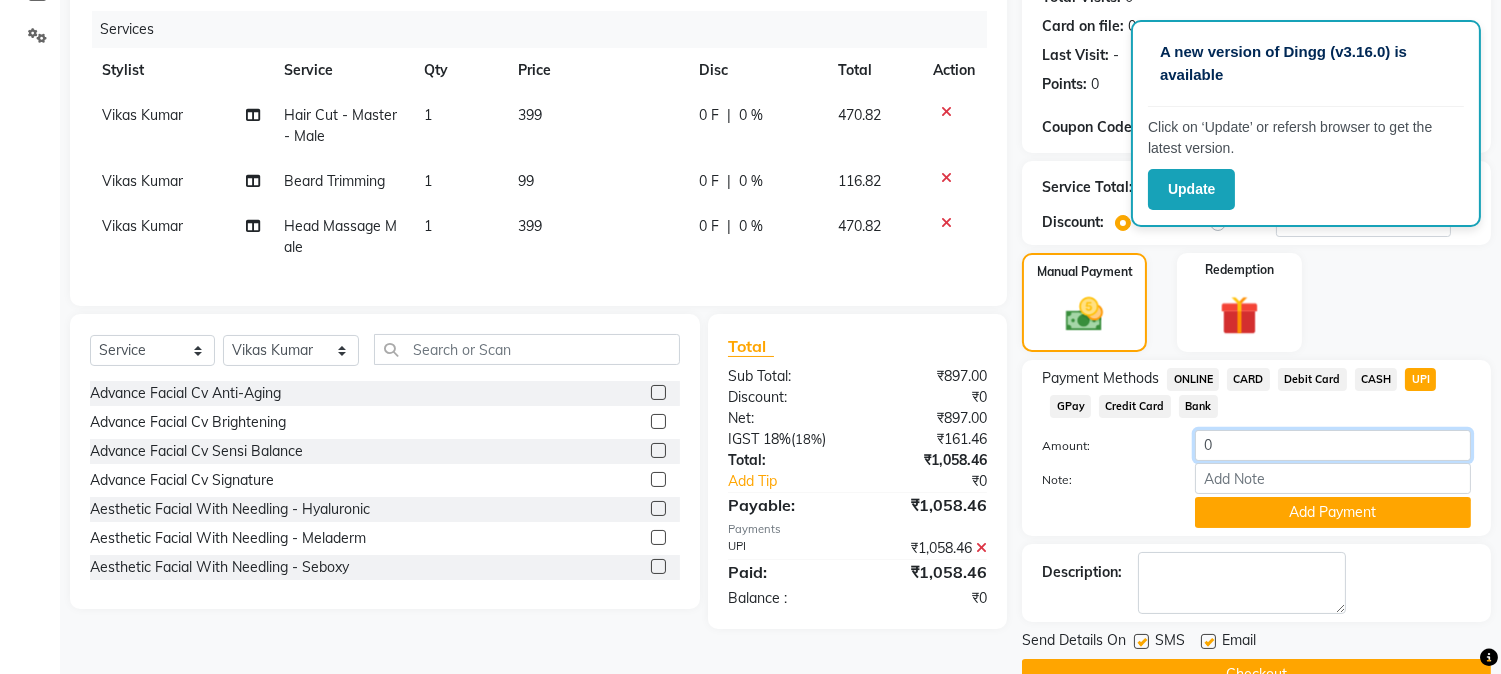 click on "0" 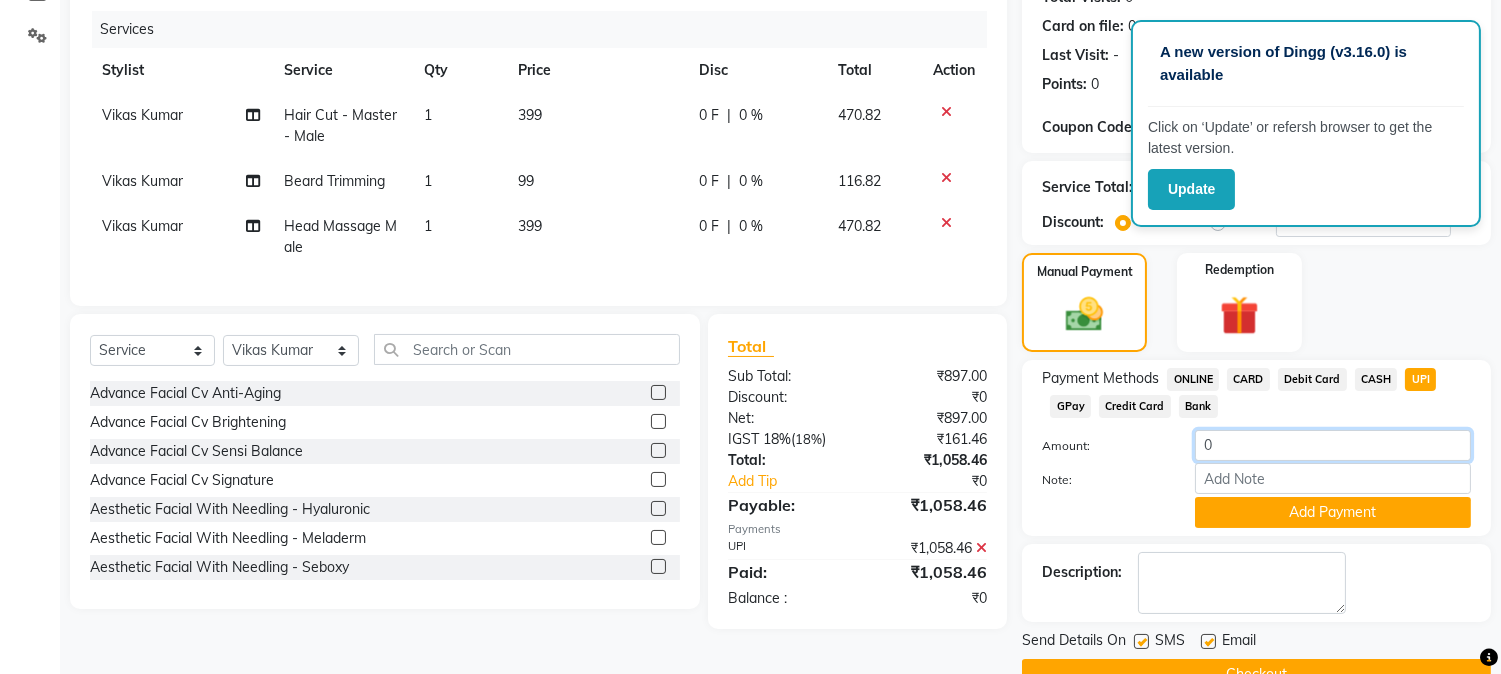 click on "0" 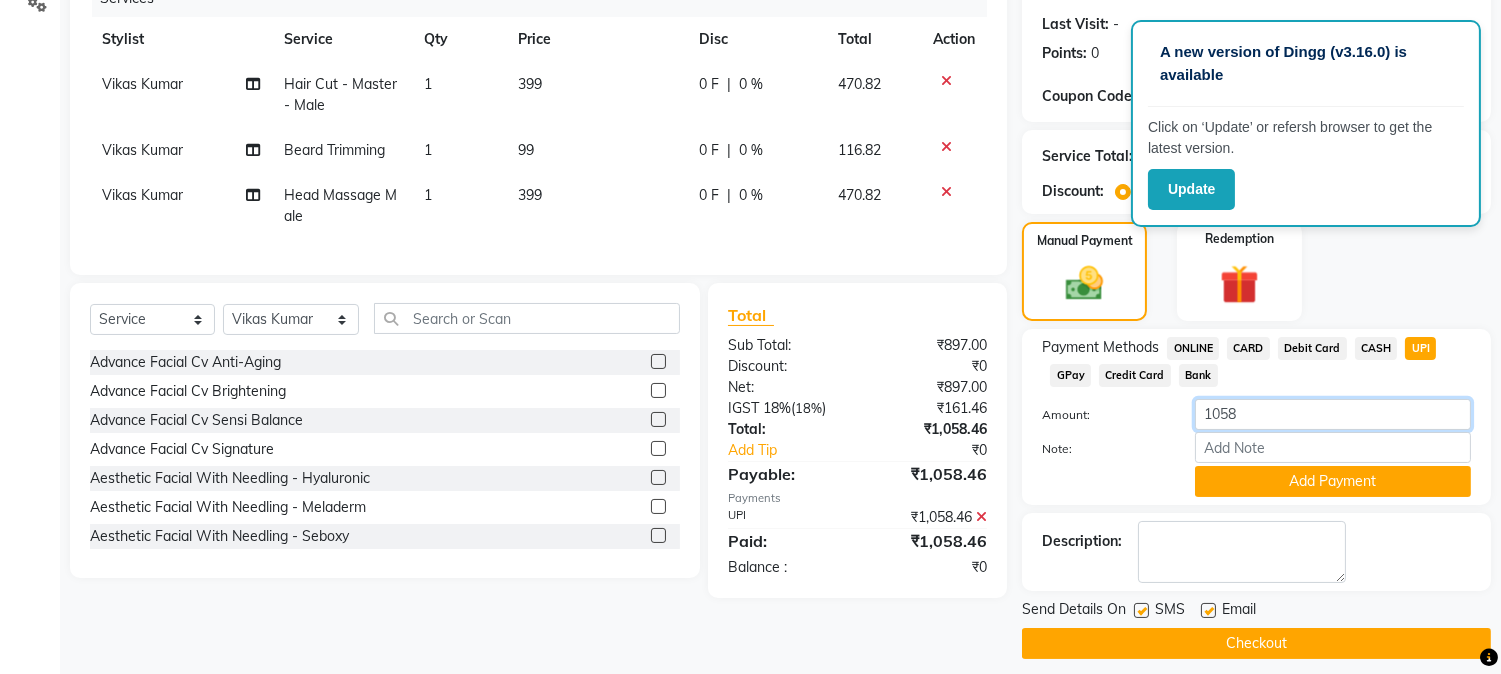 scroll, scrollTop: 283, scrollLeft: 0, axis: vertical 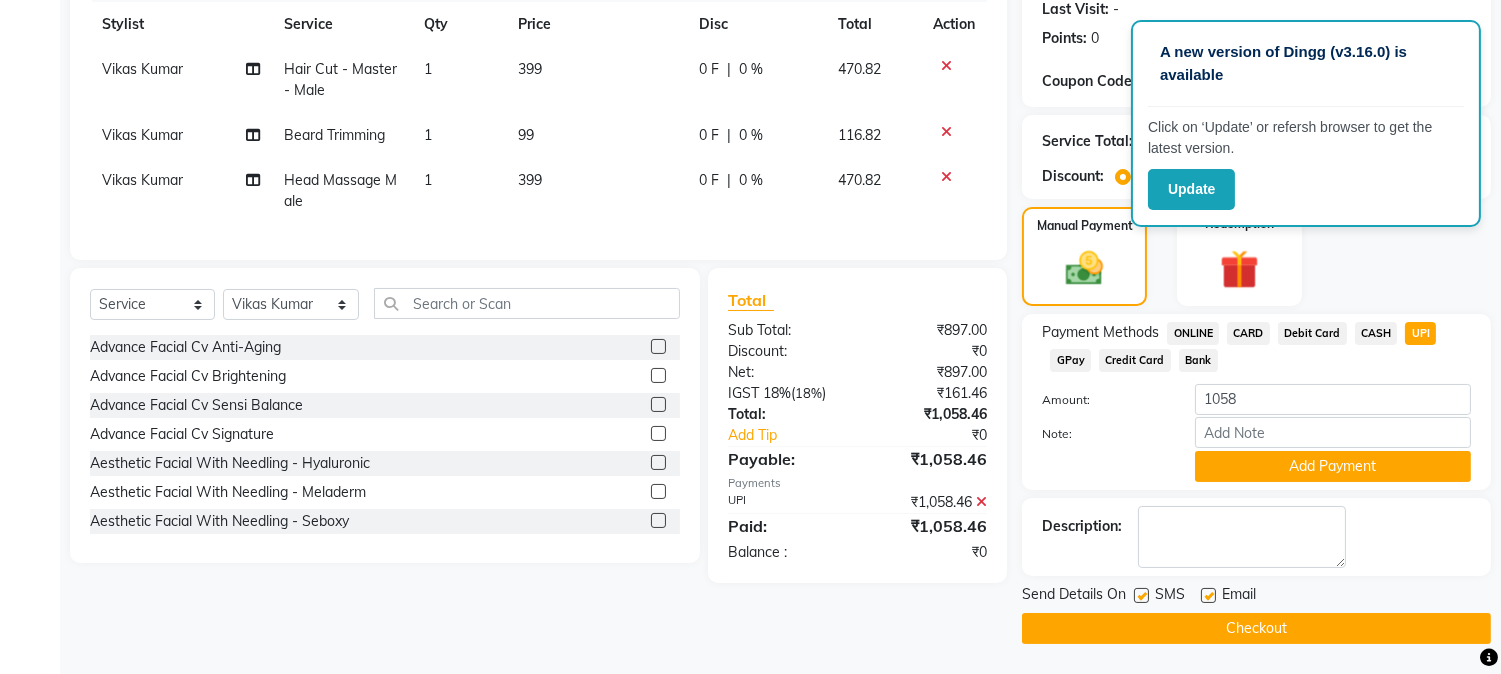 click on "Checkout" 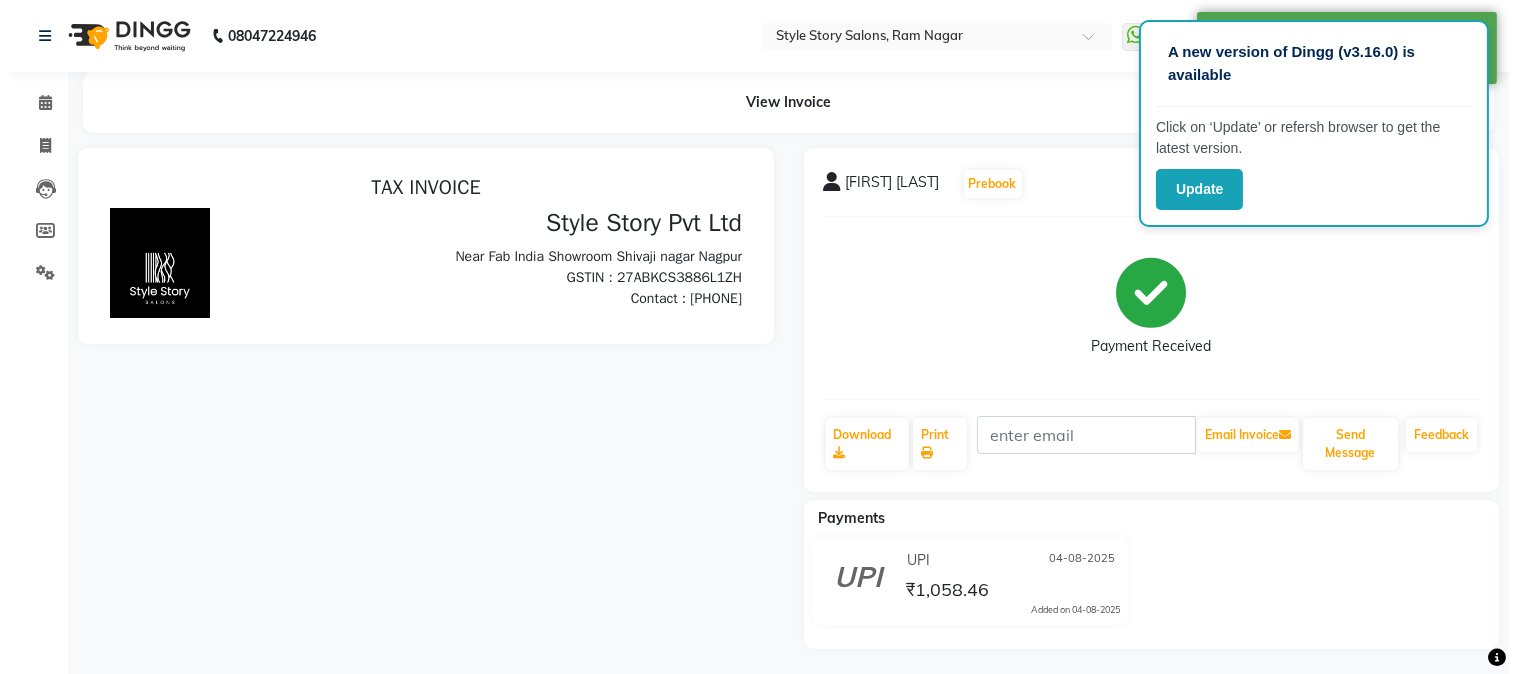 scroll, scrollTop: 0, scrollLeft: 0, axis: both 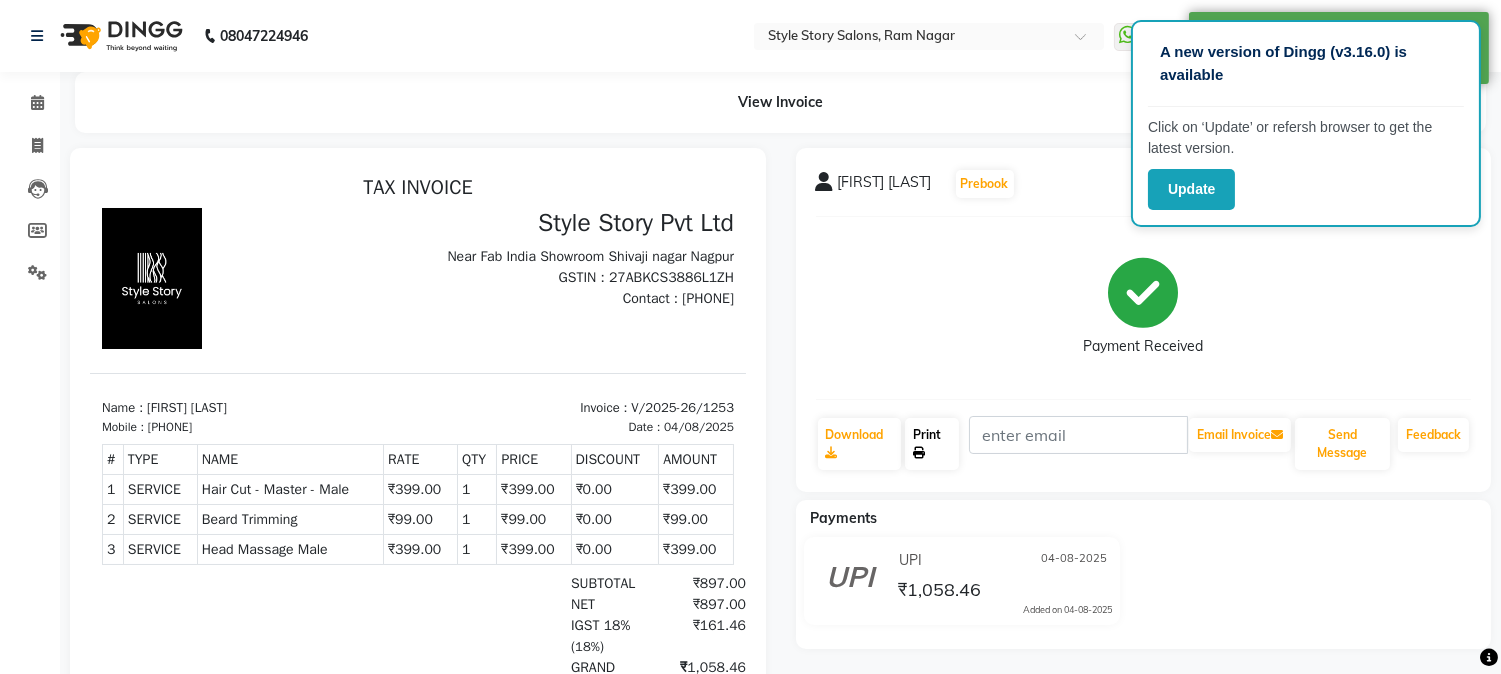 click on "Print" 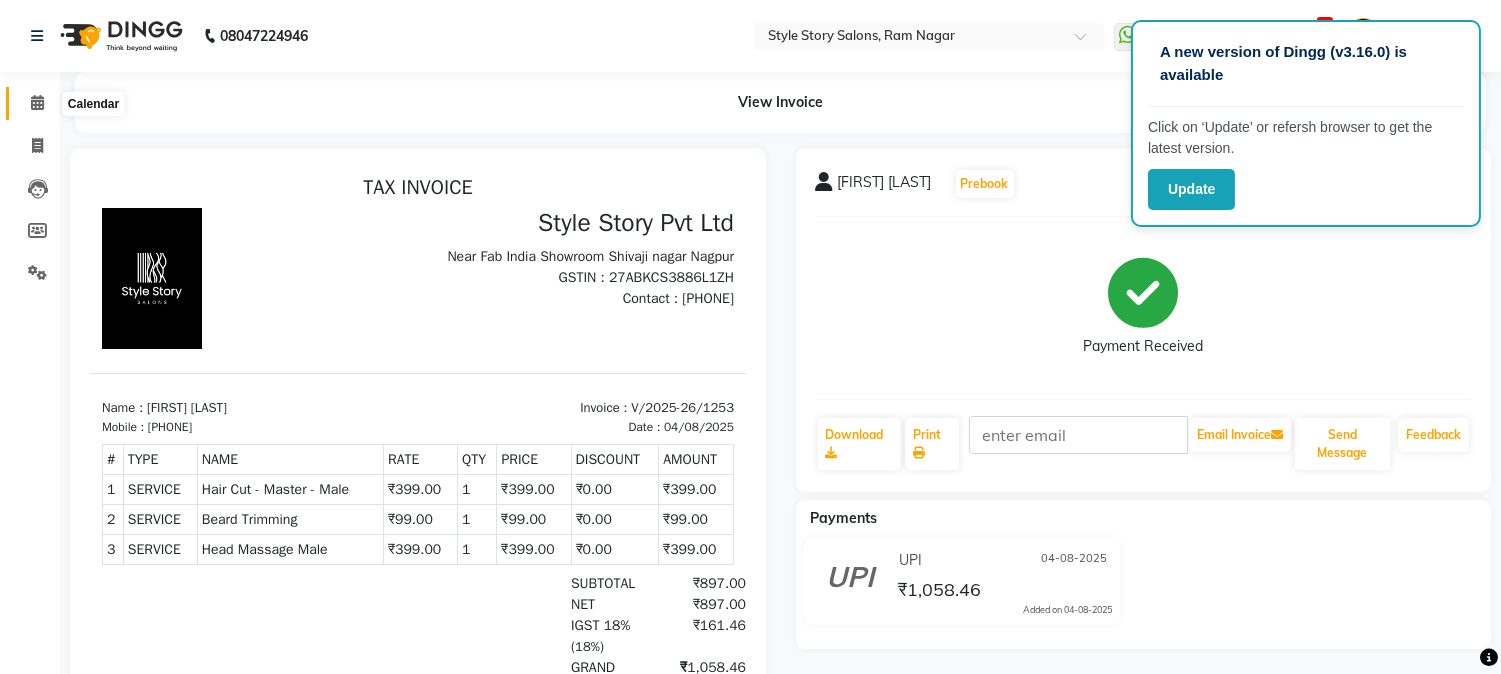 click 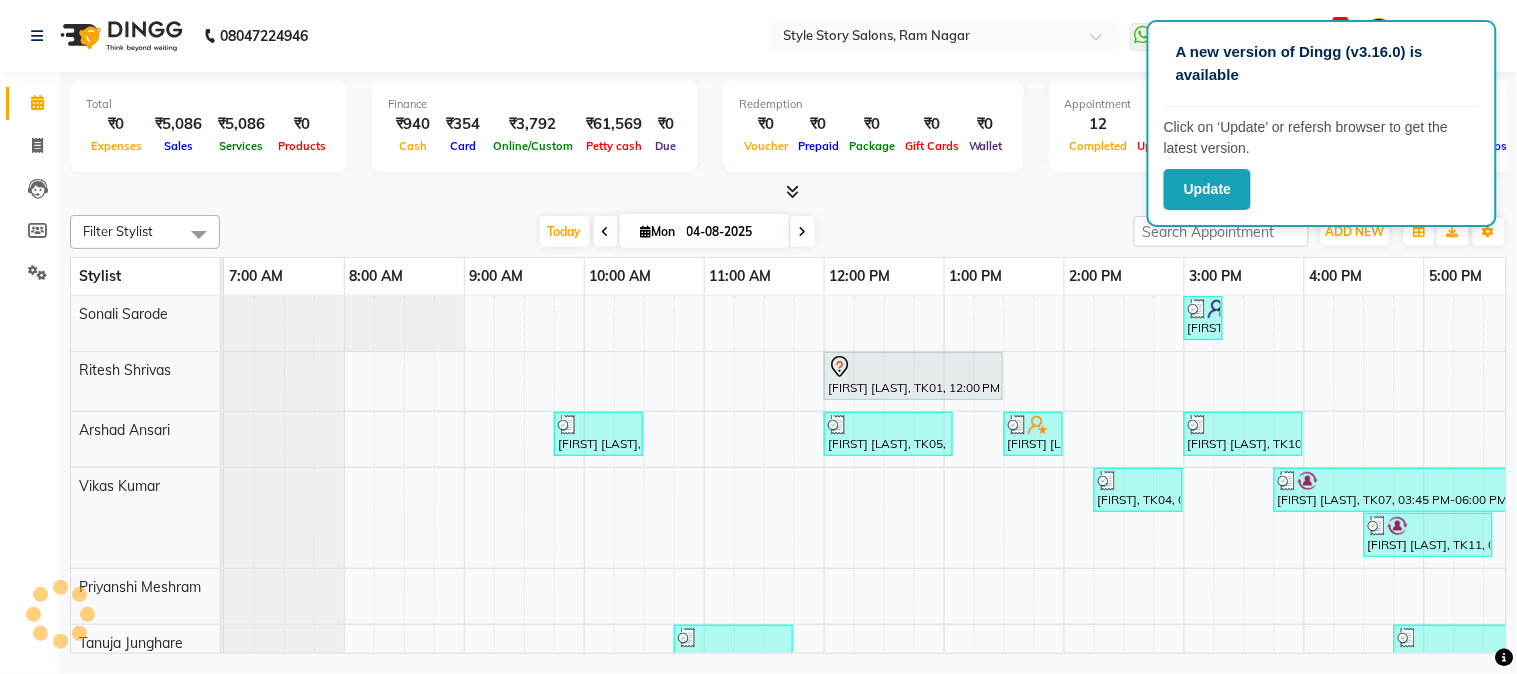 scroll, scrollTop: 0, scrollLeft: 637, axis: horizontal 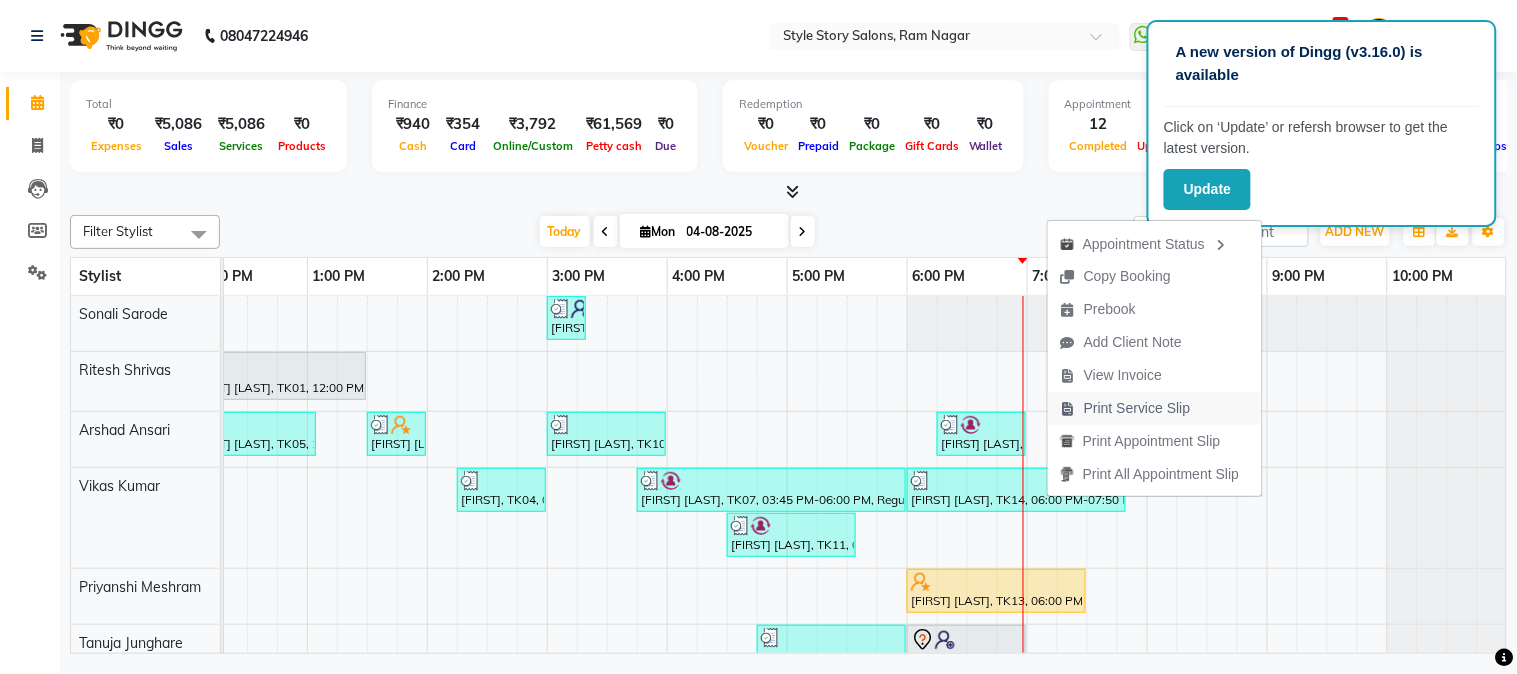 click on "Print Service Slip" at bounding box center (1137, 408) 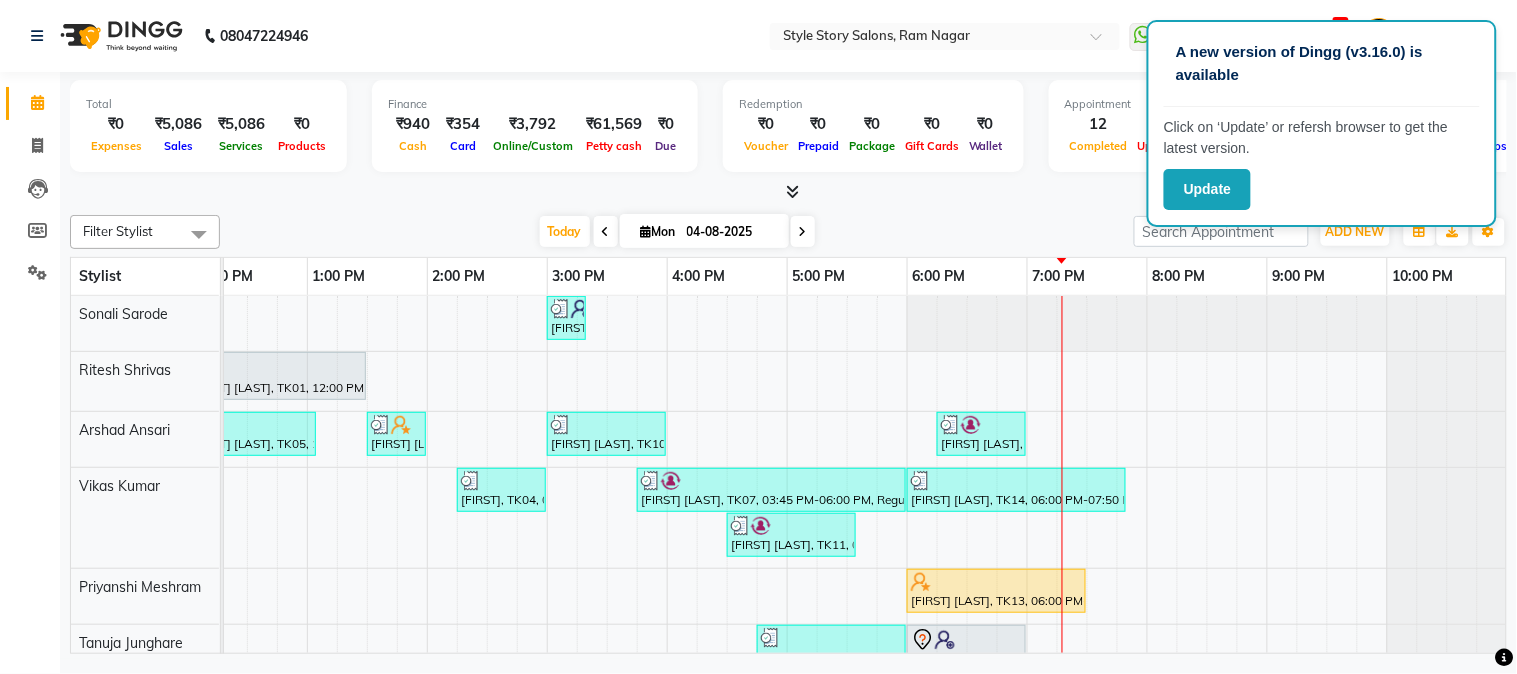scroll, scrollTop: 47, scrollLeft: 637, axis: both 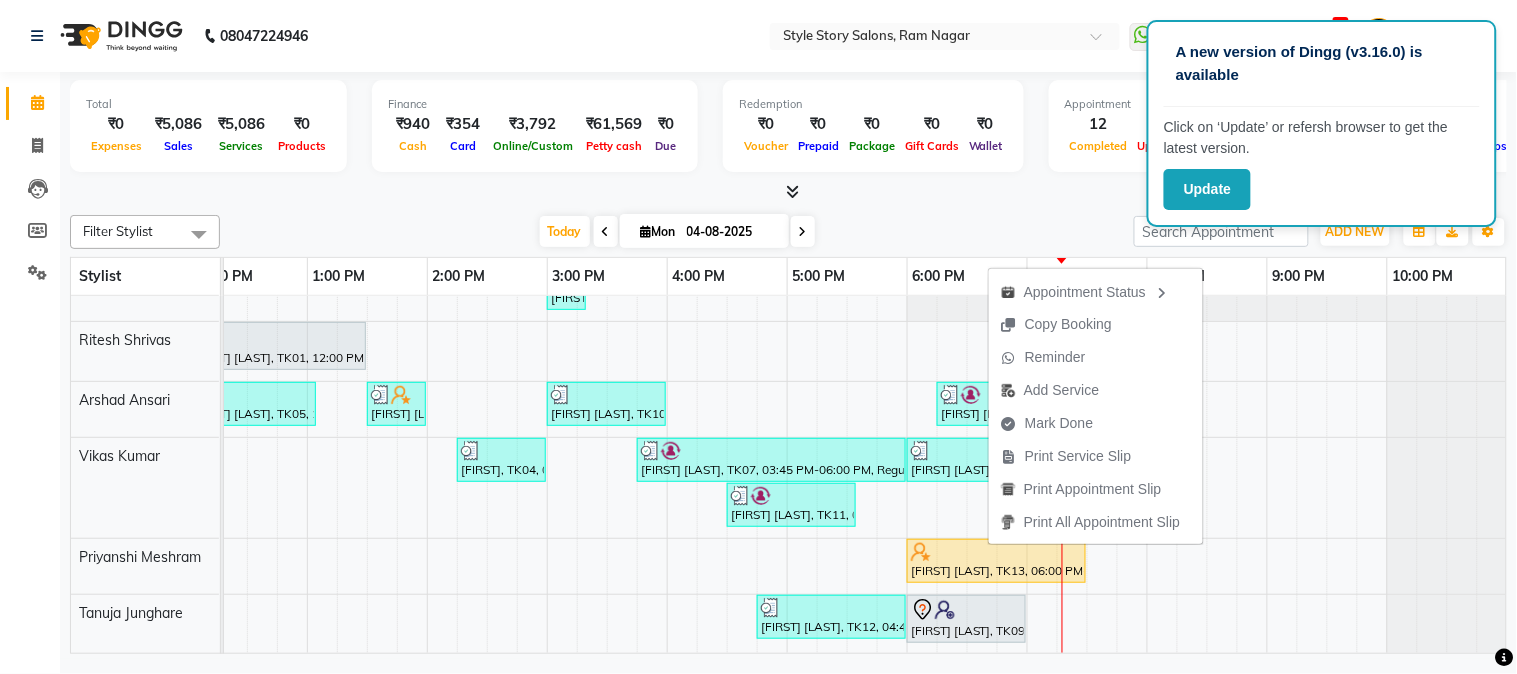click on "Mark Done" at bounding box center (1059, 423) 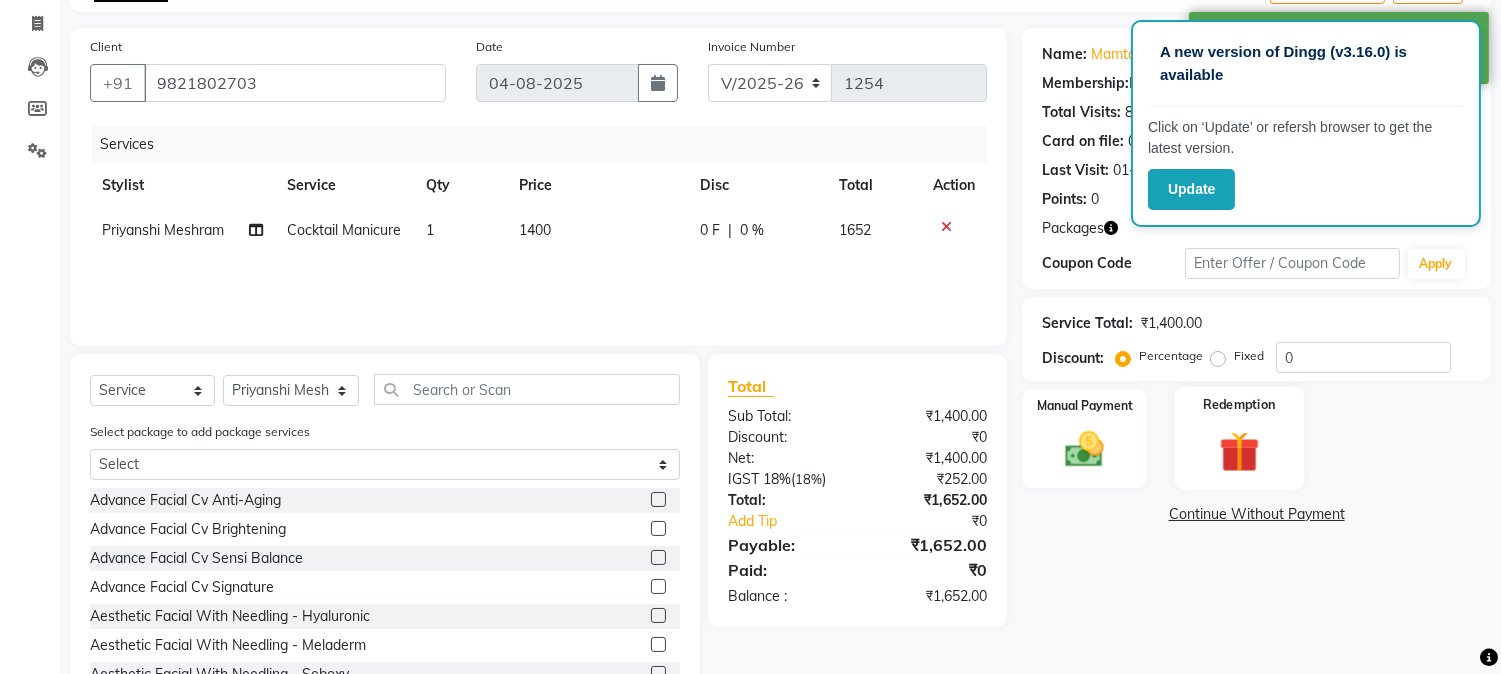 scroll, scrollTop: 83, scrollLeft: 0, axis: vertical 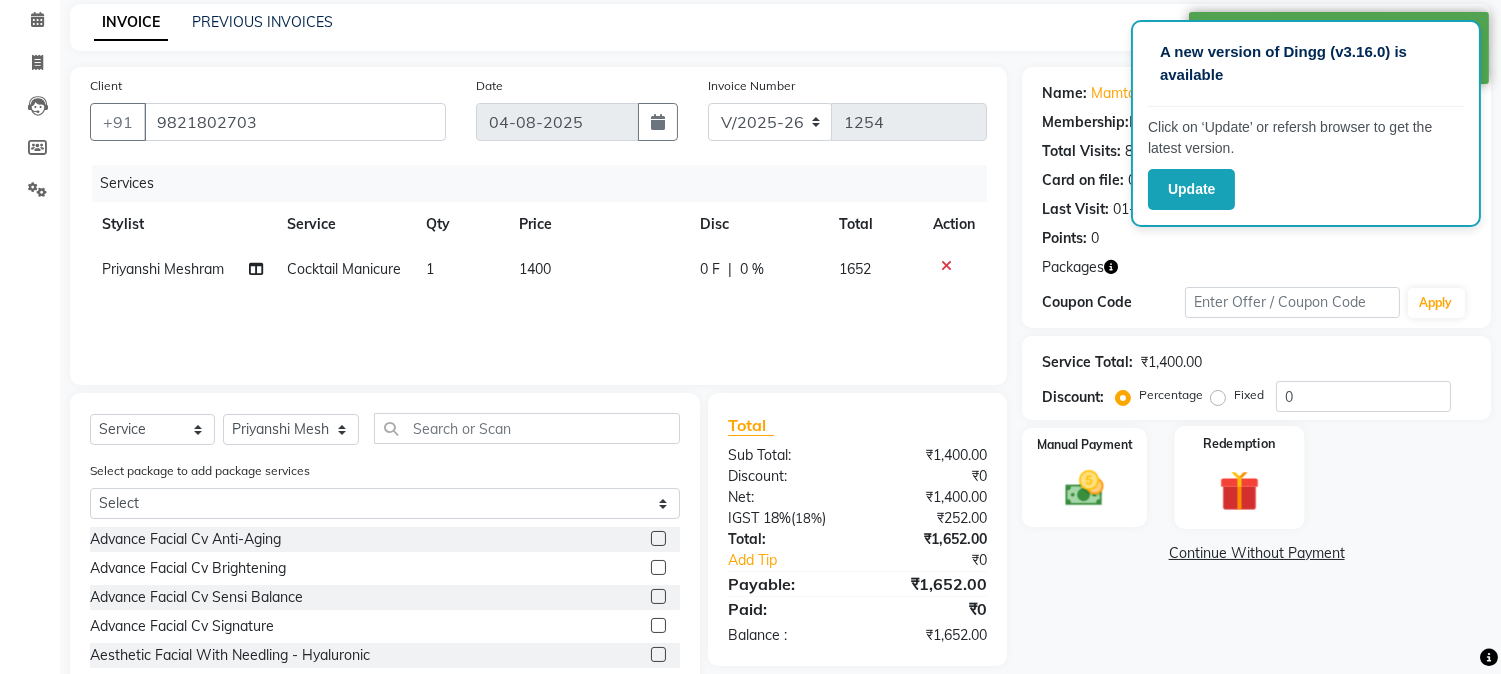 click 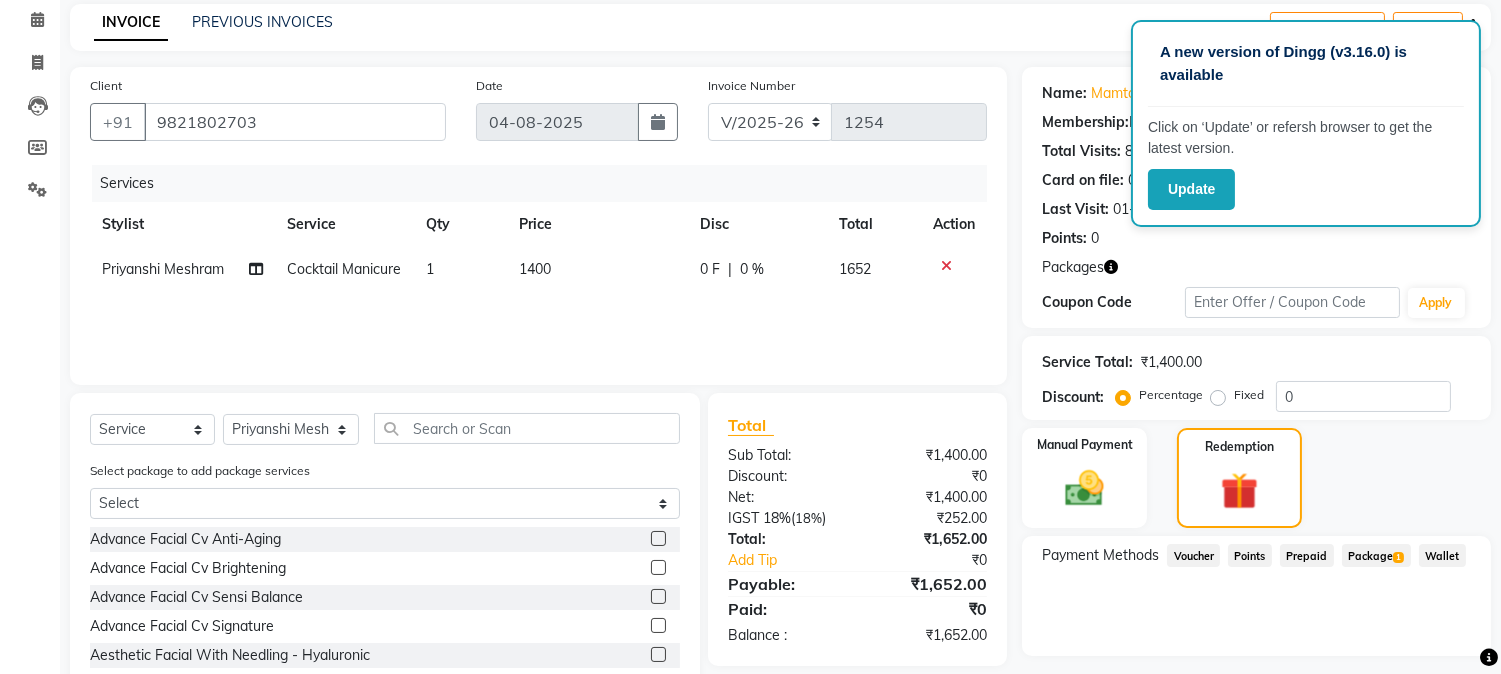 click on "Package  1" 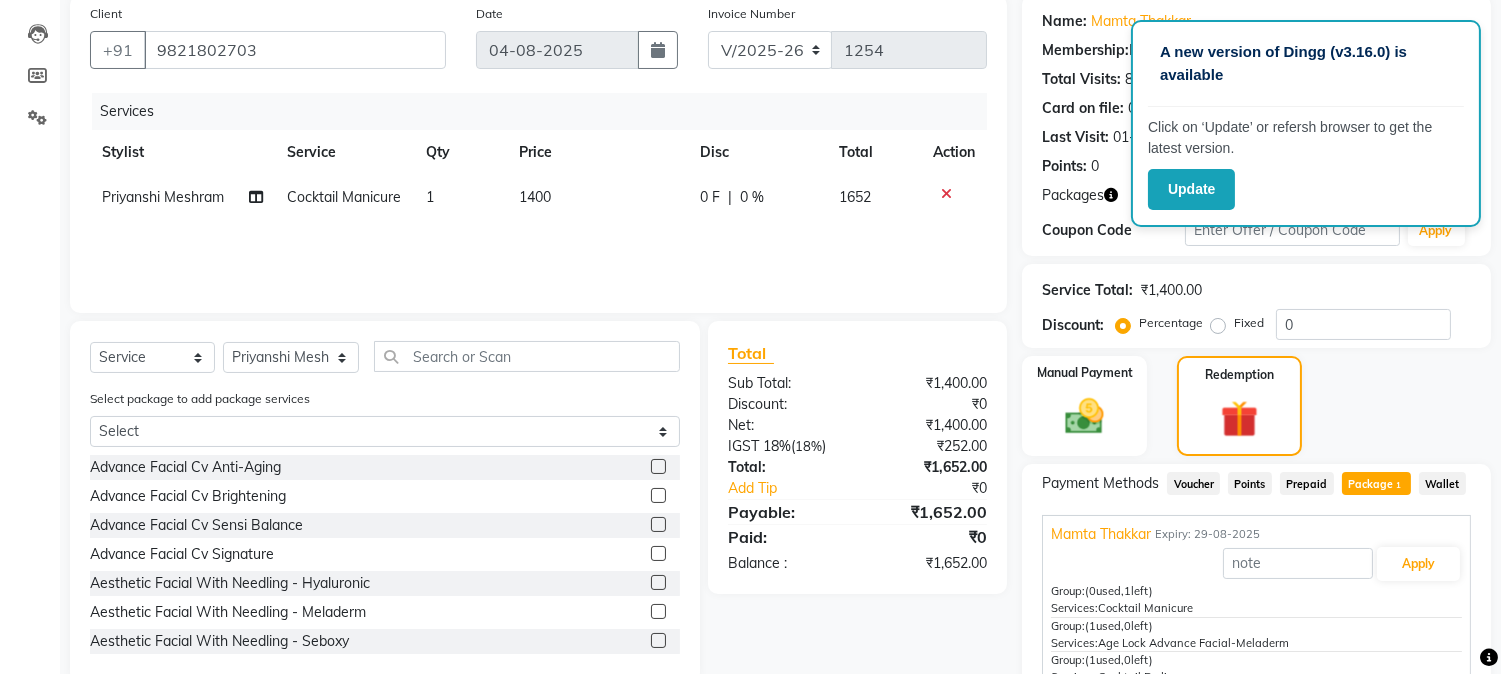scroll, scrollTop: 271, scrollLeft: 0, axis: vertical 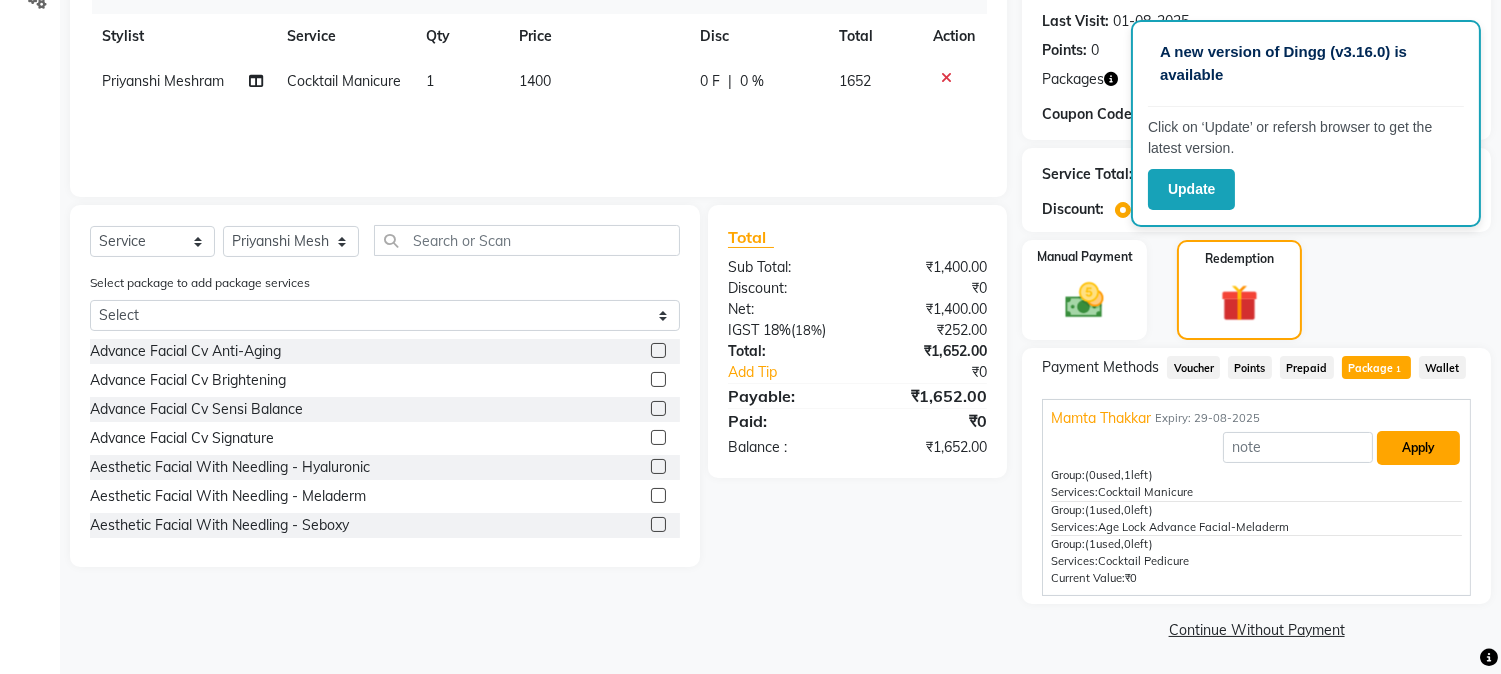 click on "Apply" at bounding box center [1418, 448] 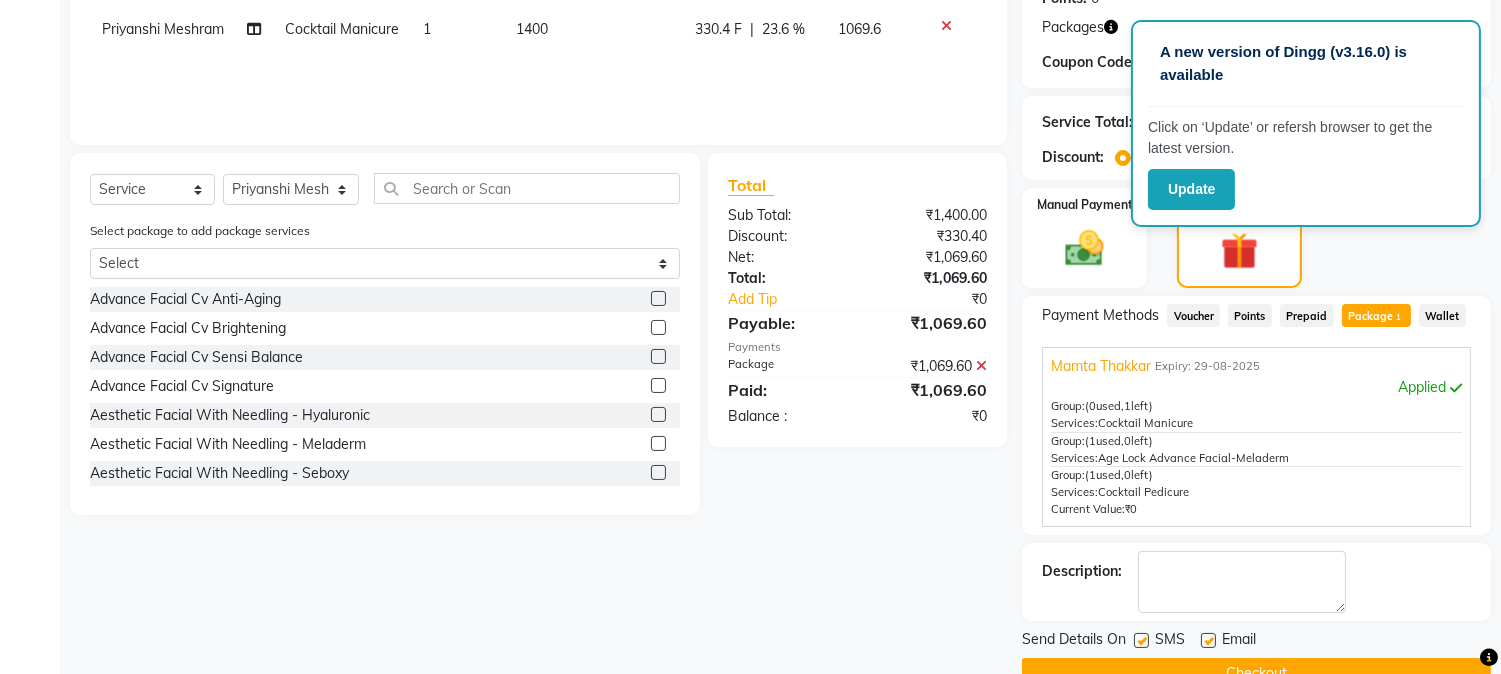 scroll, scrollTop: 366, scrollLeft: 0, axis: vertical 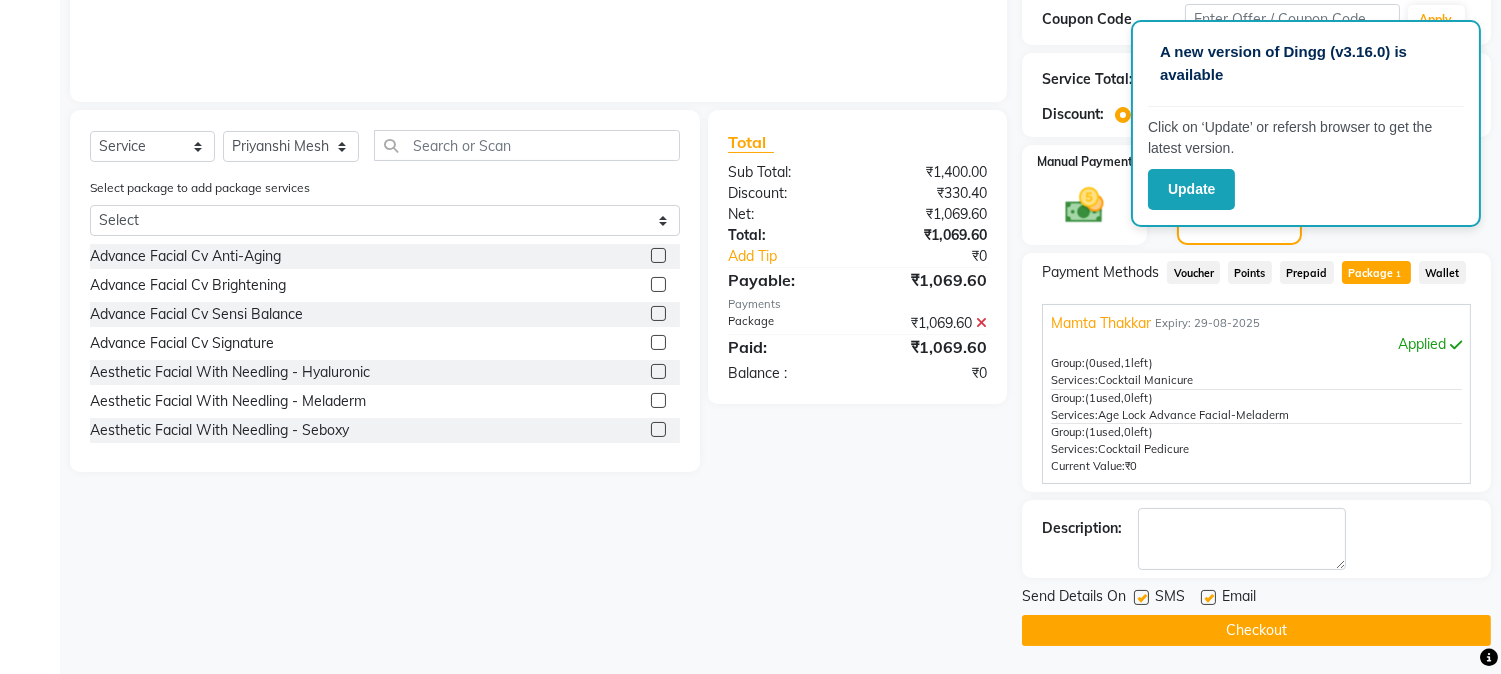 click on "Checkout" 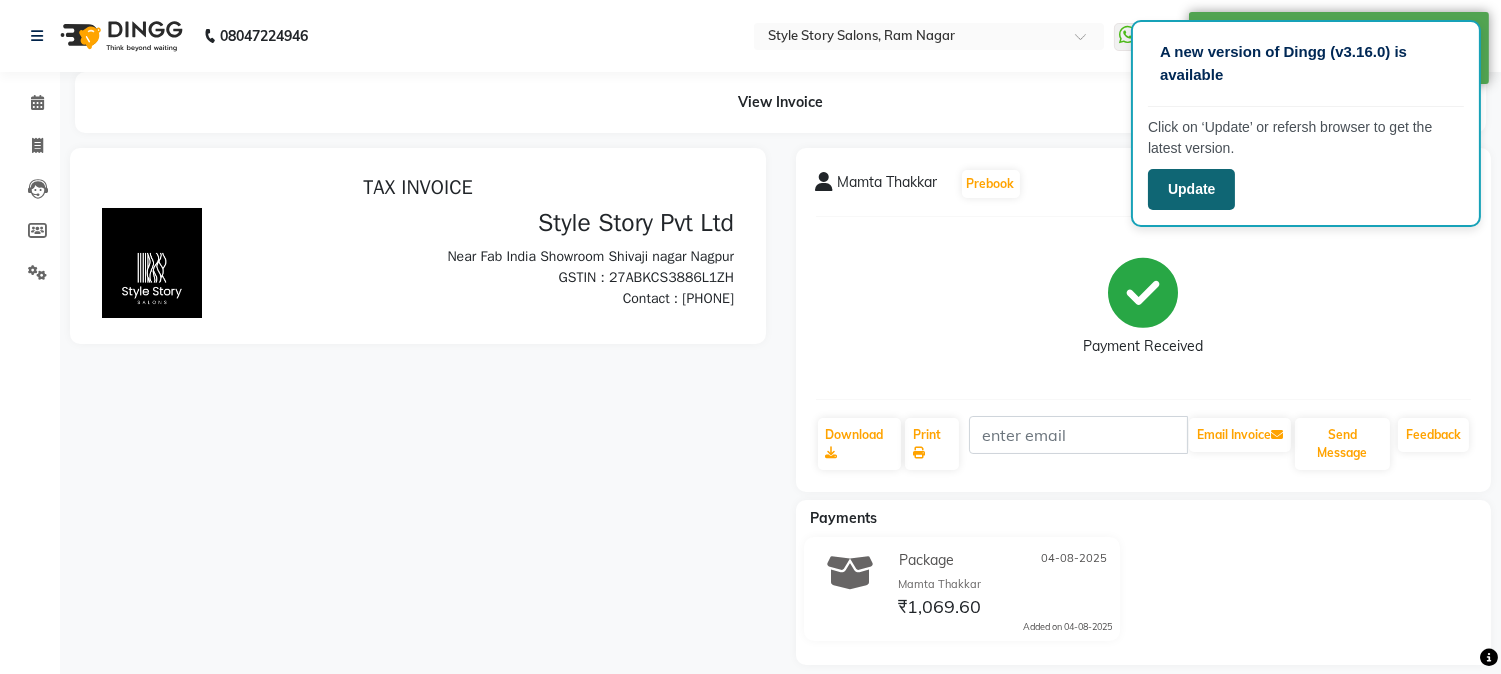 scroll, scrollTop: 0, scrollLeft: 0, axis: both 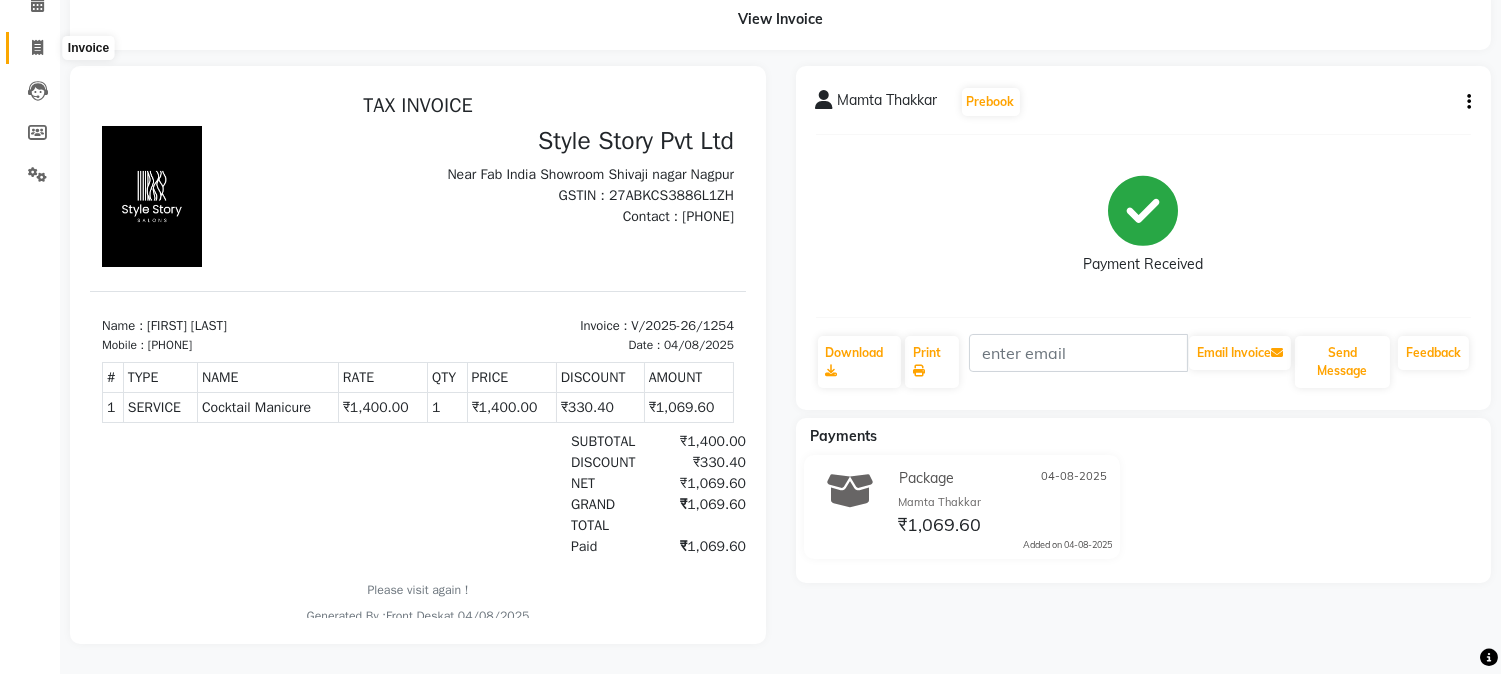 click 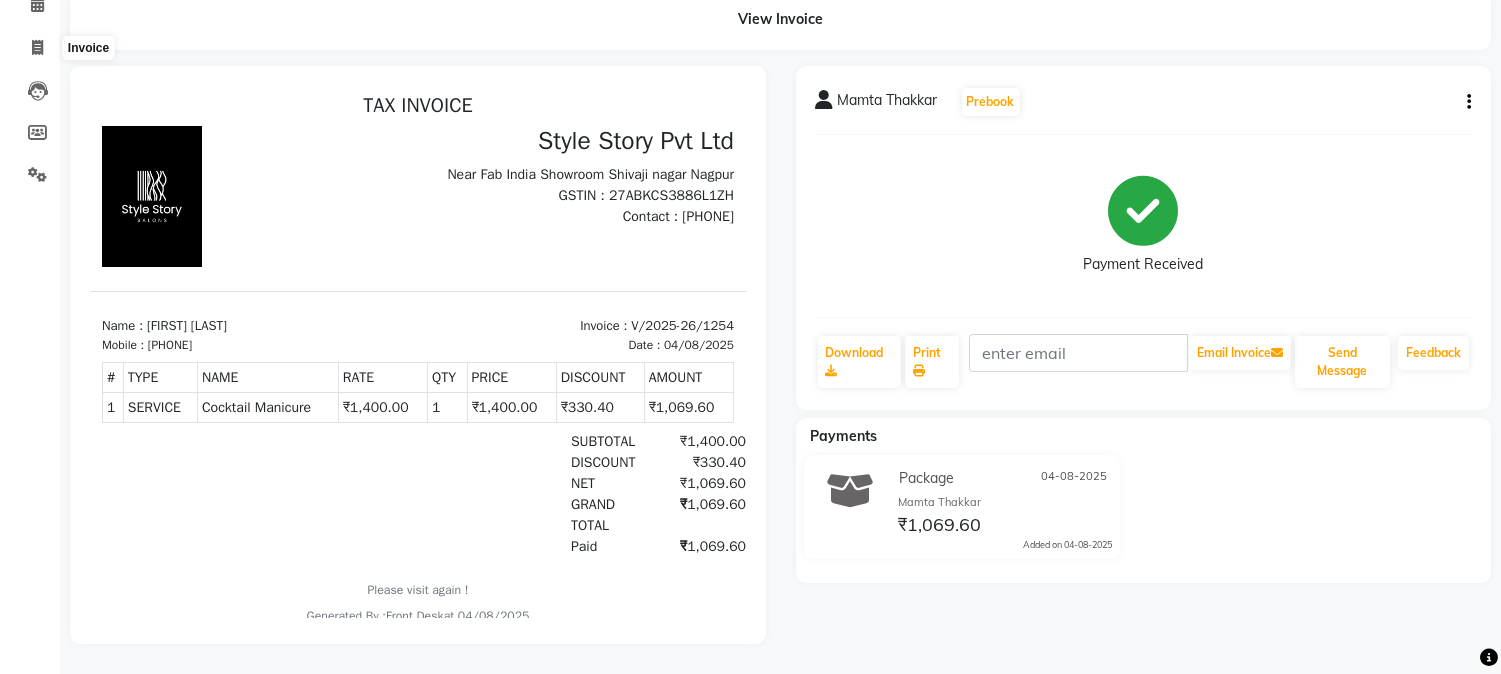 select on "6249" 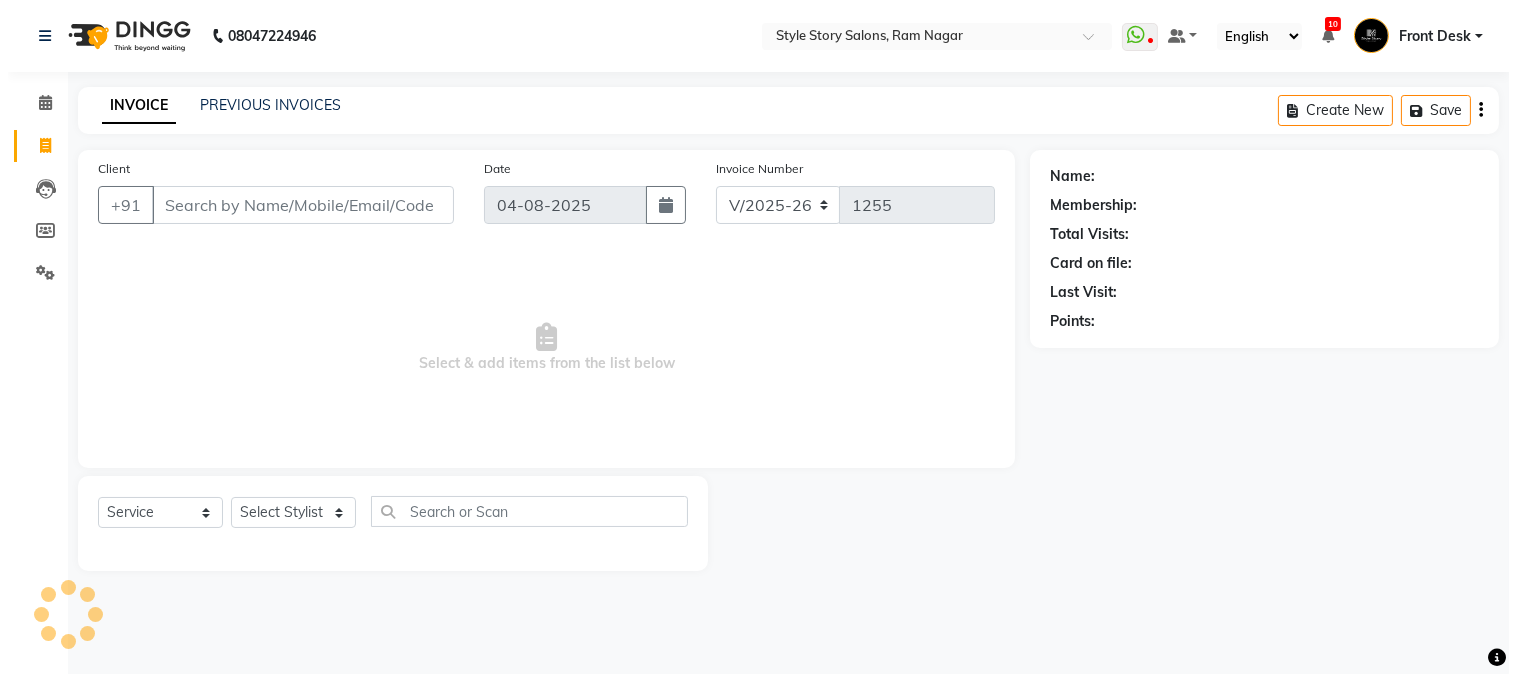 scroll, scrollTop: 0, scrollLeft: 0, axis: both 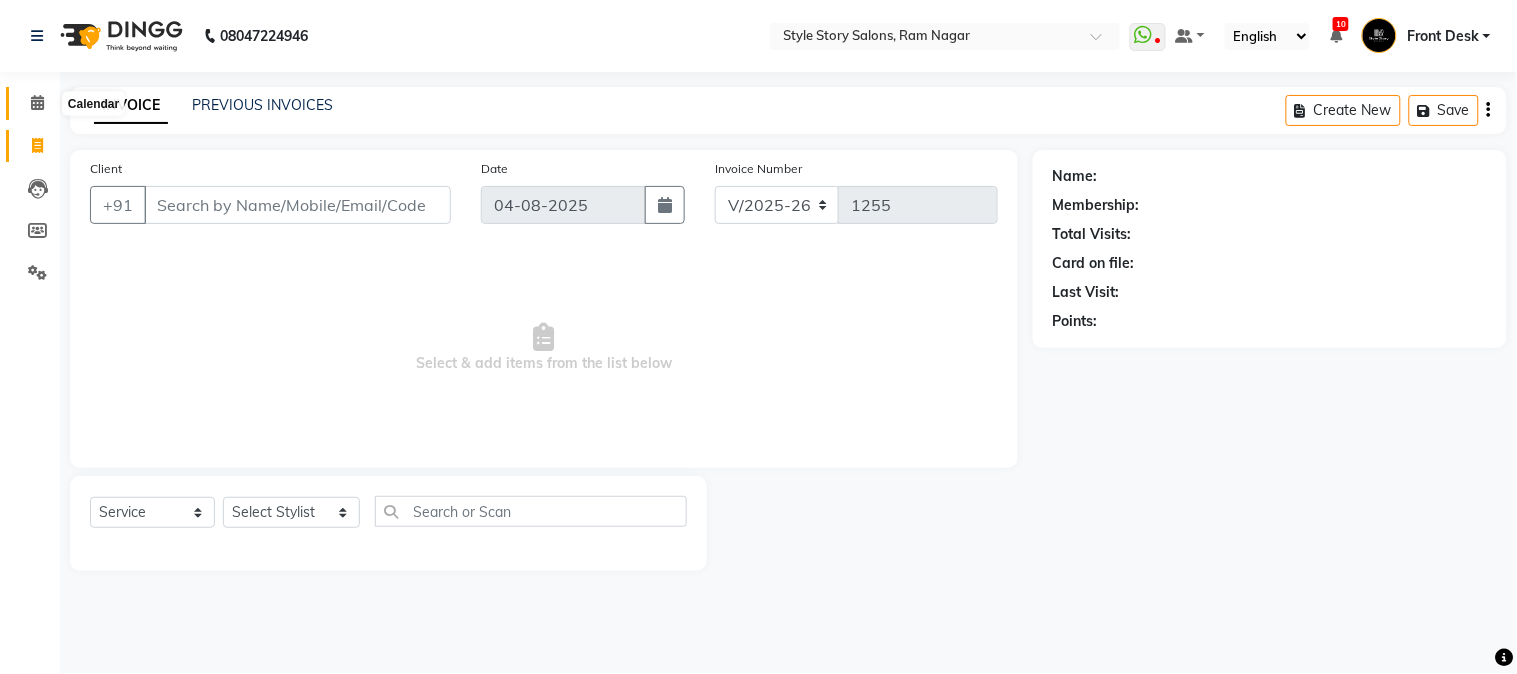 click 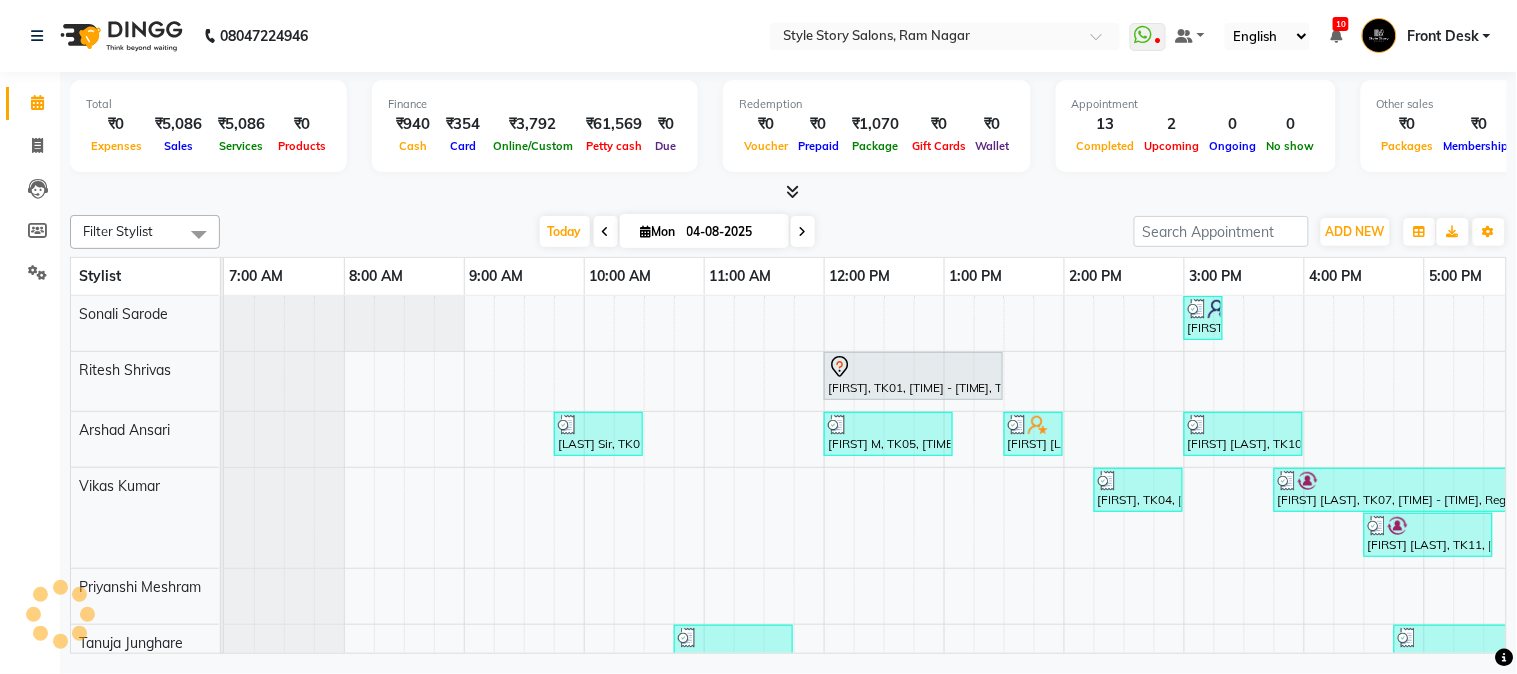 scroll, scrollTop: 0, scrollLeft: 637, axis: horizontal 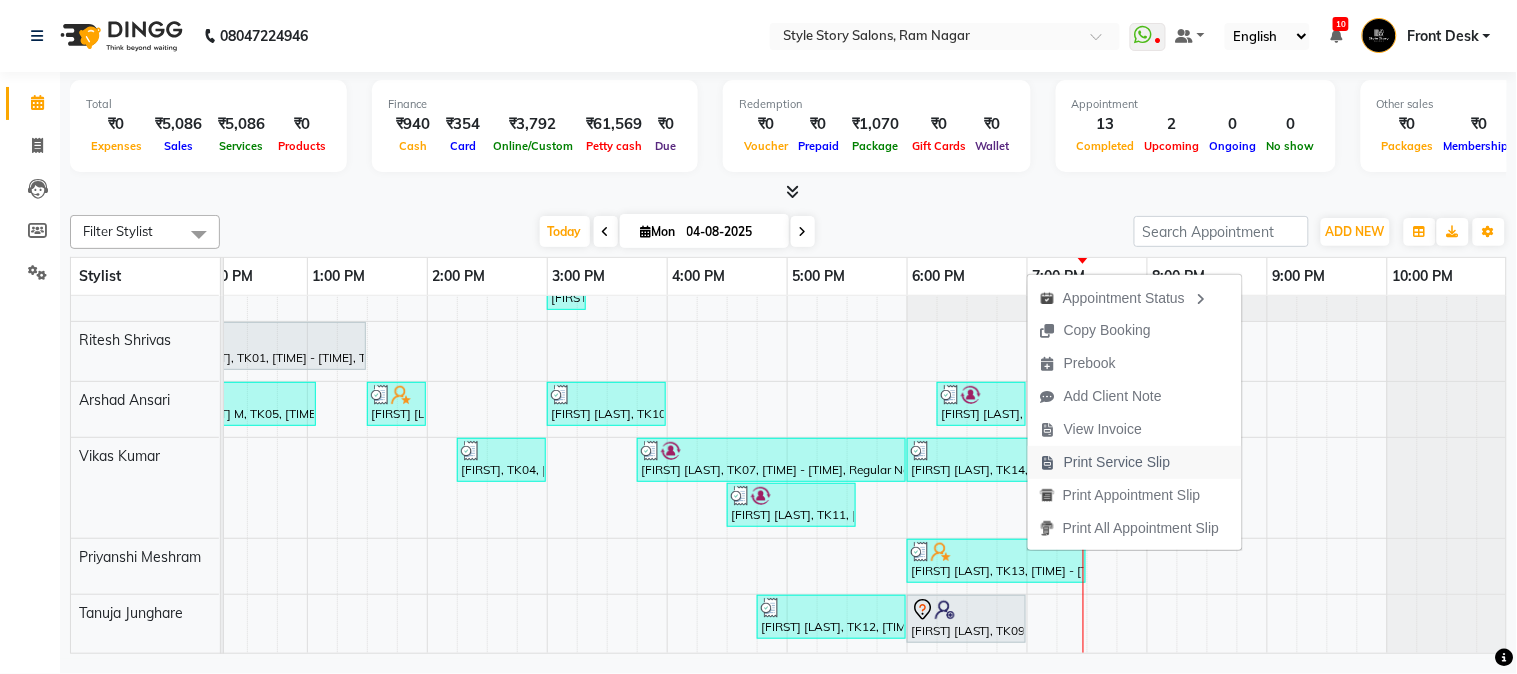 click on "Print Service Slip" at bounding box center [1117, 462] 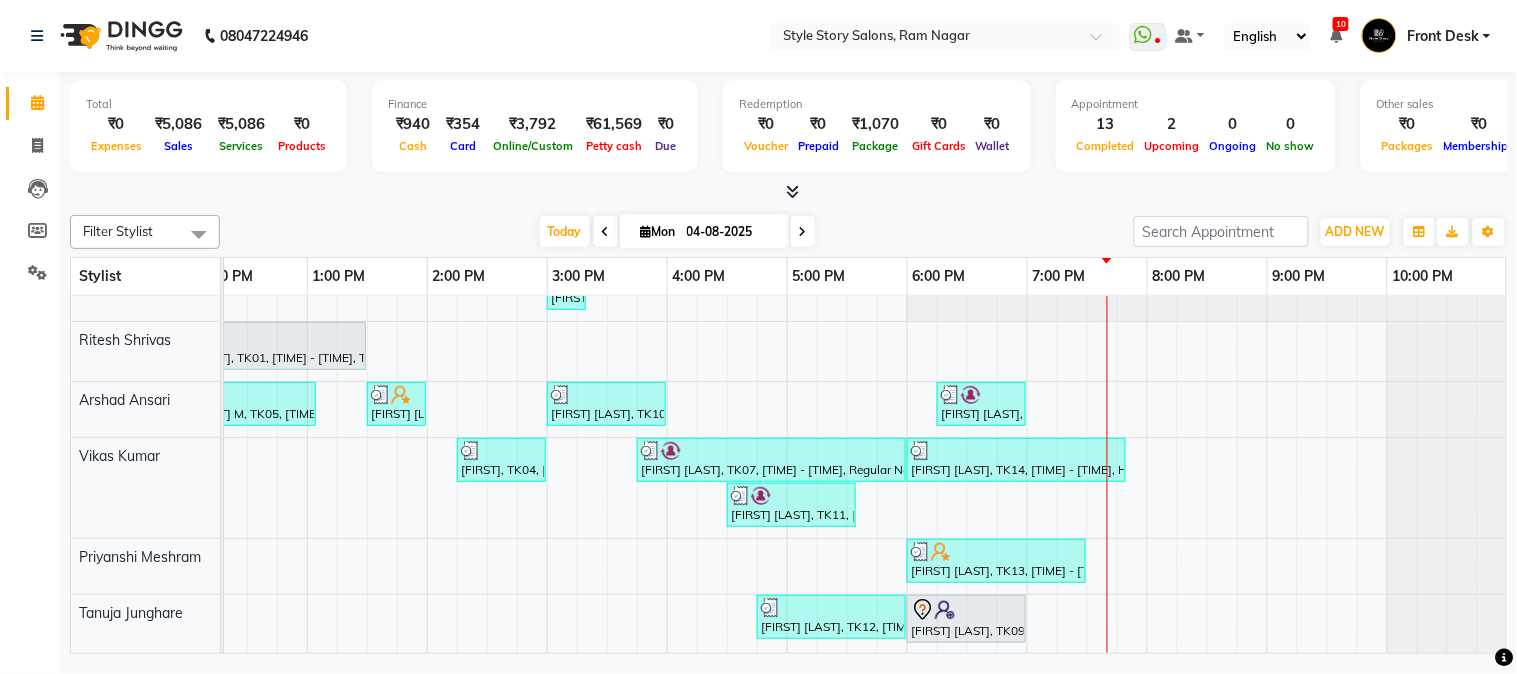 click on "Firdos Abdul, TK08, 03:00 PM-03:20 PM, Gel Polish Removal             Meghna Pilley, TK01, 12:00 PM-01:30 PM, Touchup Amoniea Free-Female     Bharat Sir, TK02, 09:45 AM-10:30 AM, Hair Cut - Master - Male     Abhijeet M, TK05, 12:00 PM-01:05 PM, Hair Cut - Master - Male,Beard Styling (₹199)     Trimple Babariya, TK06, 01:30 PM-02:00 PM, Shampoo And Conditioning Female     Sweety Bajaj, TK10, 03:00 PM-04:00 PM, Kids Hair Cut Boy,Kids Hair Cut Boy (₹150)     Aditya Vardhan, TK15, 06:15 PM-07:00 PM, Hair Cut - Master - Male     ASHWARIYA, TK04, 02:15 PM-03:00 PM, Hair Cut - Expert - Female     Prachi Bhuta, TK07, 03:45 PM-06:00 PM, Regular Nail Polish (₹100),Shampoo And Conditioning Female (₹350),Party Makeup (₹3500),Blowdry With Outcurls (₹599)     Atharva Pohankar, TK14, 06:00 PM-07:50 PM, Hair Cut - Master - Male,Beard Trimming (₹99),Head Massage Male (₹399)     Manjeet Rajsheti, TK11, 04:30 PM-05:35 PM, Hair Cut - Expert - Male,Beard Styling (₹199)" at bounding box center (547, 460) 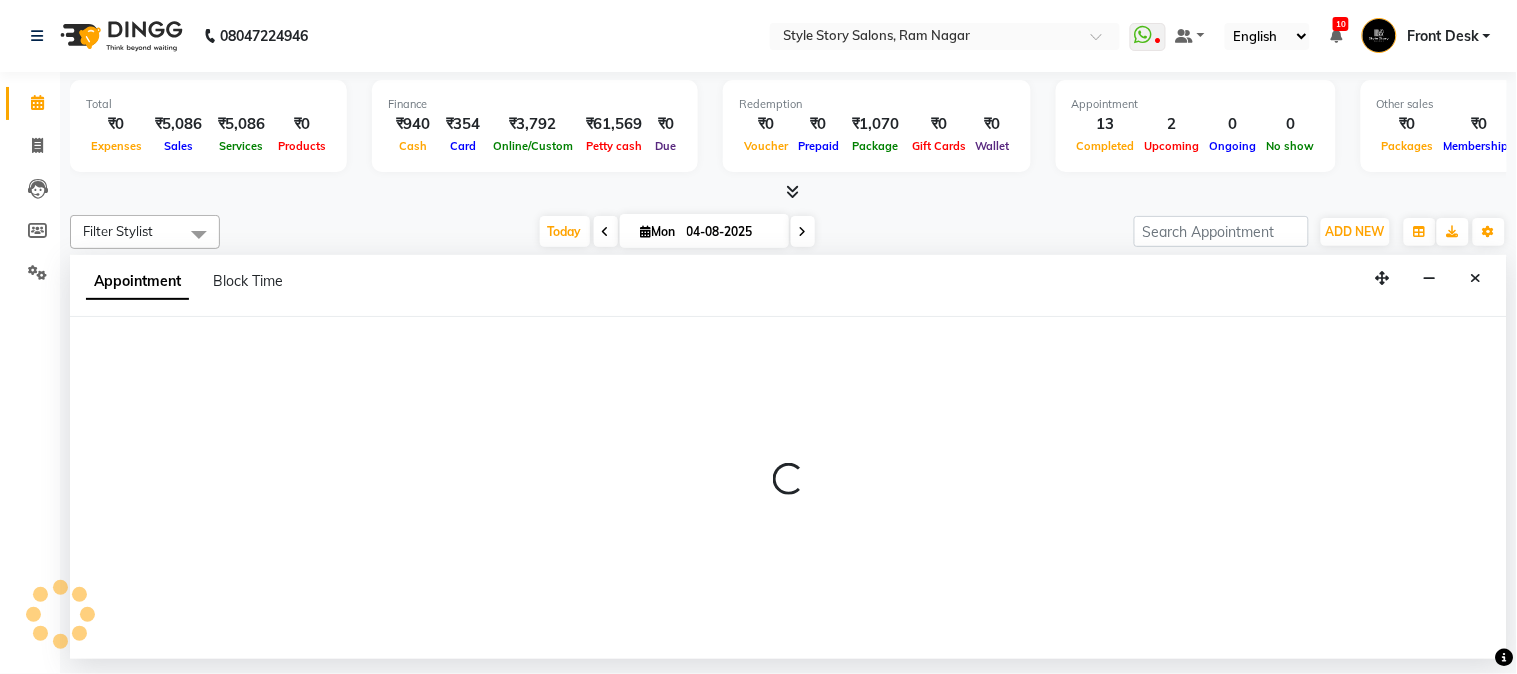 select on "62114" 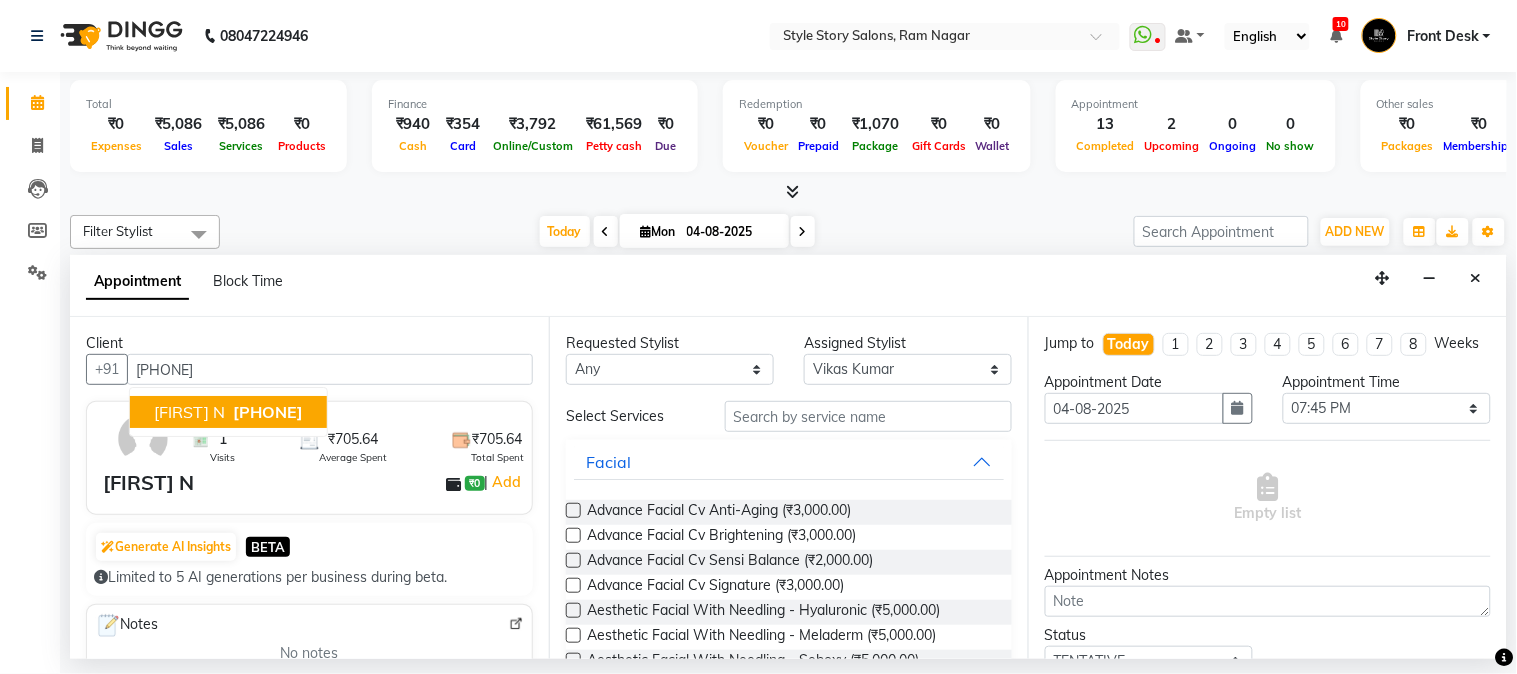 click on "OMKAR N" at bounding box center [189, 412] 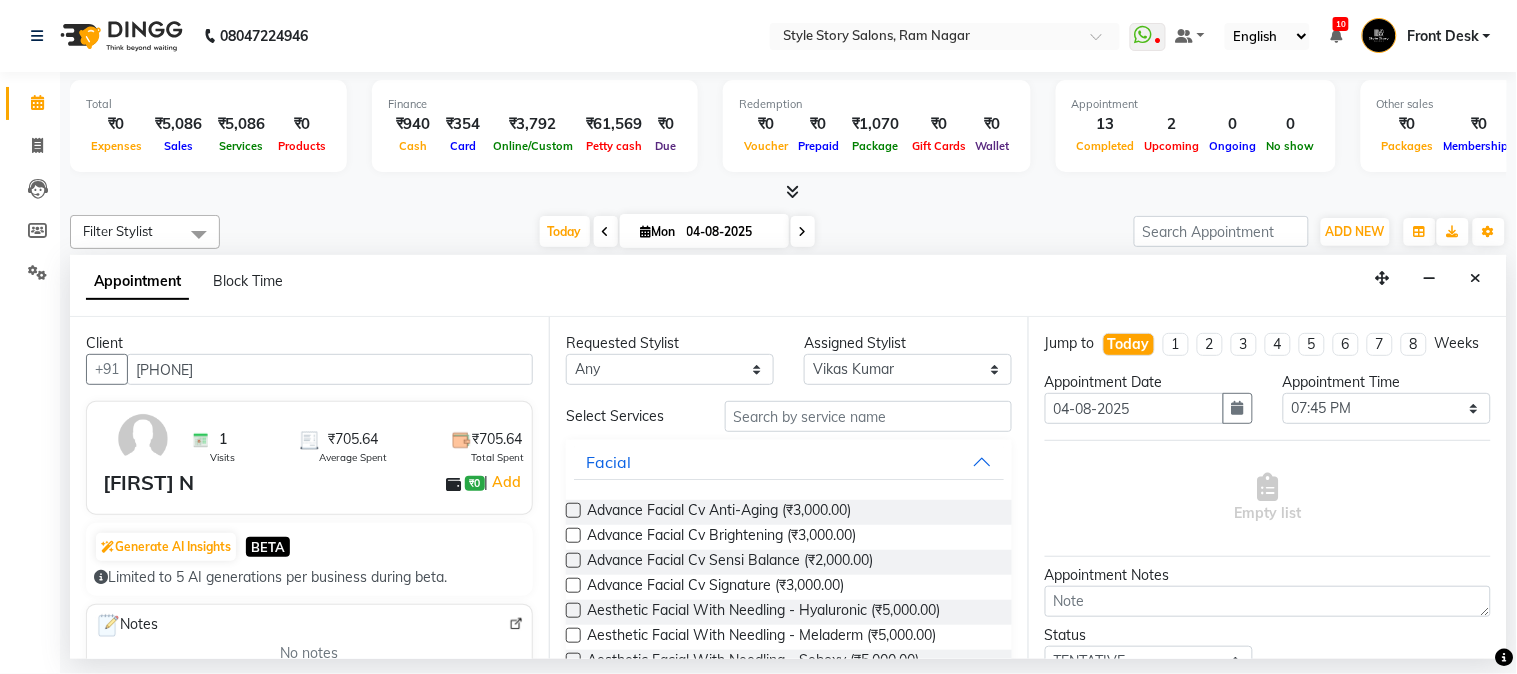 type on "7972072261" 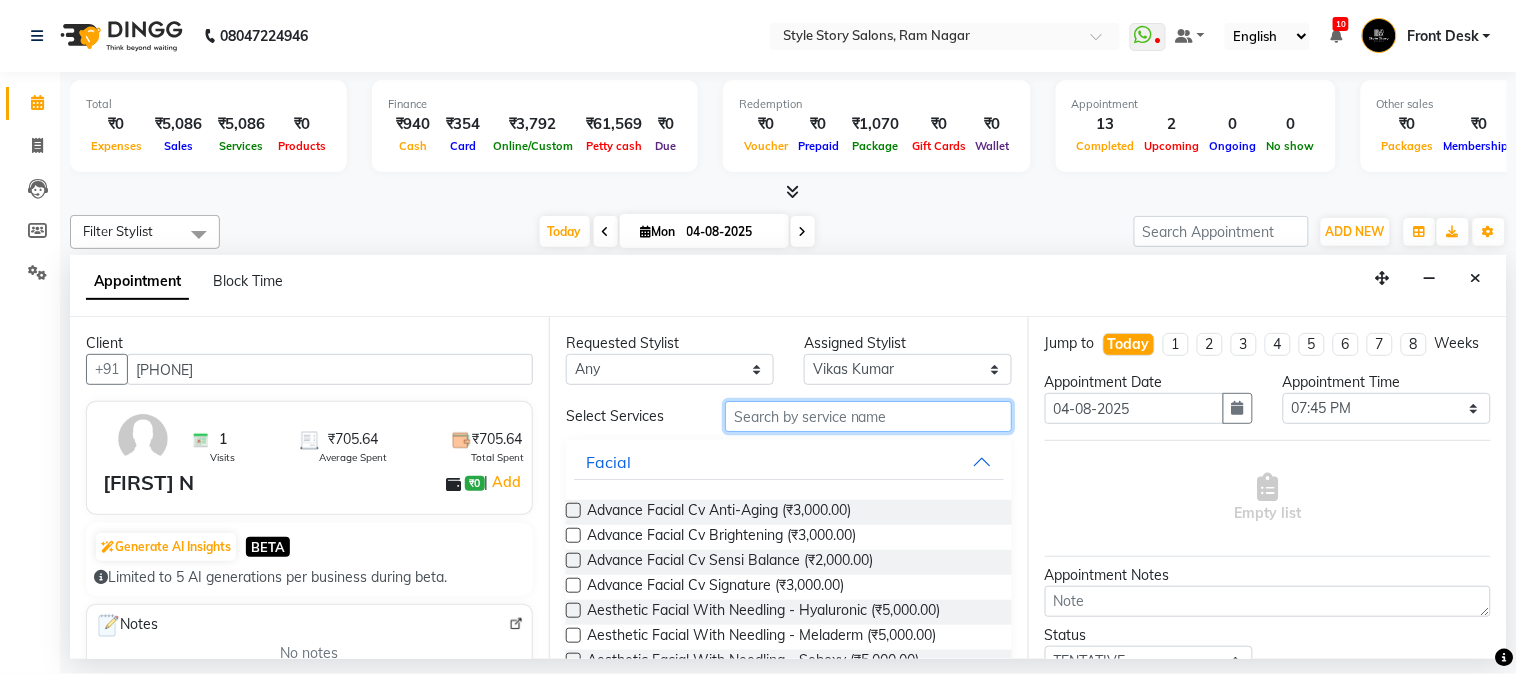 click at bounding box center (868, 416) 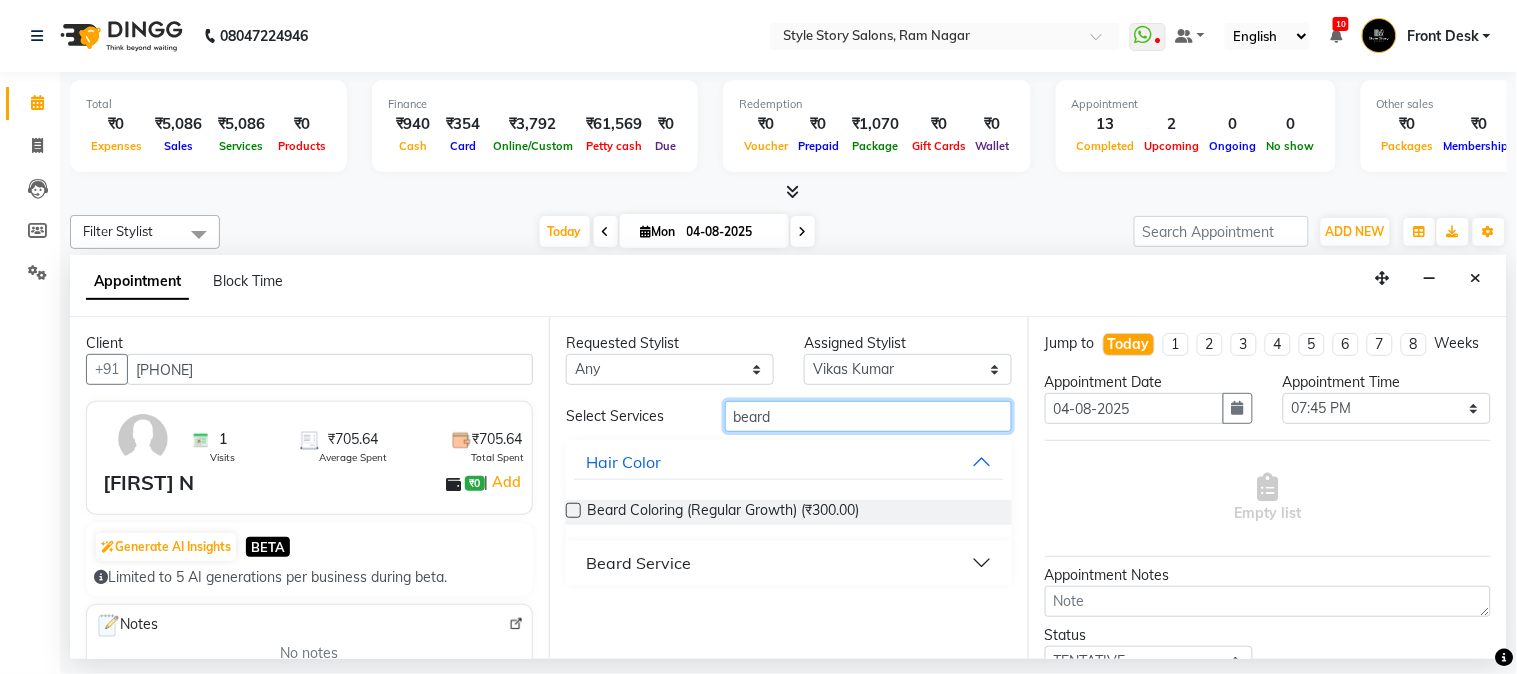 type on "beard" 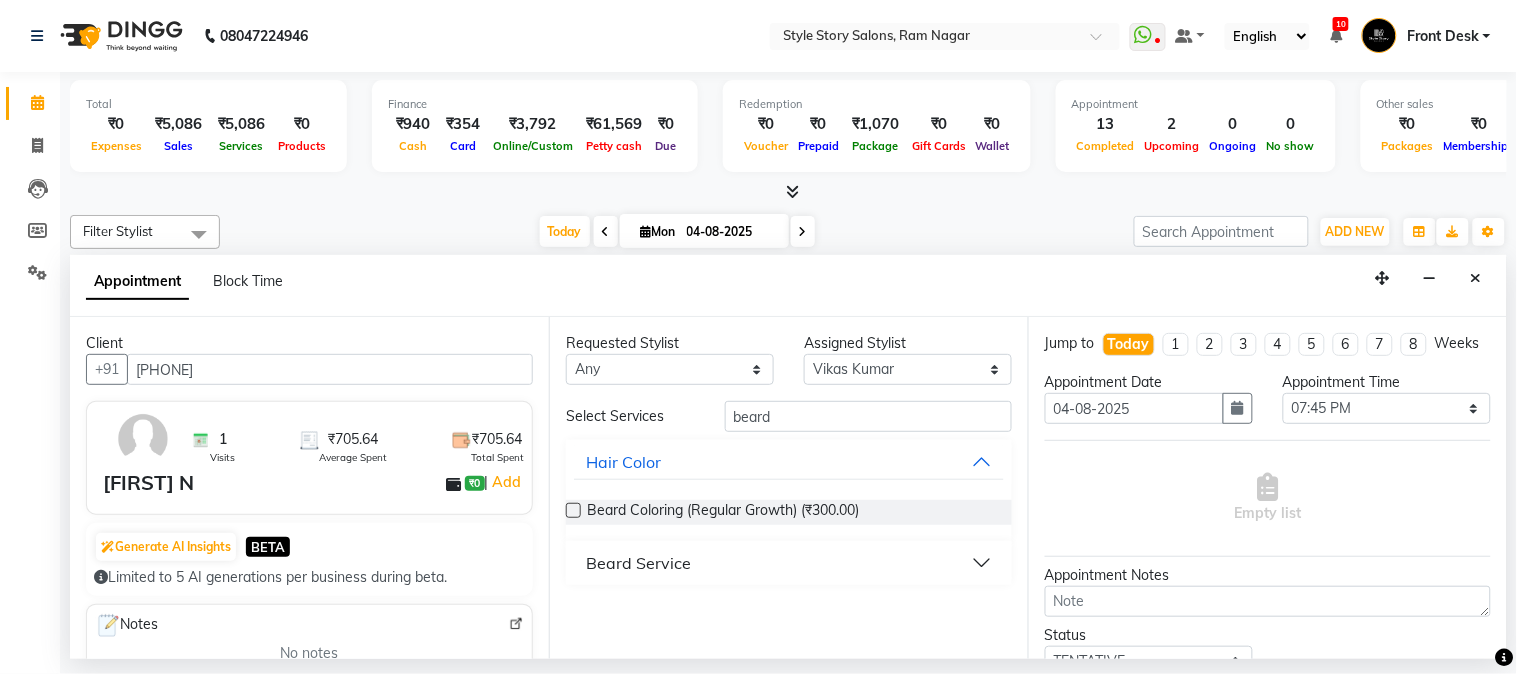 click on "Beard Service" at bounding box center (789, 563) 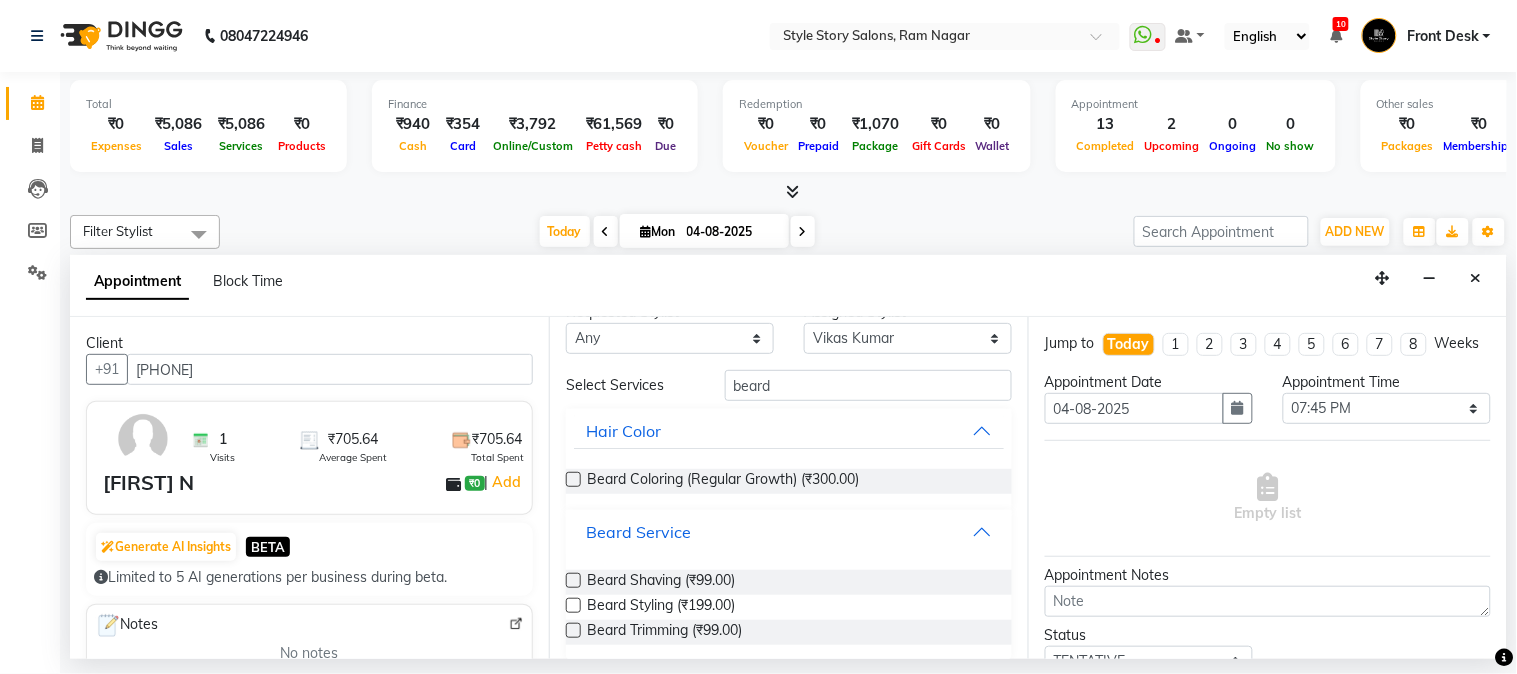 scroll, scrollTop: 47, scrollLeft: 0, axis: vertical 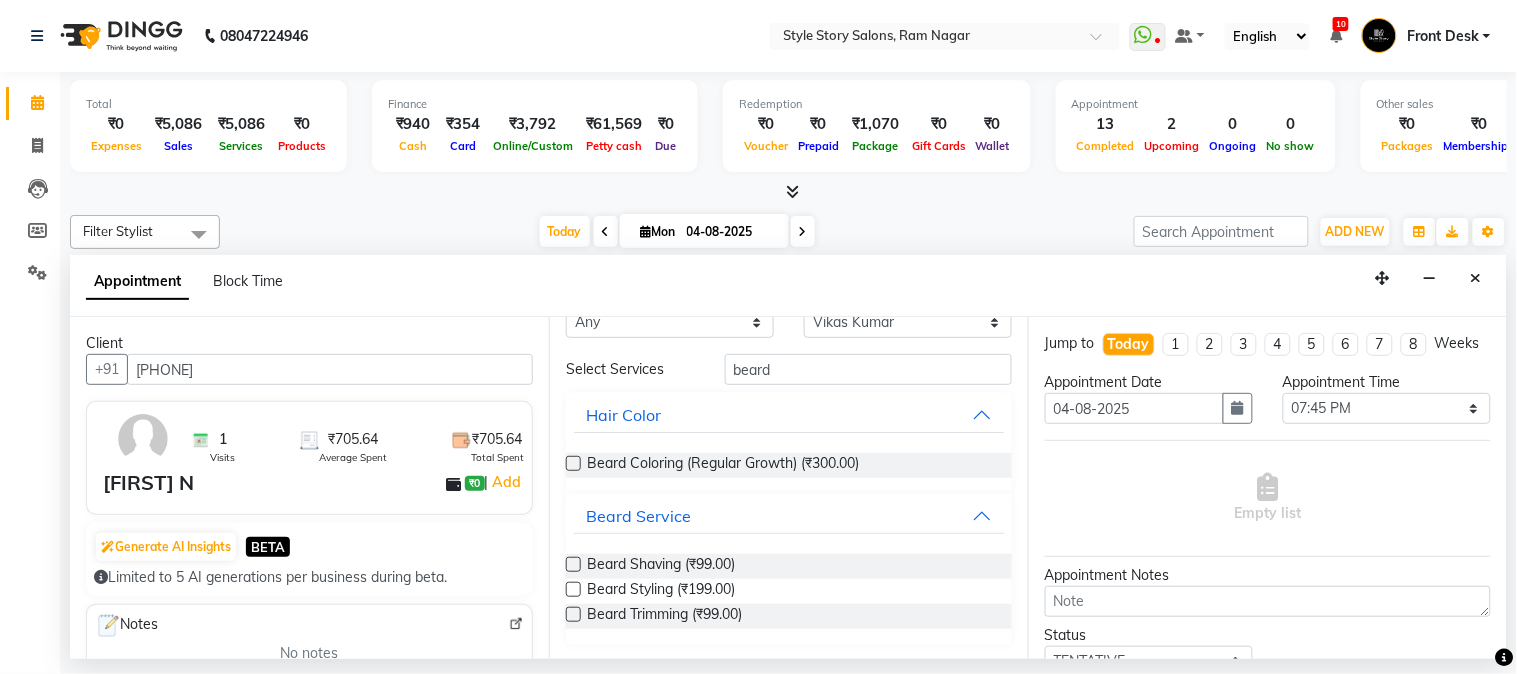 click at bounding box center [573, 589] 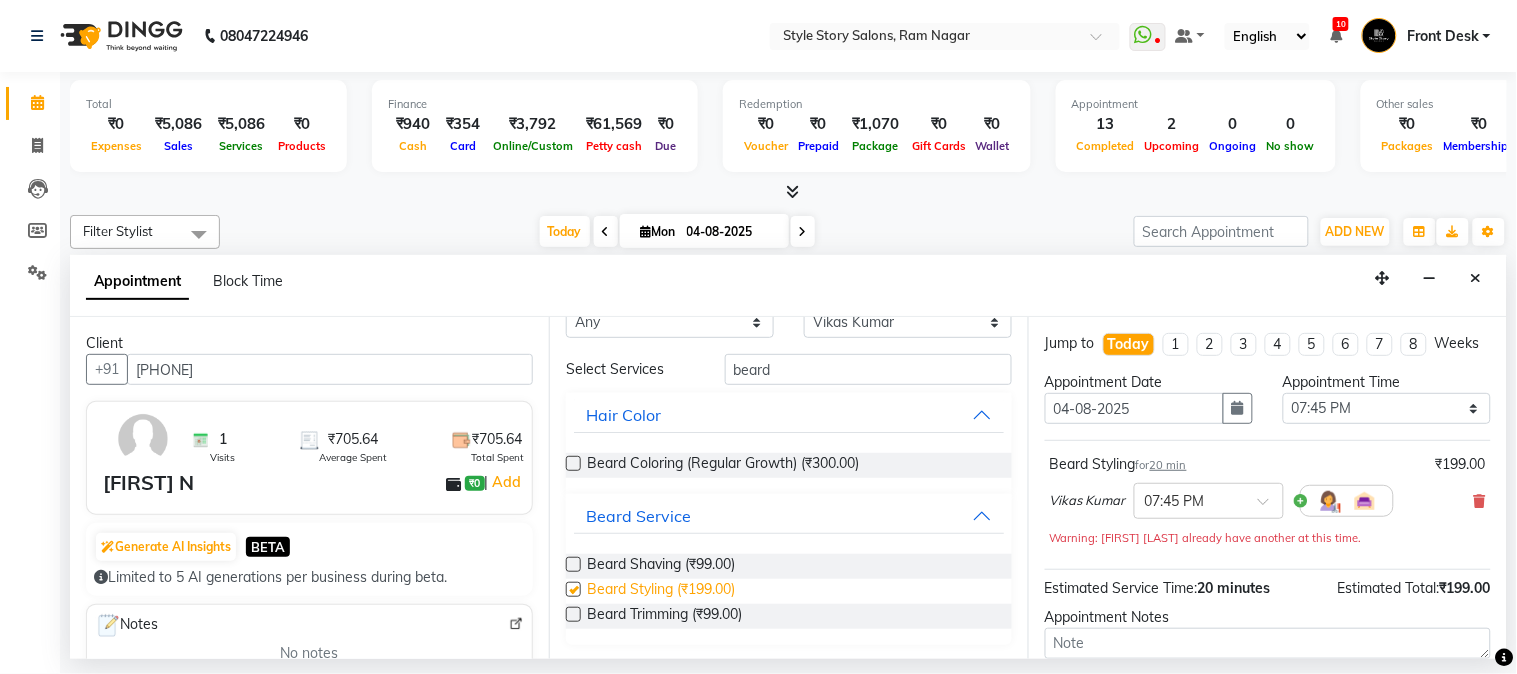 checkbox on "false" 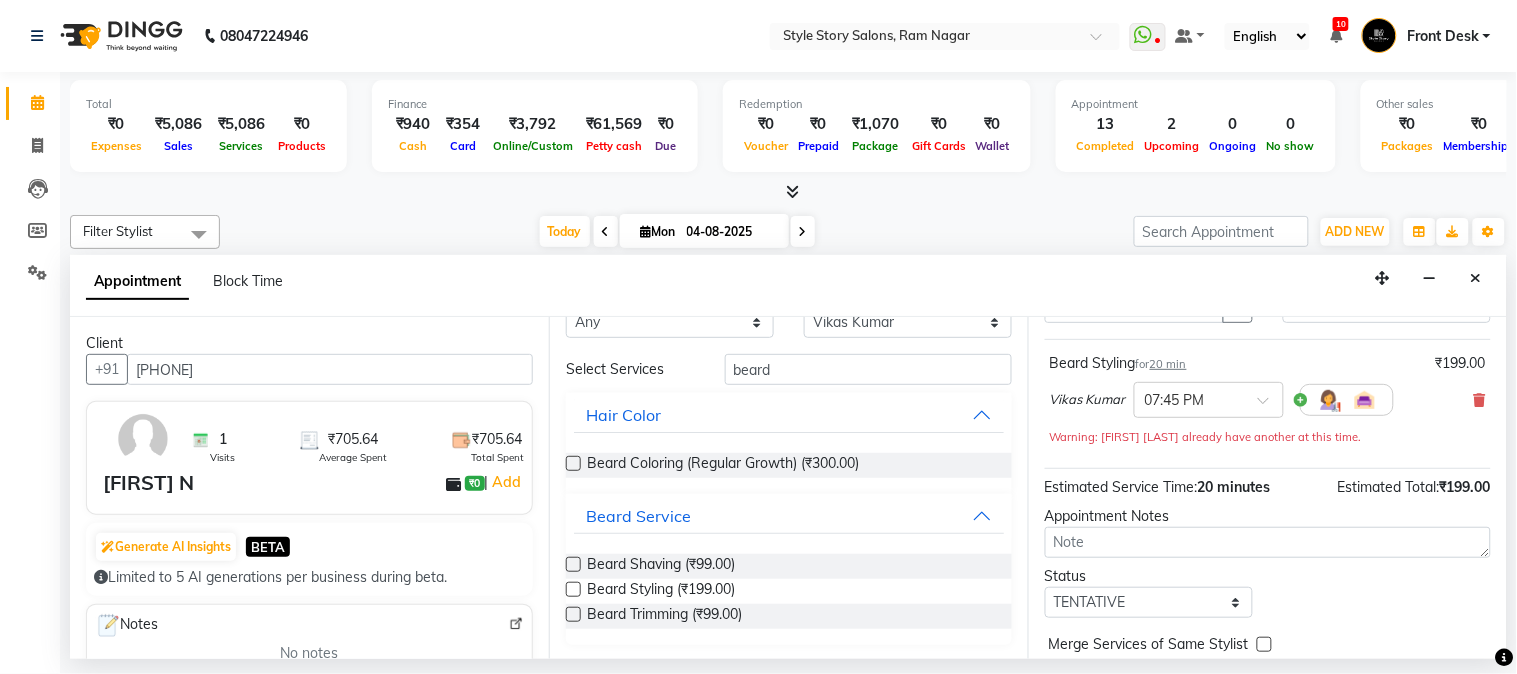 scroll, scrollTop: 204, scrollLeft: 0, axis: vertical 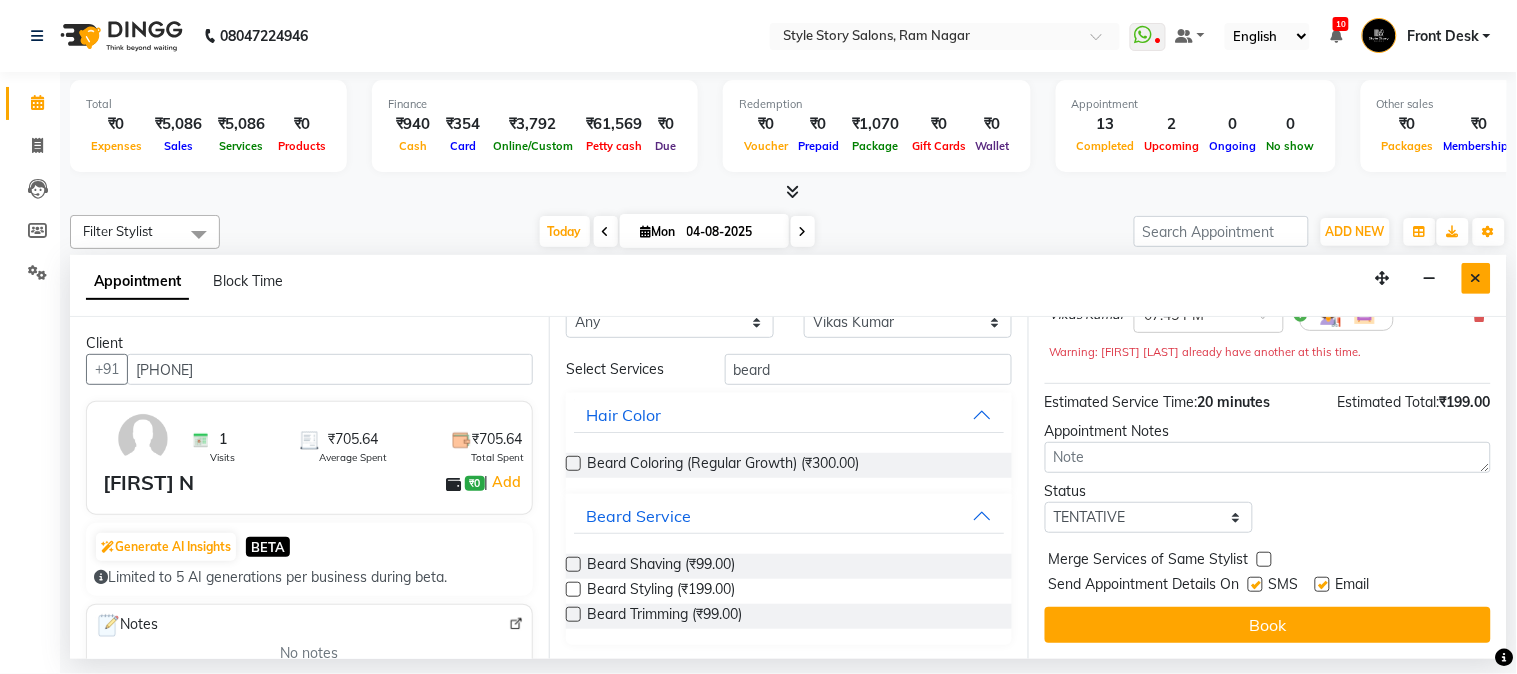 click at bounding box center [1476, 278] 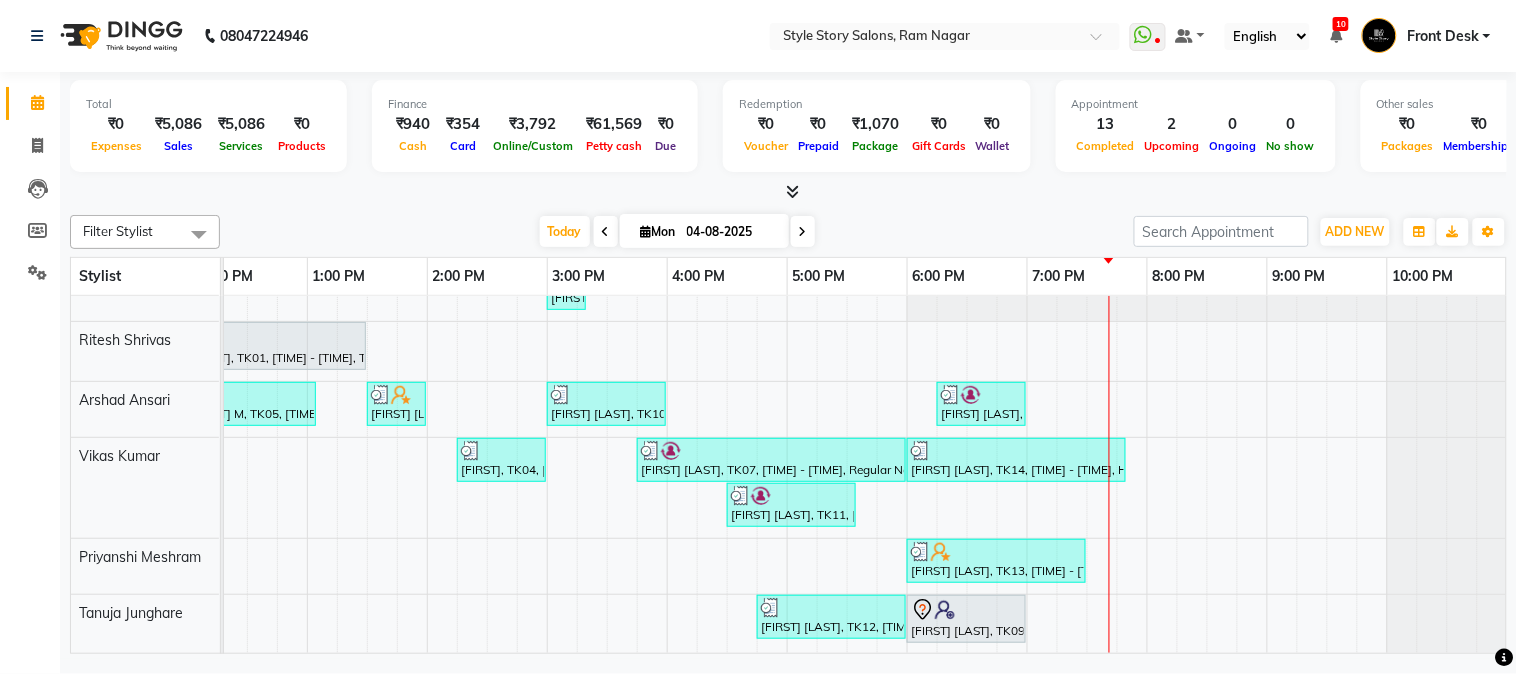 click on "Firdos Abdul, TK08, 03:00 PM-03:20 PM, Gel Polish Removal             Meghna Pilley, TK01, 12:00 PM-01:30 PM, Touchup Amoniea Free-Female     Bharat Sir, TK02, 09:45 AM-10:30 AM, Hair Cut - Master - Male     Abhijeet M, TK05, 12:00 PM-01:05 PM, Hair Cut - Master - Male,Beard Styling (₹199)     Trimple Babariya, TK06, 01:30 PM-02:00 PM, Shampoo And Conditioning Female     Sweety Bajaj, TK10, 03:00 PM-04:00 PM, Kids Hair Cut Boy,Kids Hair Cut Boy (₹150)     Aditya Vardhan, TK15, 06:15 PM-07:00 PM, Hair Cut - Master - Male     ASHWARIYA, TK04, 02:15 PM-03:00 PM, Hair Cut - Expert - Female     Prachi Bhuta, TK07, 03:45 PM-06:00 PM, Regular Nail Polish (₹100),Shampoo And Conditioning Female (₹350),Party Makeup (₹3500),Blowdry With Outcurls (₹599)     Atharva Pohankar, TK14, 06:00 PM-07:50 PM, Hair Cut - Master - Male,Beard Trimming (₹99),Head Massage Male (₹399)     Manjeet Rajsheti, TK11, 04:30 PM-05:35 PM, Hair Cut - Expert - Male,Beard Styling (₹199)" at bounding box center [547, 460] 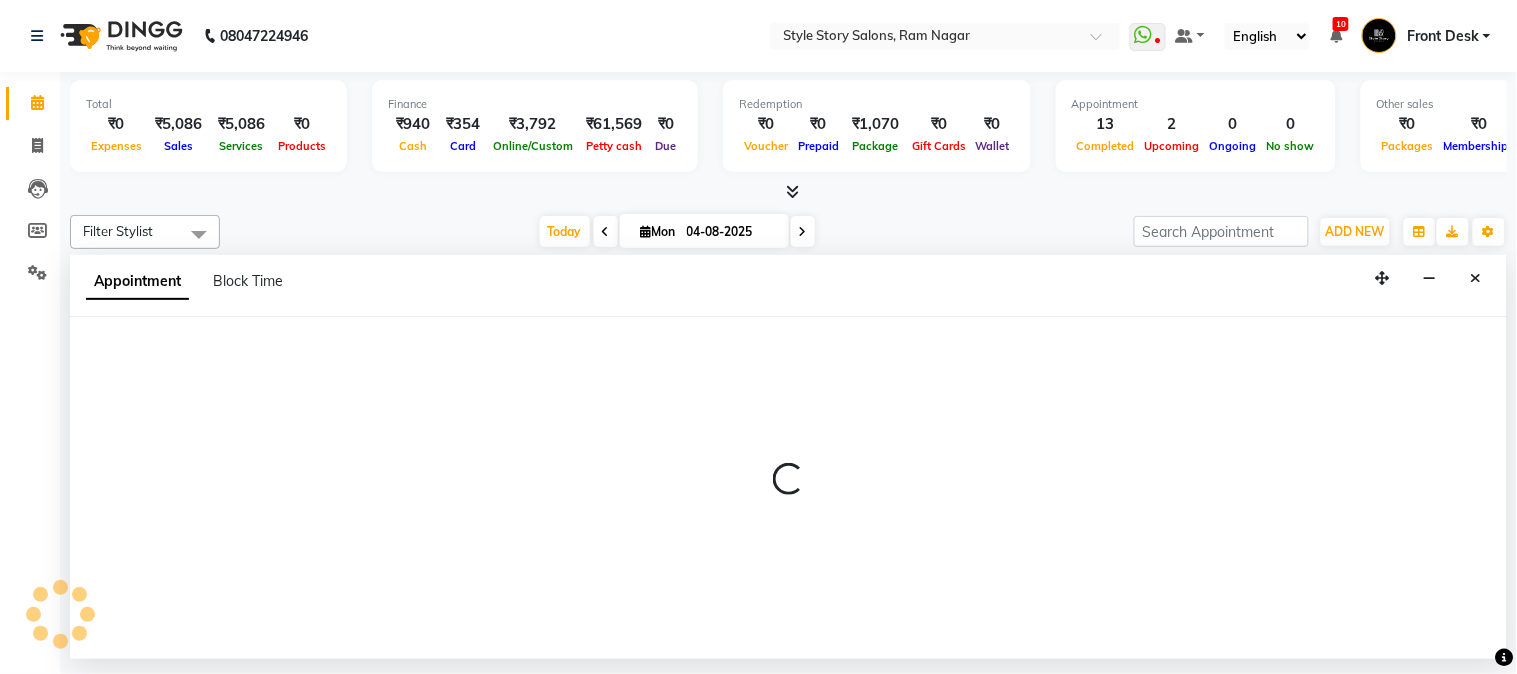 select on "62114" 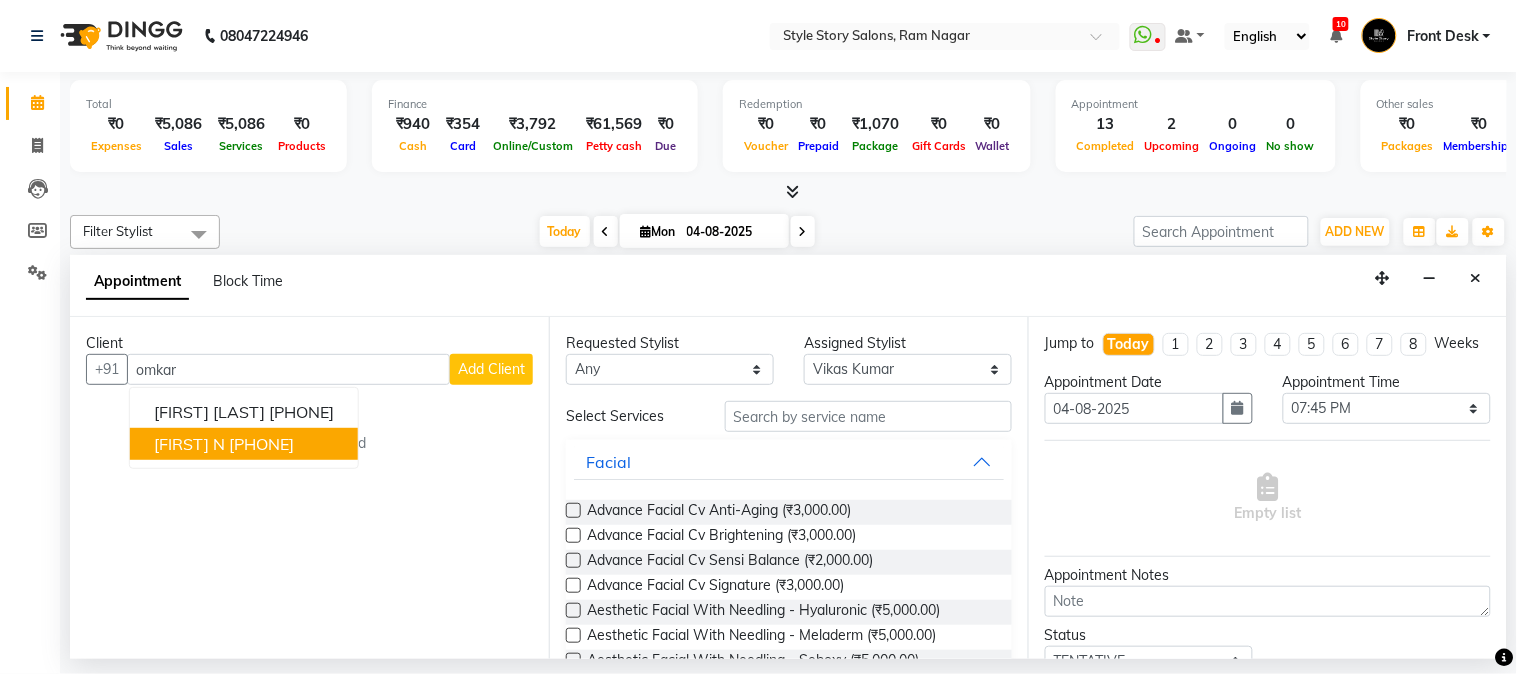 click on "7972072261" at bounding box center (261, 444) 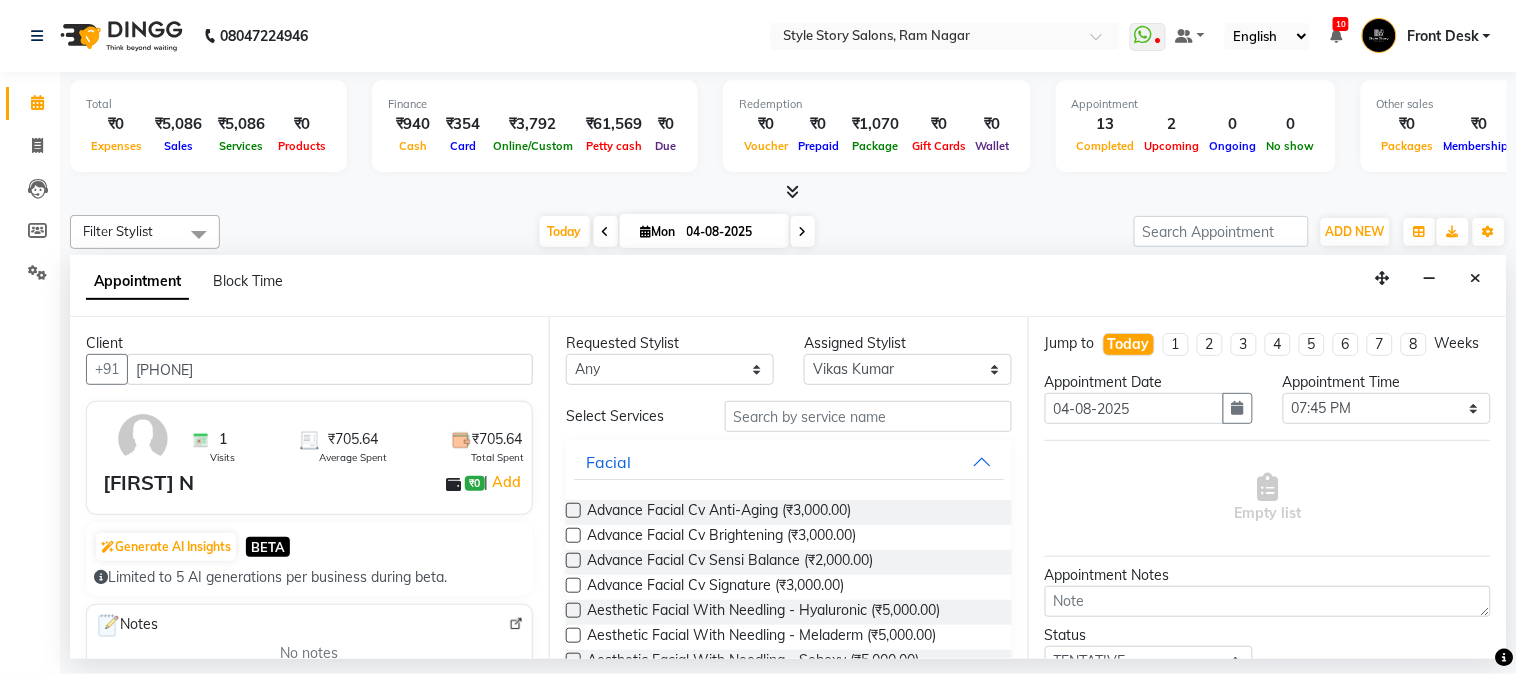 type on "7972072261" 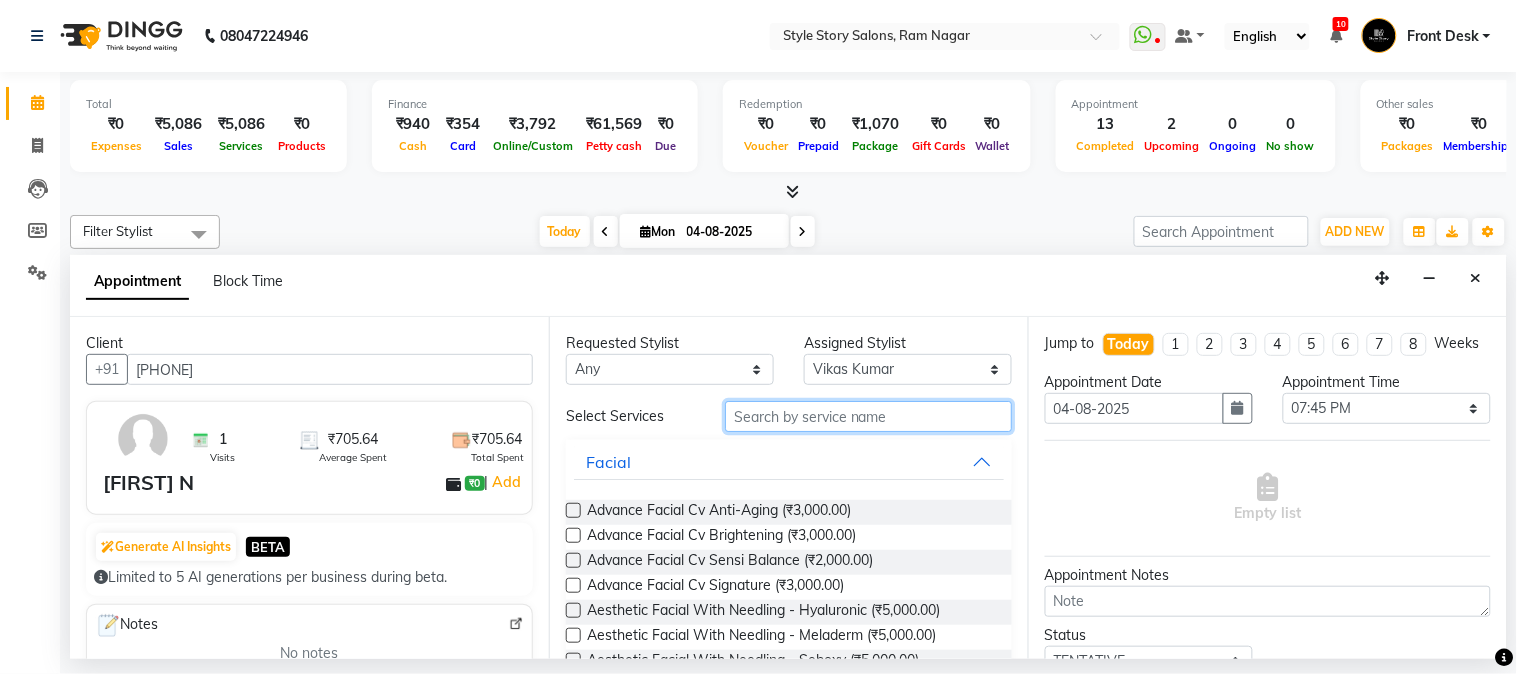 click at bounding box center [868, 416] 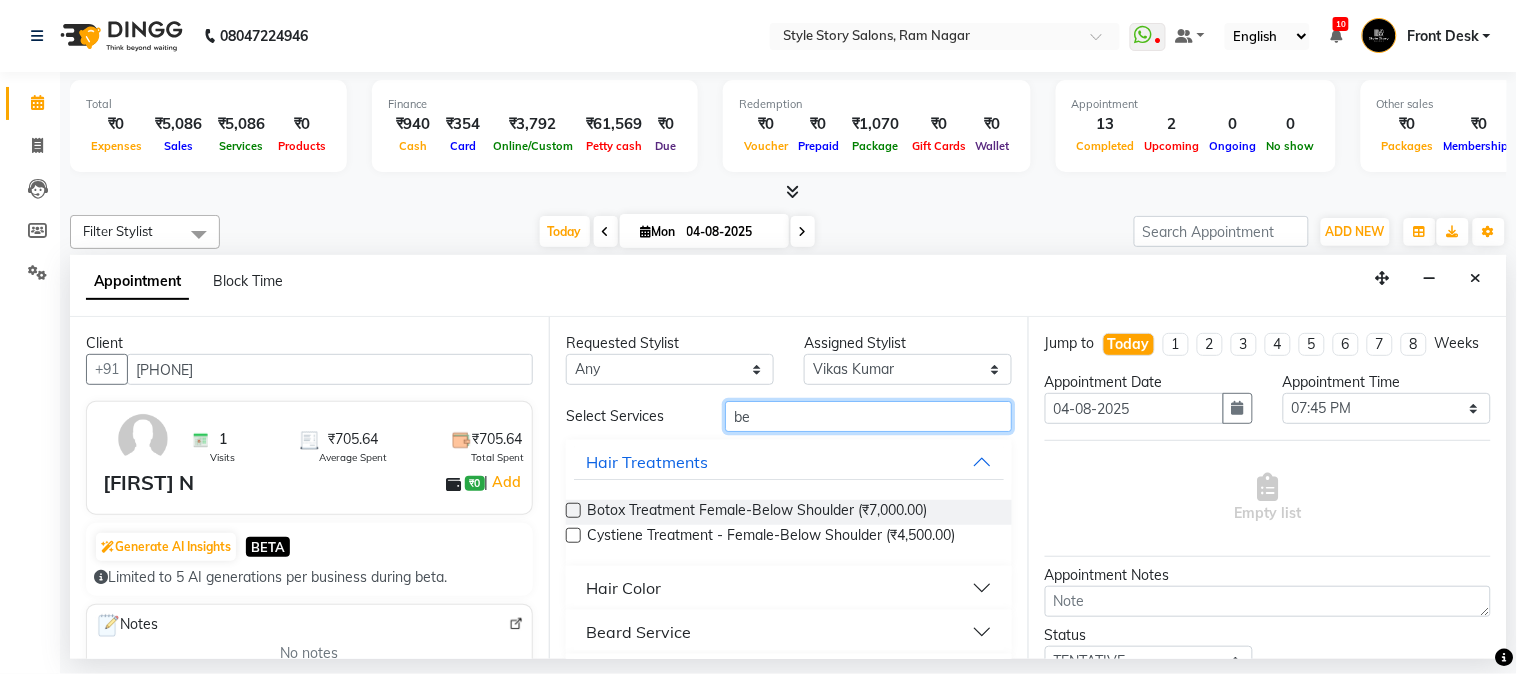 type on "be" 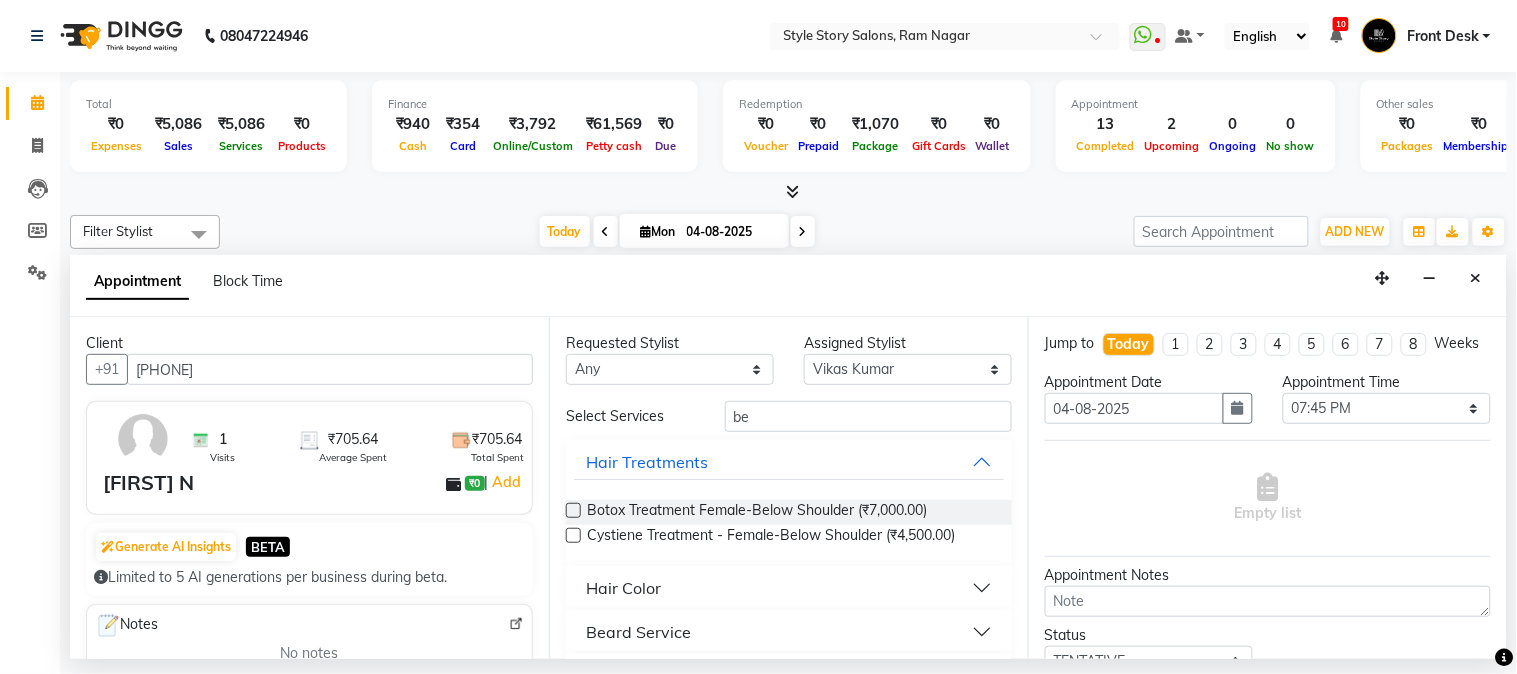 click on "Beard Service" at bounding box center [789, 632] 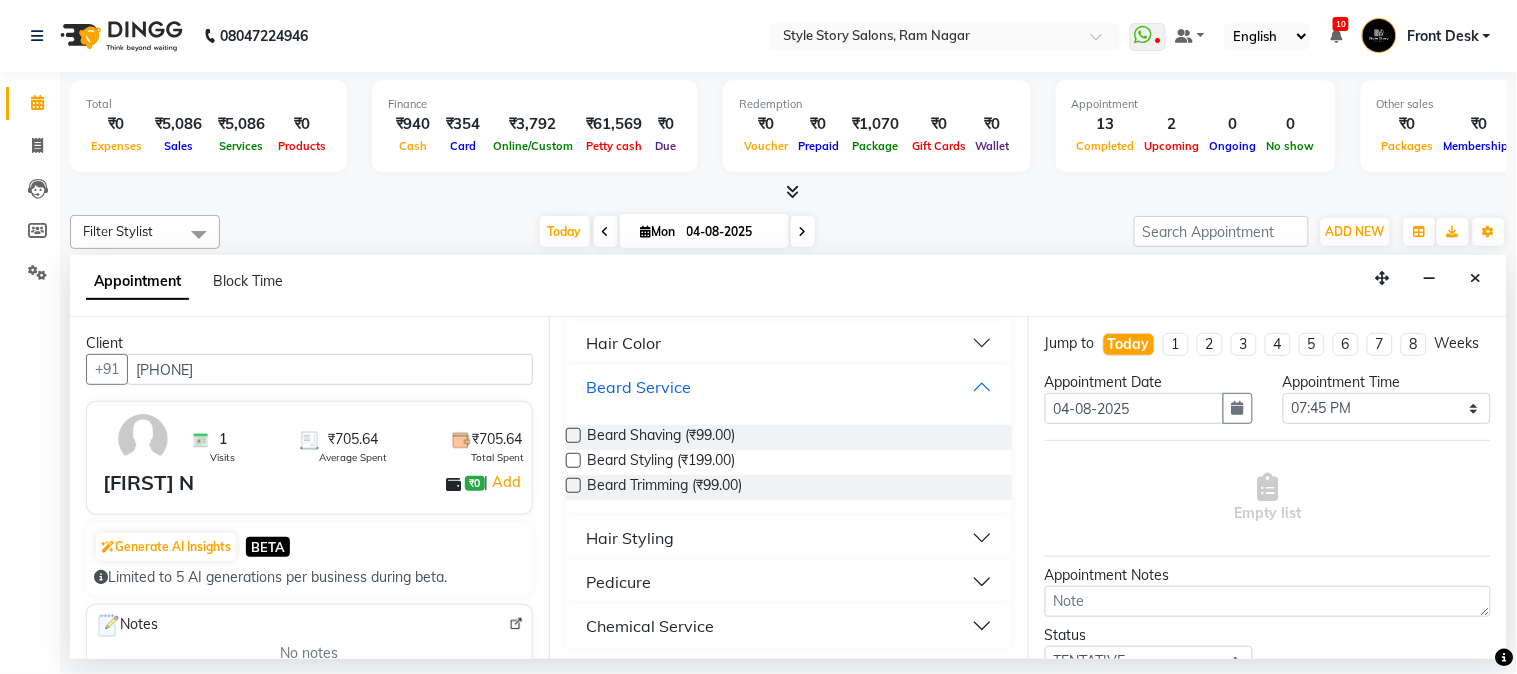 scroll, scrollTop: 248, scrollLeft: 0, axis: vertical 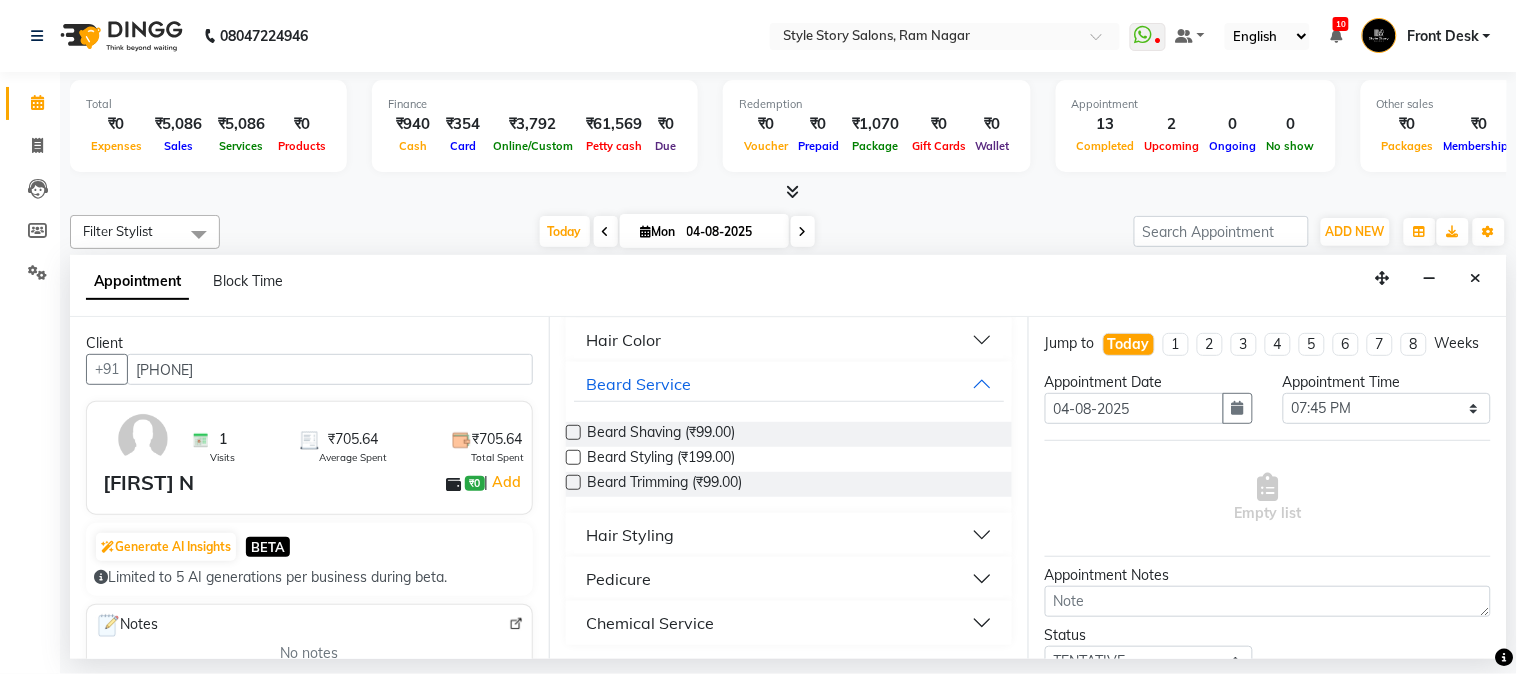click at bounding box center (573, 457) 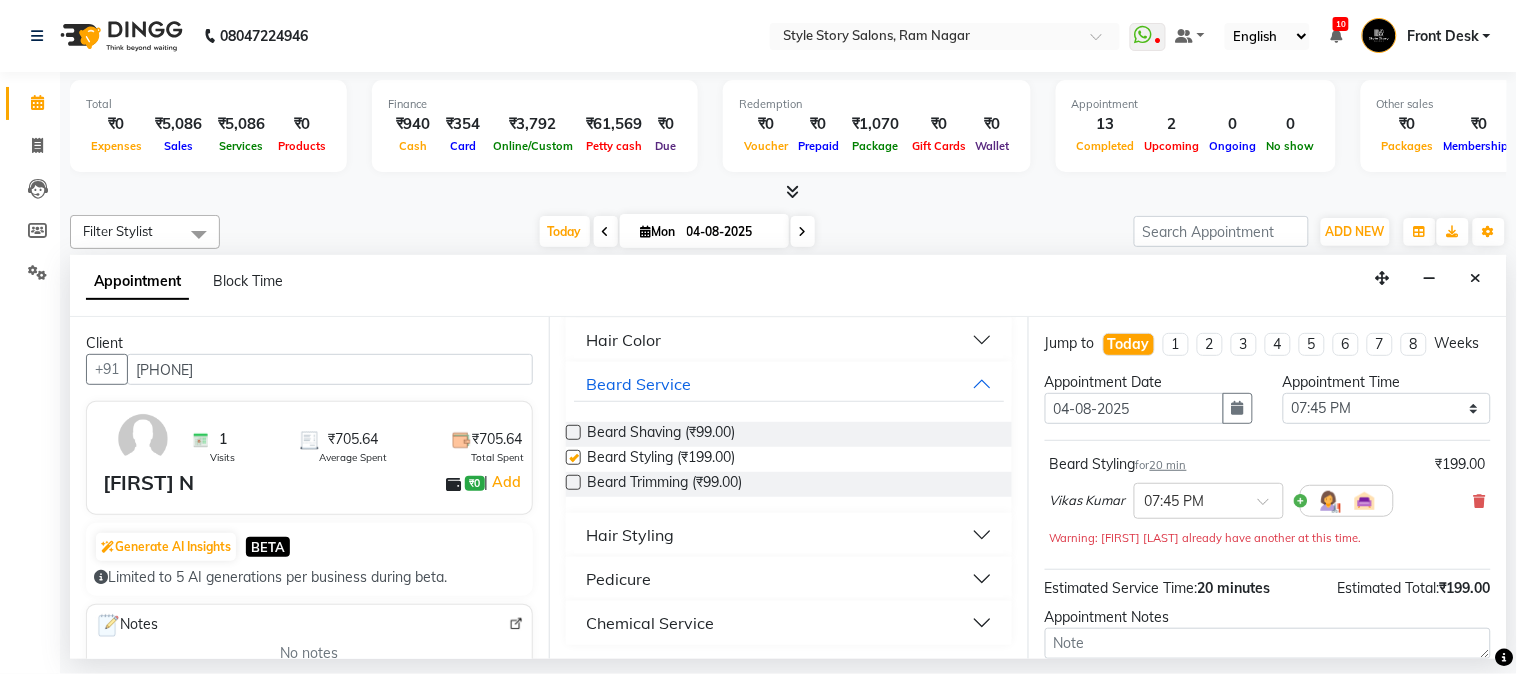 checkbox on "false" 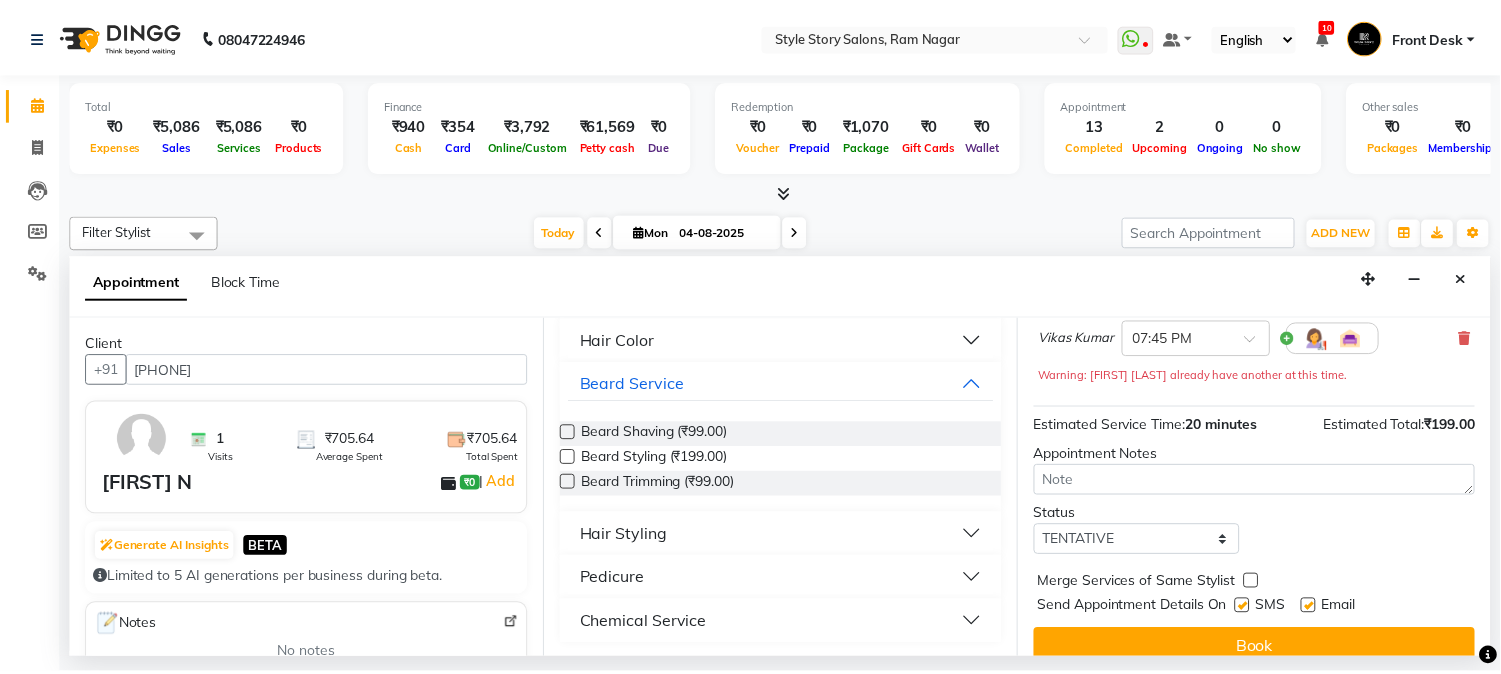 scroll, scrollTop: 204, scrollLeft: 0, axis: vertical 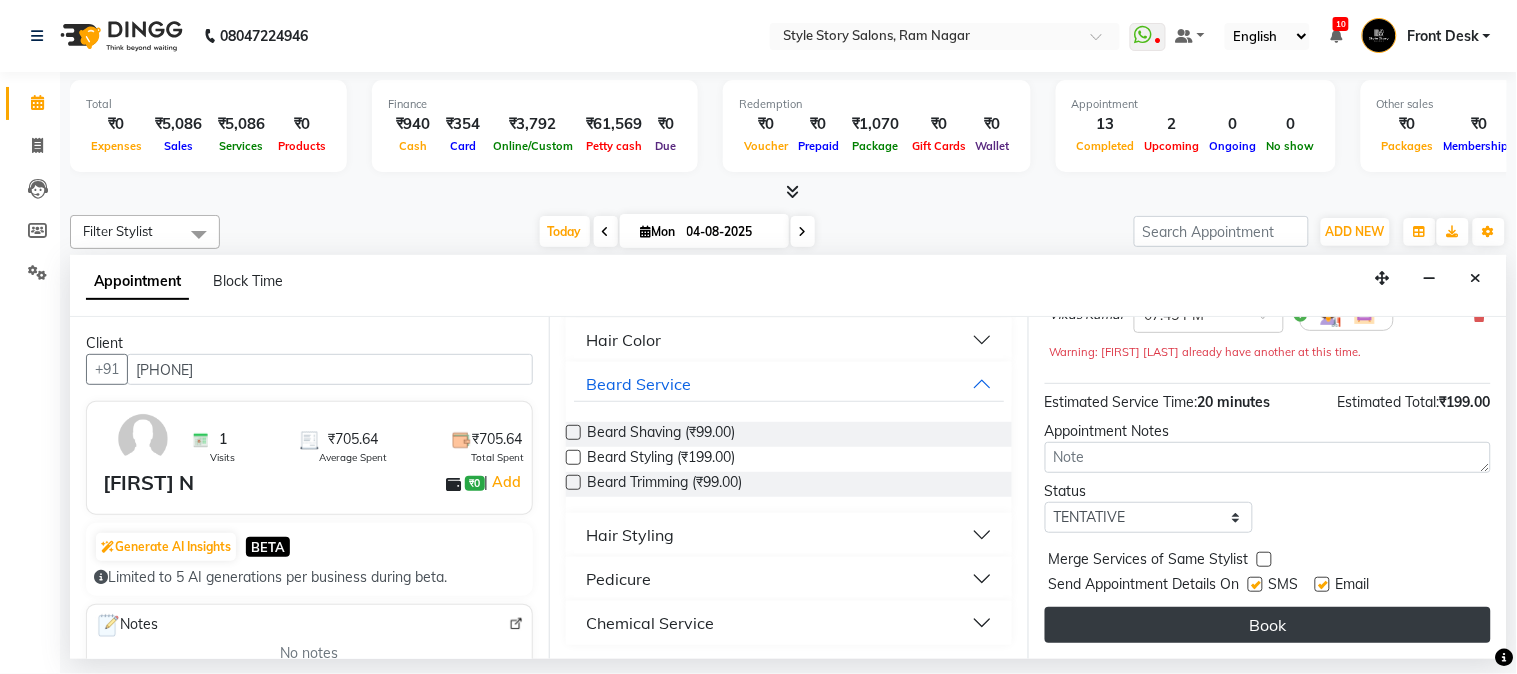 click on "Book" at bounding box center [1268, 625] 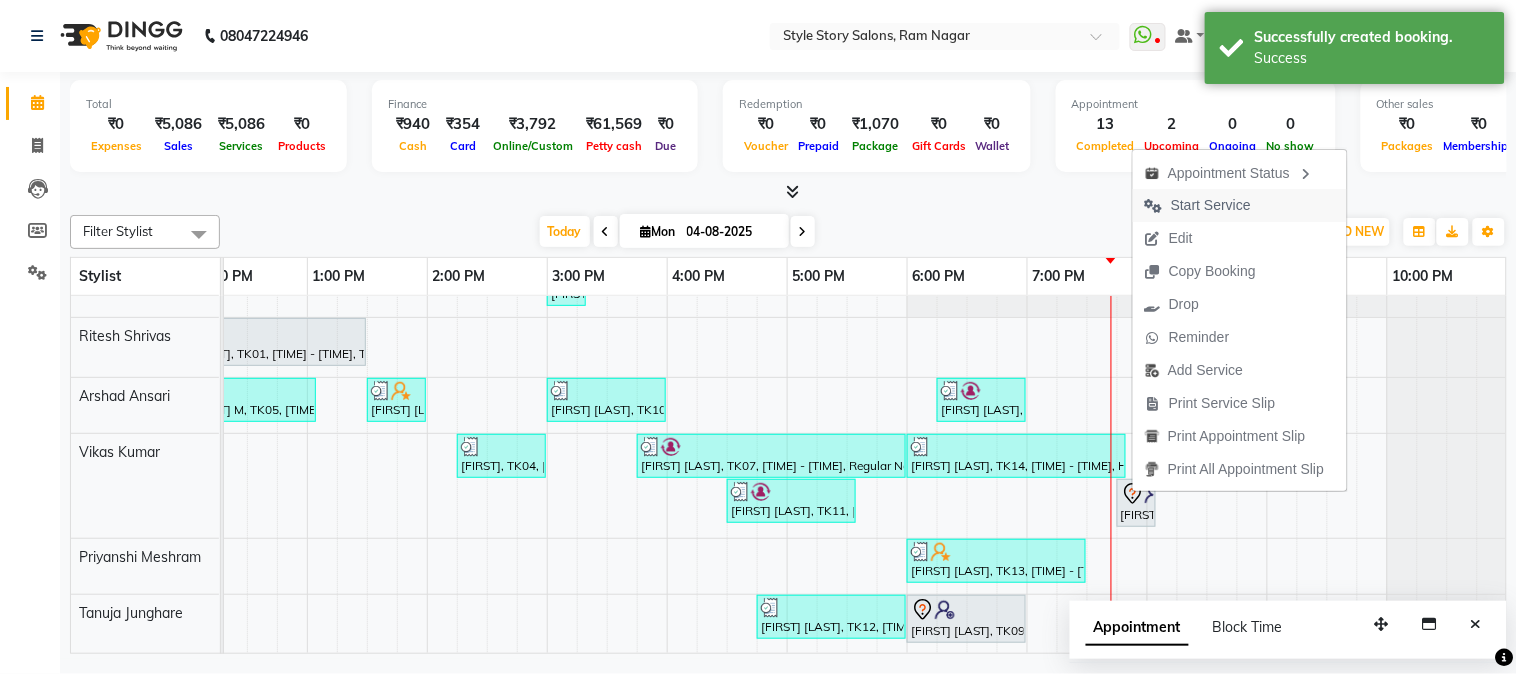 click on "Start Service" at bounding box center (1211, 205) 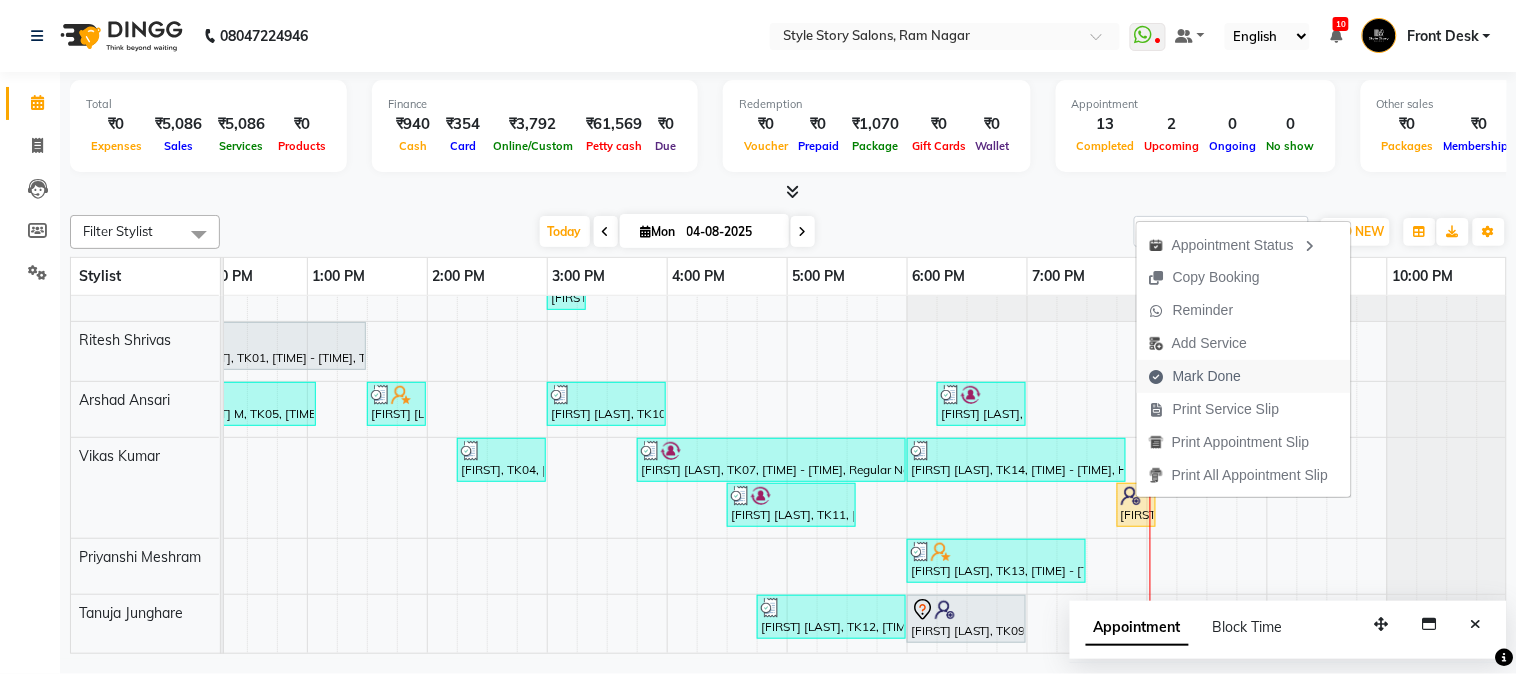 click on "Mark Done" at bounding box center (1207, 376) 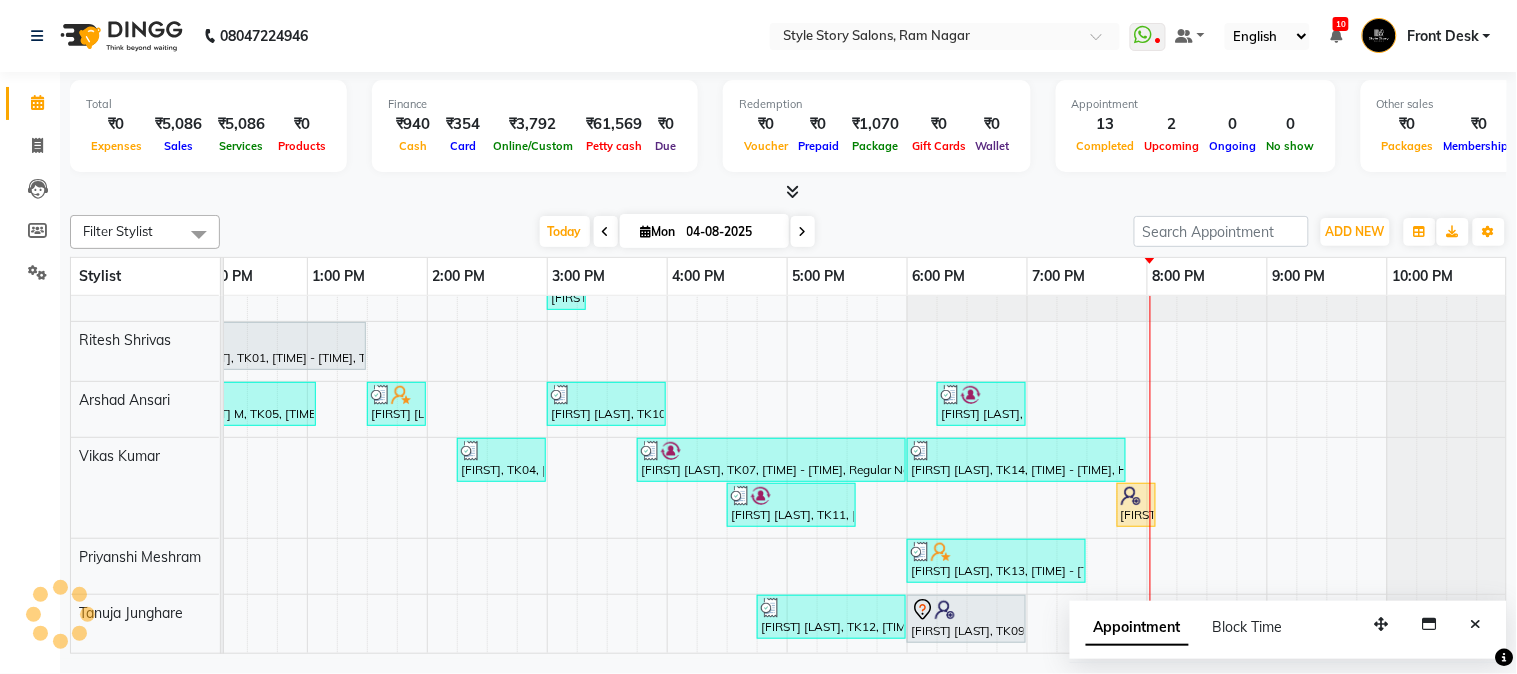 select on "service" 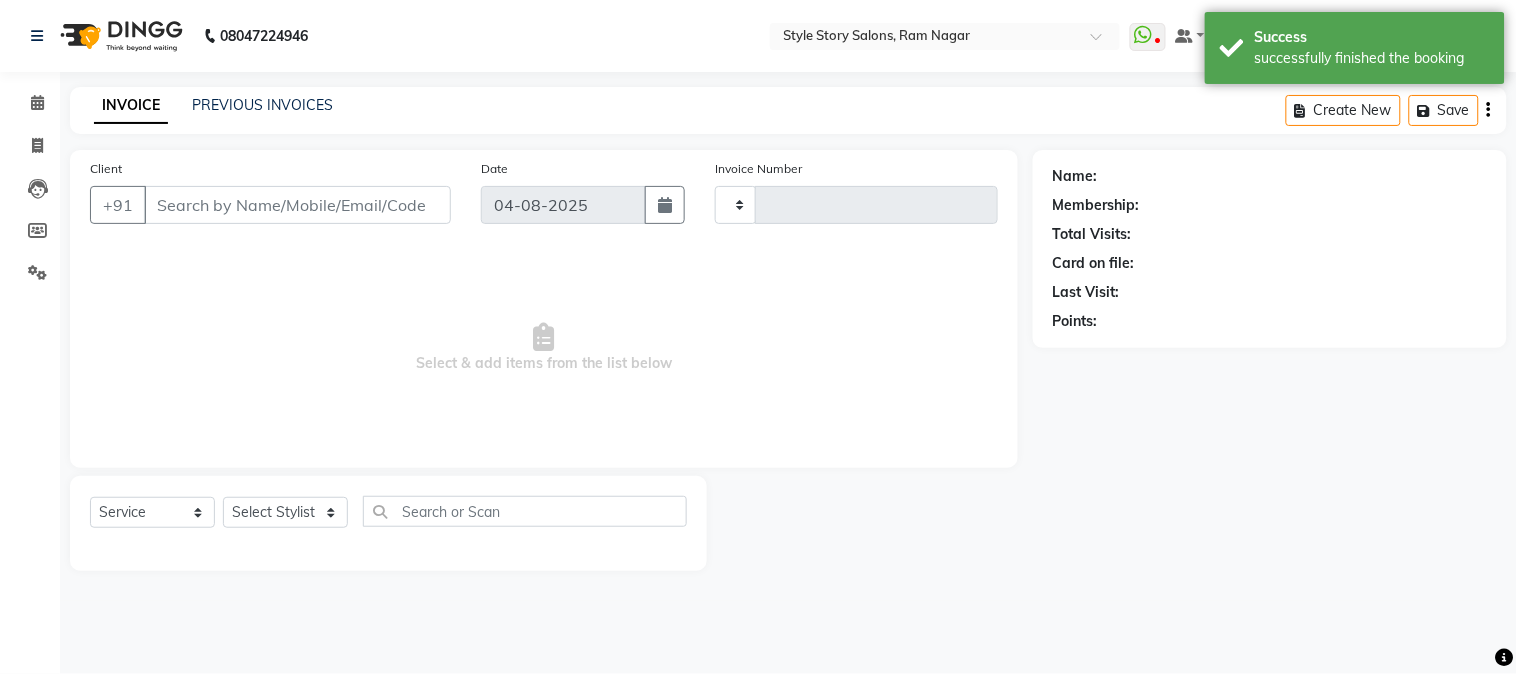 type on "1255" 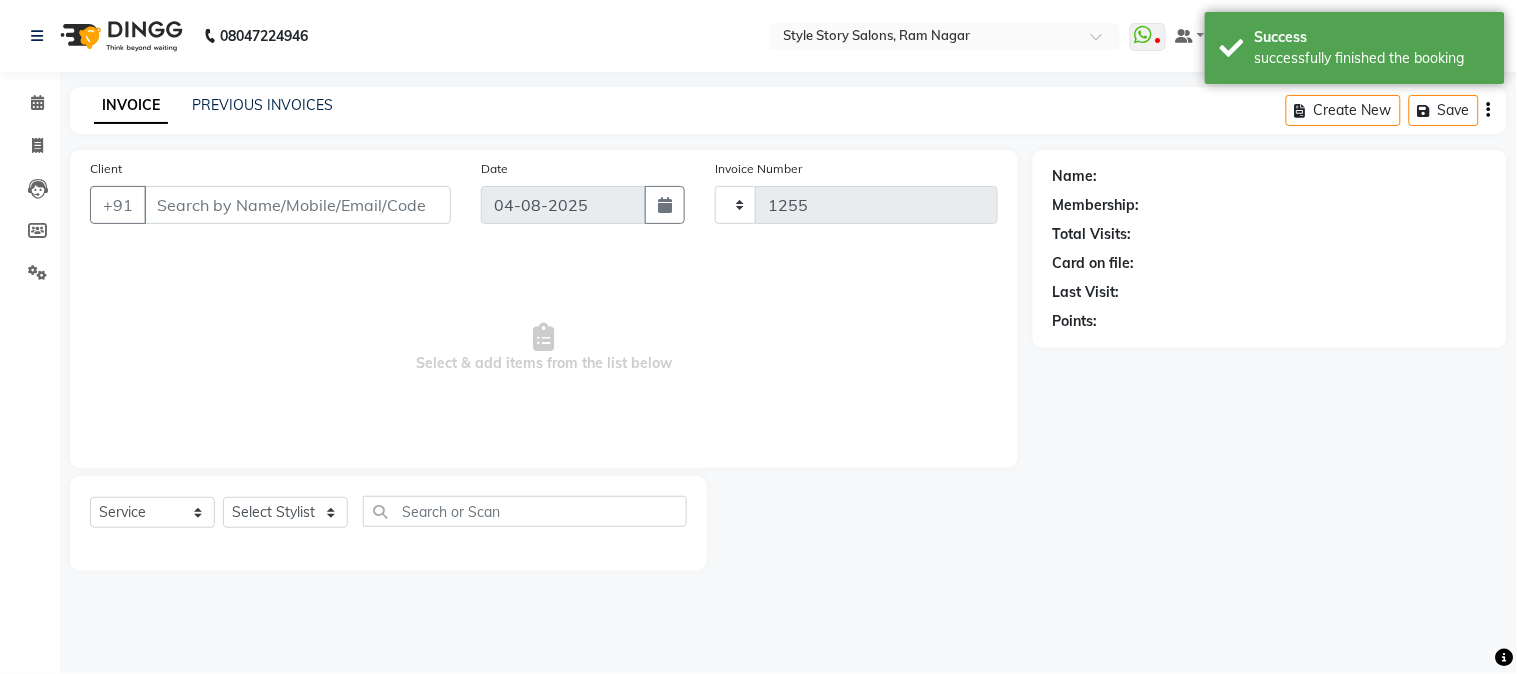 select on "6249" 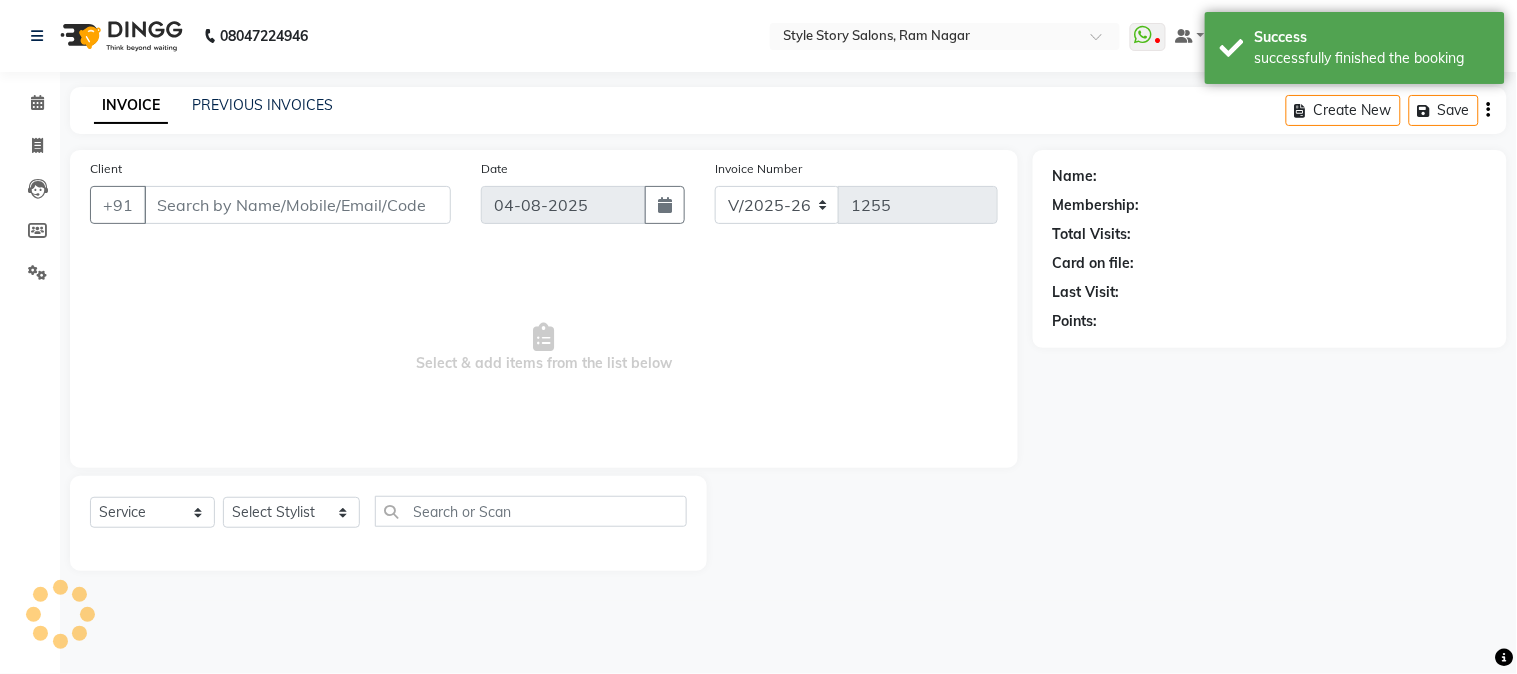 type on "7972072261" 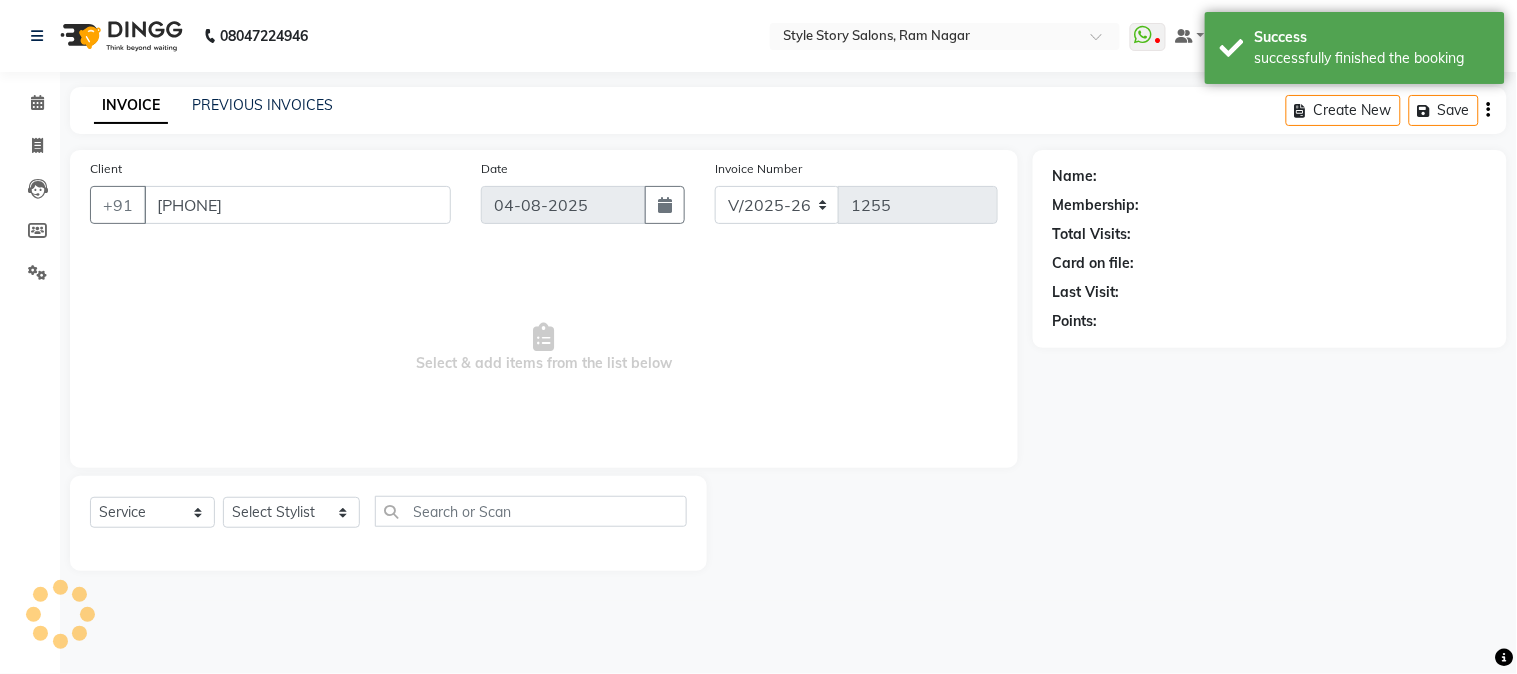 select on "62114" 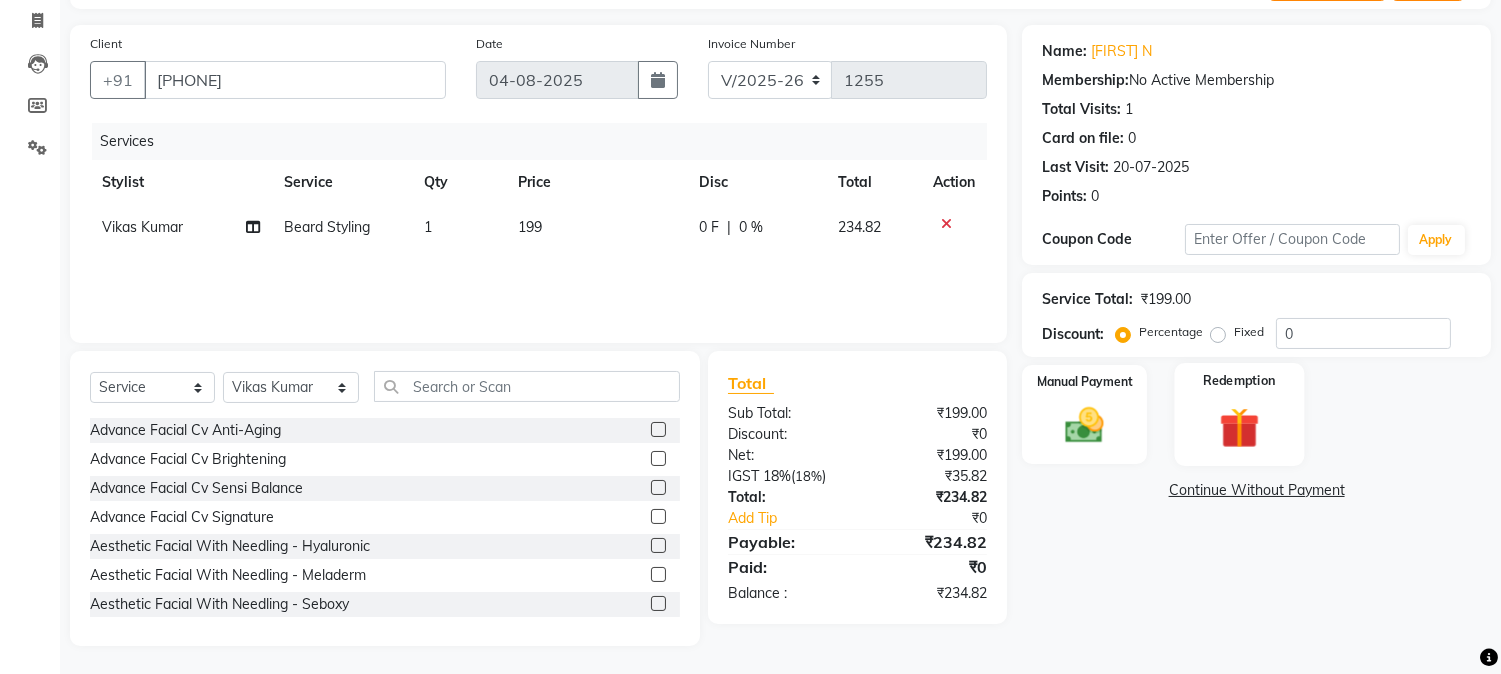 scroll, scrollTop: 126, scrollLeft: 0, axis: vertical 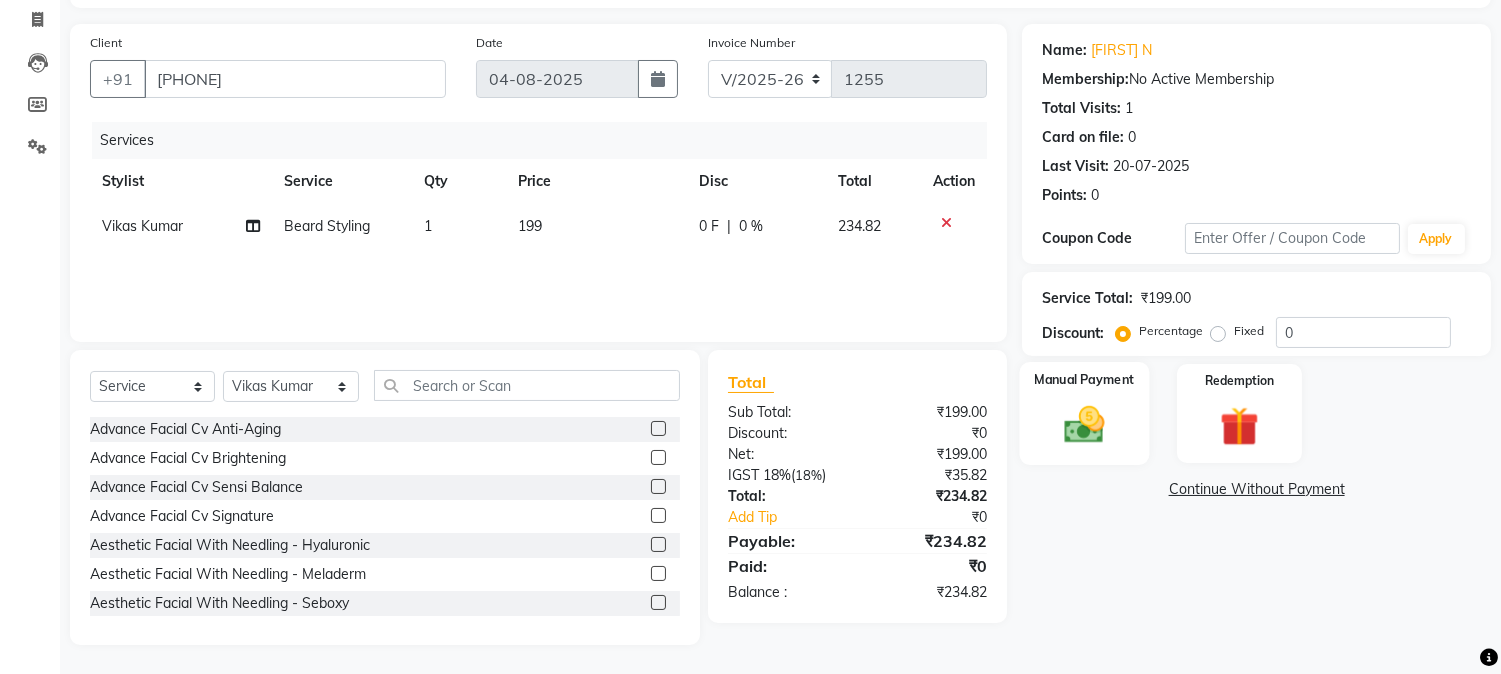 click 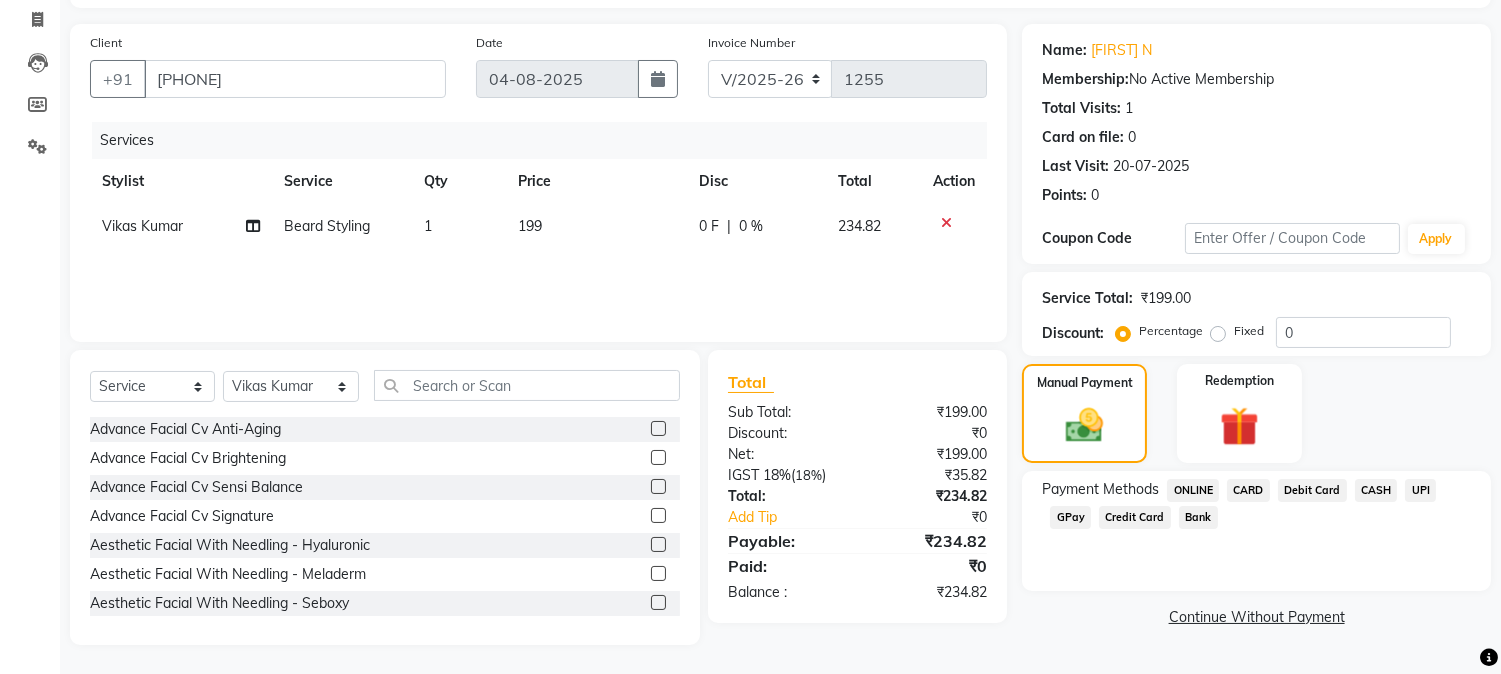 click on "UPI" 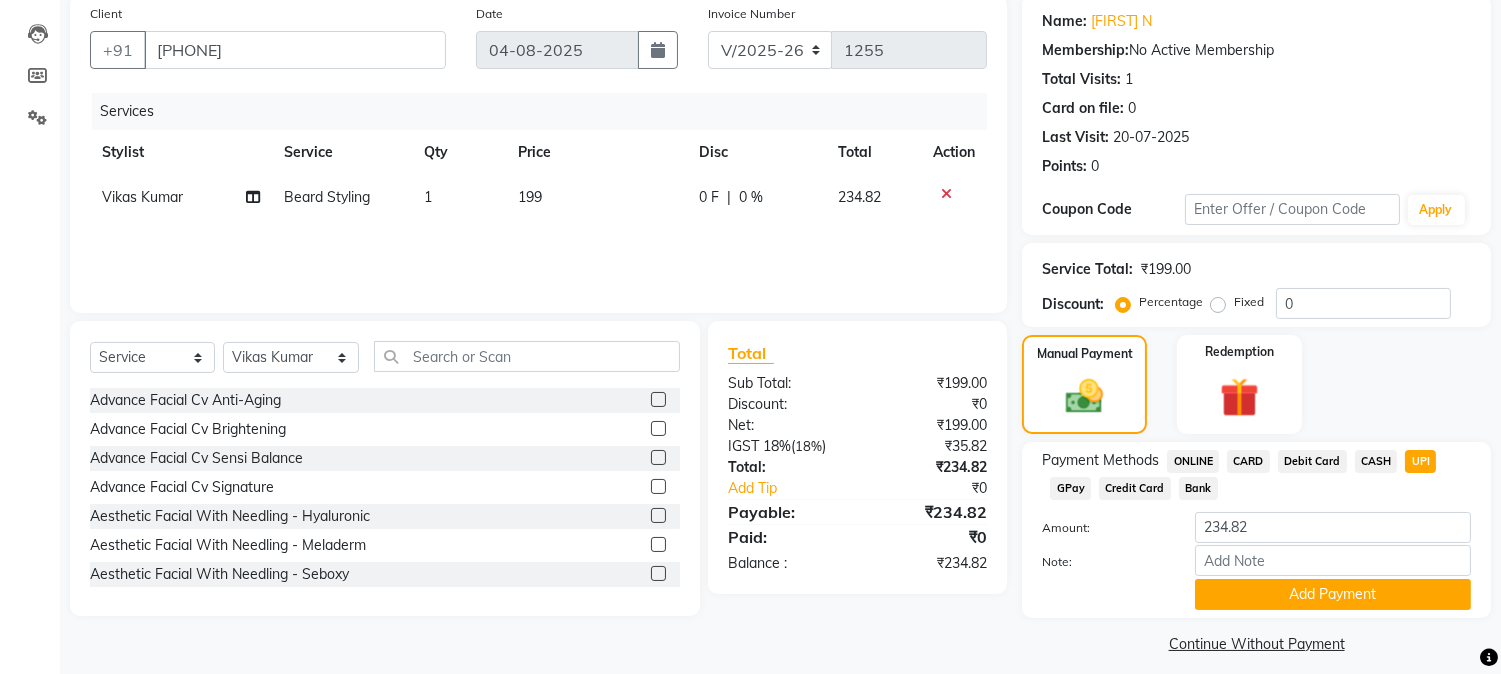 scroll, scrollTop: 170, scrollLeft: 0, axis: vertical 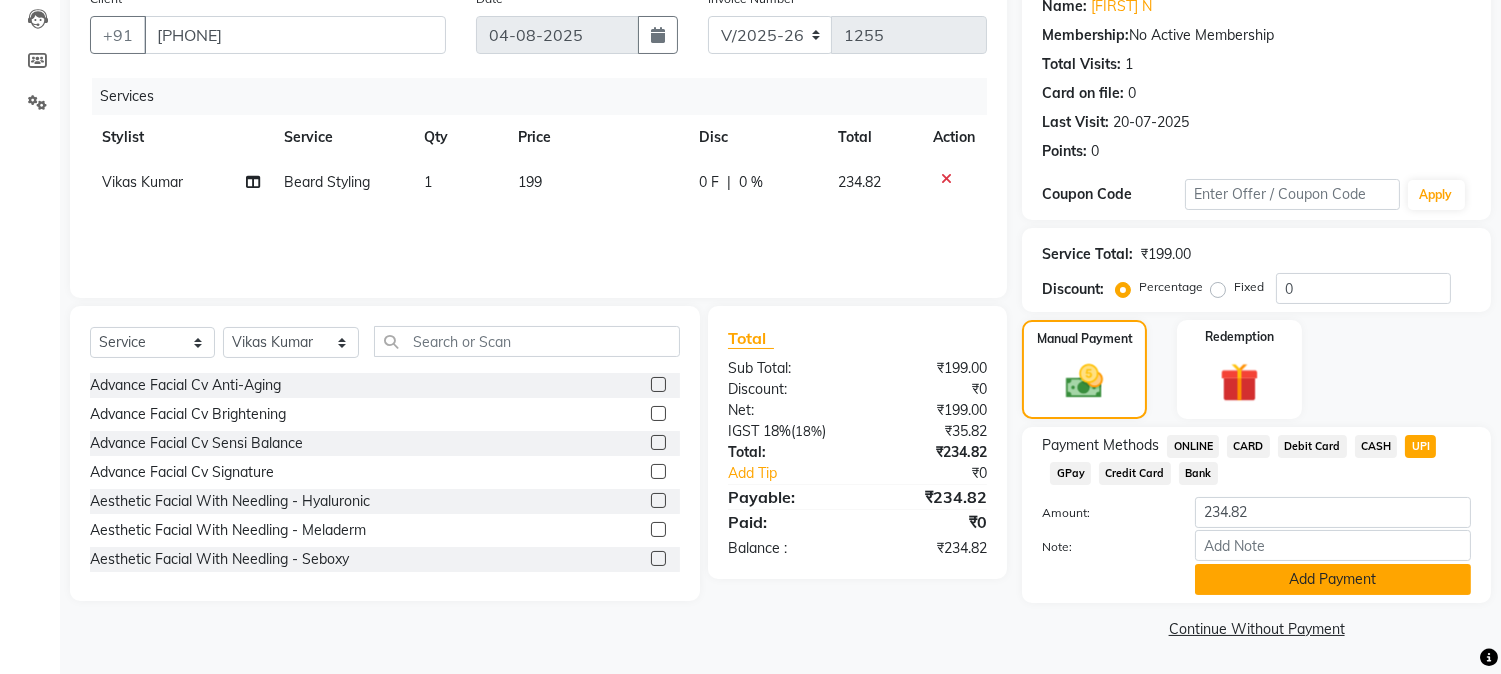 click on "Add Payment" 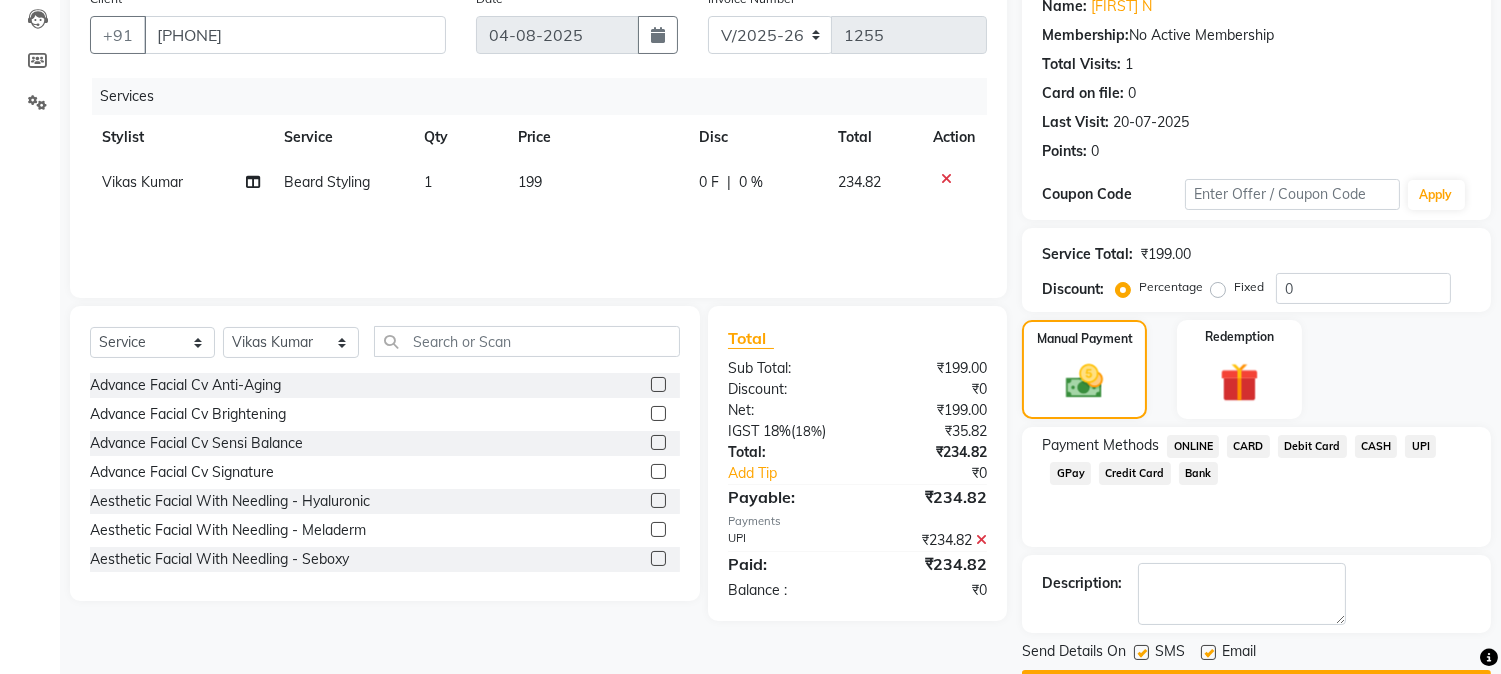 click on "UPI" 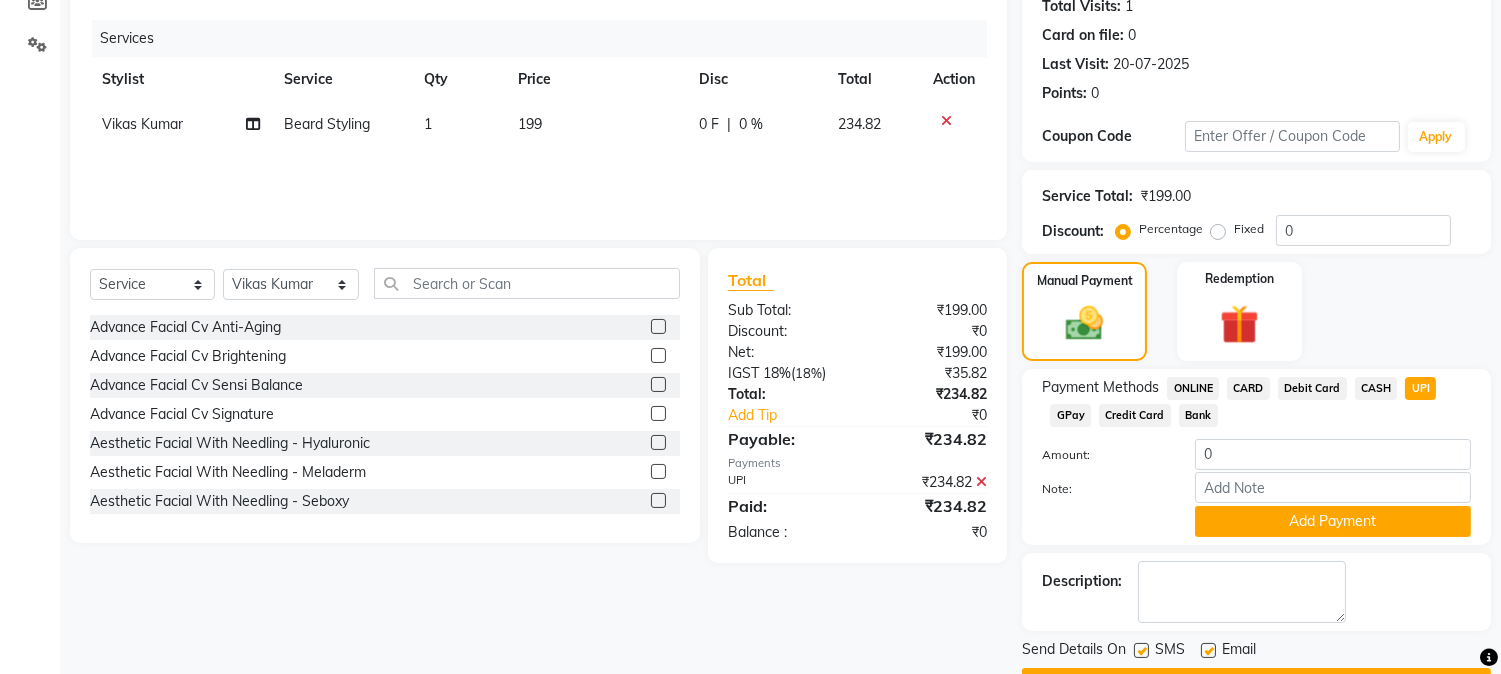 scroll, scrollTop: 283, scrollLeft: 0, axis: vertical 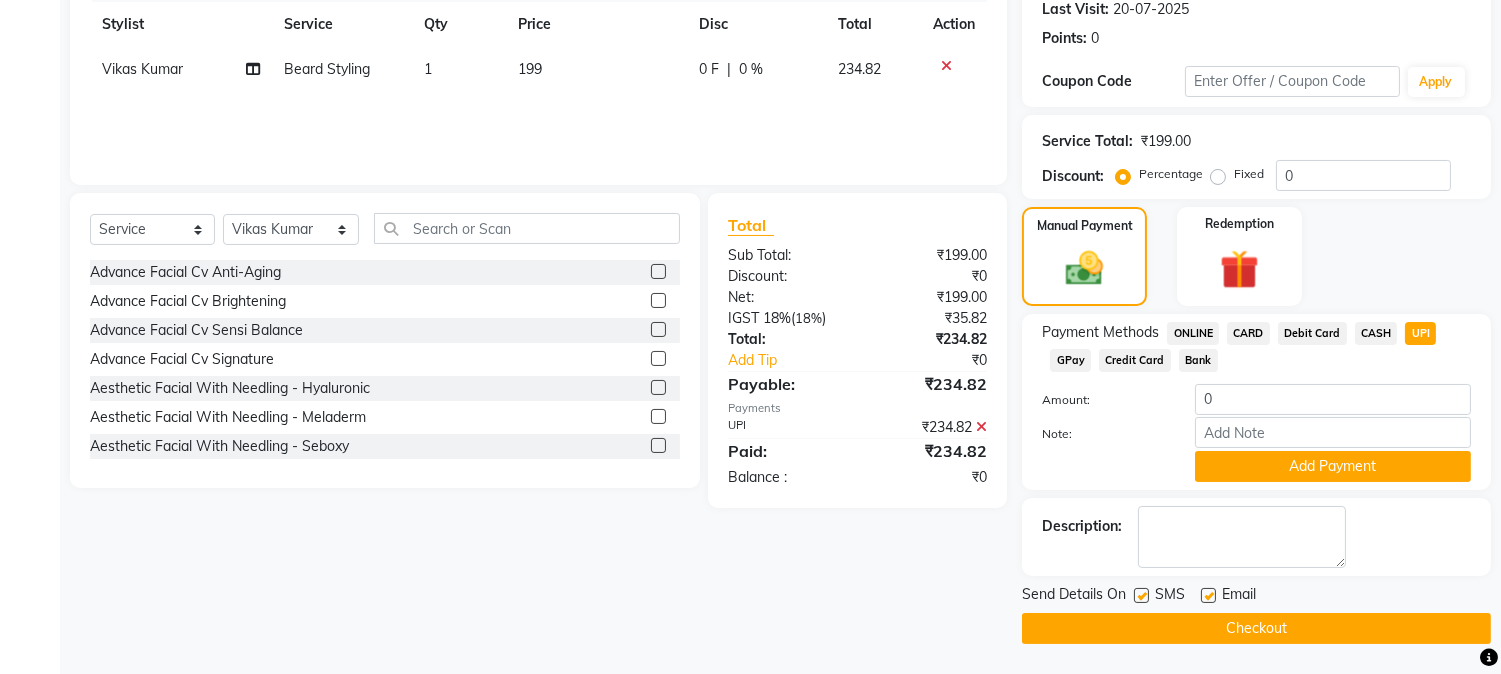 click on "Checkout" 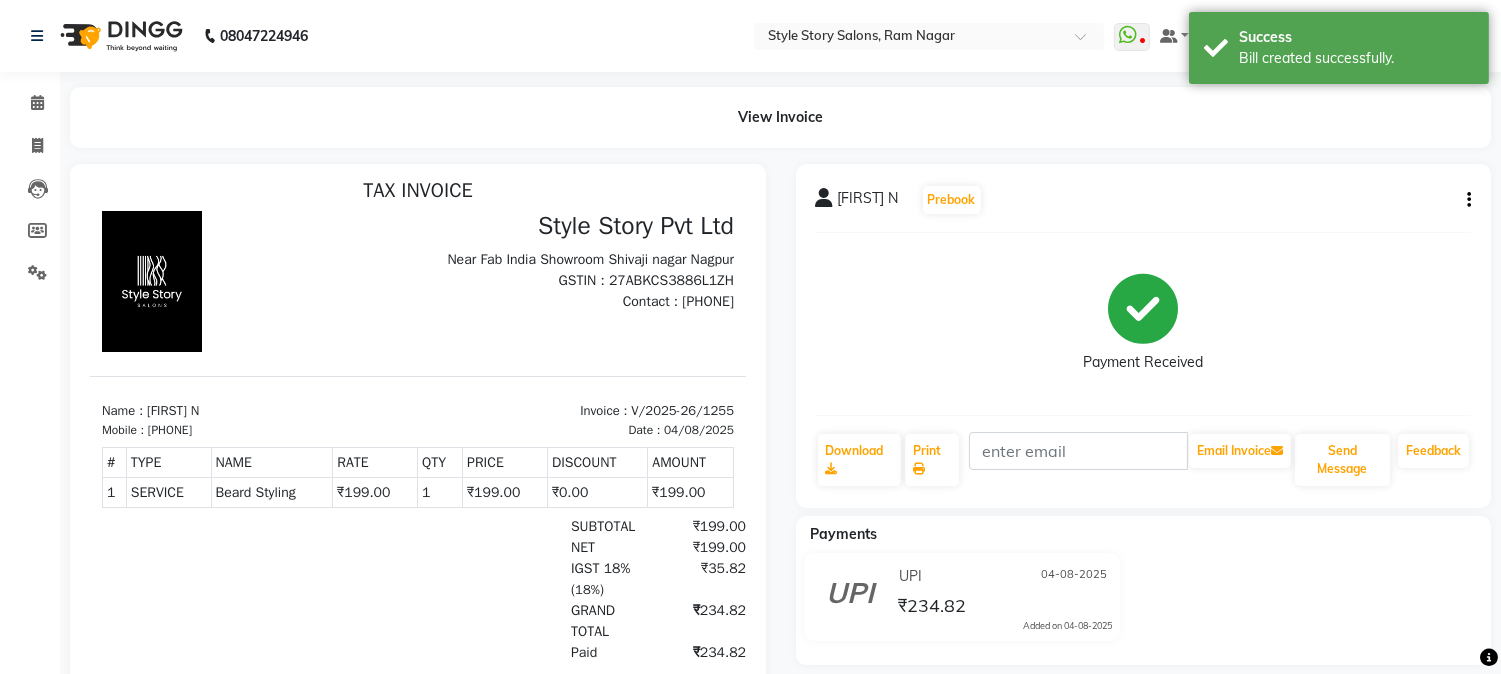 scroll, scrollTop: 15, scrollLeft: 0, axis: vertical 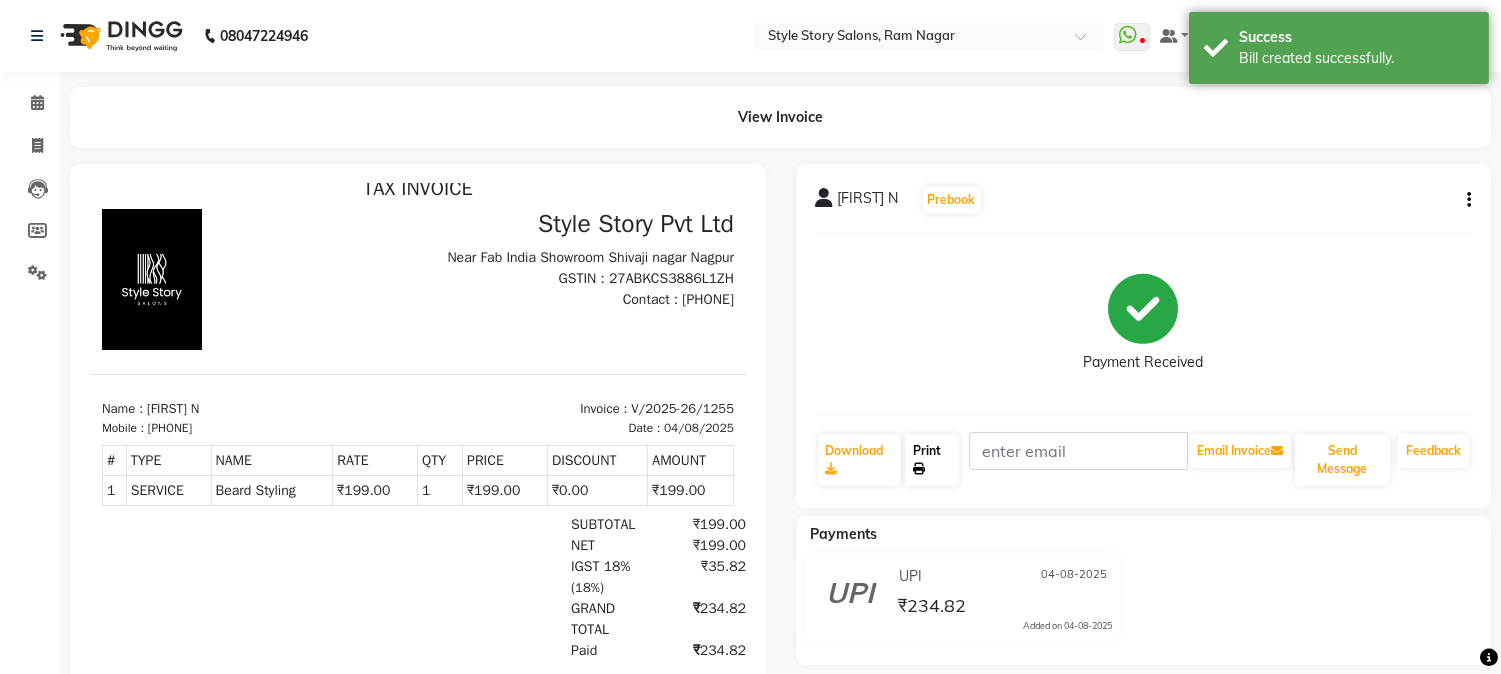 click on "Print" 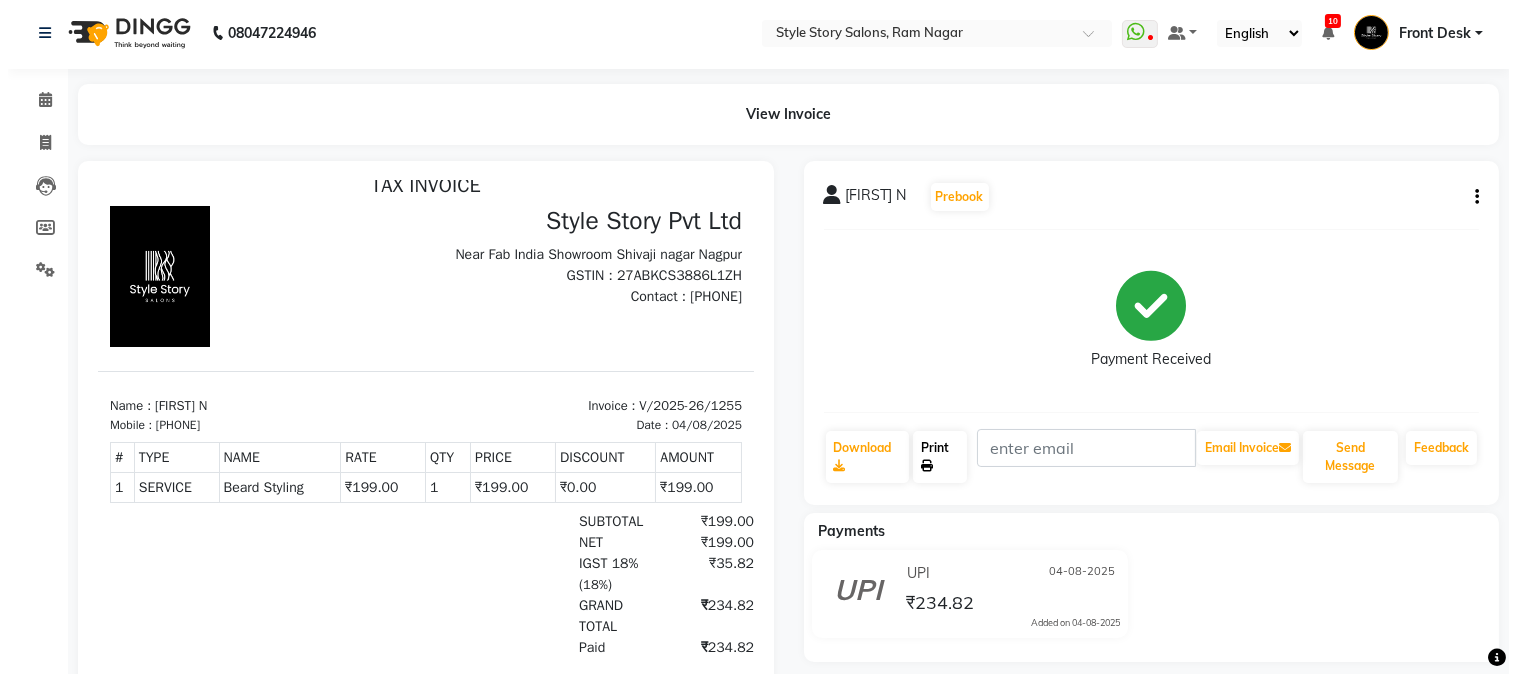 scroll, scrollTop: 0, scrollLeft: 0, axis: both 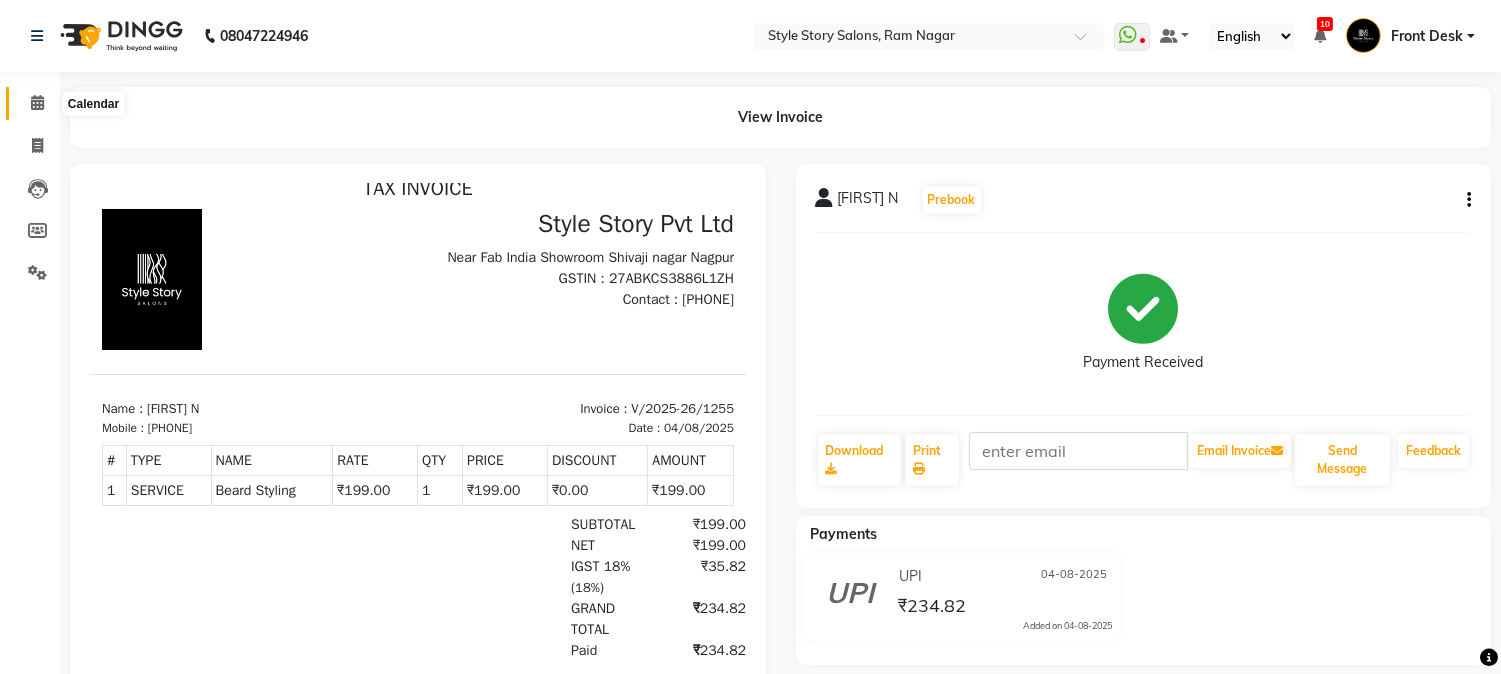 click 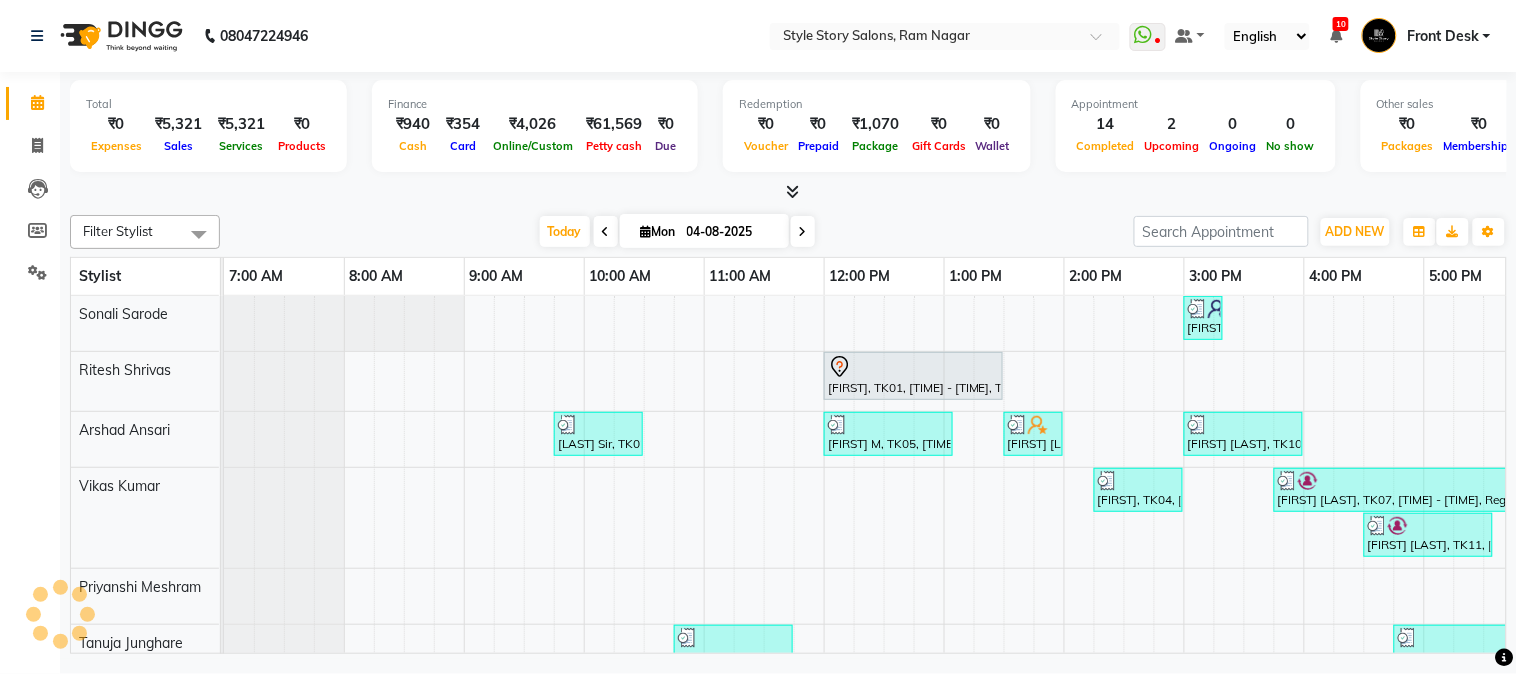 scroll, scrollTop: 0, scrollLeft: 0, axis: both 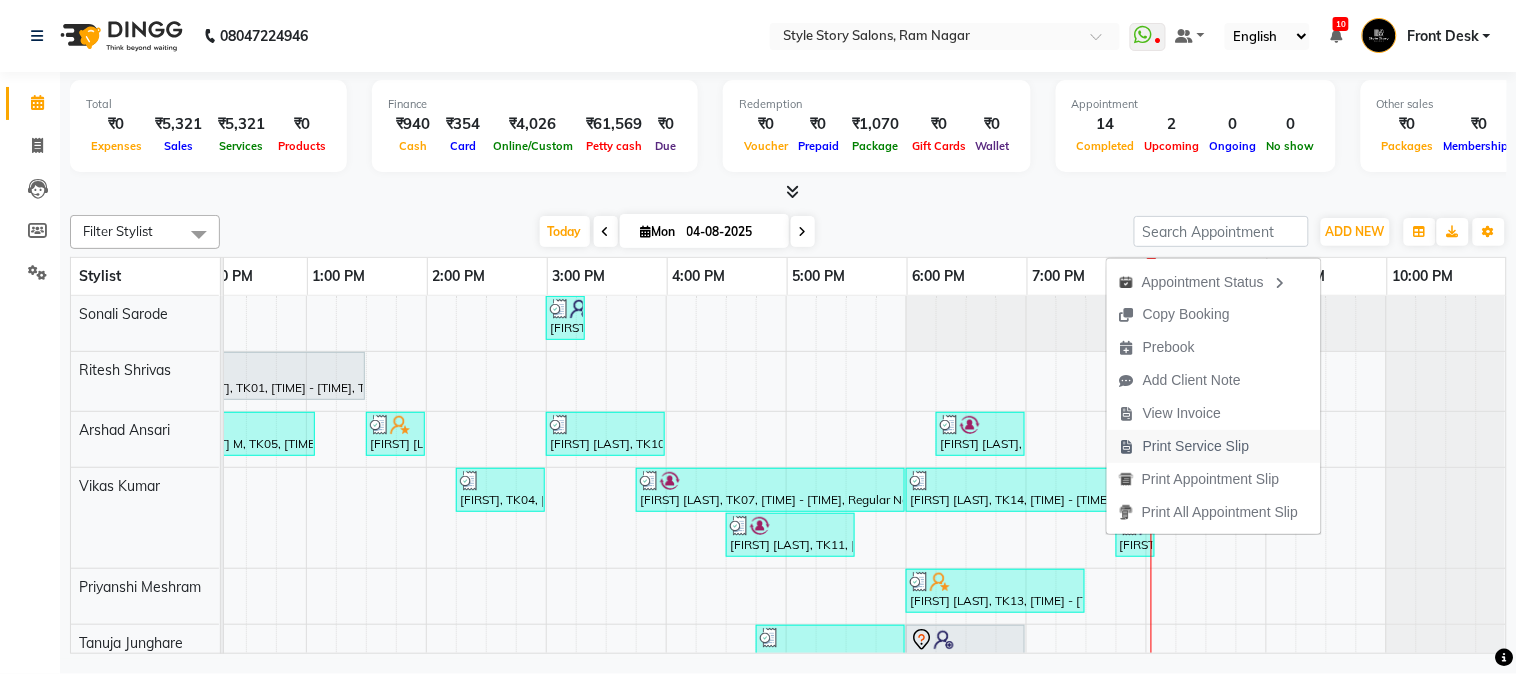 click on "Print Service Slip" at bounding box center [1196, 446] 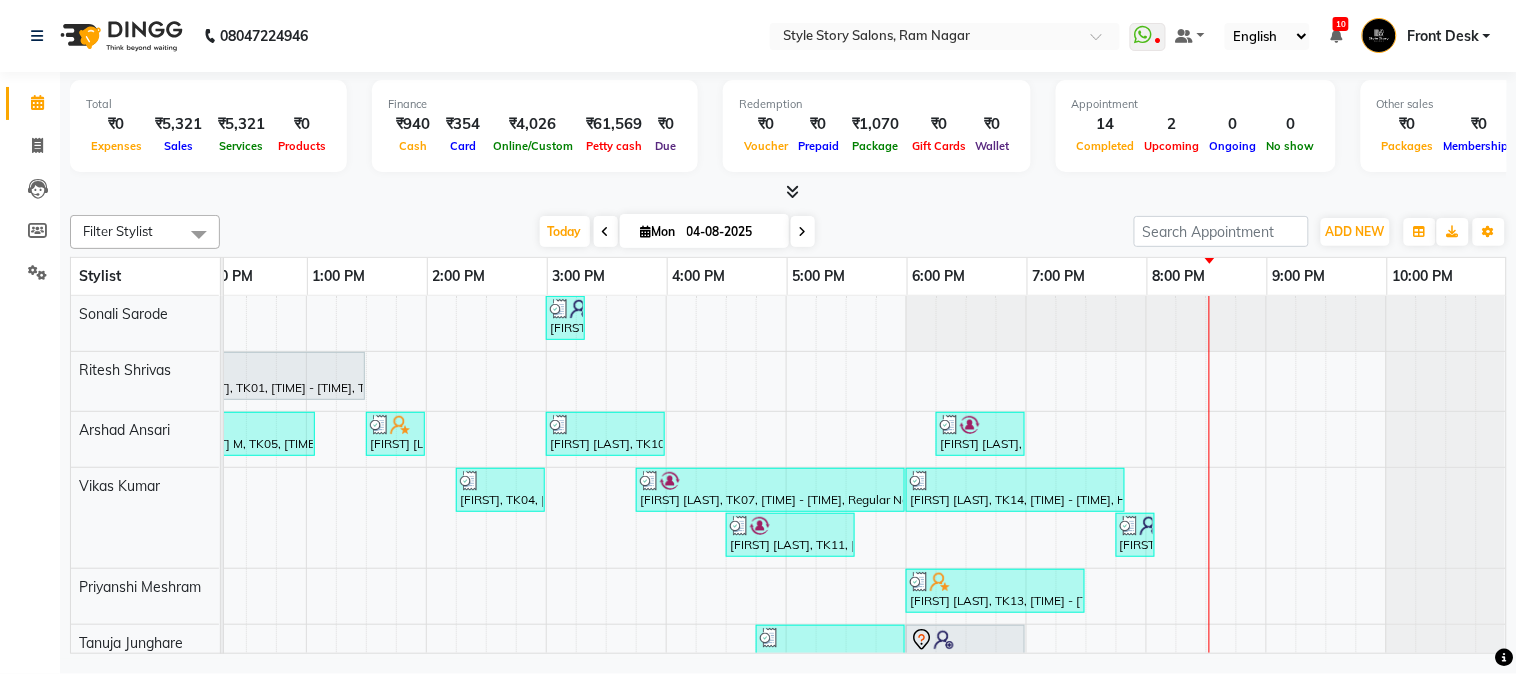 scroll, scrollTop: 0, scrollLeft: 550, axis: horizontal 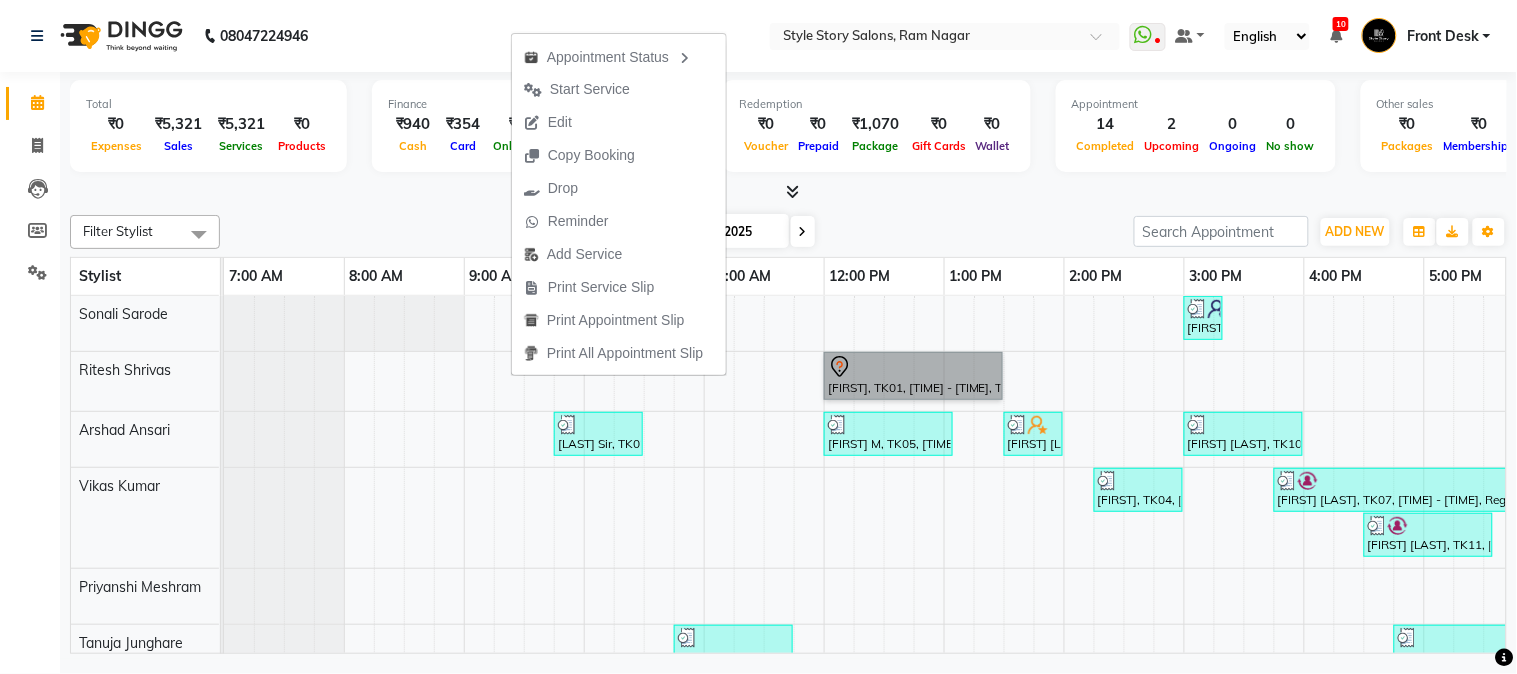 click on "Firdos Abdul, TK08, 03:00 PM-03:20 PM, Gel Polish Removal             Meghna Pilley, TK01, 12:00 PM-01:30 PM, Touchup Amoniea Free-Female     Bharat Sir, TK02, 09:45 AM-10:30 AM, Hair Cut - Master - Male     Abhijeet M, TK05, 12:00 PM-01:05 PM, Hair Cut - Master - Male,Beard Styling (₹199)     Trimple Babariya, TK06, 01:30 PM-02:00 PM, Shampoo And Conditioning Female     Sweety Bajaj, TK10, 03:00 PM-04:00 PM, Kids Hair Cut Boy,Kids Hair Cut Boy (₹150)     Aditya Vardhan, TK15, 06:15 PM-07:00 PM, Hair Cut - Master - Male     ASHWARIYA, TK04, 02:15 PM-03:00 PM, Hair Cut - Expert - Female     Prachi Bhuta, TK07, 03:45 PM-06:00 PM, Regular Nail Polish (₹100),Shampoo And Conditioning Female (₹350),Party Makeup (₹3500),Blowdry With Outcurls (₹599)     Atharva Pohankar, TK14, 06:00 PM-07:50 PM, Hair Cut - Master - Male,Beard Trimming (₹99),Head Massage Male (₹399)     Manjeet Rajsheti, TK11, 04:30 PM-05:35 PM, Hair Cut - Expert - Male,Beard Styling (₹199)" at bounding box center [1184, 490] 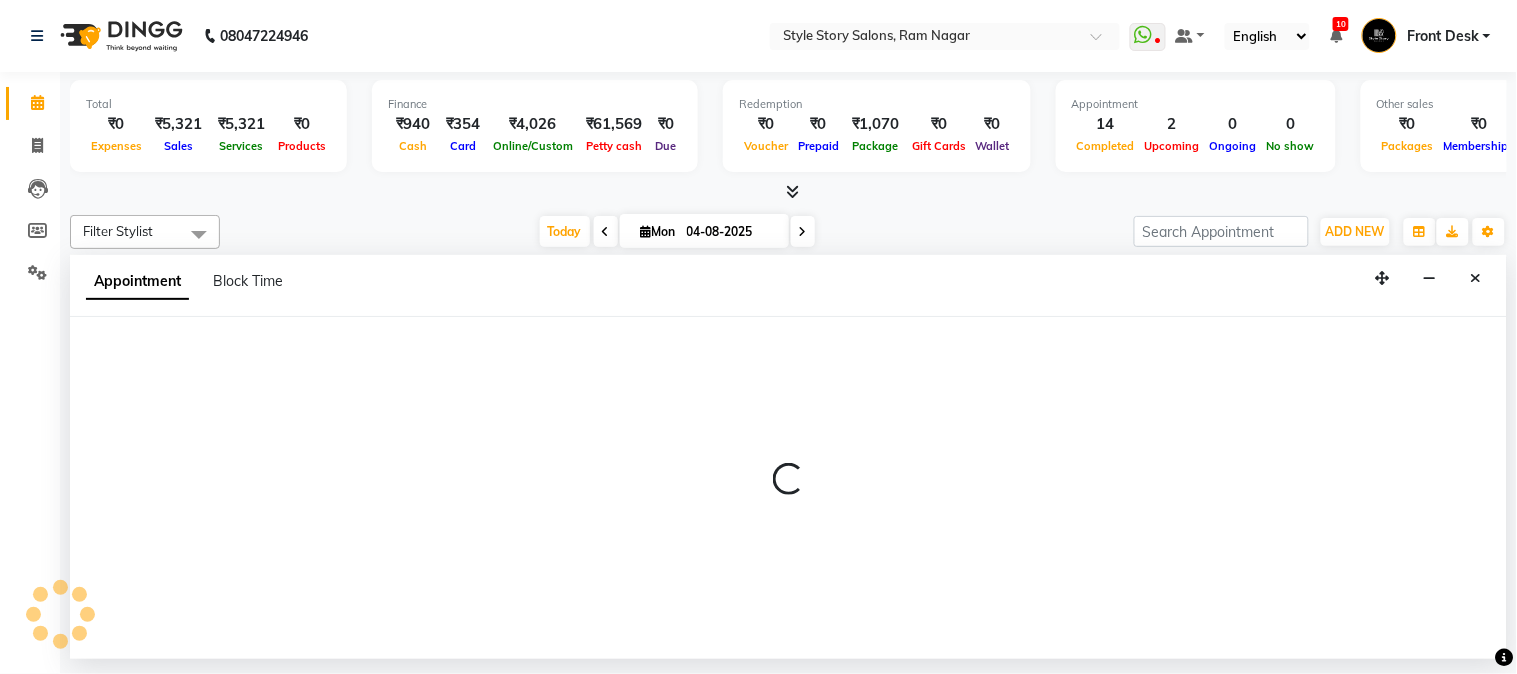 select on "66234" 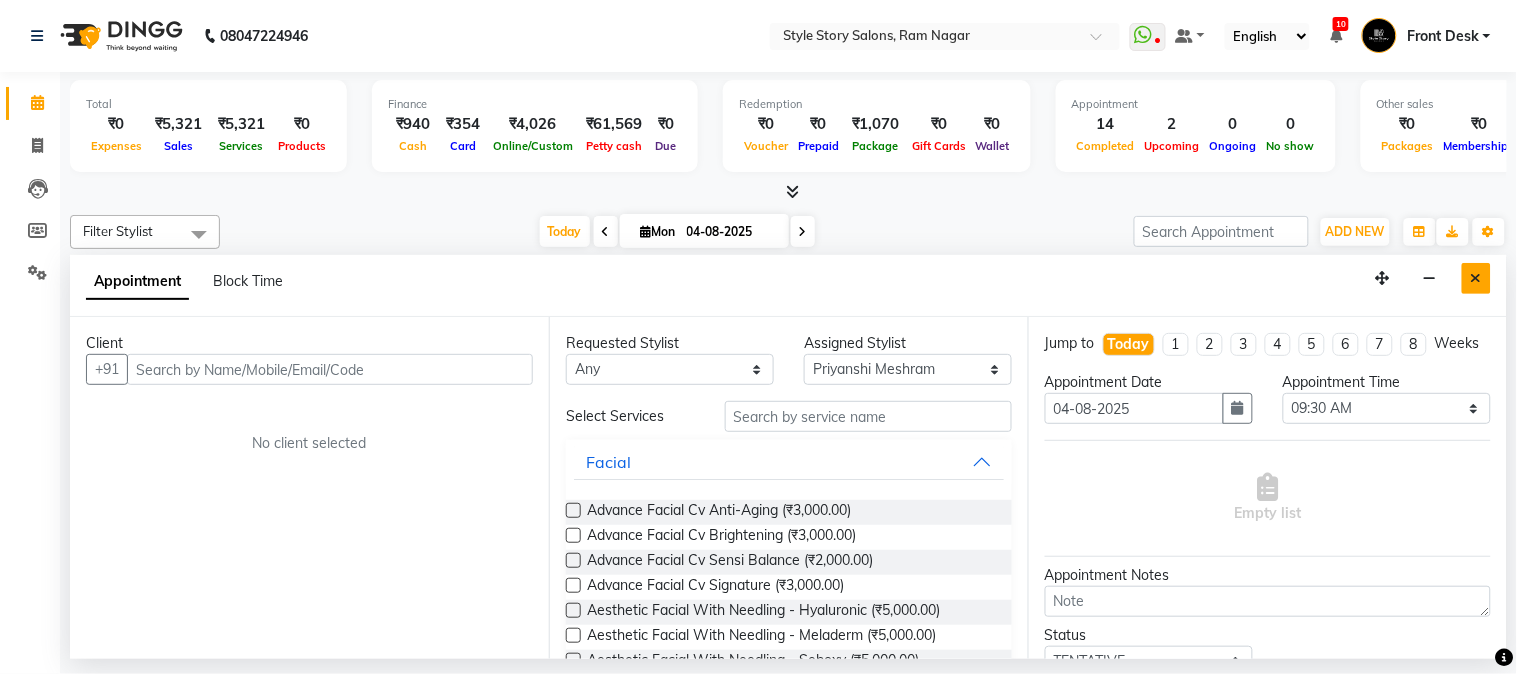 click at bounding box center (1476, 278) 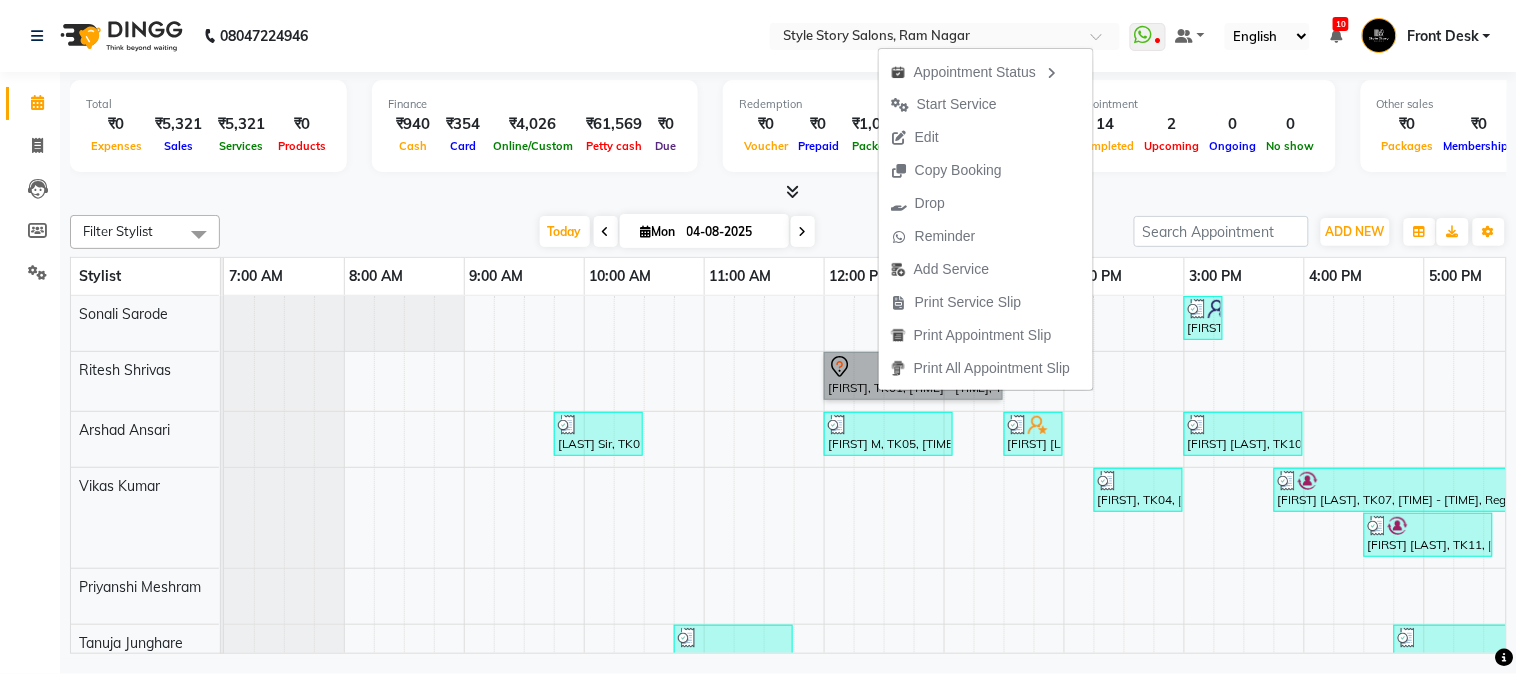 scroll, scrollTop: 0, scrollLeft: 323, axis: horizontal 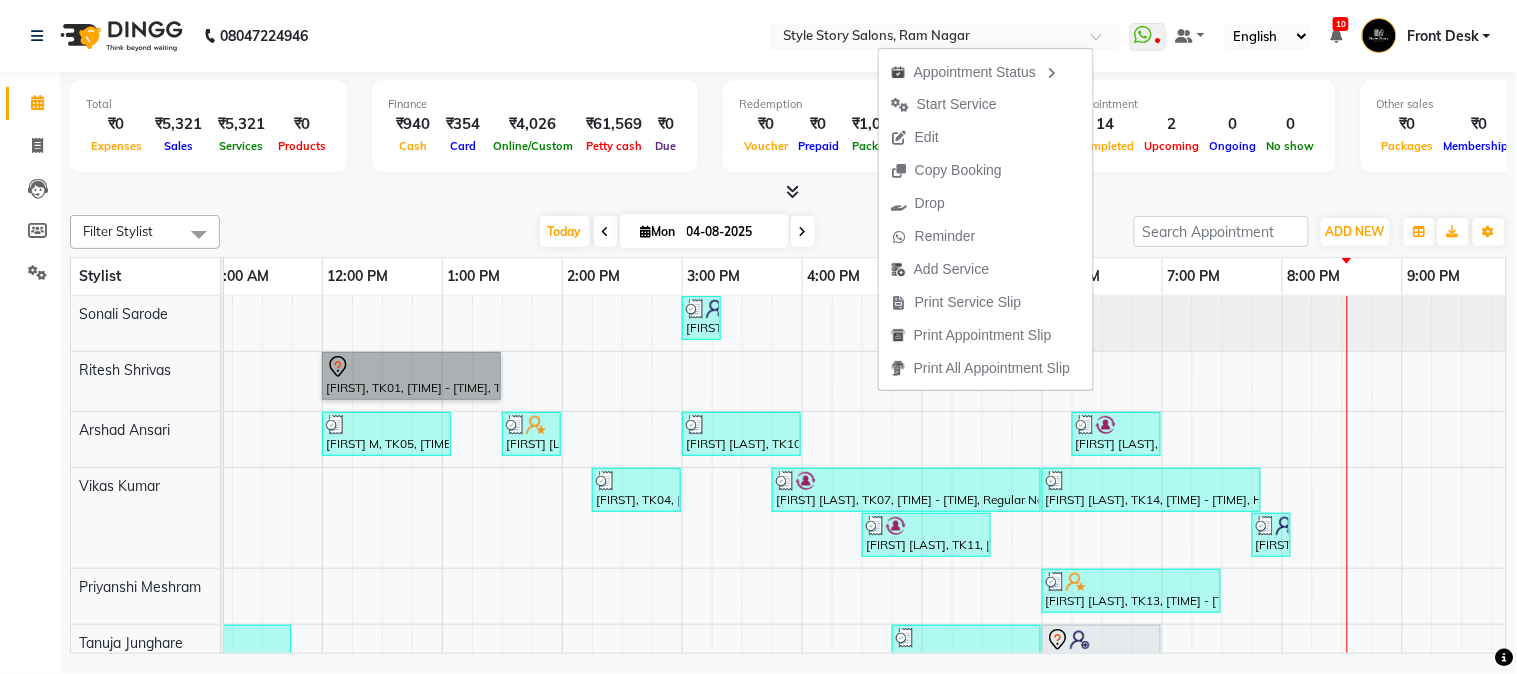 click on "Firdos Abdul, TK08, 03:00 PM-03:20 PM, Gel Polish Removal             Meghna Pilley, TK01, 12:00 PM-01:30 PM, Touchup Amoniea Free-Female     Bharat Sir, TK02, 09:45 AM-10:30 AM, Hair Cut - Master - Male     Abhijeet M, TK05, 12:00 PM-01:05 PM, Hair Cut - Master - Male,Beard Styling (₹199)     Trimple Babariya, TK06, 01:30 PM-02:00 PM, Shampoo And Conditioning Female     Sweety Bajaj, TK10, 03:00 PM-04:00 PM, Kids Hair Cut Boy,Kids Hair Cut Boy (₹150)     Aditya Vardhan, TK15, 06:15 PM-07:00 PM, Hair Cut - Master - Male     ASHWARIYA, TK04, 02:15 PM-03:00 PM, Hair Cut - Expert - Female     Prachi Bhuta, TK07, 03:45 PM-06:00 PM, Regular Nail Polish (₹100),Shampoo And Conditioning Female (₹350),Party Makeup (₹3500),Blowdry With Outcurls (₹599)     Atharva Pohankar, TK14, 06:00 PM-07:50 PM, Hair Cut - Master - Male,Beard Trimming (₹99),Head Massage Male (₹399)     Manjeet Rajsheti, TK11, 04:30 PM-05:35 PM, Hair Cut - Expert - Male,Beard Styling (₹199)" at bounding box center [682, 490] 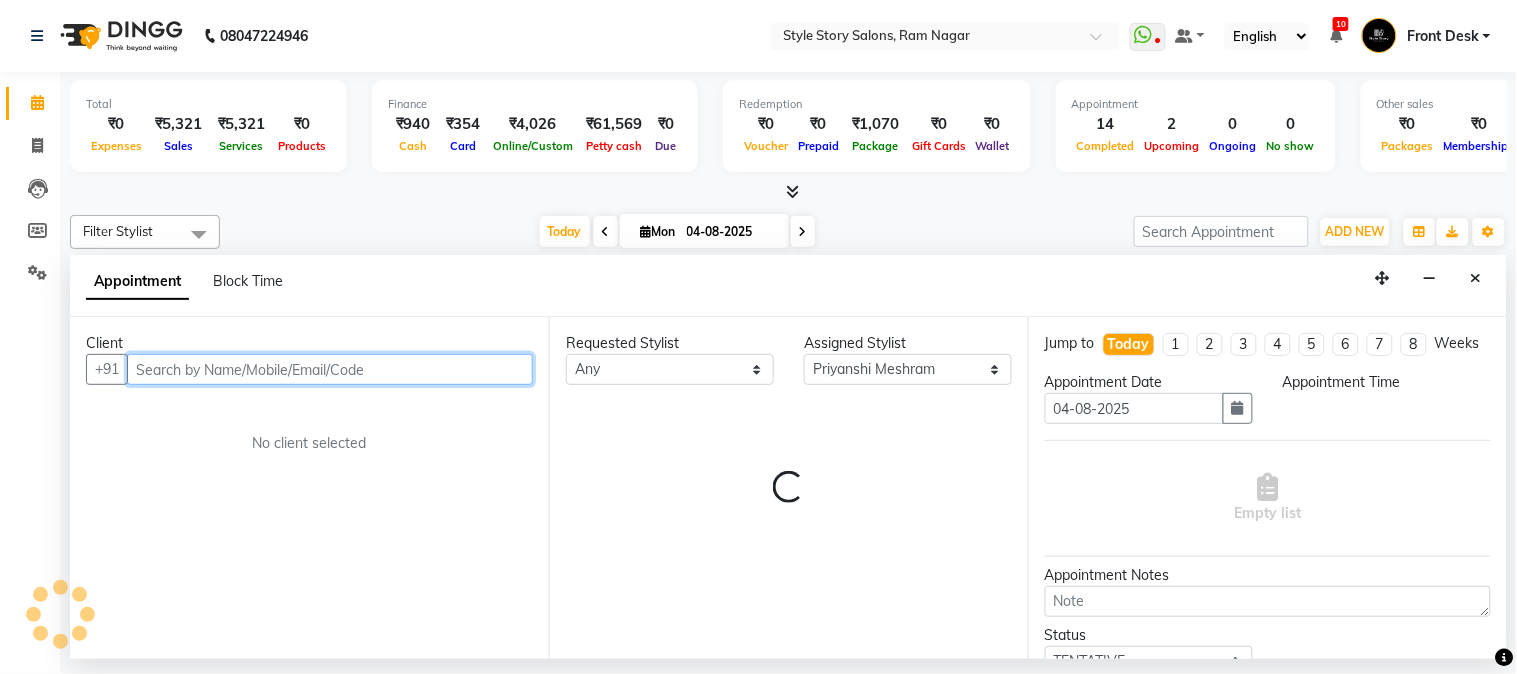 select on "915" 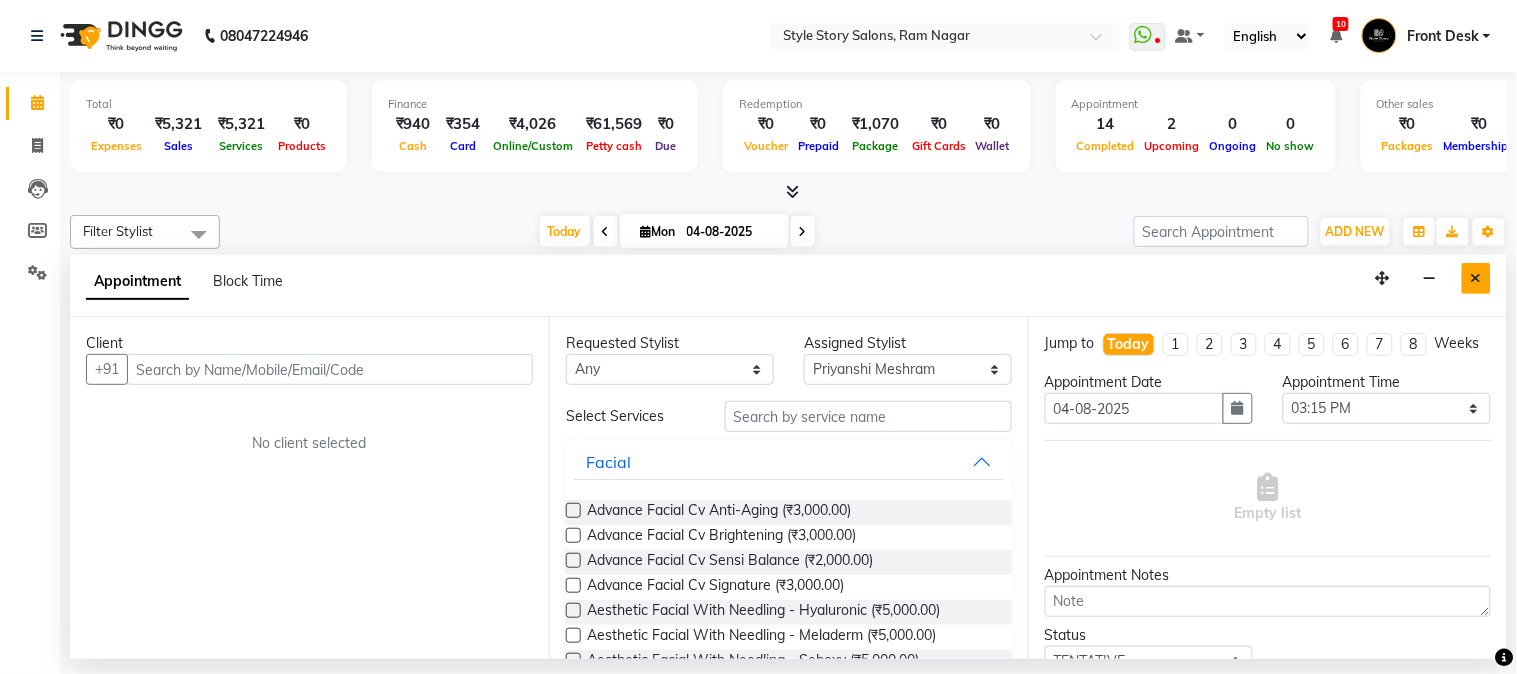 click at bounding box center (1476, 278) 